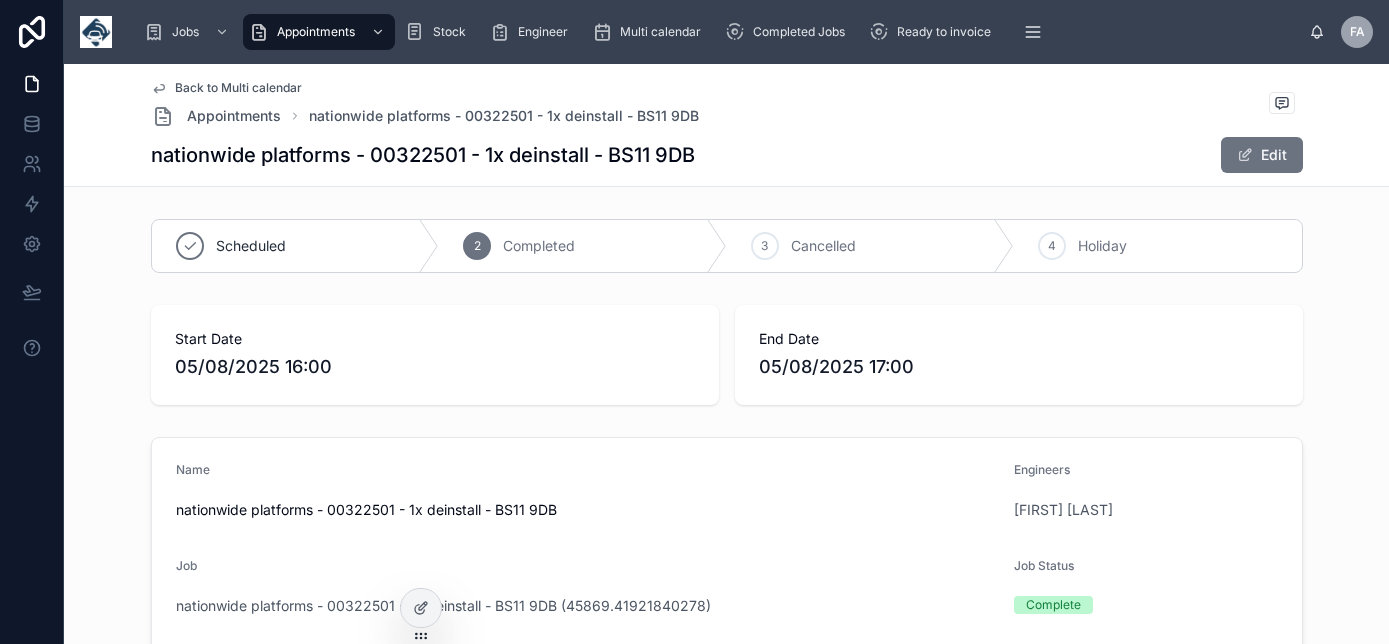 scroll, scrollTop: 0, scrollLeft: 0, axis: both 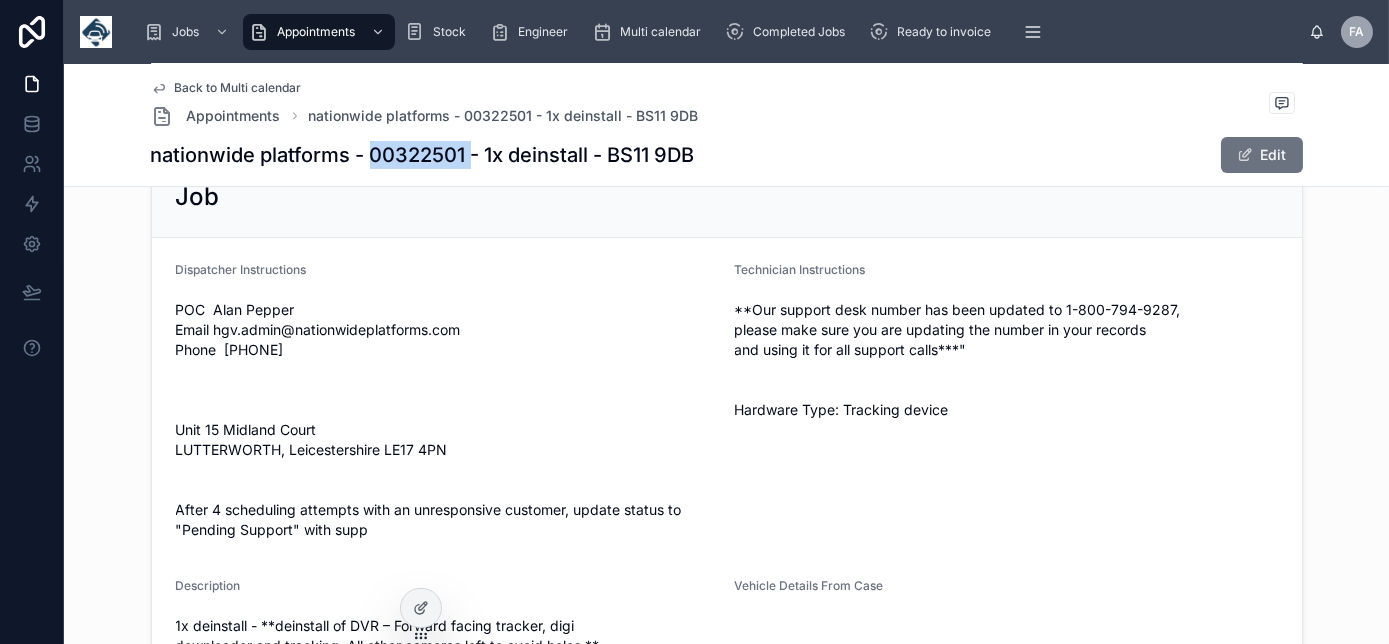 drag, startPoint x: 225, startPoint y: 82, endPoint x: 118, endPoint y: 1, distance: 134.20134 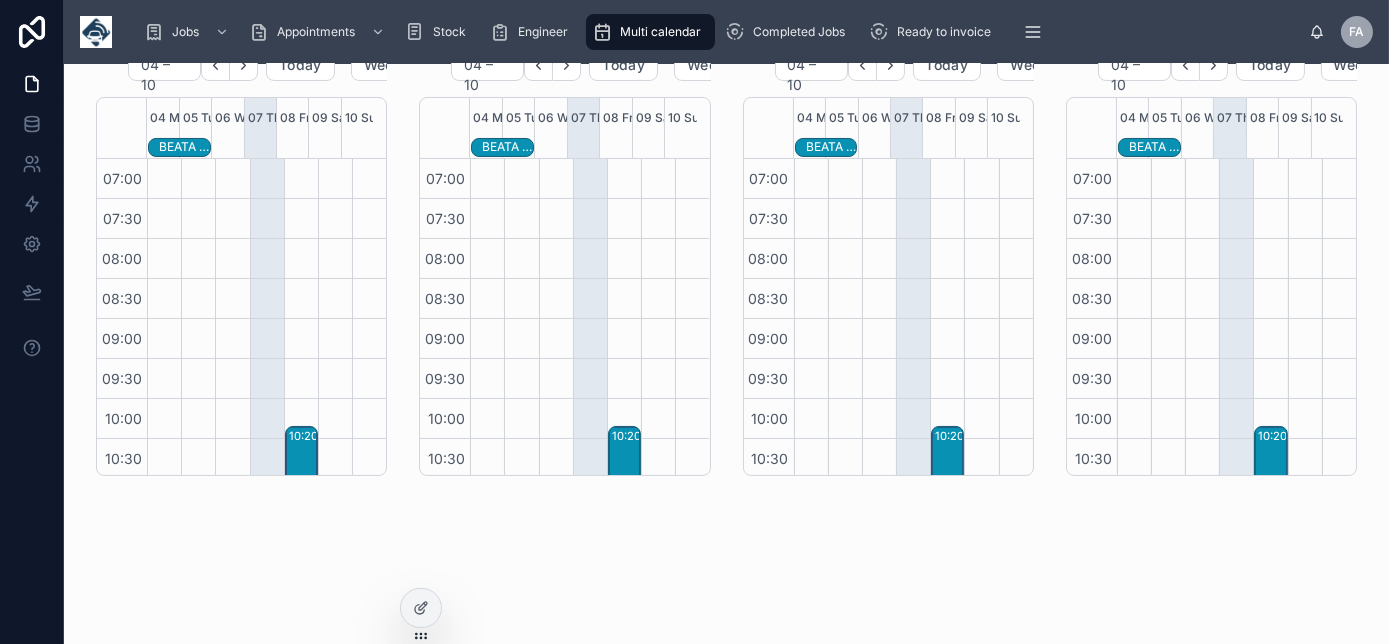 scroll, scrollTop: 610, scrollLeft: 0, axis: vertical 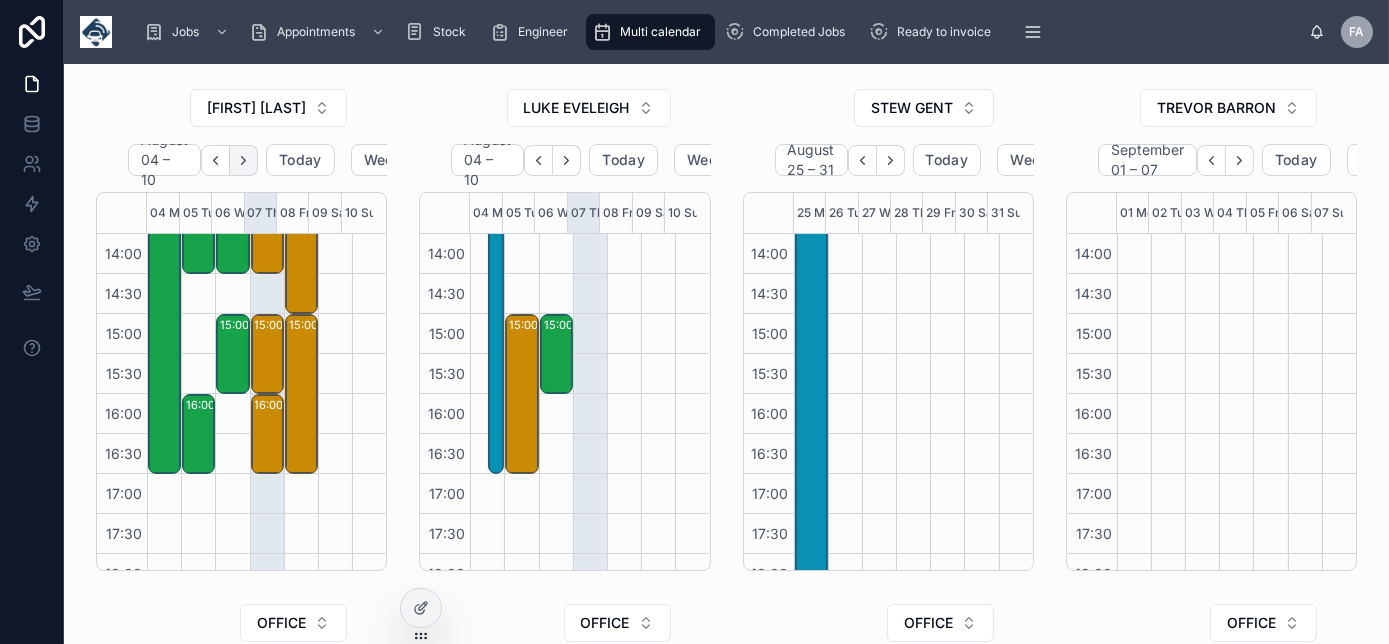 click 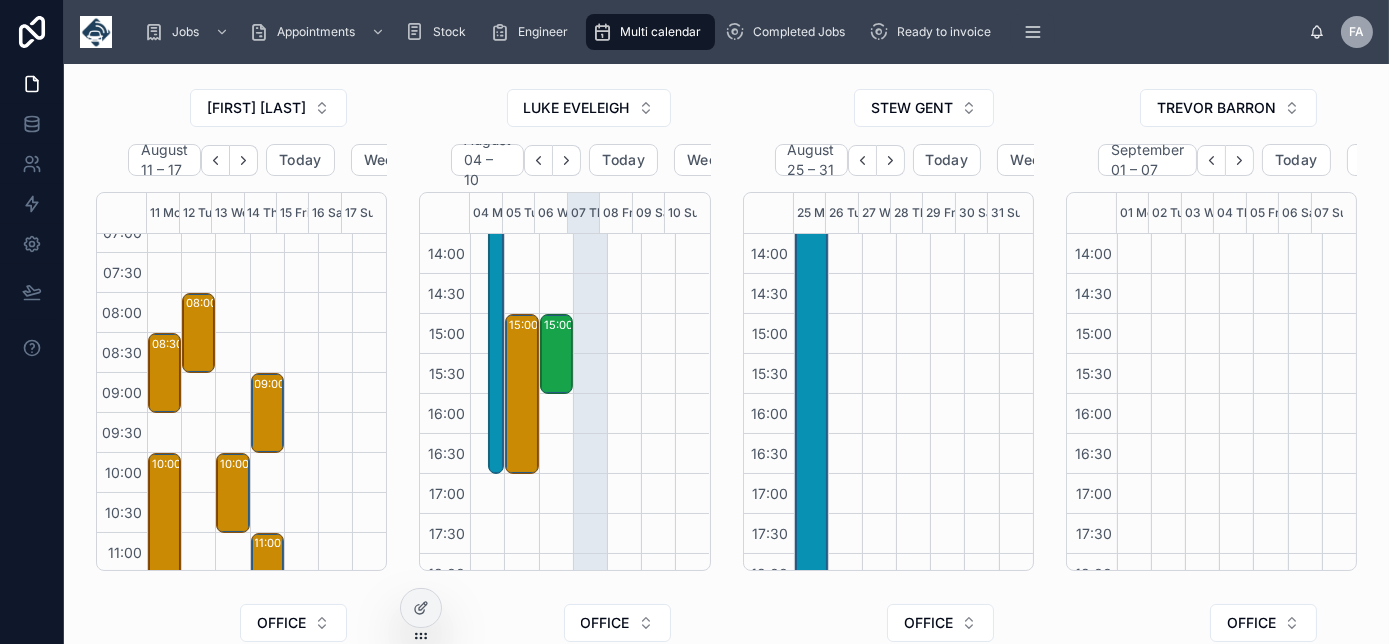 scroll, scrollTop: 0, scrollLeft: 0, axis: both 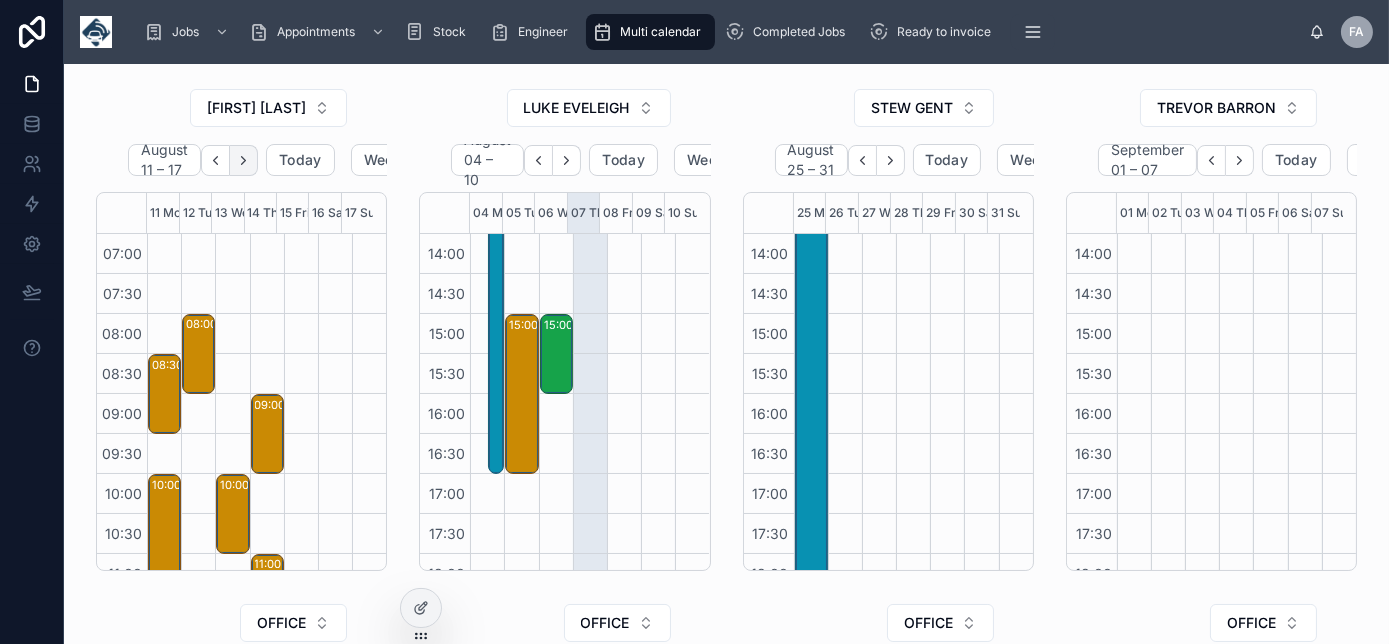click 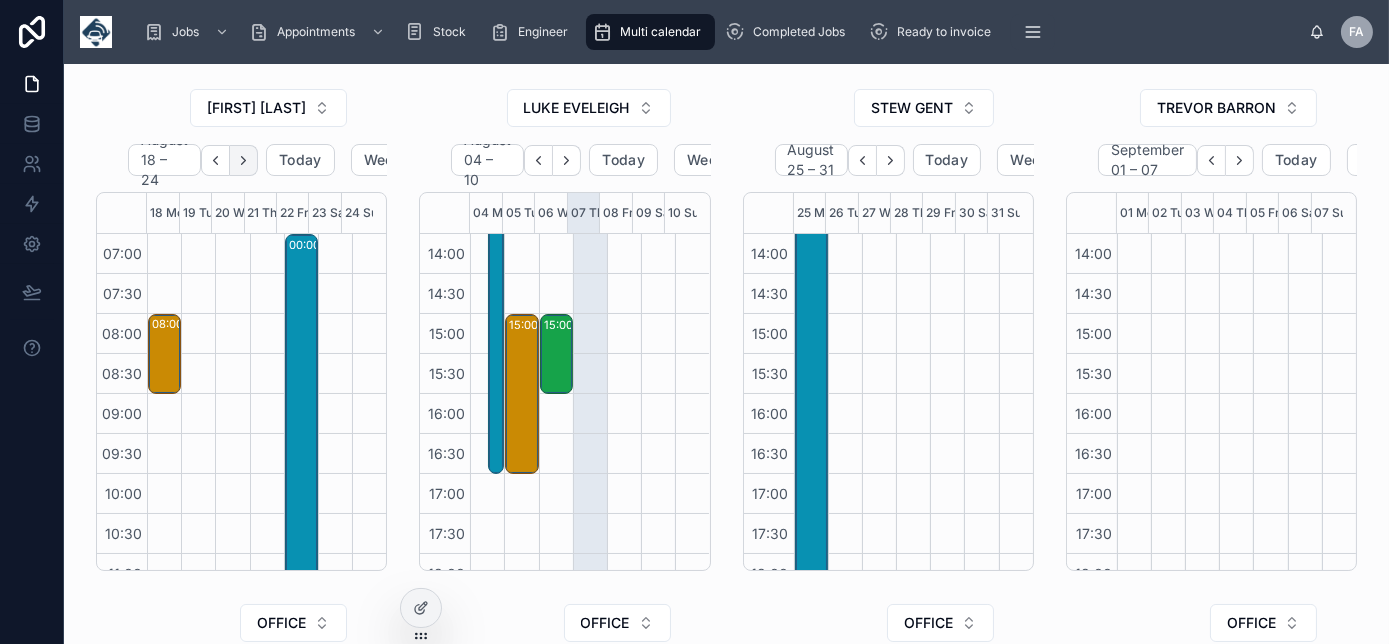 click 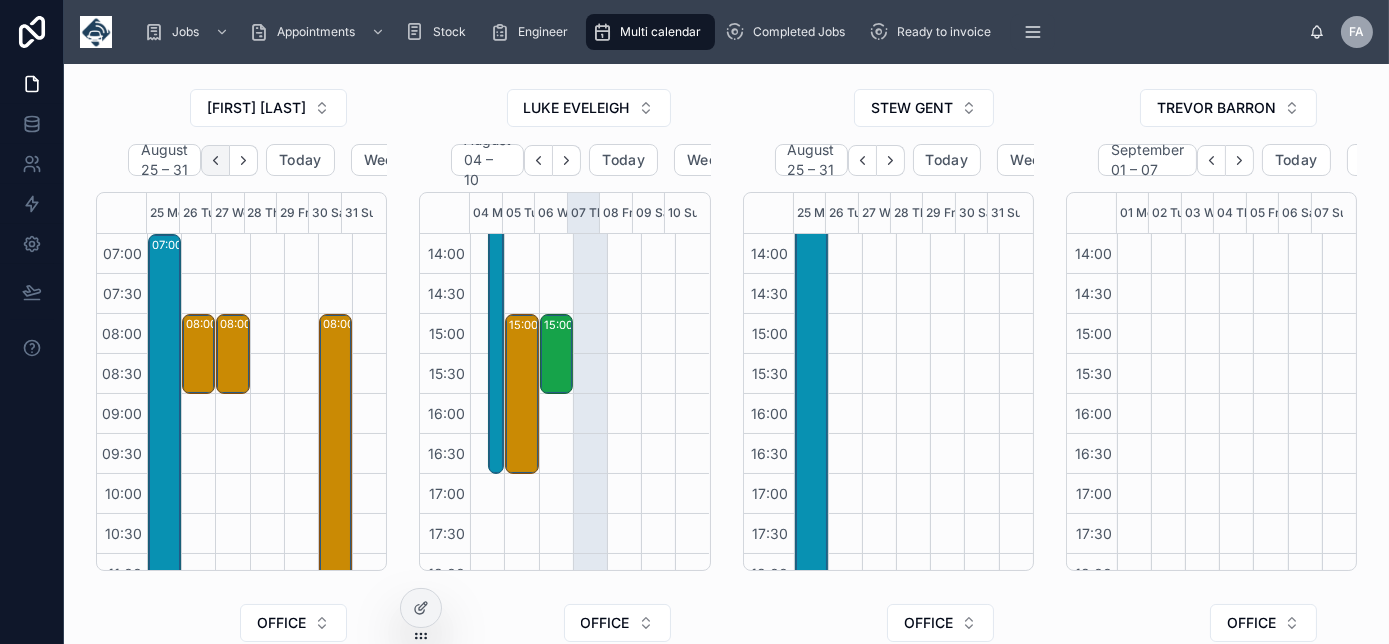 click 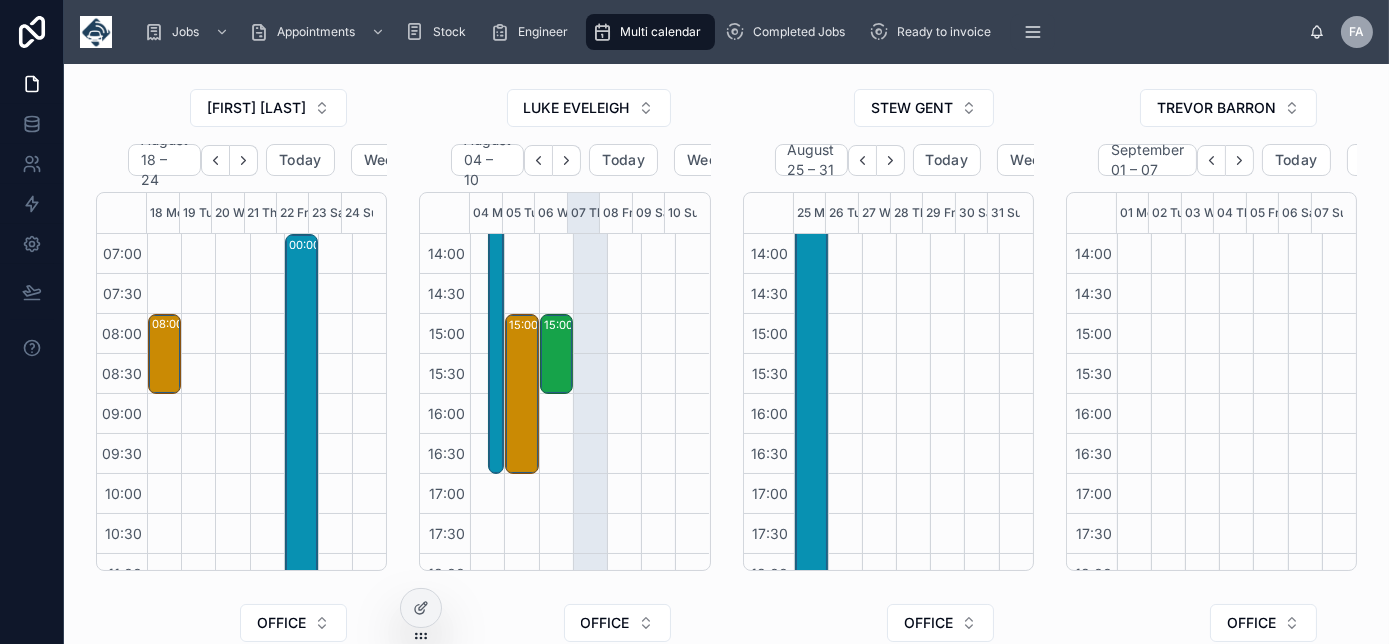 click 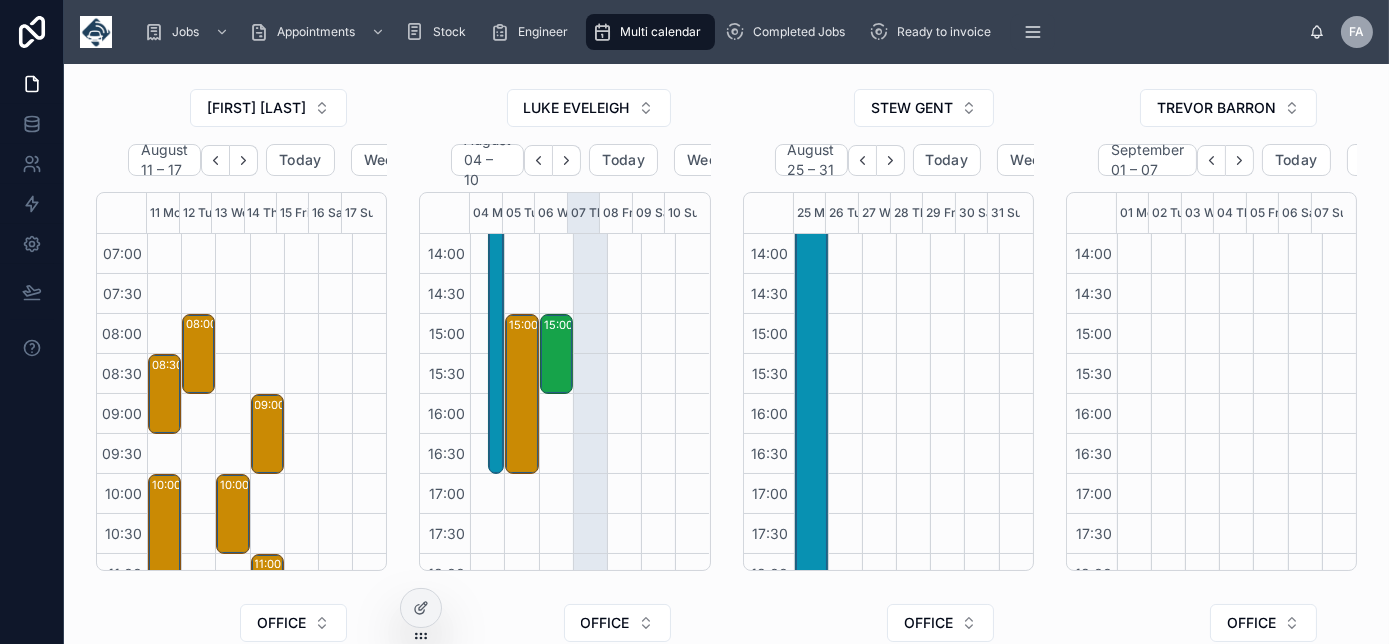 click 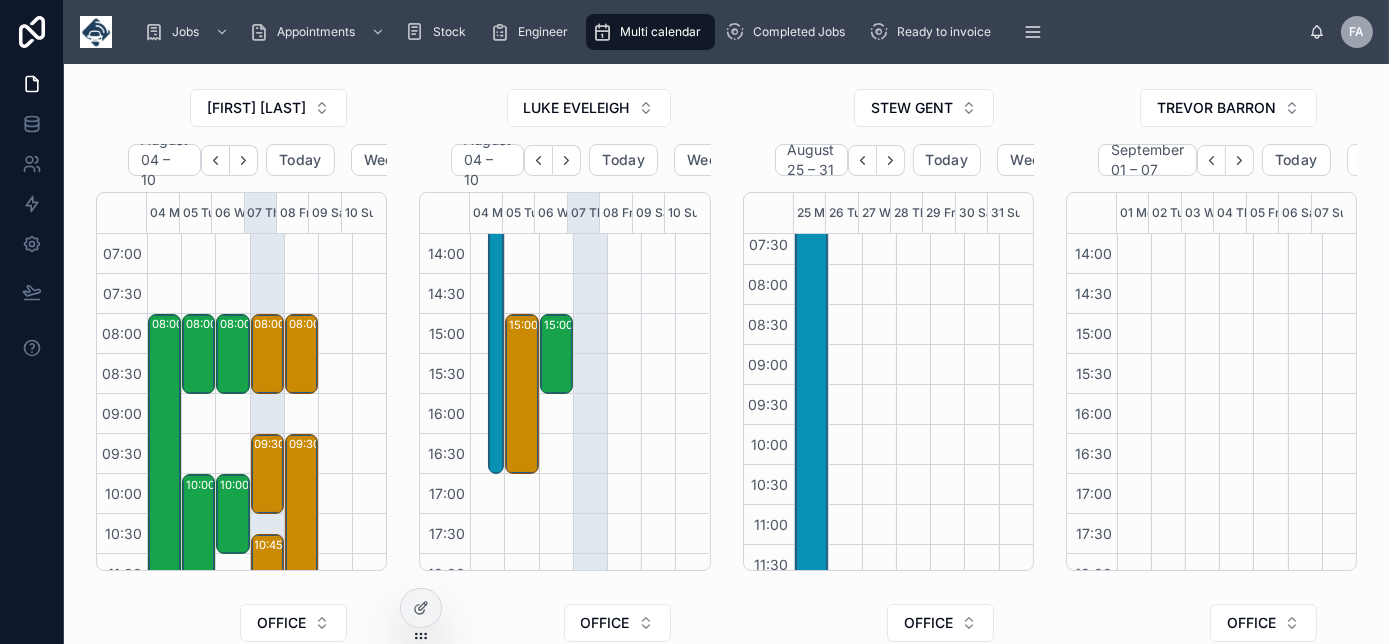 scroll, scrollTop: 0, scrollLeft: 0, axis: both 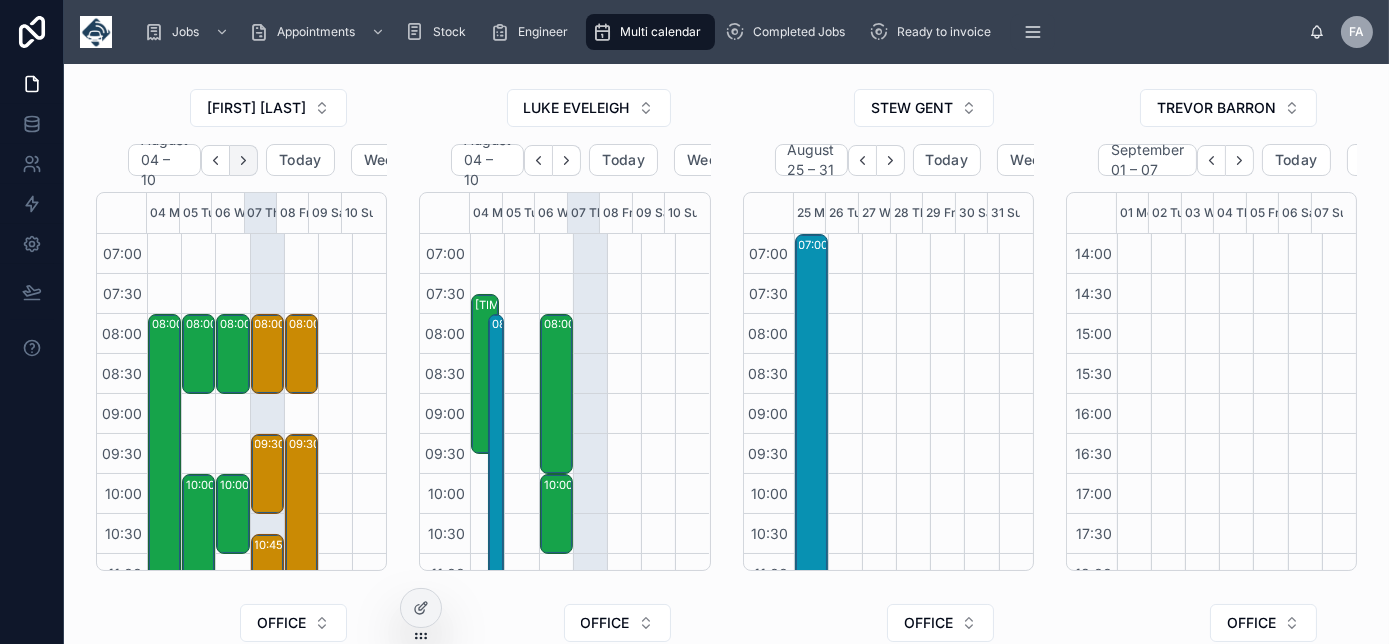 click 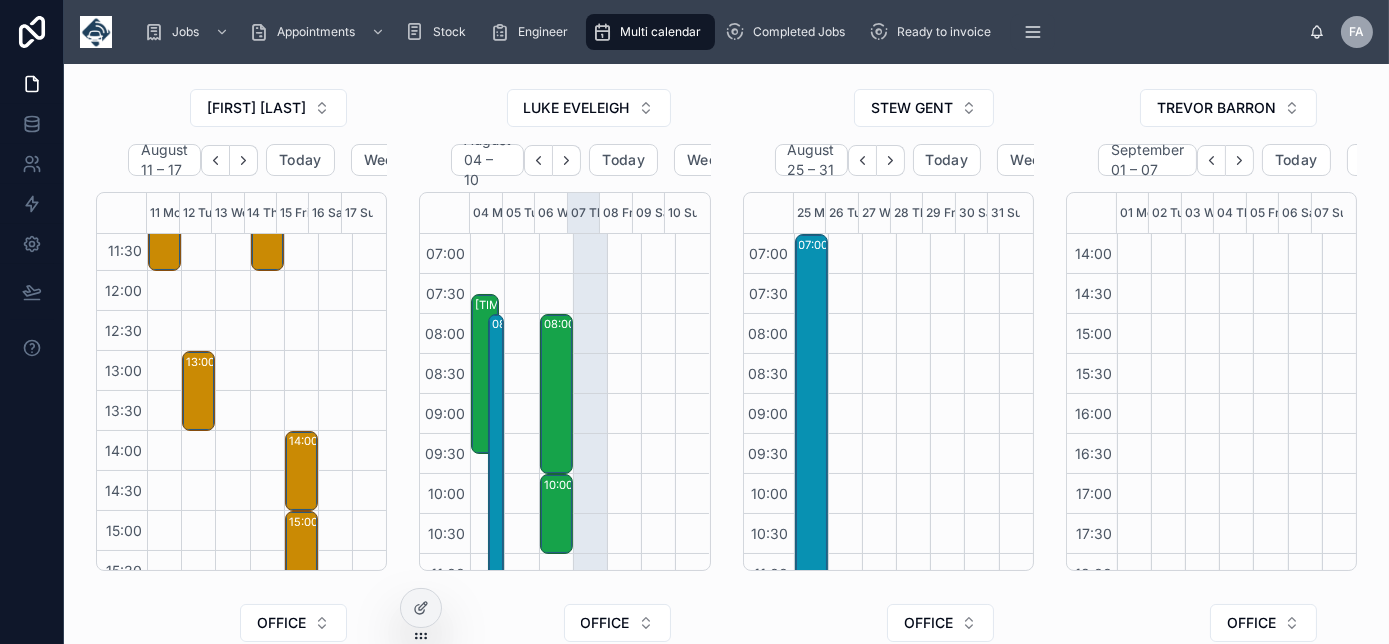 scroll, scrollTop: 181, scrollLeft: 0, axis: vertical 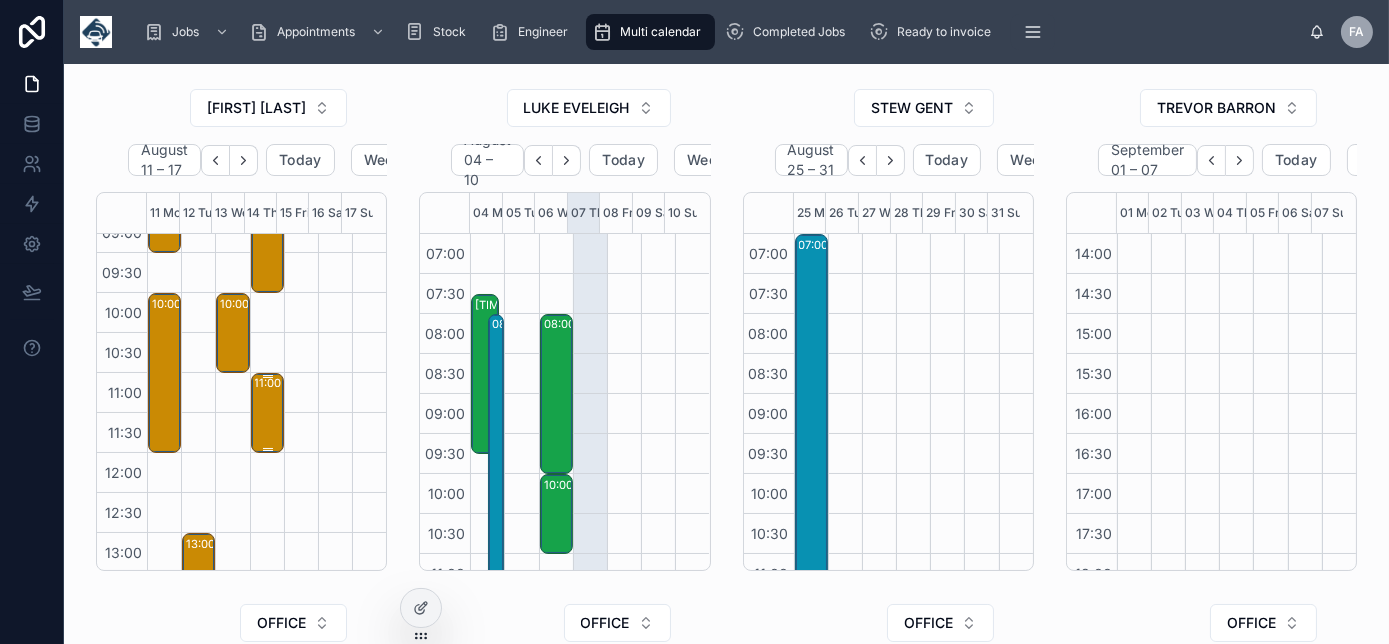 click on "11:00 – 12:00 x1 SC LP22FNU- Vt101" at bounding box center [268, 413] 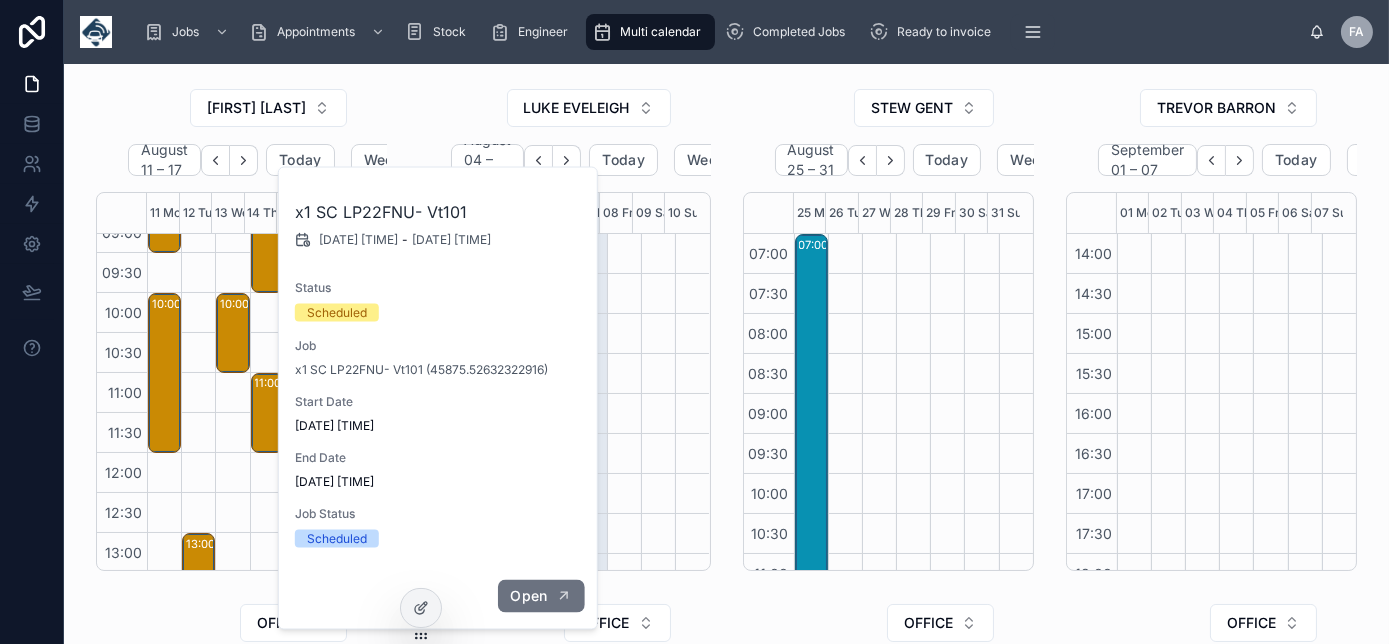click on "Open" at bounding box center (528, 596) 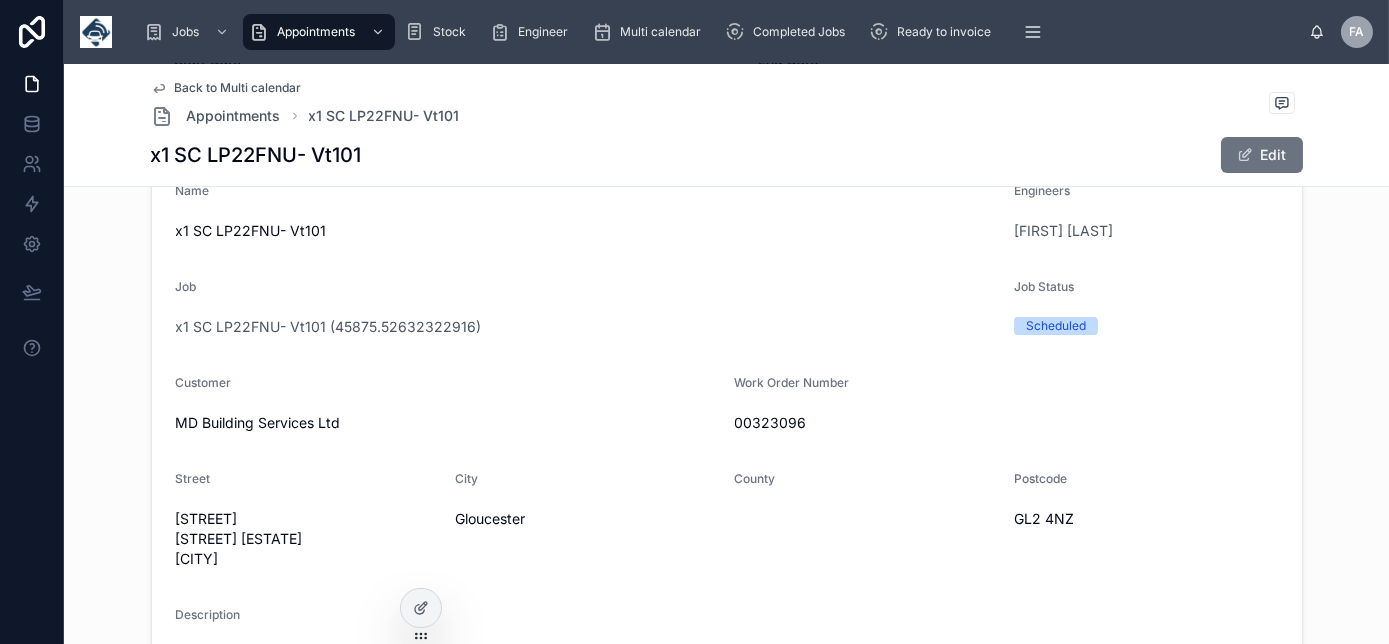 scroll, scrollTop: 363, scrollLeft: 0, axis: vertical 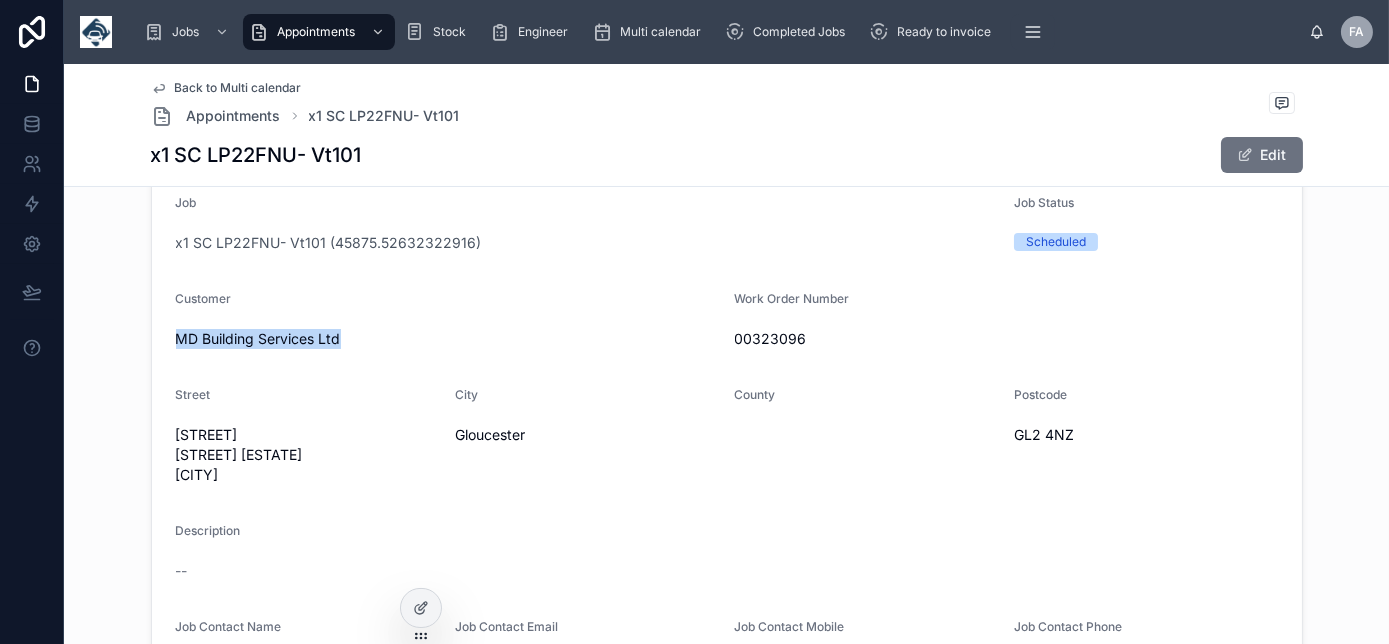 drag, startPoint x: 353, startPoint y: 344, endPoint x: 170, endPoint y: 359, distance: 183.61372 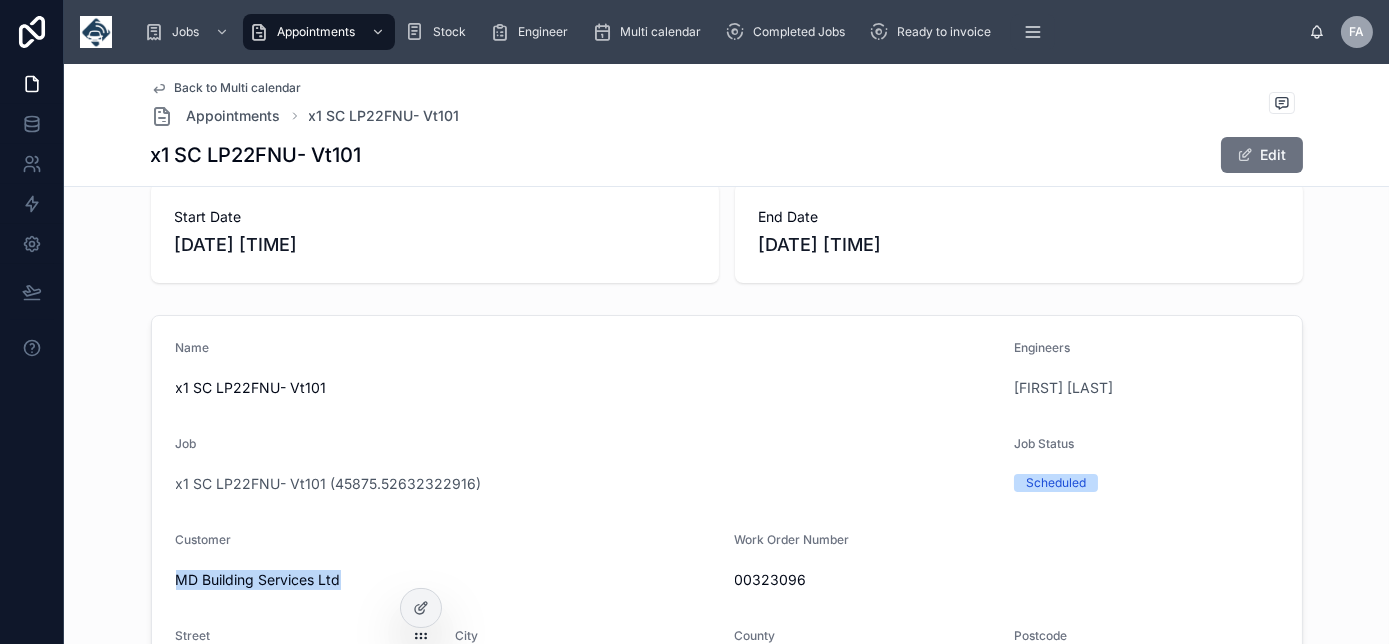 scroll, scrollTop: 272, scrollLeft: 0, axis: vertical 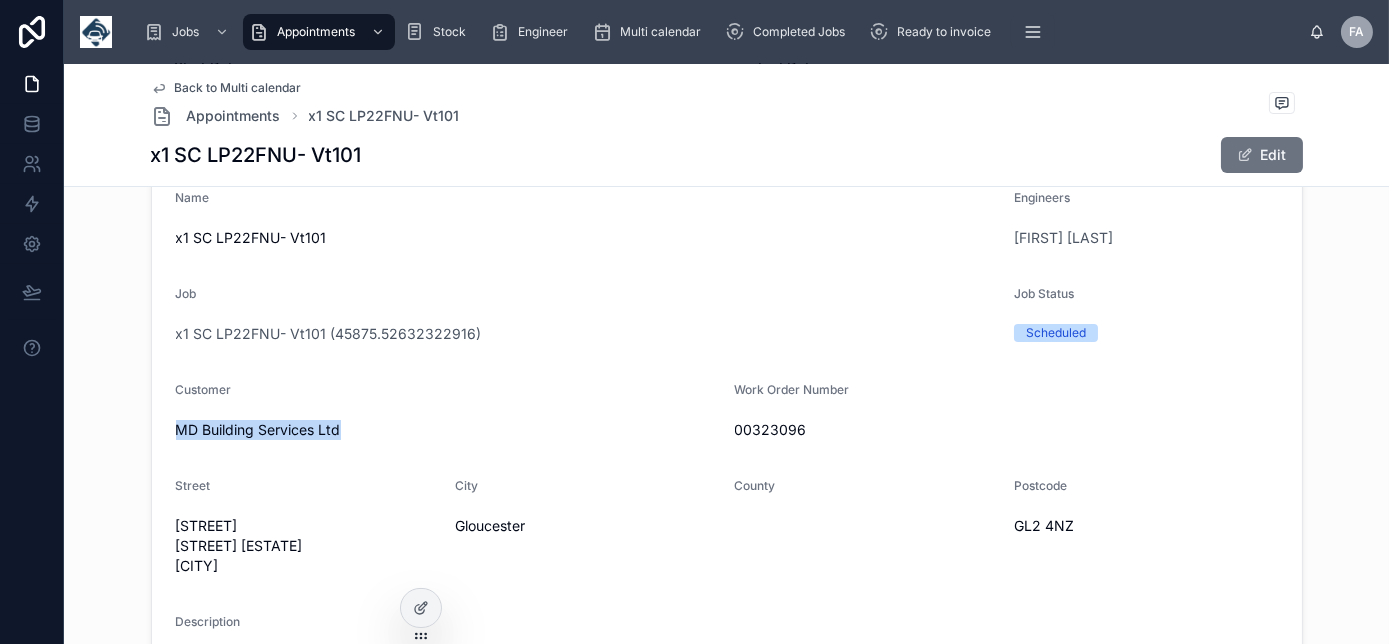 copy on "MD Building Services Ltd" 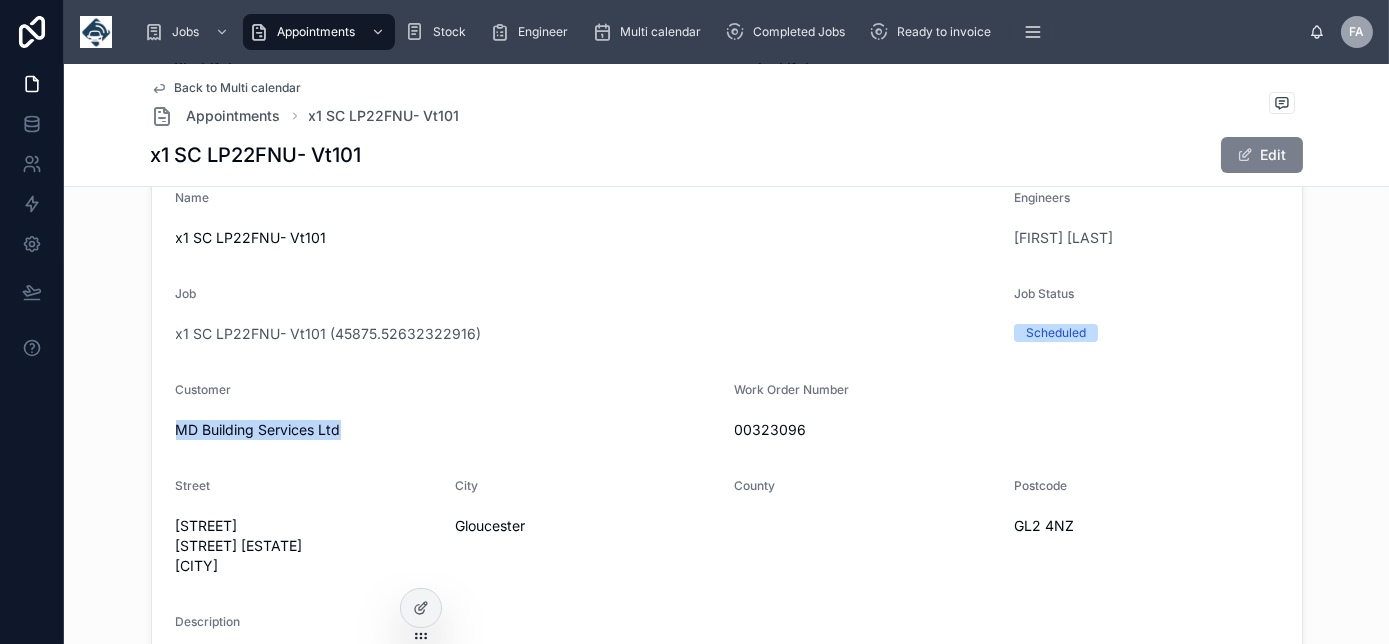 click on "Edit" at bounding box center (1262, 155) 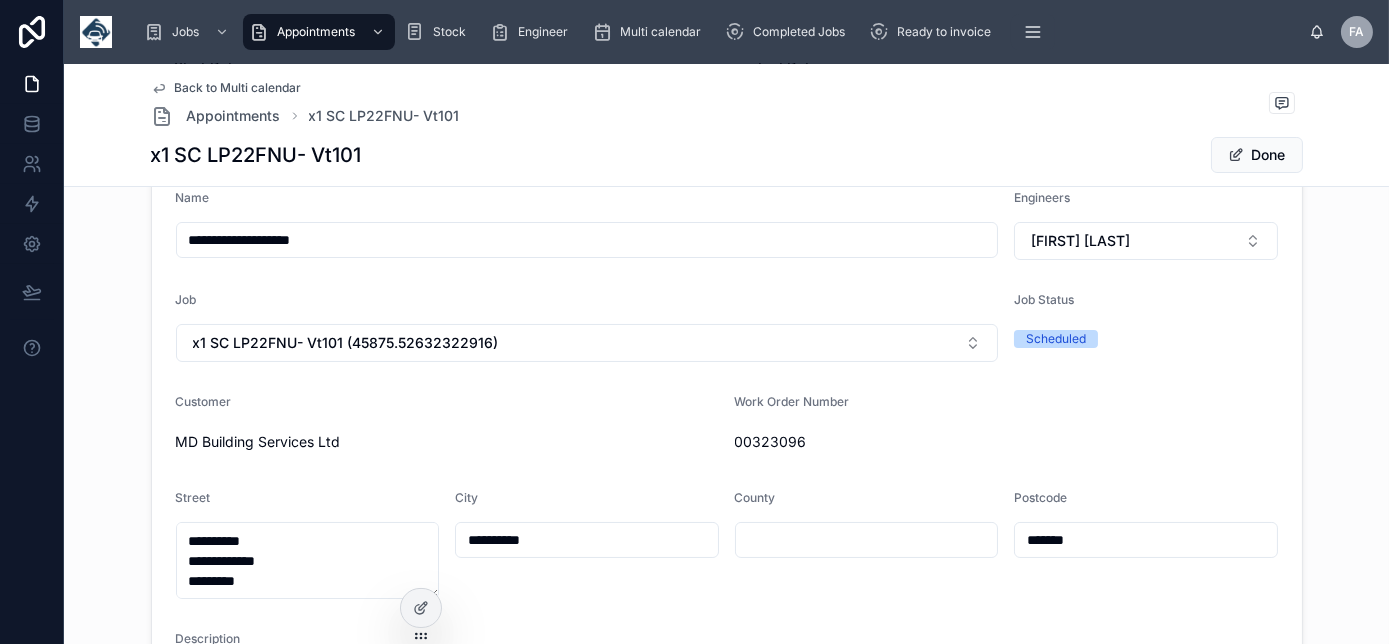 click on "**********" at bounding box center (587, 240) 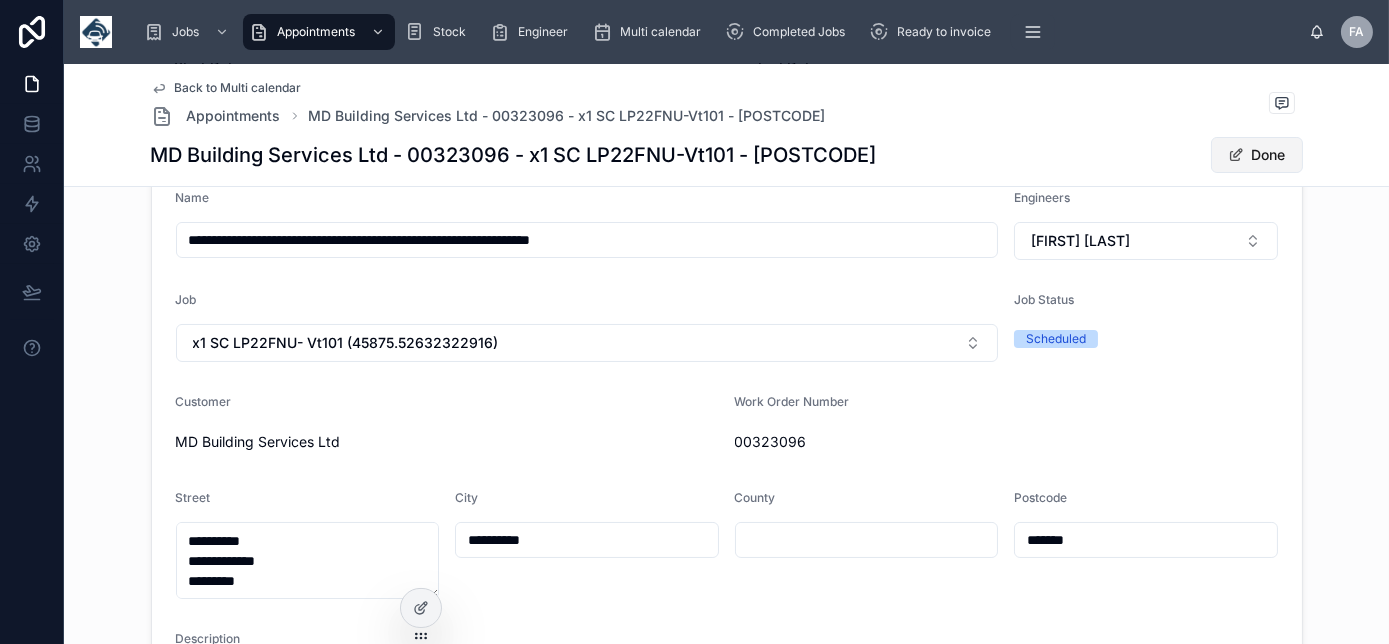 type on "**********" 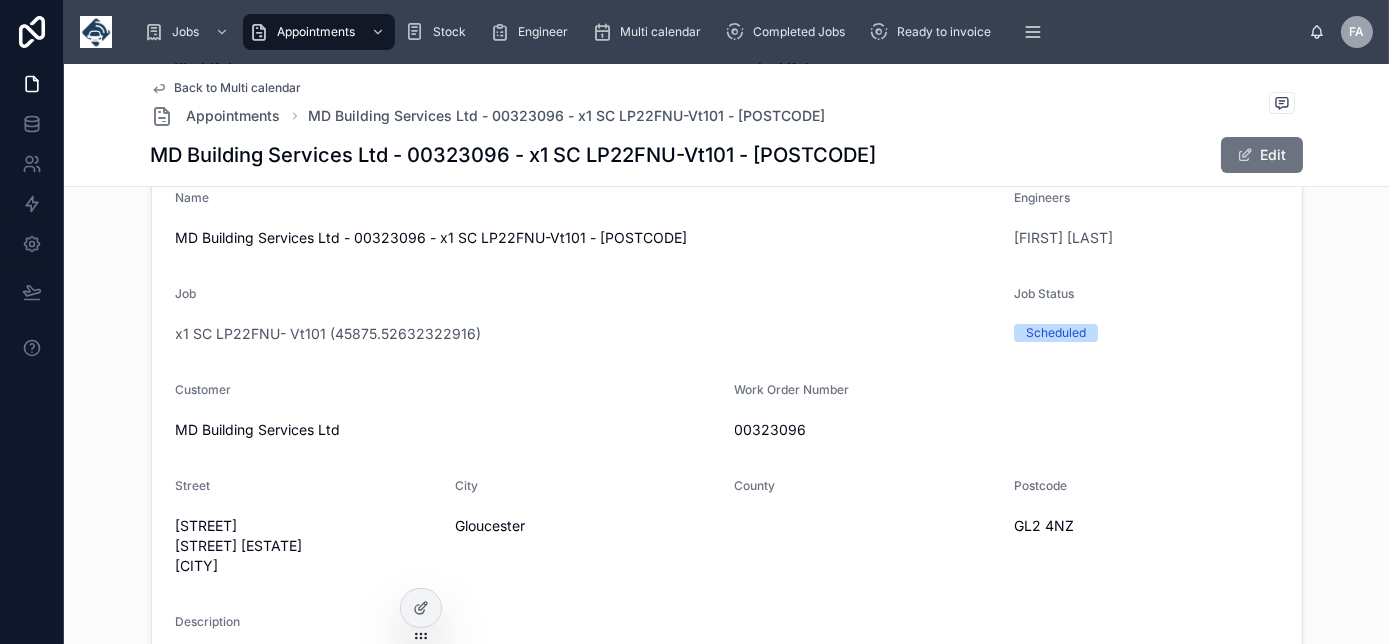 click on "Back to Multi calendar" at bounding box center [238, 88] 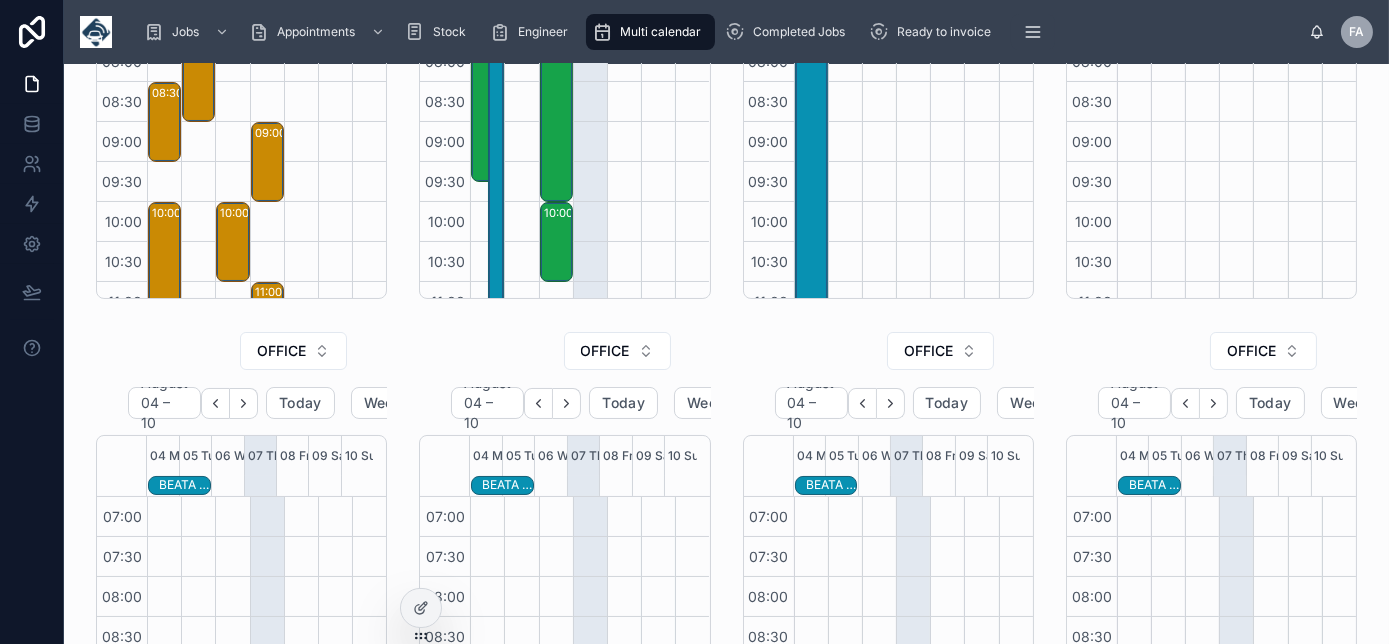 scroll, scrollTop: 560, scrollLeft: 0, axis: vertical 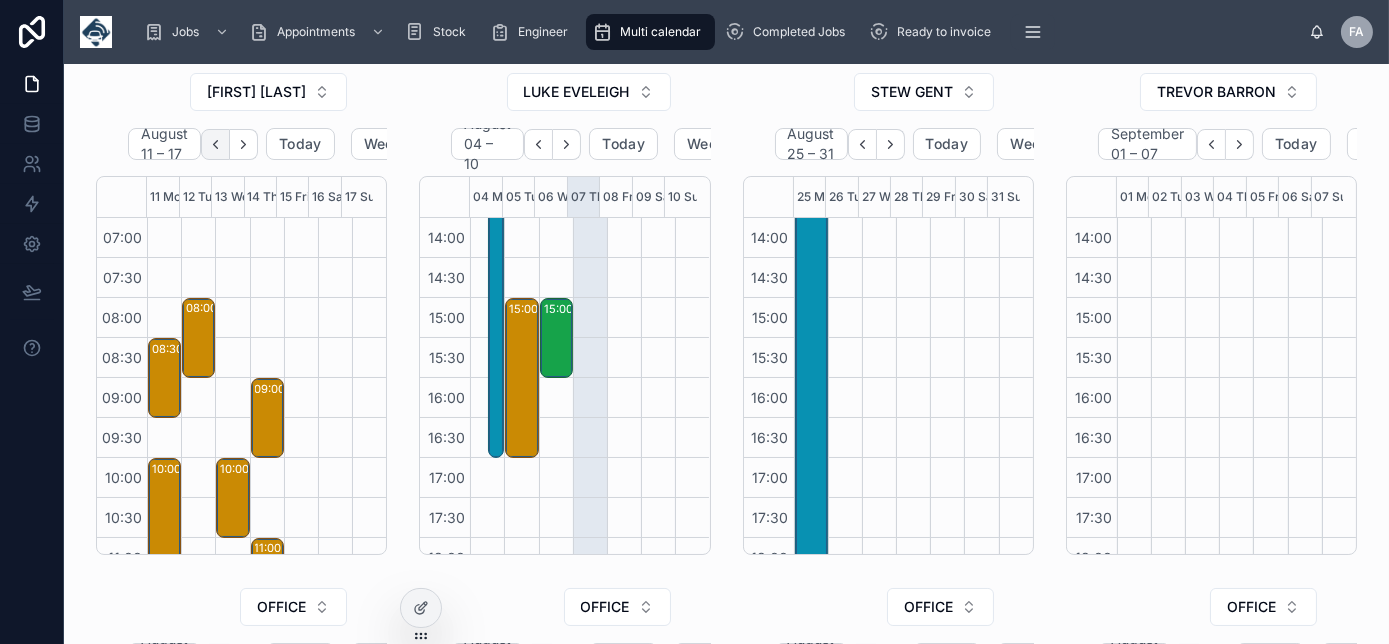 drag, startPoint x: 269, startPoint y: 94, endPoint x: 215, endPoint y: 144, distance: 73.593475 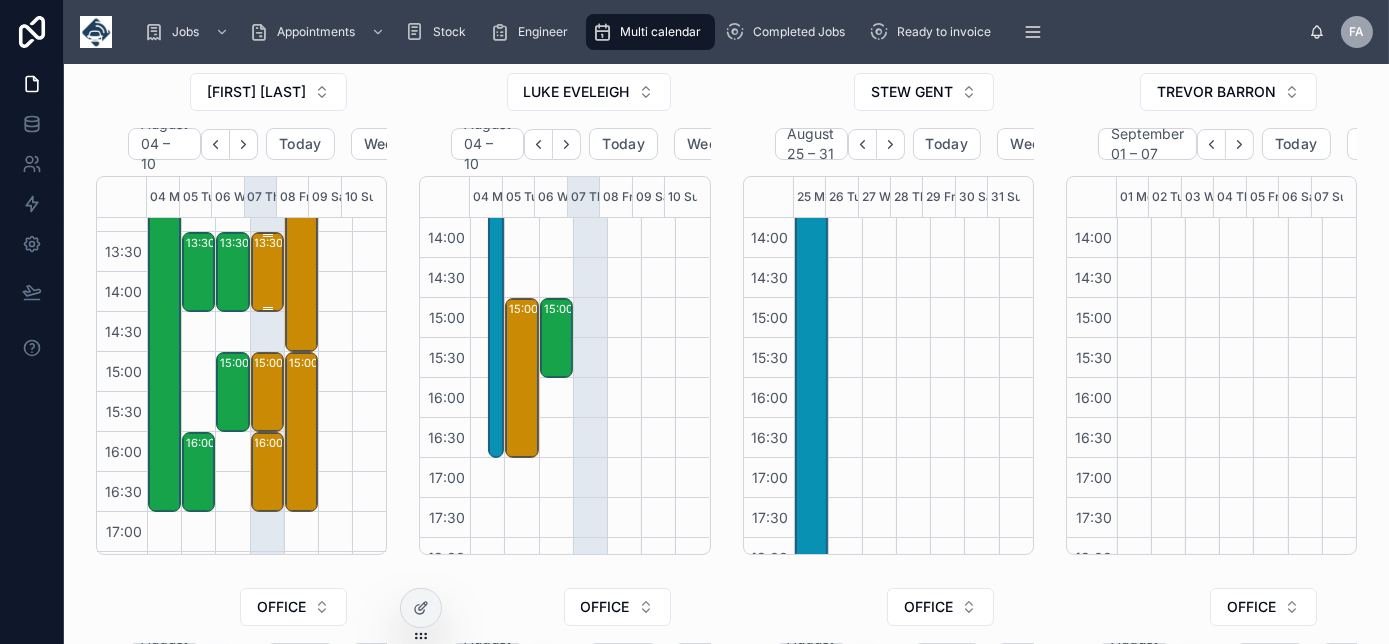 scroll, scrollTop: 545, scrollLeft: 0, axis: vertical 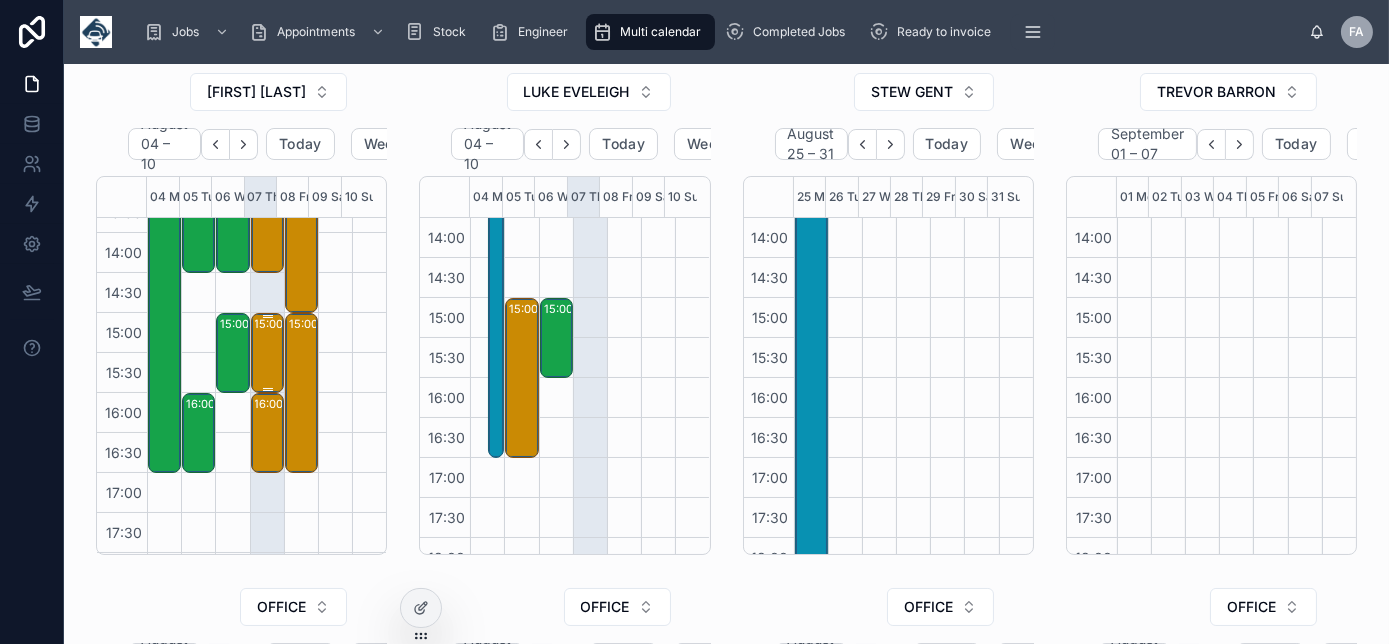 click on "15:00 – 16:00 Homes 2 Inspire Limited - 00322335 - TN360 ADD ON  1 VT101 X 1 DRIVER ID KEYPAD - TA19 0PJ" at bounding box center [268, 353] 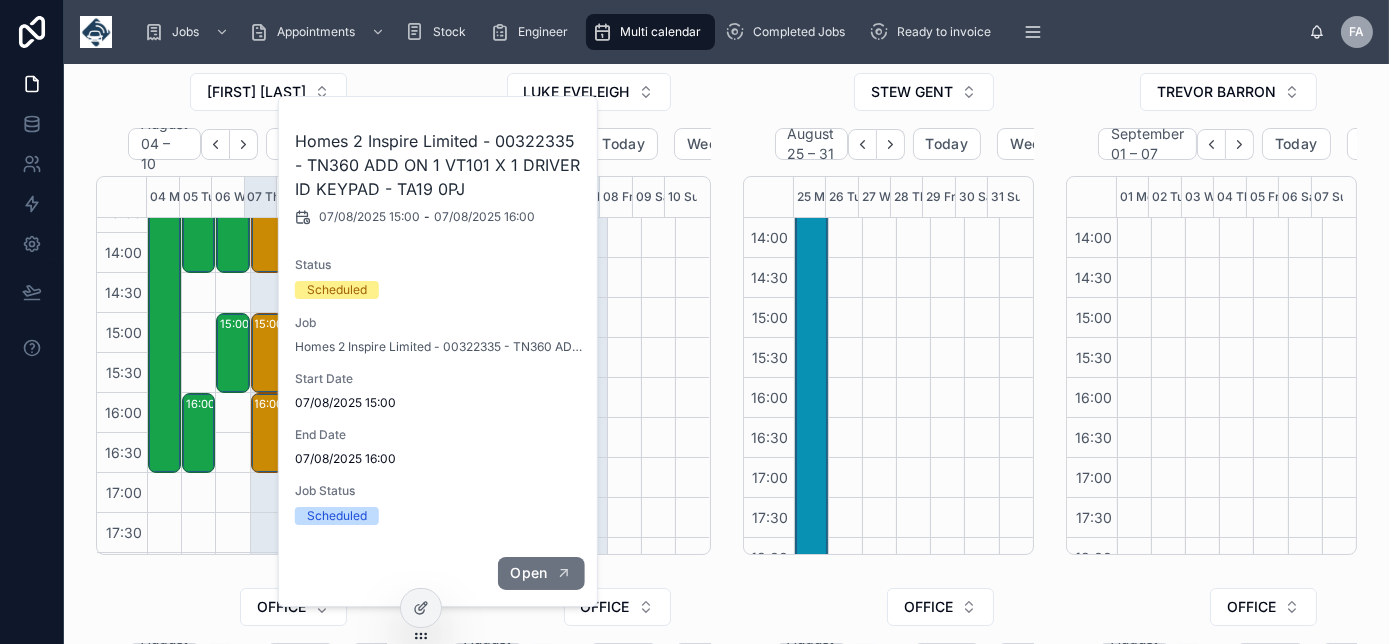 click on "Open" at bounding box center [528, 573] 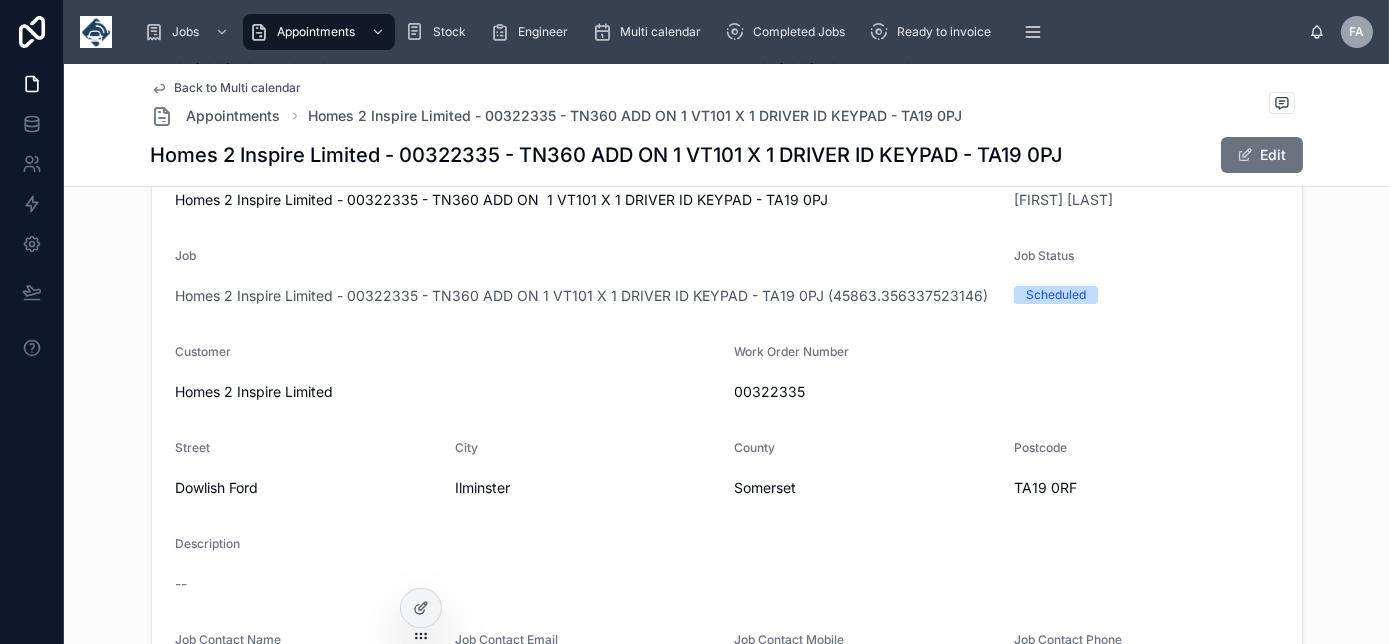 scroll, scrollTop: 107, scrollLeft: 0, axis: vertical 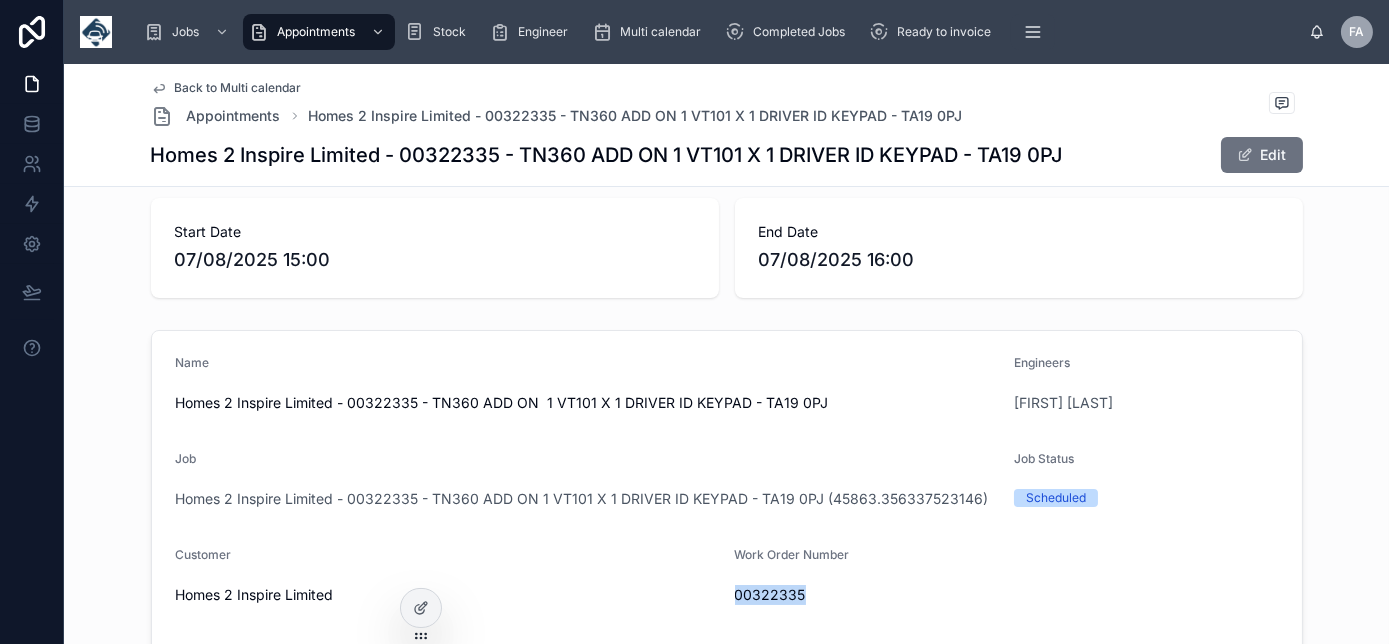 drag, startPoint x: 794, startPoint y: 598, endPoint x: 729, endPoint y: 600, distance: 65.03076 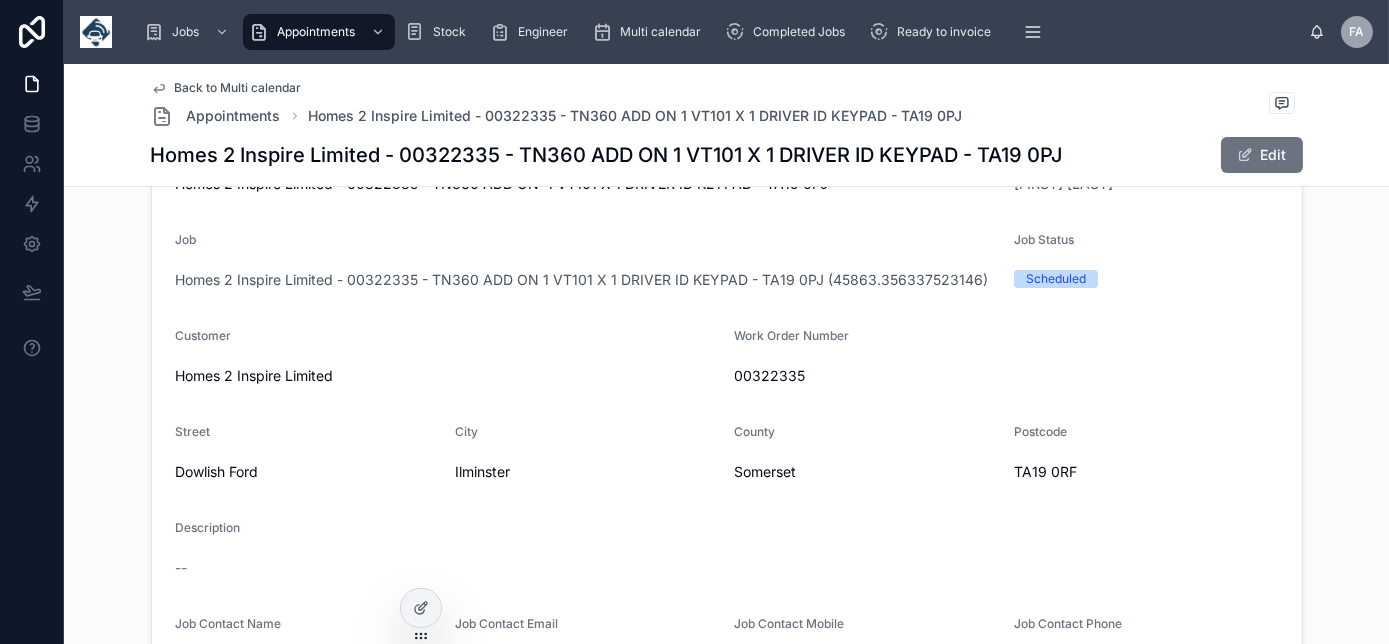 scroll, scrollTop: 471, scrollLeft: 0, axis: vertical 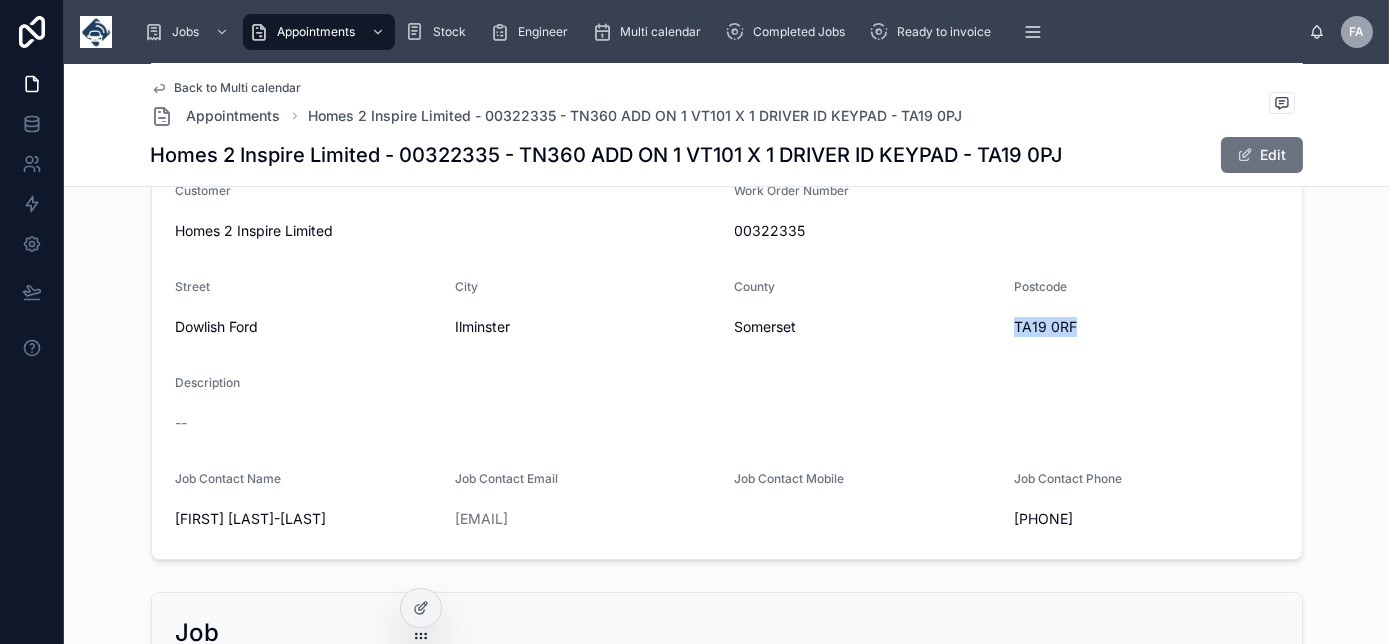 drag, startPoint x: 1080, startPoint y: 323, endPoint x: 1010, endPoint y: 330, distance: 70.34913 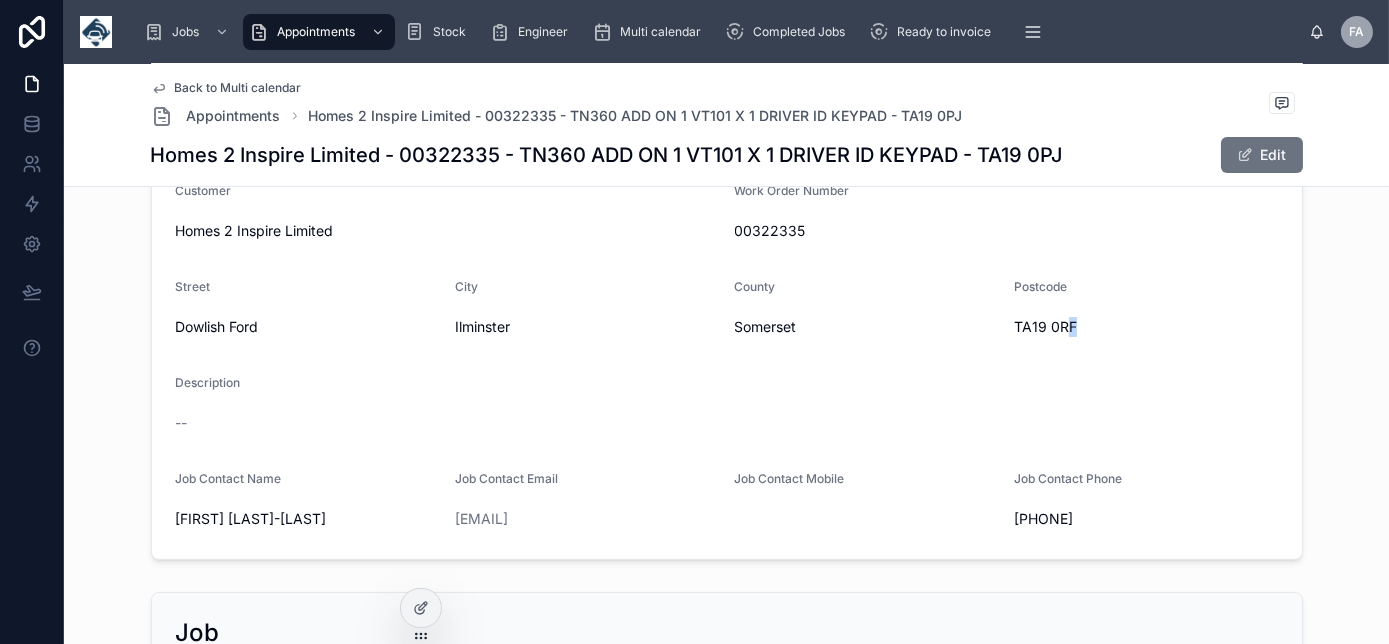 drag, startPoint x: 1075, startPoint y: 331, endPoint x: 1064, endPoint y: 332, distance: 11.045361 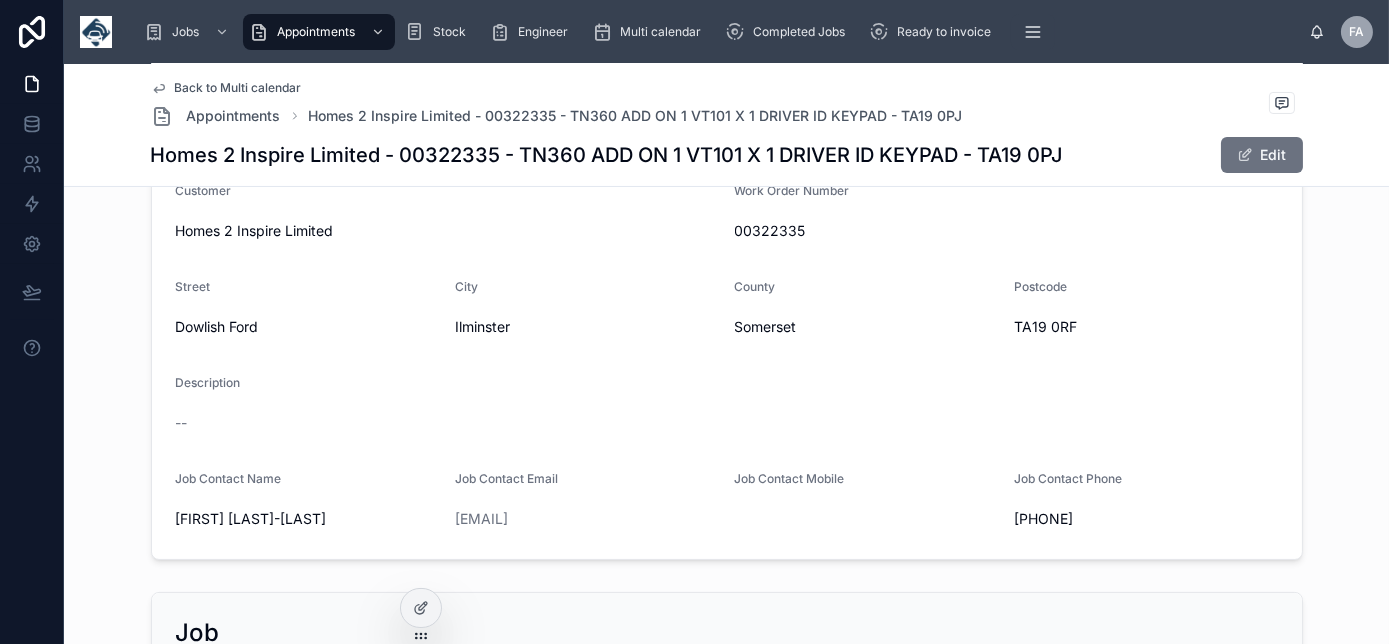 drag, startPoint x: 1064, startPoint y: 332, endPoint x: 1006, endPoint y: 386, distance: 79.24645 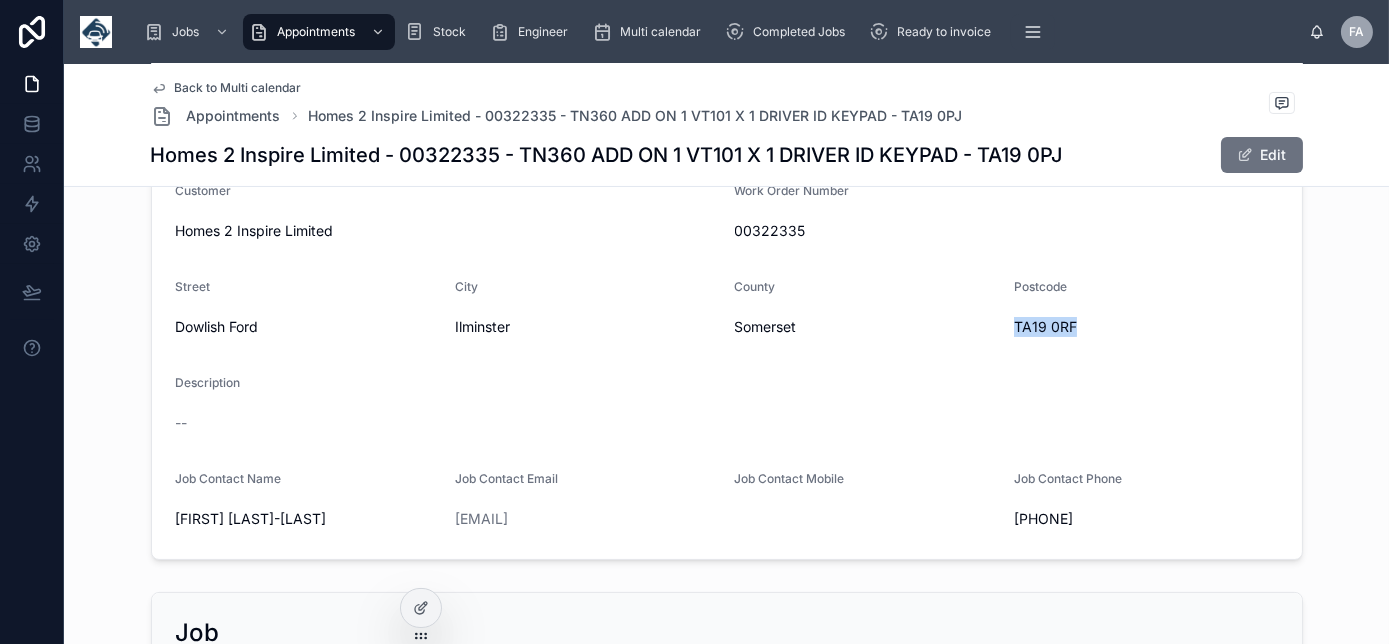 drag, startPoint x: 1087, startPoint y: 325, endPoint x: 1004, endPoint y: 325, distance: 83 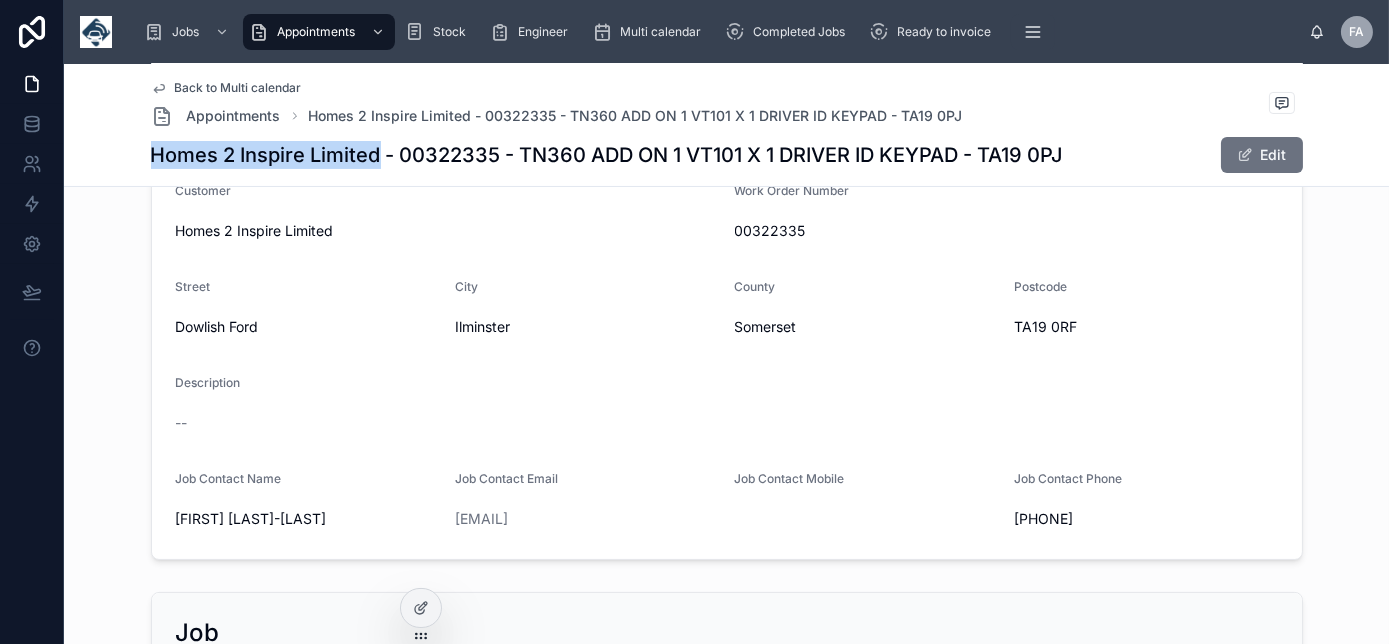 drag, startPoint x: 371, startPoint y: 159, endPoint x: 137, endPoint y: 154, distance: 234.0534 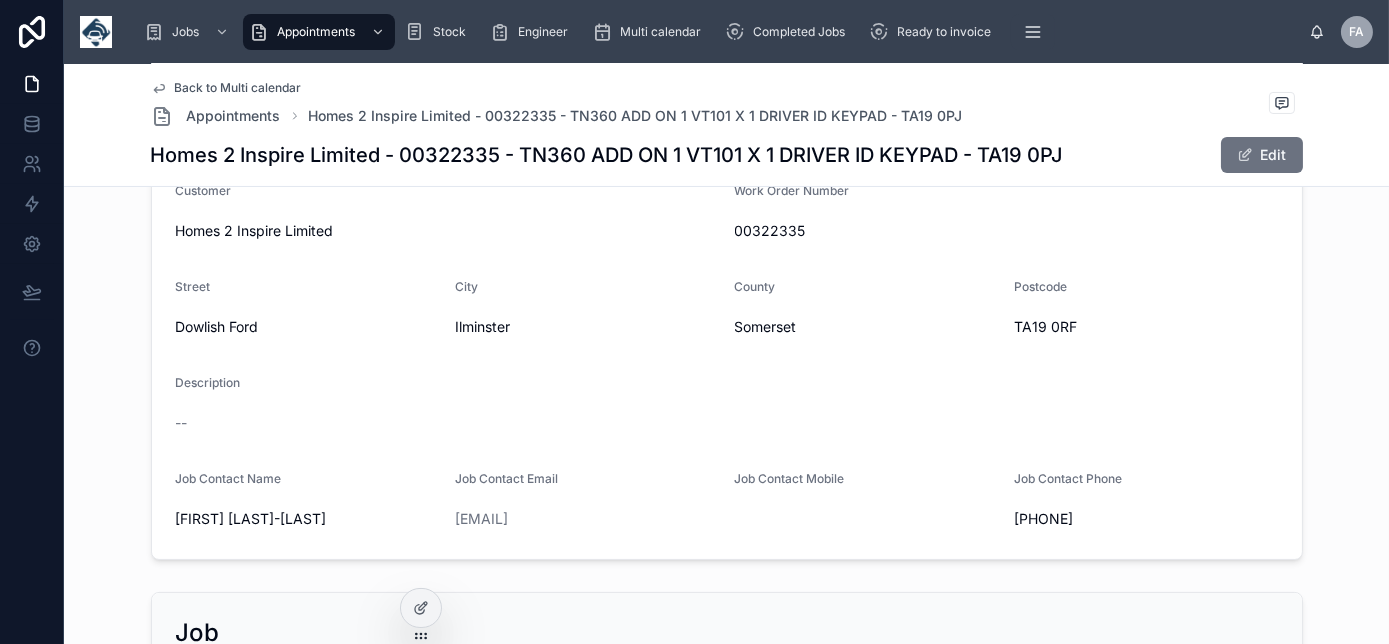 click on "Back to Multi calendar" at bounding box center (557, 88) 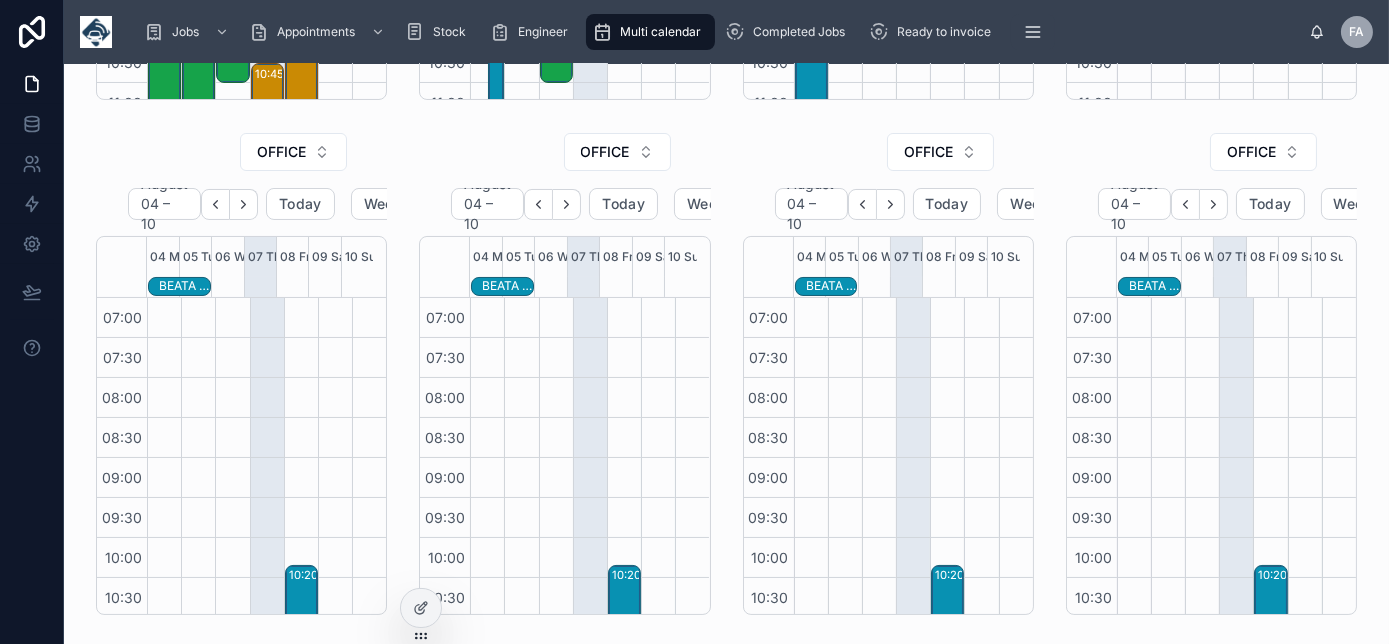 scroll, scrollTop: 560, scrollLeft: 0, axis: vertical 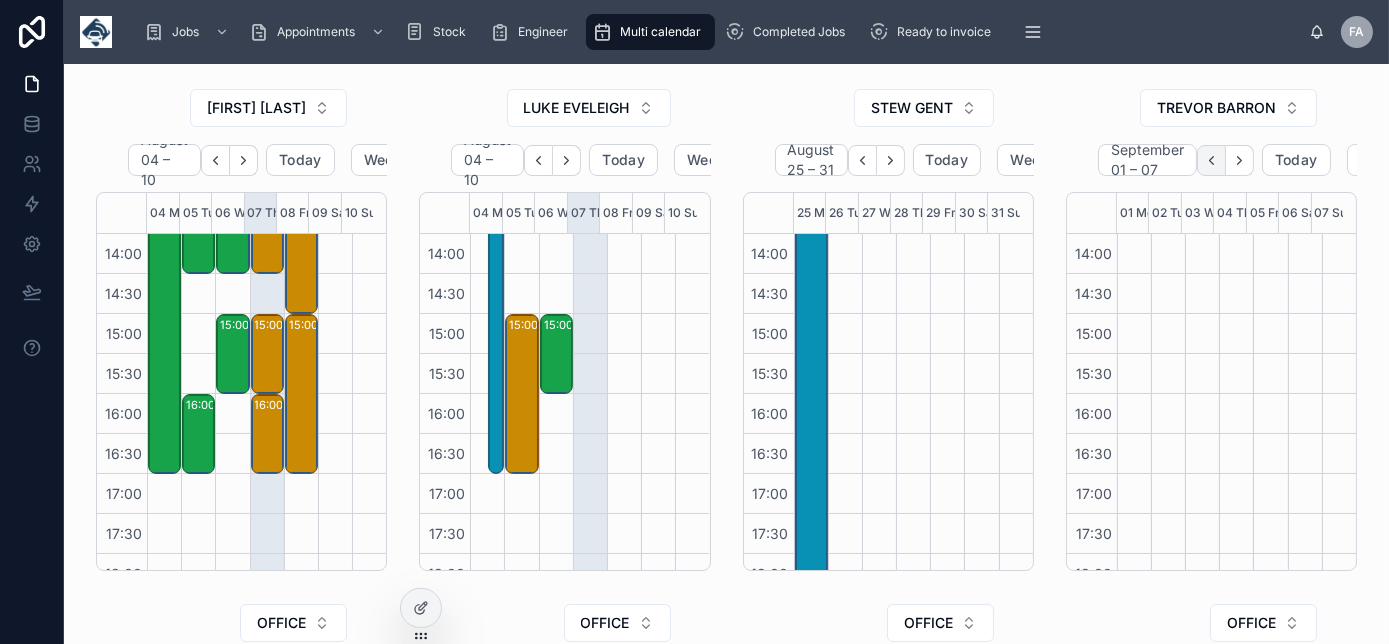 click 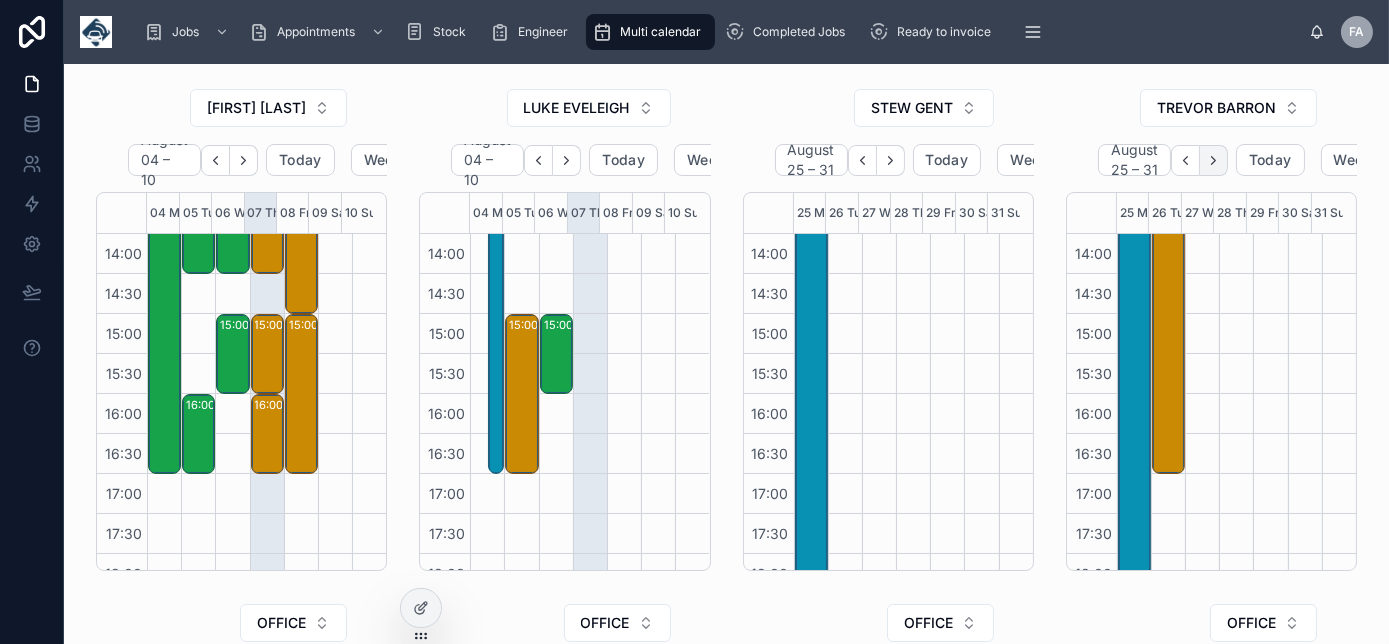 click 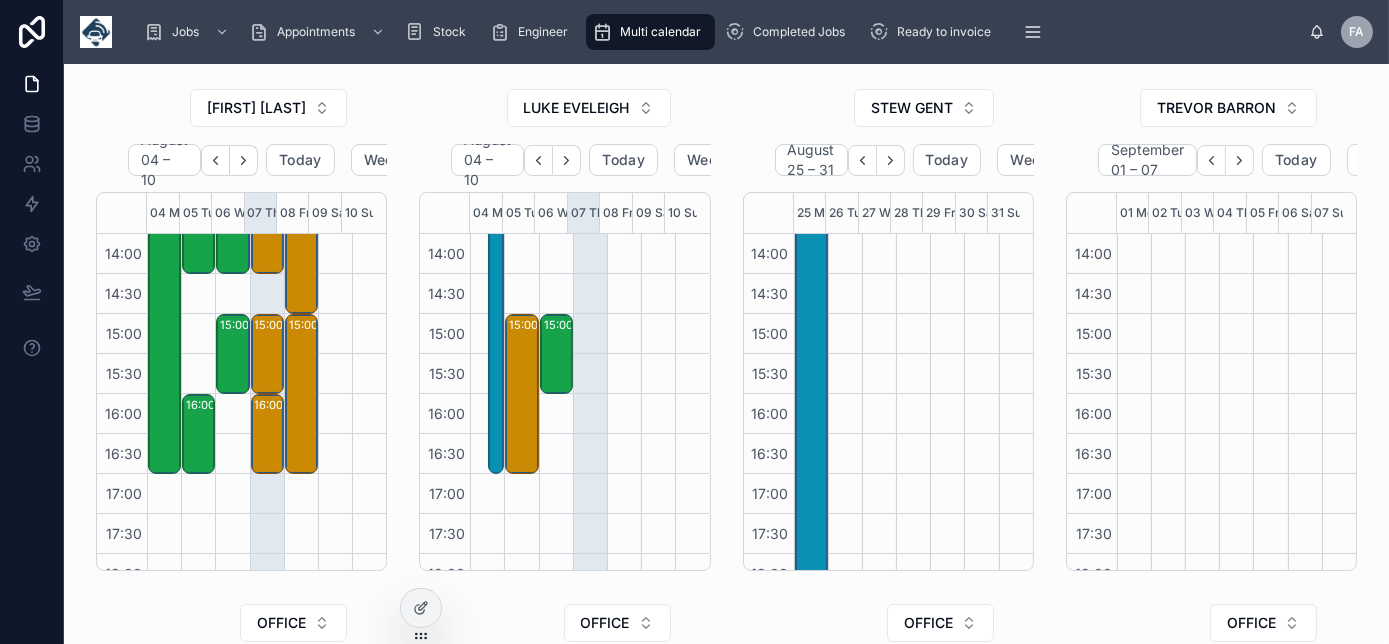 click 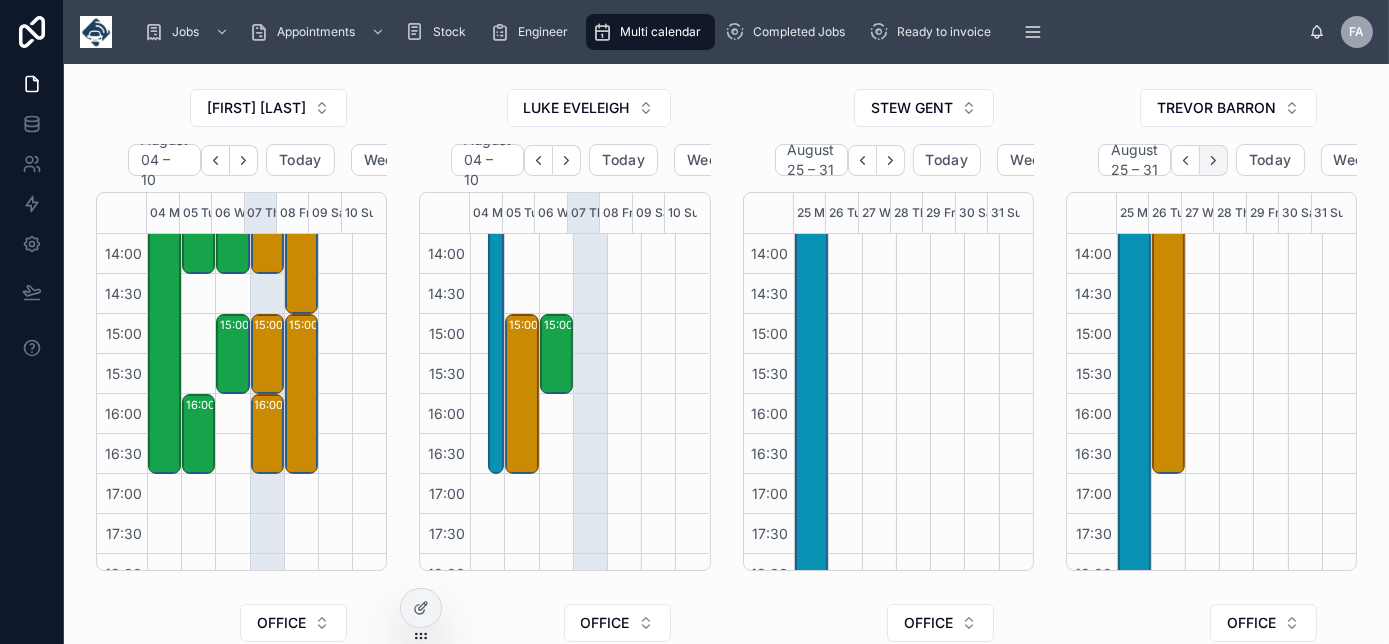 click 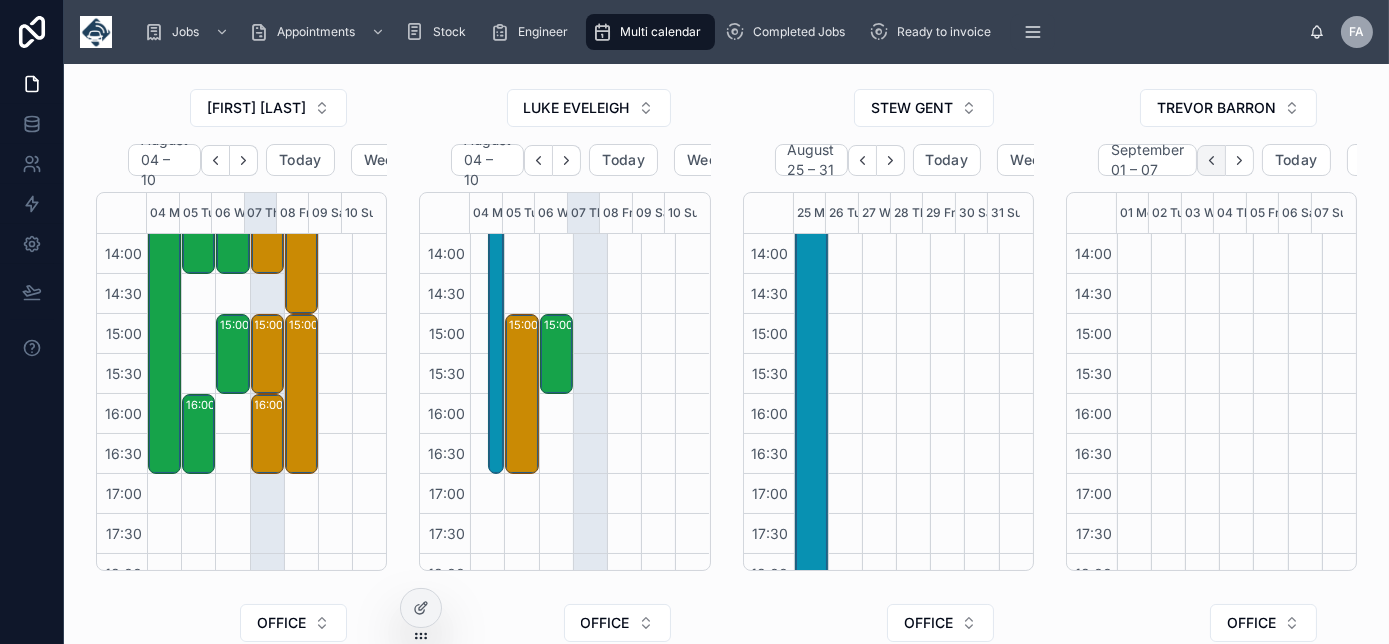 click 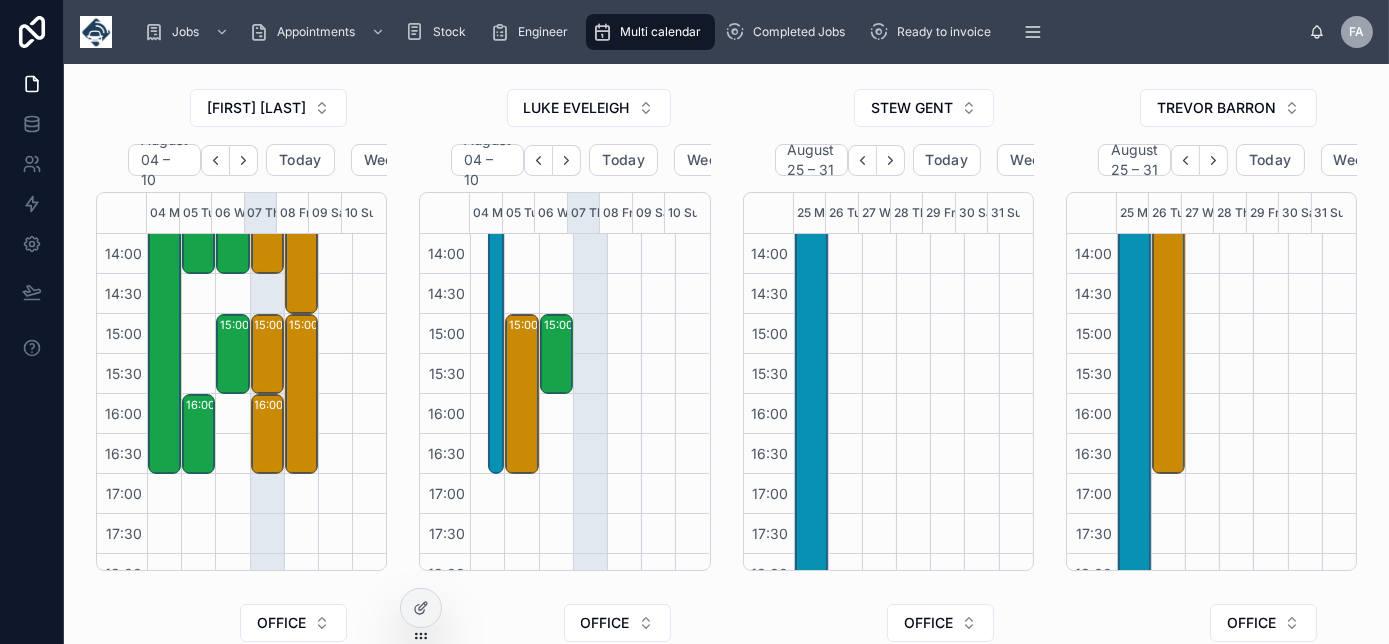 click 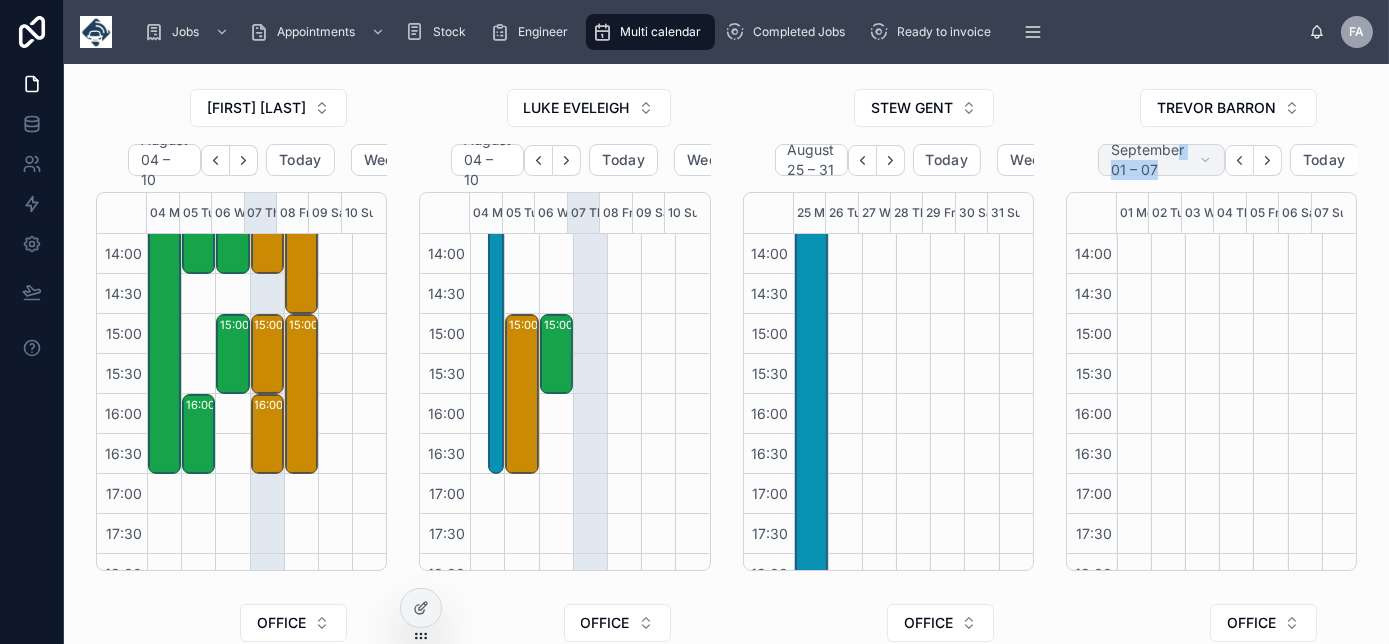 click on "September 01 – 07" at bounding box center (1151, 160) 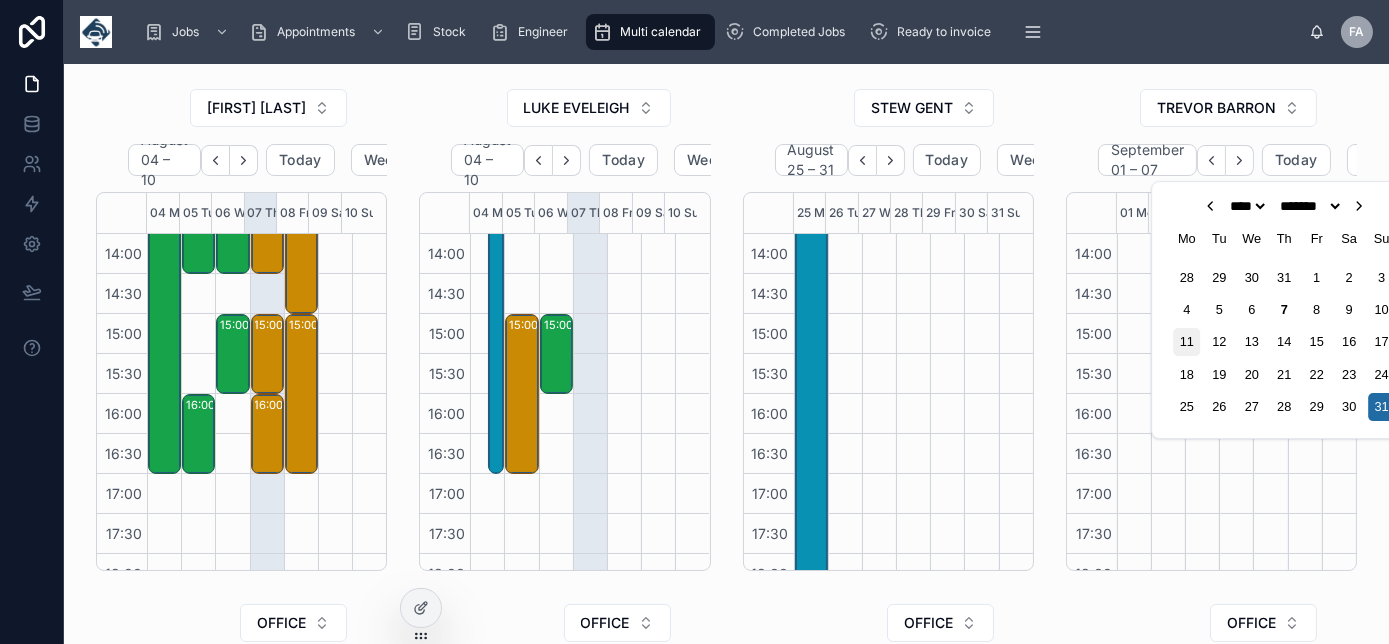 click on "11" at bounding box center [1186, 342] 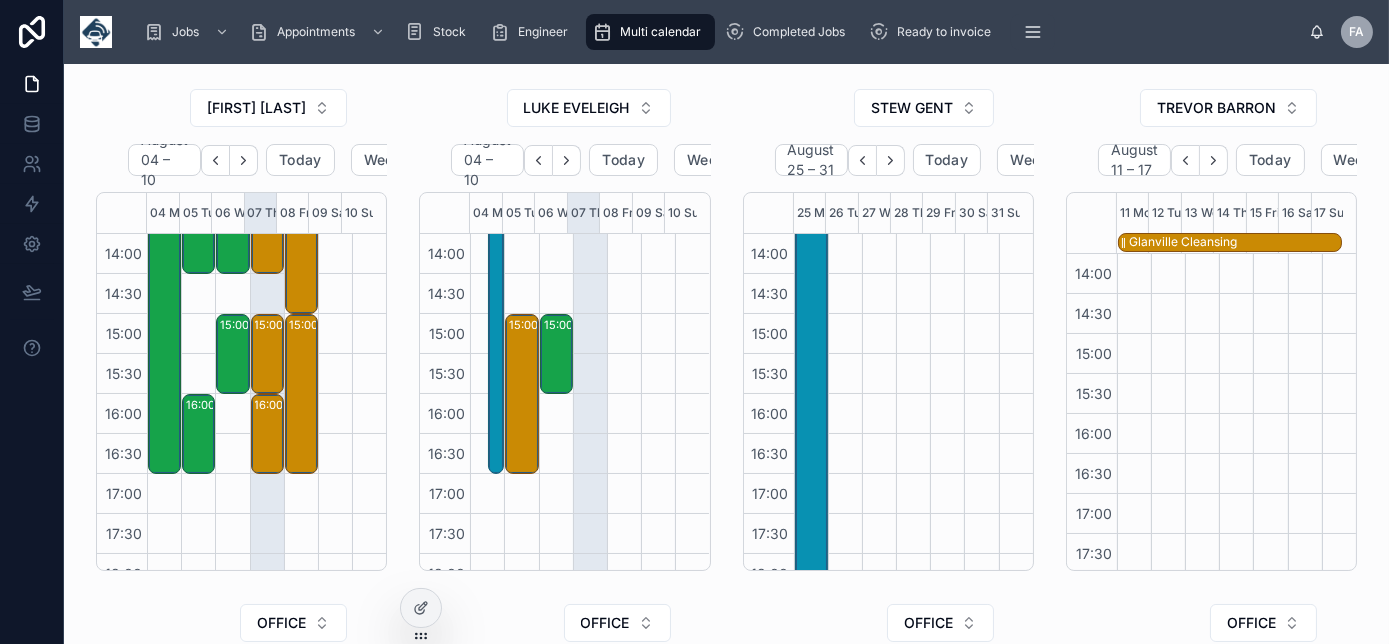click on "Glanville Cleansing" at bounding box center [1183, 242] 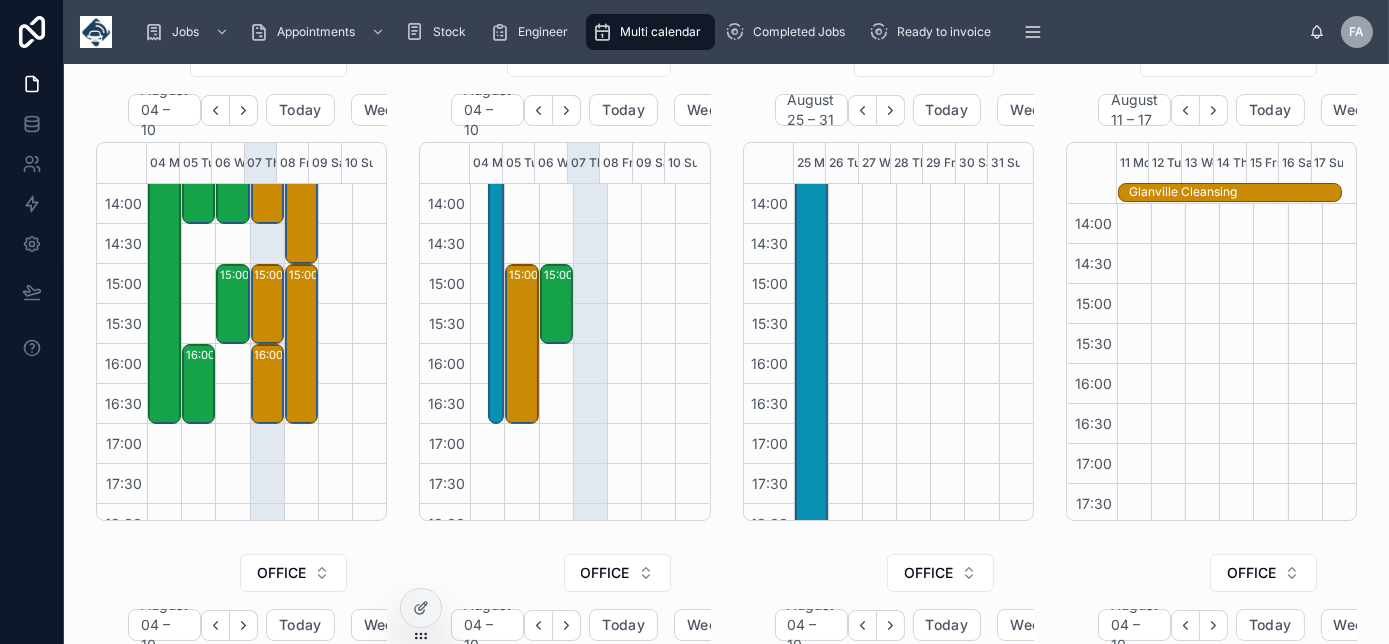 scroll, scrollTop: 98, scrollLeft: 0, axis: vertical 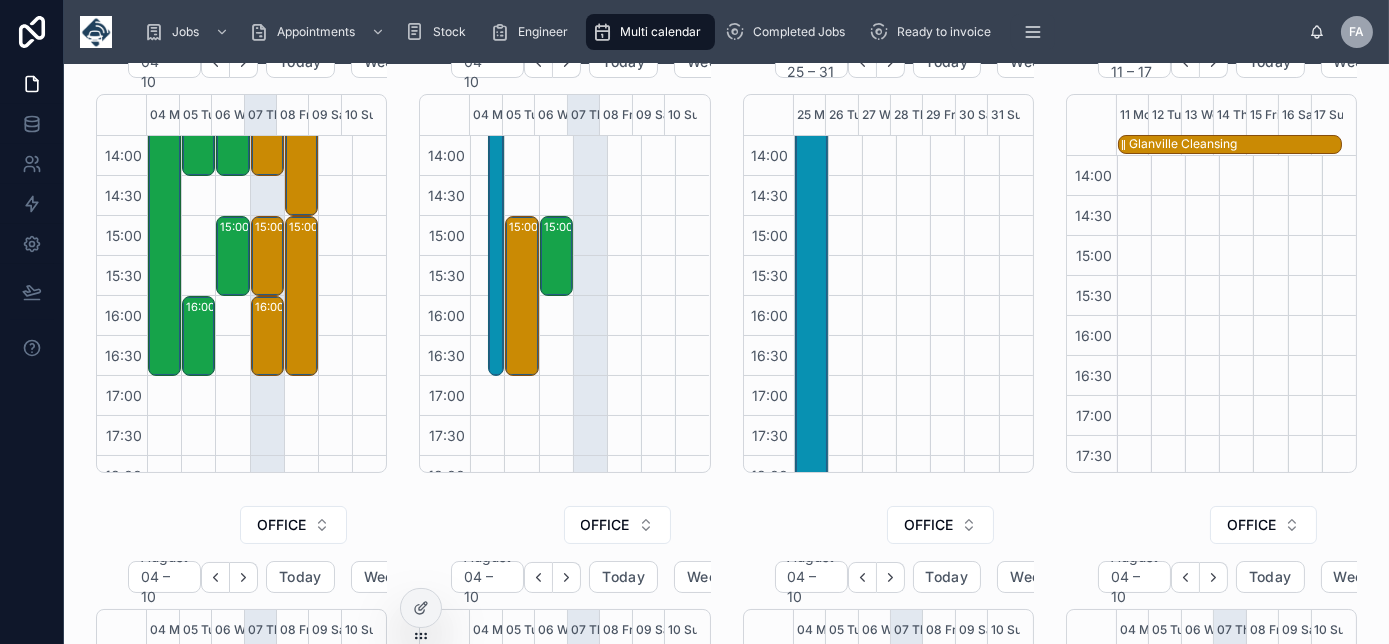 drag, startPoint x: 1384, startPoint y: 258, endPoint x: 1224, endPoint y: 137, distance: 200.6016 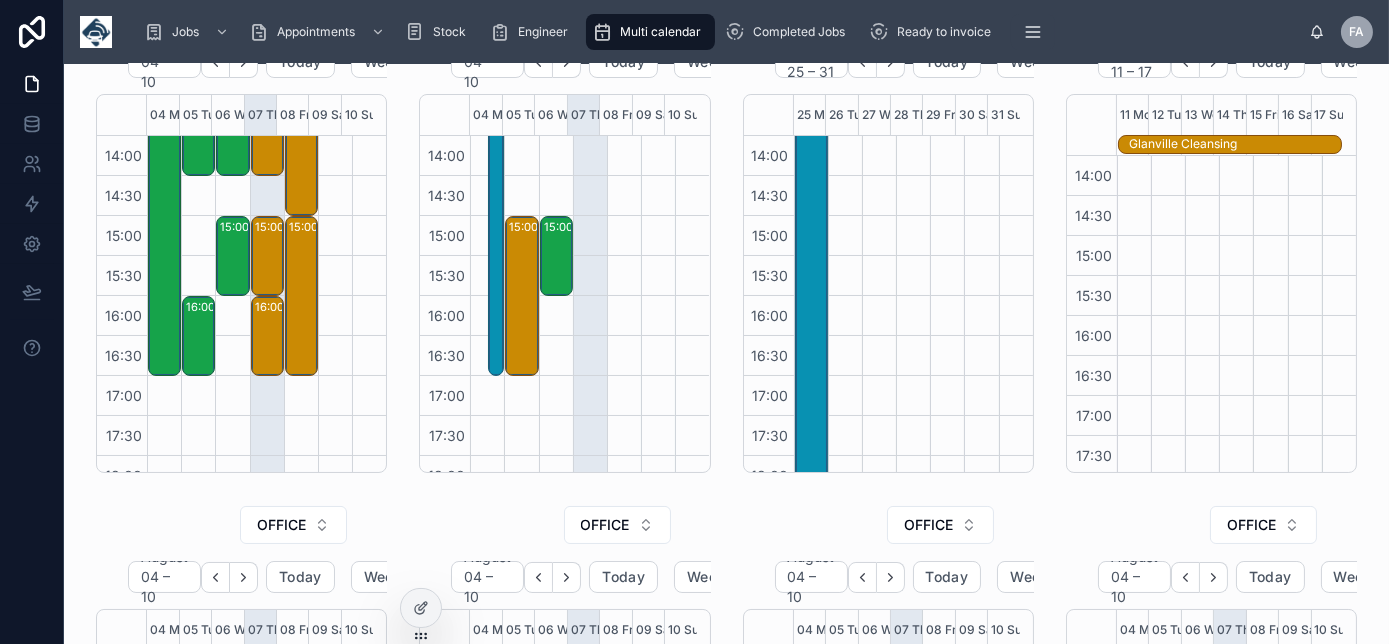 scroll, scrollTop: 0, scrollLeft: 0, axis: both 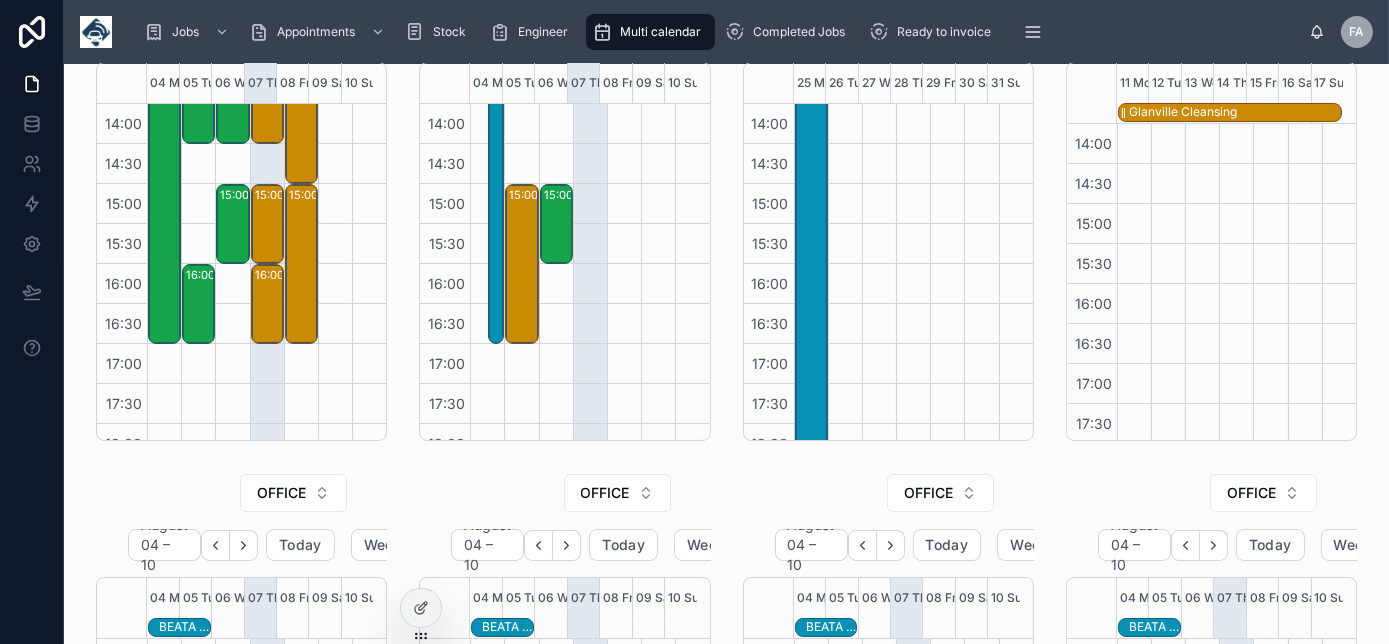 click on "Glanville Cleansing" at bounding box center [1183, 112] 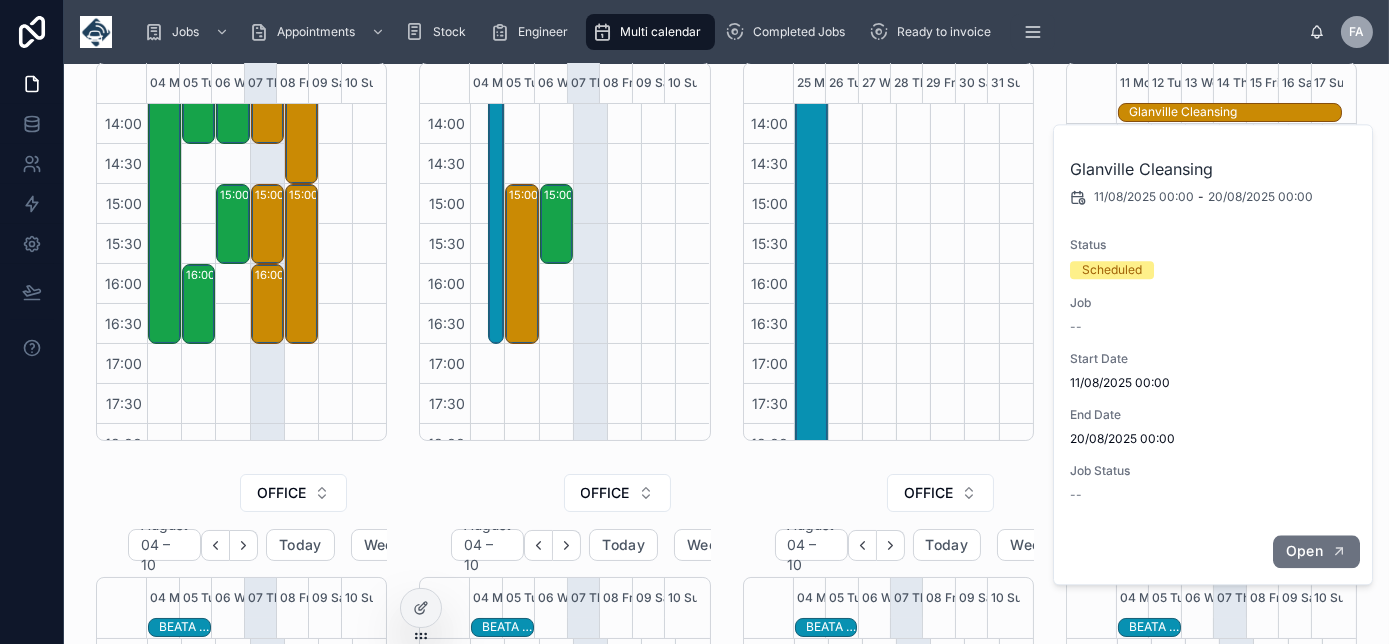 click on "Open" at bounding box center [1304, 551] 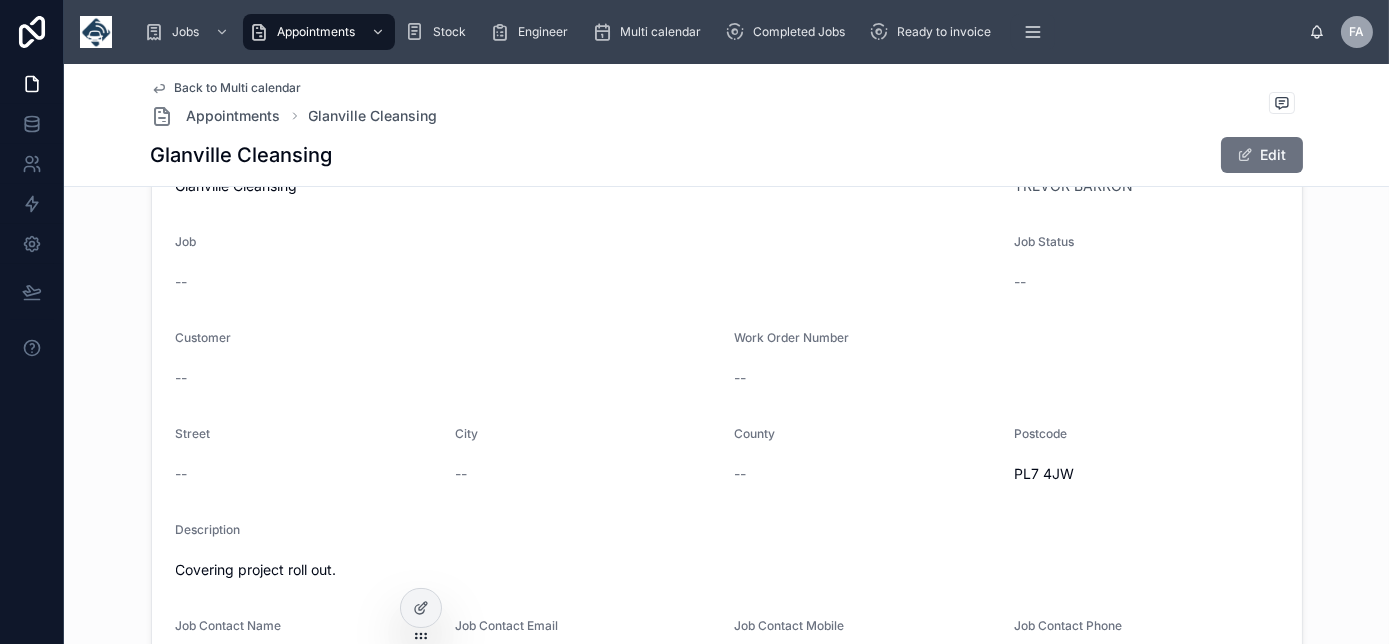 scroll, scrollTop: 31, scrollLeft: 0, axis: vertical 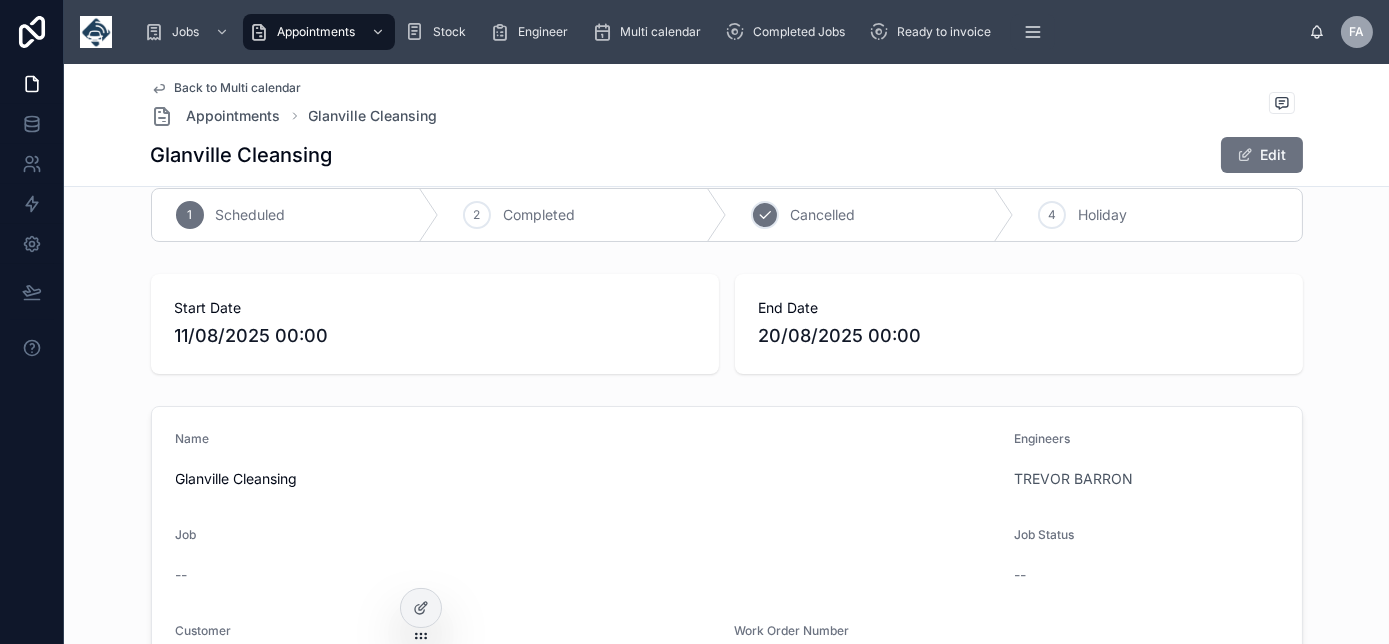 click on "Cancelled" at bounding box center (823, 215) 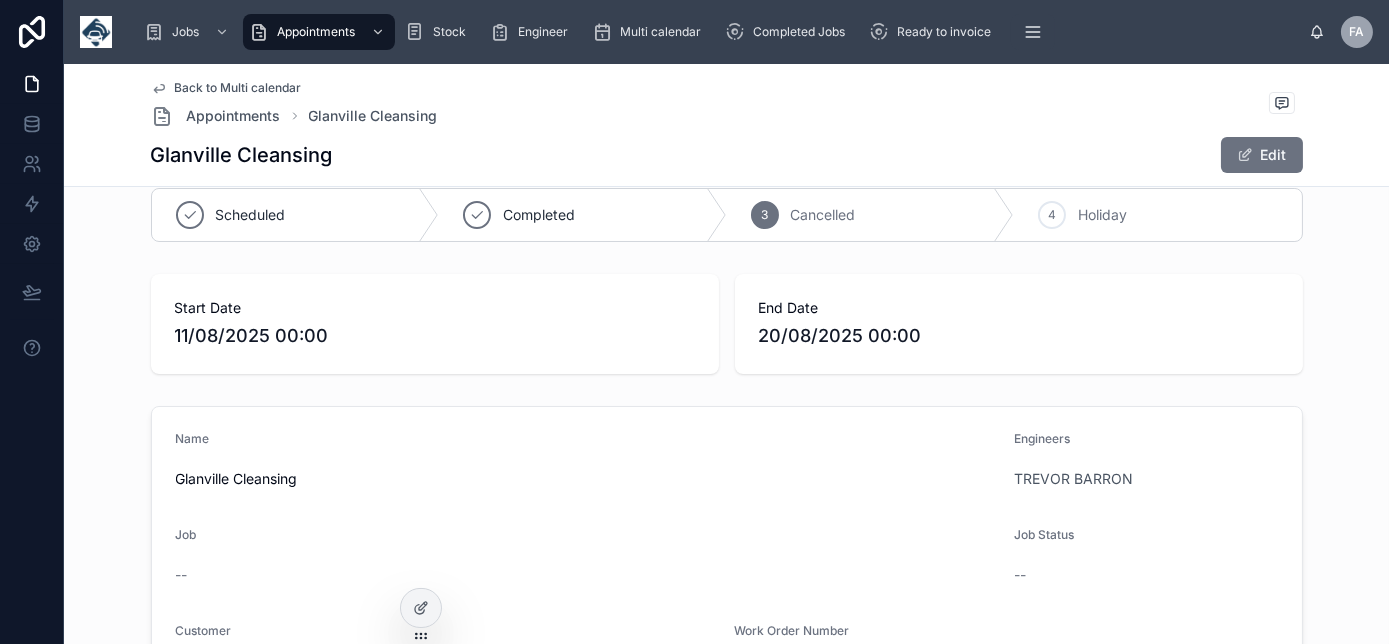 click on "Back to Multi calendar" at bounding box center [238, 88] 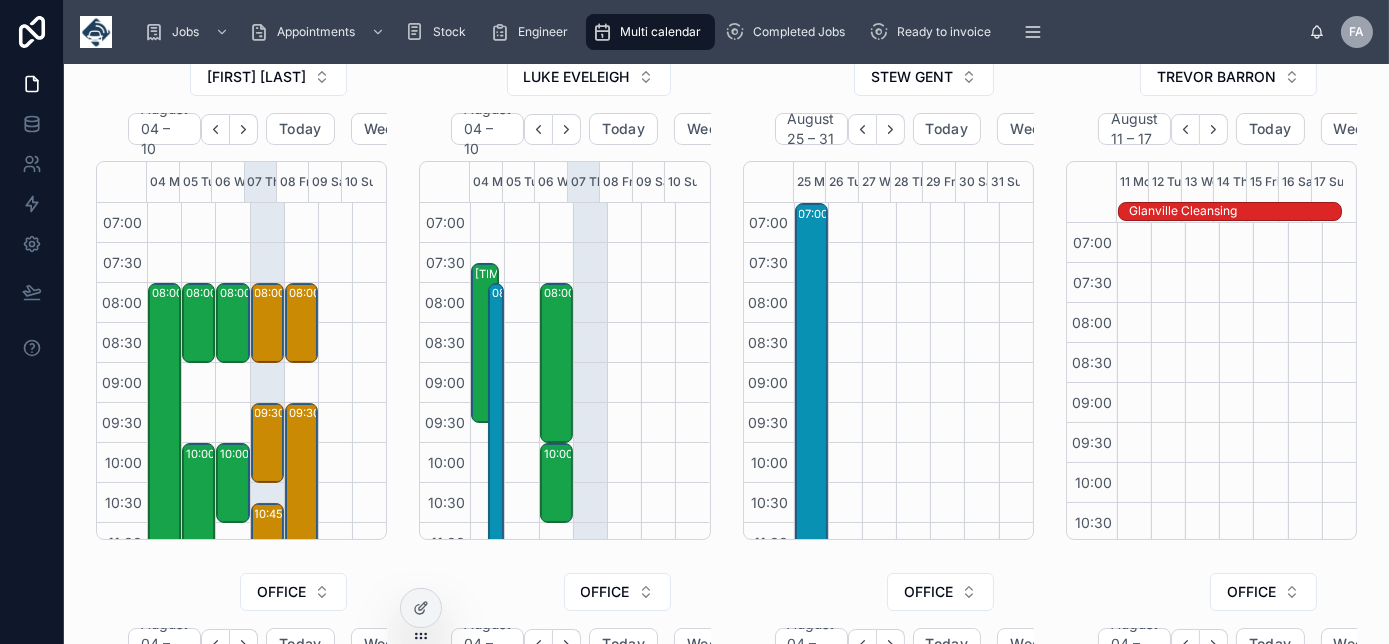 scroll, scrollTop: 560, scrollLeft: 0, axis: vertical 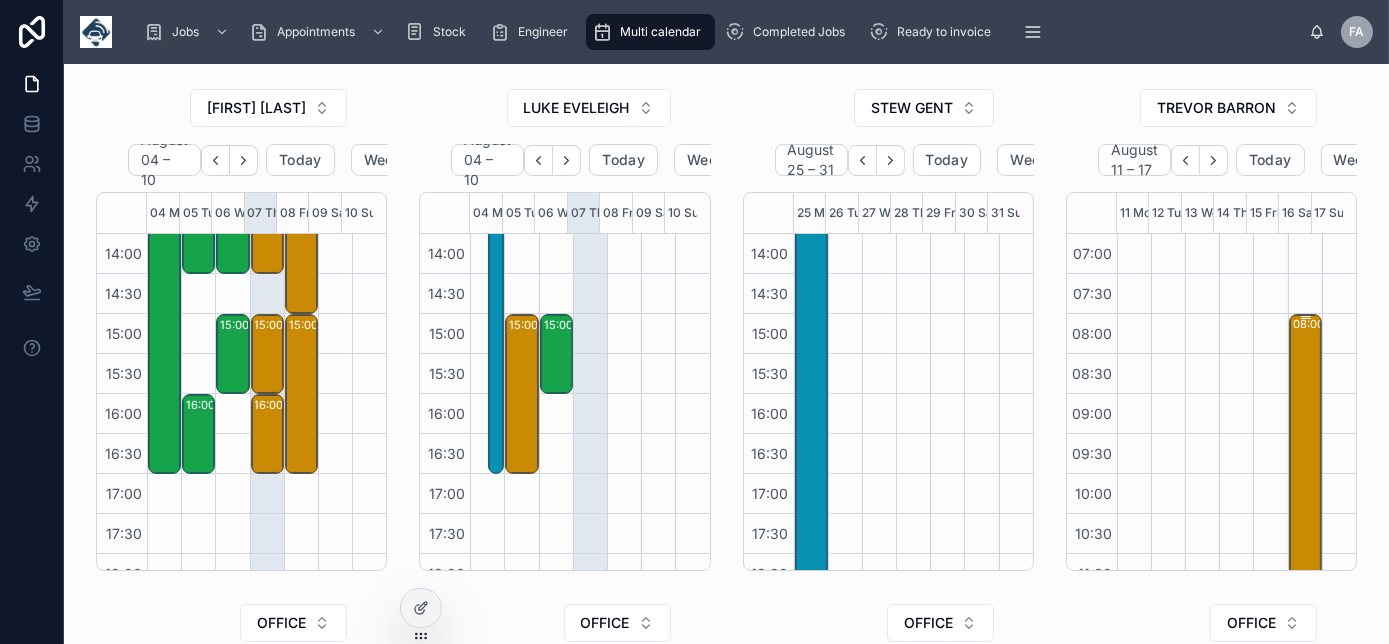 click on "08:00 – 17:00 Glanville Cleansing Ltd - 00322421 - TN360 CAMERAS X 12 DVR X 12 C20 IPC CONNECTED 4600005648 - TA9 4AG" at bounding box center [1306, 674] 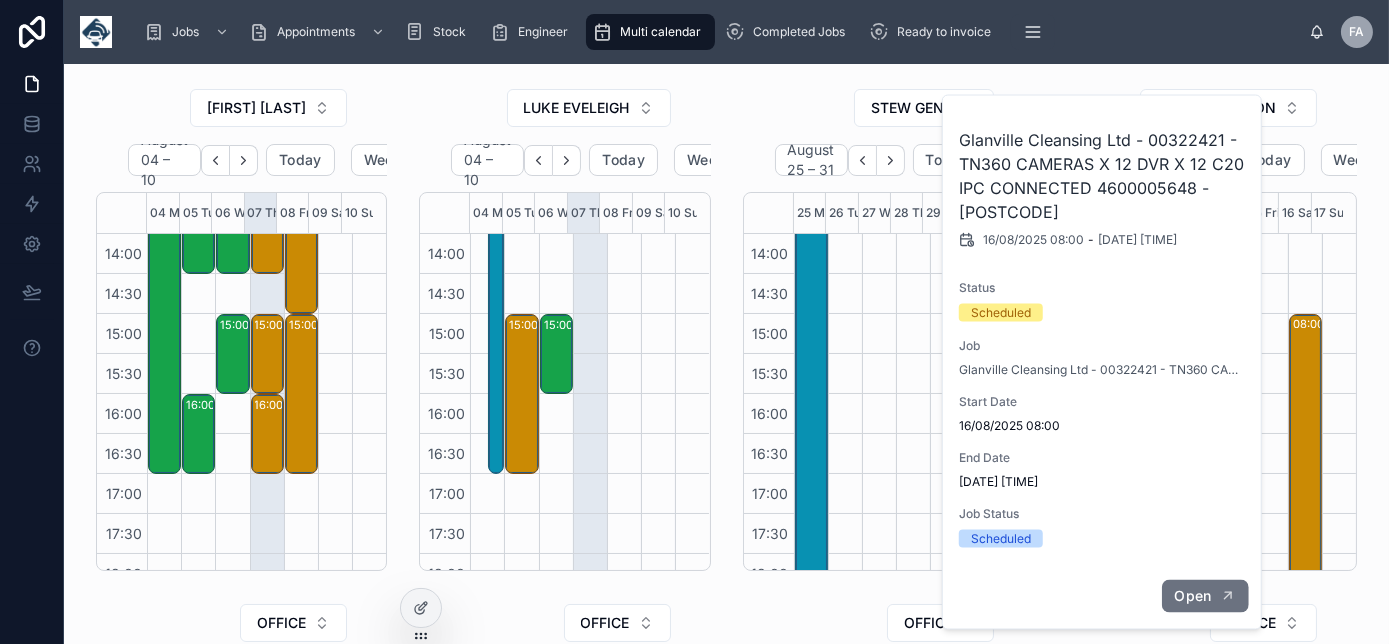 click on "Open" at bounding box center [1192, 596] 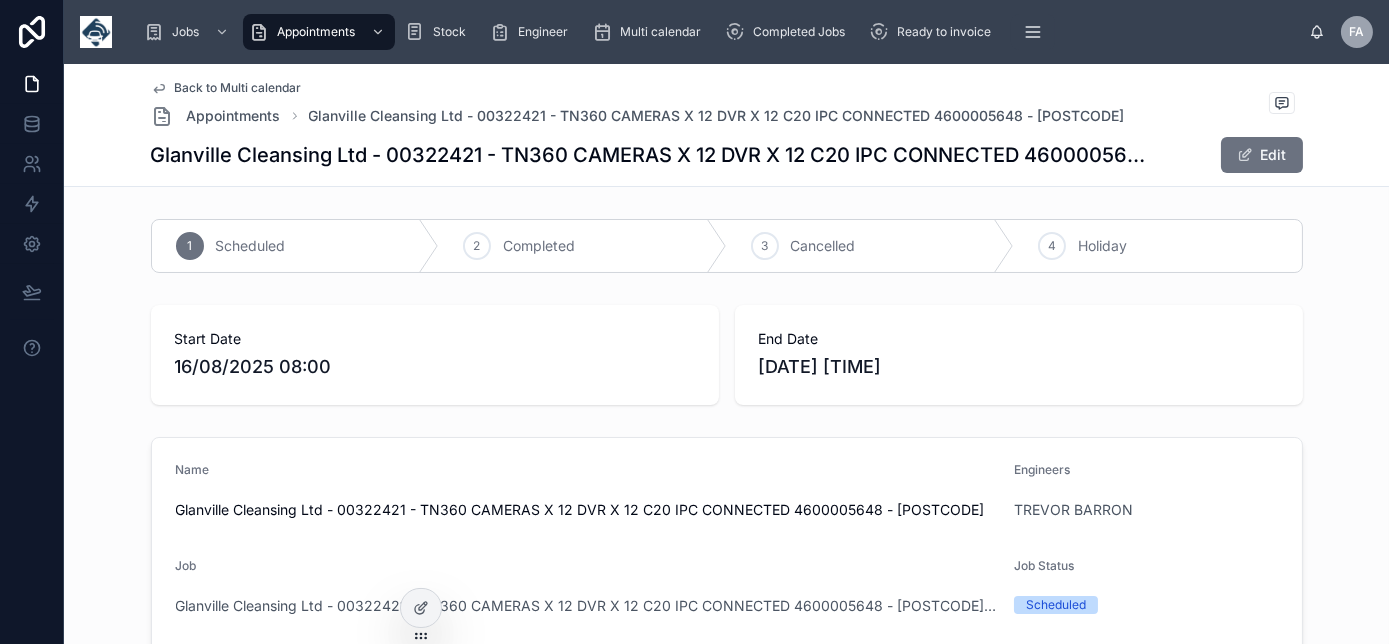 click on "Name Glanville Cleansing Ltd - 00322421 - TN360 CAMERAS X 12 DVR X 12 C20 IPC CONNECTED 4600005648 - TA9 4AG Engineers TREVOR BARRON Job Glanville Cleansing Ltd - 00322421 - TN360 CAMERAS X 12 DVR X 12 C20 IPC CONNECTED 4600005648 - TA9 4AG (45866.58603449074) Job Status Scheduled Customer Glanville Cleansing Ltd Work Order Number 00322421 Street 12 Commerce Way City Highbridge County Somerset Postcode TA9 4AG Description -- Job Contact Name Jennie Matthews Job Contact Email j.matthews@glanvilleltd.co.uk Job Contact Mobile Job Contact Phone 01822 852535" at bounding box center (727, 734) 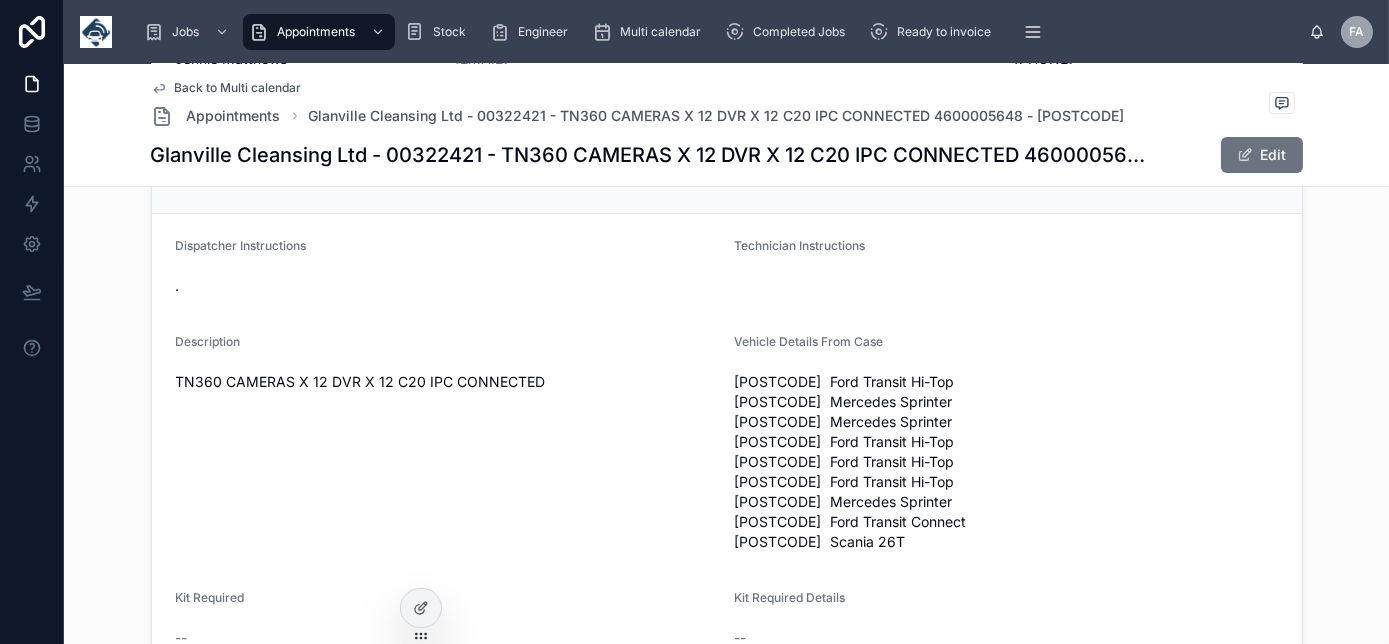 scroll, scrollTop: 1009, scrollLeft: 0, axis: vertical 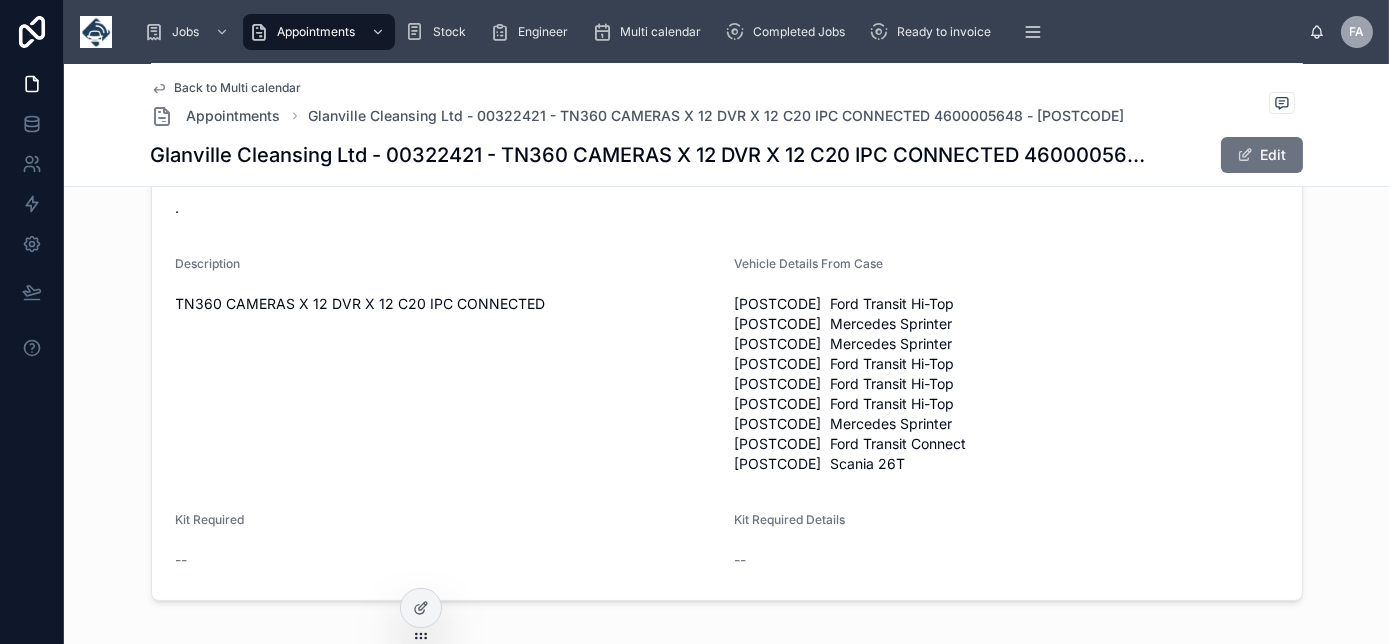 click on "[POSTCODE] Ford Transit Hi-Top [POSTCODE] Mercedes Sprinter [POSTCODE] Mercedes Sprinter [POSTCODE] Ford Transit Hi-Top [POSTCODE] Ford Transit Hi-Top [POSTCODE] Ford Transit Hi-Top [POSTCODE] Mercedes Sprinter [POSTCODE] Ford Transit Connect [POSTCODE] Scania 26T" at bounding box center [1006, 384] 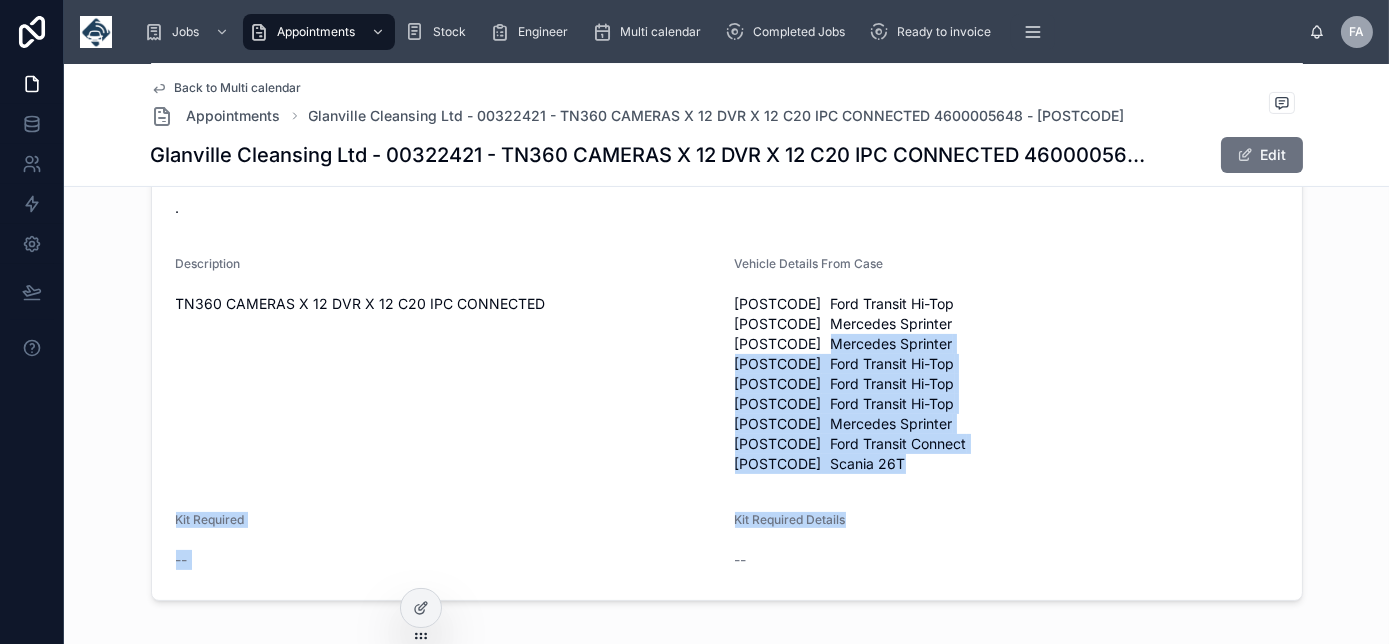 drag, startPoint x: 856, startPoint y: 348, endPoint x: 930, endPoint y: 494, distance: 163.68262 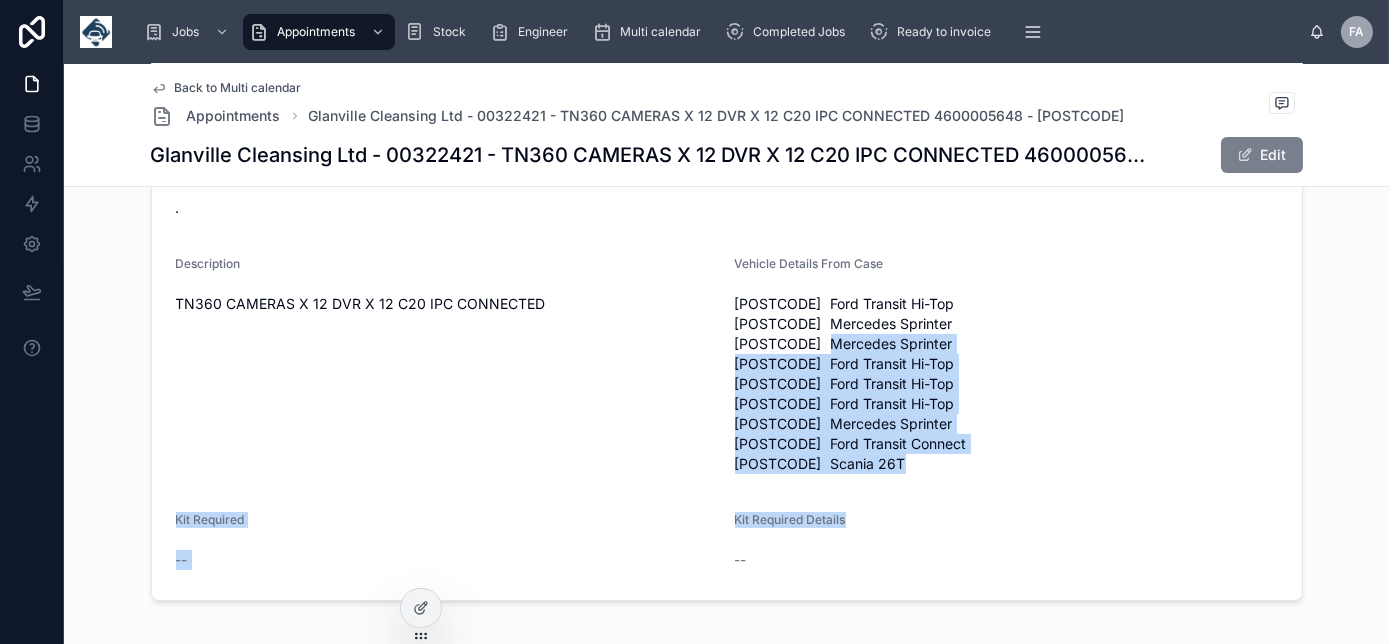 click on "Edit" at bounding box center [1262, 155] 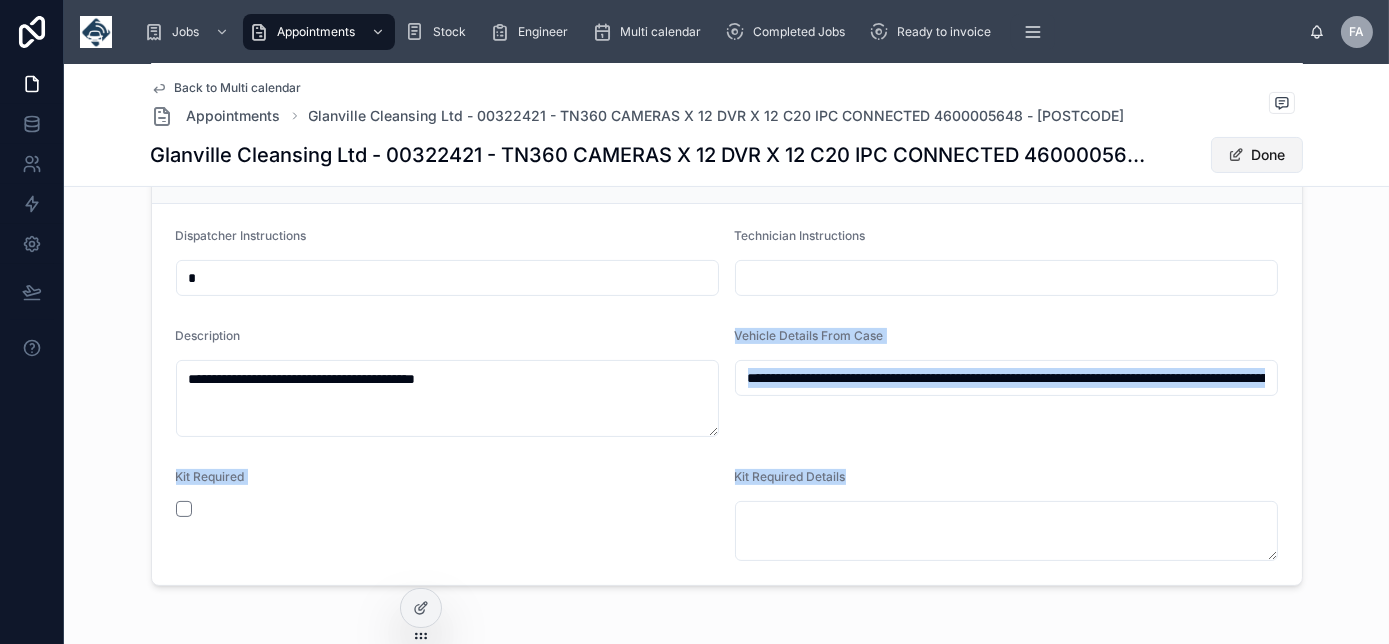 scroll, scrollTop: 1076, scrollLeft: 0, axis: vertical 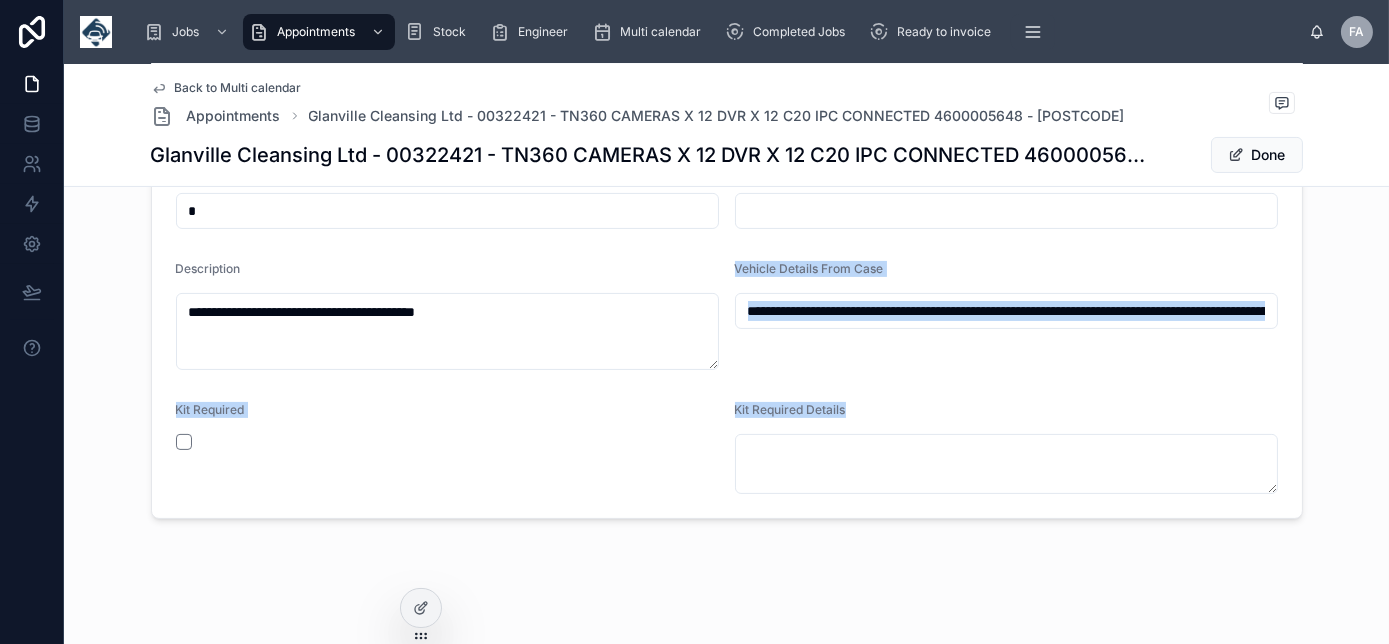type 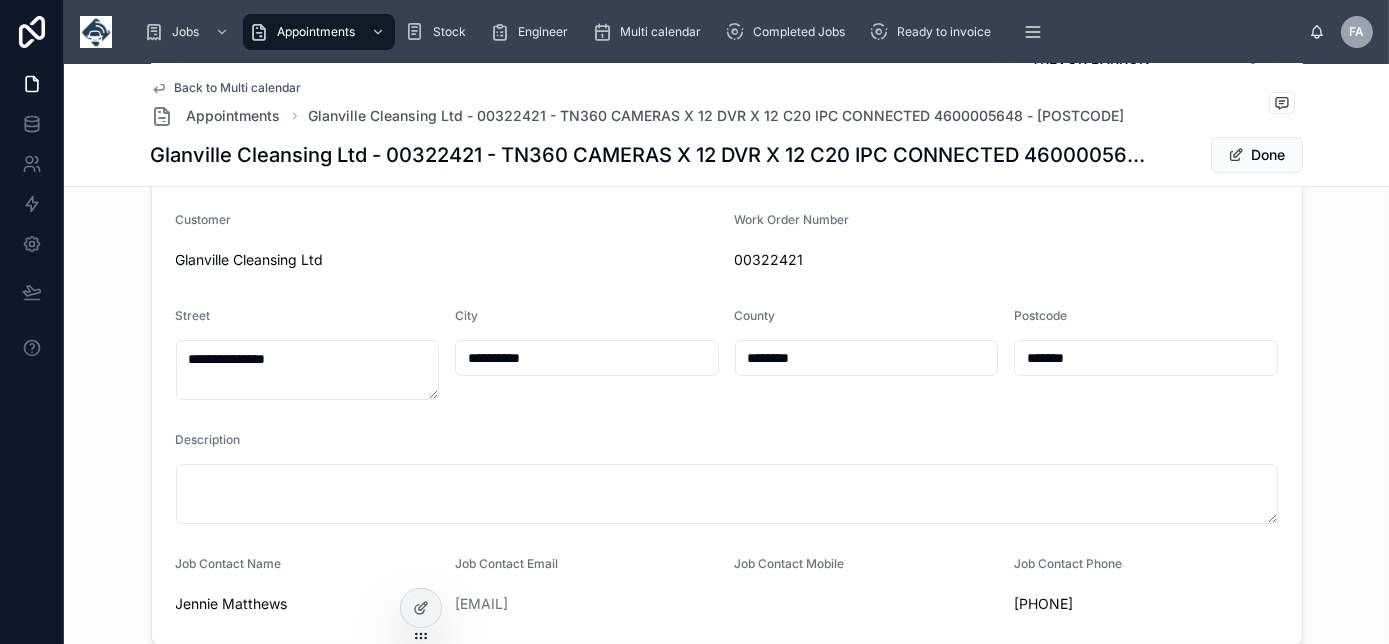 scroll, scrollTop: 545, scrollLeft: 0, axis: vertical 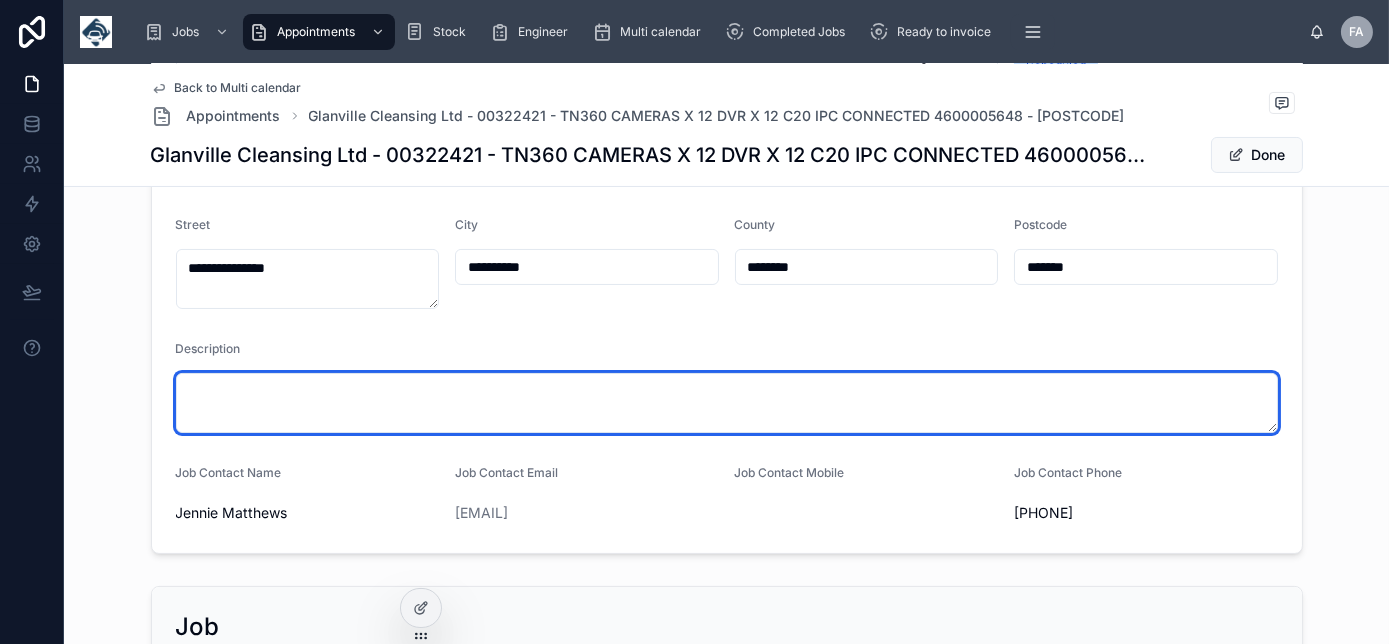 click at bounding box center [727, 403] 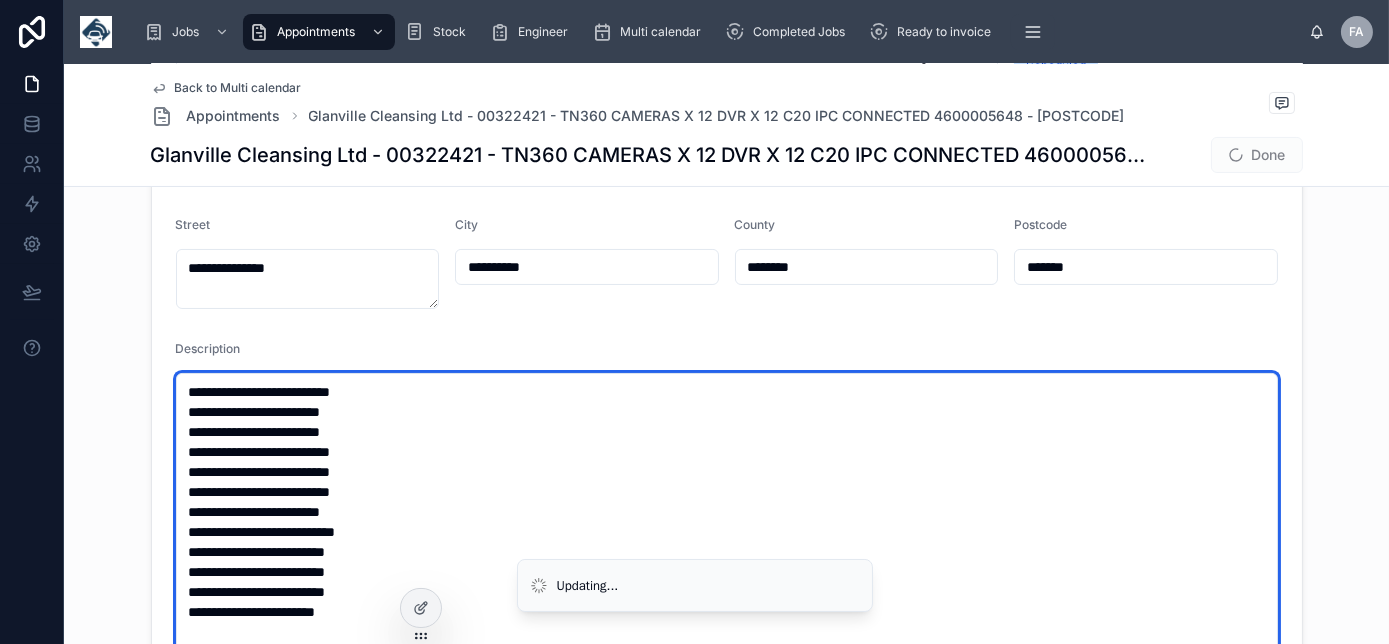 type on "**********" 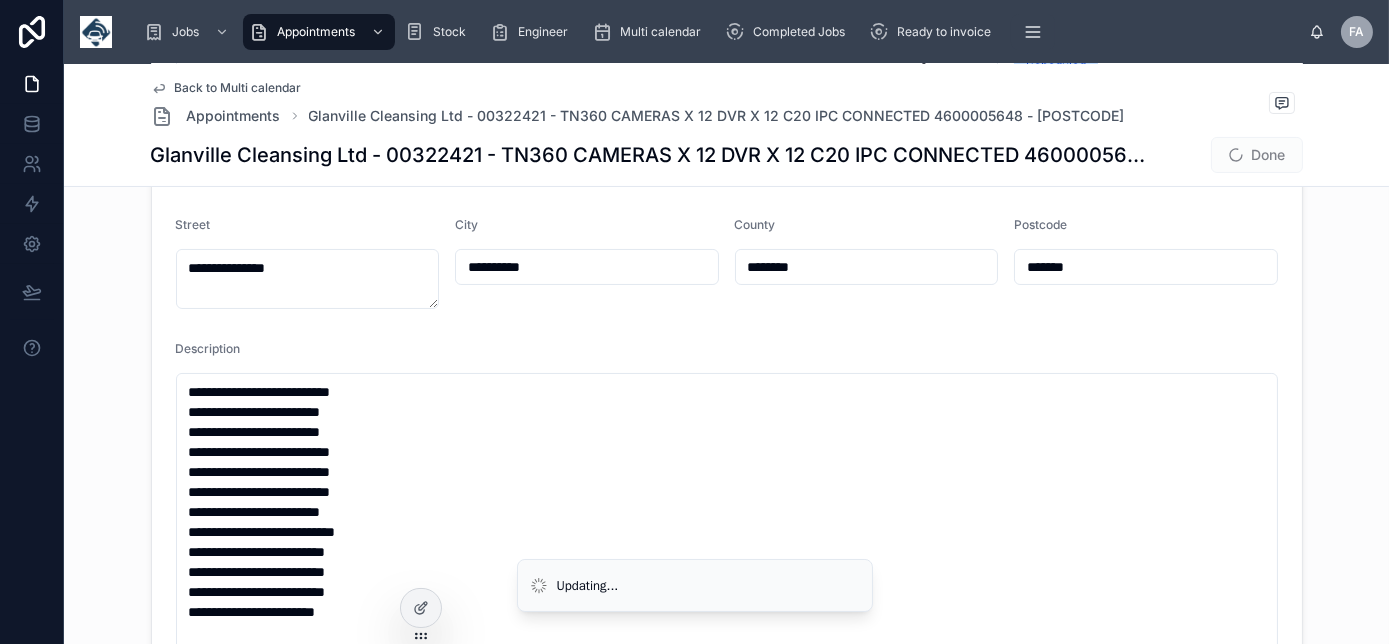 type on "**********" 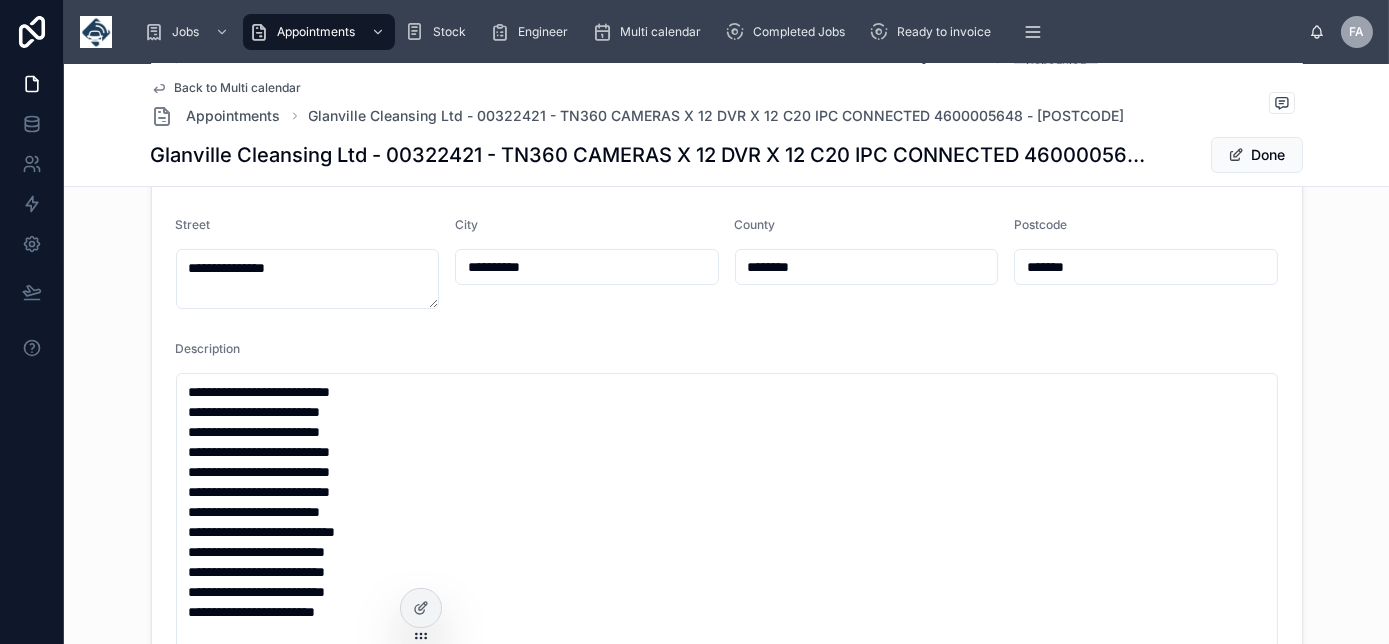 click on "Done" at bounding box center (1257, 155) 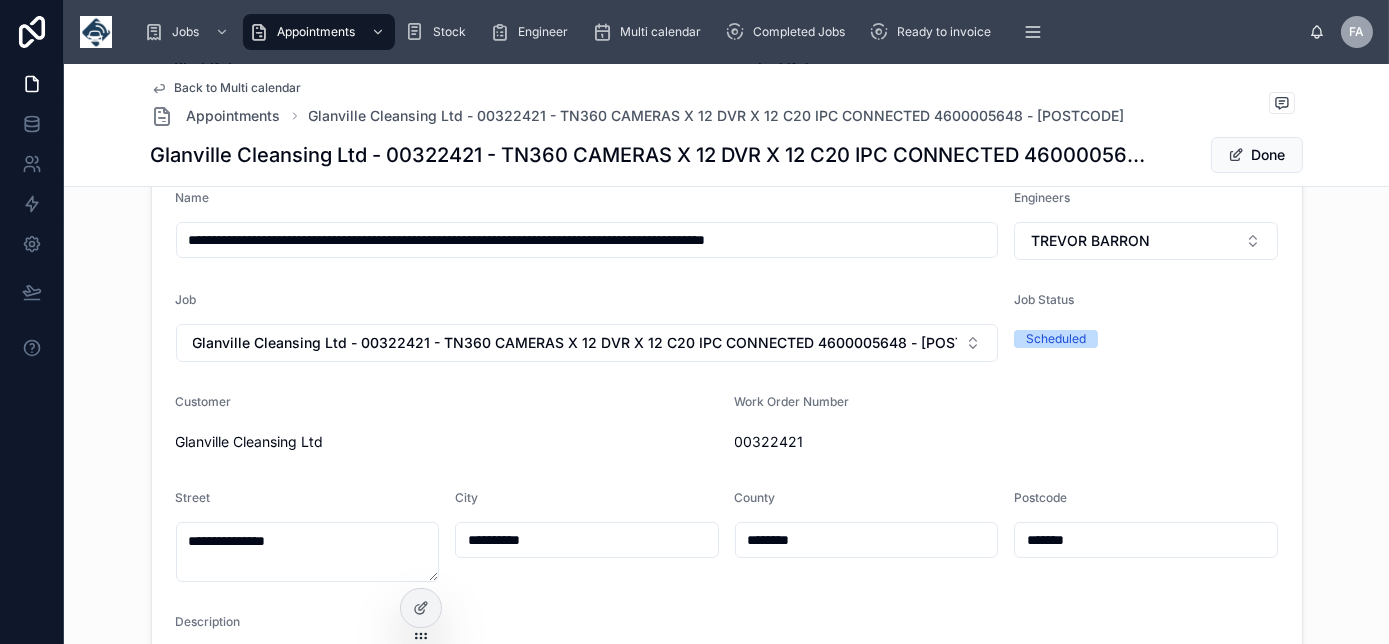 scroll, scrollTop: 0, scrollLeft: 0, axis: both 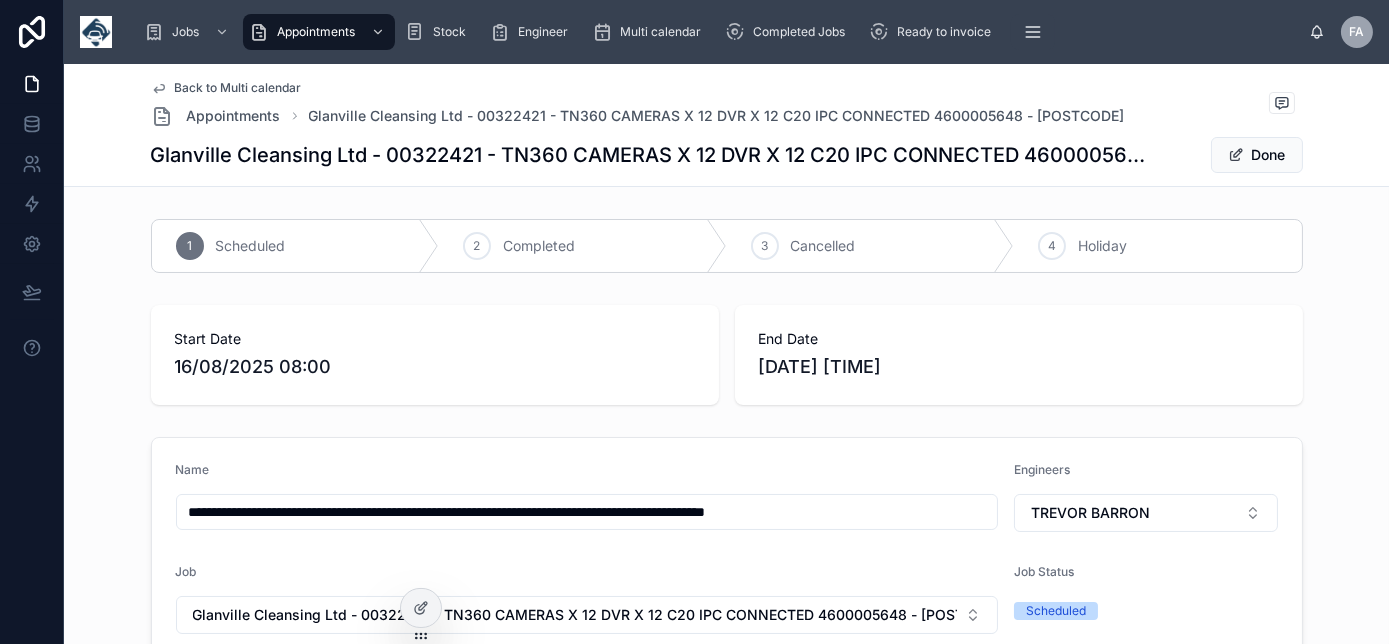 click on "Back to Multi calendar" at bounding box center [238, 88] 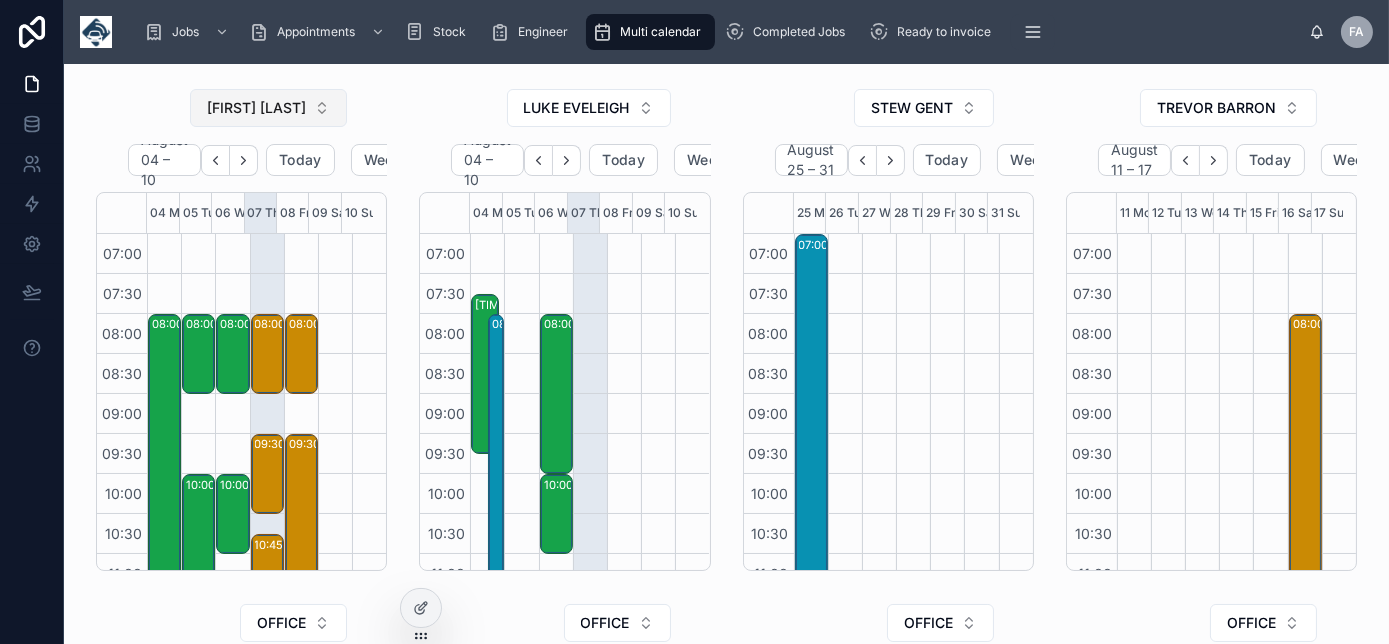 scroll, scrollTop: 560, scrollLeft: 0, axis: vertical 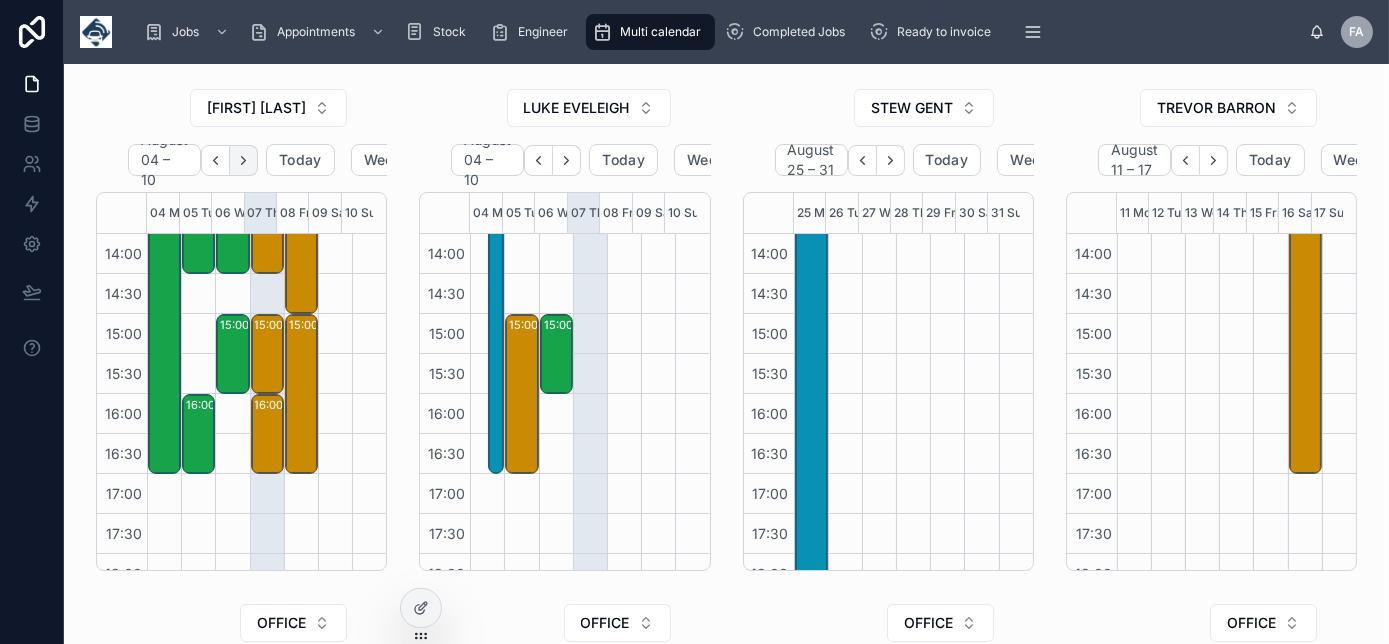 click at bounding box center (244, 160) 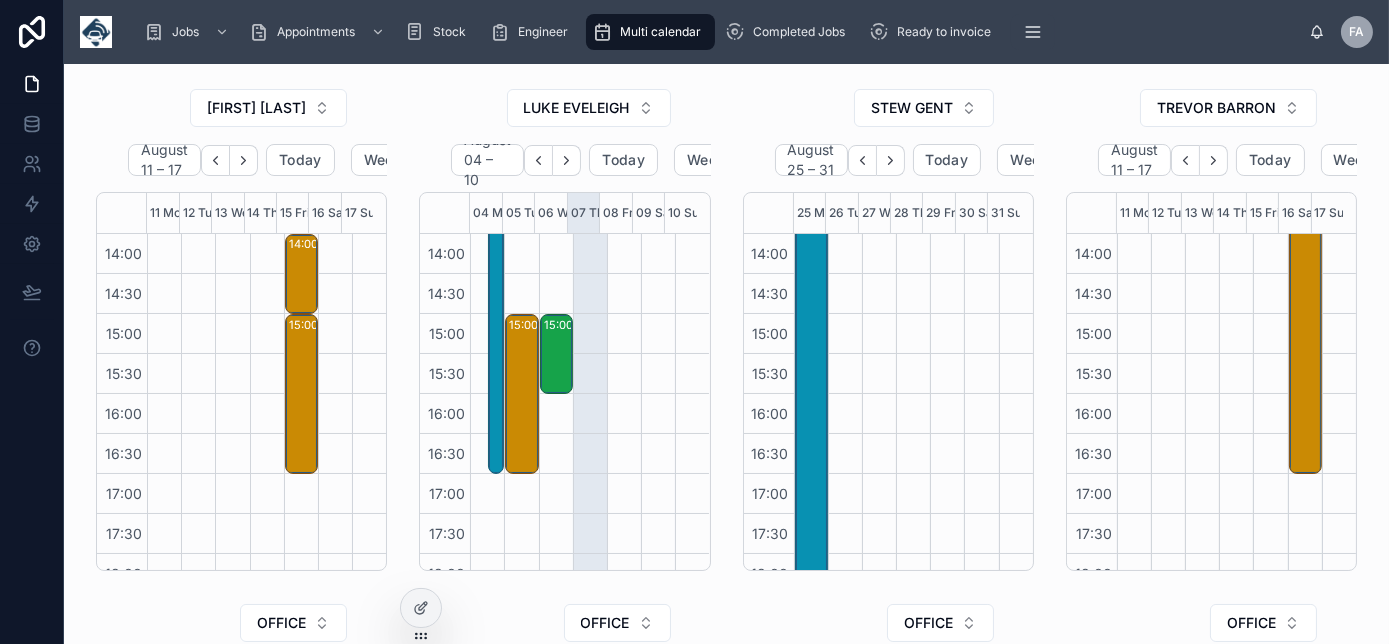 click at bounding box center [244, 160] 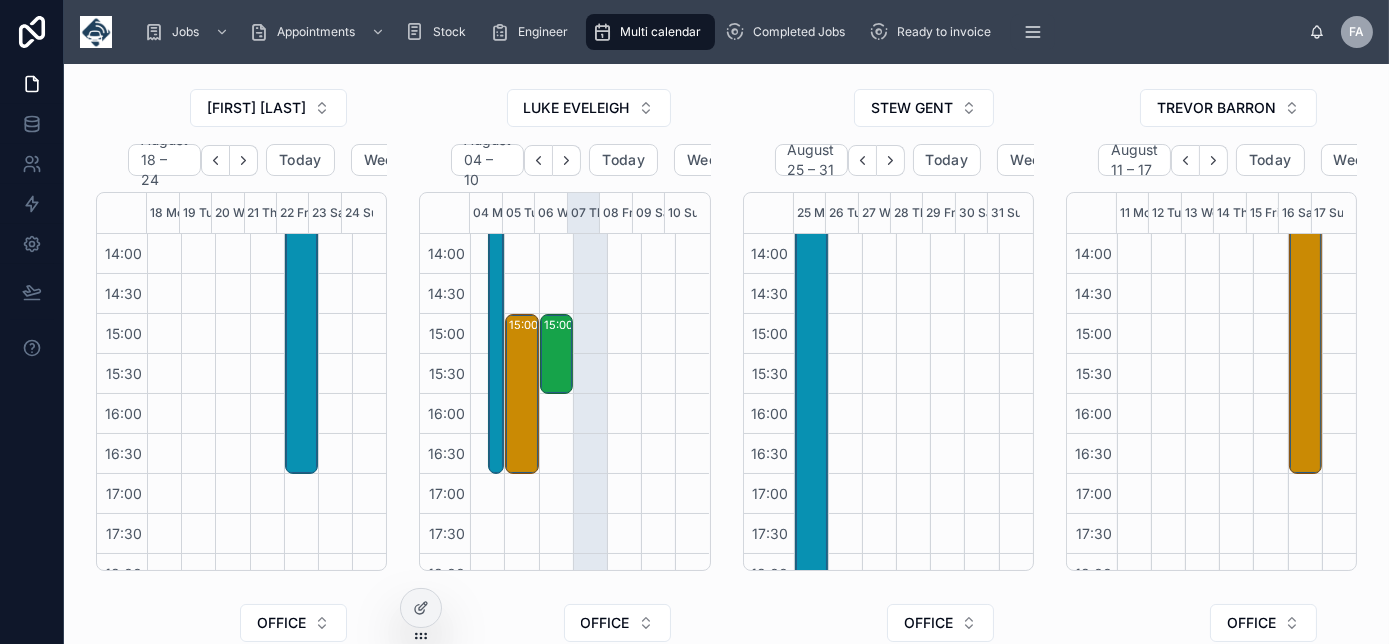 click at bounding box center [244, 160] 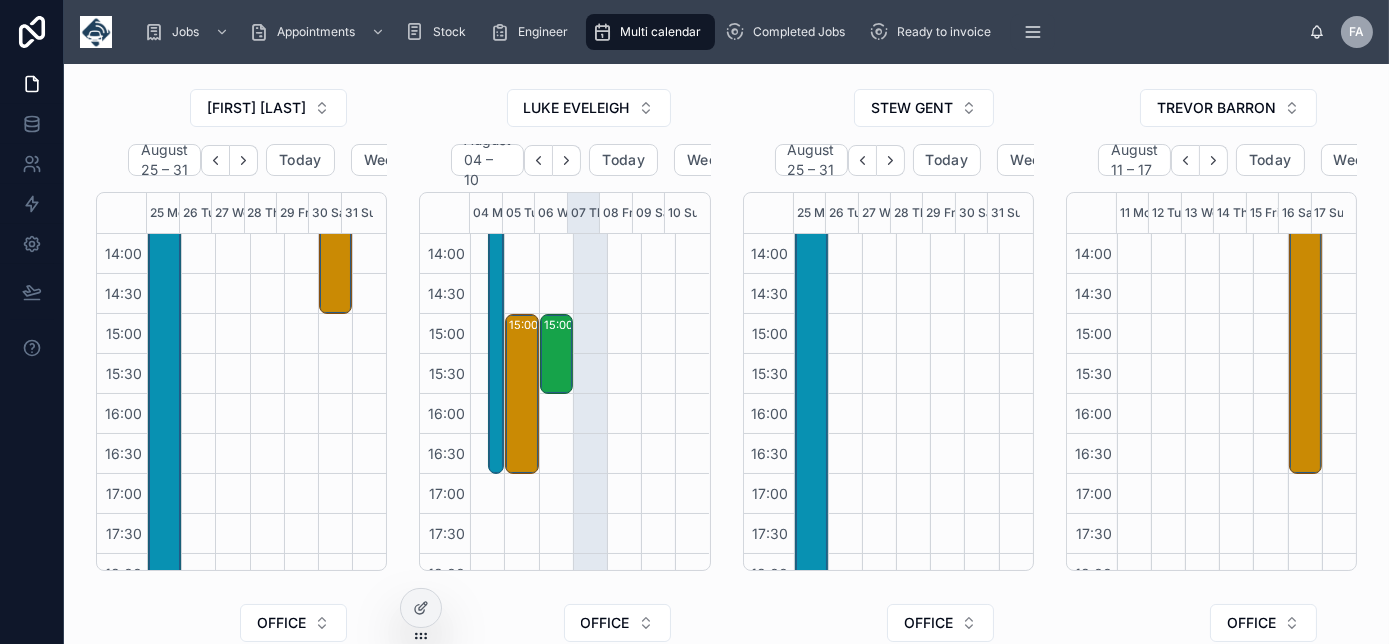click at bounding box center (244, 160) 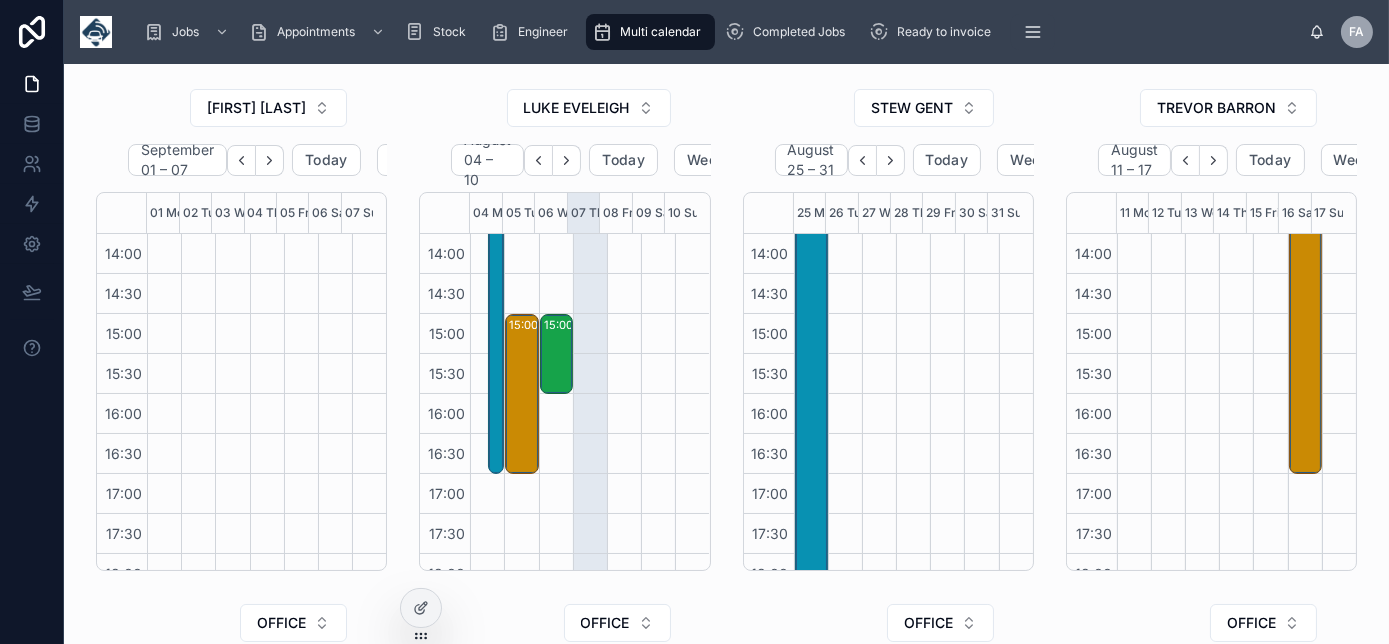 click at bounding box center [241, 160] 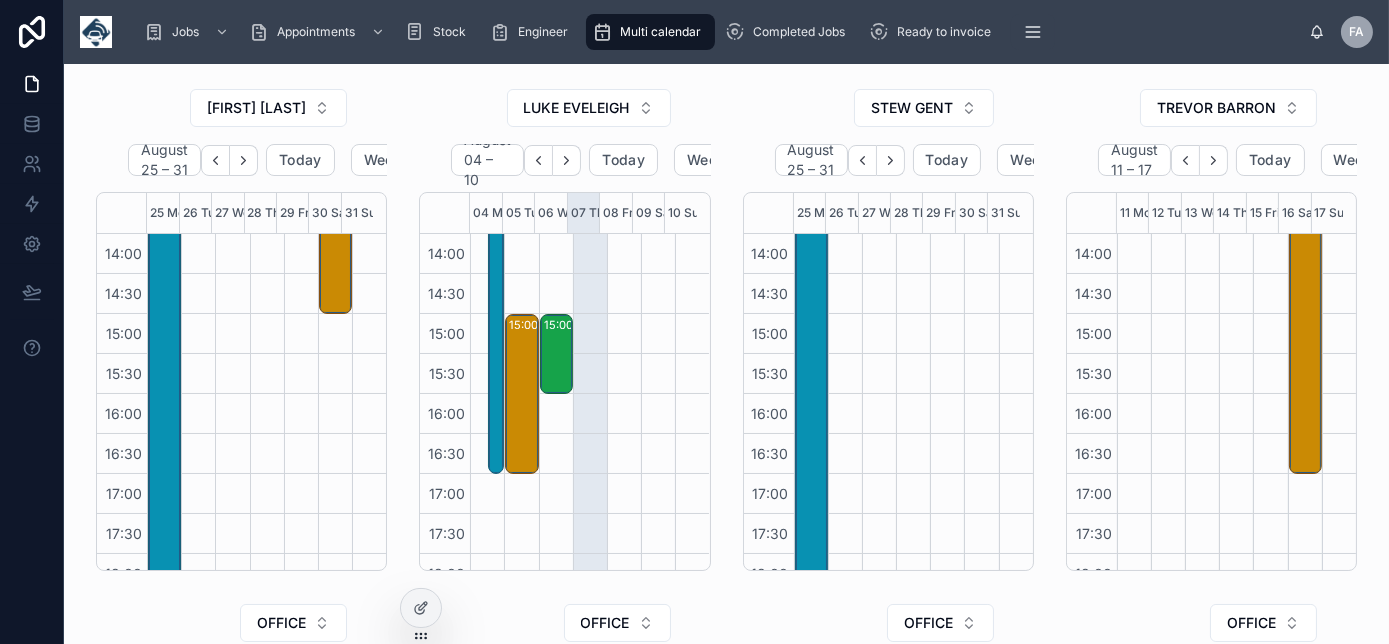 click at bounding box center (244, 160) 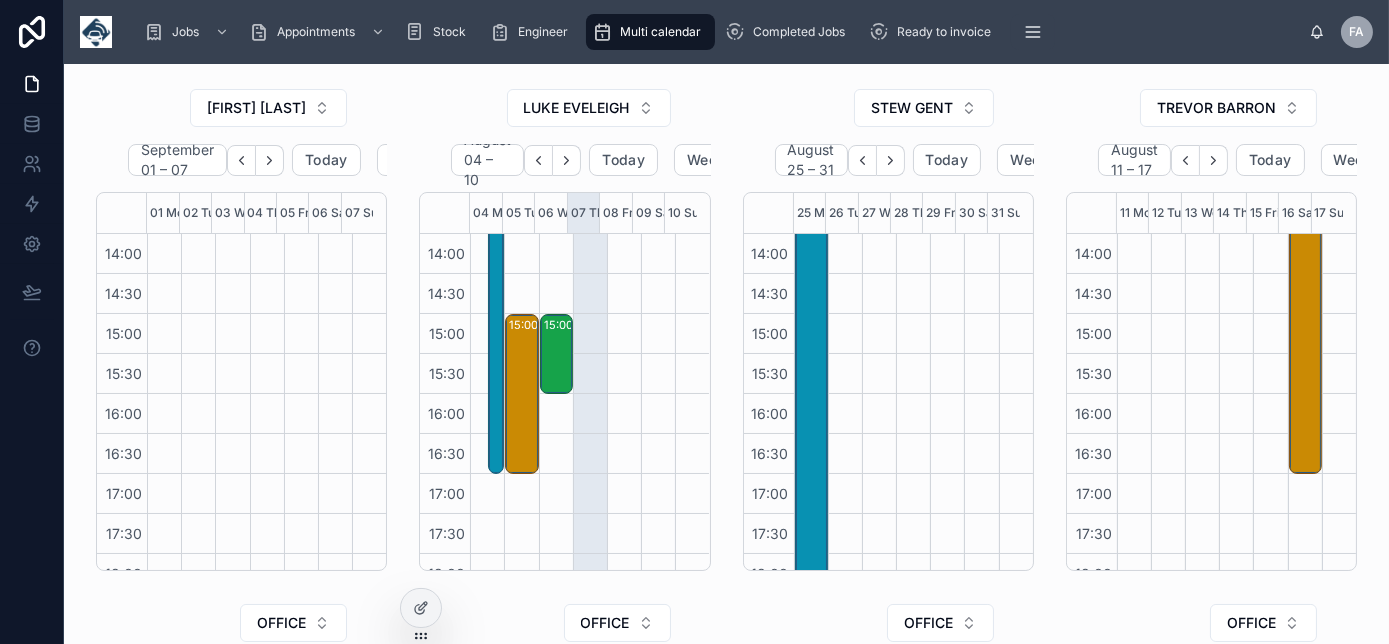 click at bounding box center [241, 160] 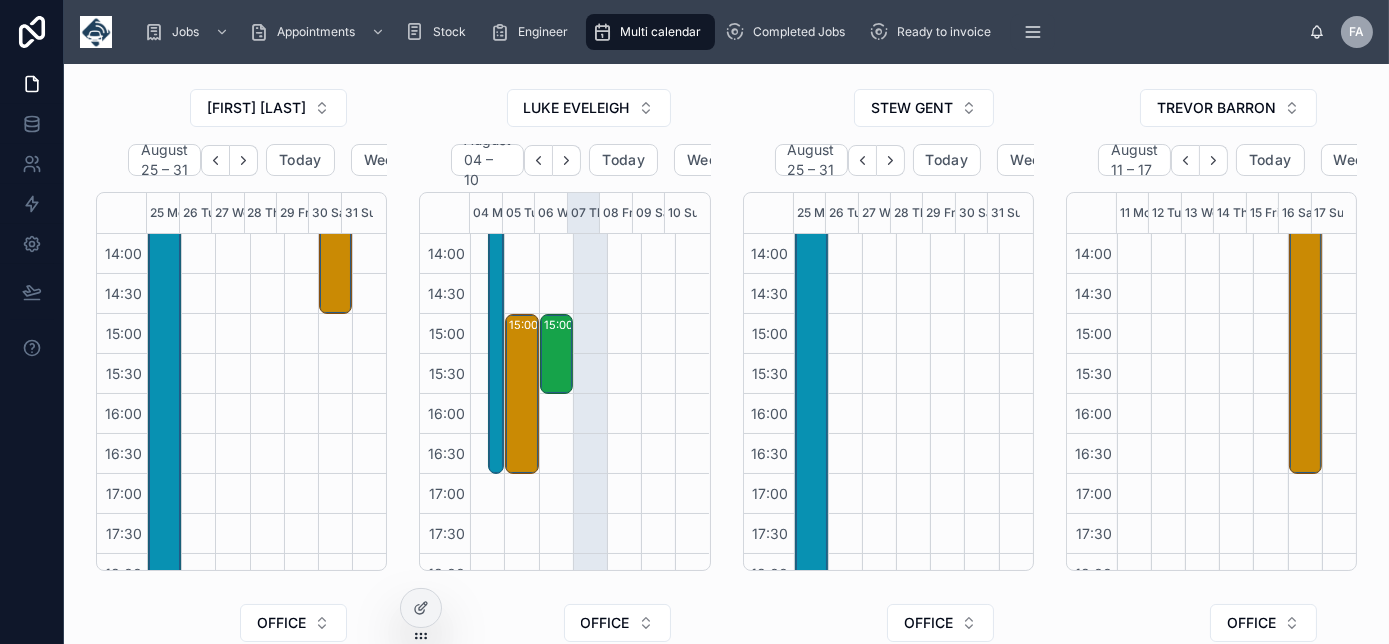 click at bounding box center (244, 160) 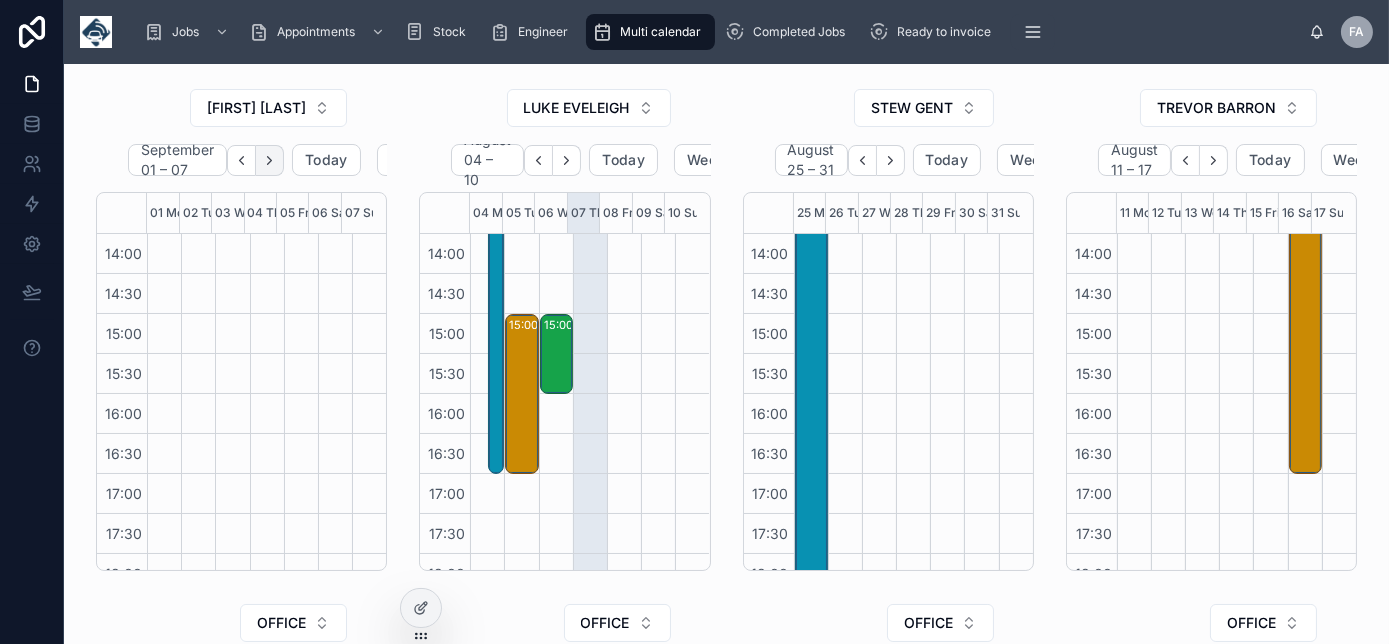 click 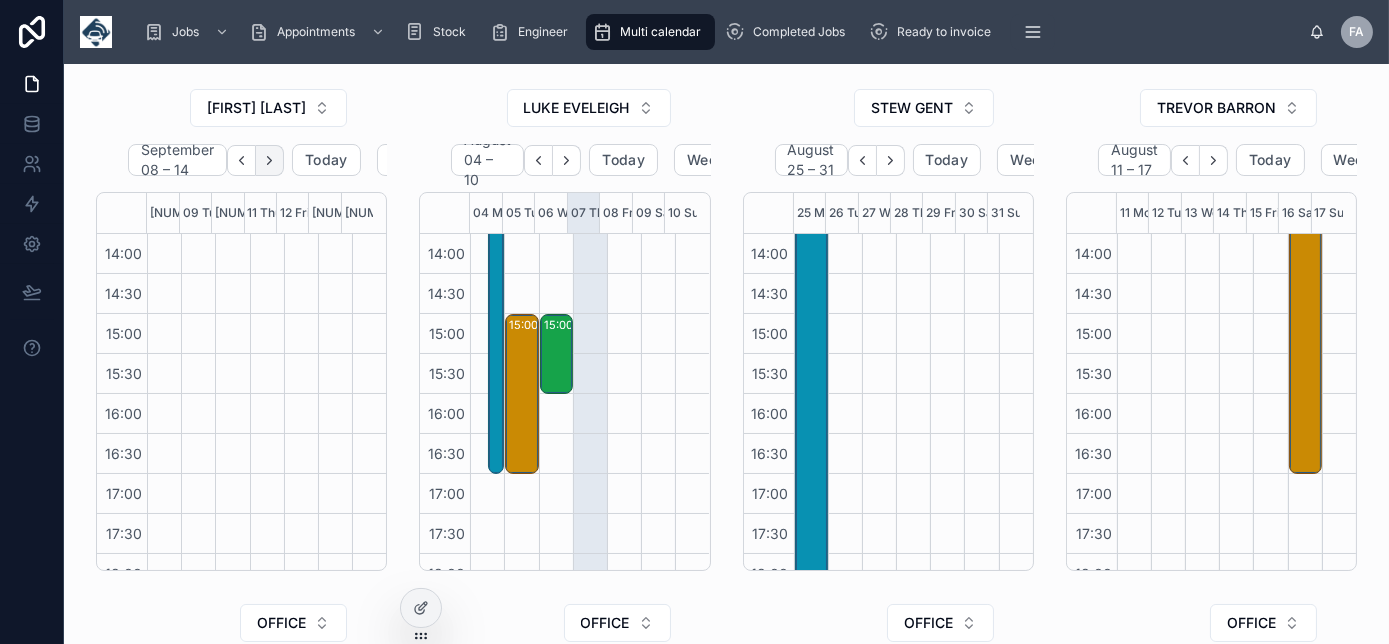 click 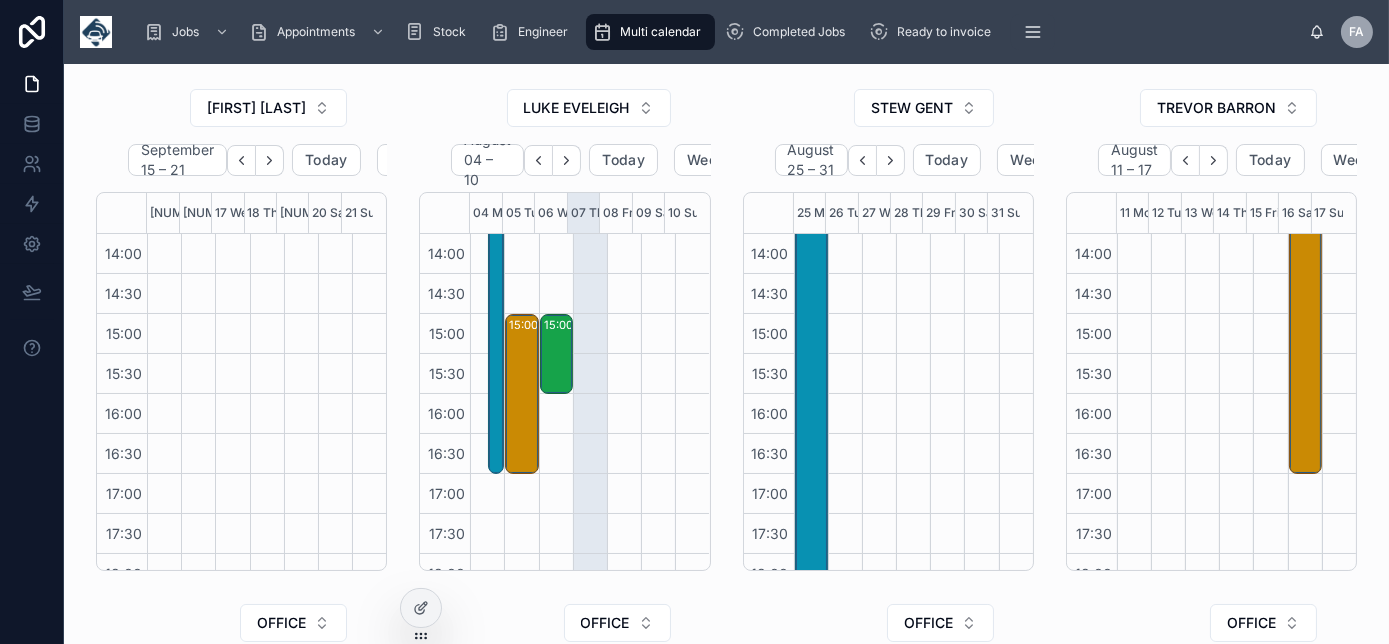 click 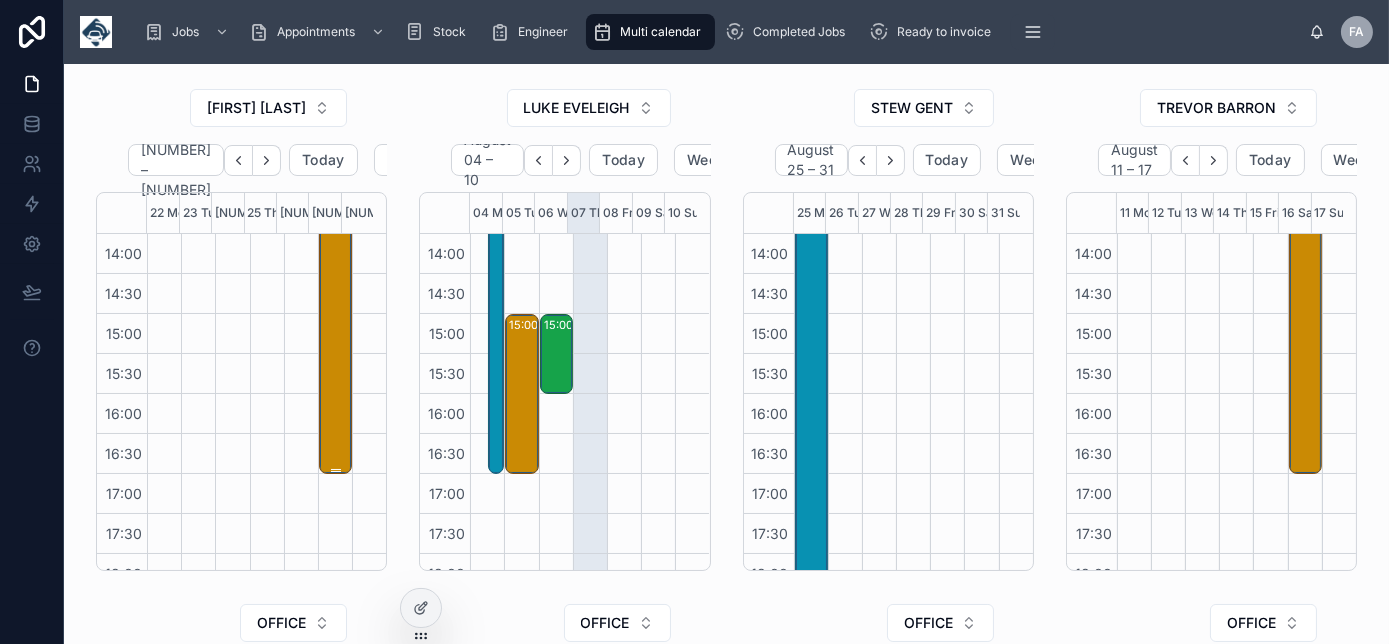 click on "08:00 – 17:00 Glanville Cleansing Ltd - 00322421 - TN360 CAMERAS X 12 DVR X 12 C20 IPC CONNECTED 4600005648 - TA9 4AG" at bounding box center [336, 114] 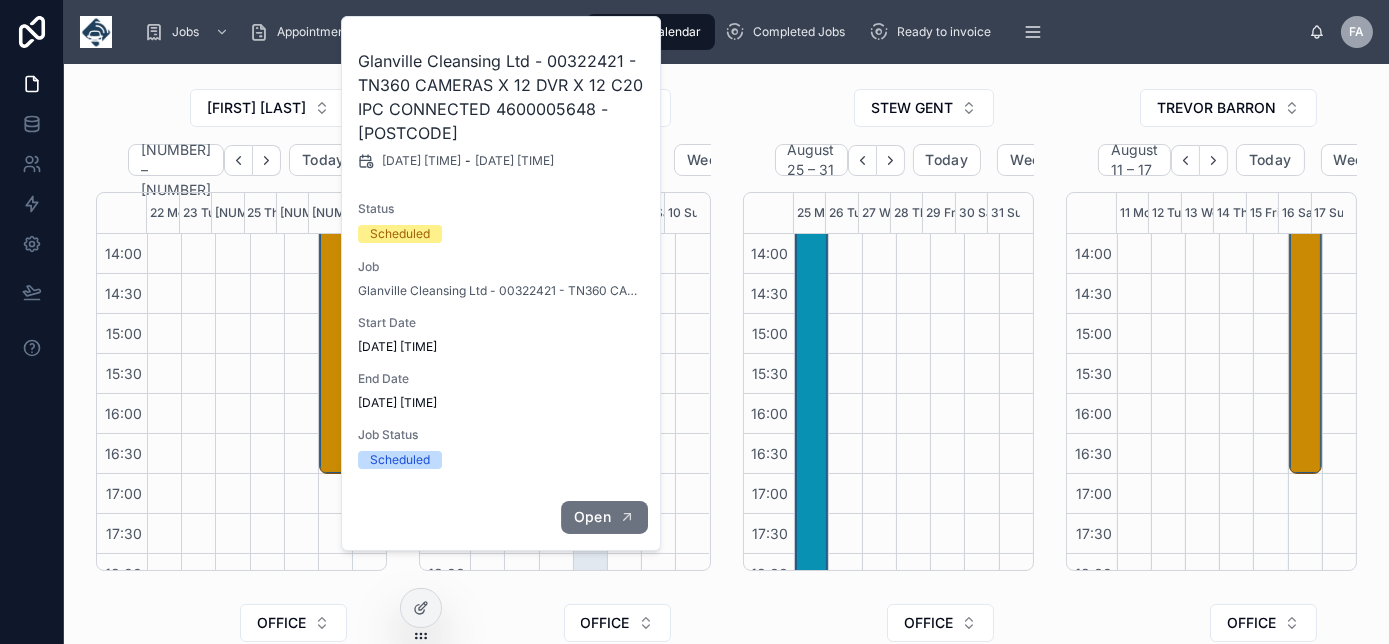 click on "Open" at bounding box center [592, 517] 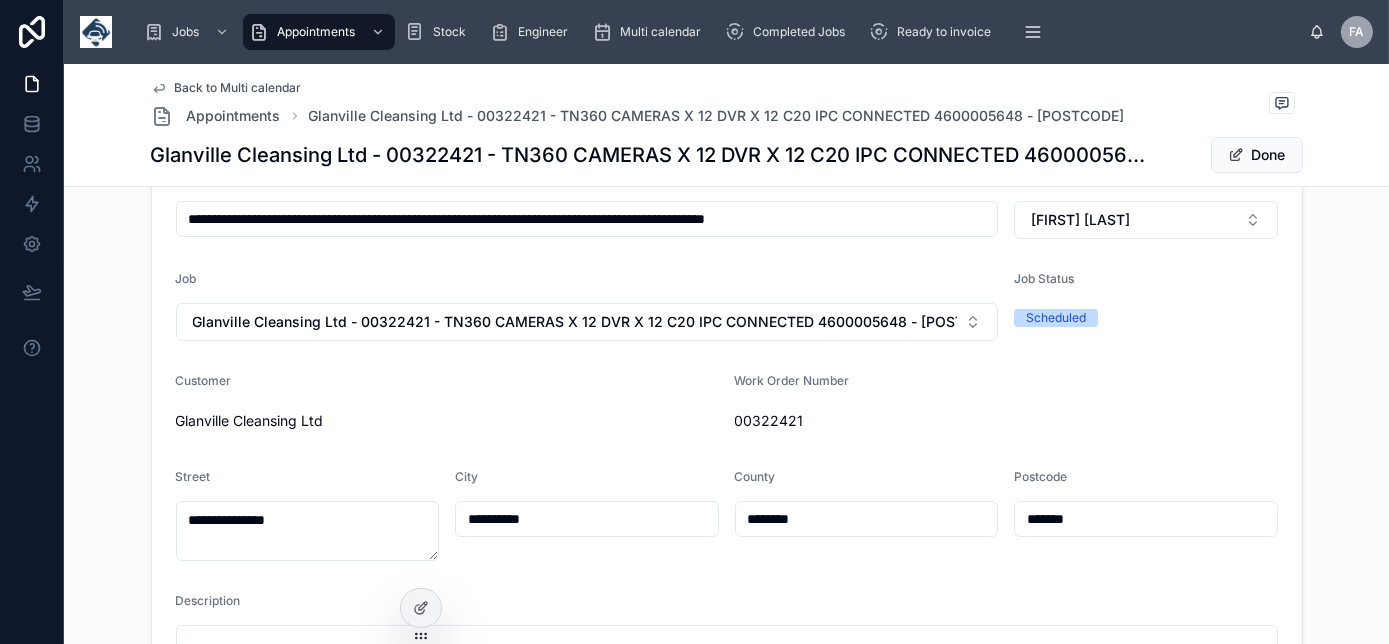 scroll, scrollTop: 363, scrollLeft: 0, axis: vertical 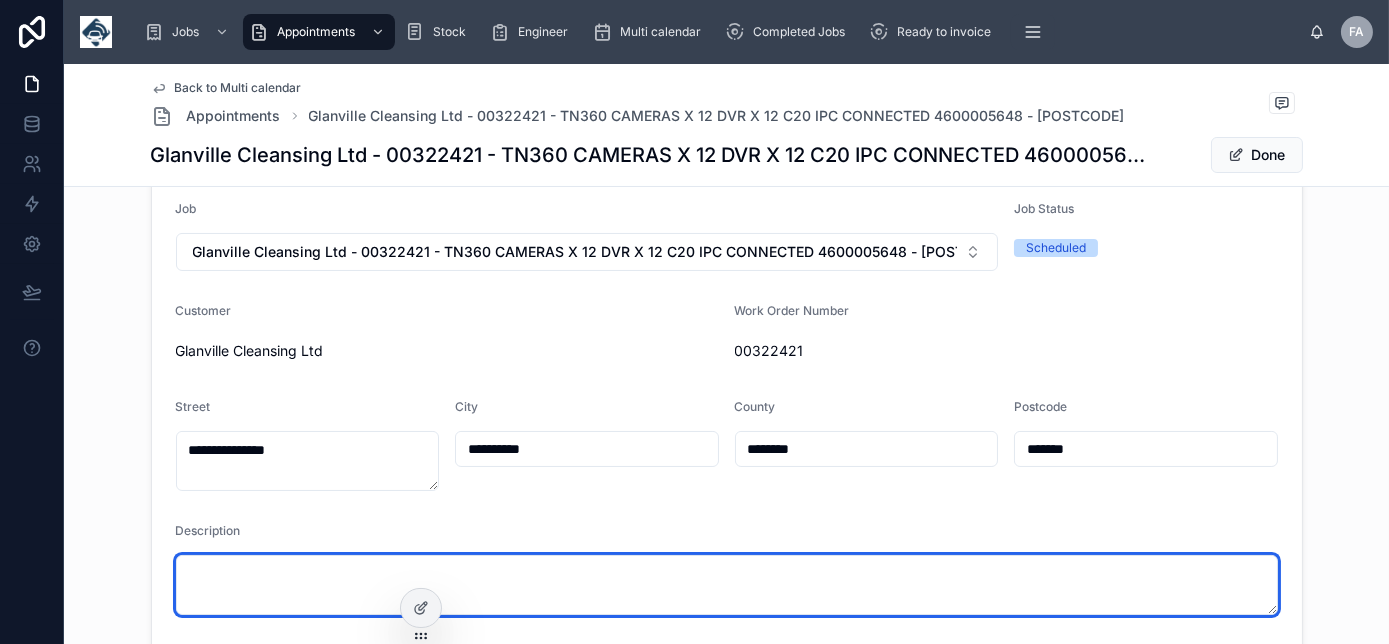 click at bounding box center (727, 585) 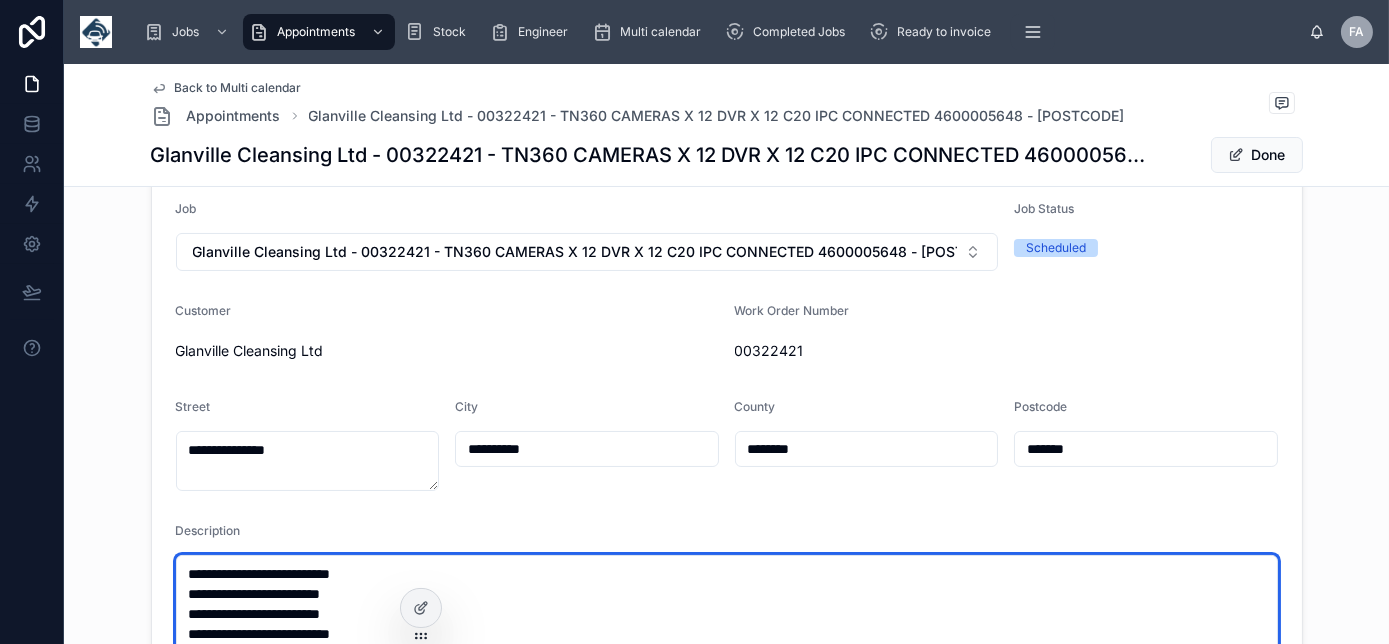 scroll, scrollTop: 539, scrollLeft: 0, axis: vertical 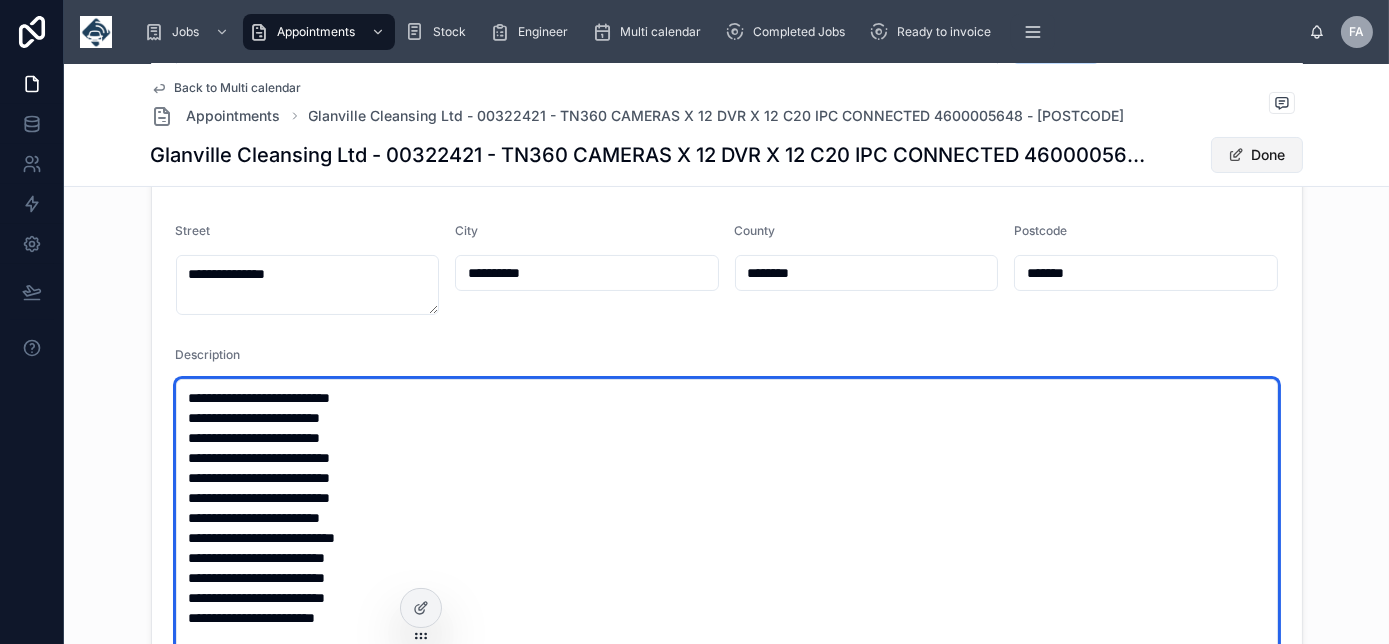 type on "**********" 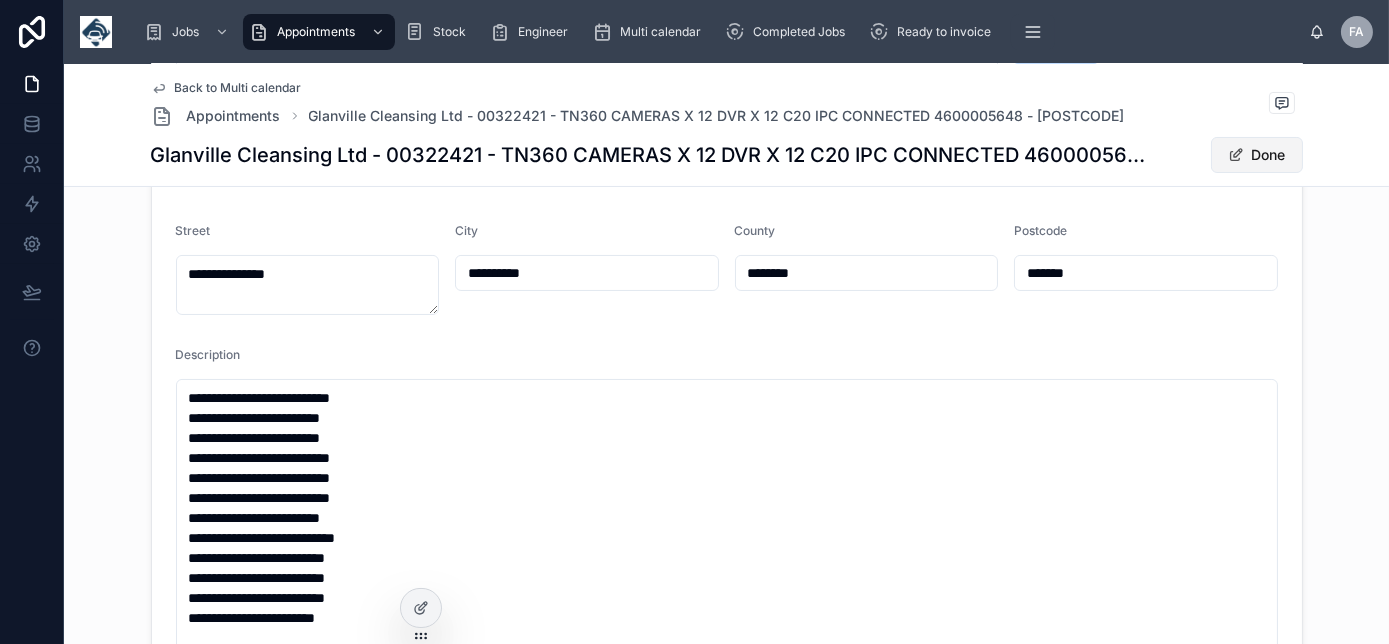click on "Done" at bounding box center [1257, 155] 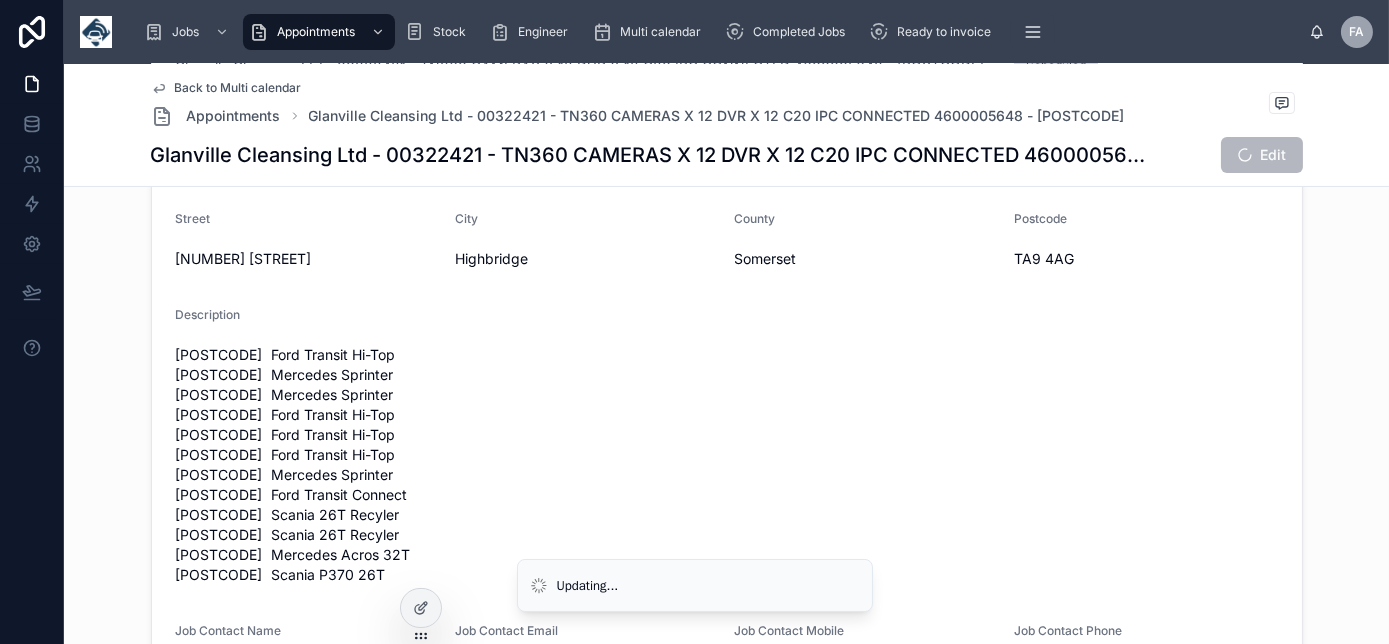scroll, scrollTop: 534, scrollLeft: 0, axis: vertical 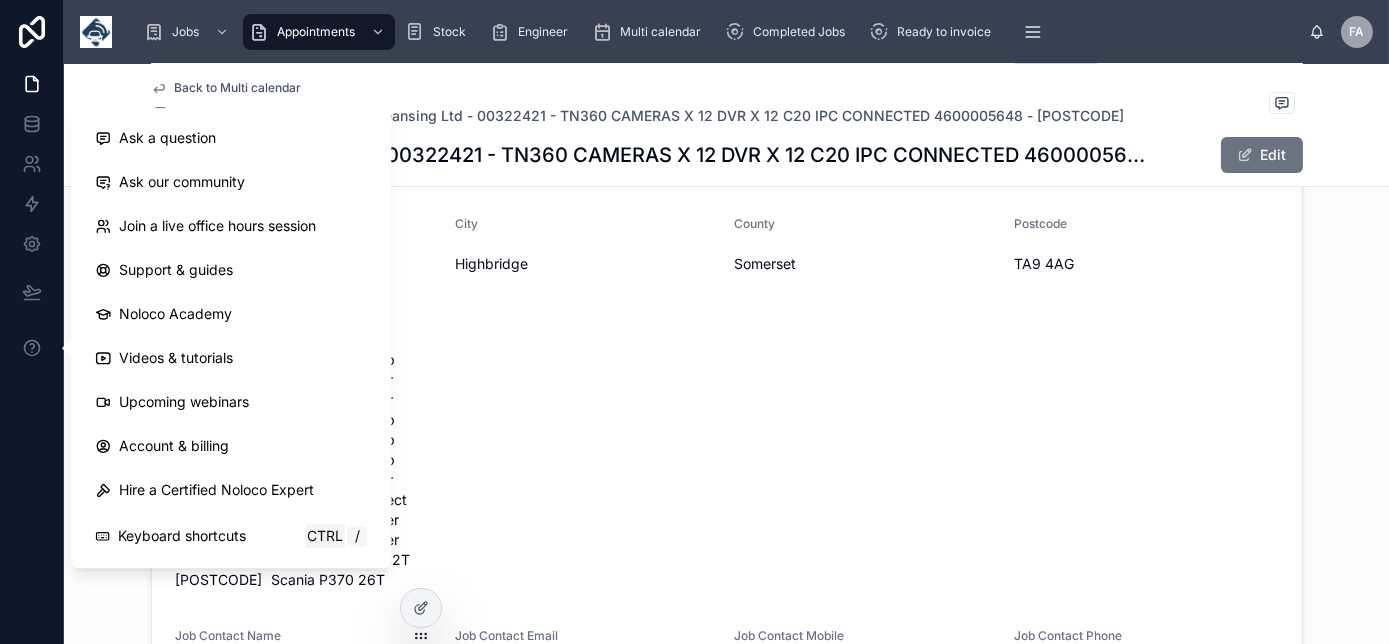 click on "WF16 NYY	Ford Transit Hi-Top
PF20 LGW	Mercedes Sprinter
MT69 BMZ	Mercedes Sprinter
WF65 VLR	Ford Transit Hi-Top
HT21 EOH	Ford Transit Hi-Top
WV21 TGN	Ford Transit Hi-Top
PO24 XOM	Mercedes Sprinter
WD24 HYX	Ford Transit Connect
MV71 WHA	Scania 26T Recyler
MV71 WGW	Scania 26T Recyler
FJ24 SNZ	Mercedes Acros 32T
BV24 OSU	Scania P370 26T" at bounding box center (727, 470) 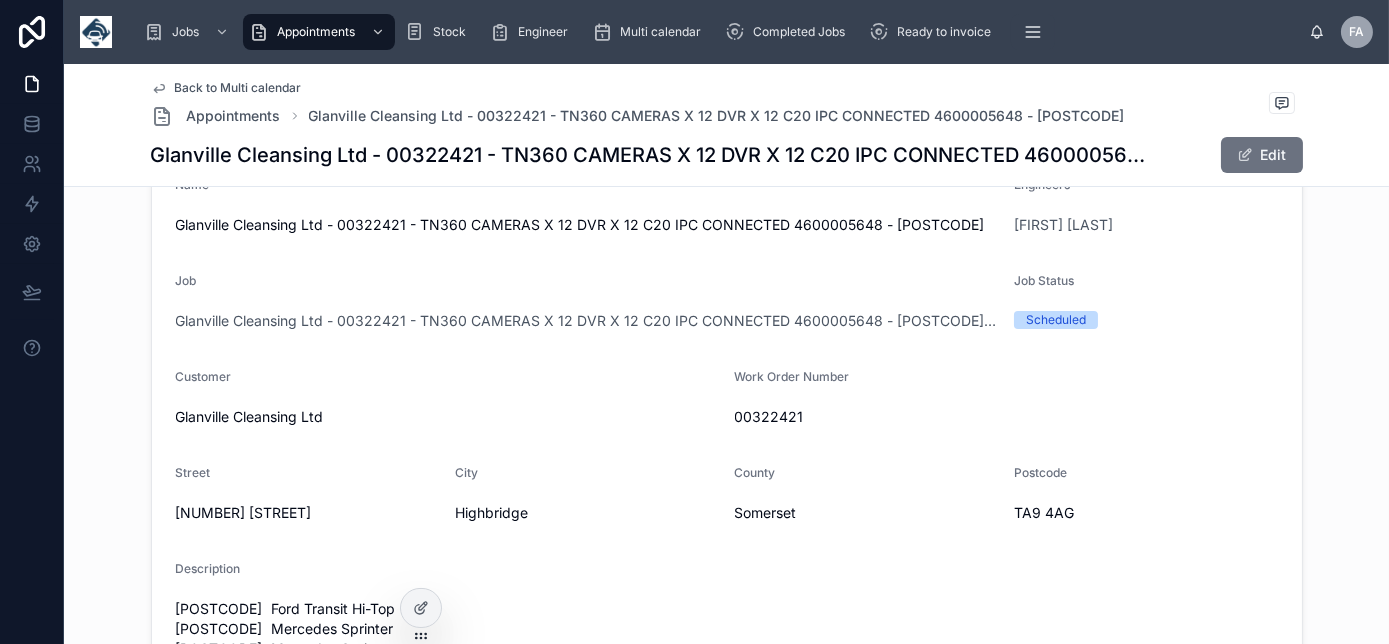 scroll, scrollTop: 0, scrollLeft: 0, axis: both 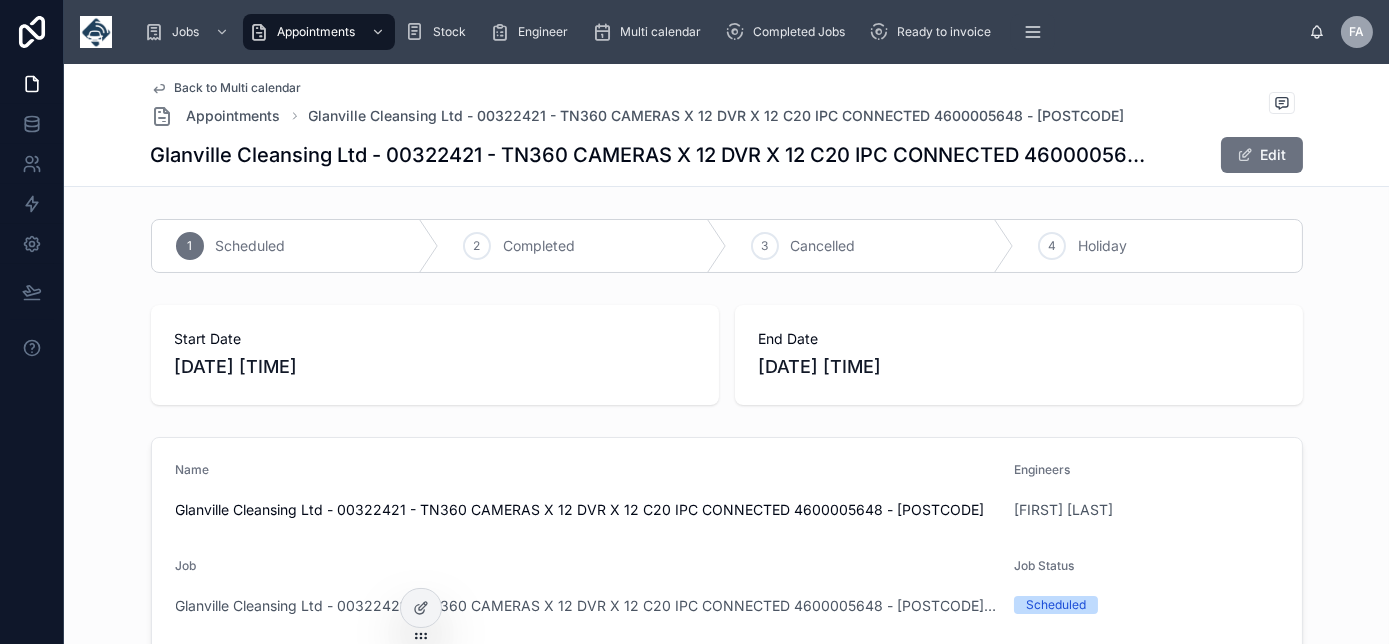 click on "Back to Multi calendar" at bounding box center (238, 88) 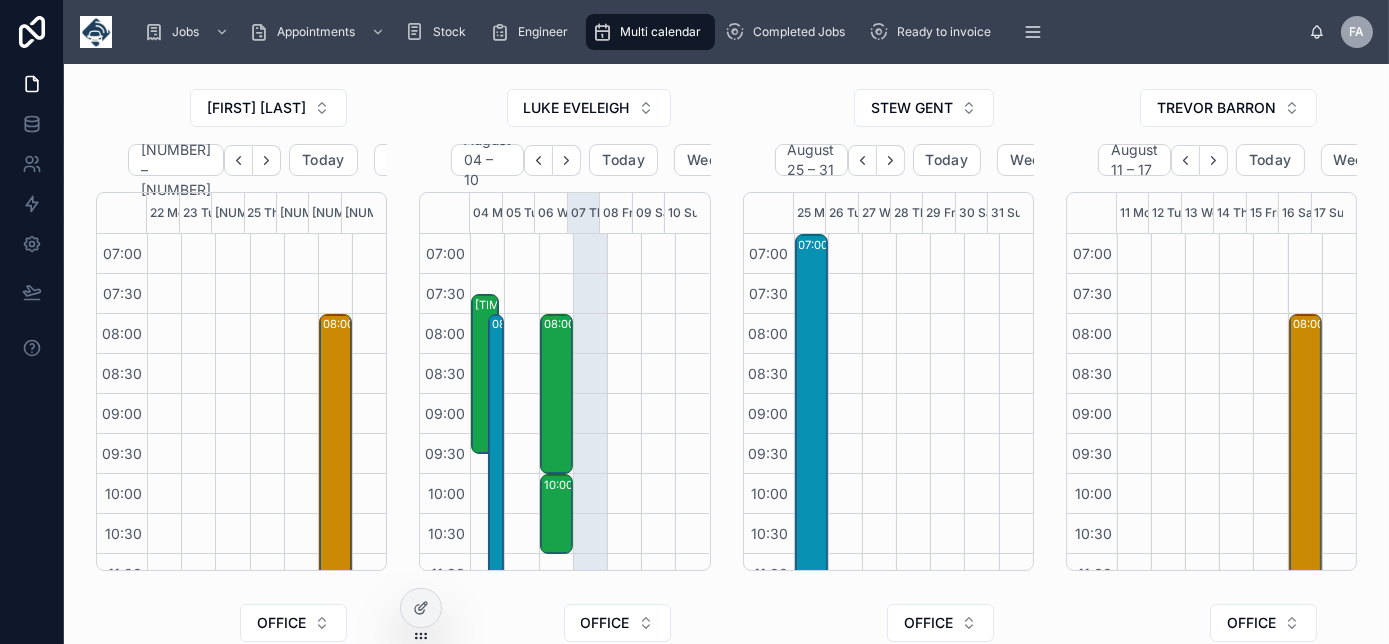scroll, scrollTop: 560, scrollLeft: 0, axis: vertical 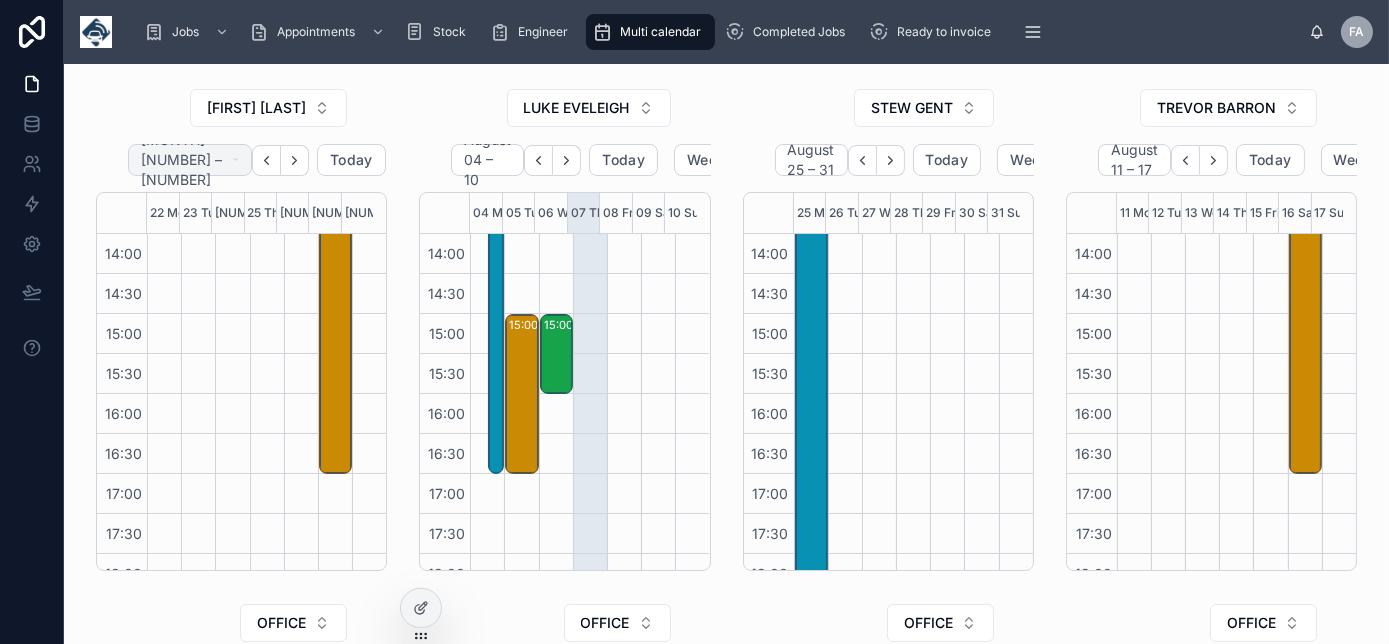 click on "September 22 – 28" at bounding box center (182, 160) 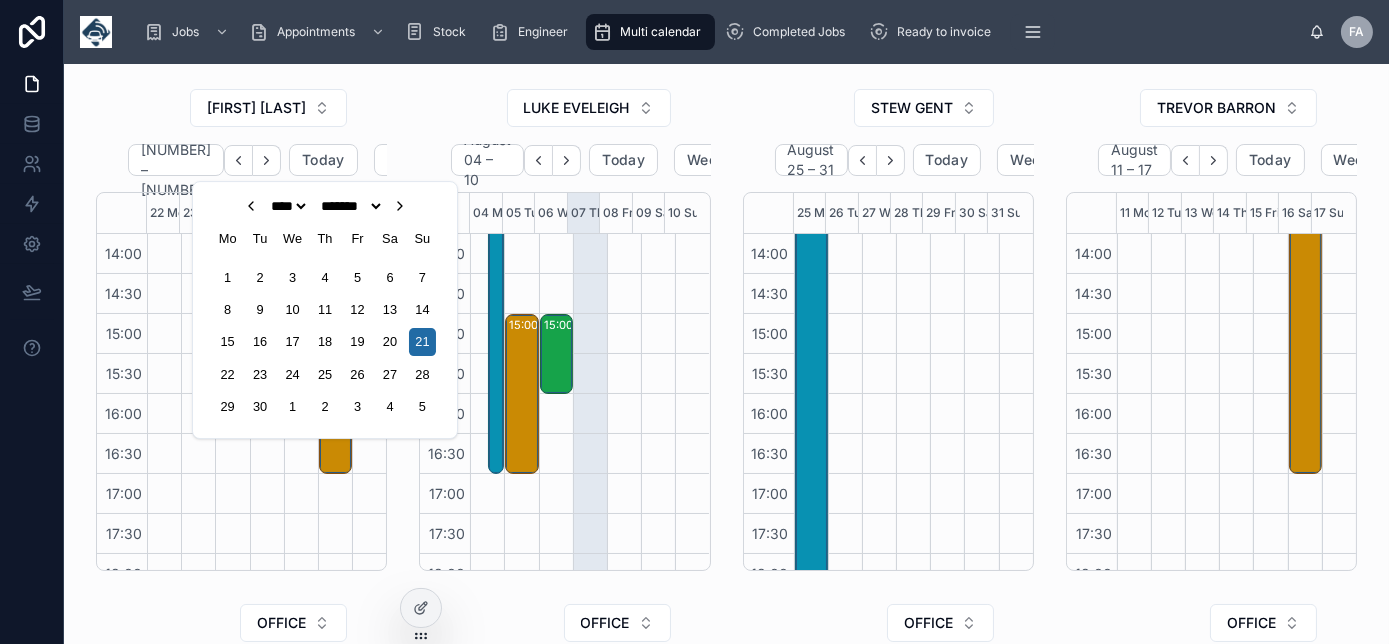 click 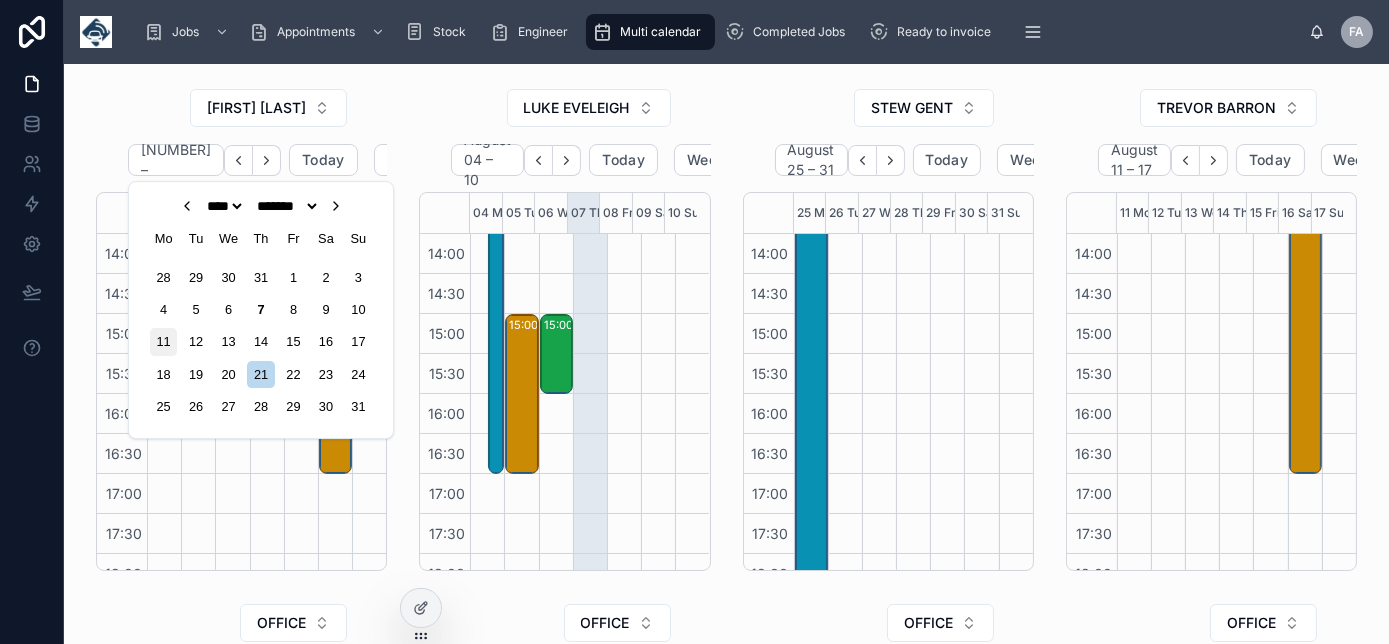 click on "11" at bounding box center (163, 342) 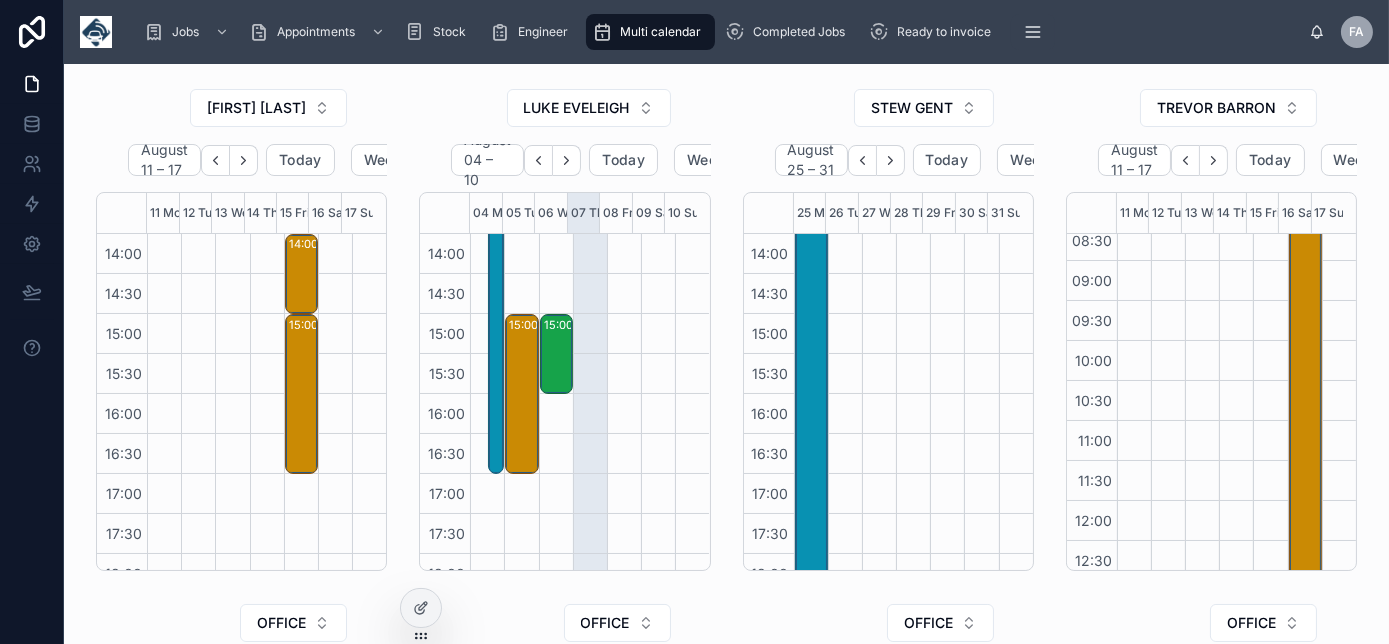scroll, scrollTop: 14, scrollLeft: 0, axis: vertical 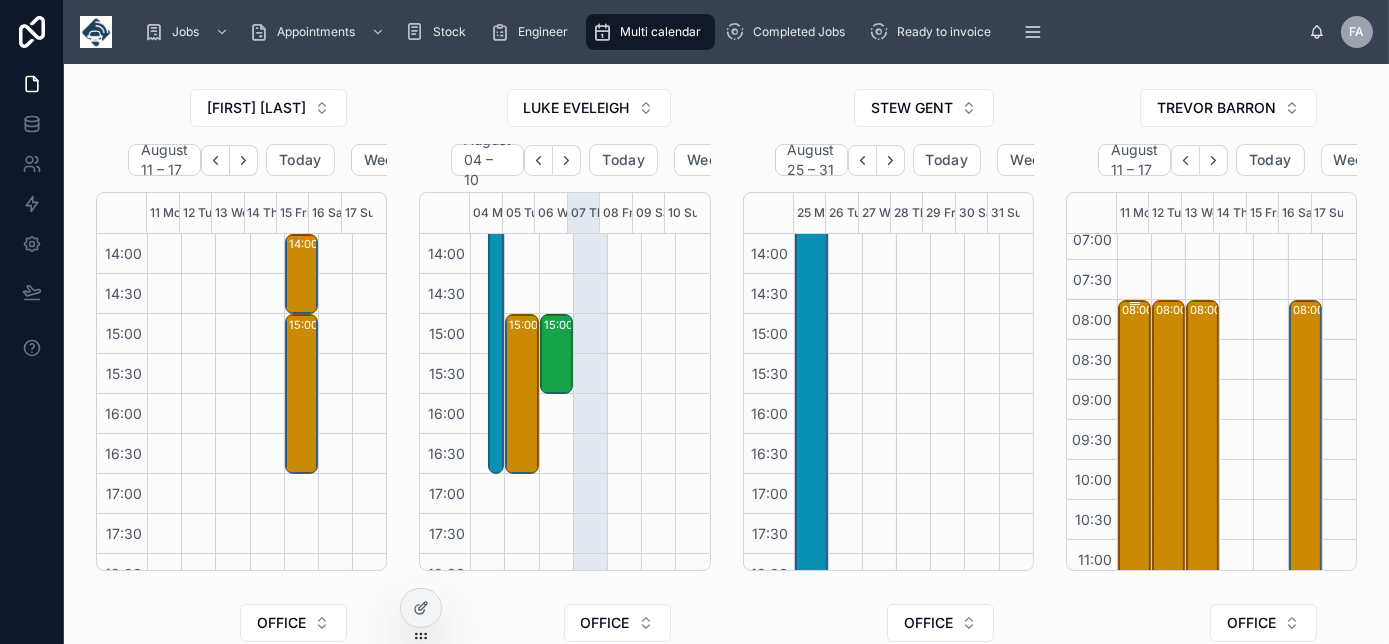 click on "08:00 – 17:00 Glanville Cleansing Ltd - 00322418 - TN360 CAMERAS X 107 DVR X 107 C20 IPC CONNECTED 4600005647 going to FC - EX5 1EW" at bounding box center [1135, 660] 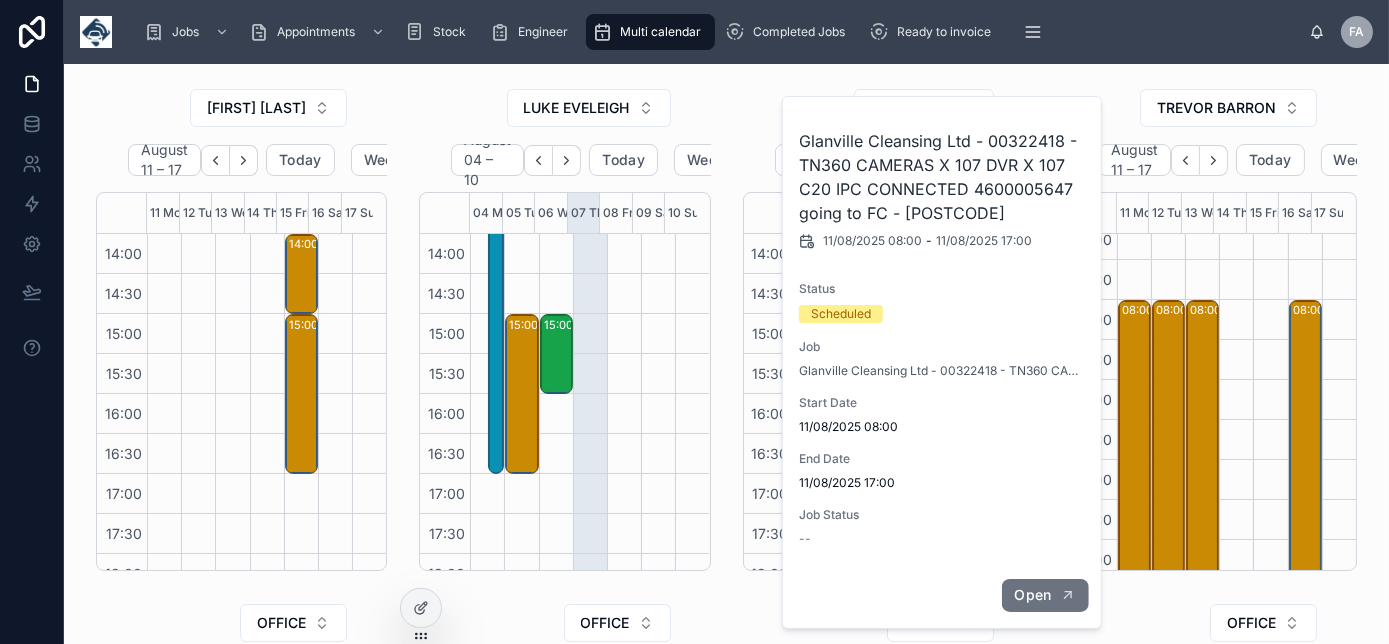 click on "Open" at bounding box center (1032, 595) 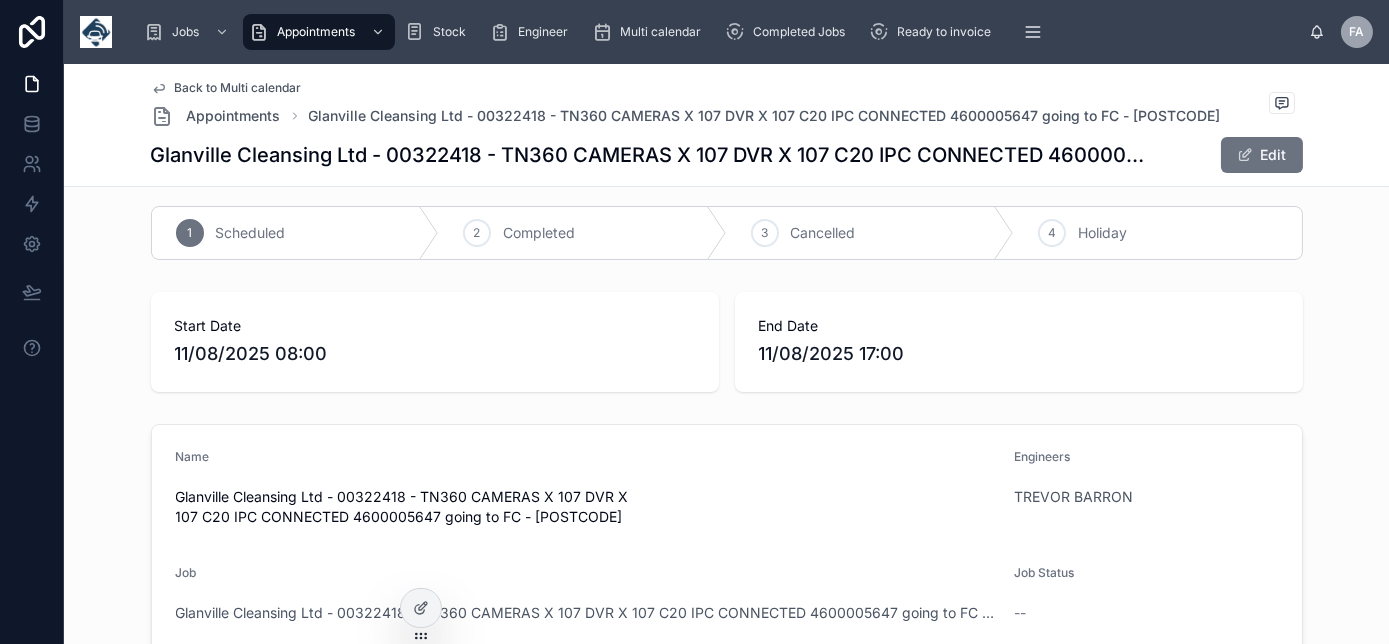 scroll, scrollTop: 0, scrollLeft: 0, axis: both 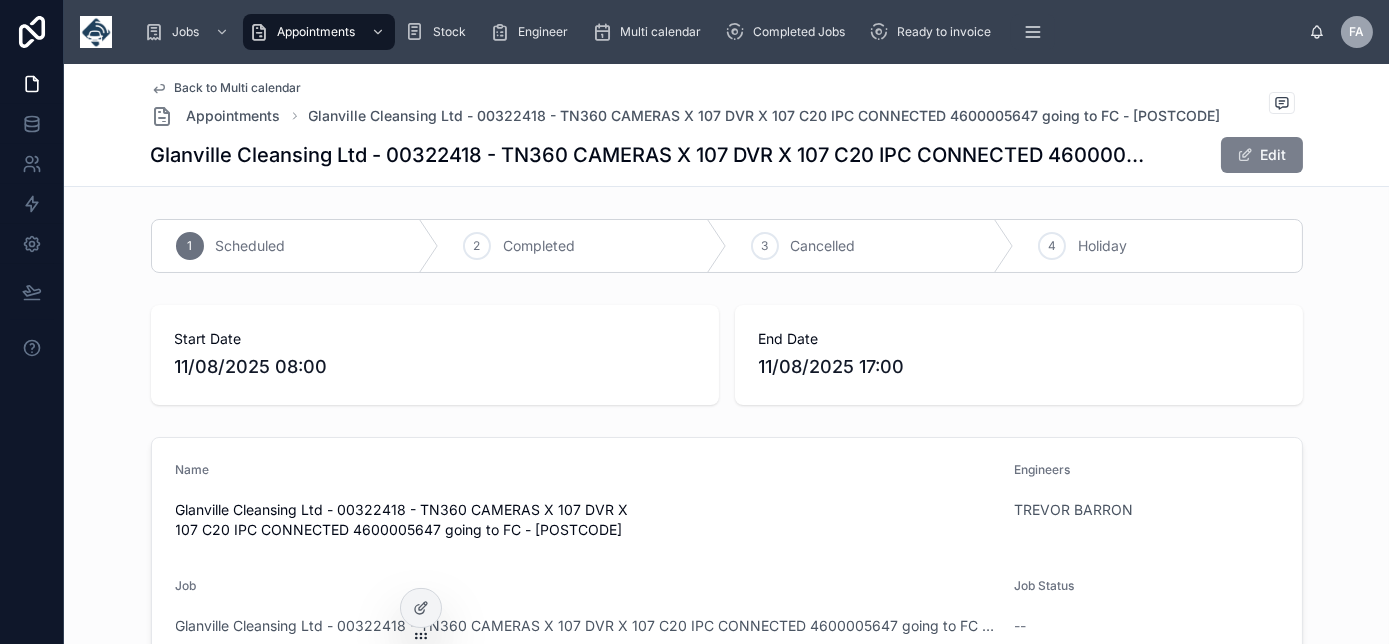 click at bounding box center (1245, 155) 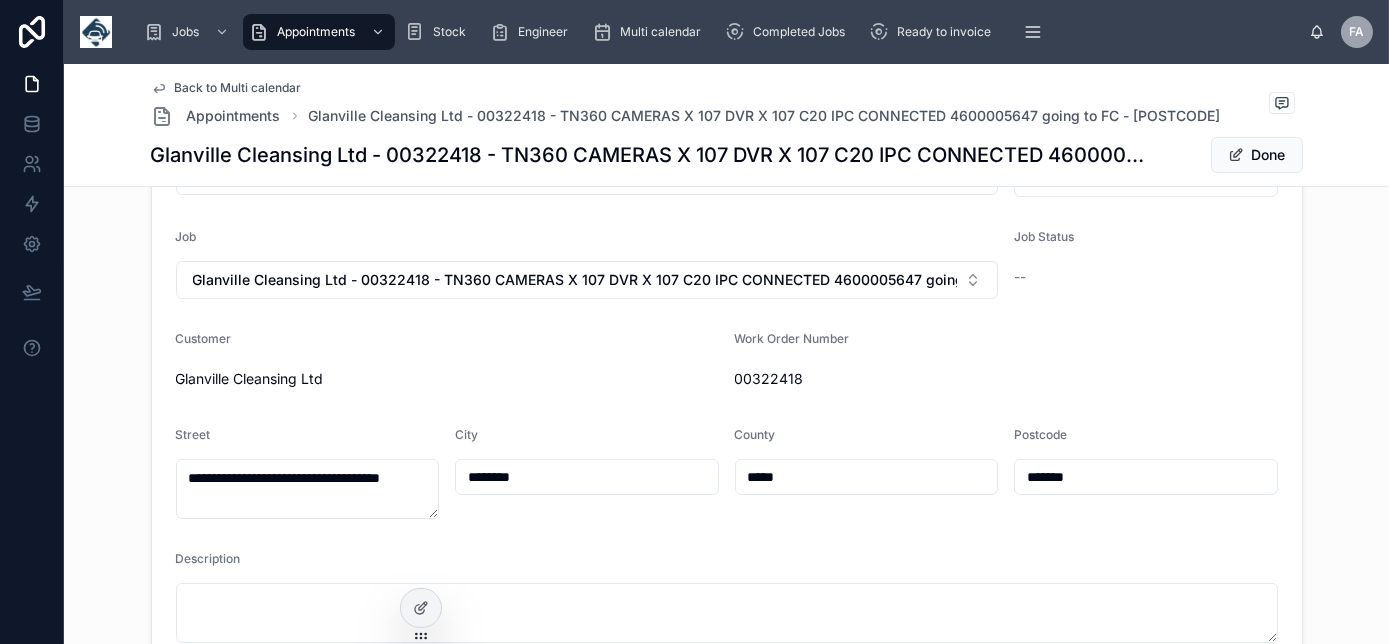 scroll, scrollTop: 454, scrollLeft: 0, axis: vertical 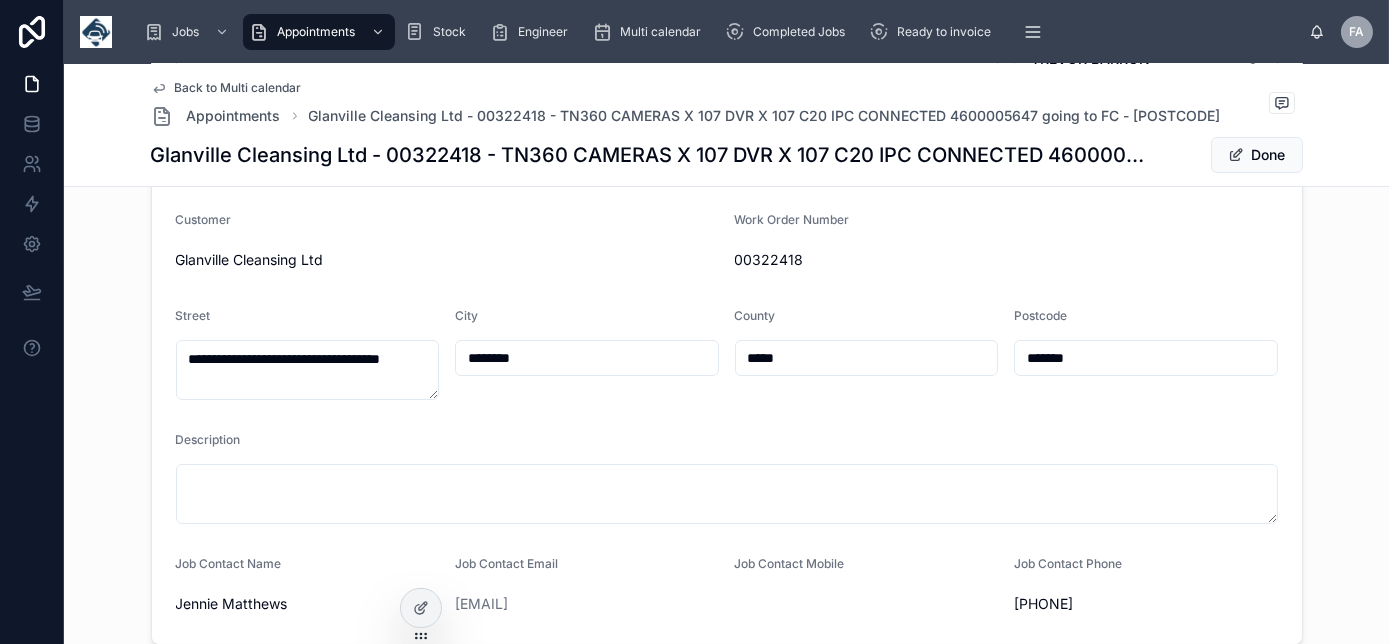 type 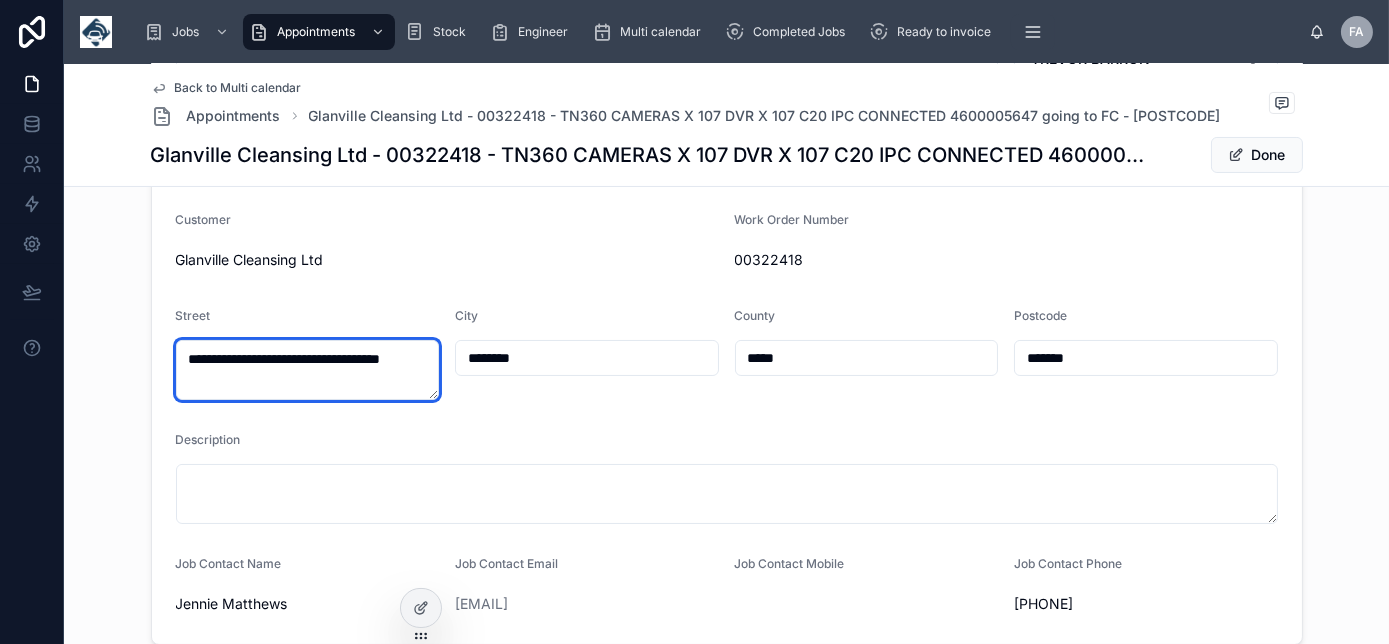drag, startPoint x: 304, startPoint y: 376, endPoint x: 114, endPoint y: 344, distance: 192.67589 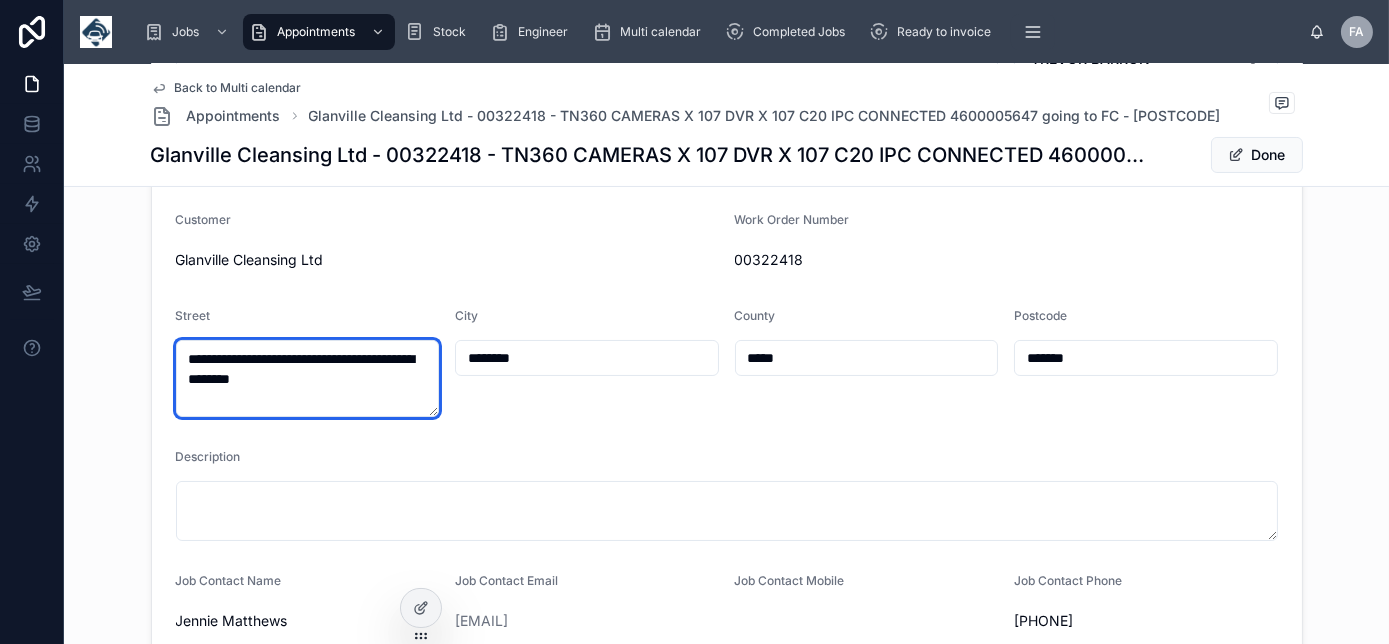 drag, startPoint x: 353, startPoint y: 376, endPoint x: 270, endPoint y: 386, distance: 83.60024 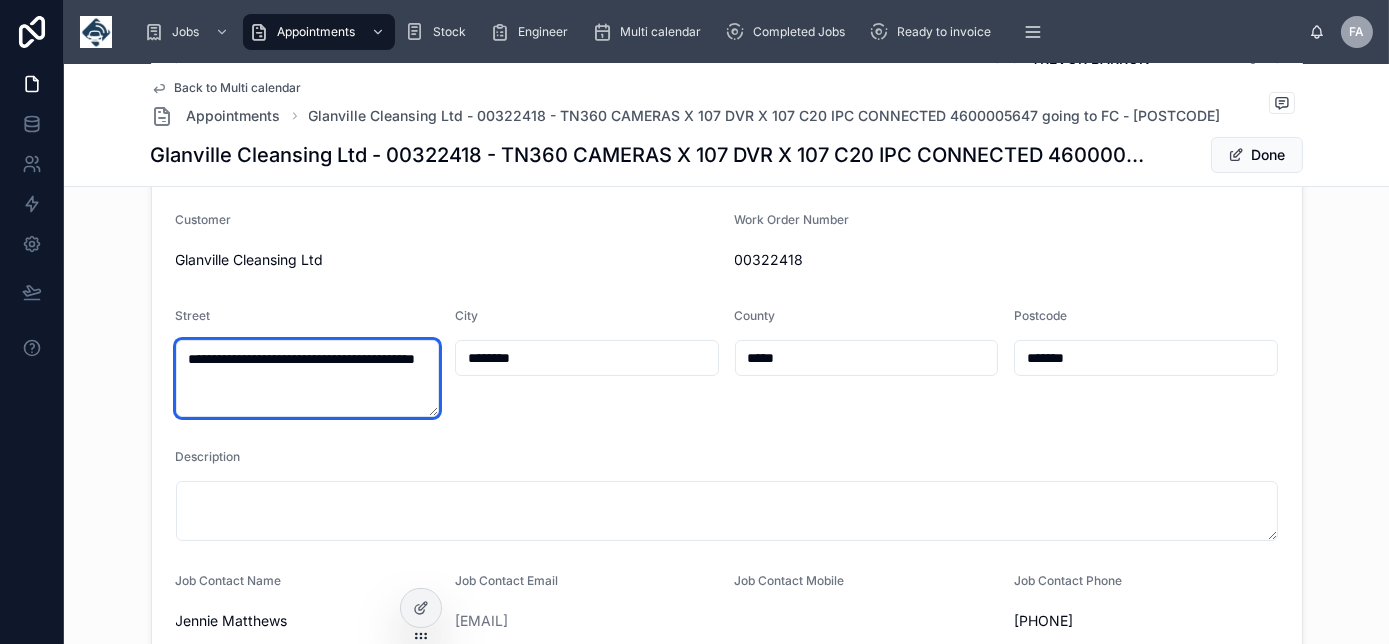 type on "**********" 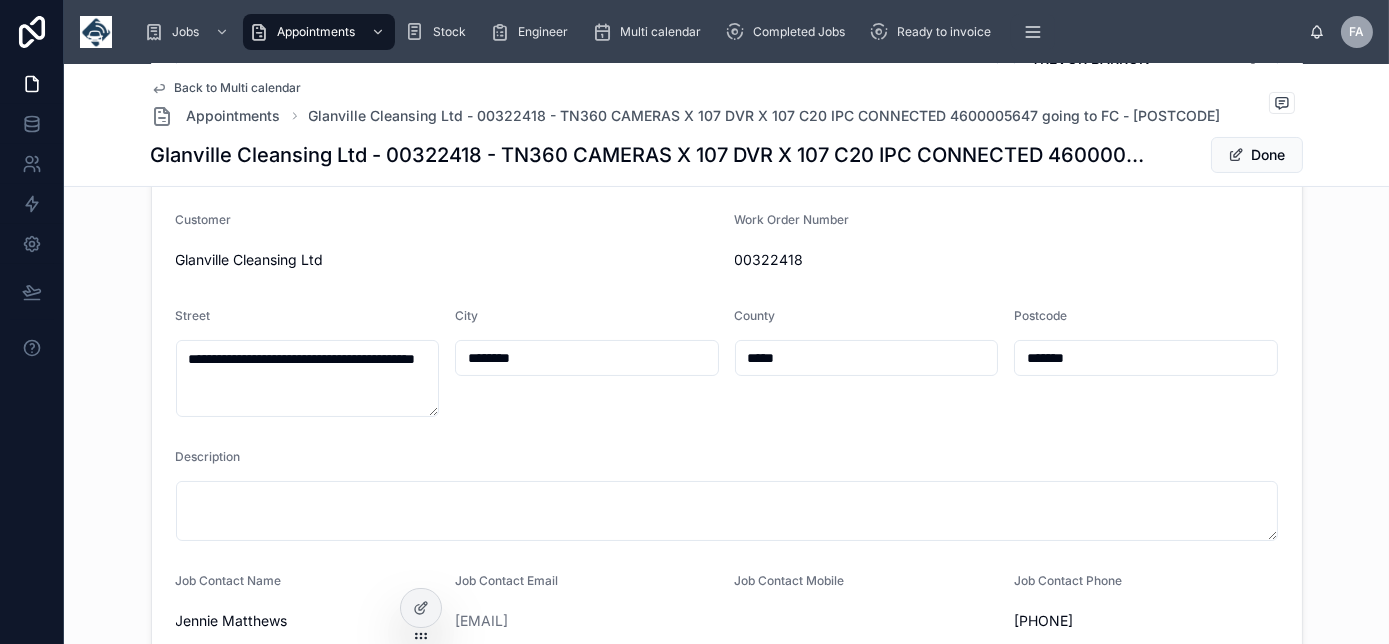 drag, startPoint x: 1111, startPoint y: 348, endPoint x: 800, endPoint y: 330, distance: 311.52048 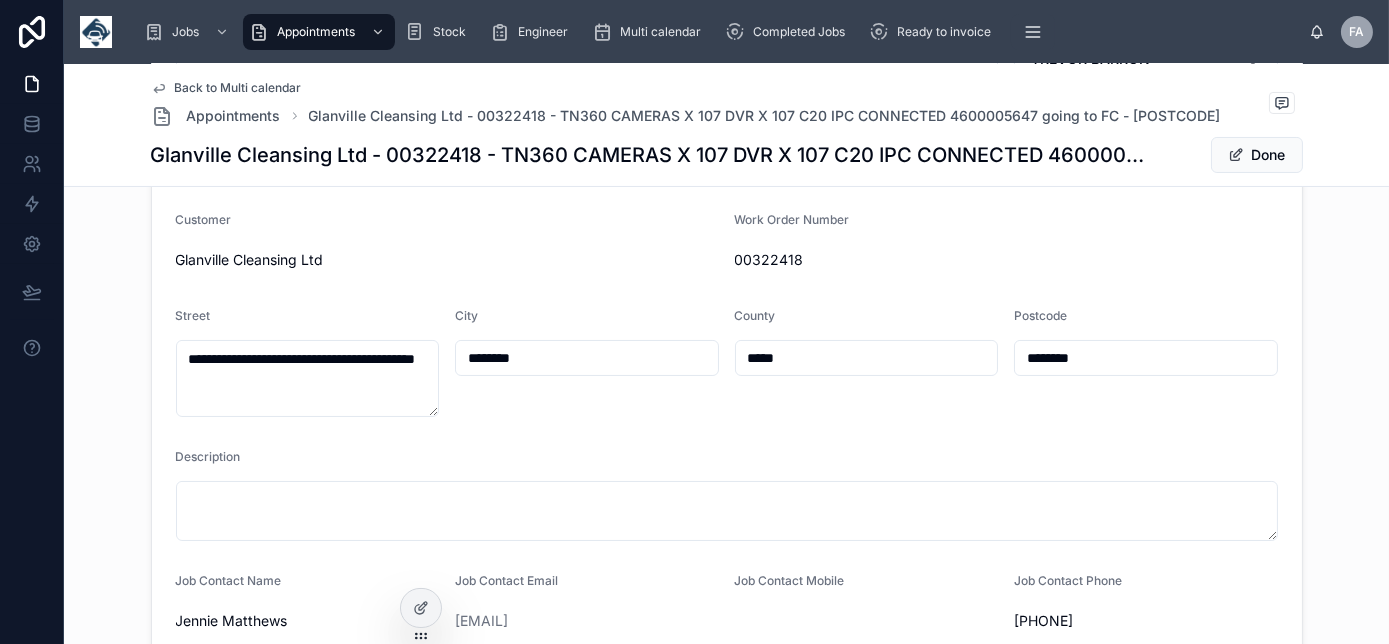 type on "*******" 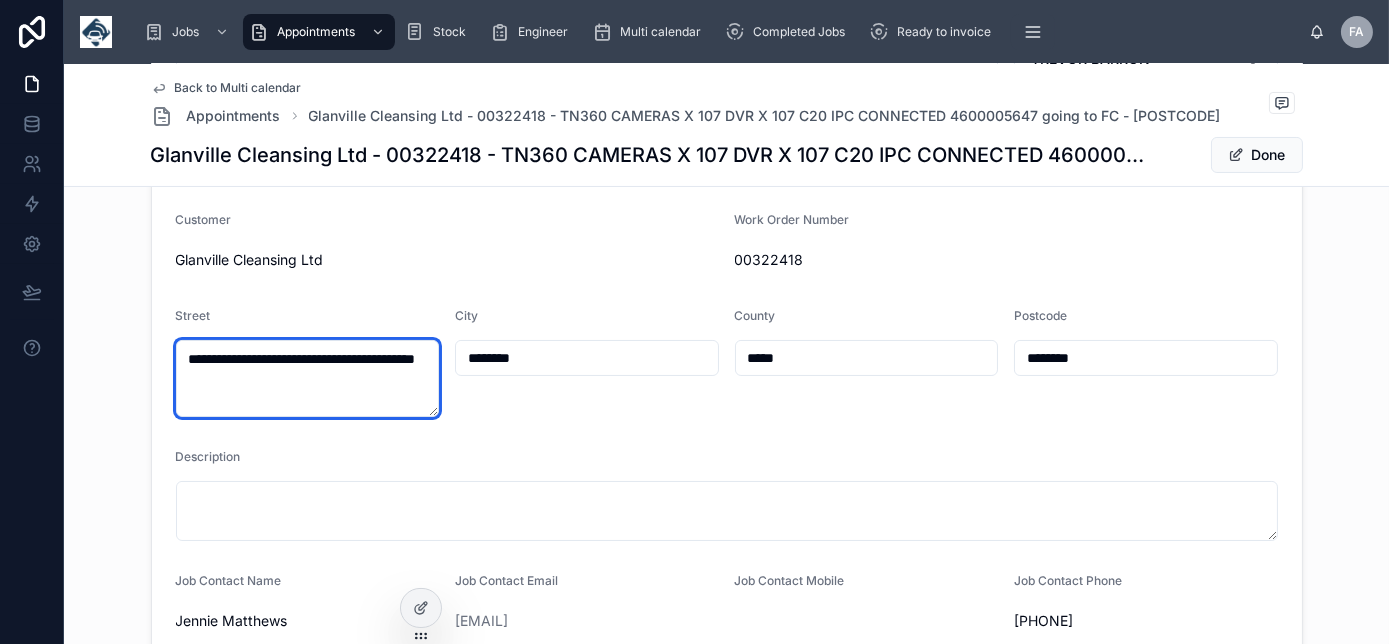click on "**********" at bounding box center [308, 378] 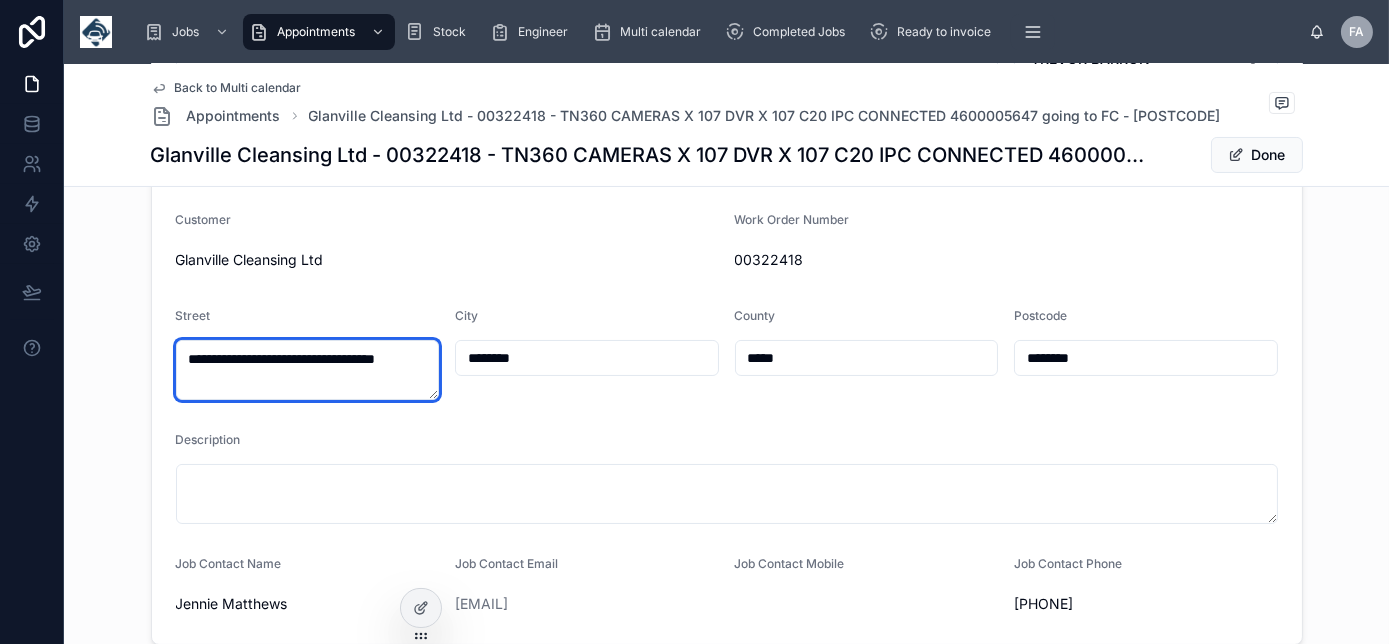 type on "**********" 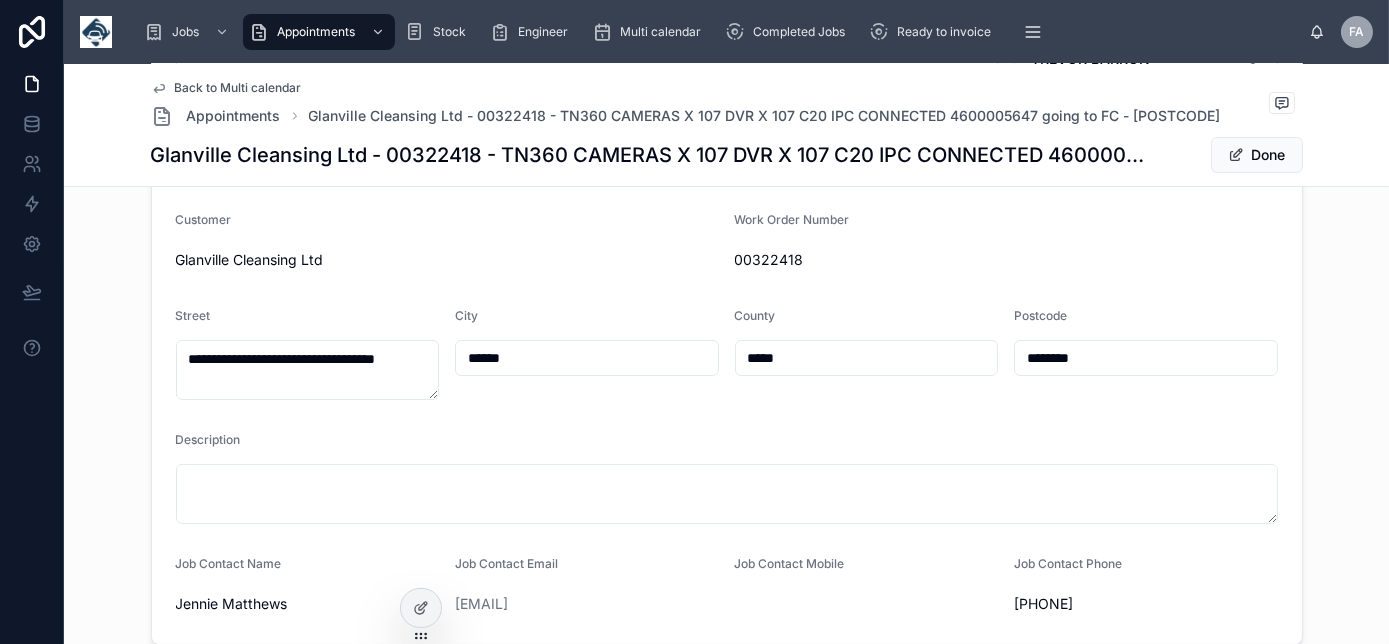 type on "******" 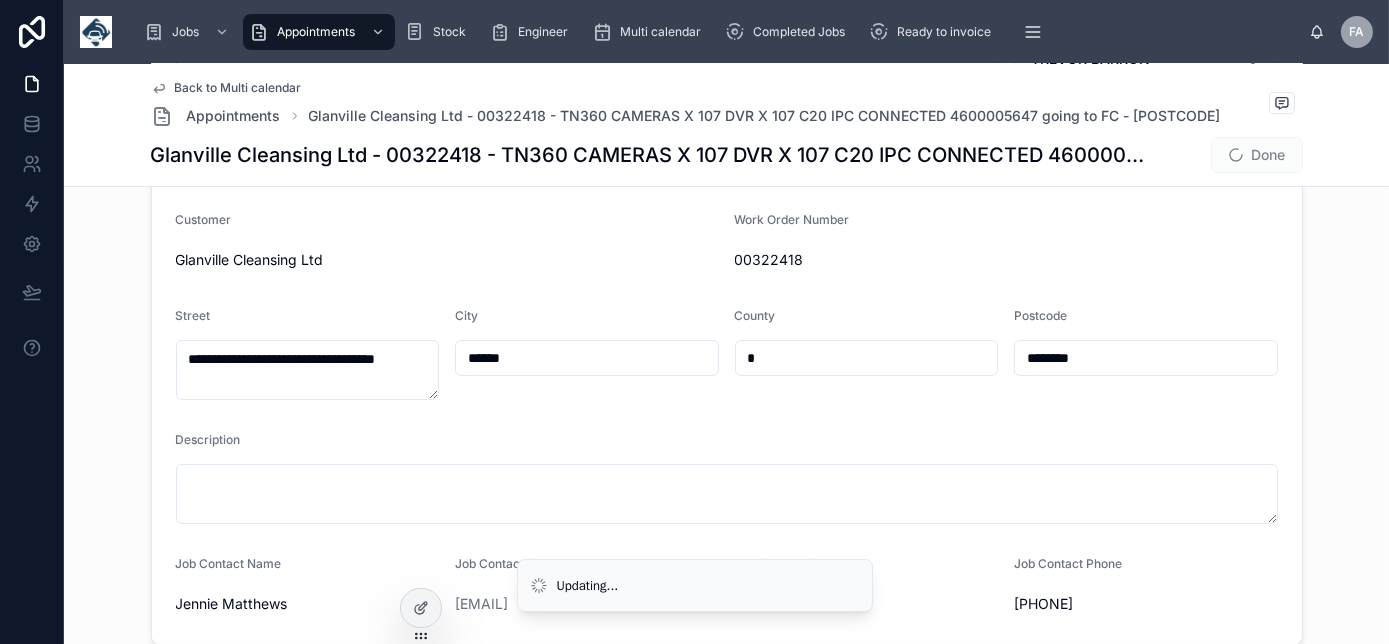 type 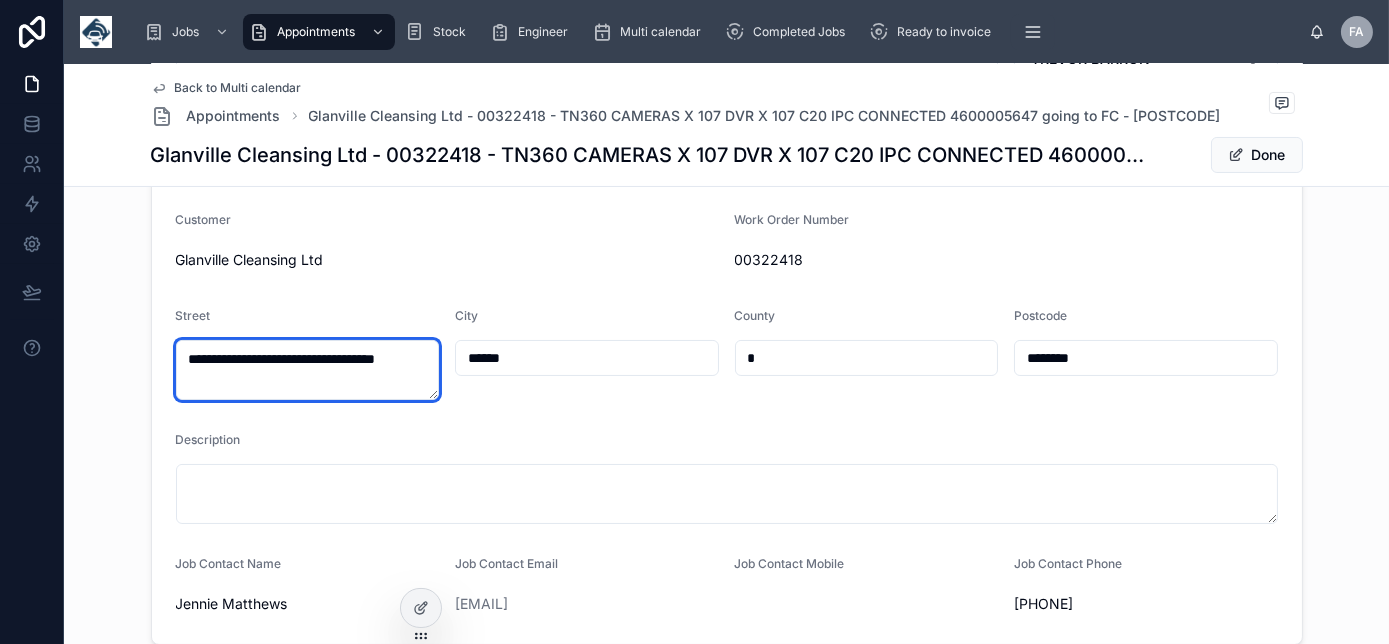 click on "**********" at bounding box center (308, 370) 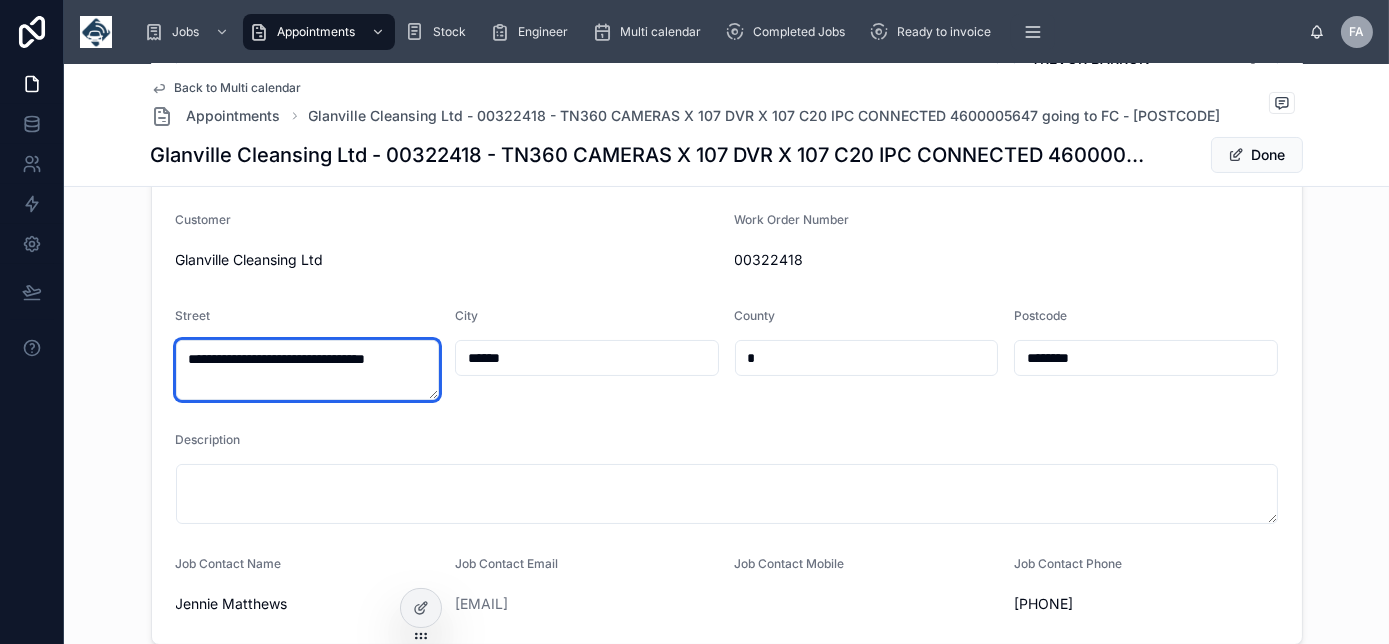drag, startPoint x: 421, startPoint y: 355, endPoint x: 174, endPoint y: 346, distance: 247.16391 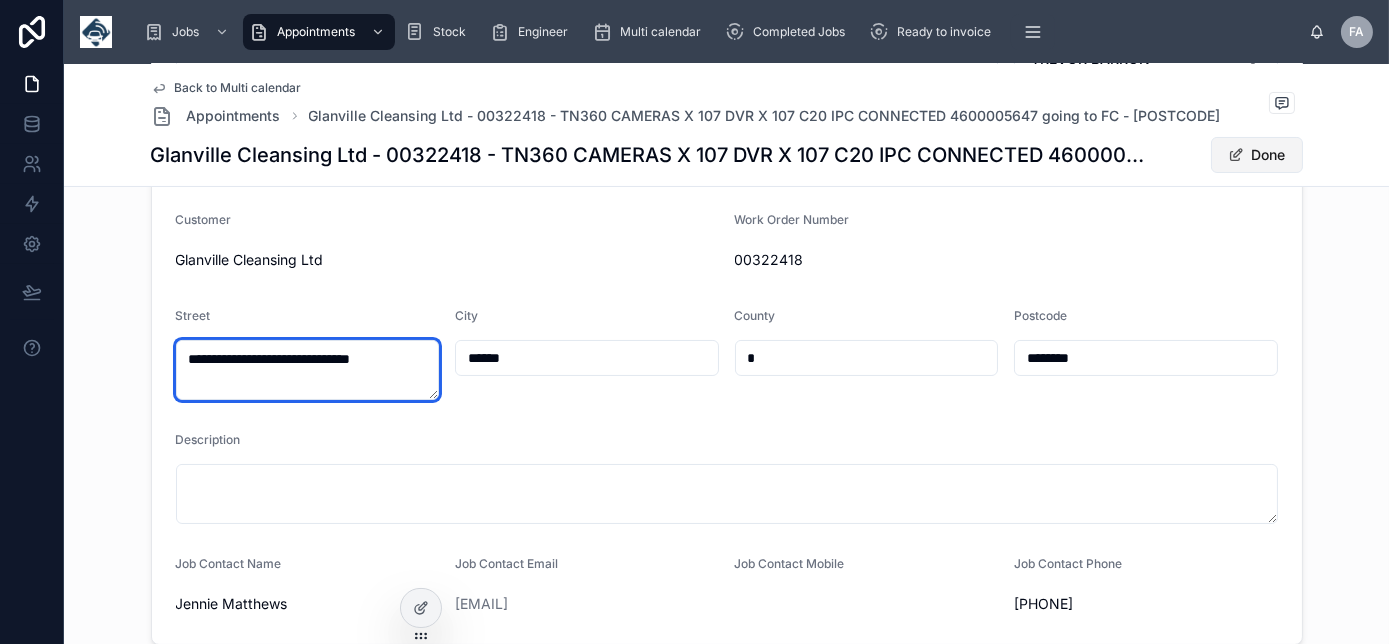 type on "**********" 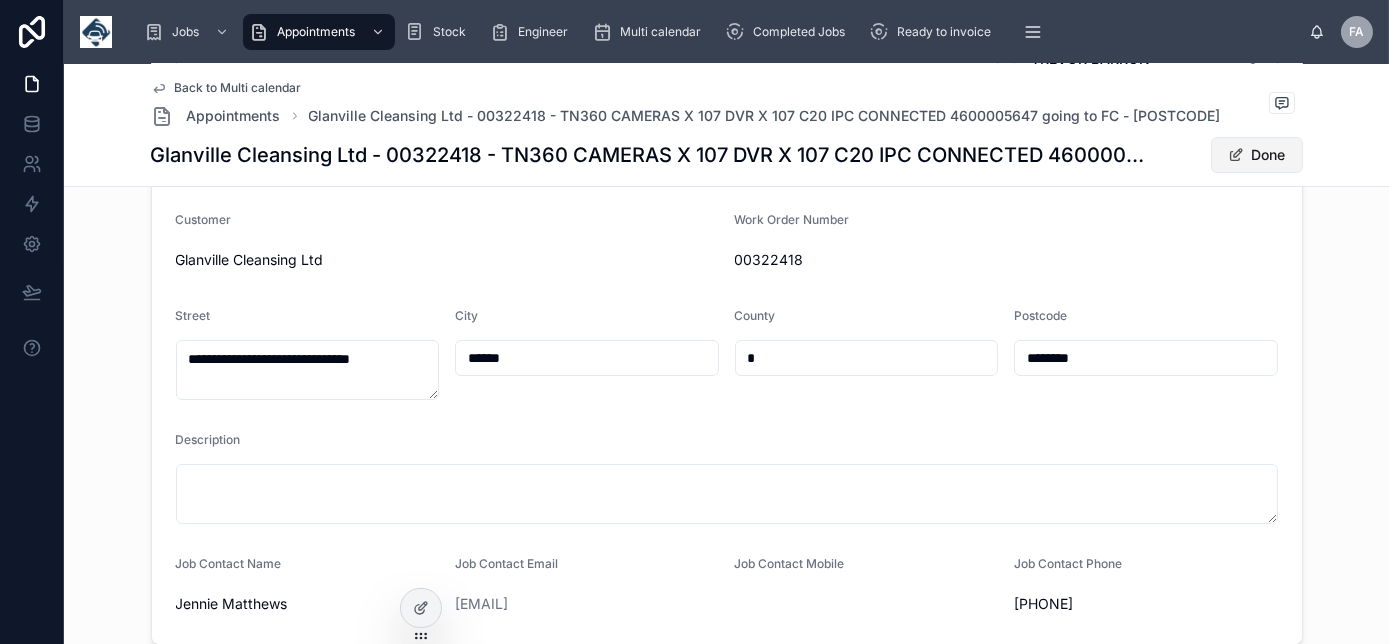 click on "Done" at bounding box center [1257, 155] 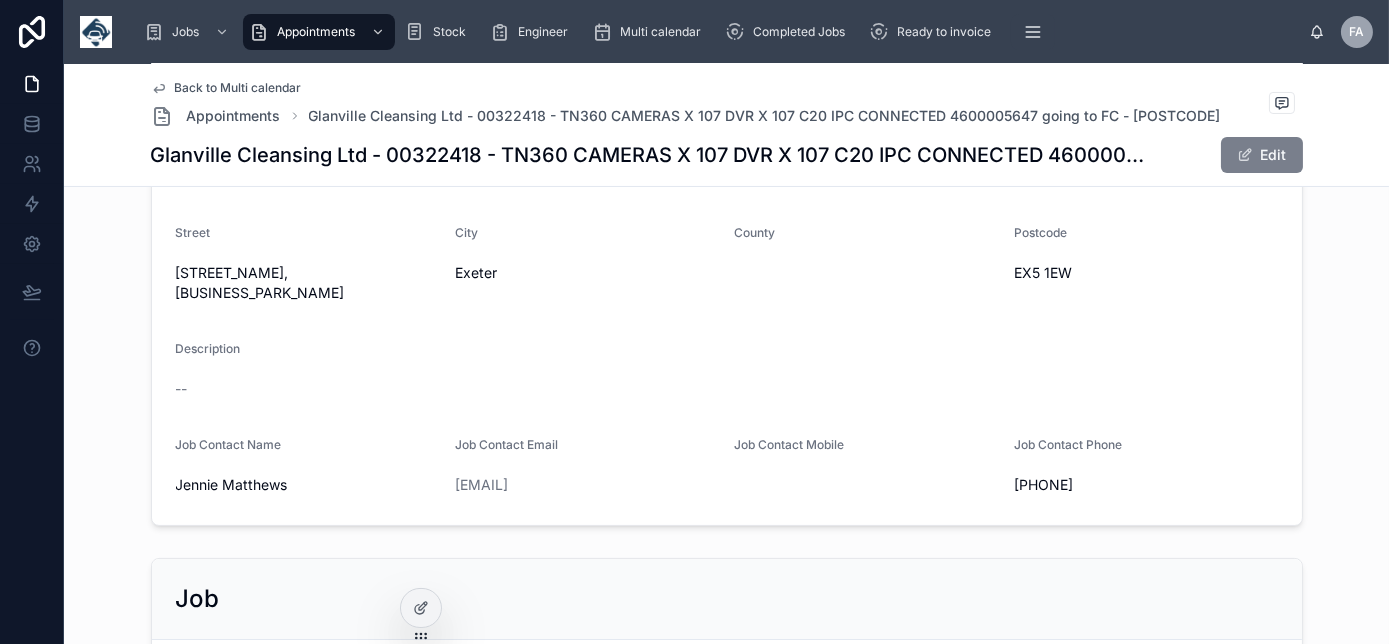 drag, startPoint x: 1259, startPoint y: 154, endPoint x: 1241, endPoint y: 160, distance: 18.973665 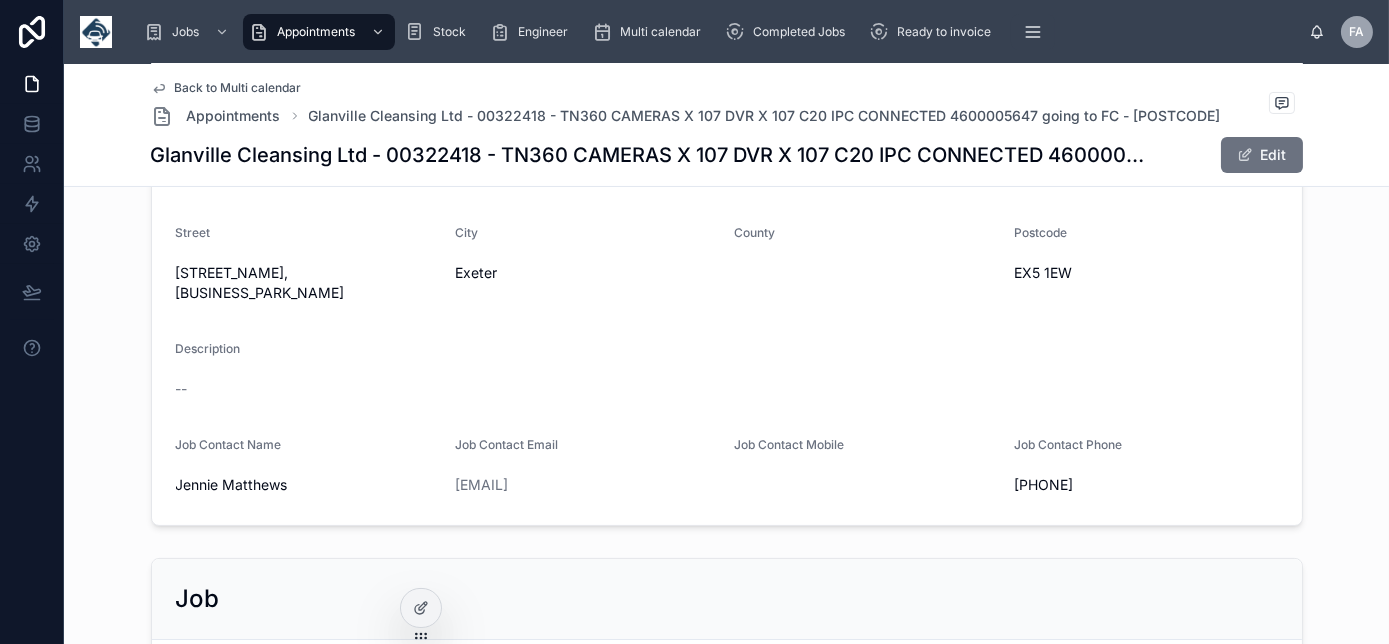 scroll, scrollTop: 530, scrollLeft: 0, axis: vertical 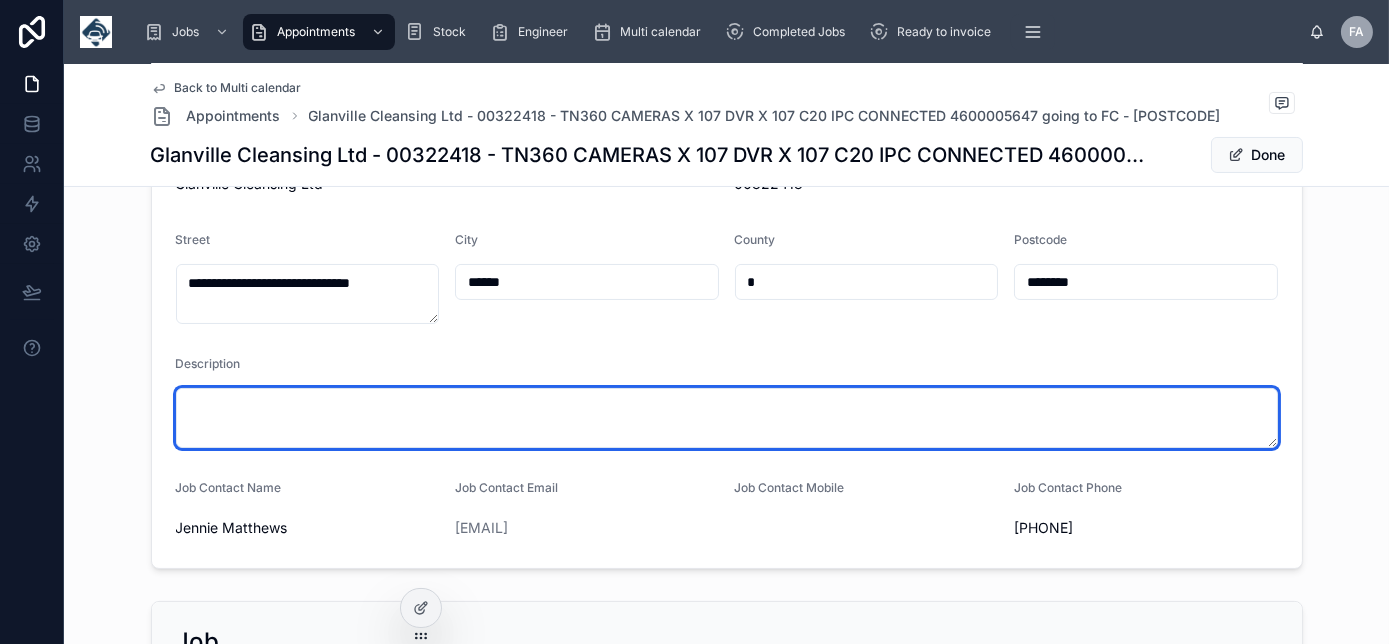 click at bounding box center (727, 418) 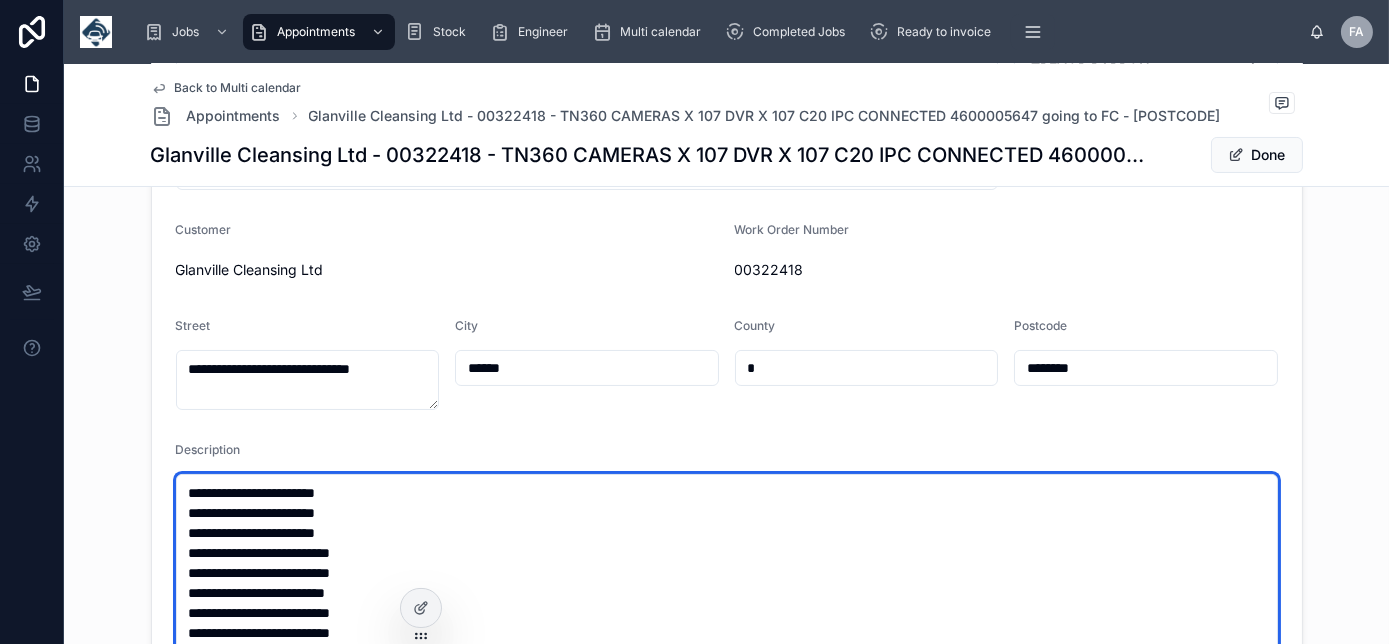 scroll, scrollTop: 366, scrollLeft: 0, axis: vertical 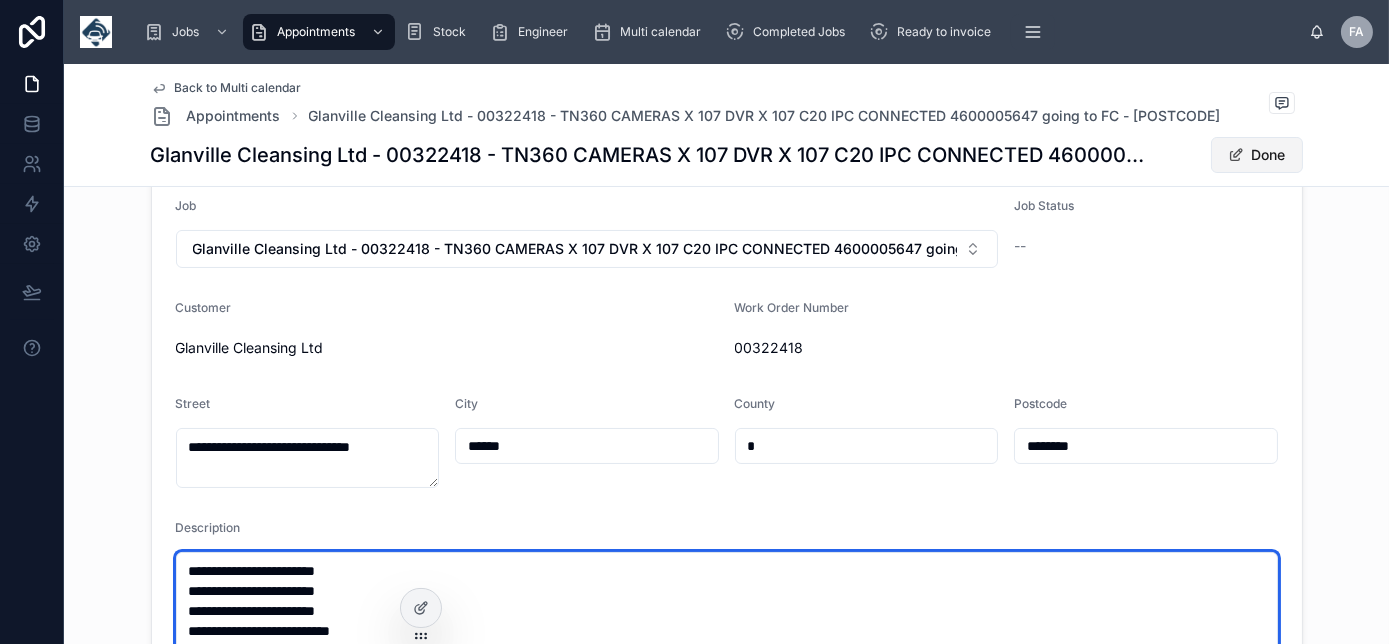 type on "**********" 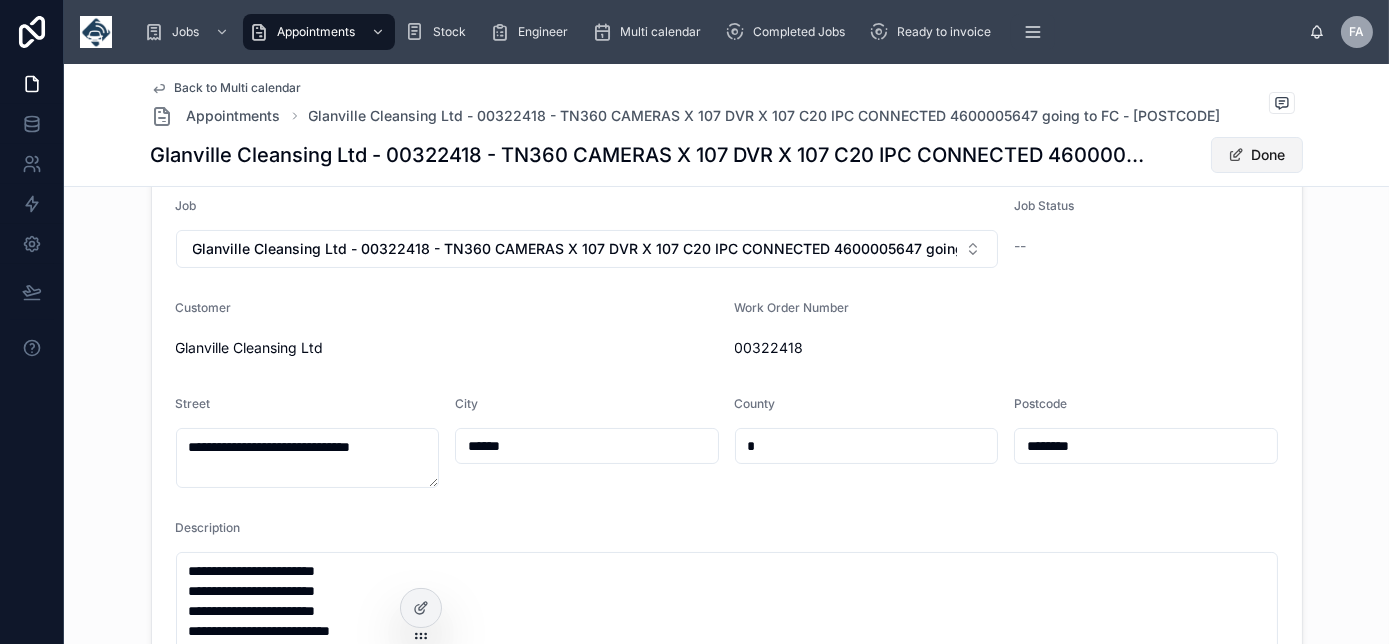 click on "Done" at bounding box center (1257, 155) 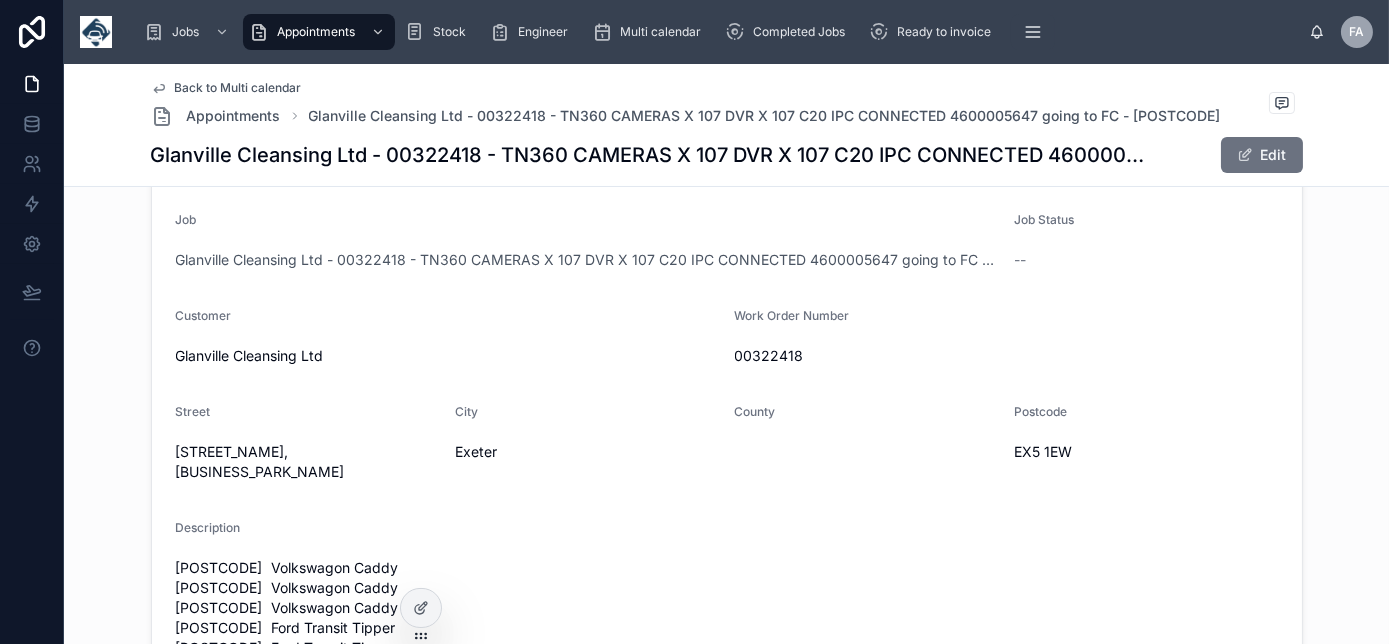 click on "Back to Multi calendar" at bounding box center [238, 88] 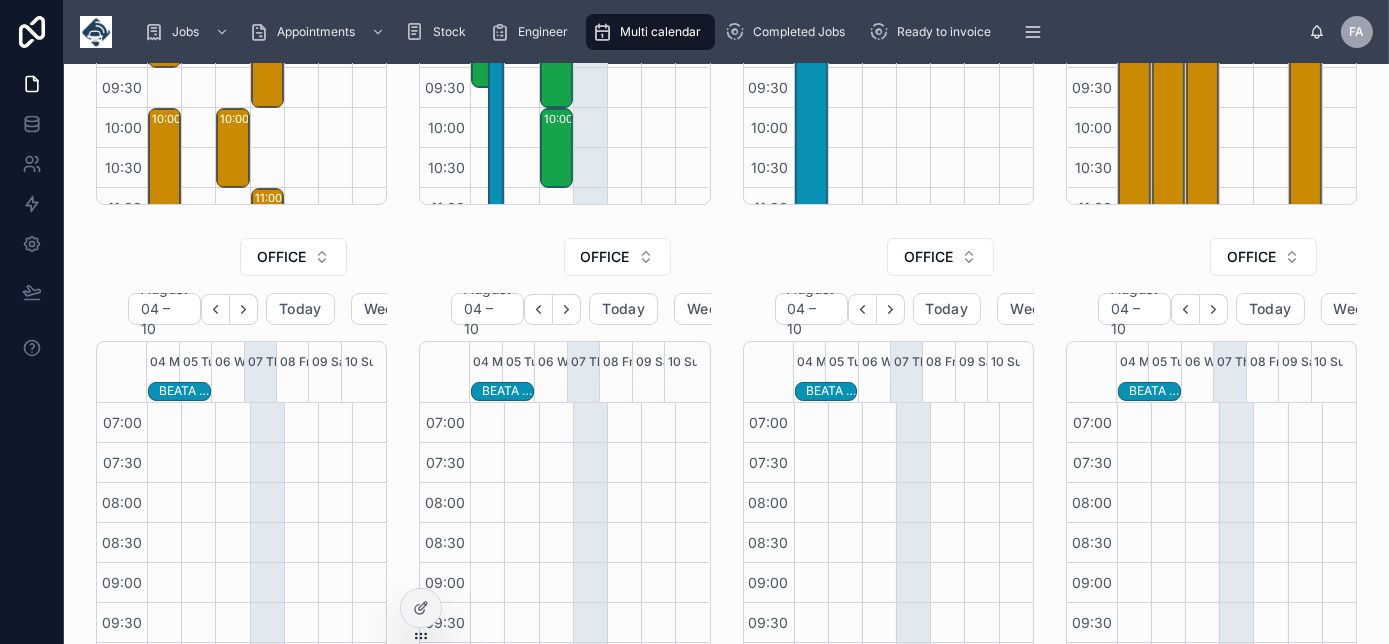 scroll, scrollTop: 560, scrollLeft: 0, axis: vertical 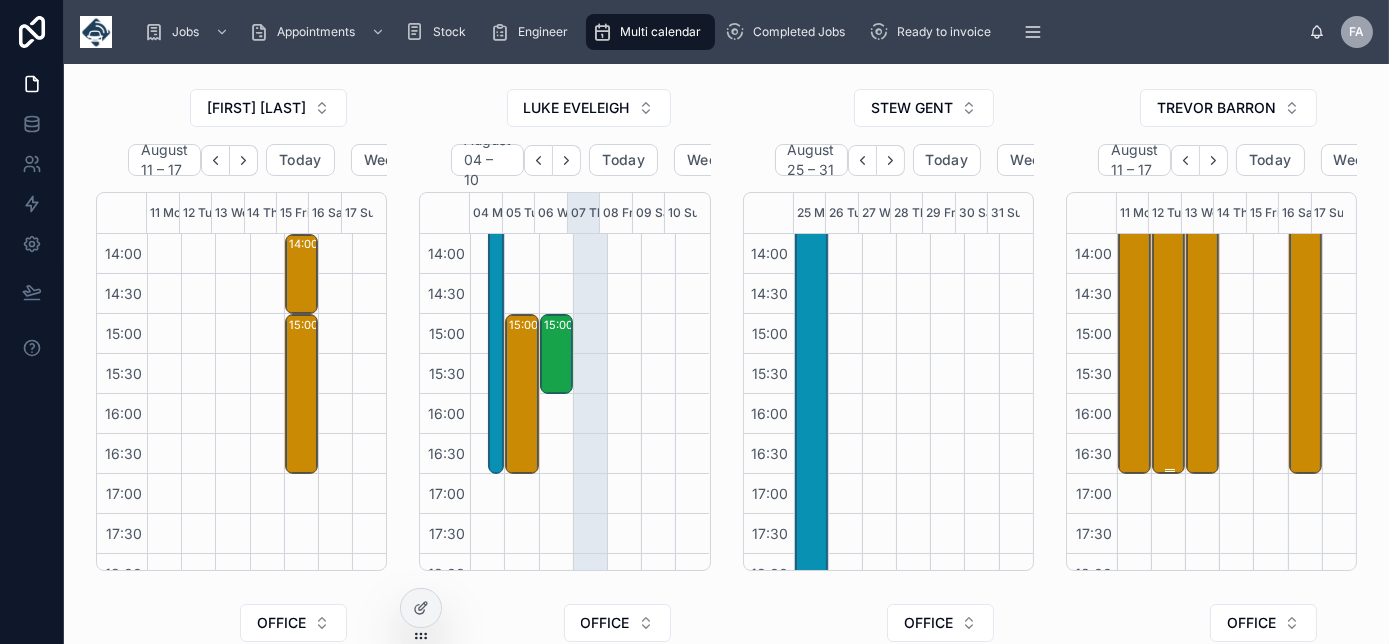 click on "08:00 – 17:00 Glanville Cleansing Ltd - 00322418 - TN360 CAMERAS X 107 DVR X 107 C20 IPC CONNECTED 4600005647 going to FC - EX5 1EW" at bounding box center [1169, 114] 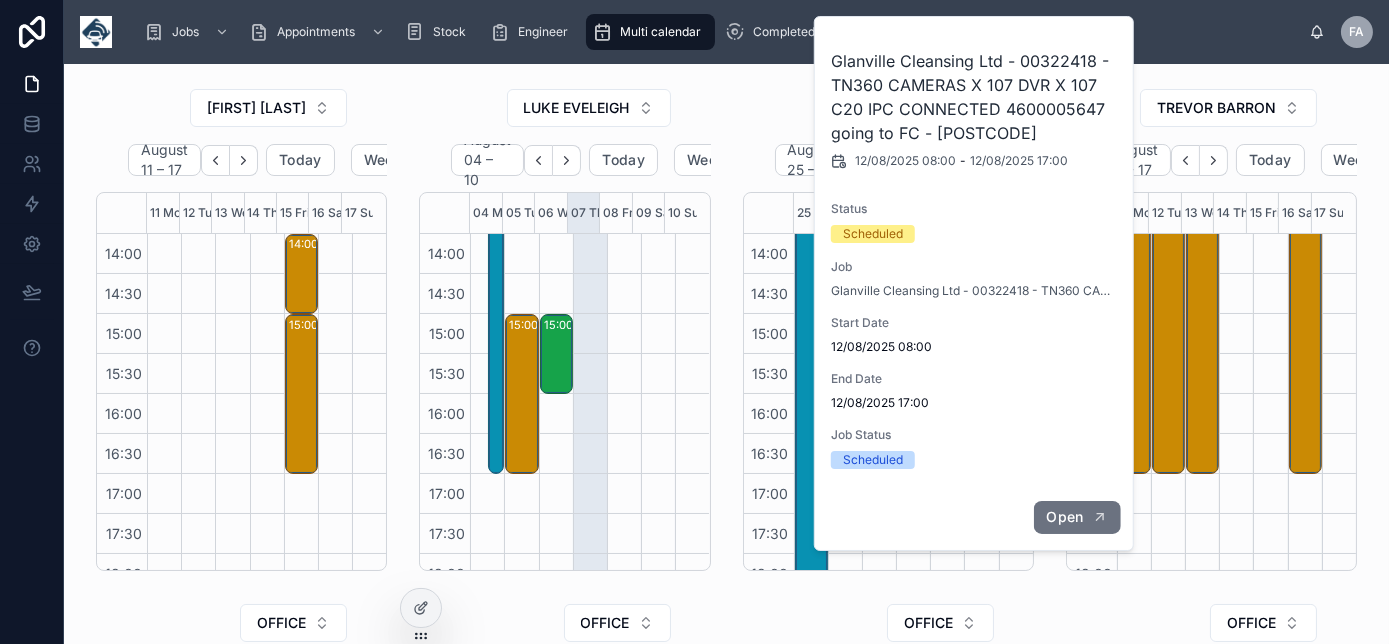 click on "Open" at bounding box center (1064, 517) 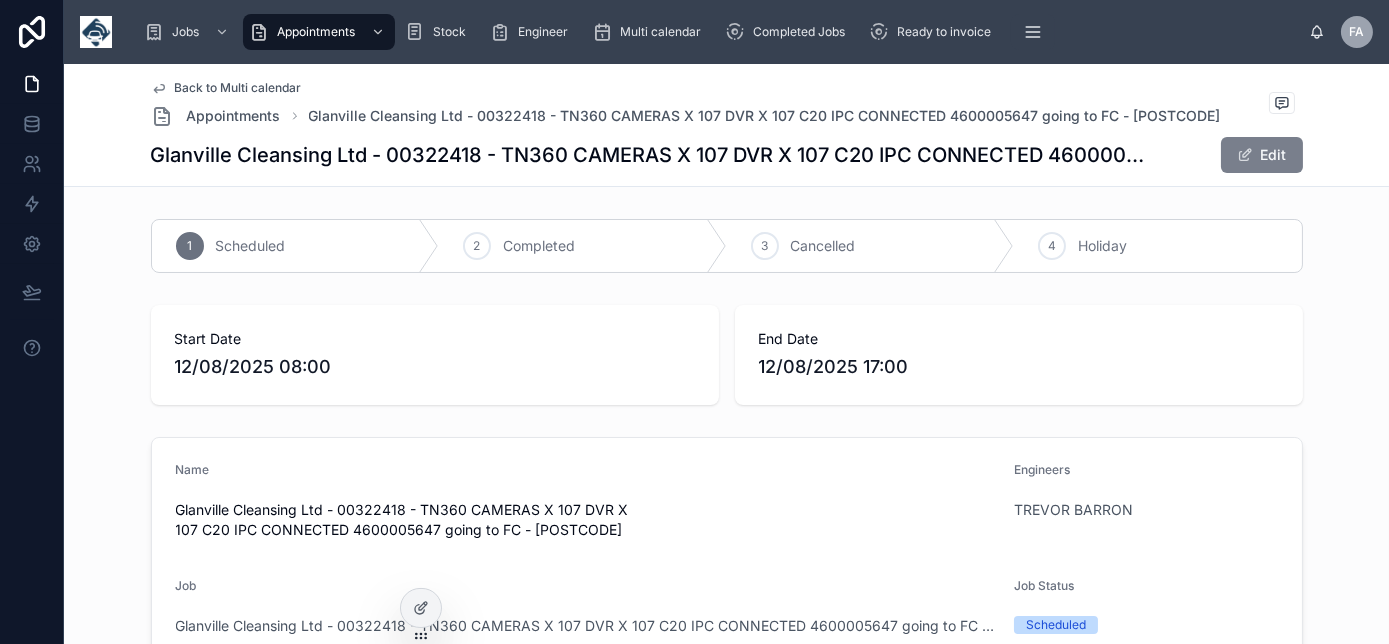 click on "Edit" at bounding box center (1262, 155) 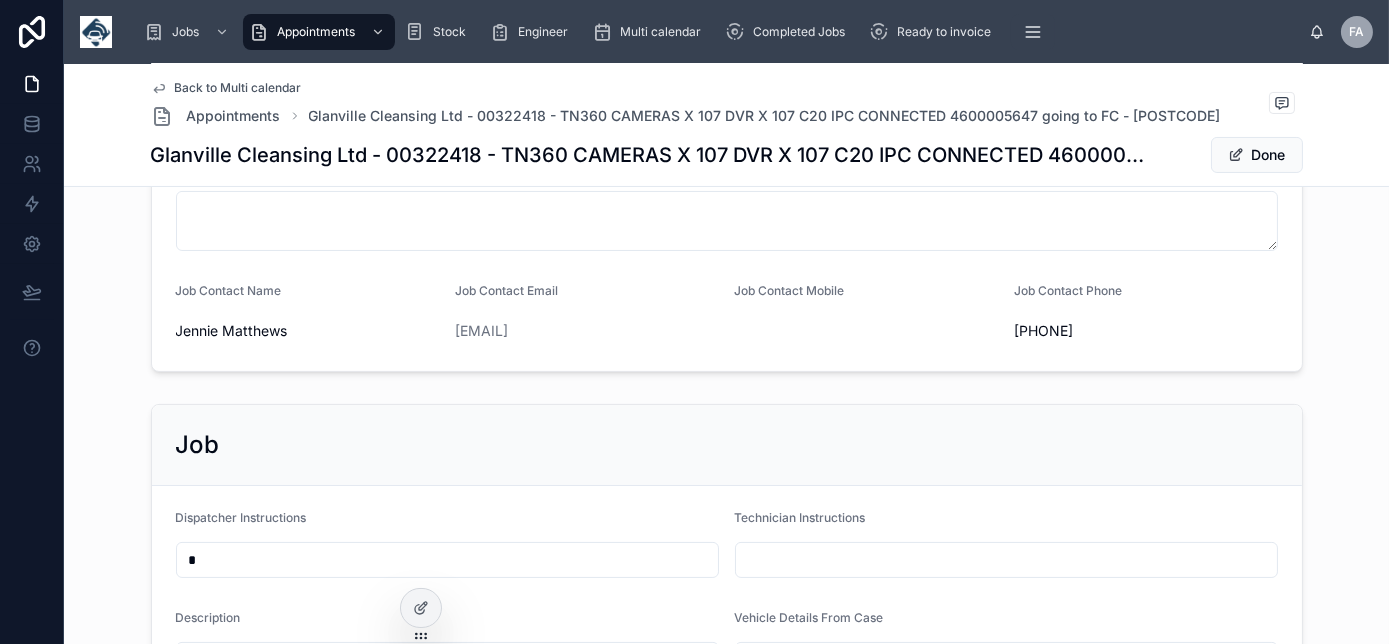 scroll, scrollTop: 636, scrollLeft: 0, axis: vertical 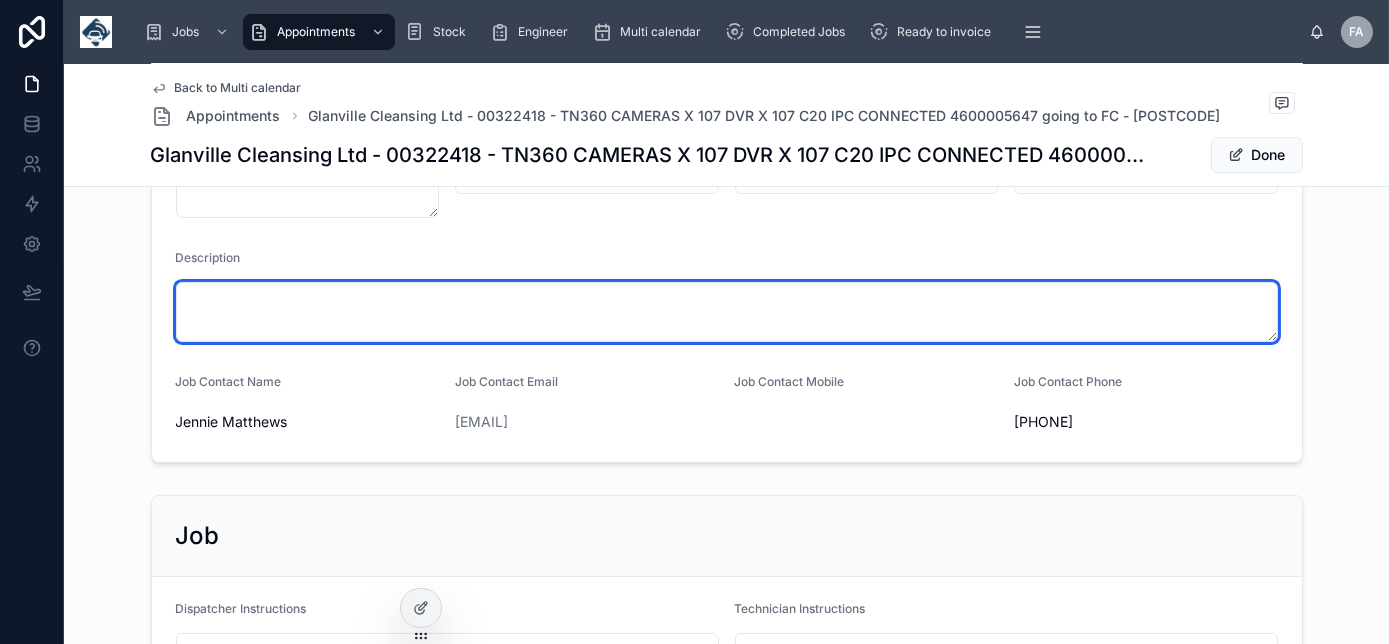 click at bounding box center (727, 312) 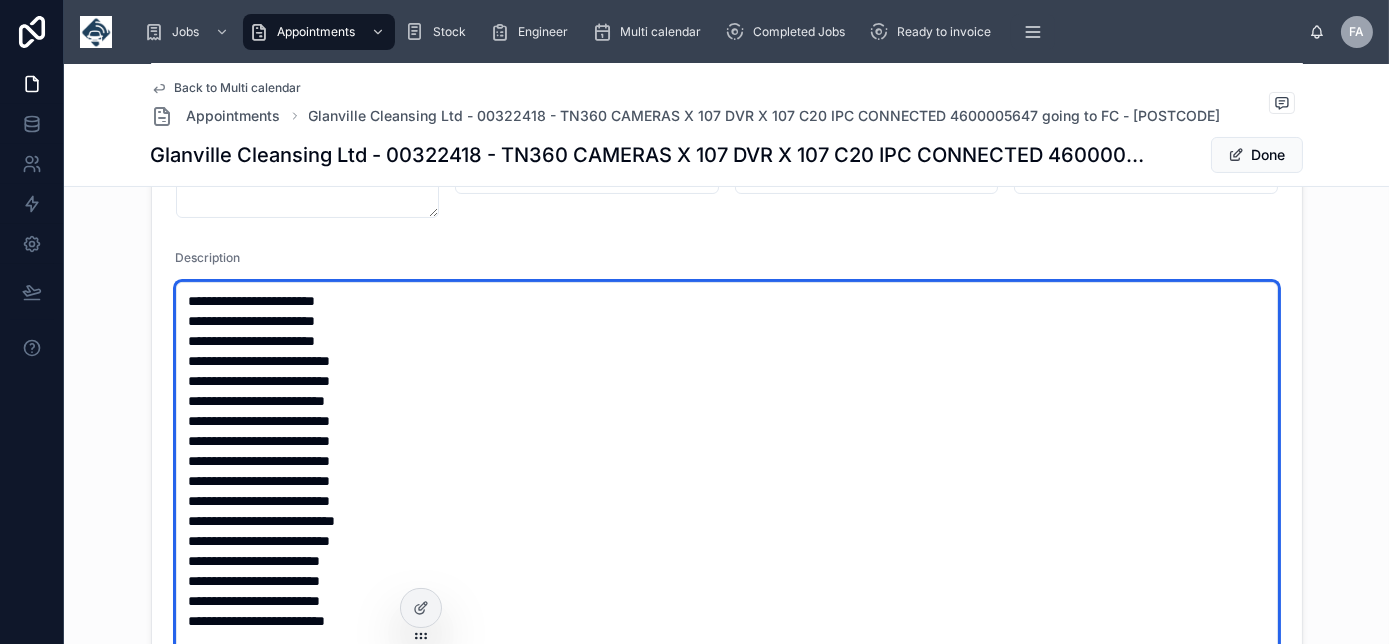 scroll, scrollTop: 639, scrollLeft: 0, axis: vertical 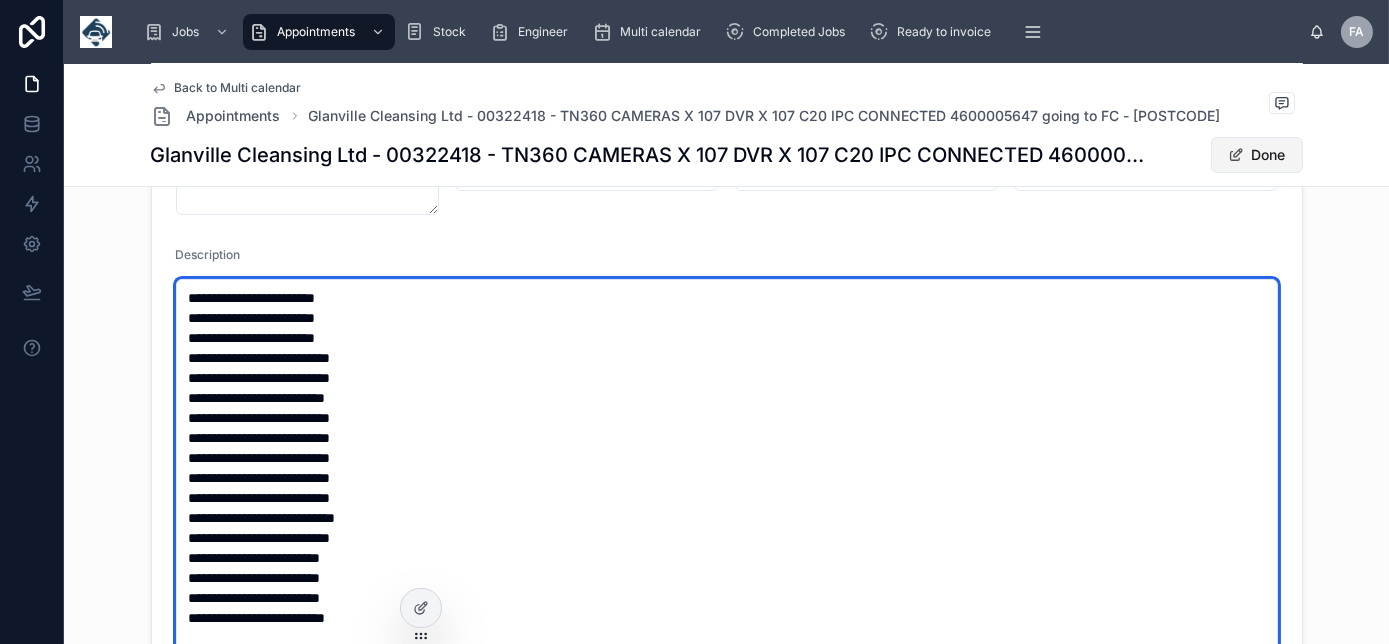 type on "**********" 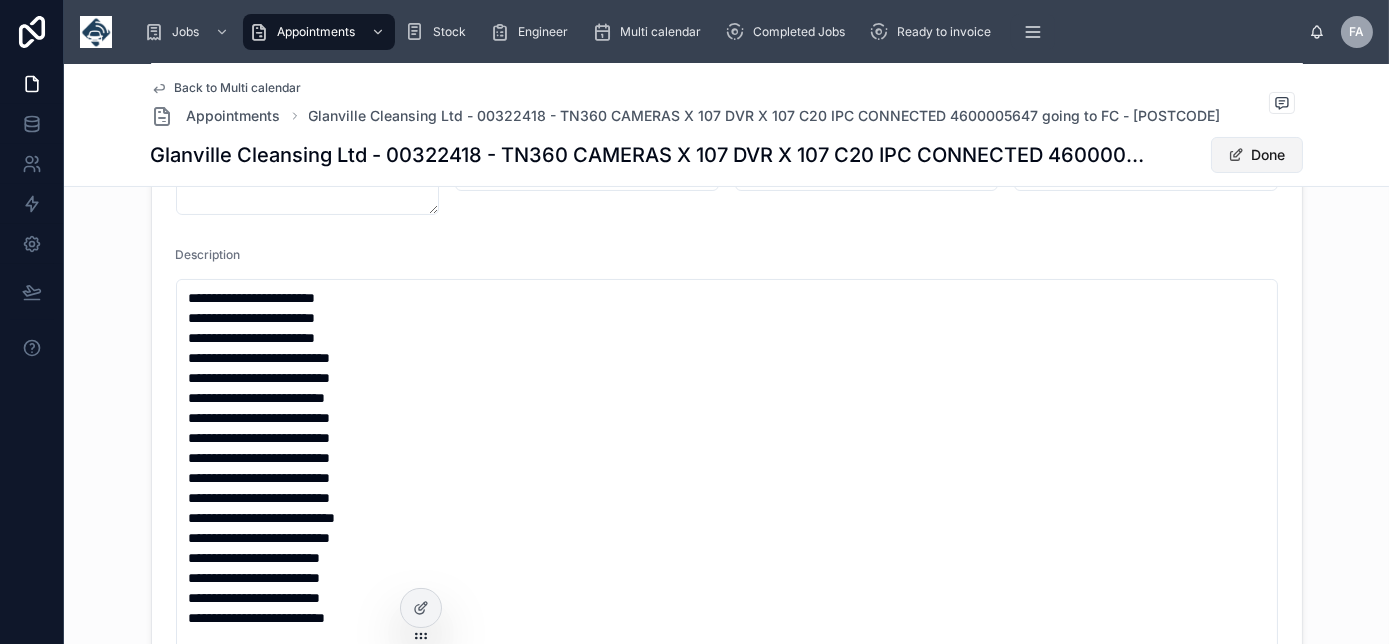 click on "Done" at bounding box center (1257, 155) 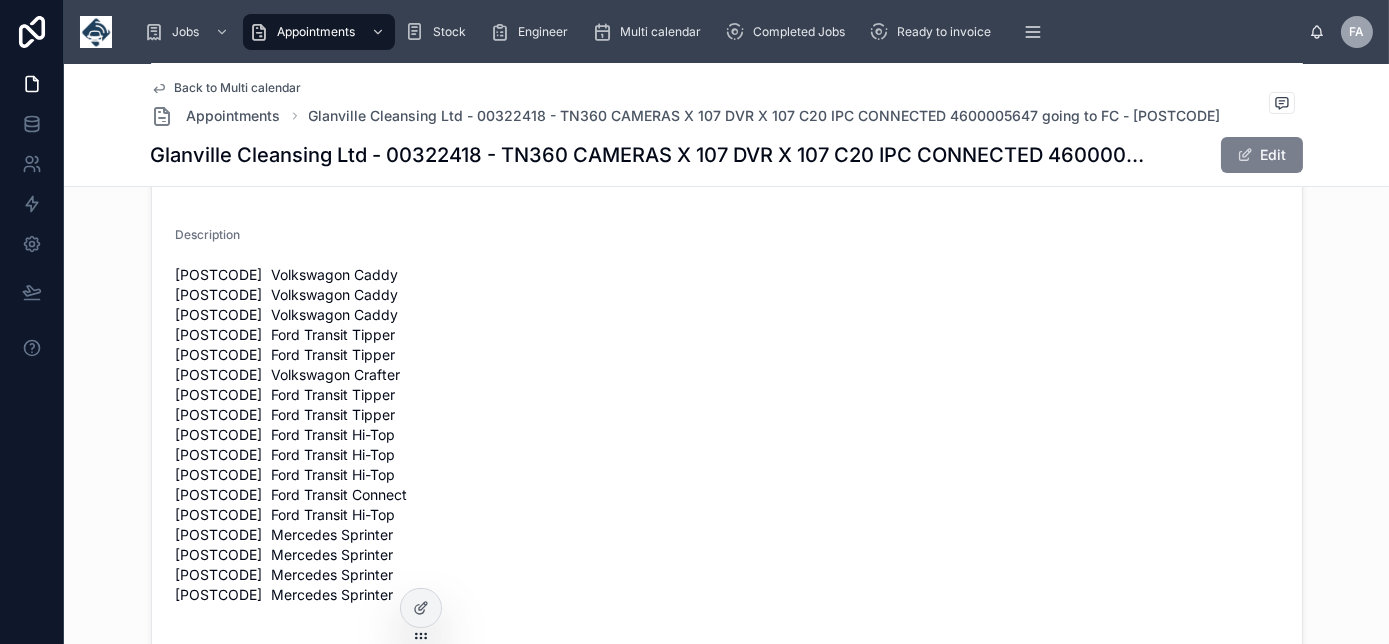 scroll, scrollTop: 648, scrollLeft: 0, axis: vertical 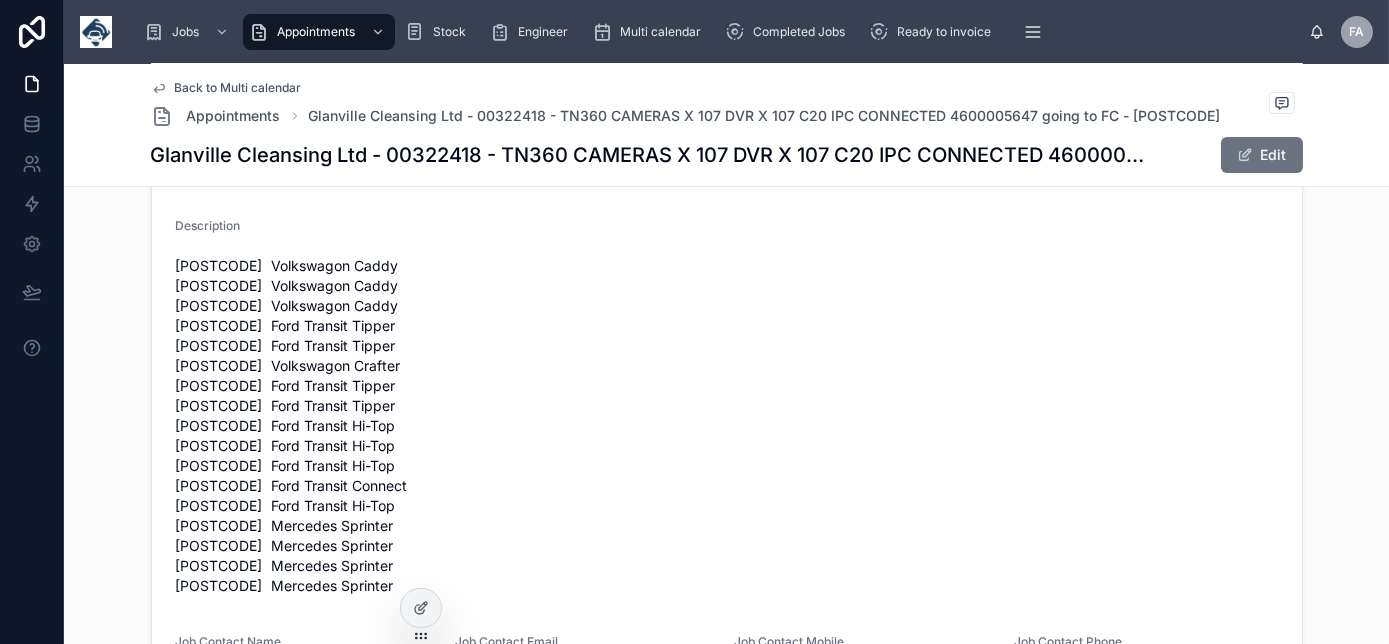 click on "Back to Multi calendar" at bounding box center [238, 88] 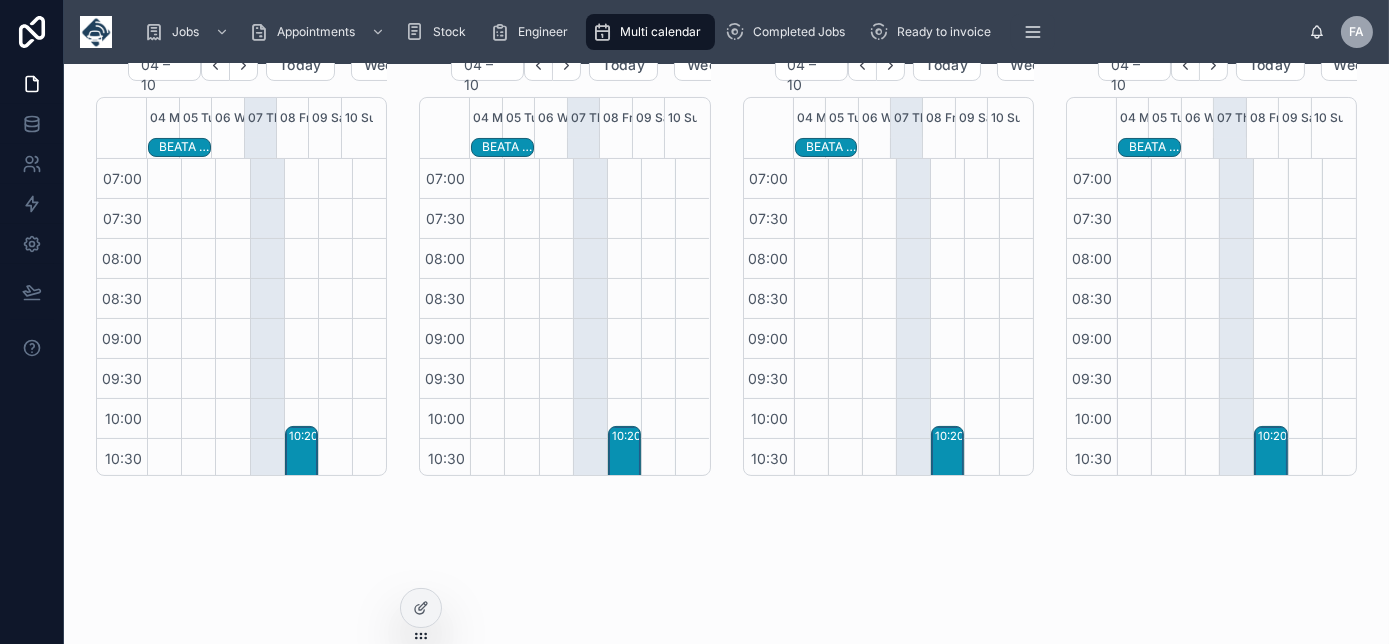 scroll, scrollTop: 610, scrollLeft: 0, axis: vertical 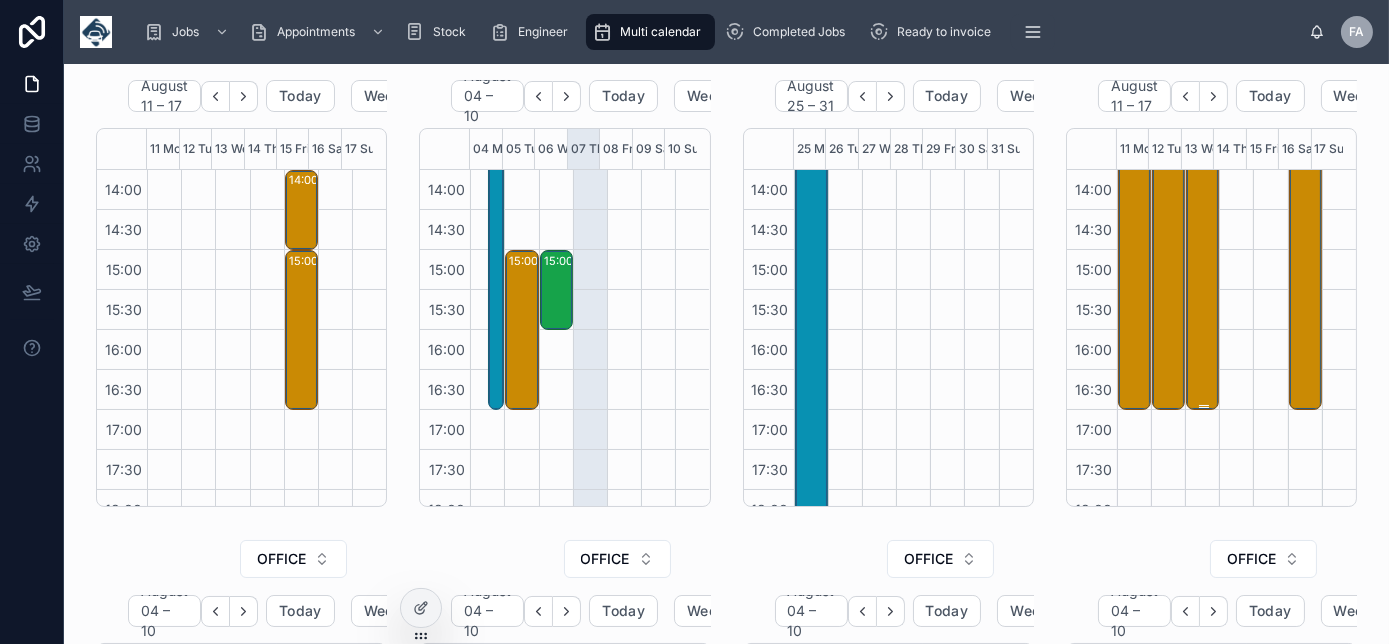 click on "08:00 – 17:00 Glanville Cleansing Ltd - 00322418 - TN360 CAMERAS X 107 DVR X 107 C20 IPC CONNECTED 4600005647 going to FC - EX5 1EW" at bounding box center [1203, 50] 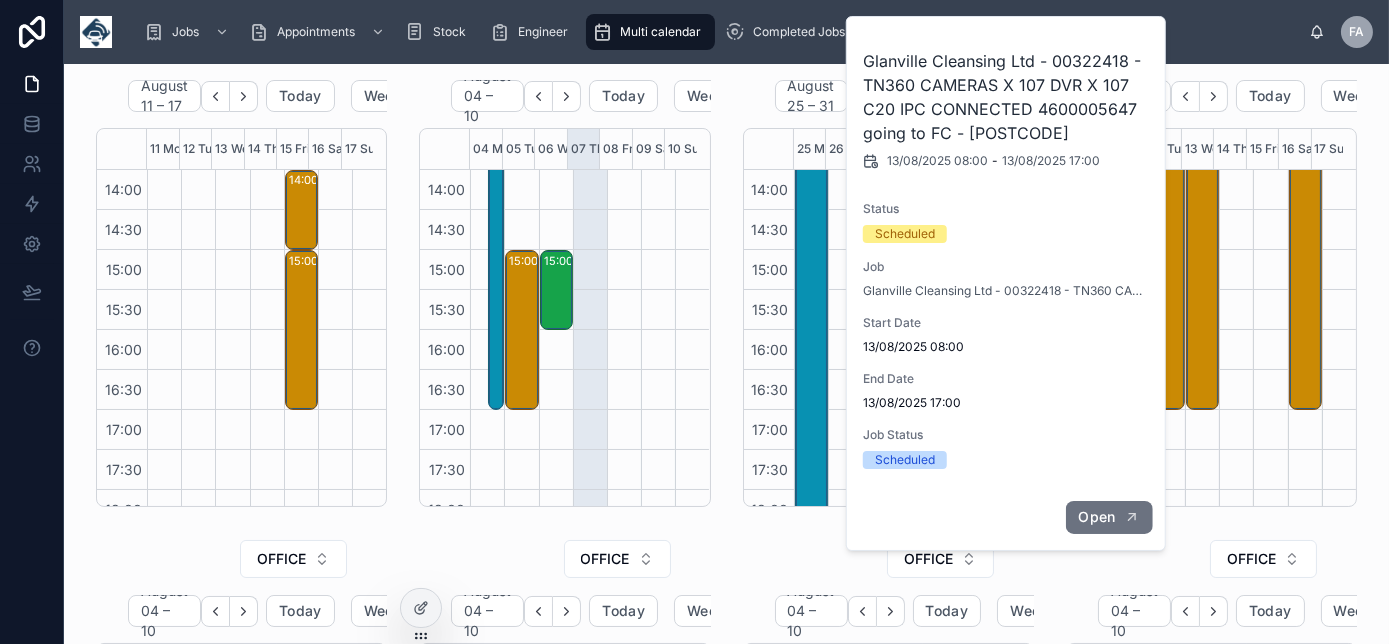 click on "Open" at bounding box center [1096, 517] 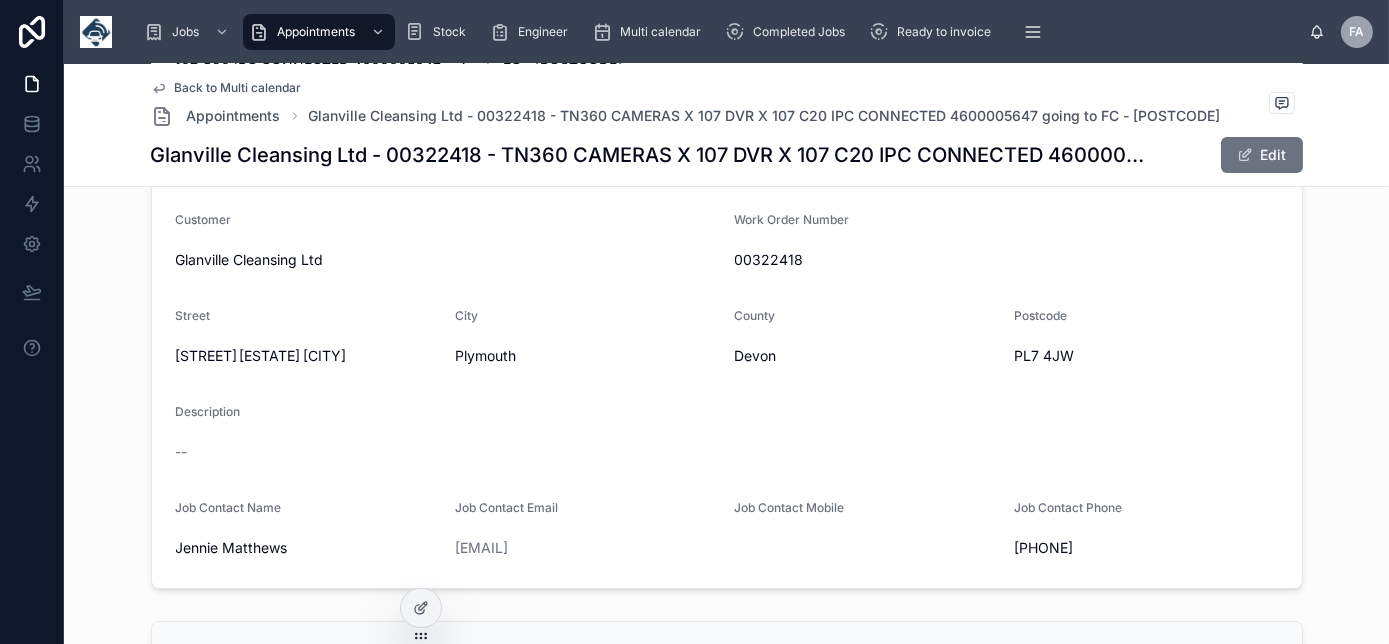 scroll, scrollTop: 428, scrollLeft: 0, axis: vertical 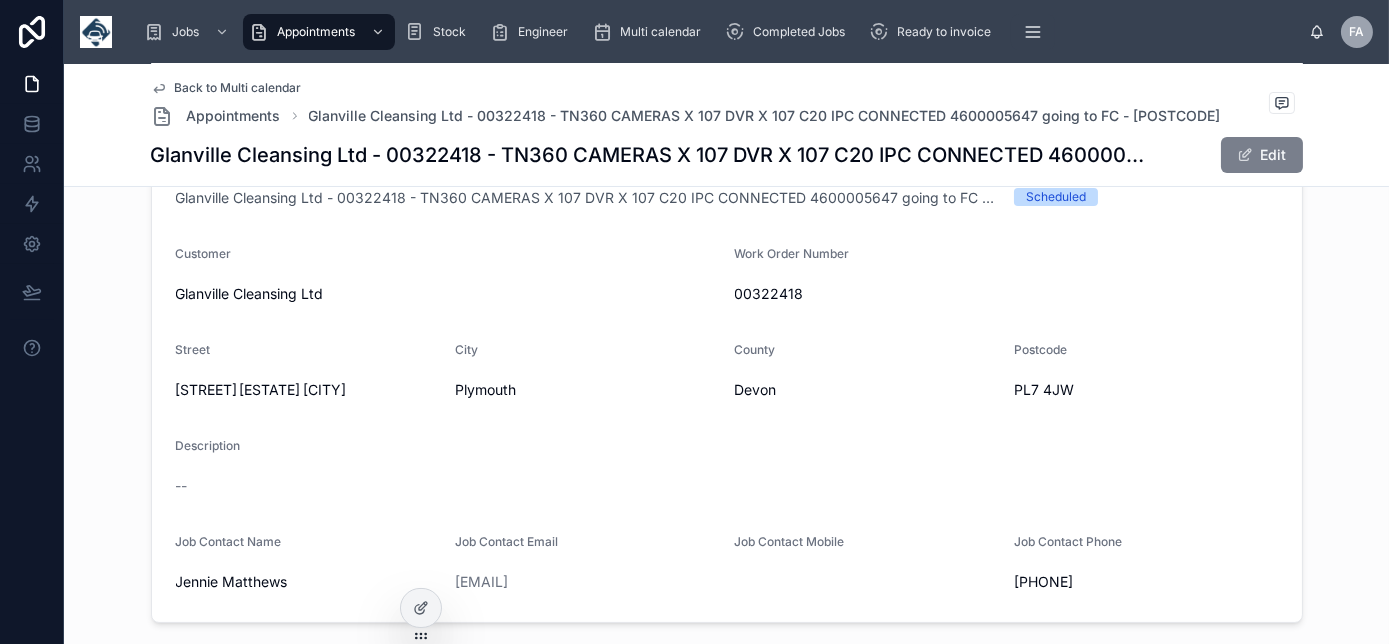 click on "Edit" at bounding box center (1262, 155) 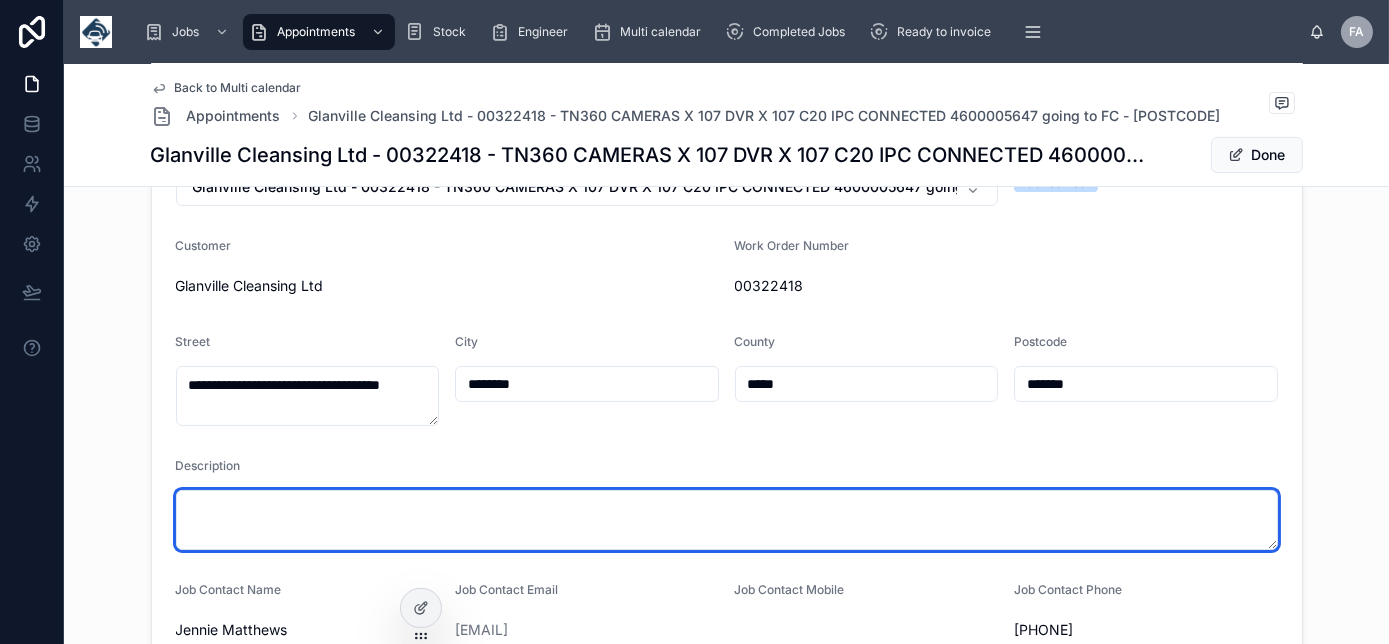 click at bounding box center [727, 520] 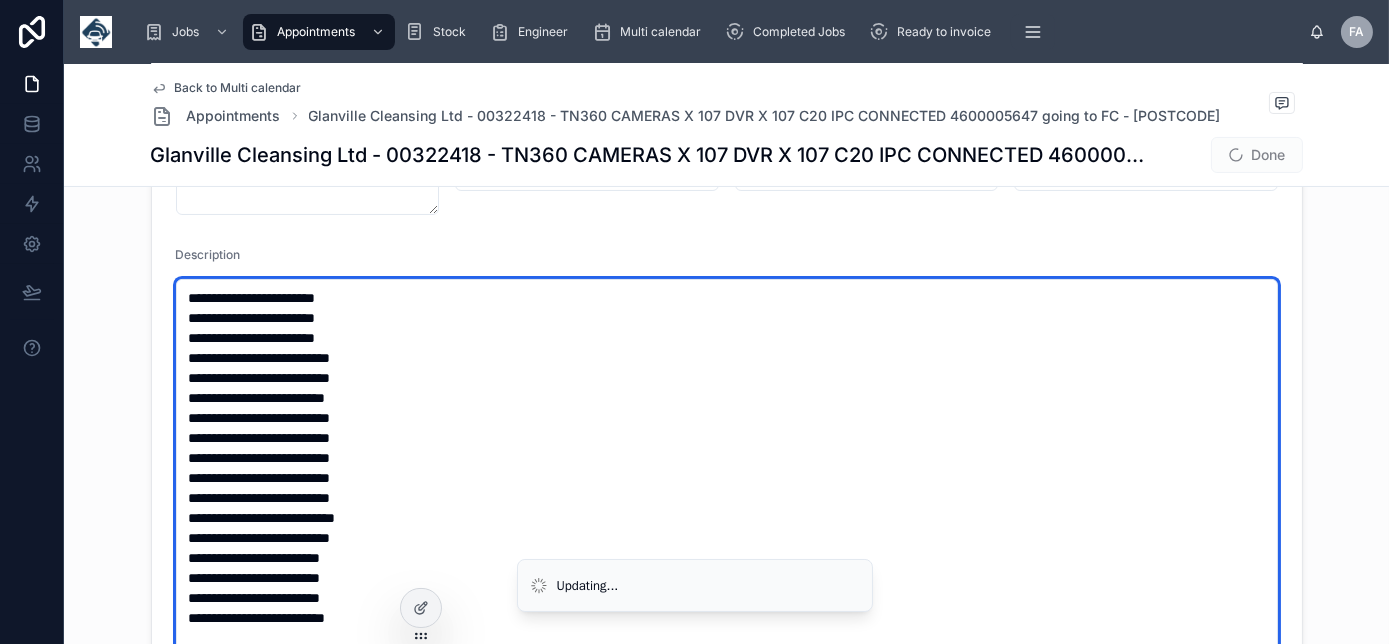 type on "**********" 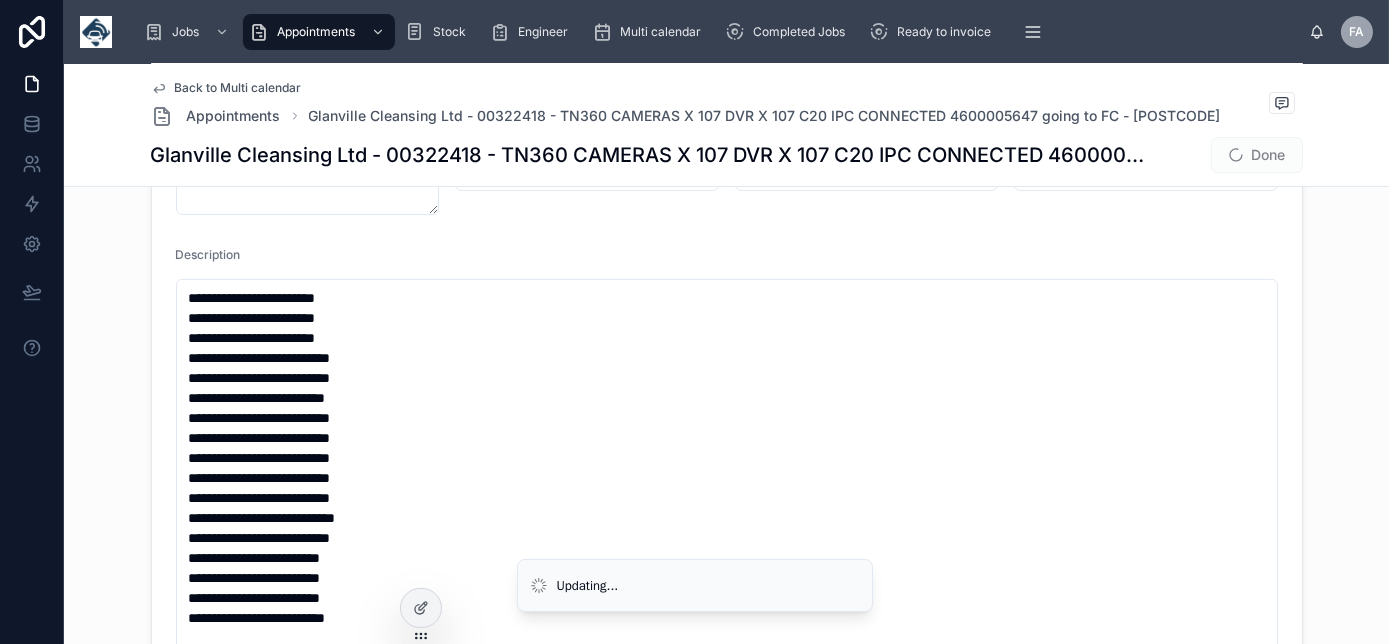 click on "Done" at bounding box center [1257, 155] 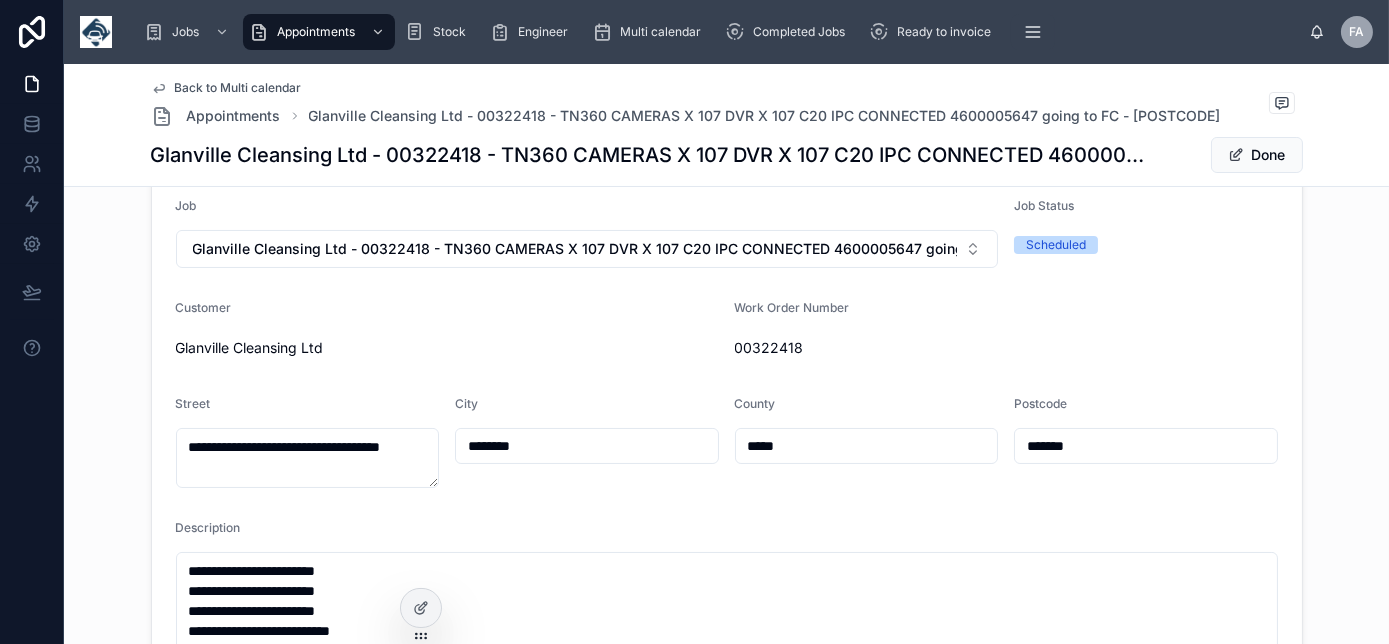 click on "**********" at bounding box center [727, 680] 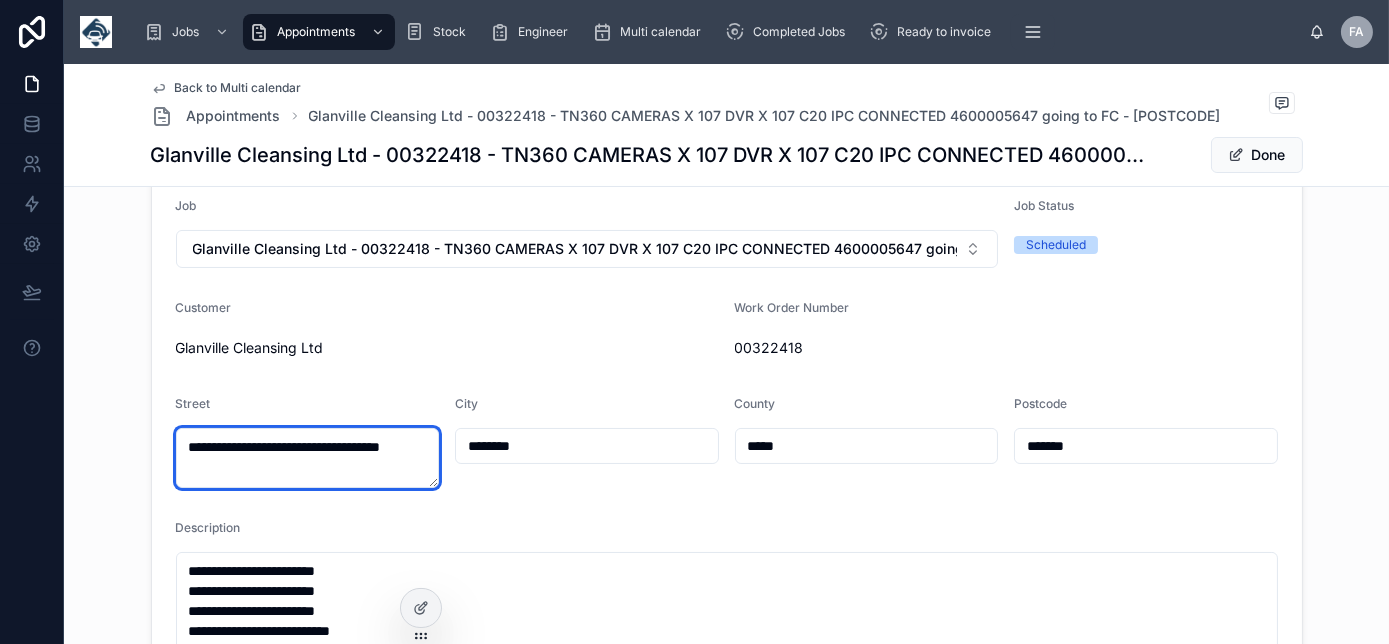 drag, startPoint x: 259, startPoint y: 466, endPoint x: 0, endPoint y: 402, distance: 266.7902 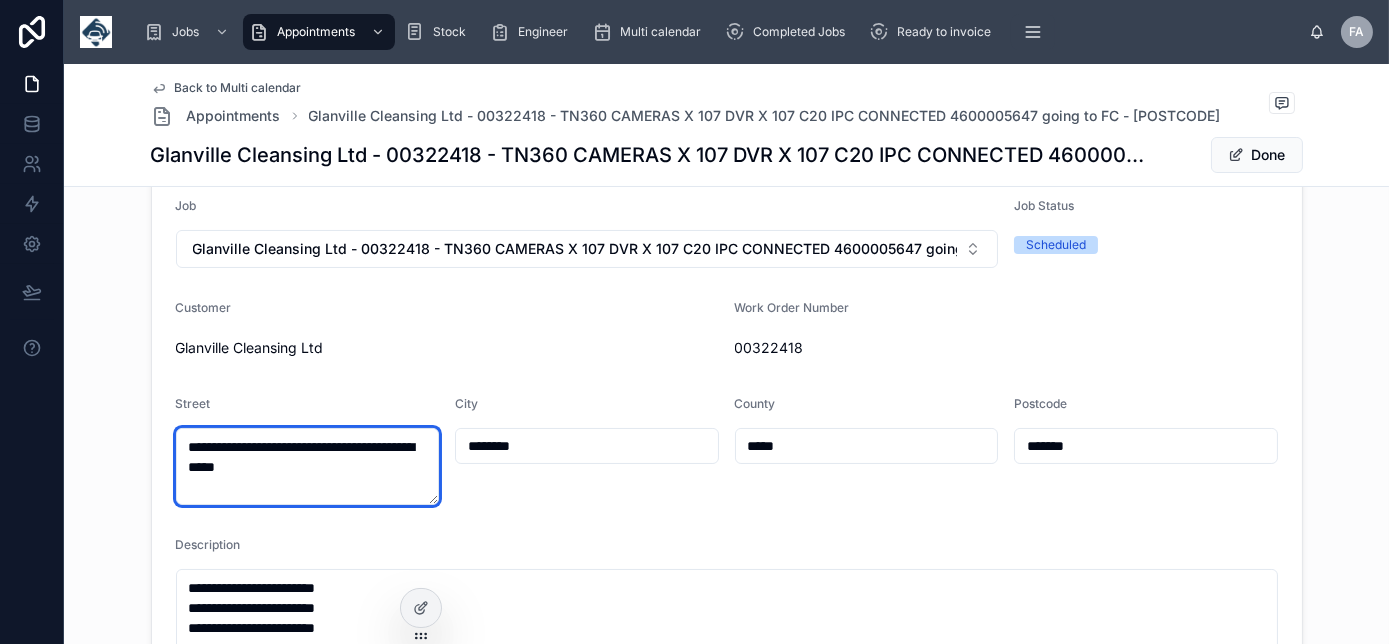 type on "**********" 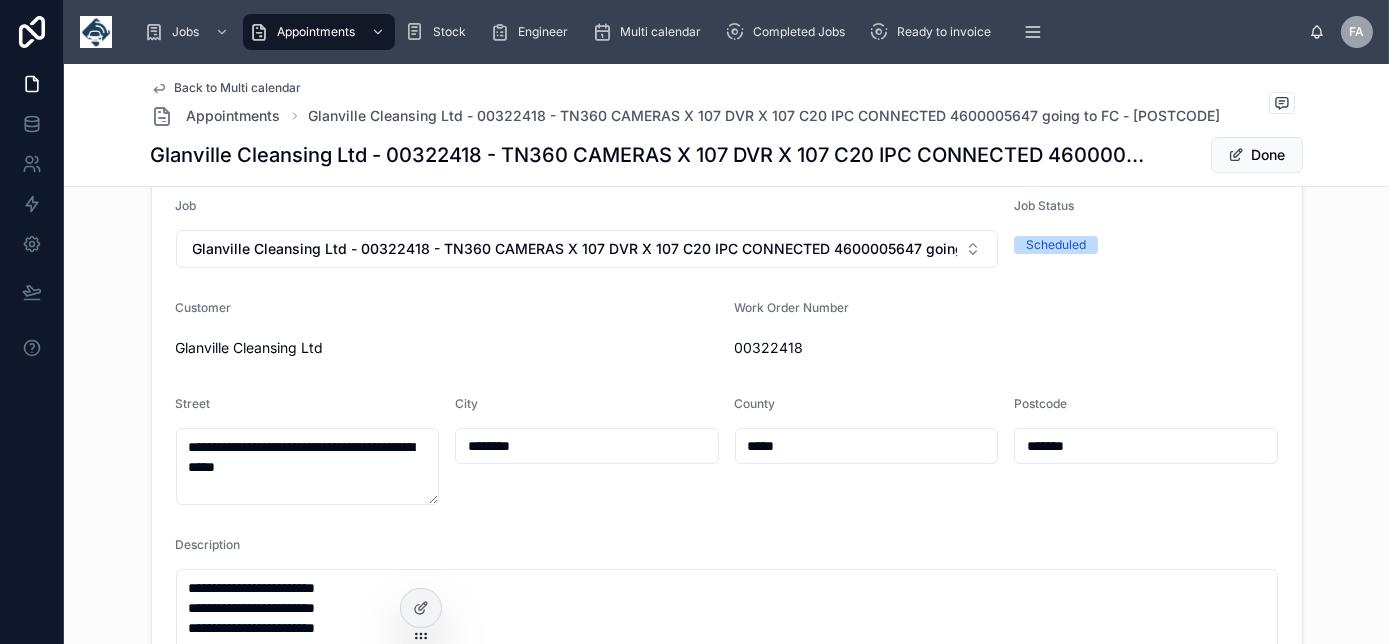 click on "*******" at bounding box center [1146, 446] 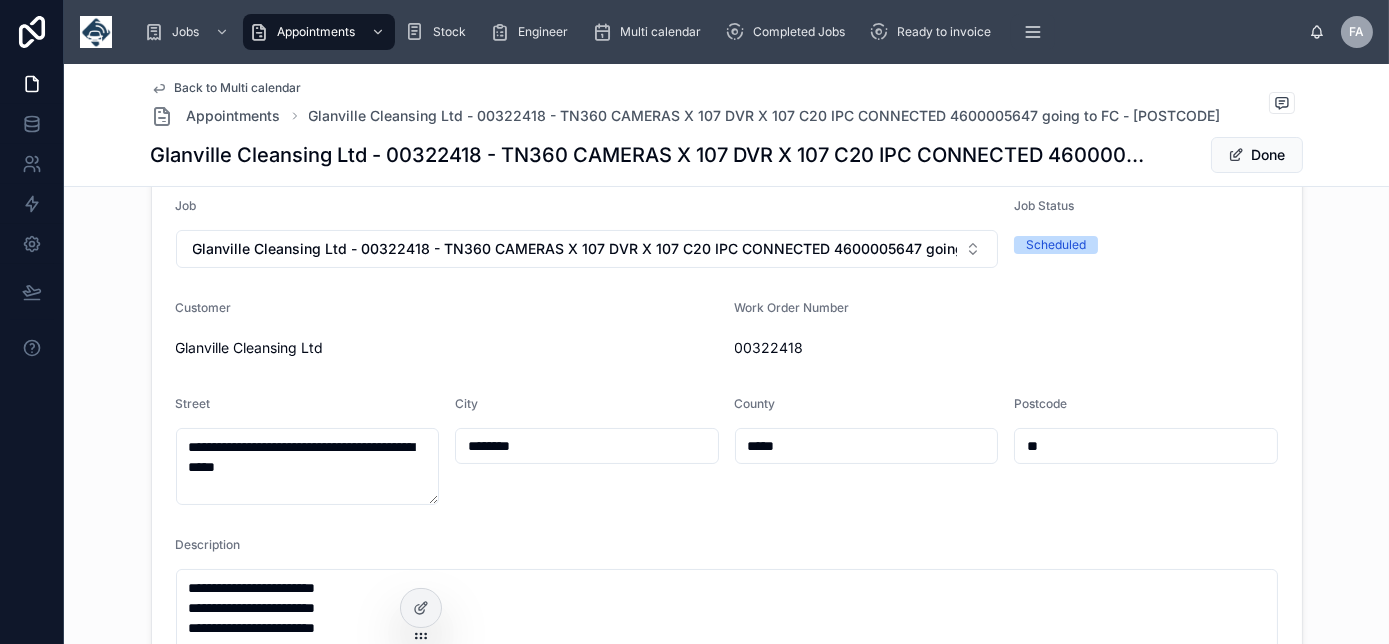 type on "*" 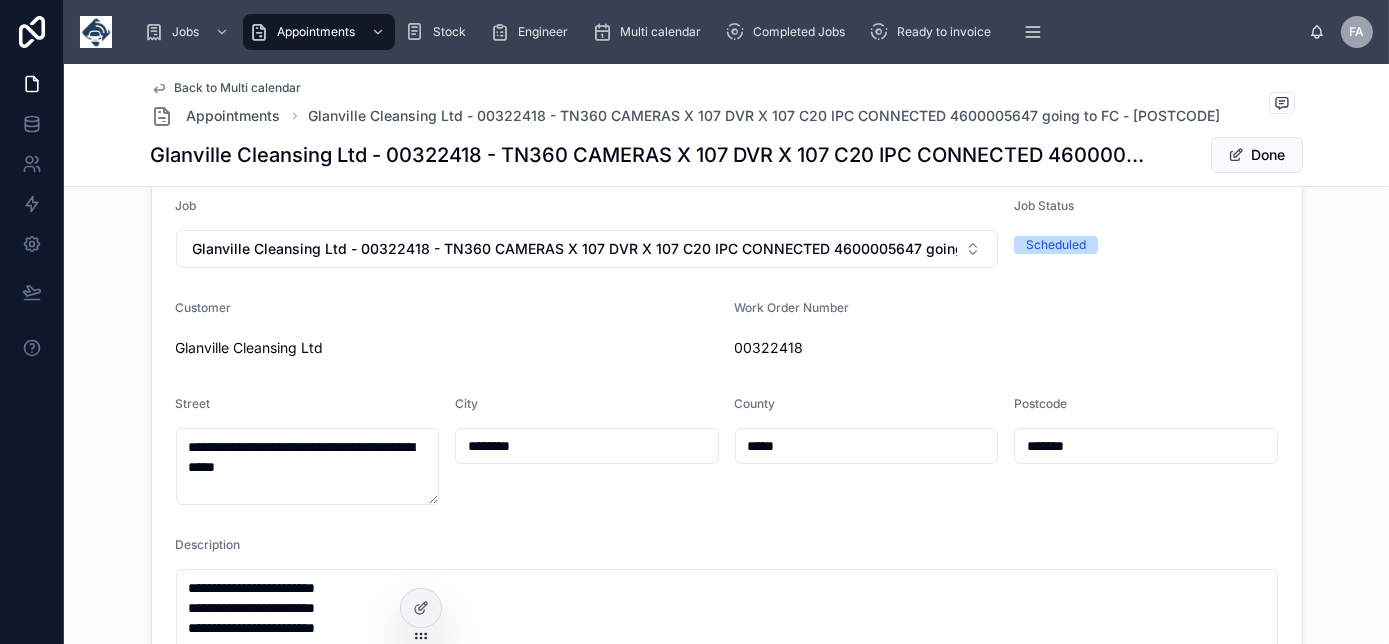 type on "*******" 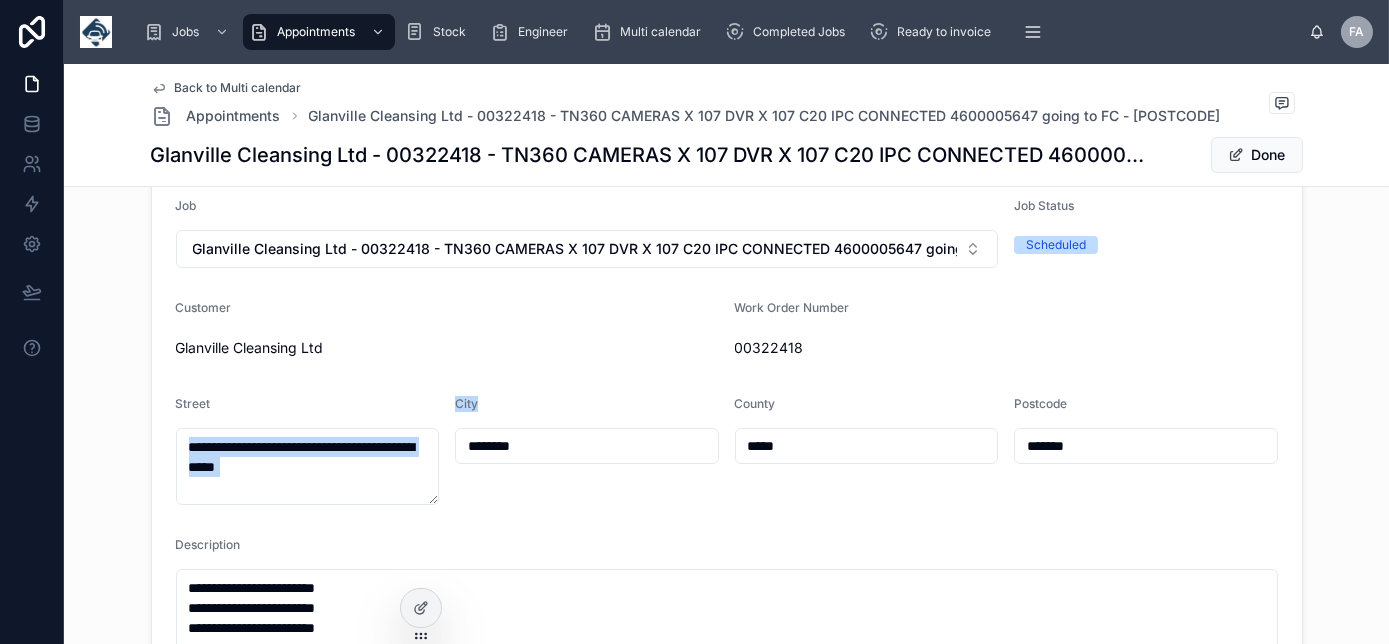 drag, startPoint x: 592, startPoint y: 426, endPoint x: 321, endPoint y: 417, distance: 271.1494 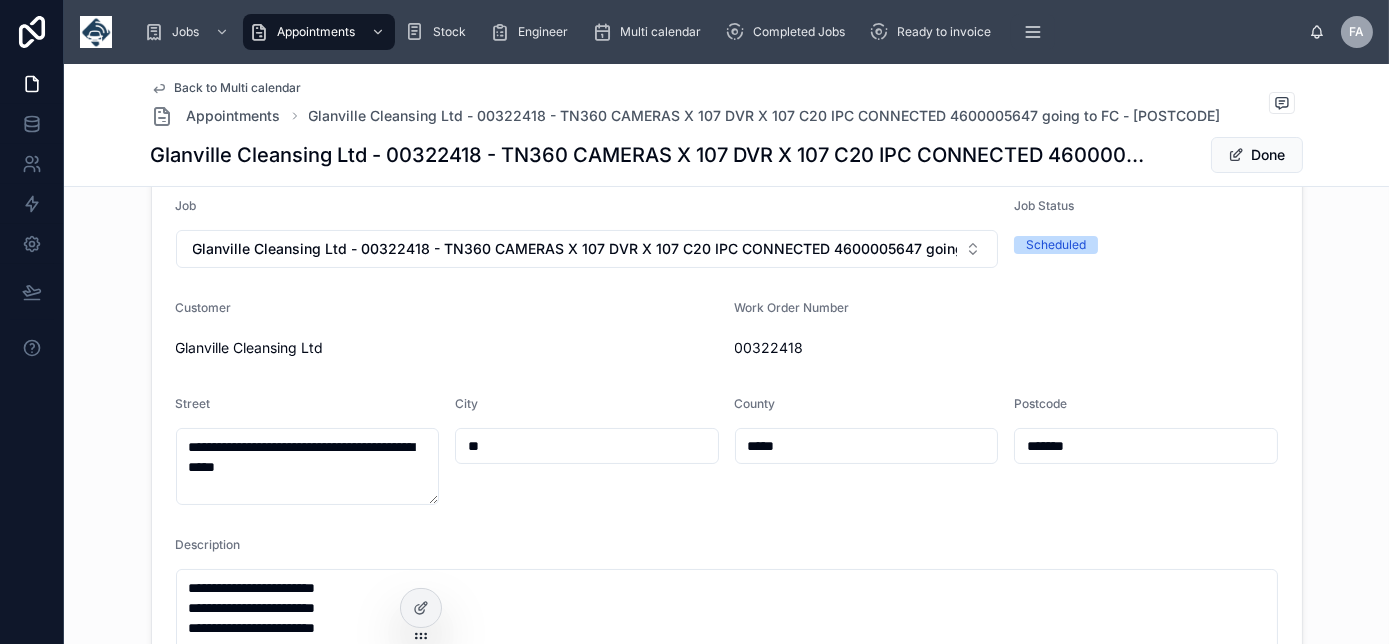 type on "*" 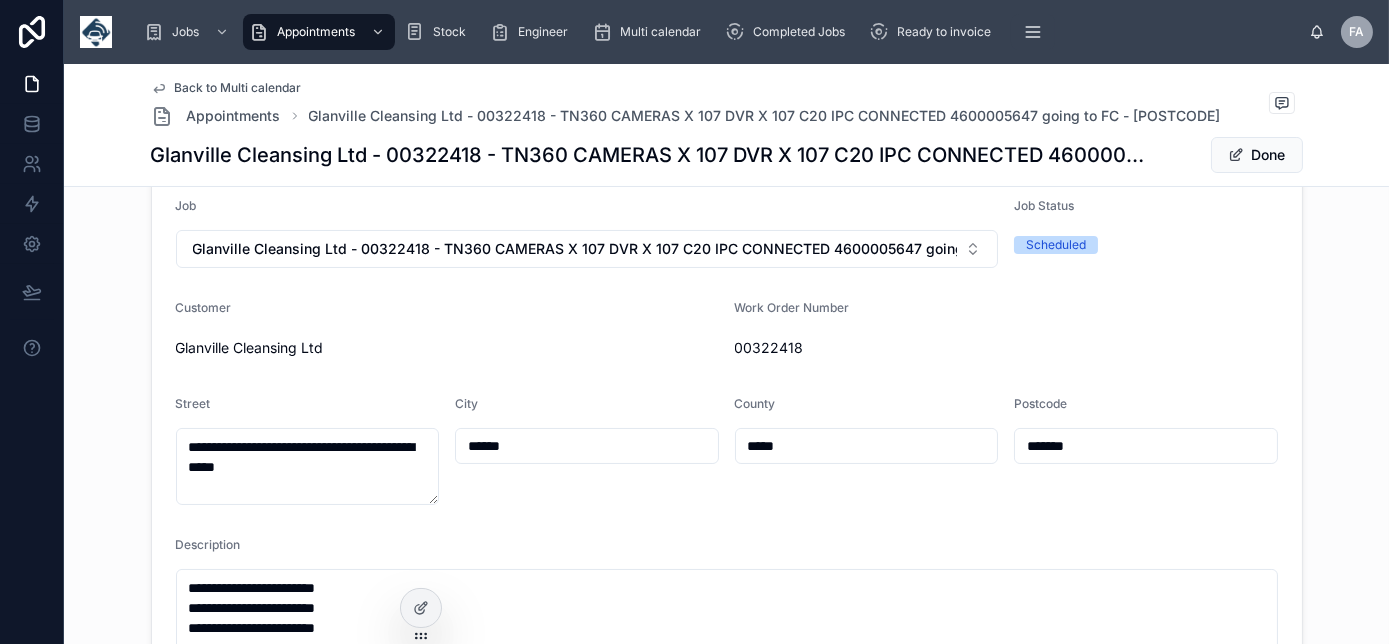 type on "******" 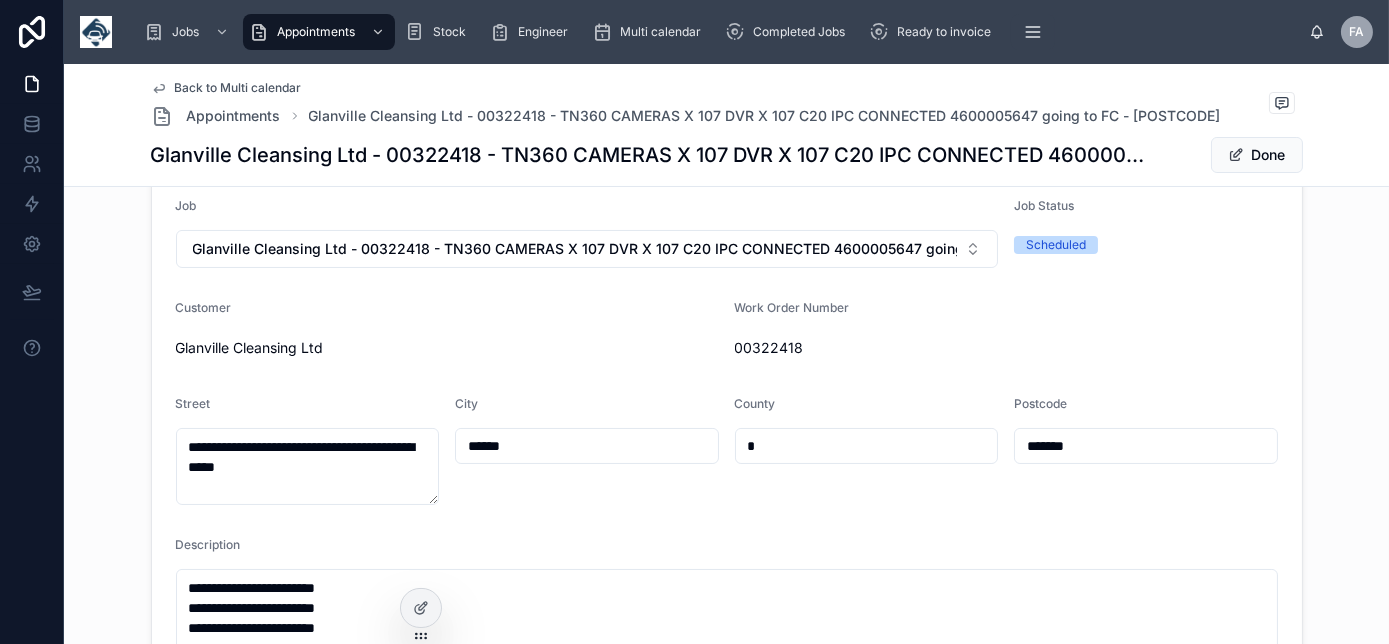 type 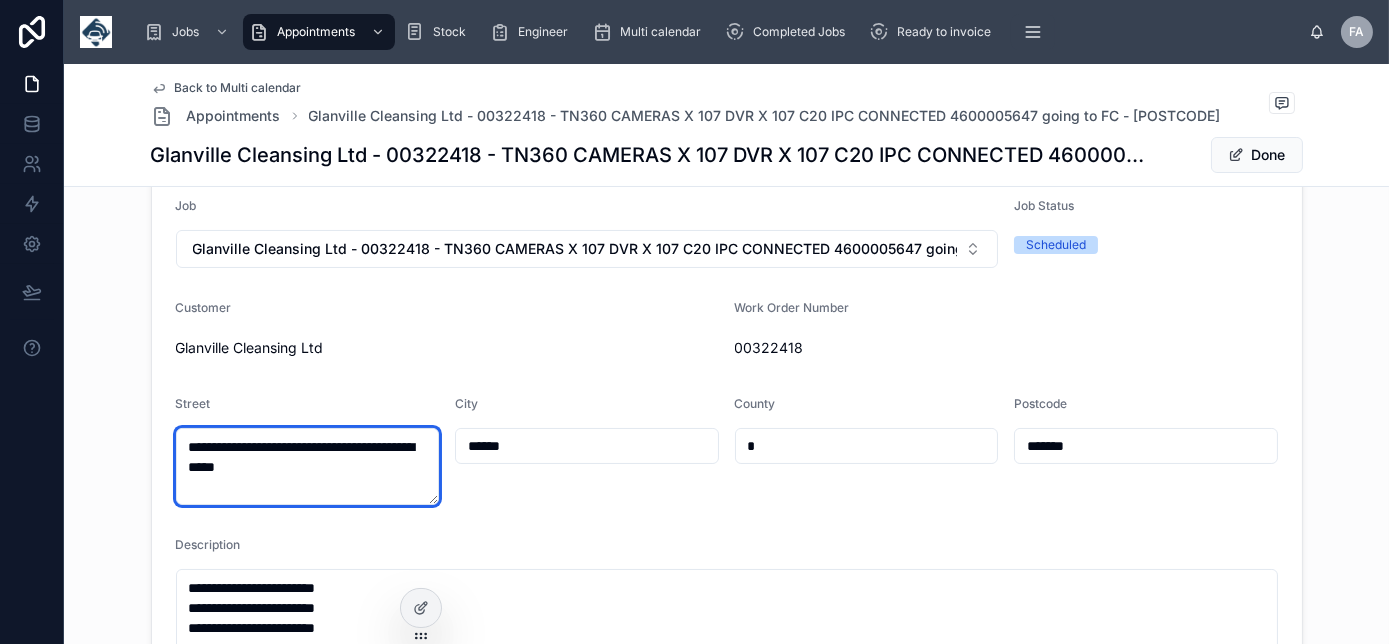drag, startPoint x: 309, startPoint y: 466, endPoint x: 179, endPoint y: 458, distance: 130.24593 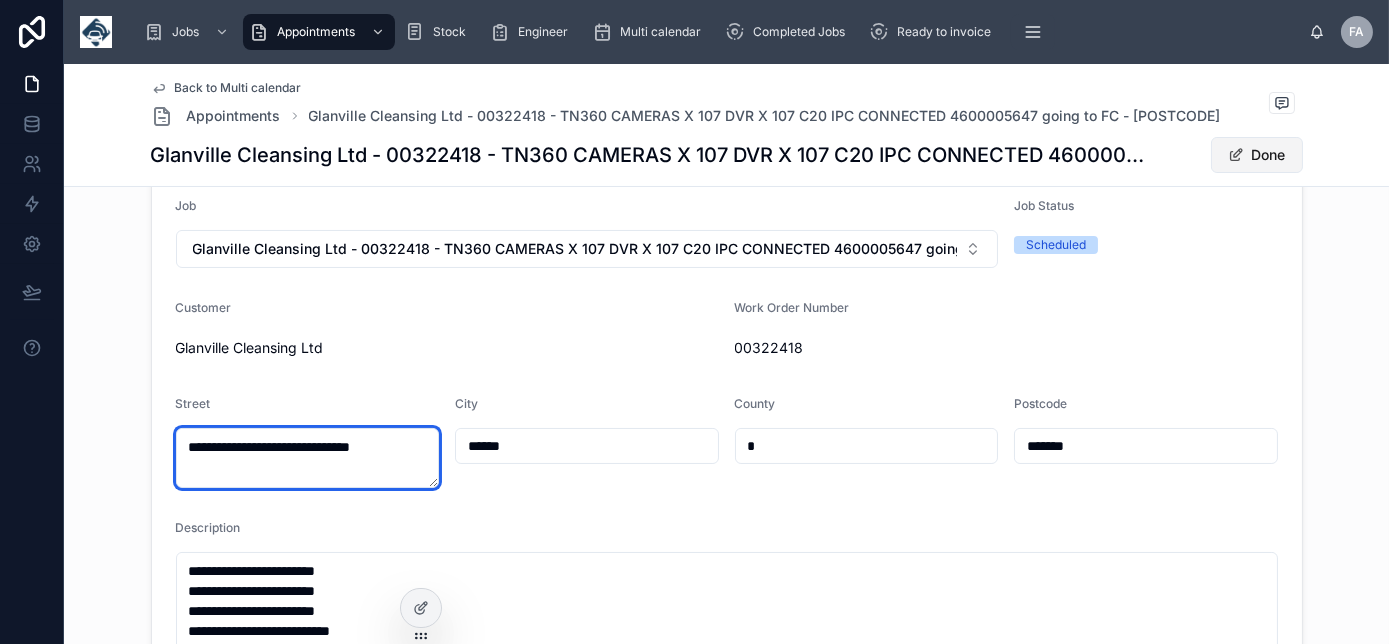 type on "**********" 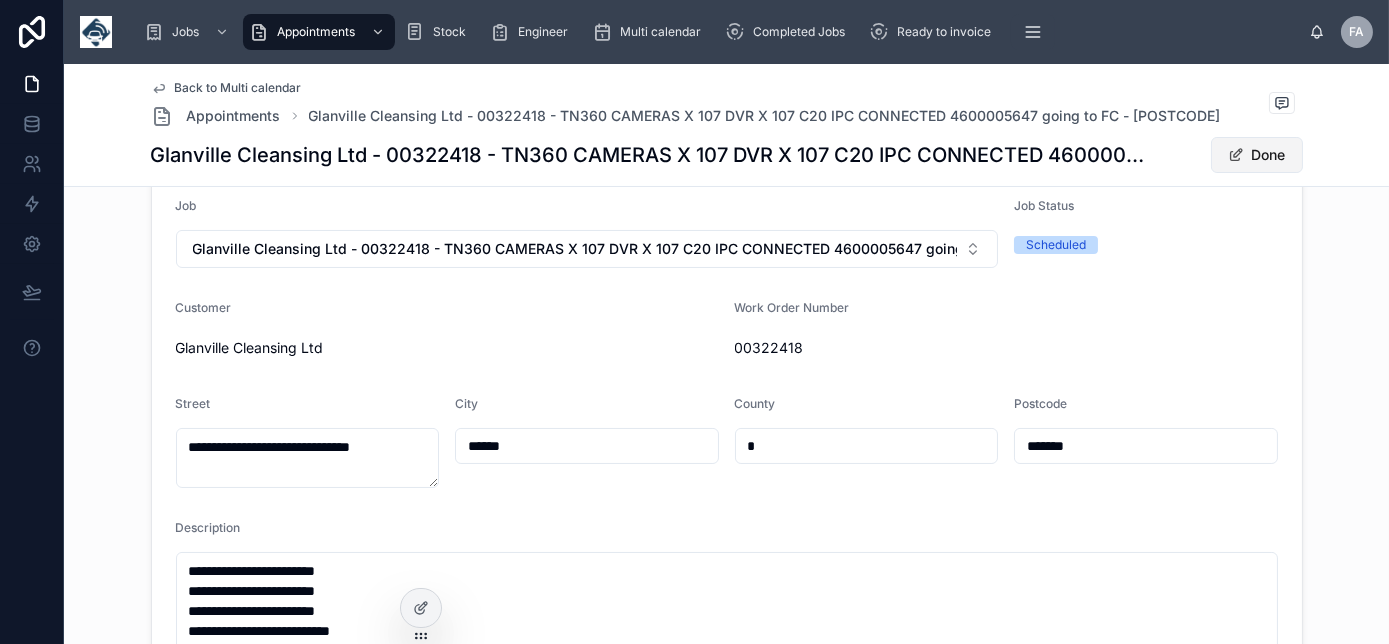 click on "Done" at bounding box center [1257, 155] 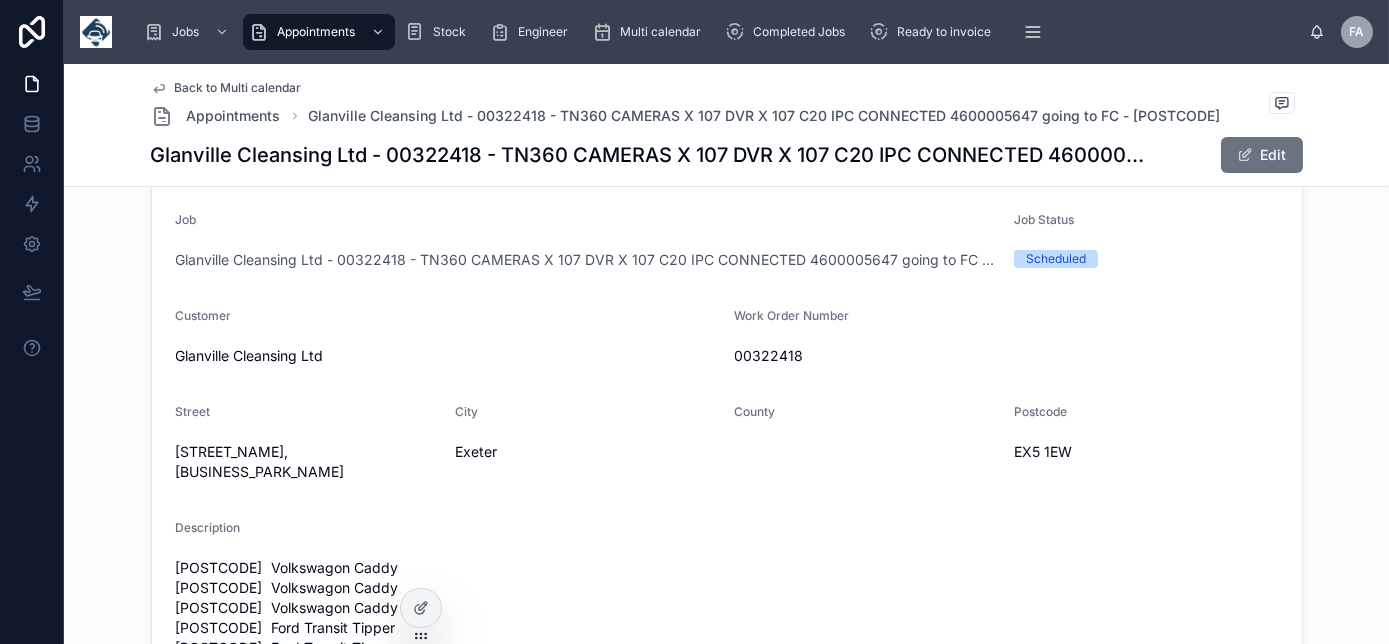 click on "Back to Multi calendar" at bounding box center (238, 88) 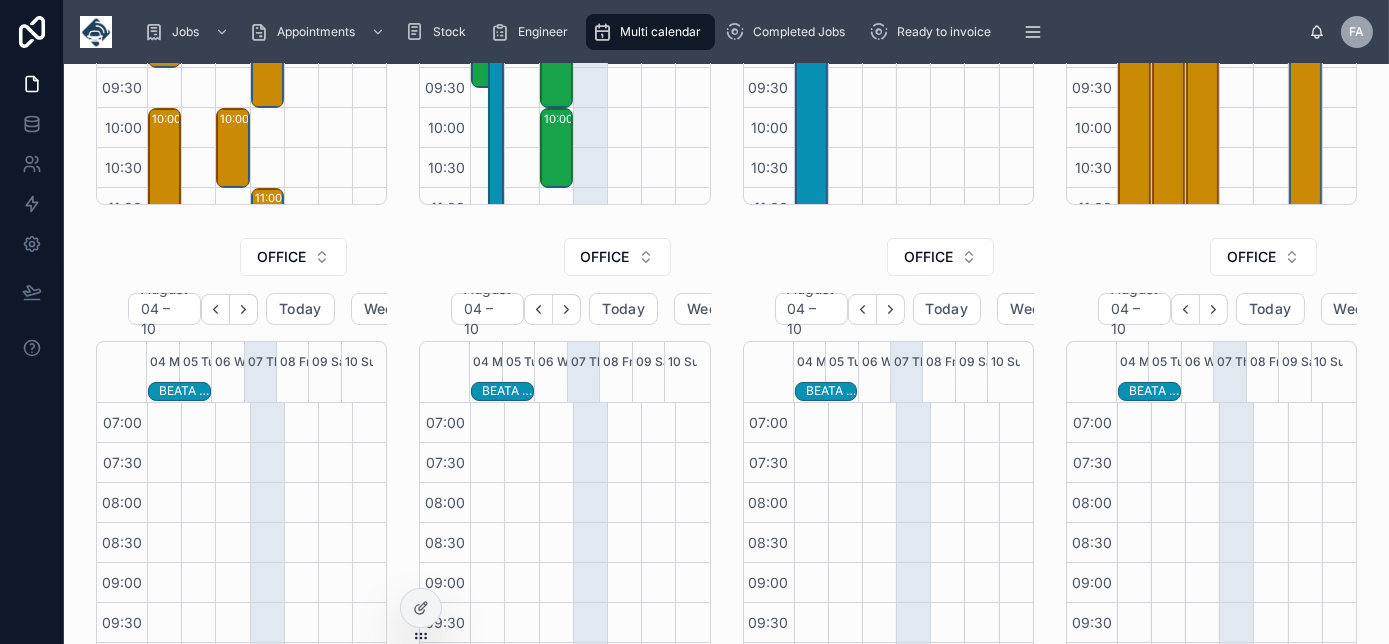 scroll, scrollTop: 560, scrollLeft: 0, axis: vertical 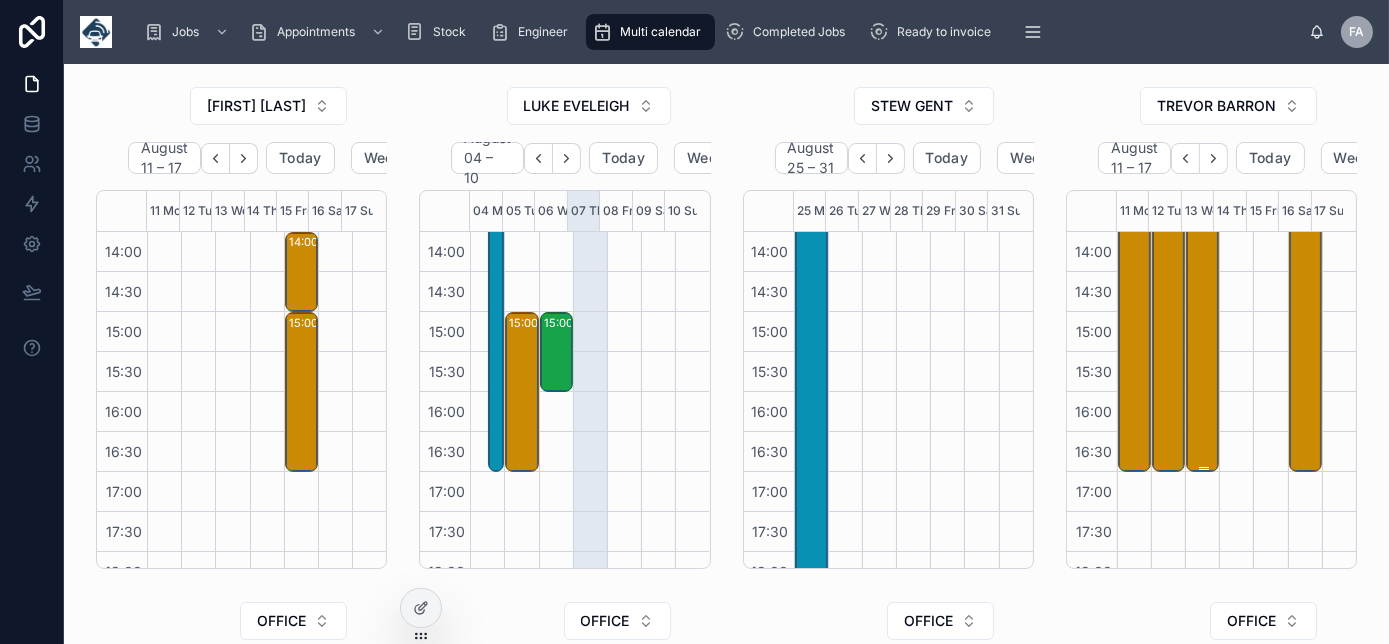 click on "08:00 – 17:00 Glanville Cleansing Ltd - 00322418 - TN360 CAMERAS X 107 DVR X 107 C20 IPC CONNECTED 4600005647 going to FC - EX5 1EW" at bounding box center [1203, 112] 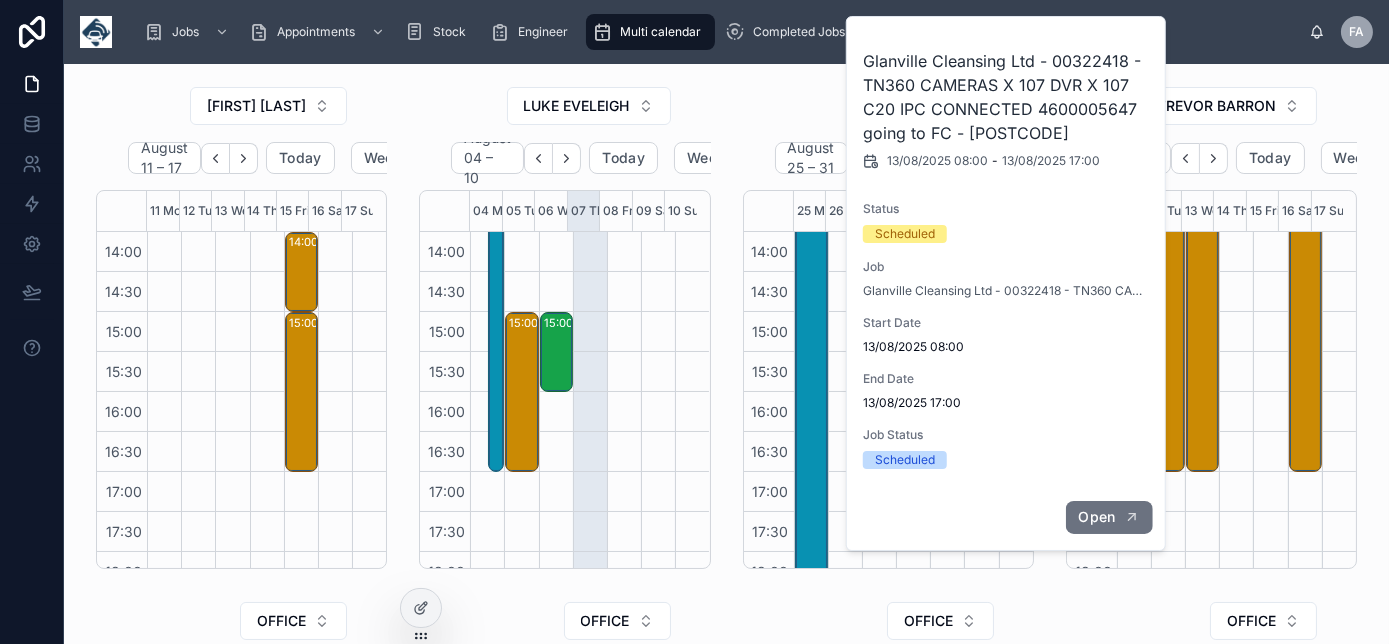 click on "Open" at bounding box center (1096, 517) 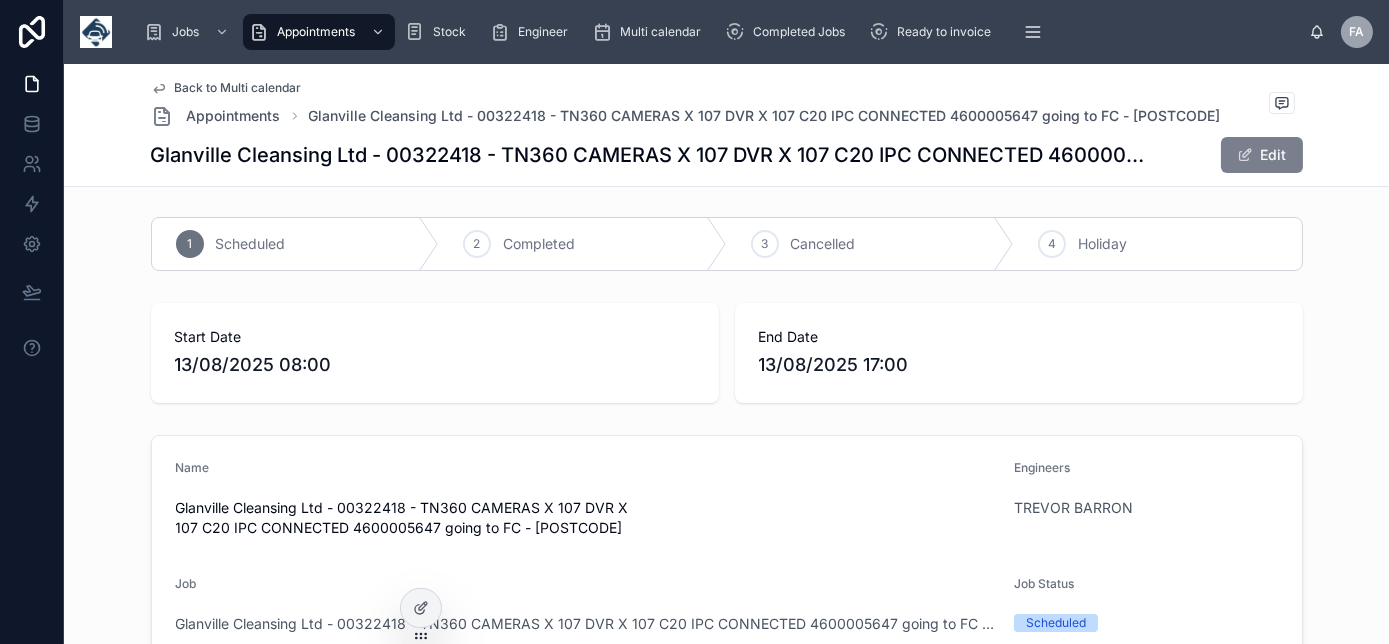 click on "Edit" at bounding box center (1262, 155) 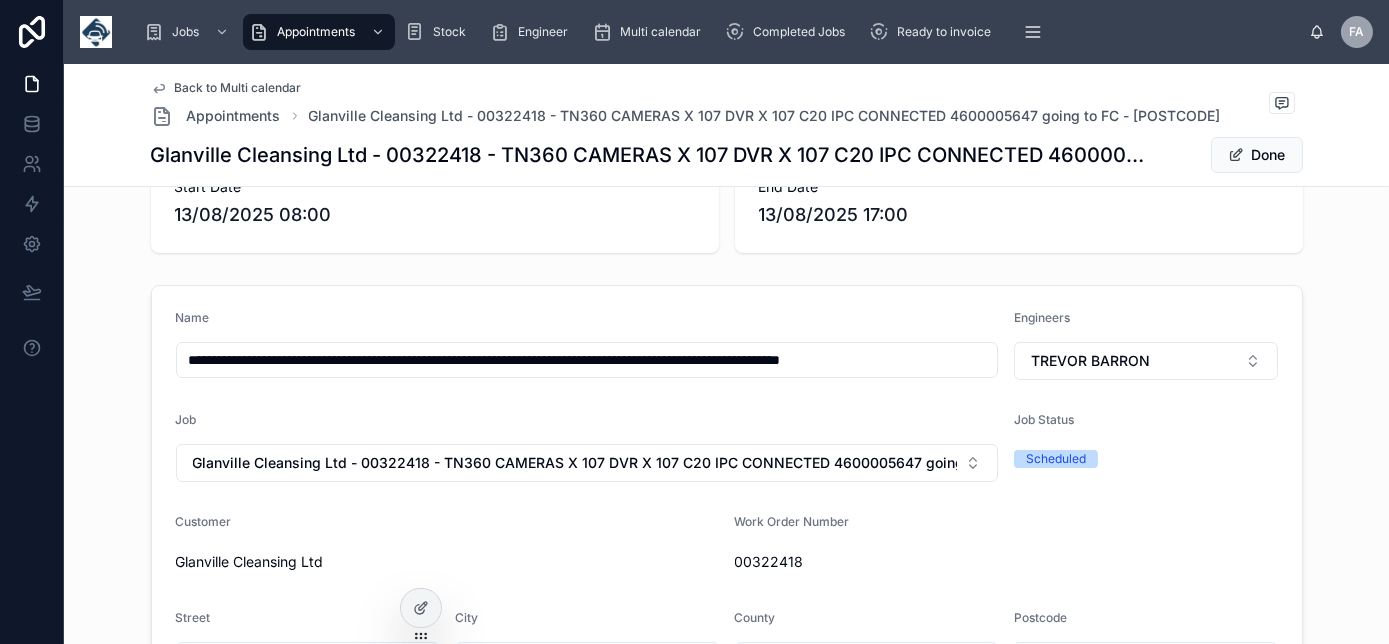scroll, scrollTop: 275, scrollLeft: 0, axis: vertical 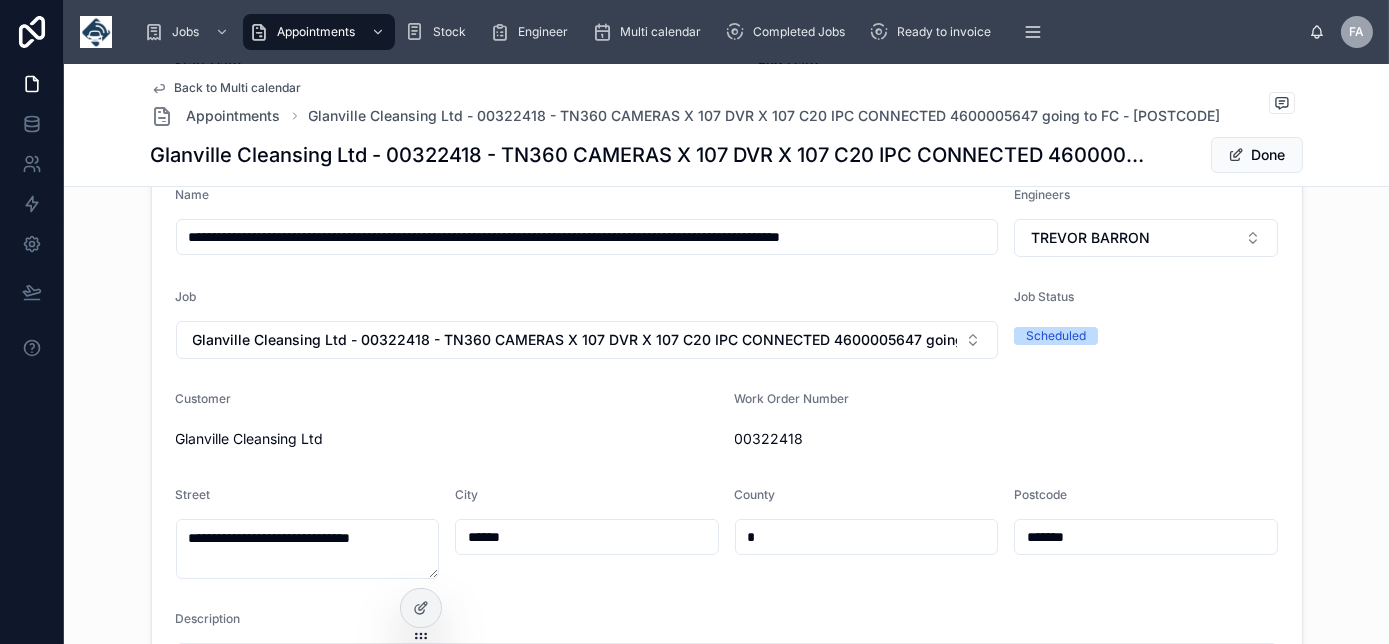 click on "Back to Multi calendar" at bounding box center (238, 88) 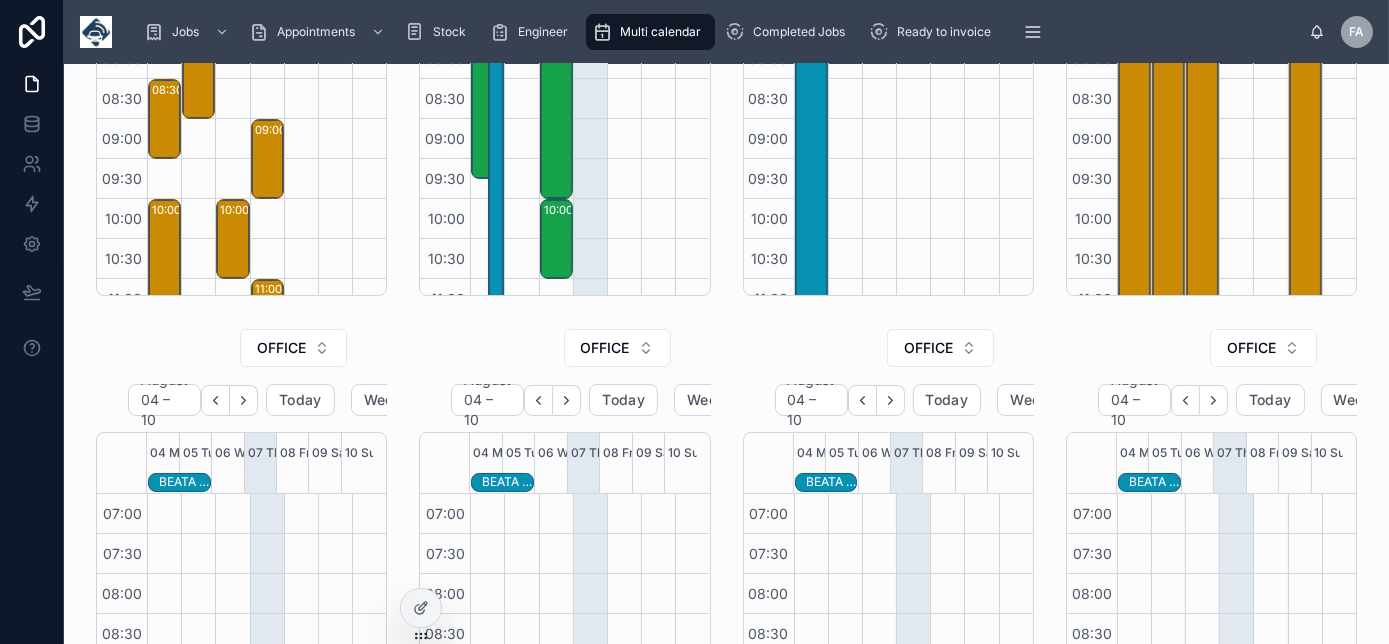 scroll, scrollTop: 560, scrollLeft: 0, axis: vertical 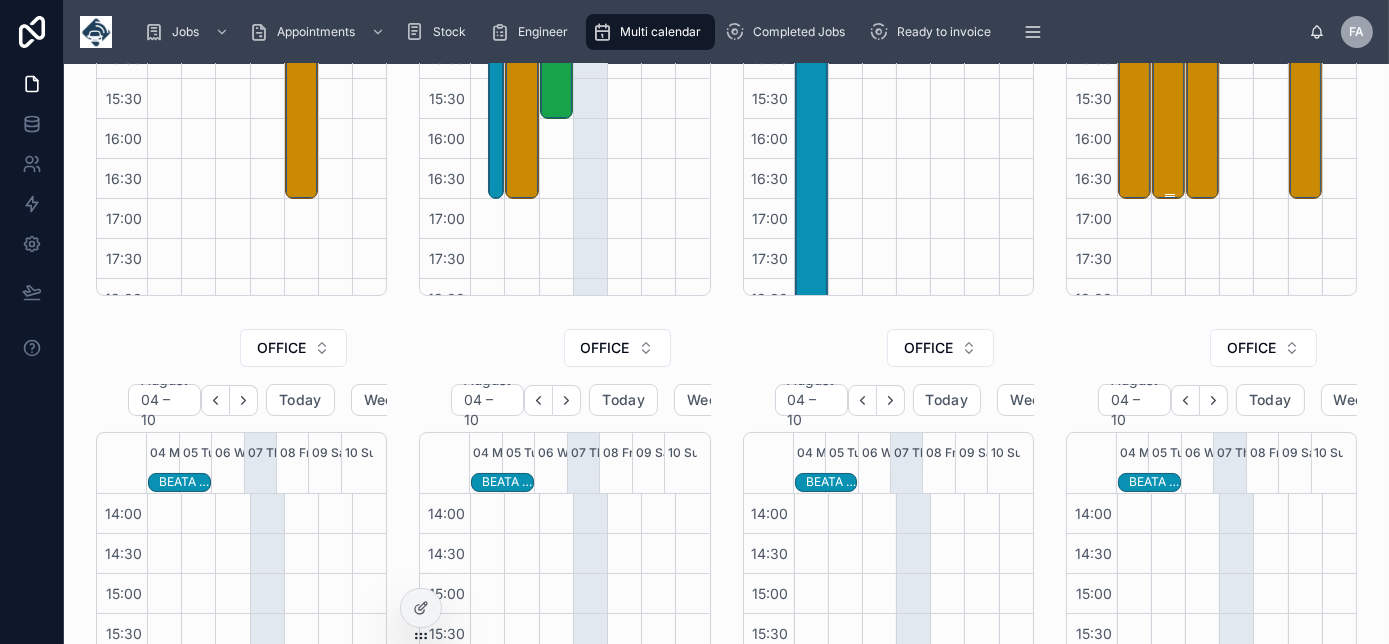 click on "08:00 – 17:00 Glanville Cleansing Ltd - 00322418 - TN360 CAMERAS X 107 DVR X 107 C20 IPC CONNECTED 4600005647 going to FC - EX5 1EW" at bounding box center [1169, -161] 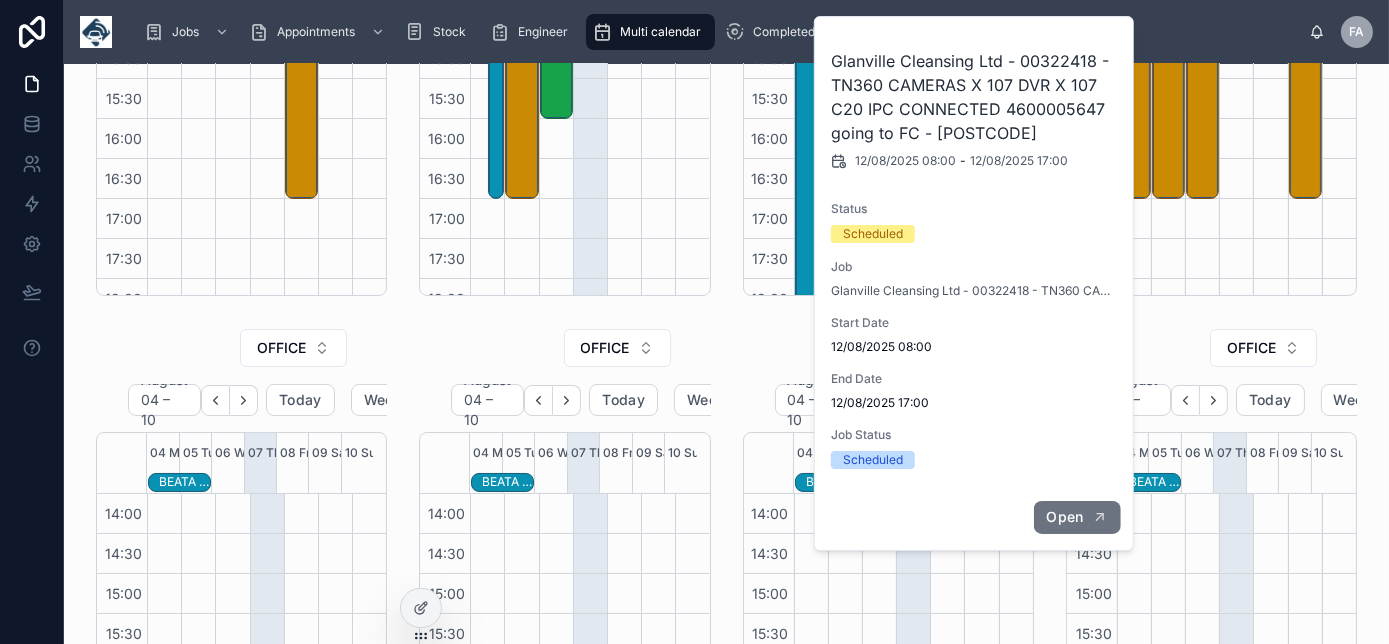click on "Open" at bounding box center (1064, 517) 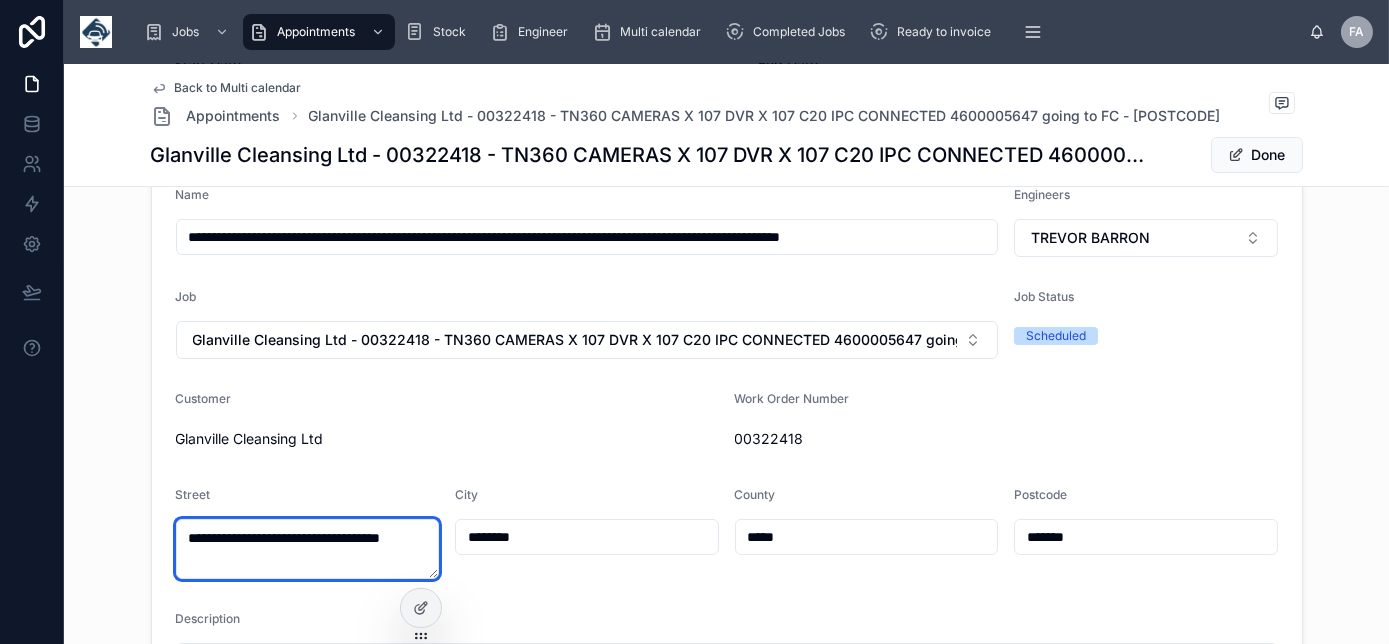 drag, startPoint x: 270, startPoint y: 555, endPoint x: 176, endPoint y: 530, distance: 97.26767 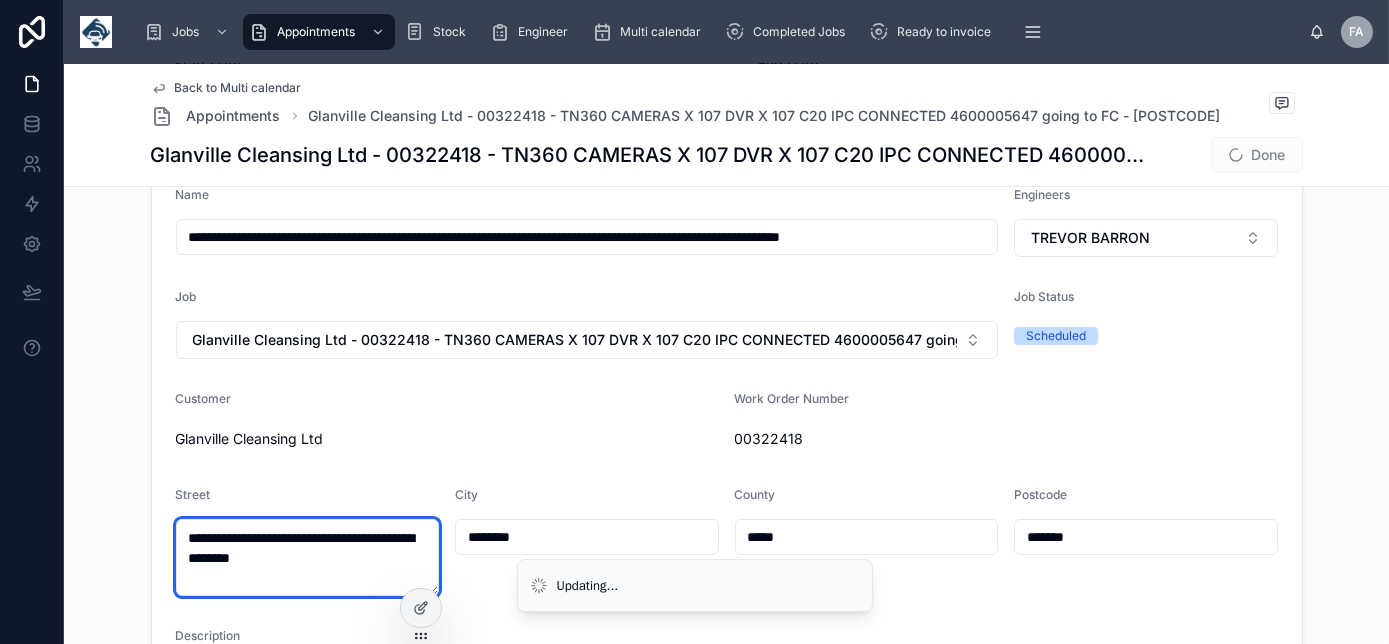 click on "**********" at bounding box center [308, 557] 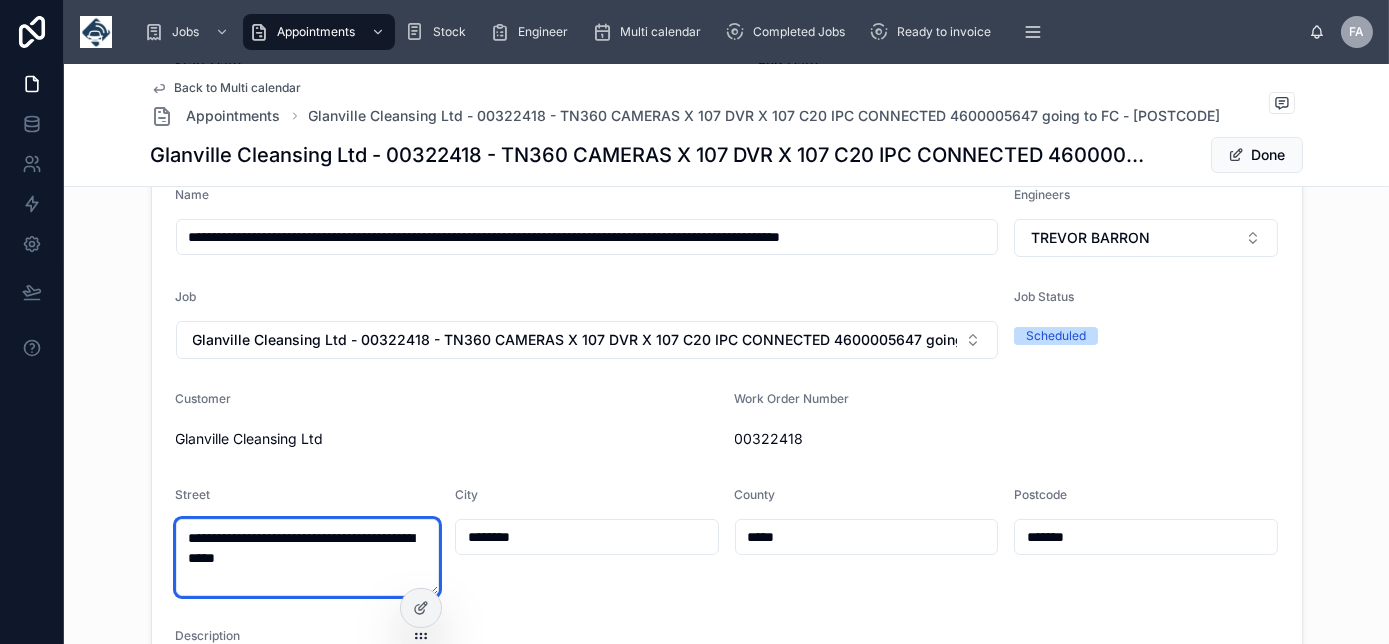 drag, startPoint x: 290, startPoint y: 552, endPoint x: 232, endPoint y: 549, distance: 58.077534 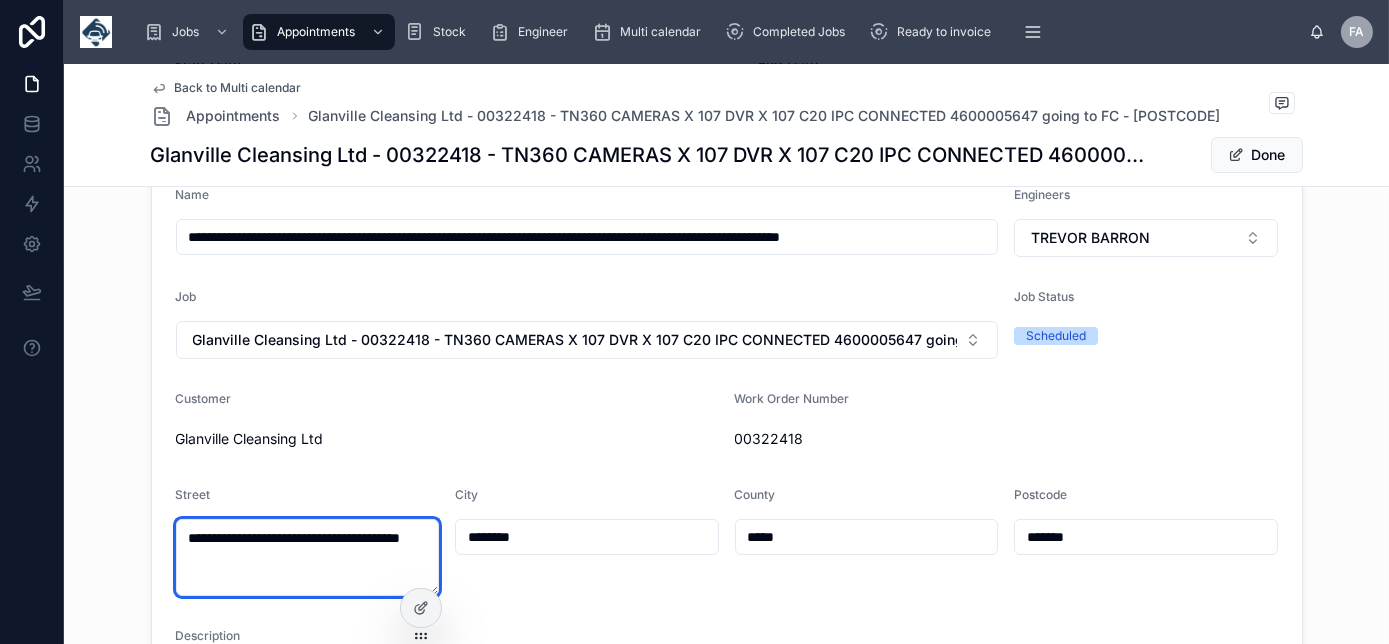 type on "**********" 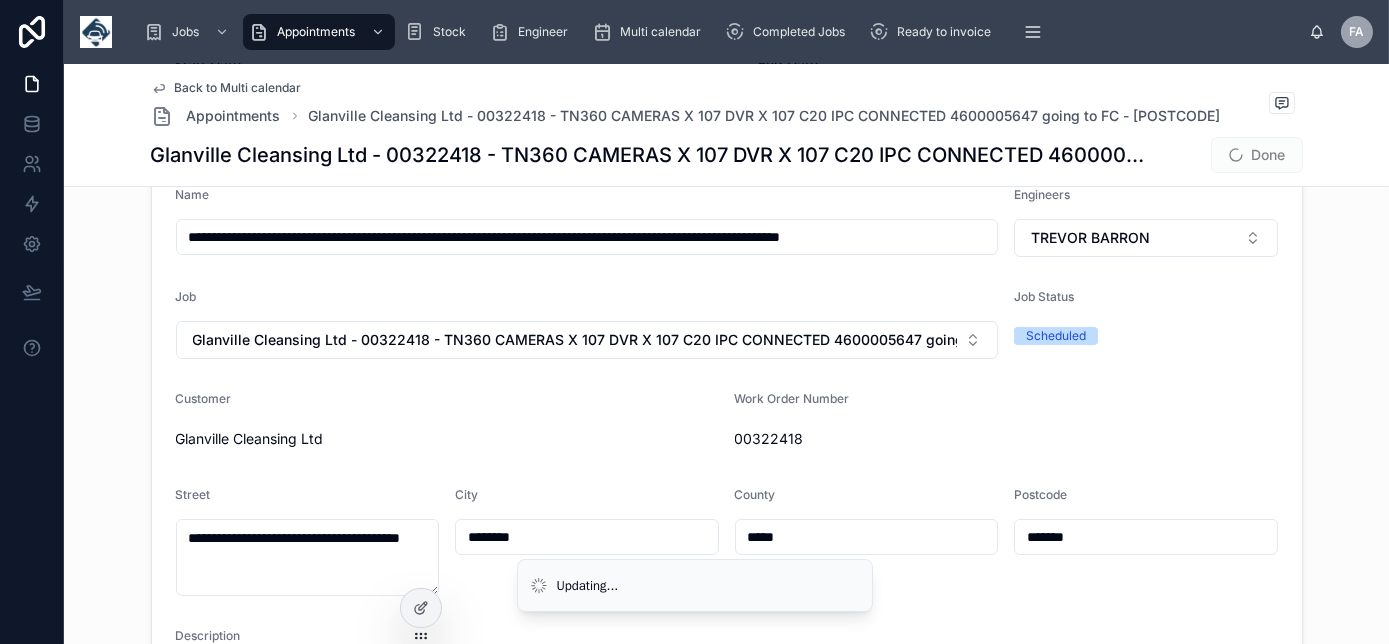 drag, startPoint x: 1091, startPoint y: 531, endPoint x: 822, endPoint y: 505, distance: 270.25357 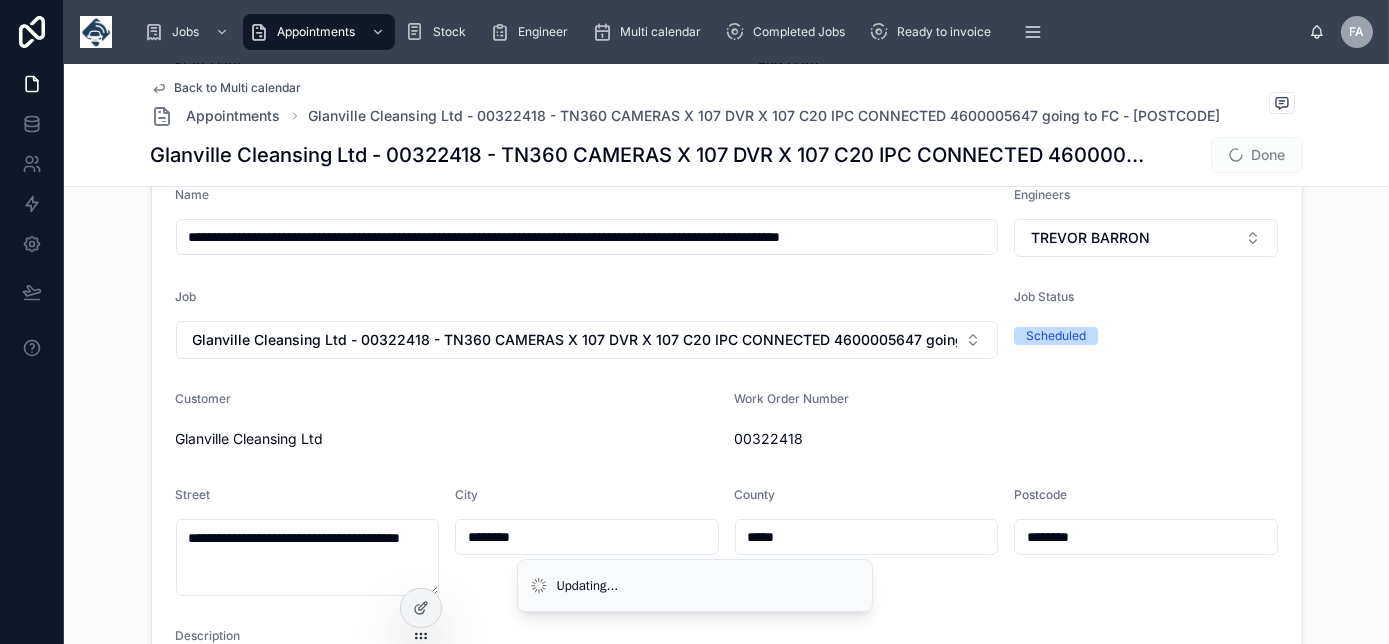 type on "*******" 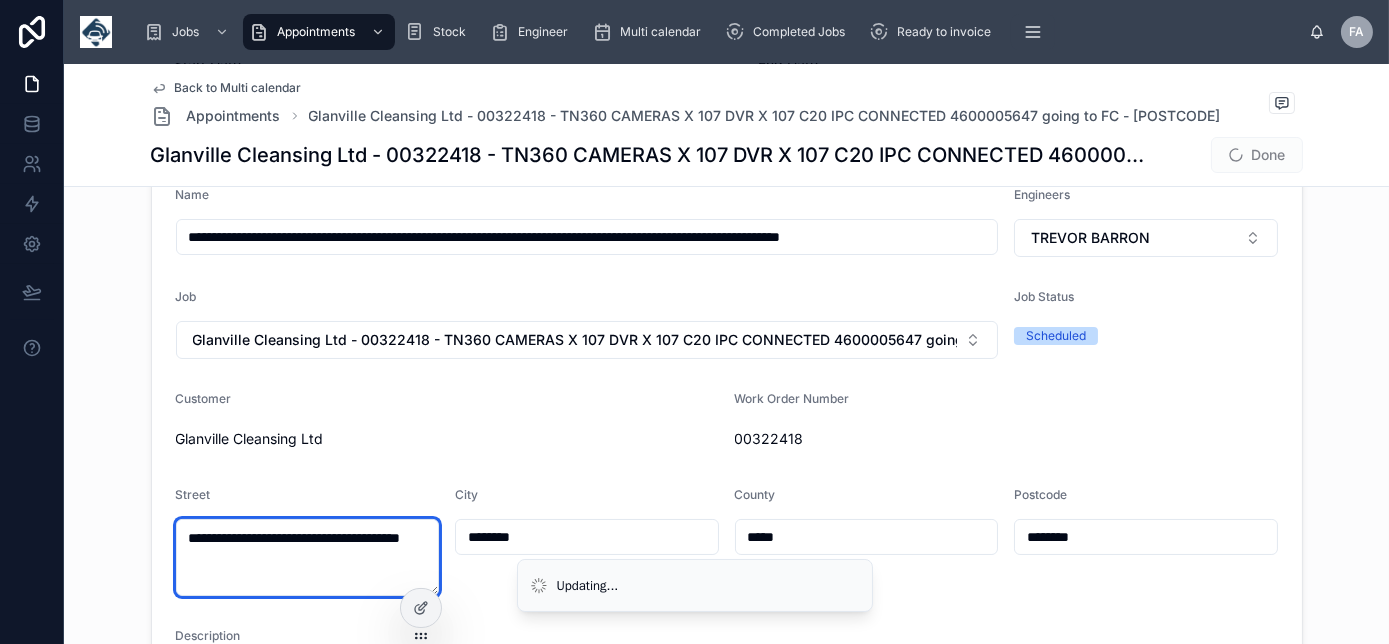click on "**********" at bounding box center [308, 557] 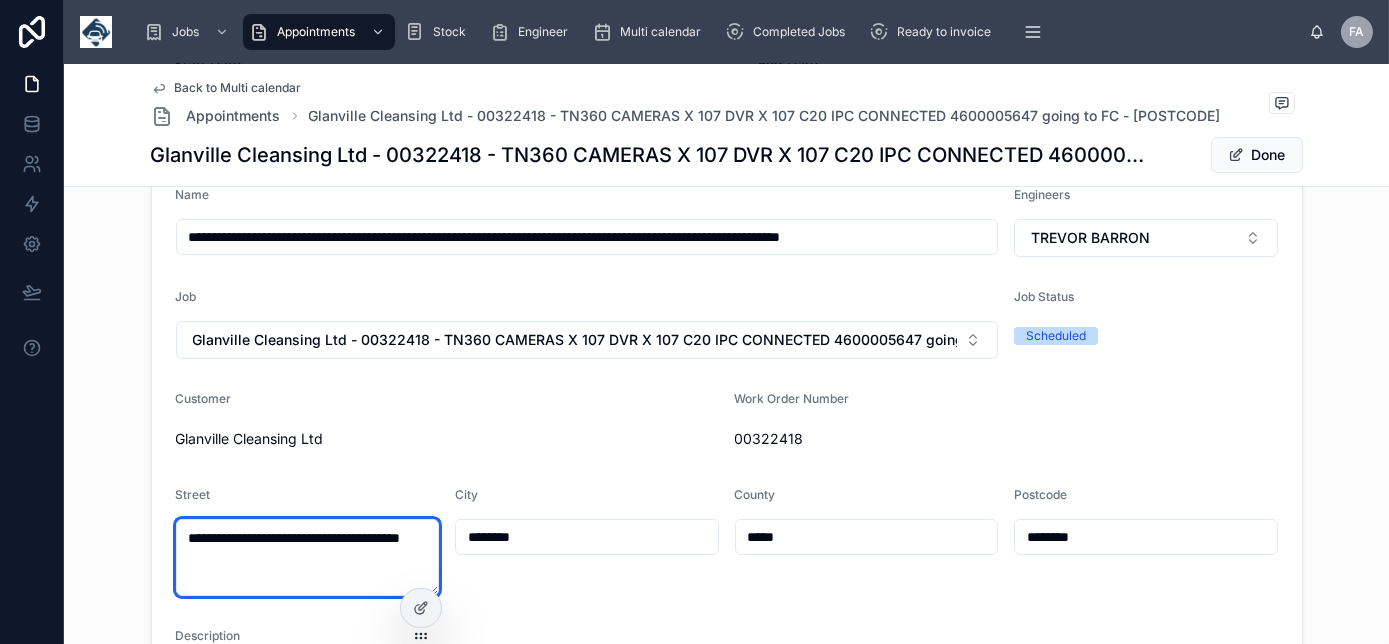 drag, startPoint x: 237, startPoint y: 556, endPoint x: 160, endPoint y: 554, distance: 77.02597 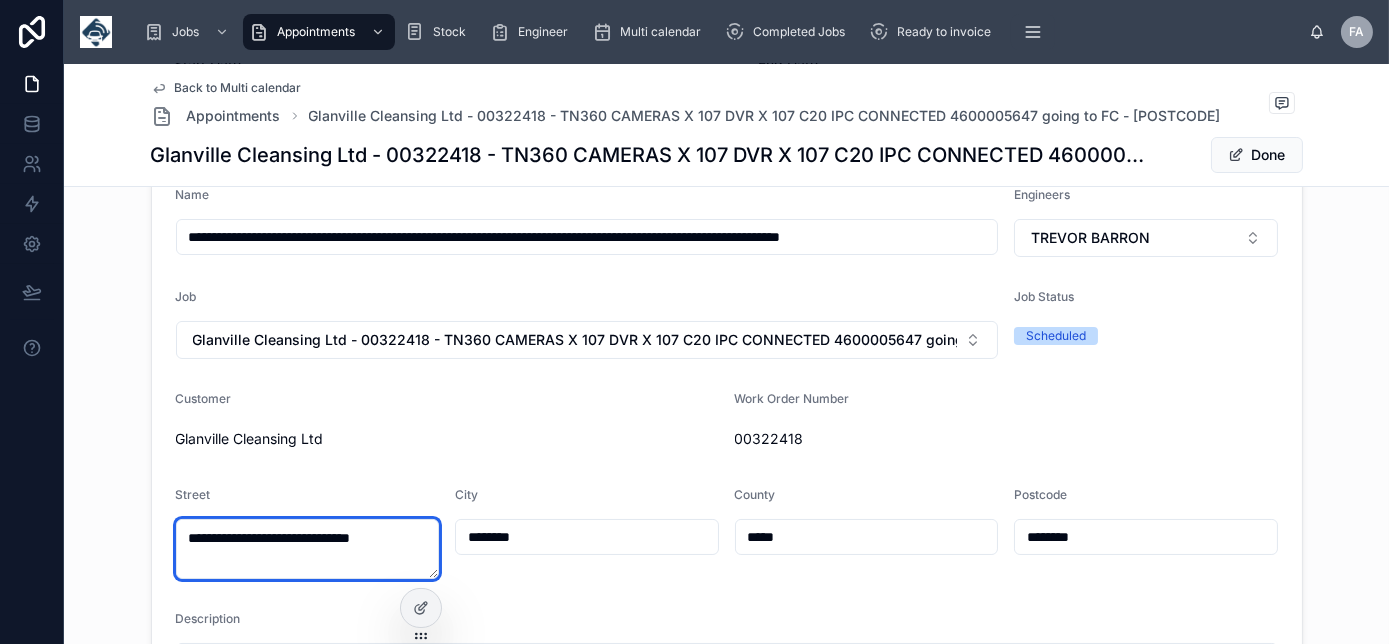 type on "**********" 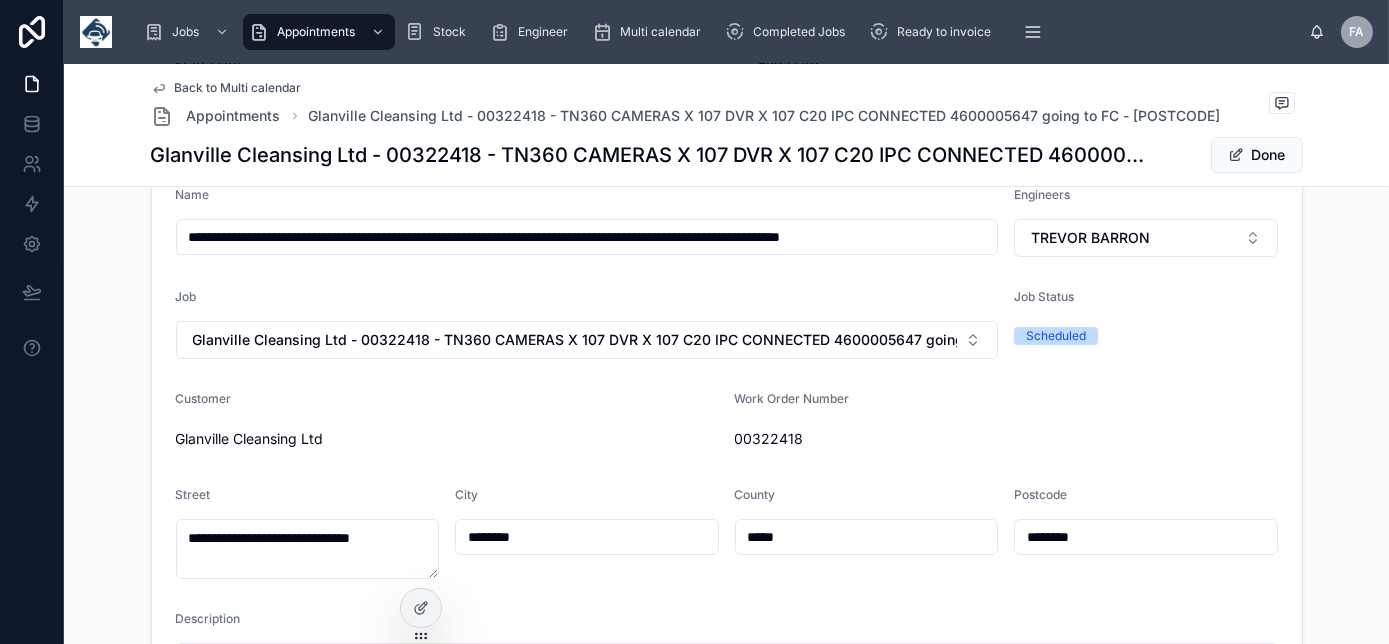 paste 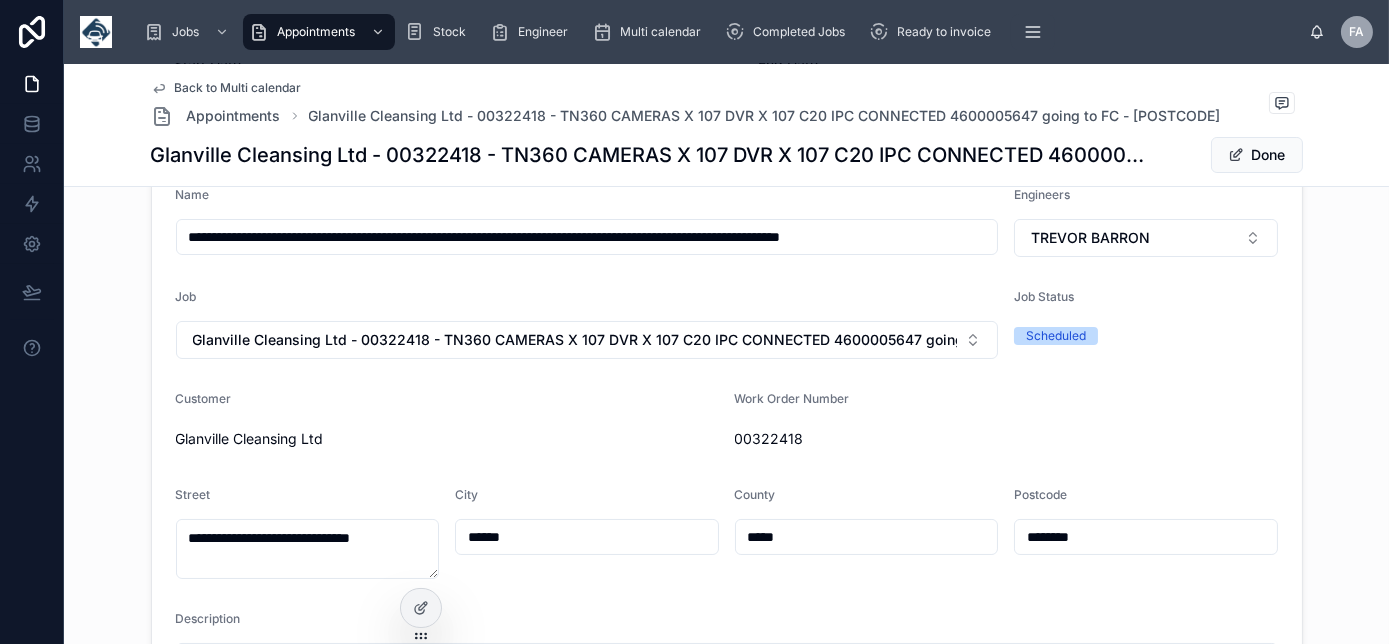 type on "******" 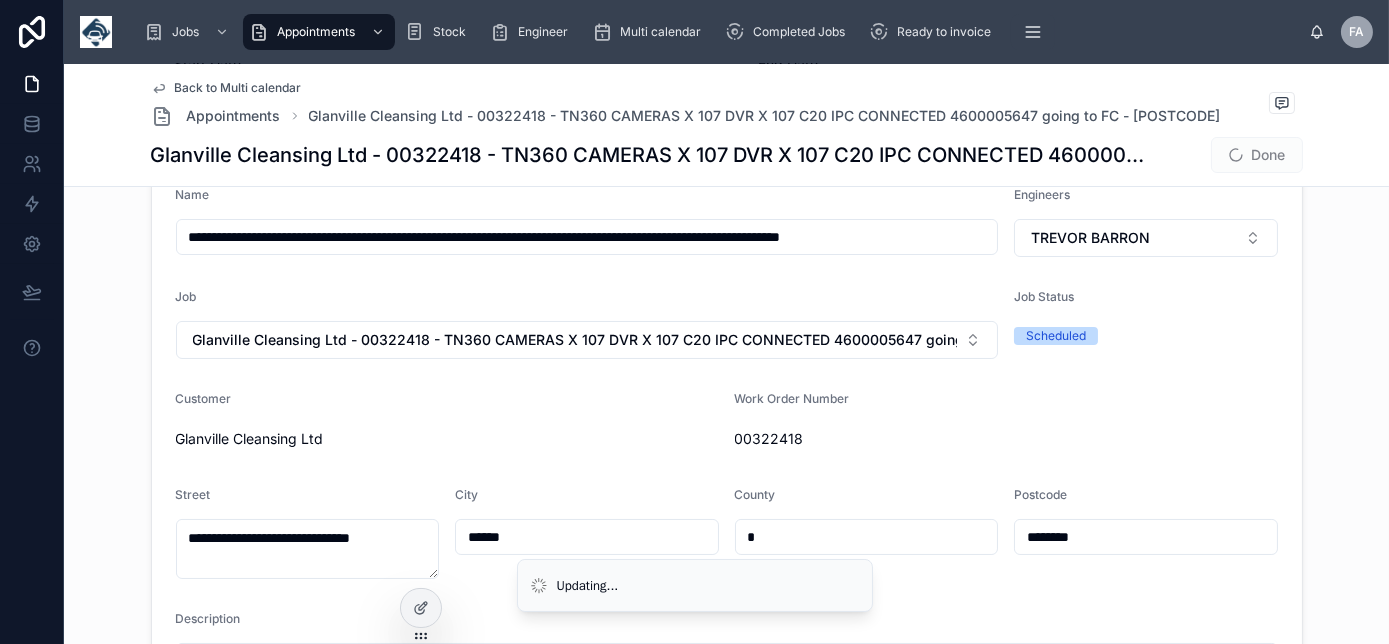 type 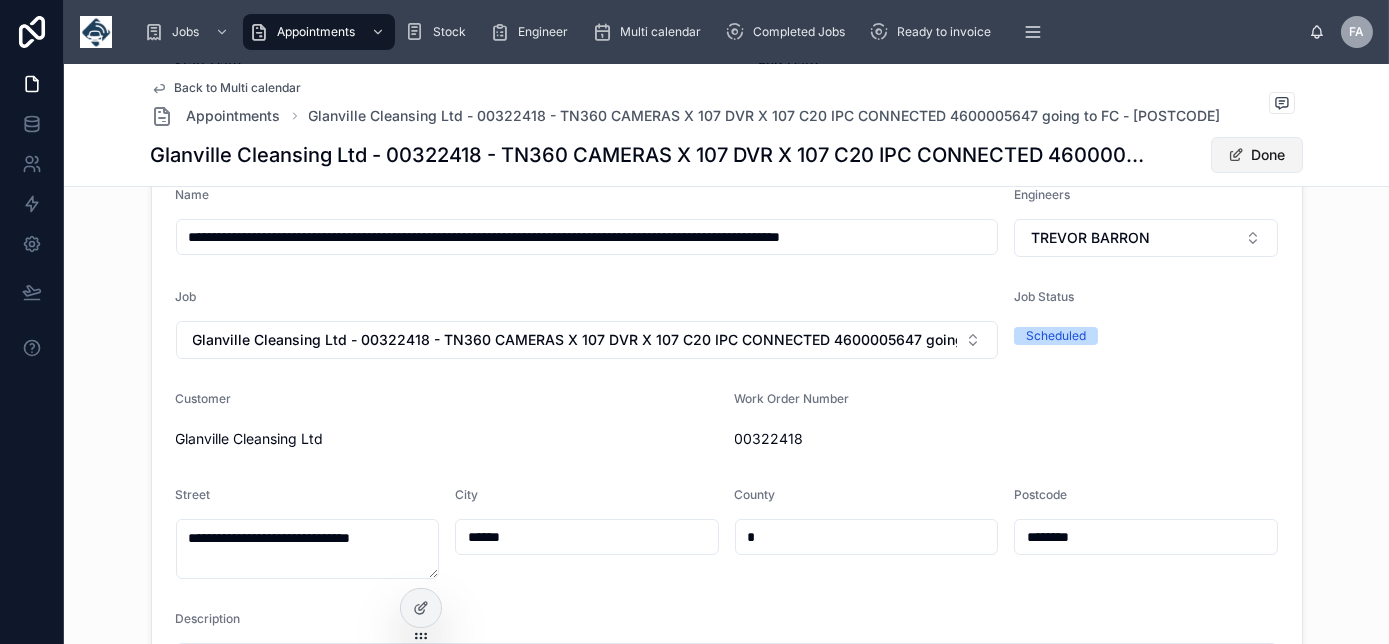 click on "Done" at bounding box center [1257, 155] 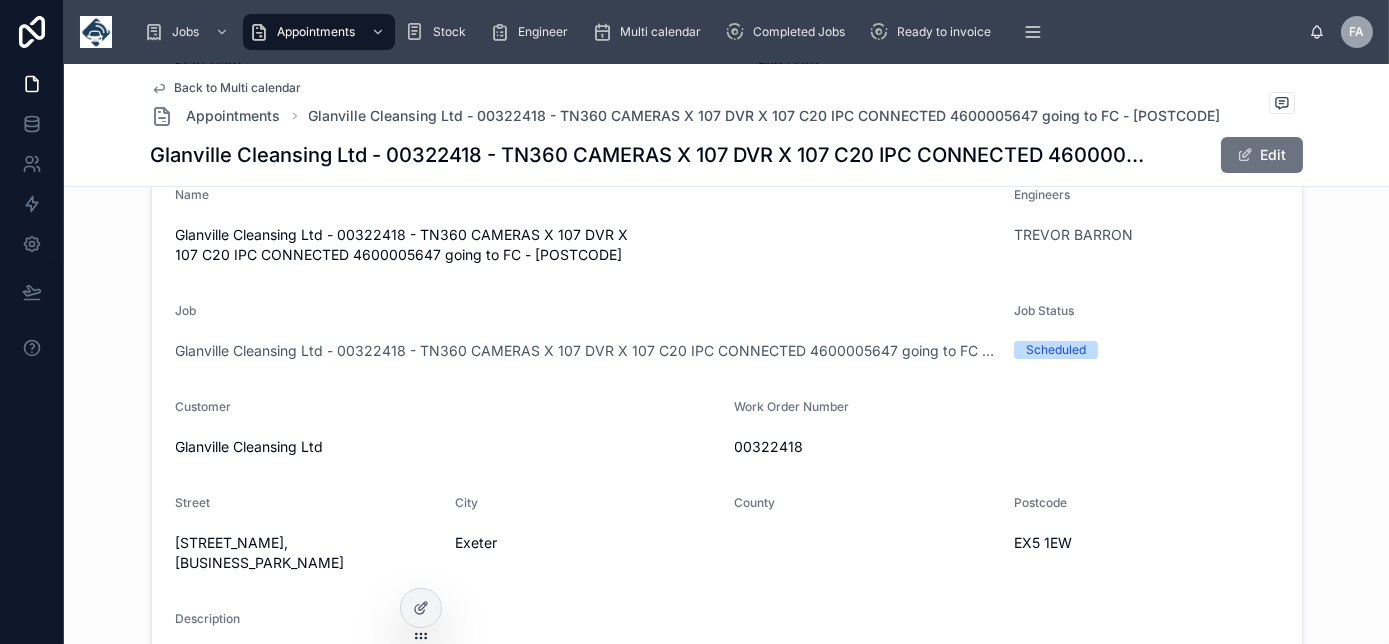click on "Back to Multi calendar" at bounding box center [238, 88] 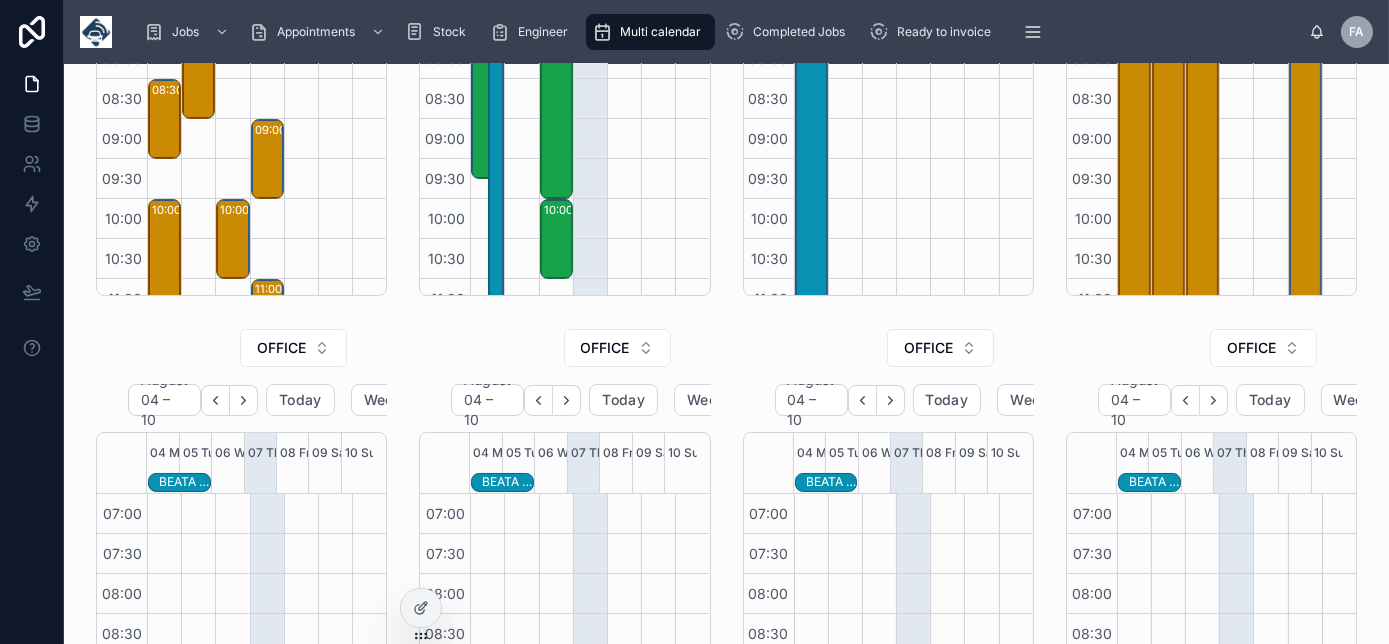 scroll, scrollTop: 560, scrollLeft: 0, axis: vertical 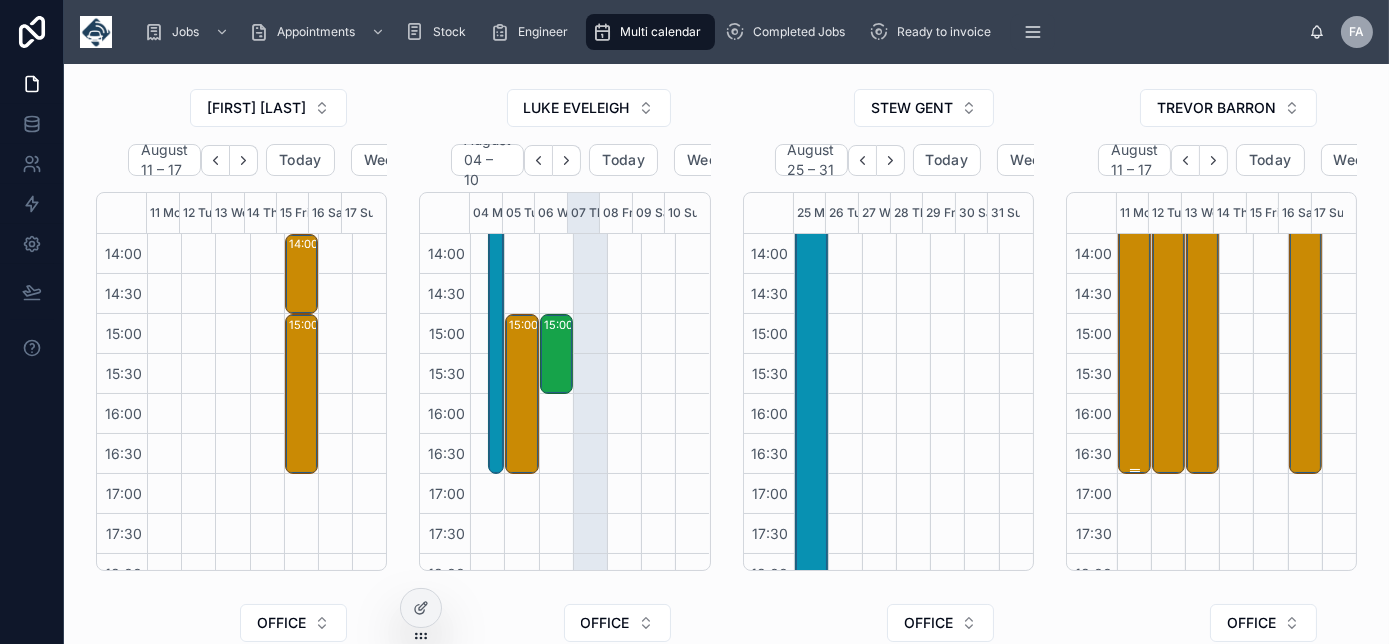 click on "08:00 – 17:00 Glanville Cleansing Ltd - 00322418 - TN360 CAMERAS X 107 DVR X 107 C20 IPC CONNECTED 4600005647 going to FC - EX5 1EW" at bounding box center [1135, 114] 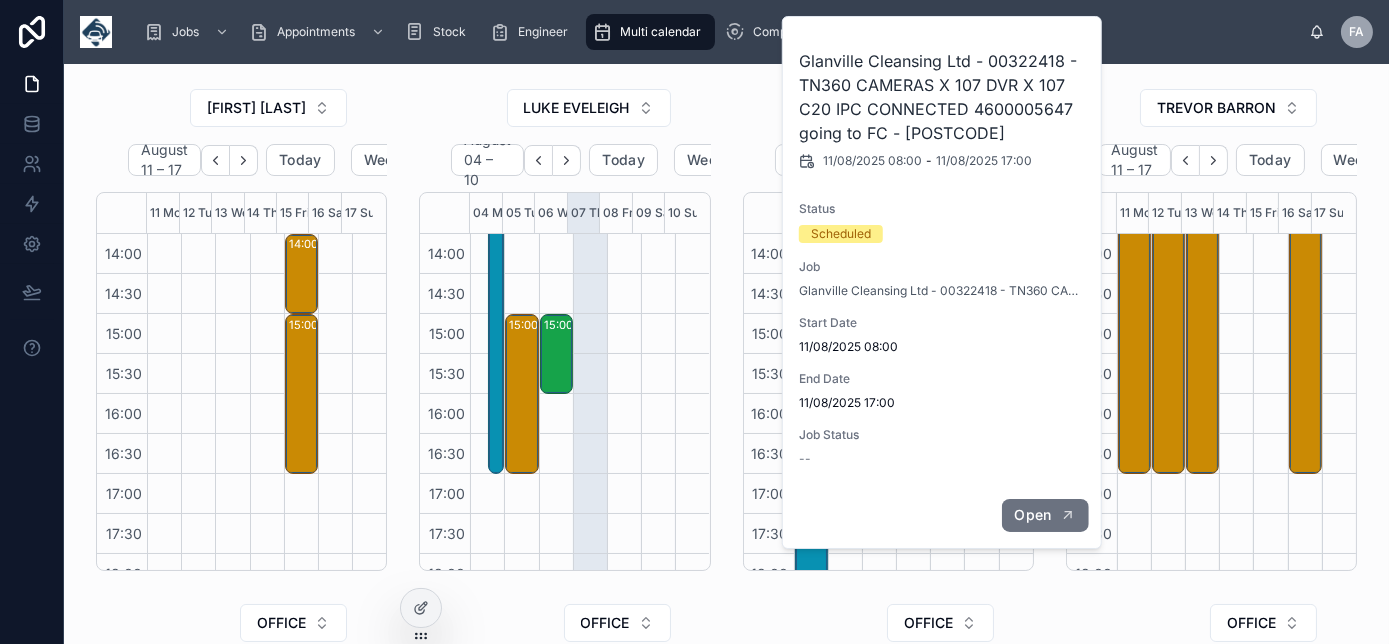 click on "Open" at bounding box center (1044, 515) 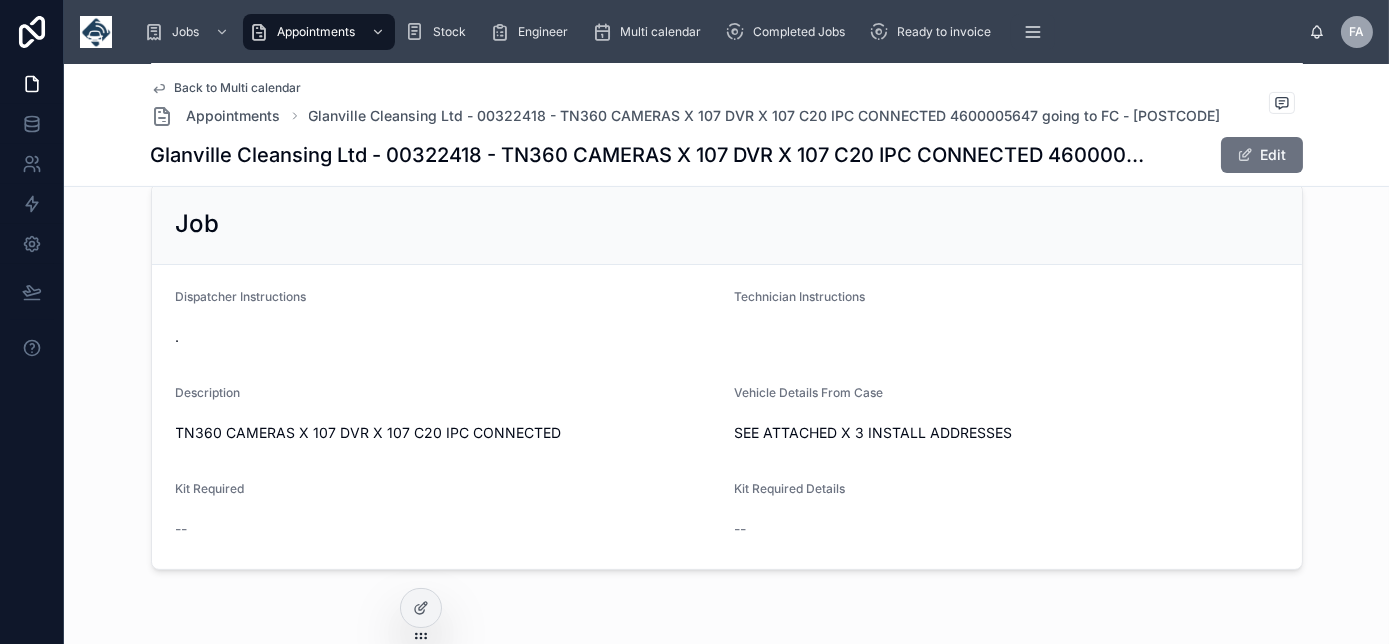 scroll, scrollTop: 1280, scrollLeft: 0, axis: vertical 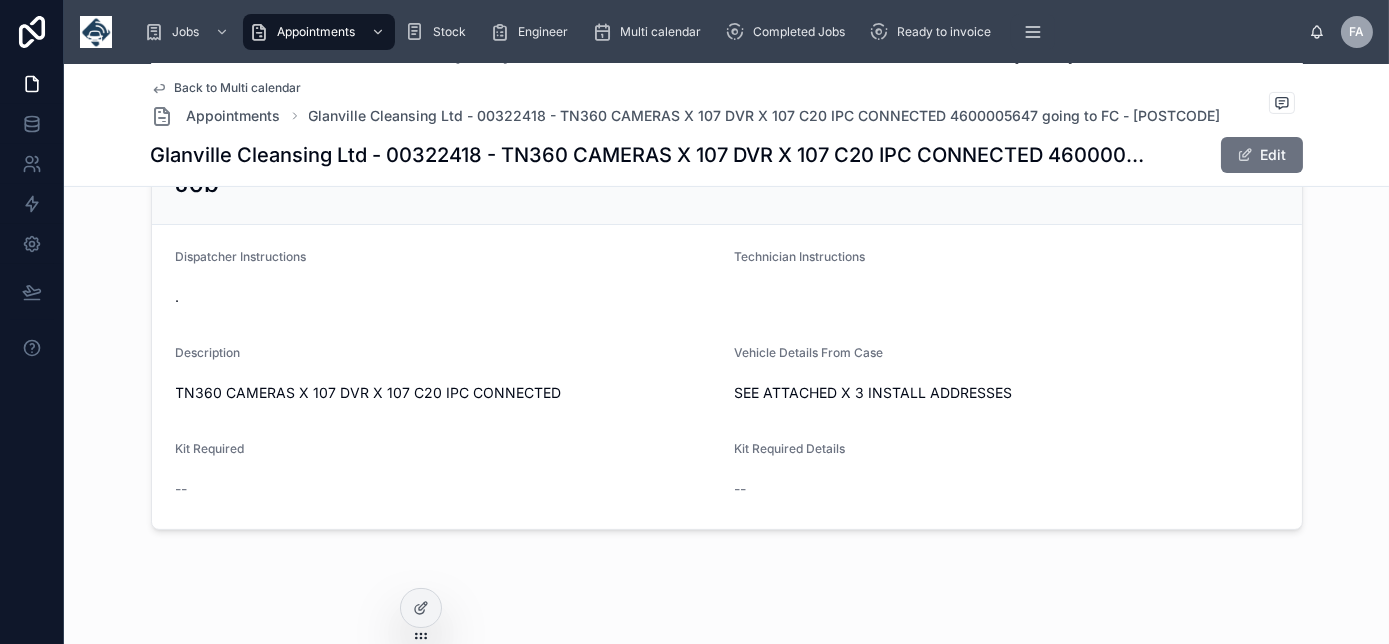 drag, startPoint x: 904, startPoint y: 352, endPoint x: 736, endPoint y: 569, distance: 274.43213 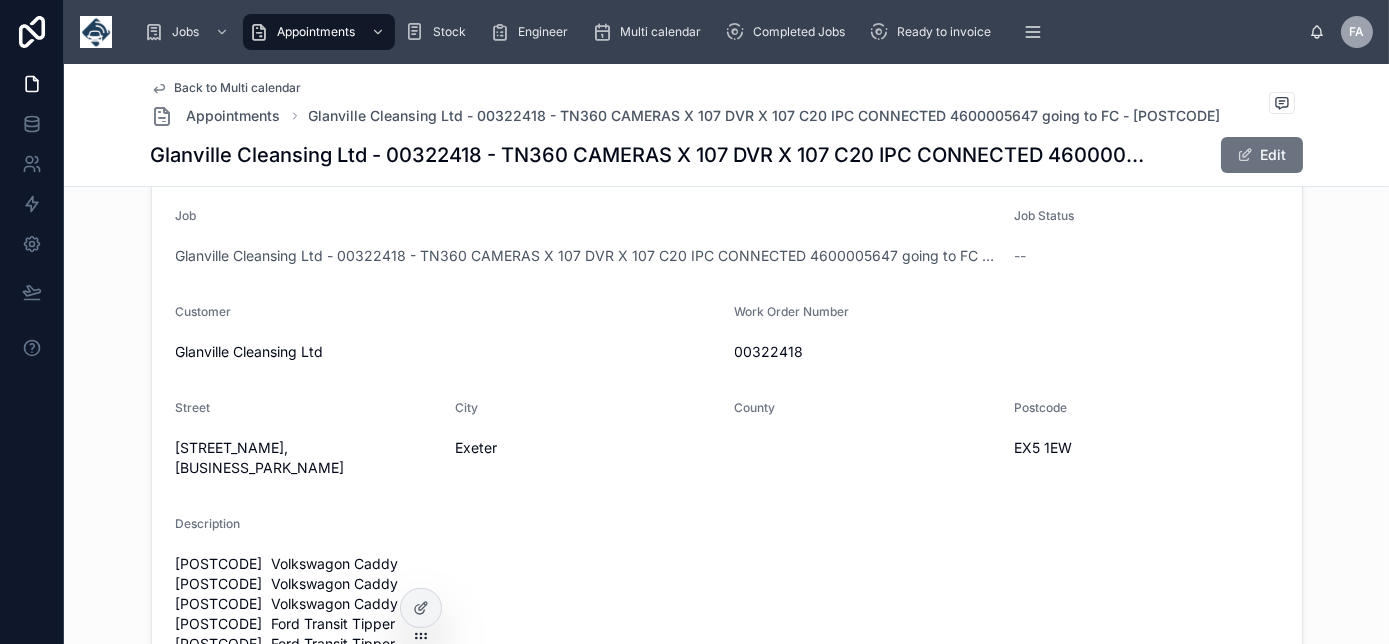 click on "Back to Multi calendar" at bounding box center [238, 88] 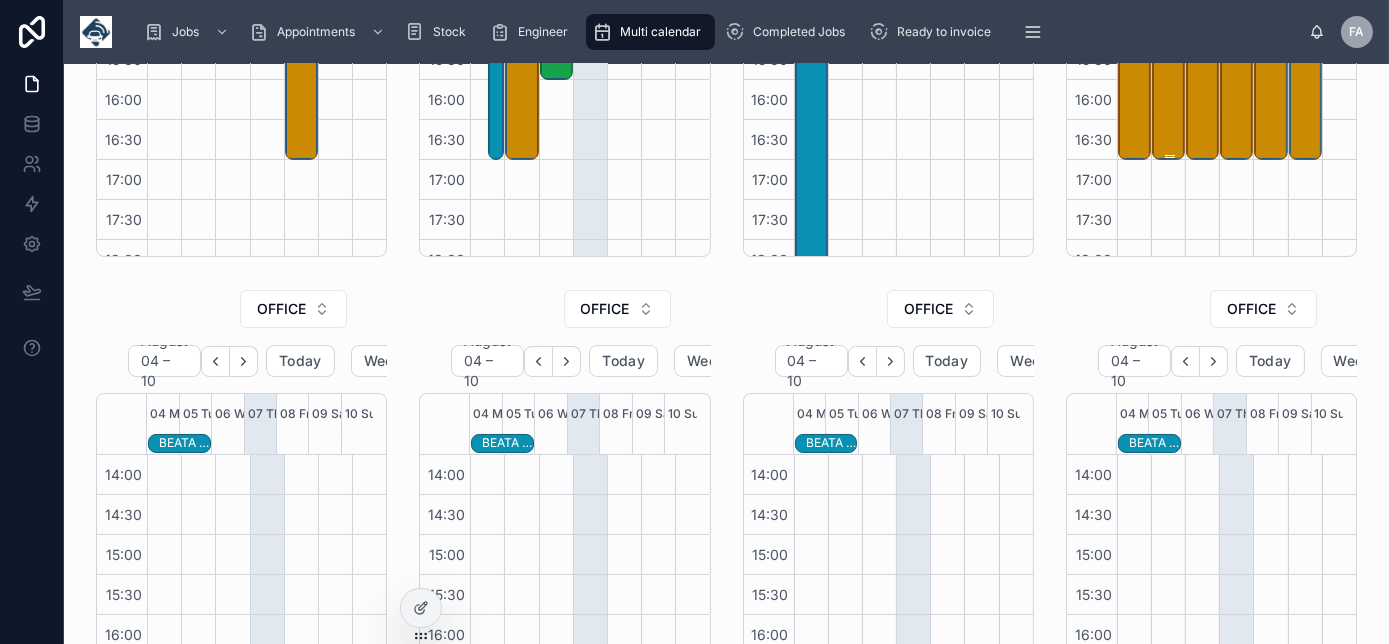 scroll, scrollTop: 0, scrollLeft: 0, axis: both 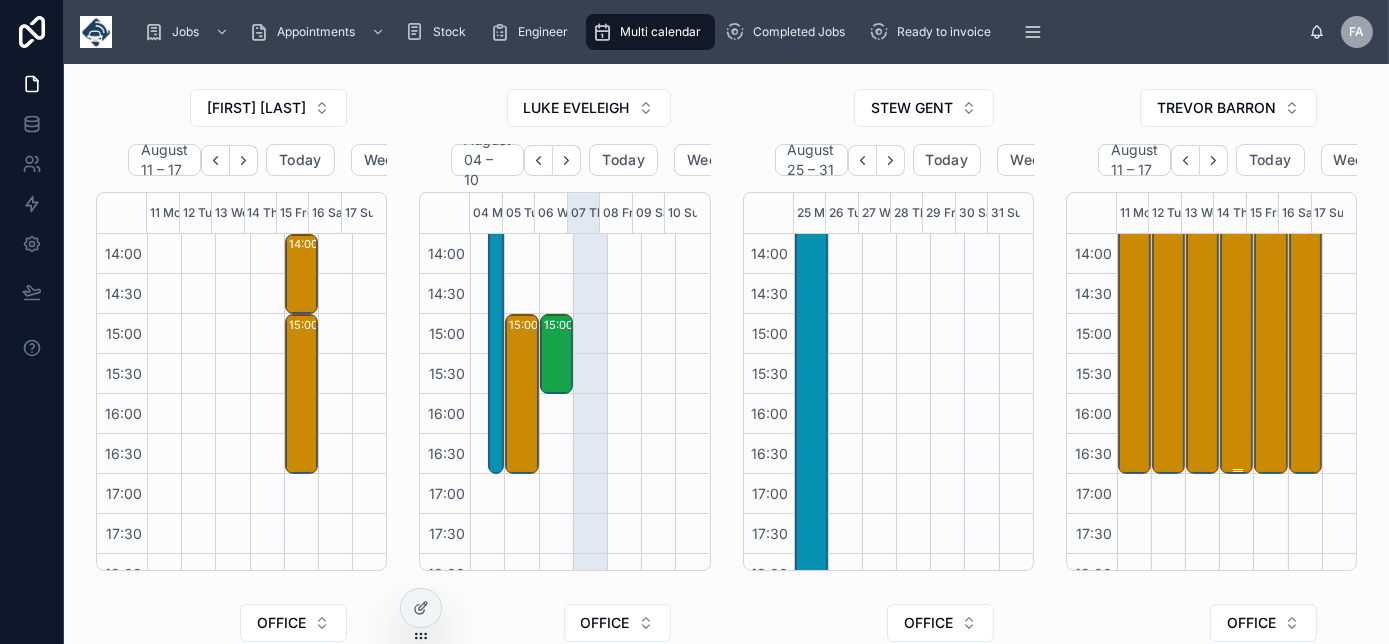click on "08:00 – 17:00 Glanville Cleansing Ltd - 00322418 - TN360 CAMERAS X 107 DVR X 107 C20 IPC CONNECTED 4600005647 going to FC - EX5 1EW" at bounding box center [1237, 114] 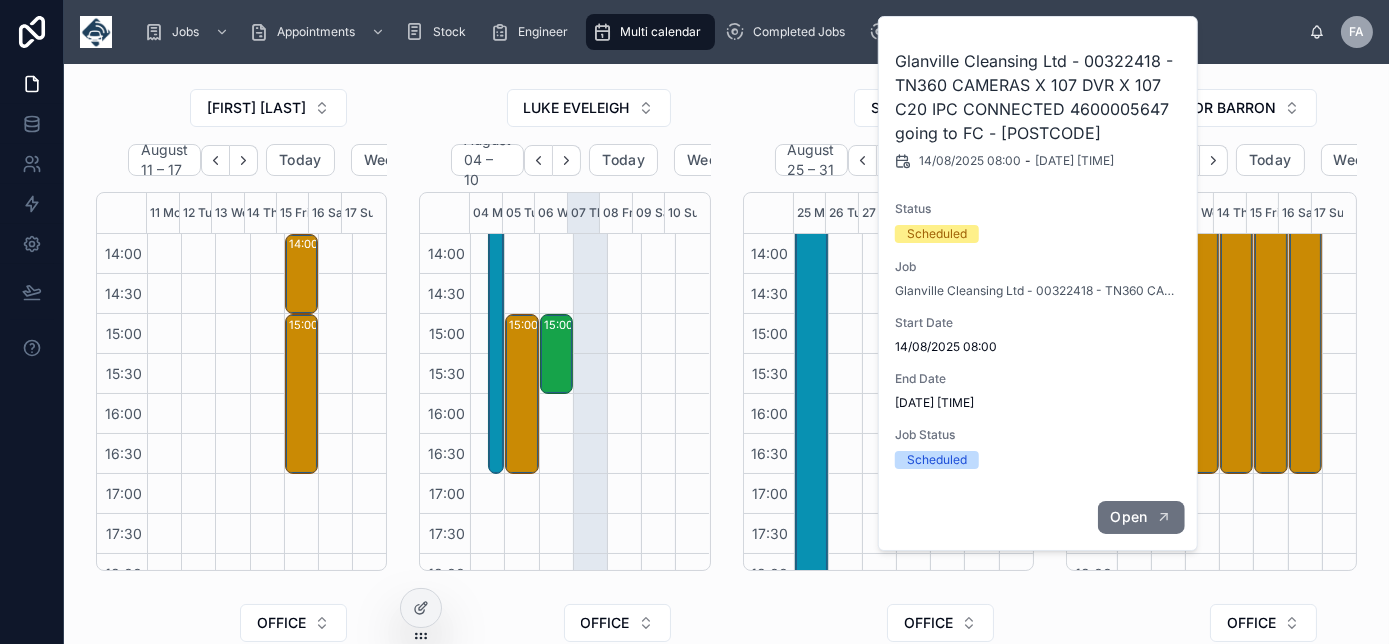 click on "Open" at bounding box center [1128, 517] 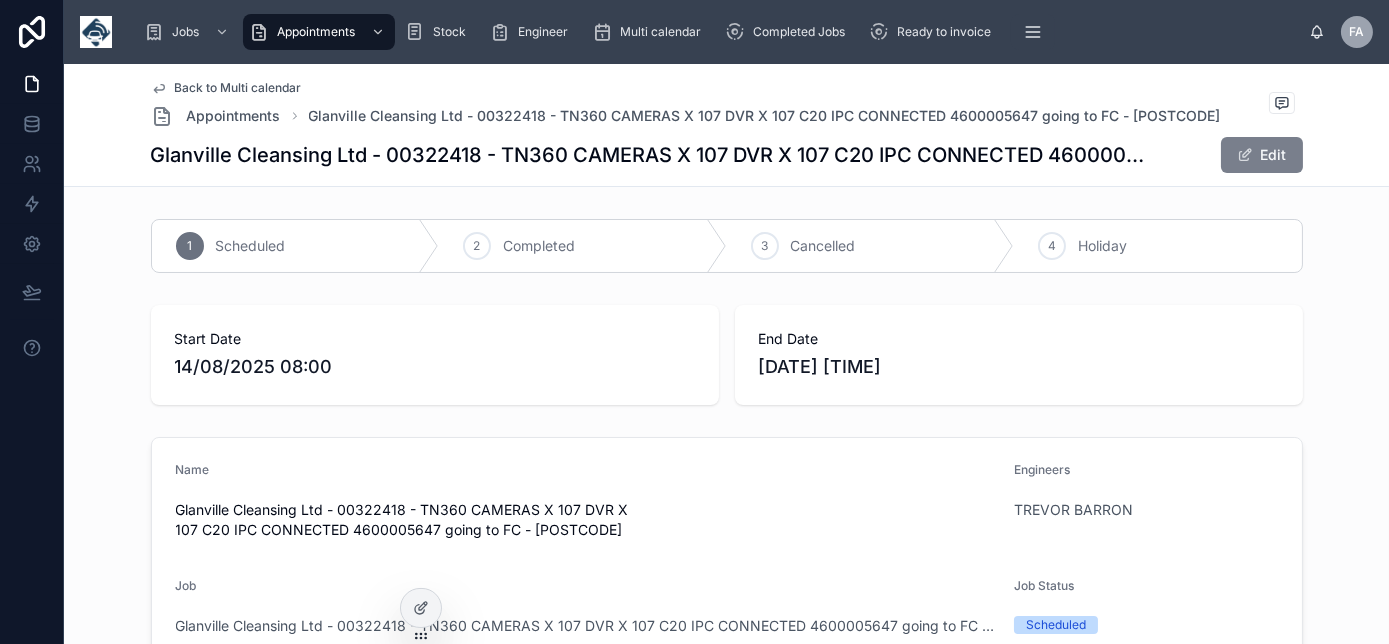 drag, startPoint x: 1259, startPoint y: 149, endPoint x: 1258, endPoint y: 160, distance: 11.045361 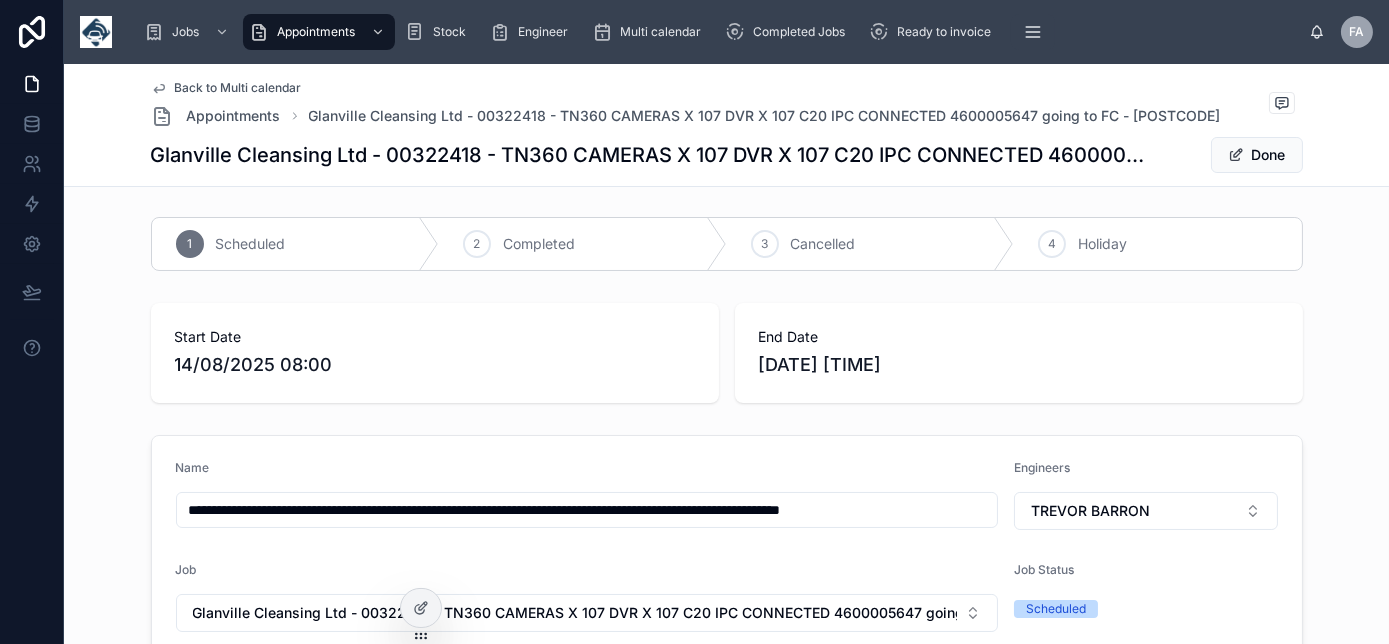 scroll, scrollTop: 0, scrollLeft: 0, axis: both 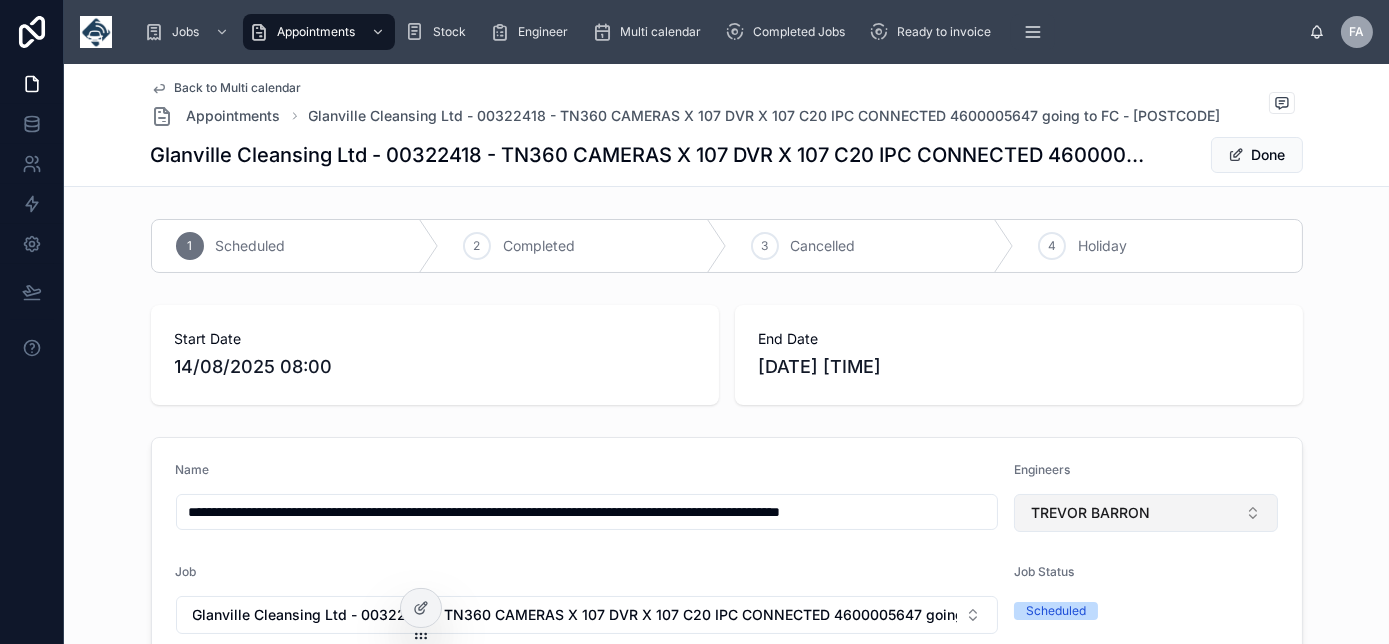 drag, startPoint x: 841, startPoint y: 504, endPoint x: 1171, endPoint y: 502, distance: 330.00607 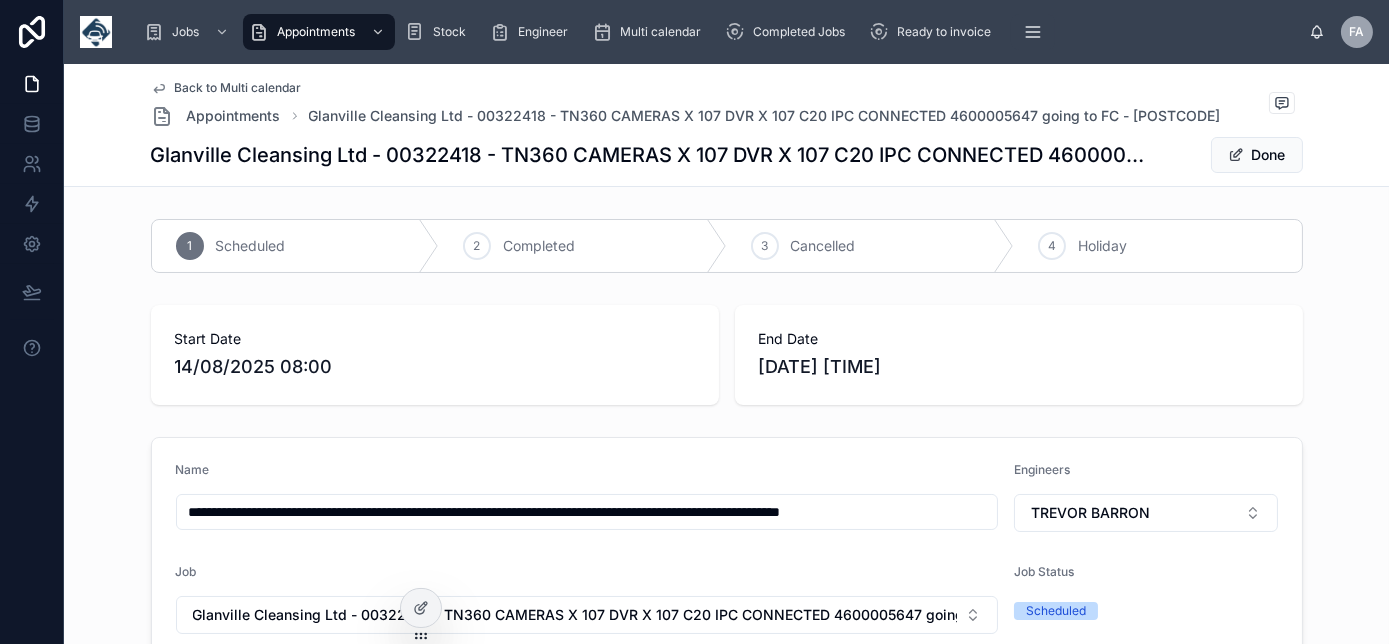 click on "**********" at bounding box center (587, 512) 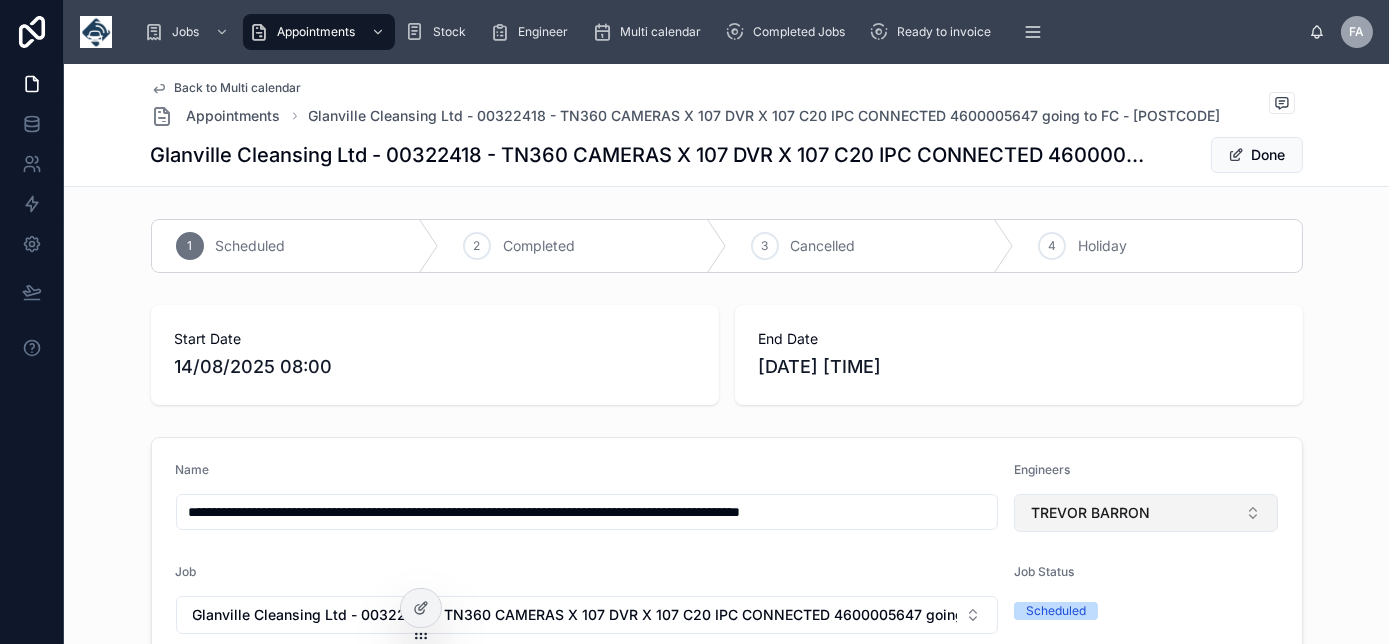 scroll, scrollTop: 0, scrollLeft: 0, axis: both 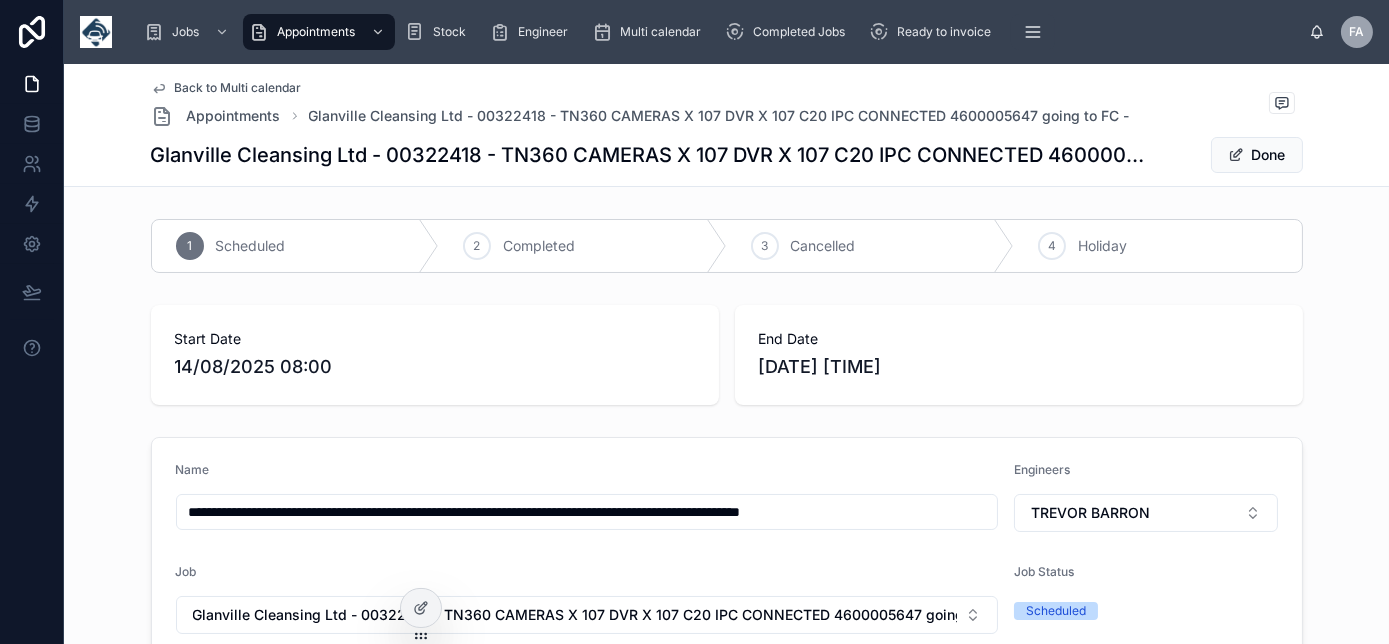 click on "**********" at bounding box center [587, 512] 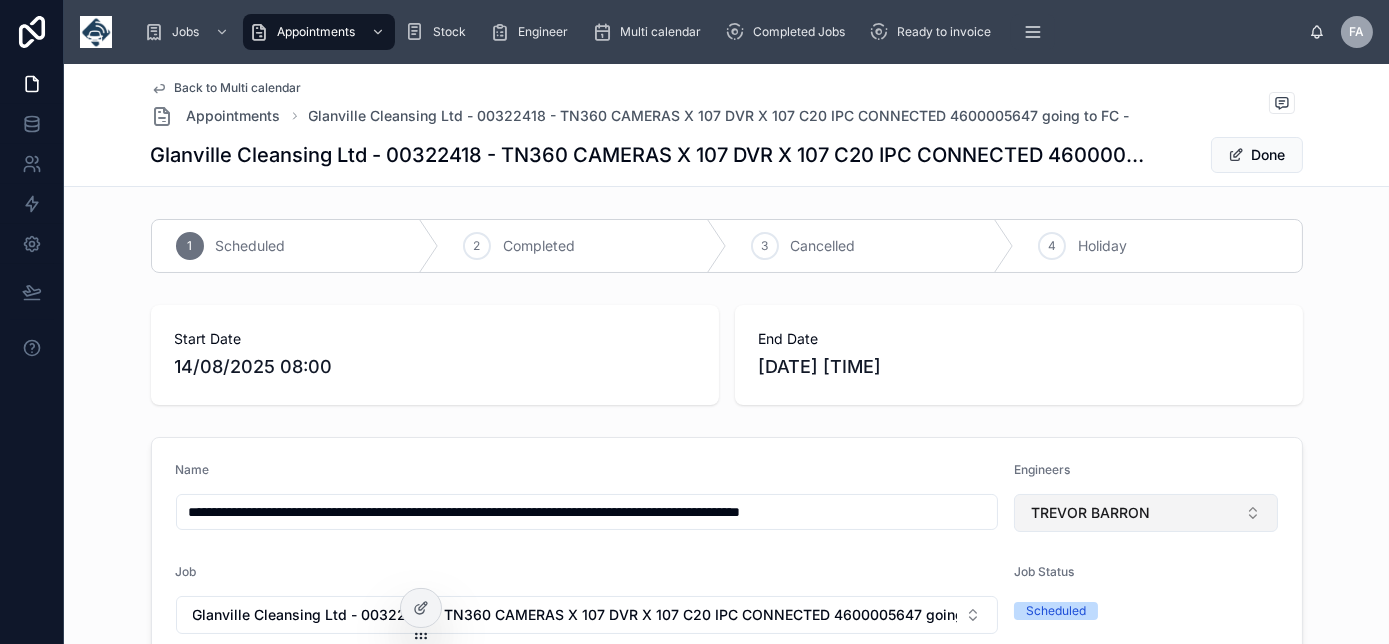 scroll, scrollTop: 0, scrollLeft: 13, axis: horizontal 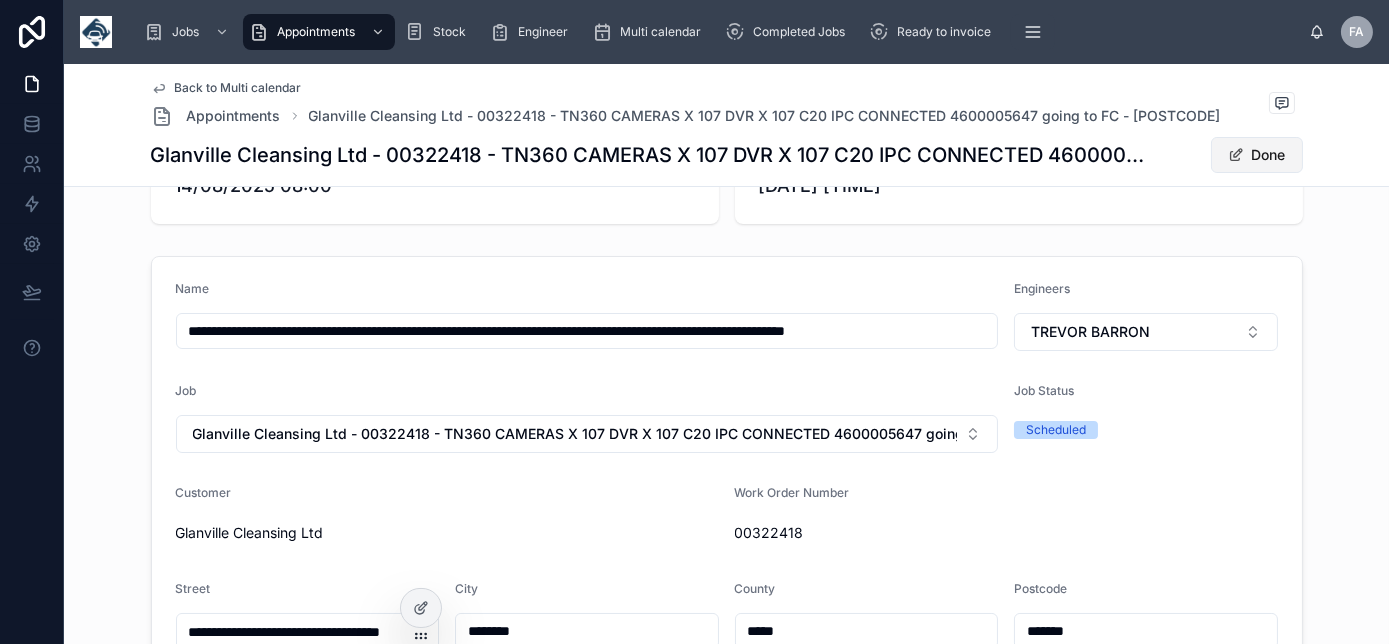 type on "**********" 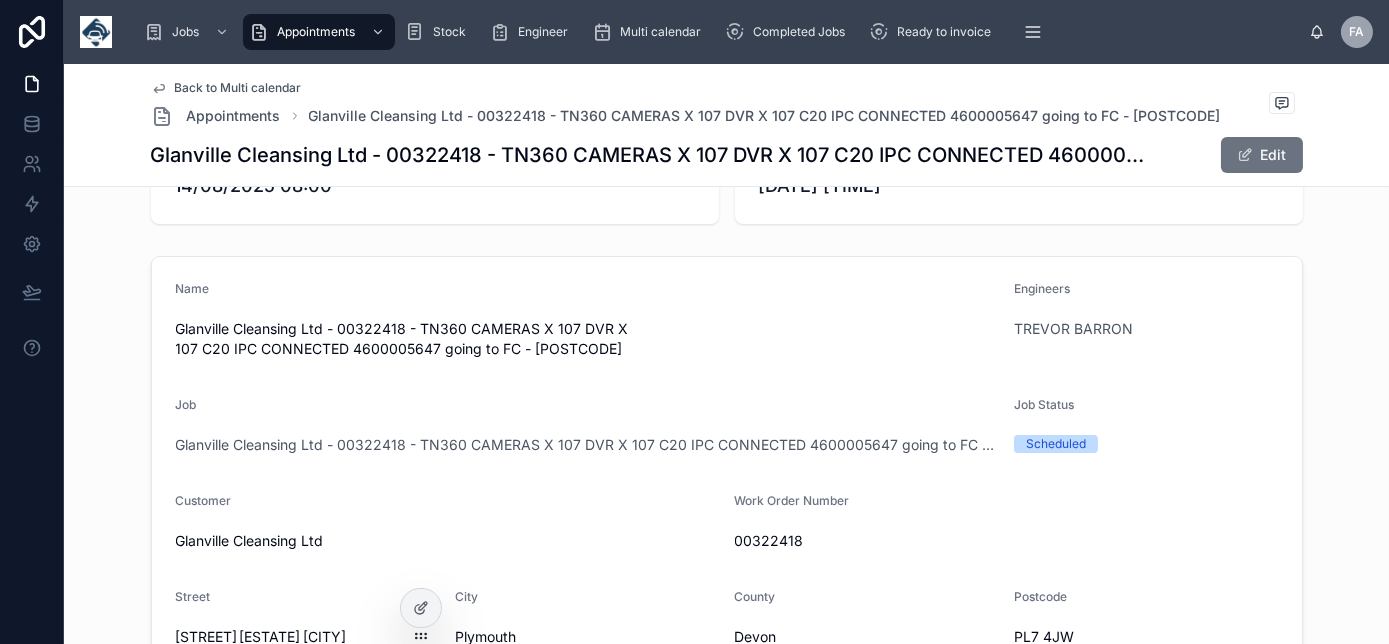 type 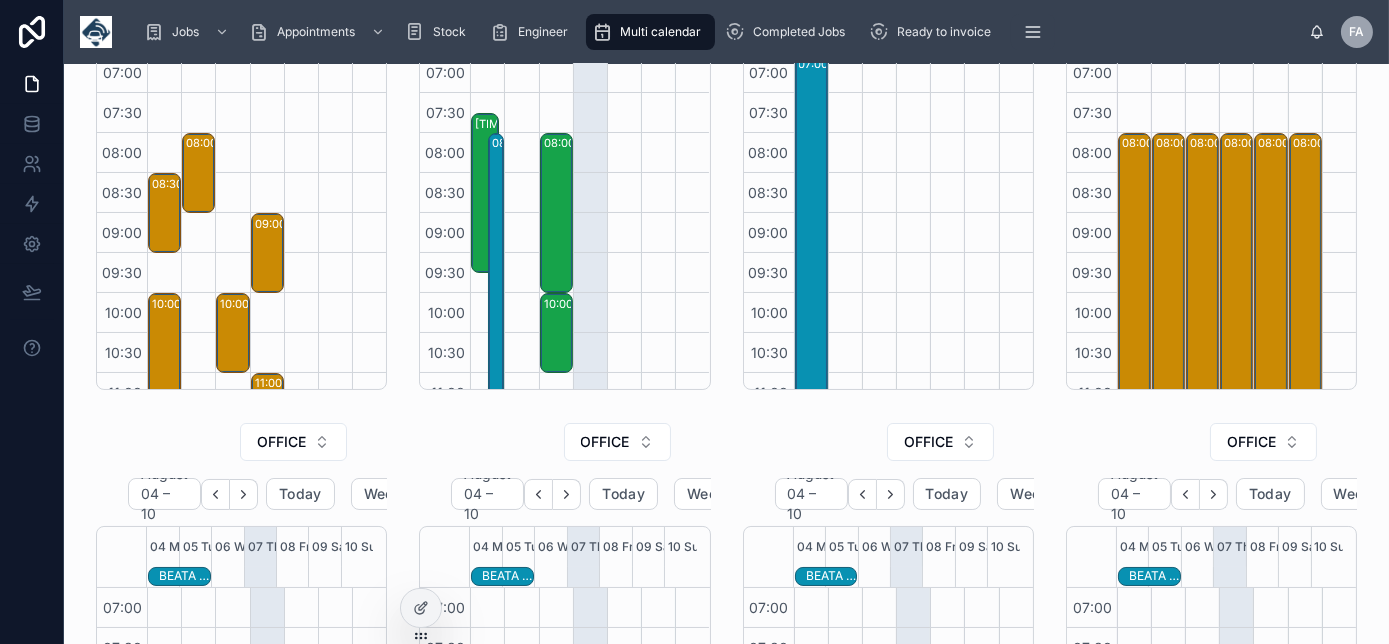 scroll, scrollTop: 560, scrollLeft: 0, axis: vertical 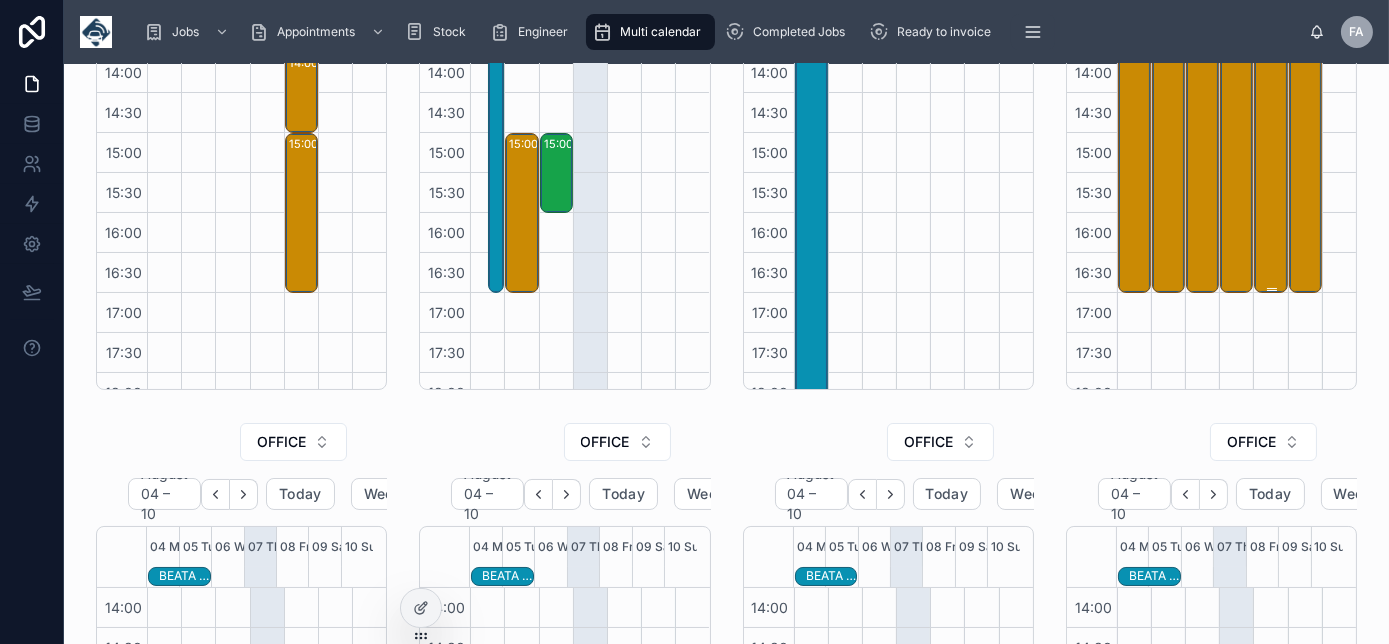 click on "08:00 – 17:00 Glanville Cleansing Ltd - 00322418 - TN360 CAMERAS X 107 DVR X 107 C20 IPC CONNECTED 4600005647 going to FC - EX5 1EW" at bounding box center (1271, -67) 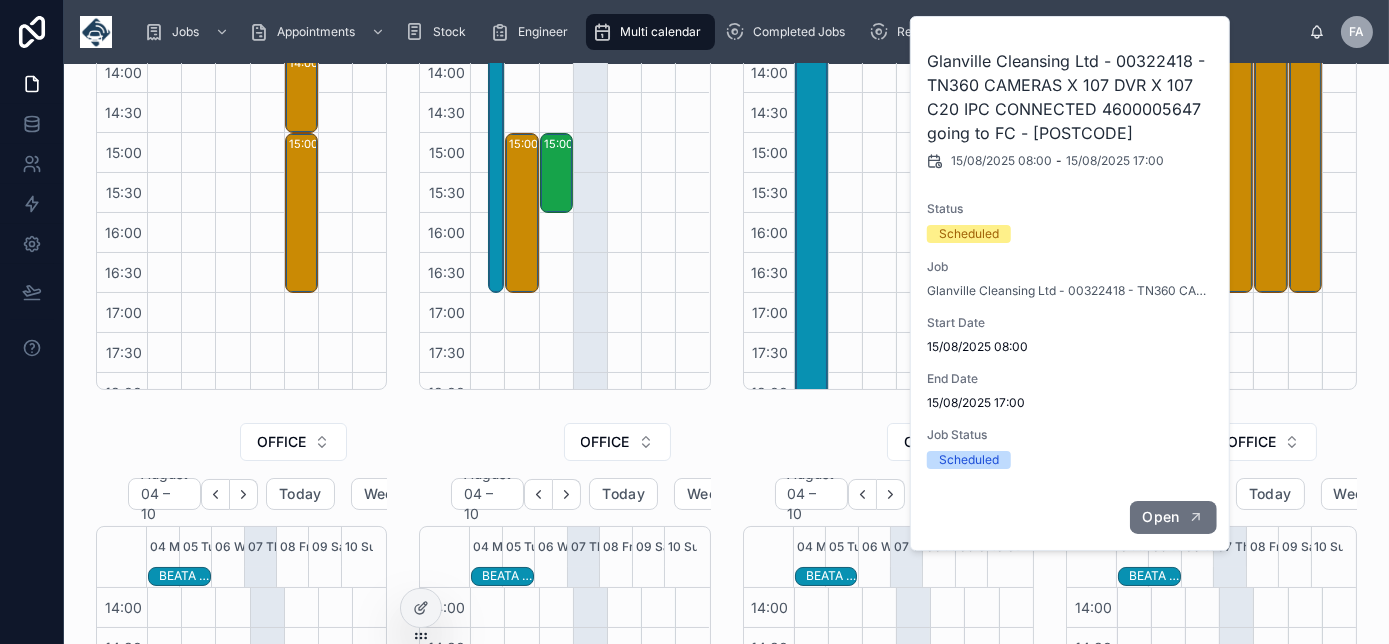 click on "Open" at bounding box center [1160, 517] 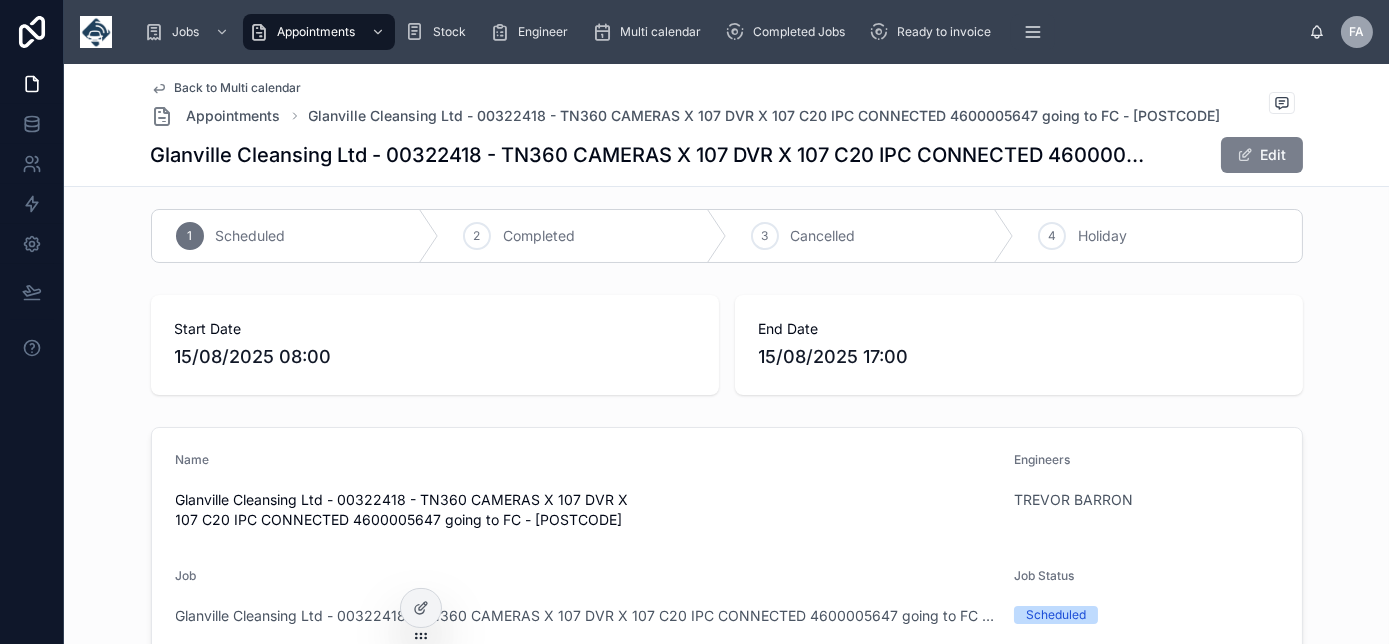 click on "Edit" at bounding box center (1262, 155) 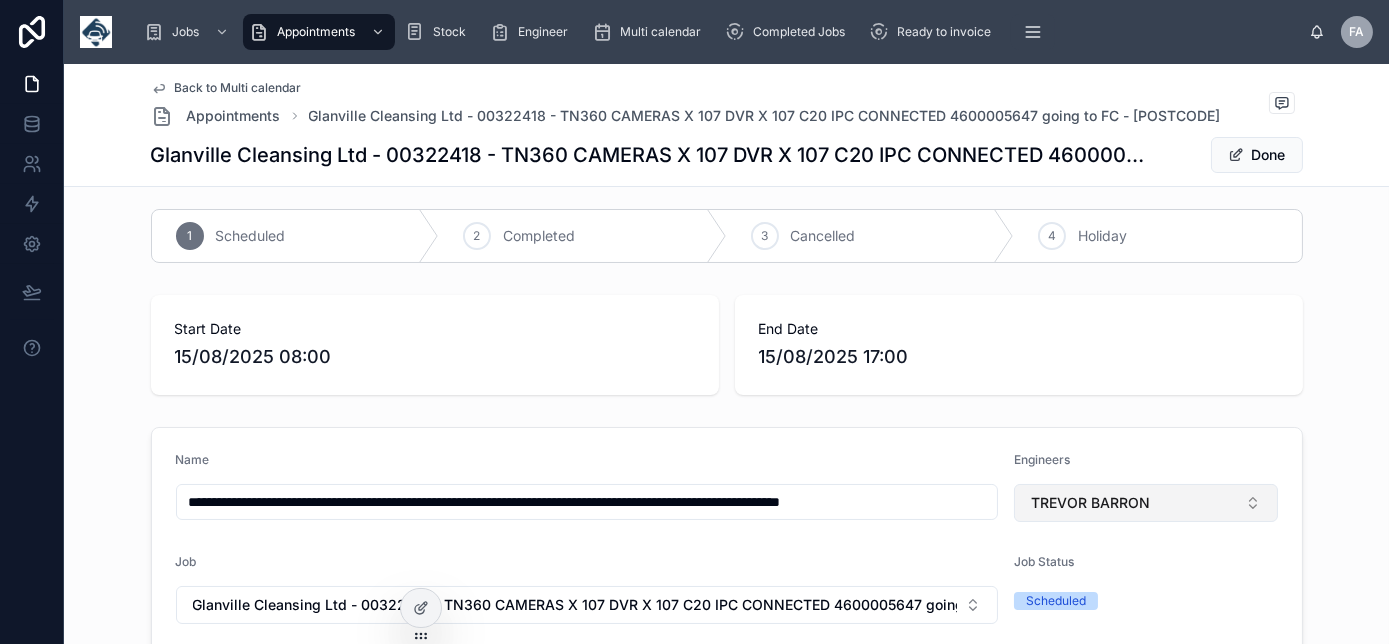 scroll, scrollTop: 0, scrollLeft: 74, axis: horizontal 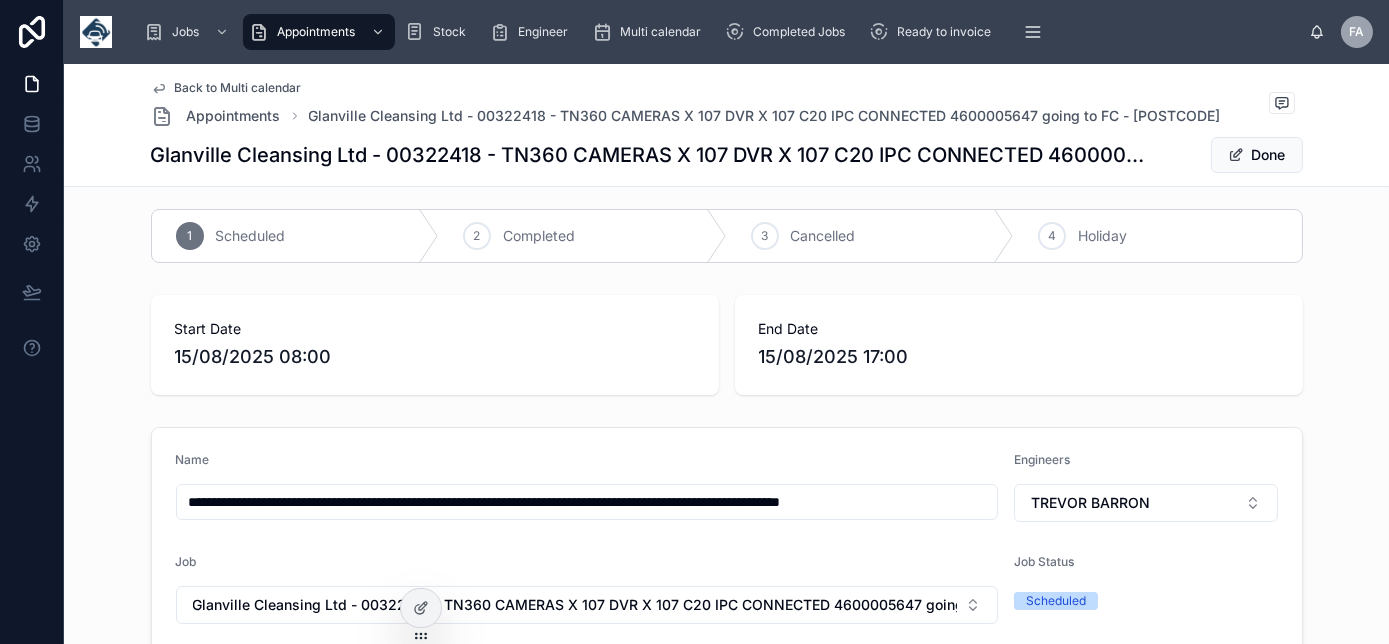 click on "**********" at bounding box center (587, 502) 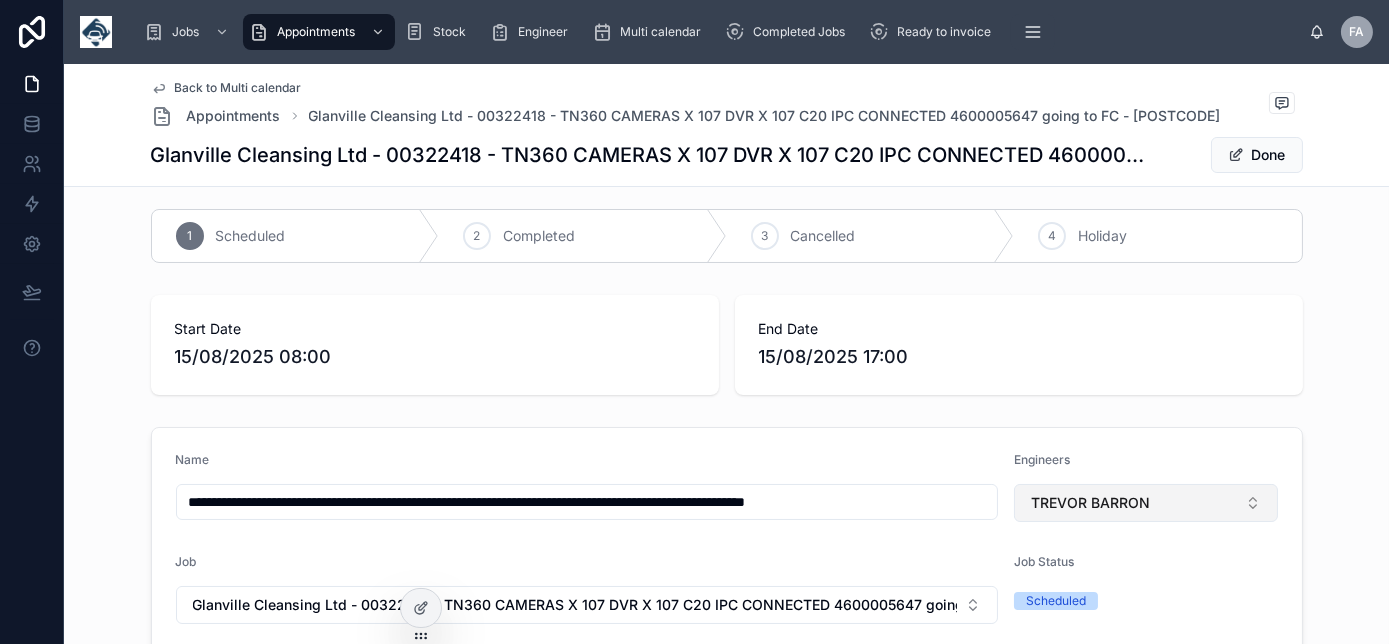 paste on "*********" 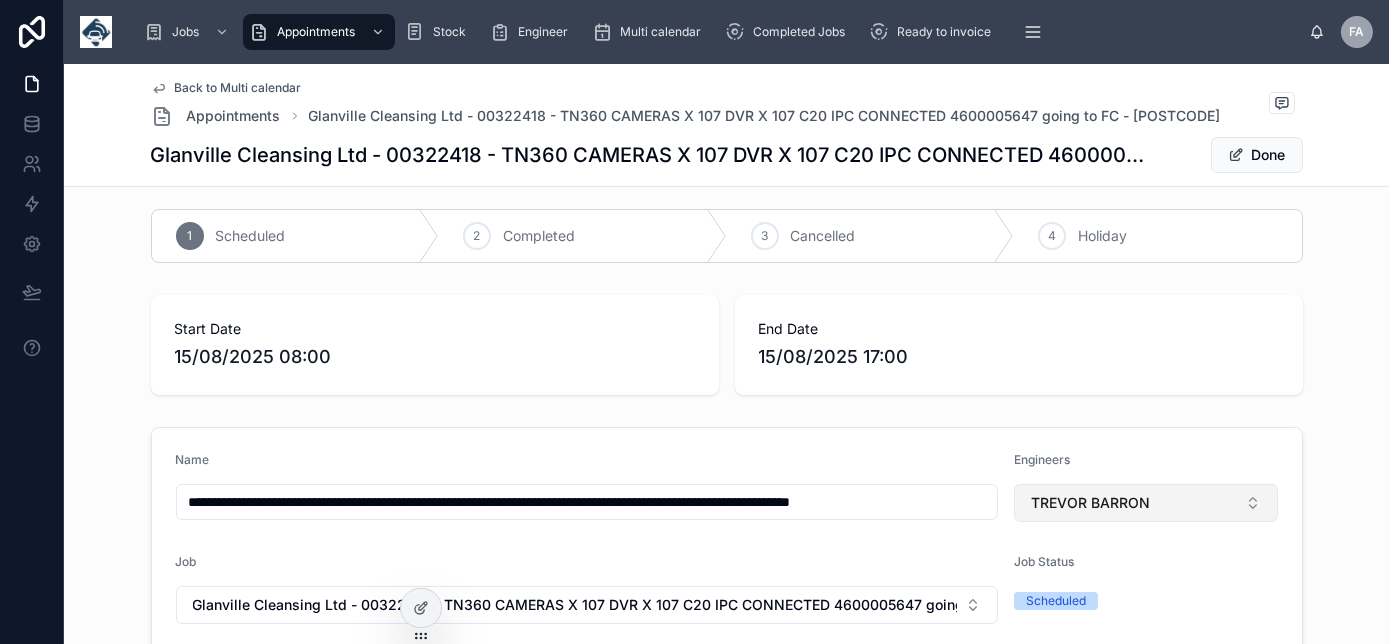 scroll, scrollTop: 0, scrollLeft: 84, axis: horizontal 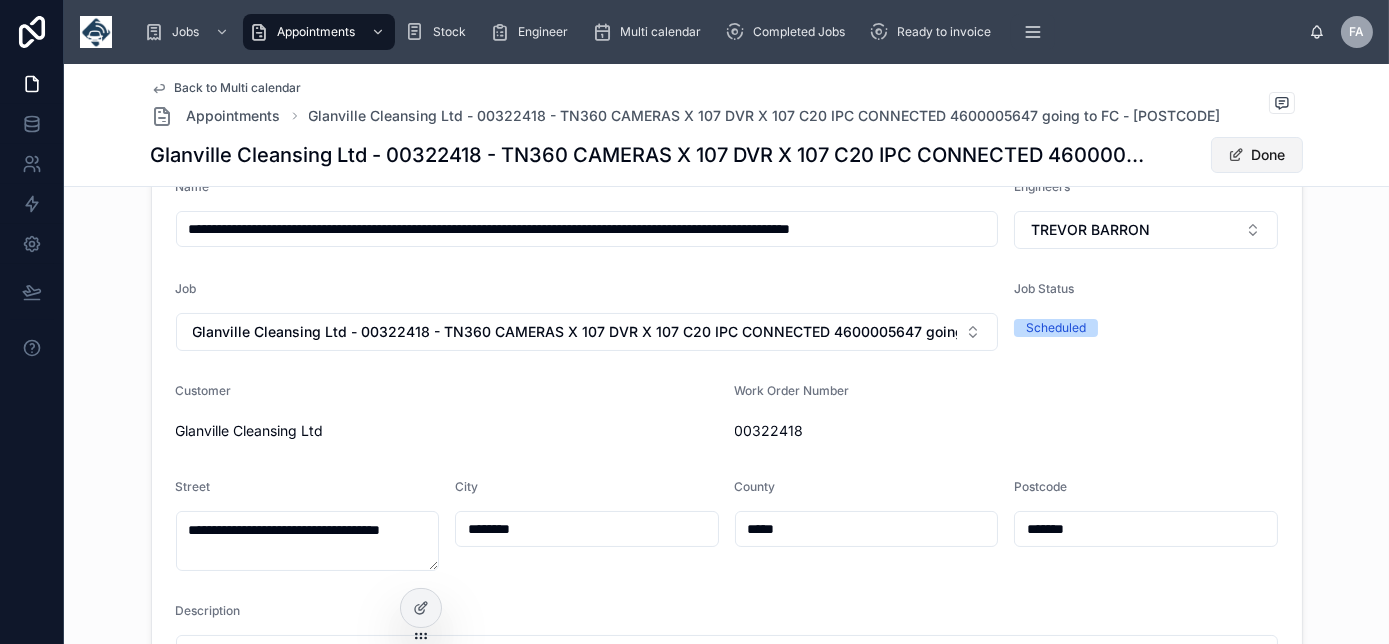 type on "**********" 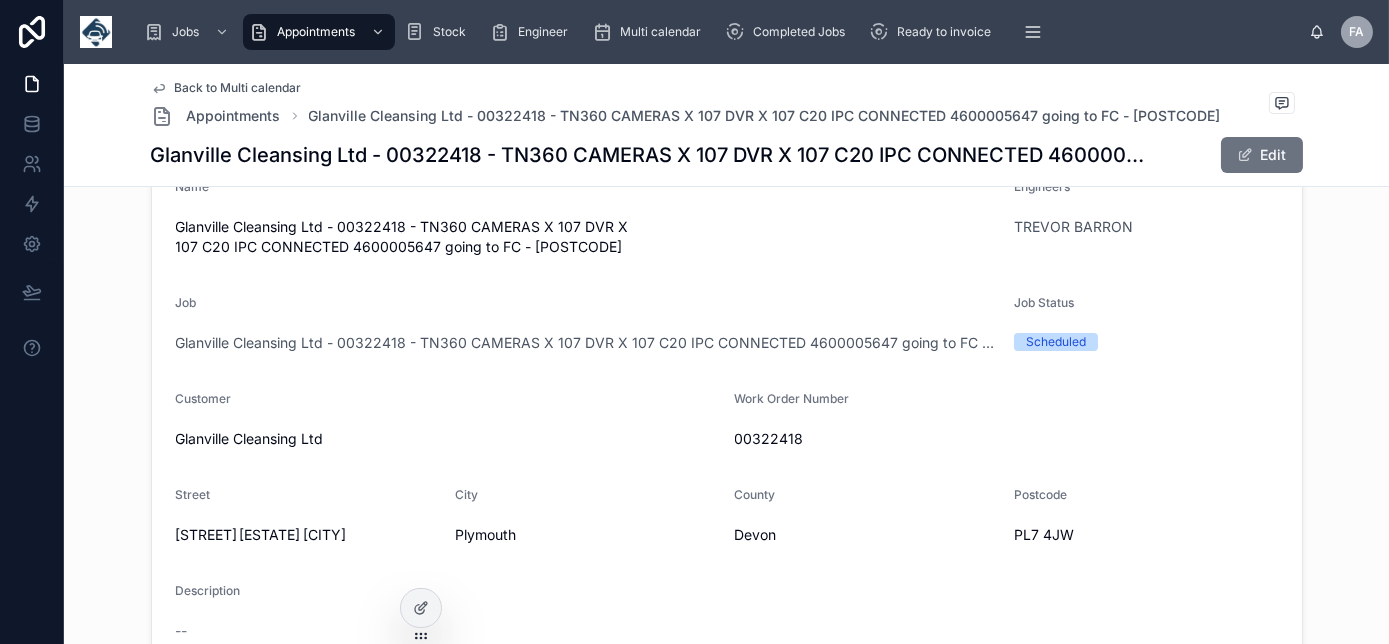 type 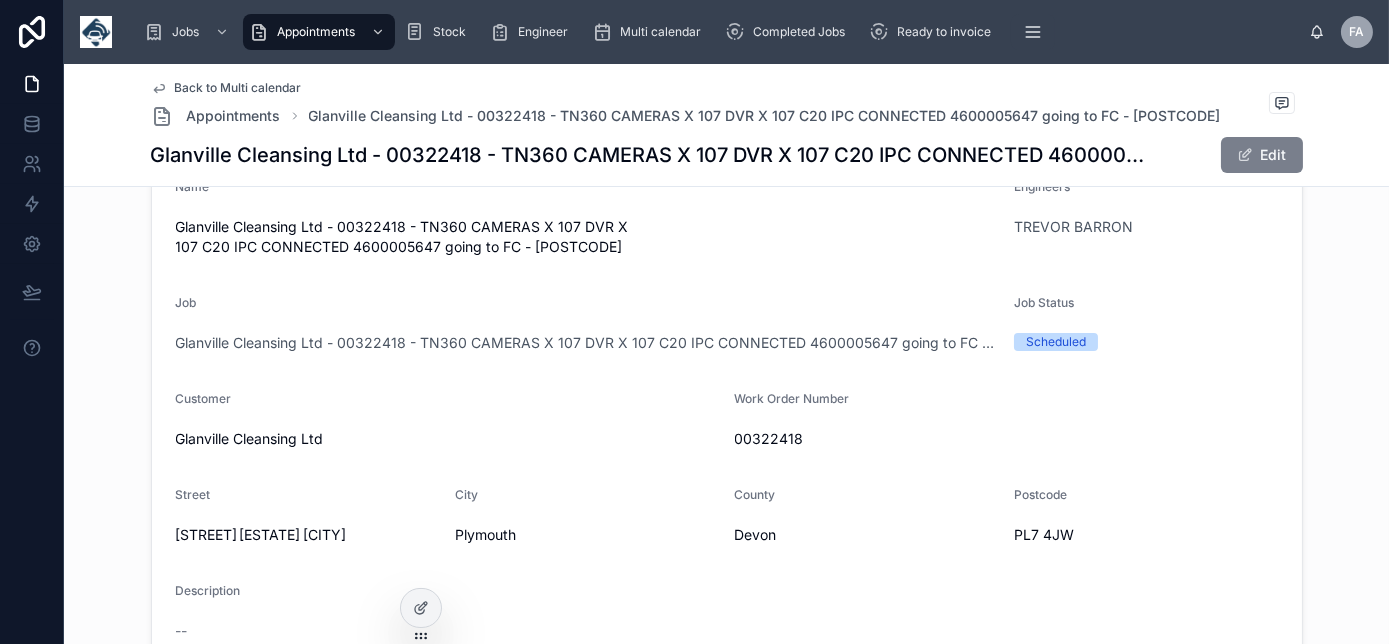 click on "Edit" at bounding box center (1262, 155) 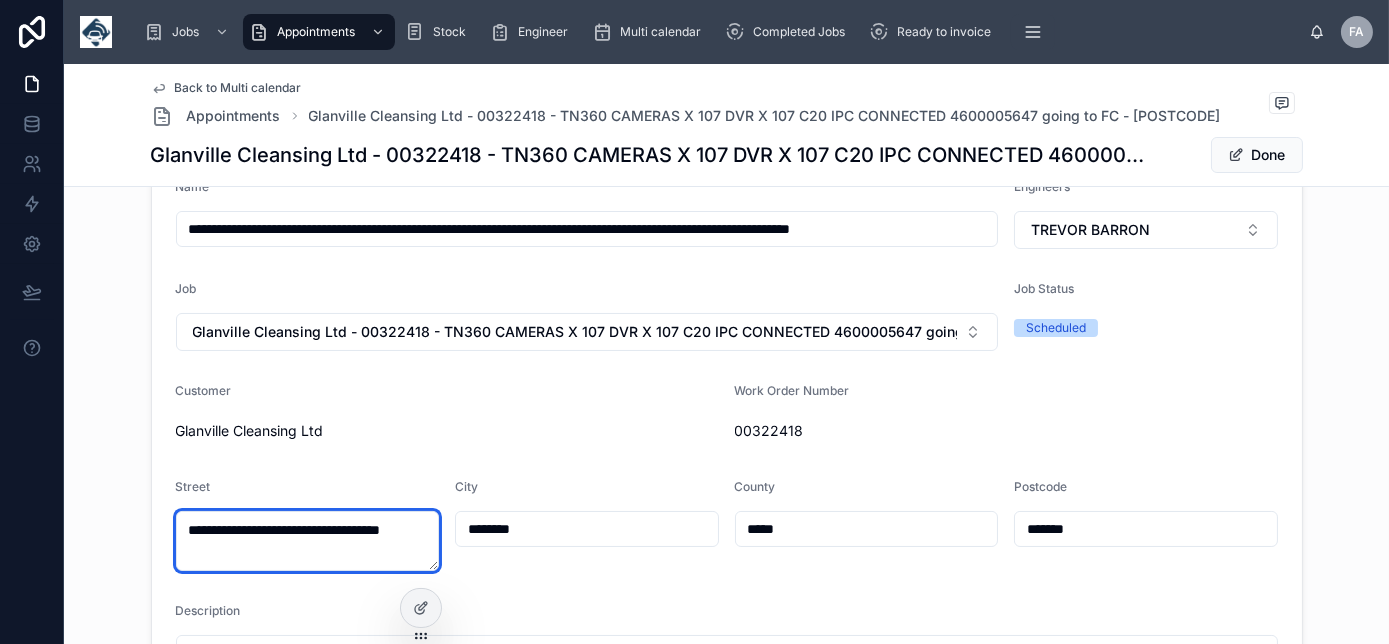 drag, startPoint x: 293, startPoint y: 554, endPoint x: 130, endPoint y: 508, distance: 169.36647 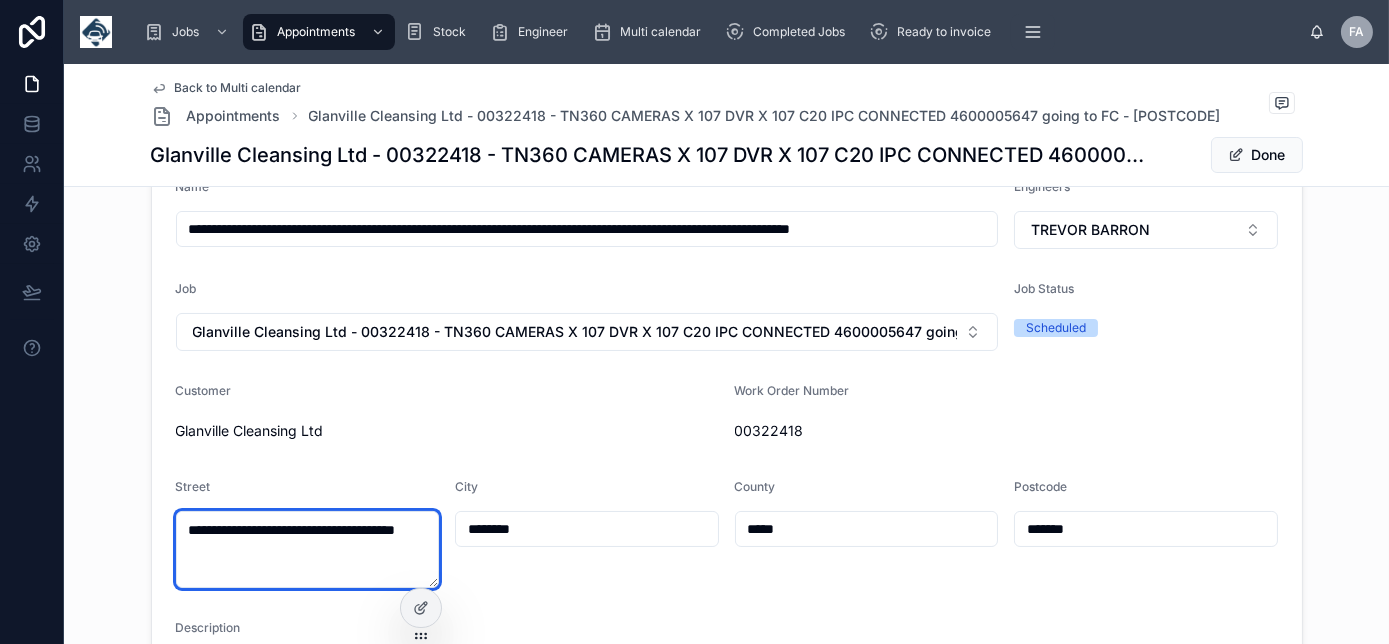 drag, startPoint x: 260, startPoint y: 552, endPoint x: 389, endPoint y: 529, distance: 131.03435 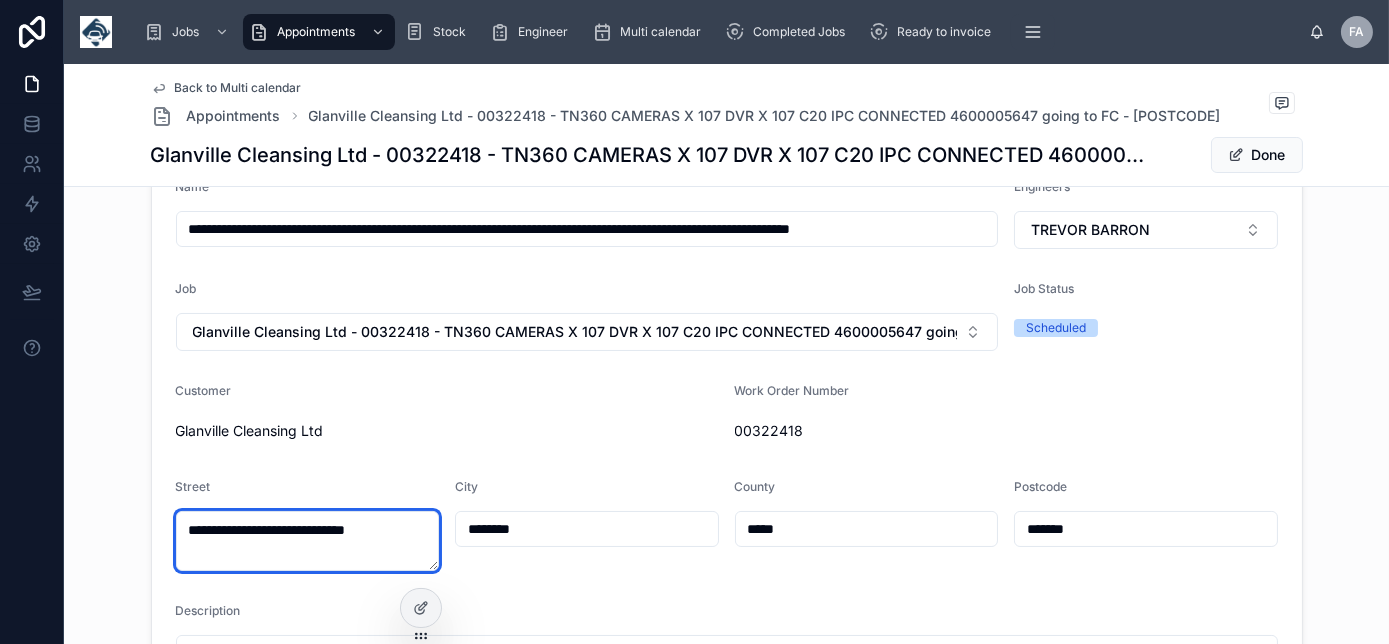 type on "**********" 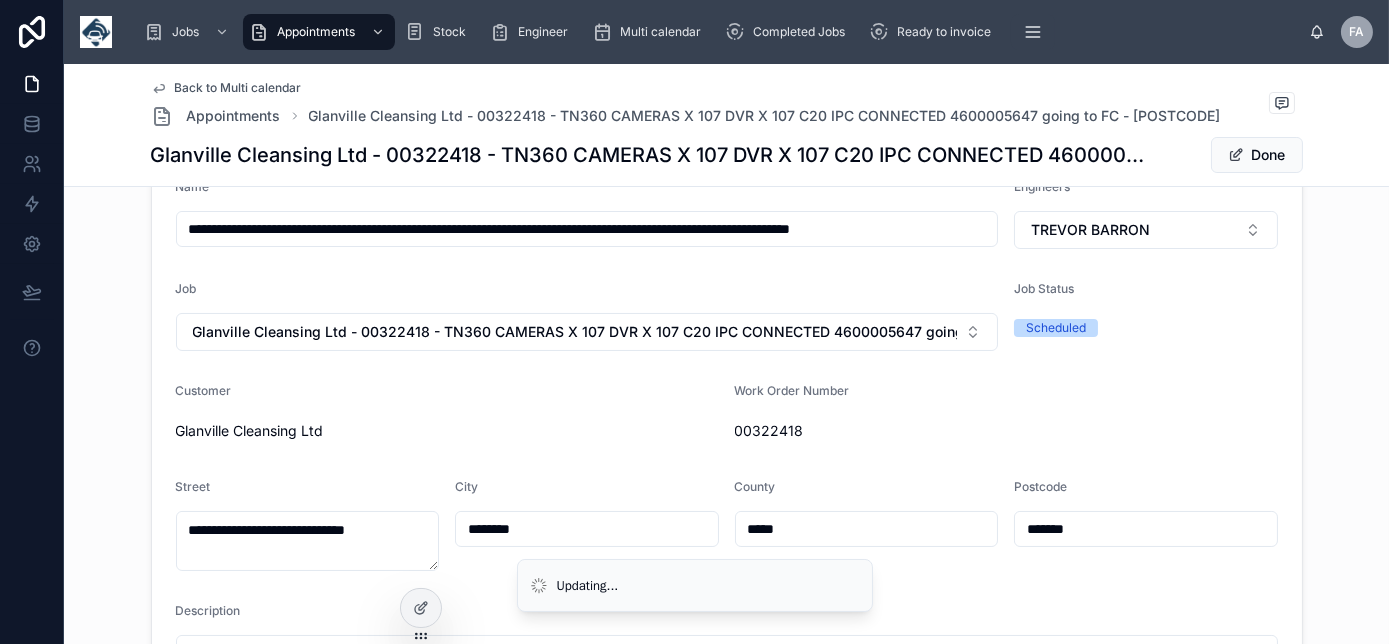 drag, startPoint x: 594, startPoint y: 525, endPoint x: 418, endPoint y: 525, distance: 176 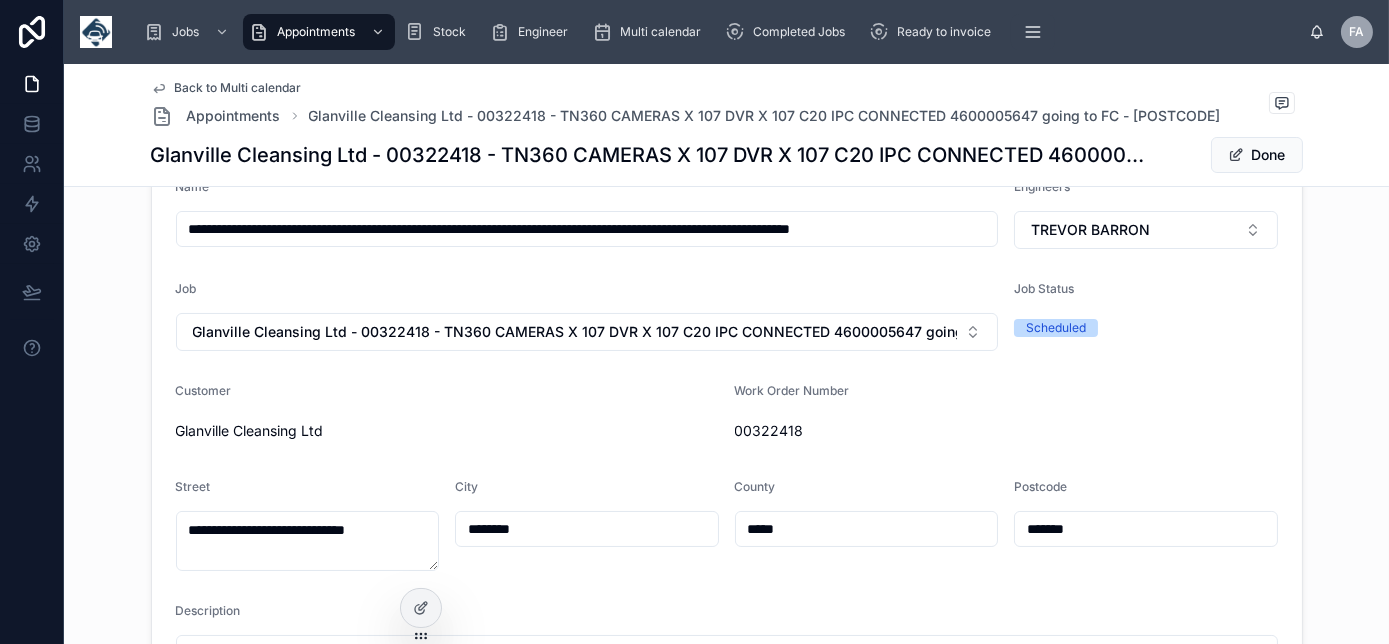 paste on "**" 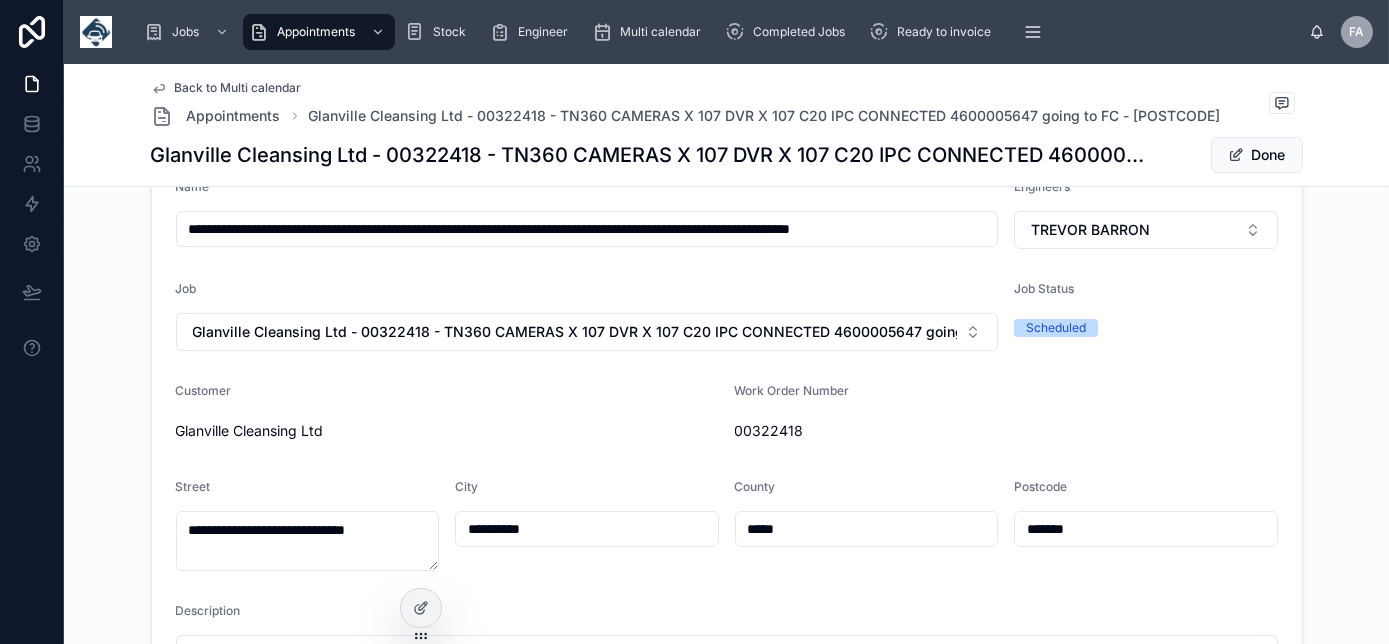 type on "**********" 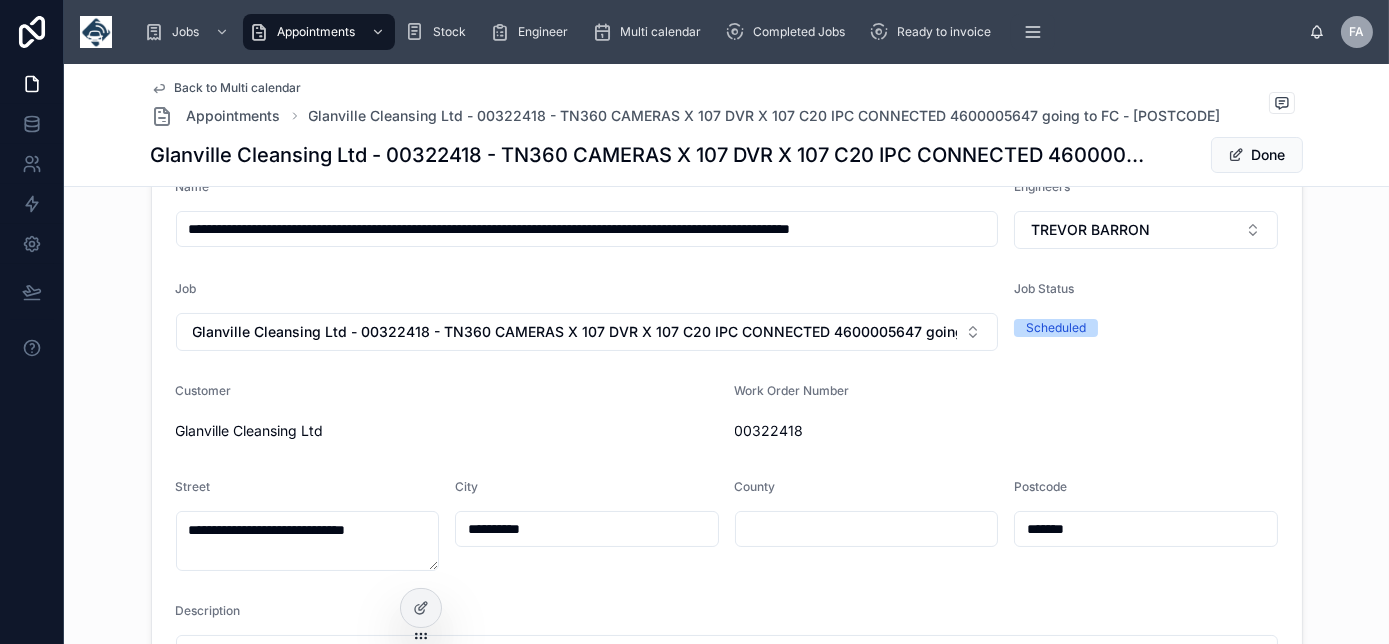 type 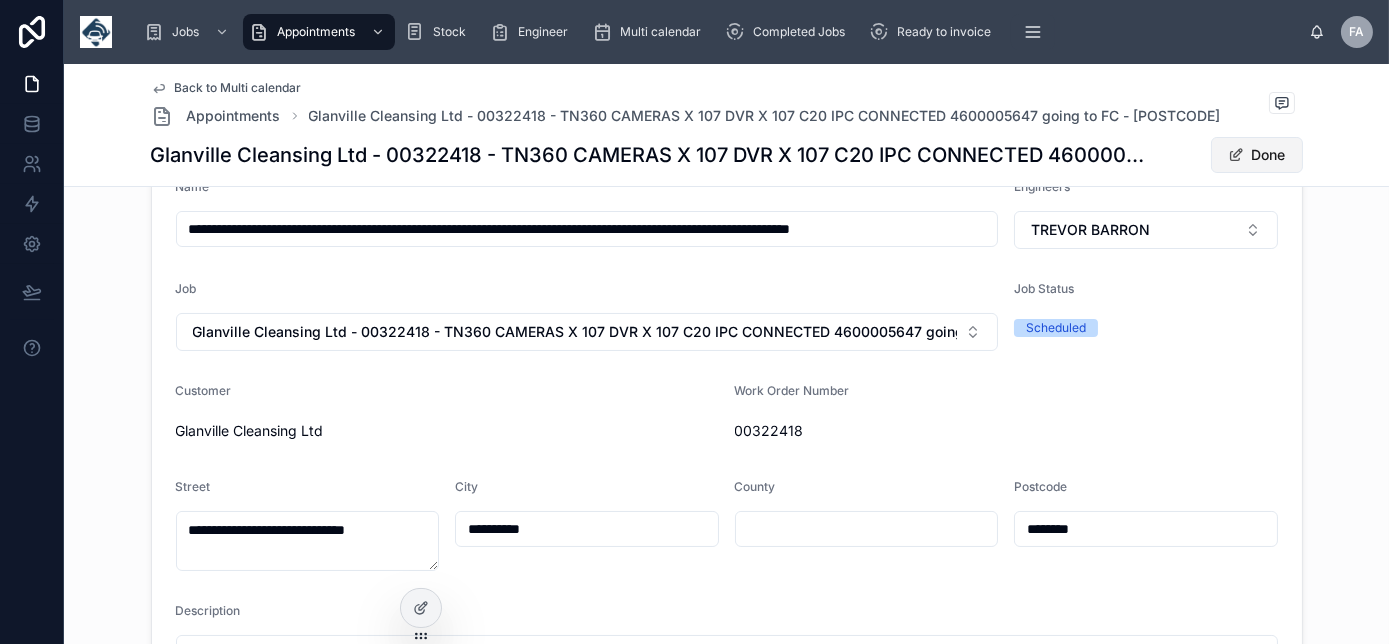 type on "********" 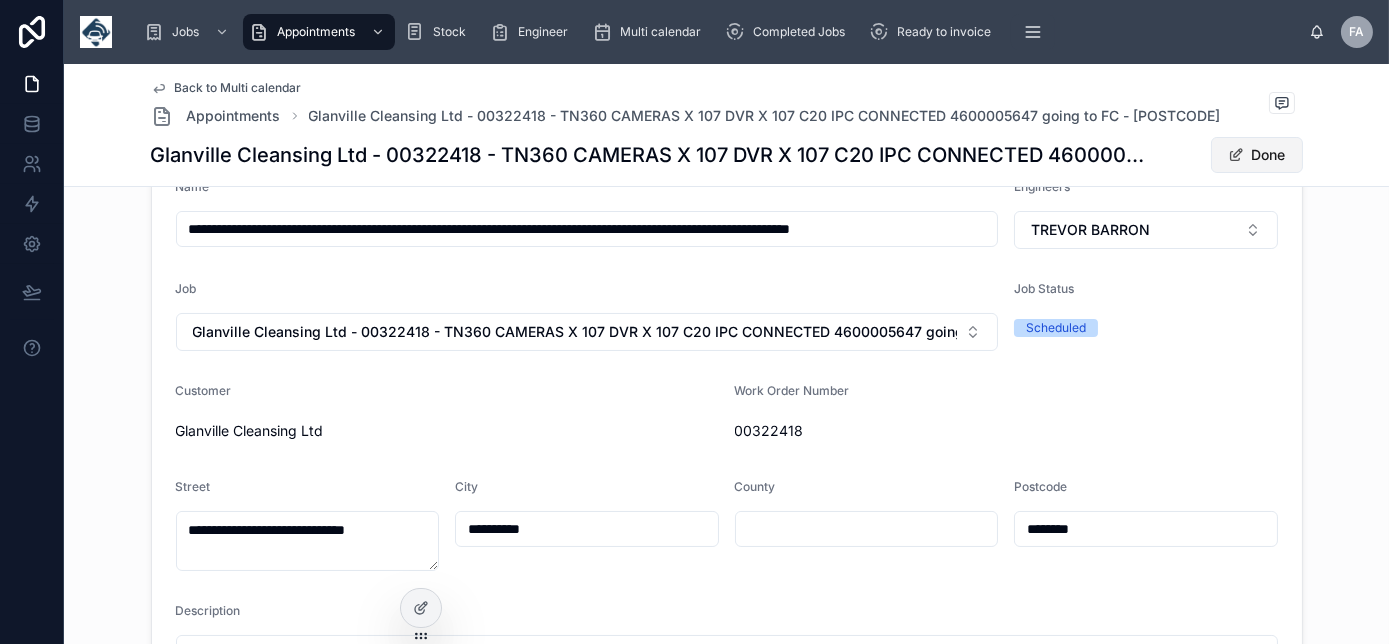 click on "Done" at bounding box center (1257, 155) 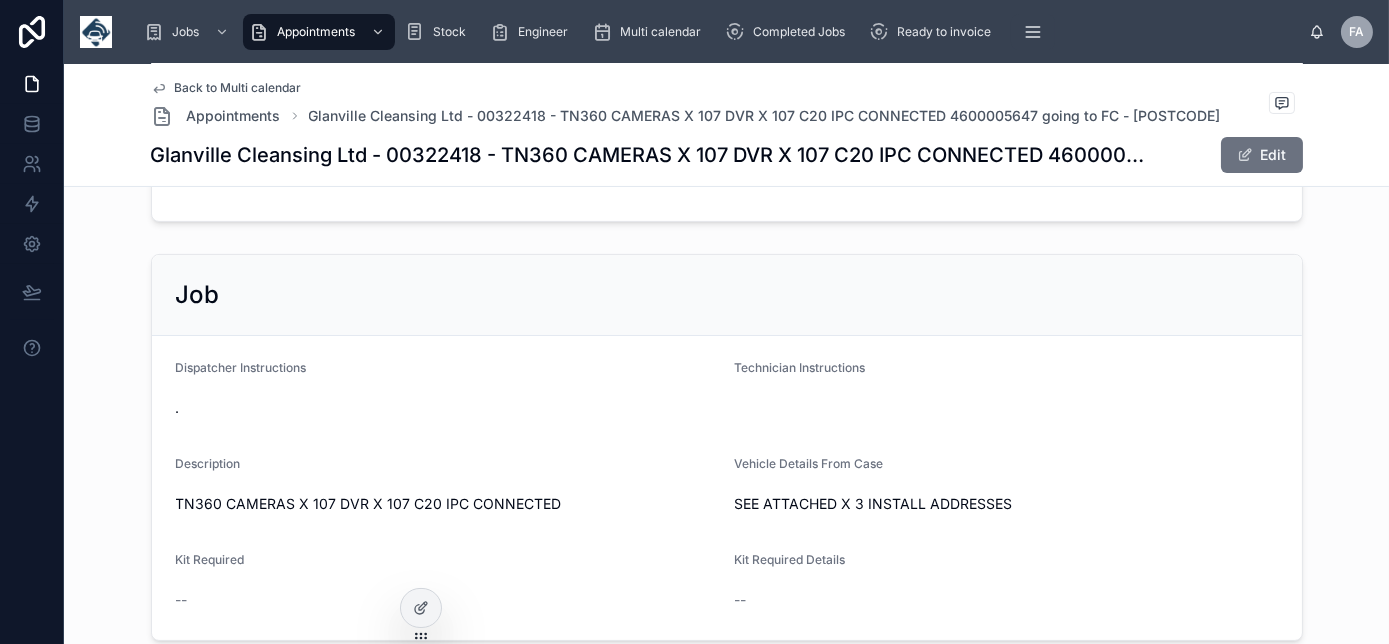 scroll, scrollTop: 920, scrollLeft: 0, axis: vertical 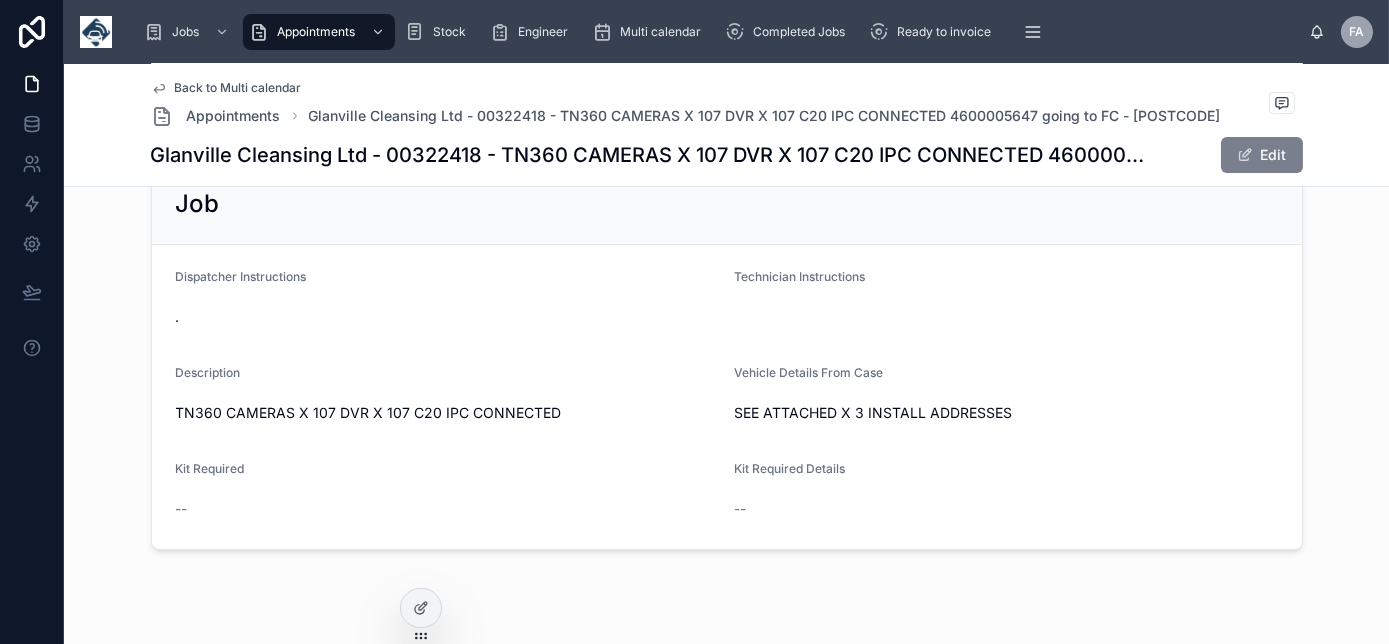 click on "Edit" at bounding box center (1262, 155) 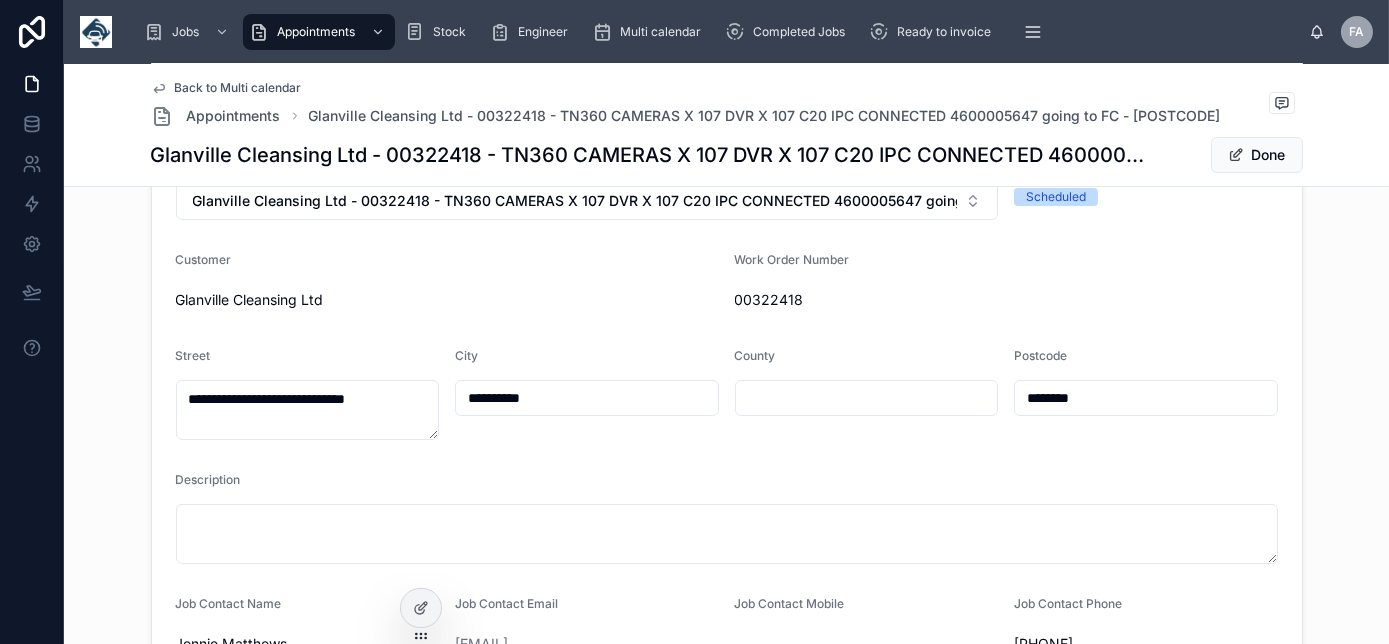 scroll, scrollTop: 538, scrollLeft: 0, axis: vertical 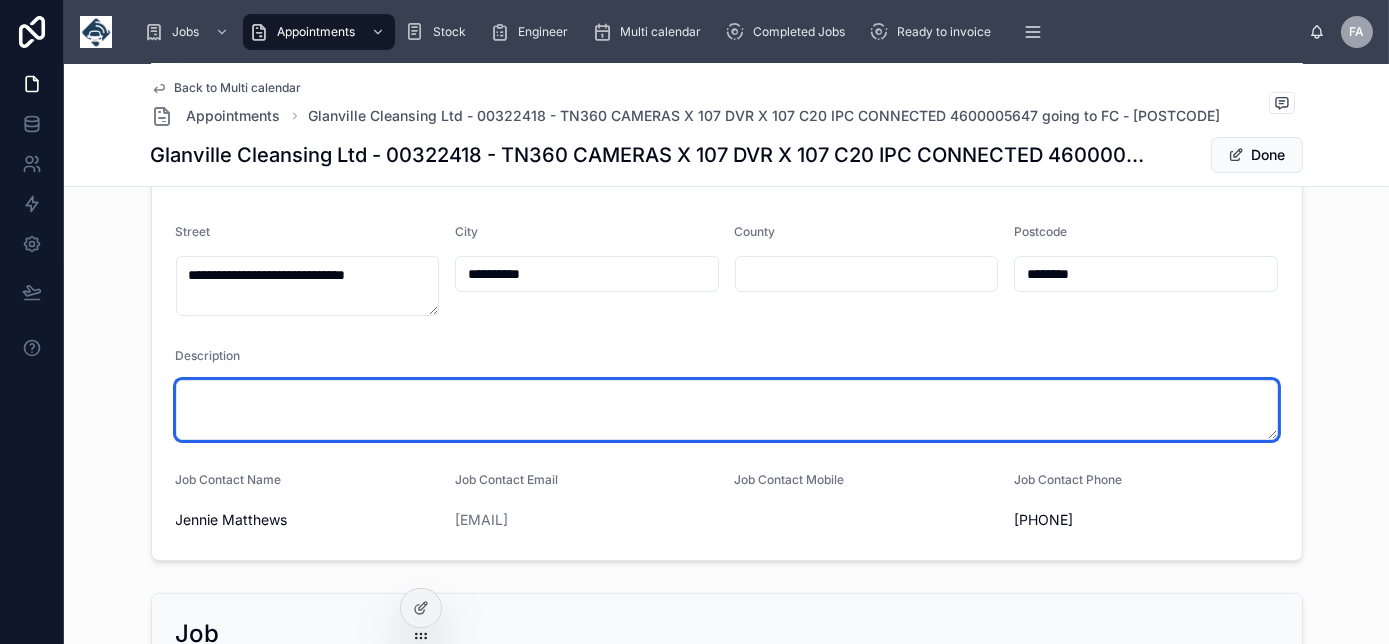 click at bounding box center (727, 410) 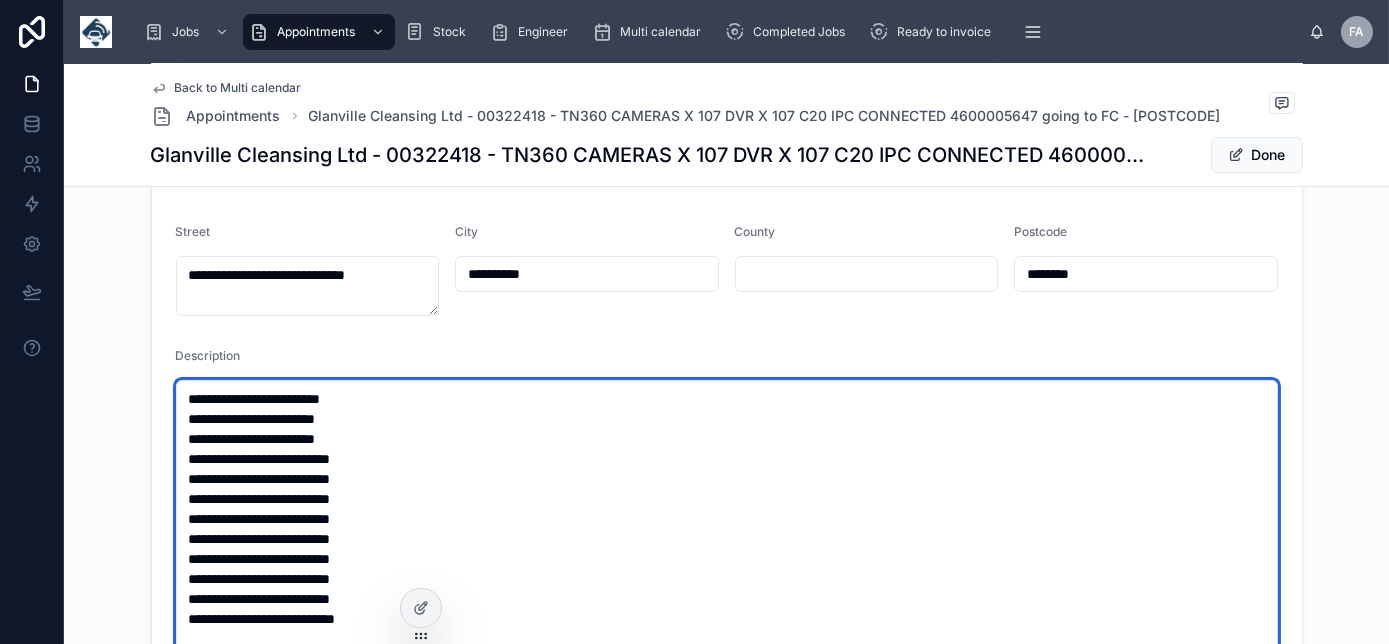 scroll, scrollTop: 539, scrollLeft: 0, axis: vertical 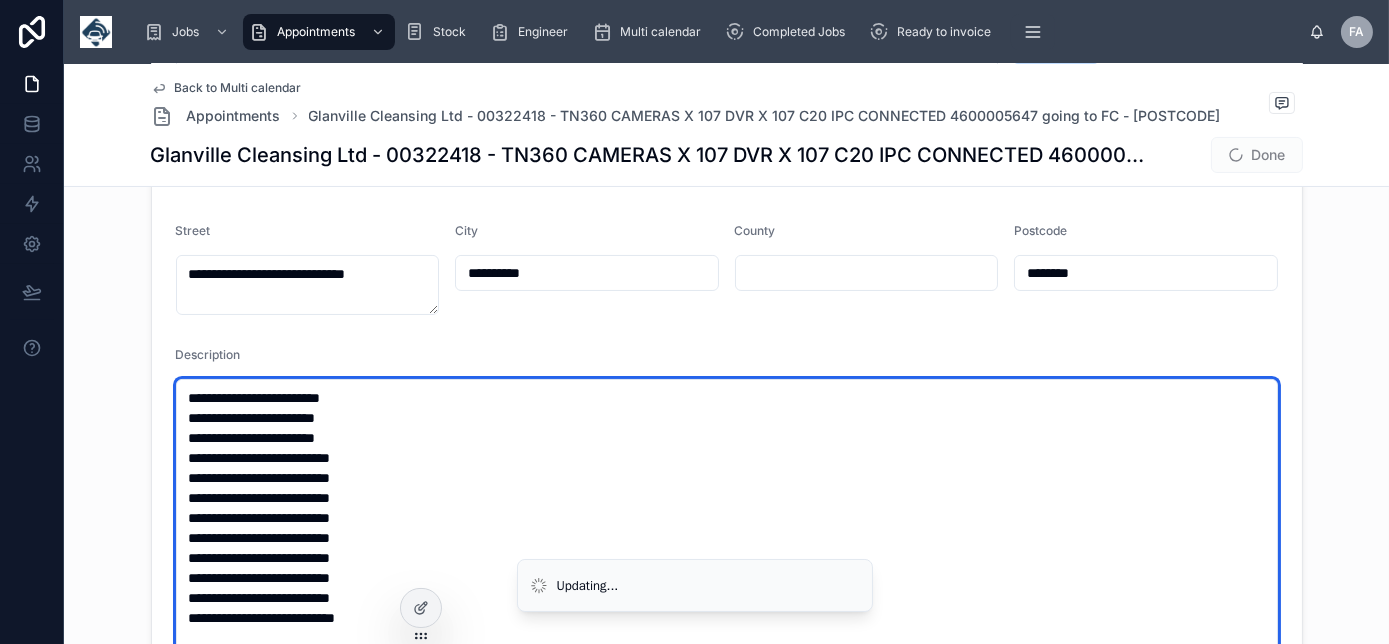 type on "**********" 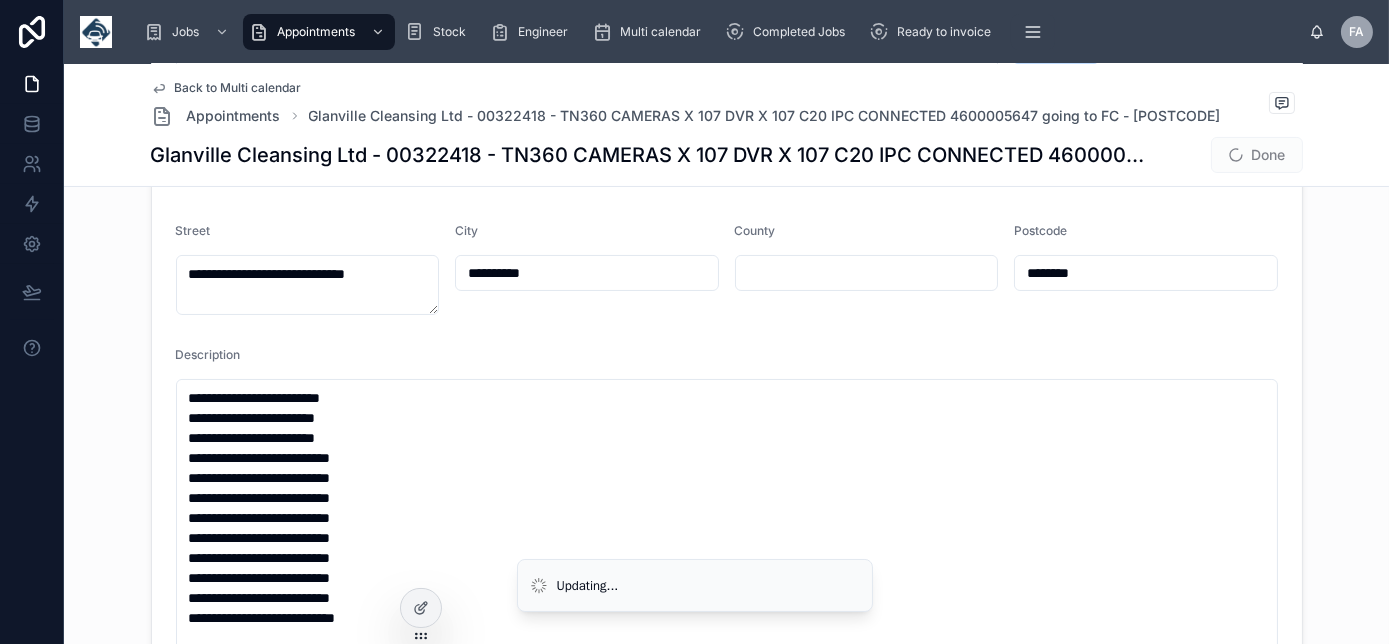 click on "Done" at bounding box center (1257, 155) 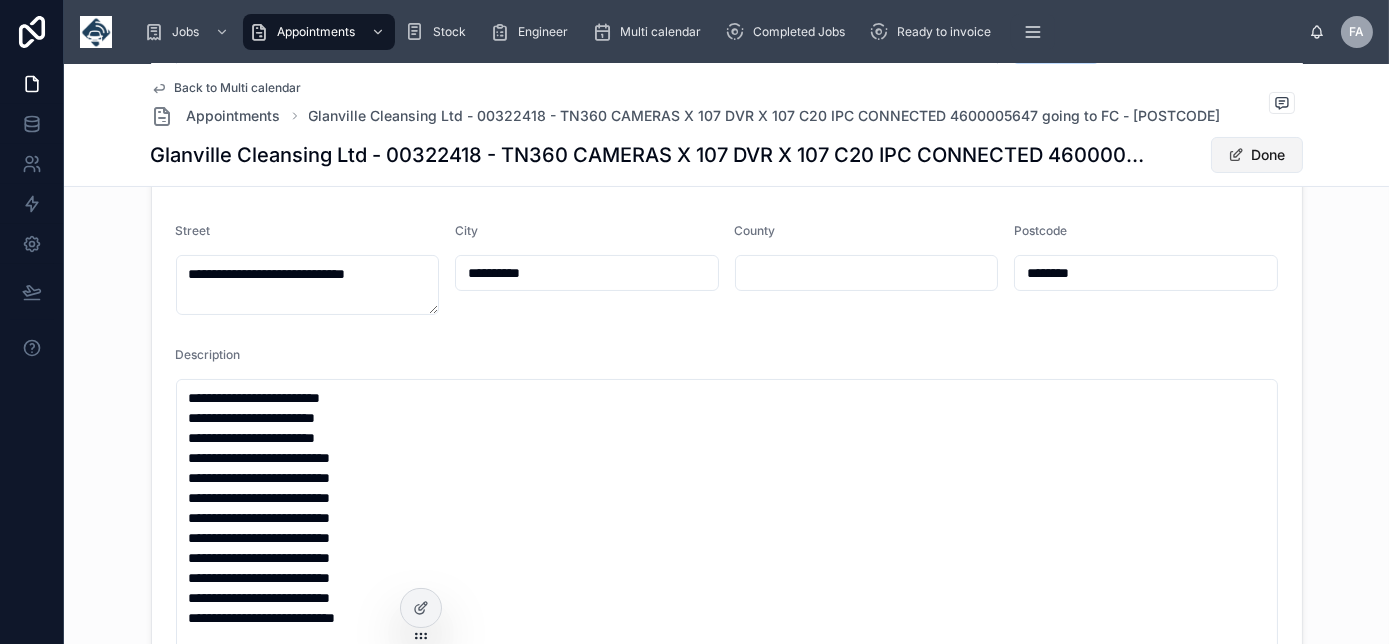 click on "Done" at bounding box center [1257, 155] 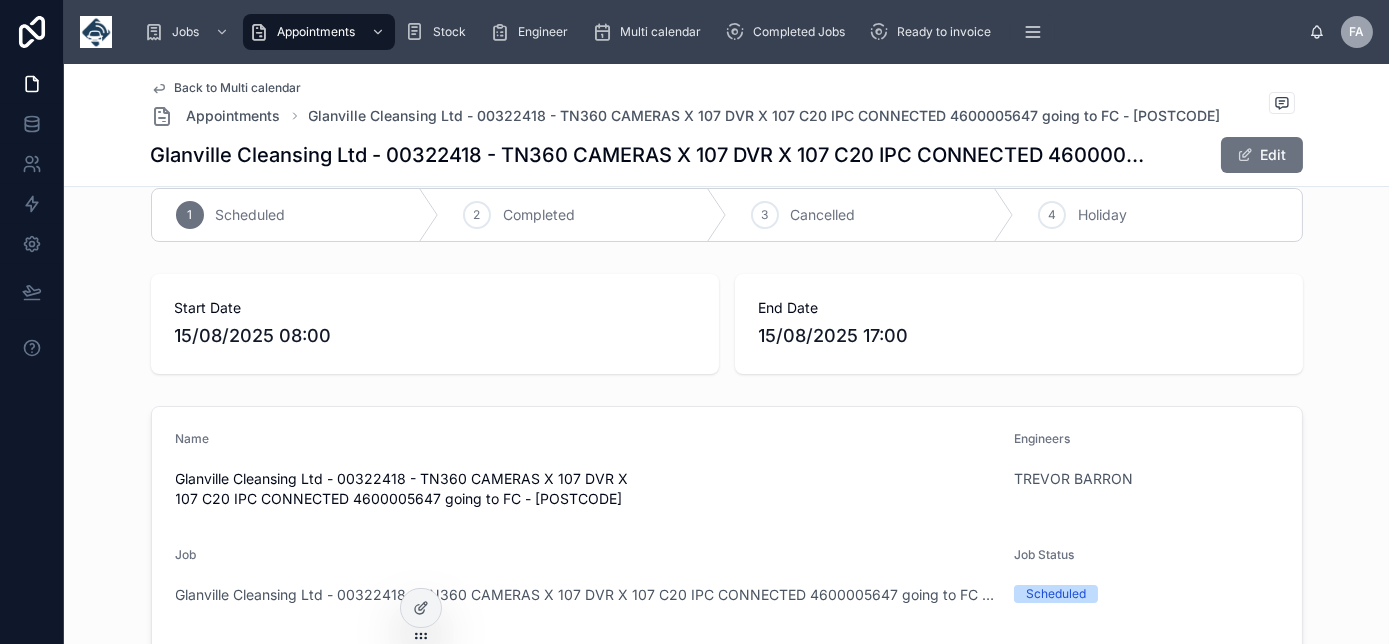 scroll, scrollTop: 0, scrollLeft: 0, axis: both 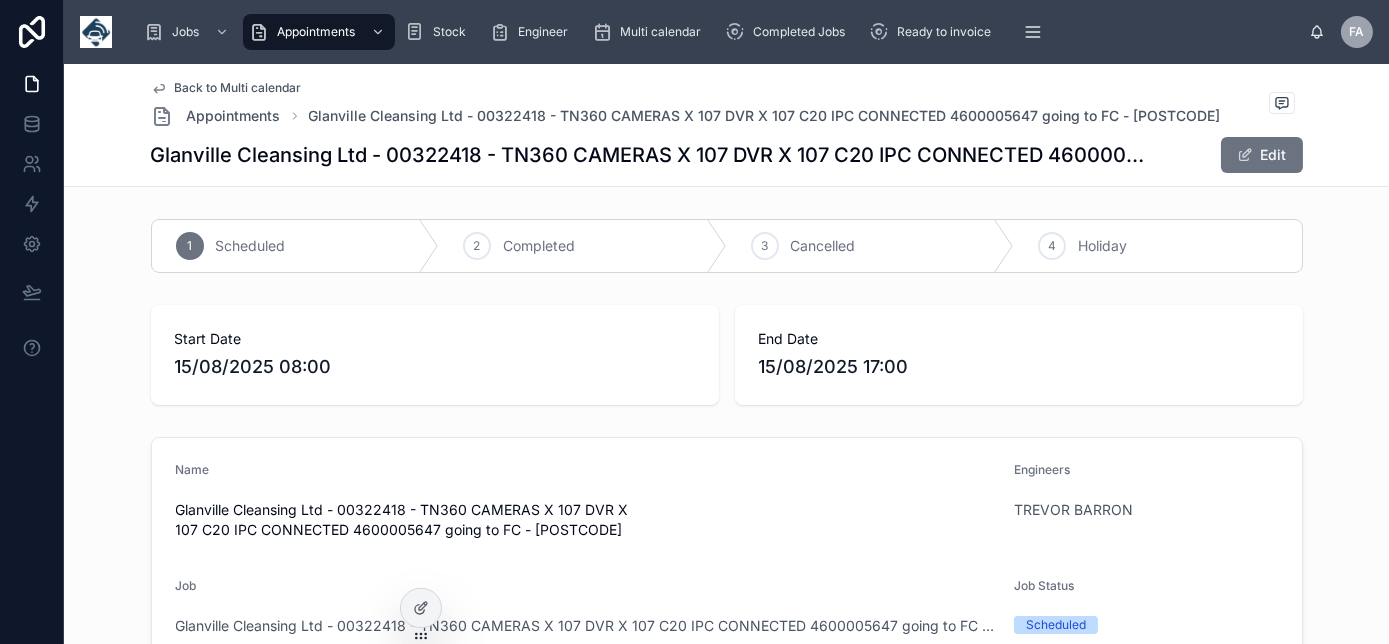 click on "Back to Multi calendar" at bounding box center (238, 88) 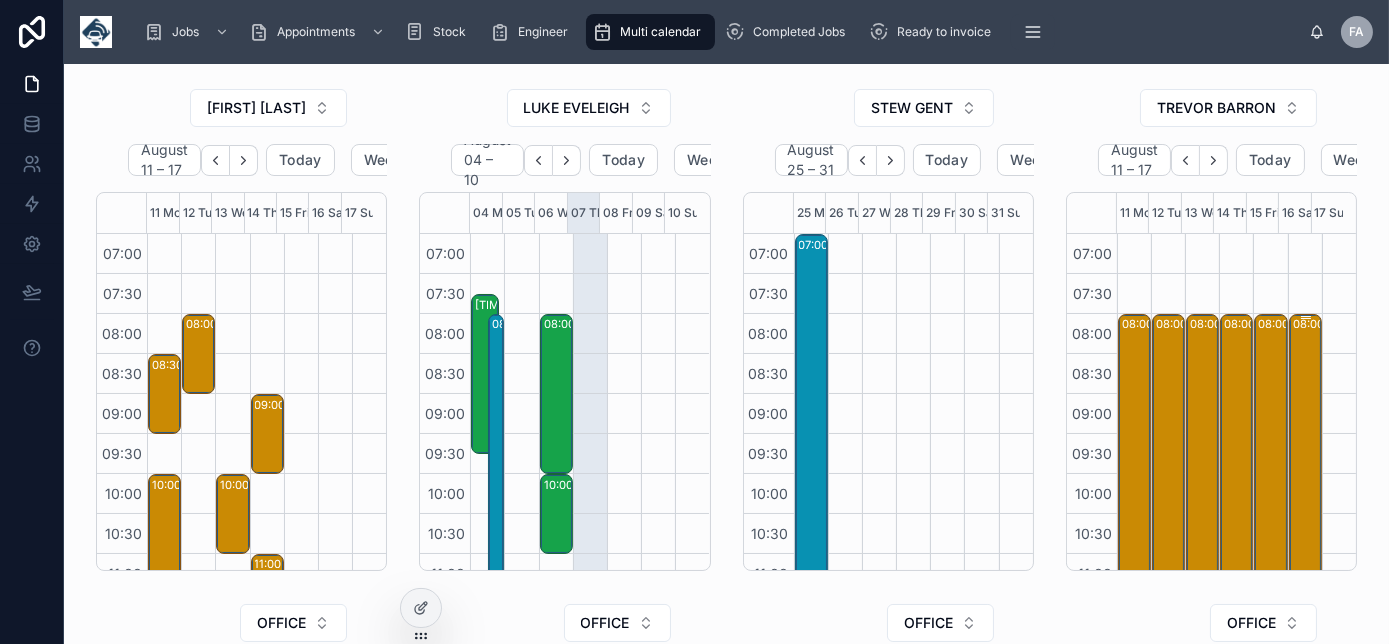 scroll, scrollTop: 560, scrollLeft: 0, axis: vertical 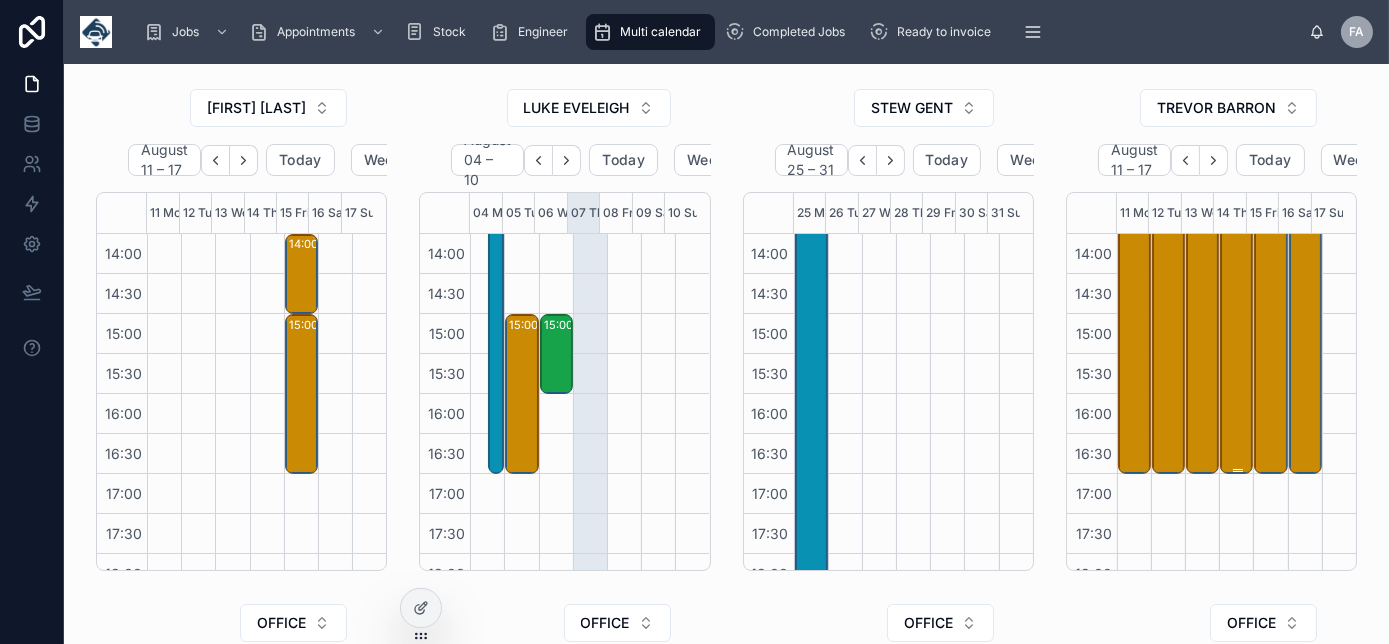 click on "08:00 – 17:00 Glanville Cleansing Ltd - 00322418 - TN360 CAMERAS X 107 DVR X 107 C20 IPC CONNECTED 4600005647 going to FC - PL26 8TD" at bounding box center [1237, 114] 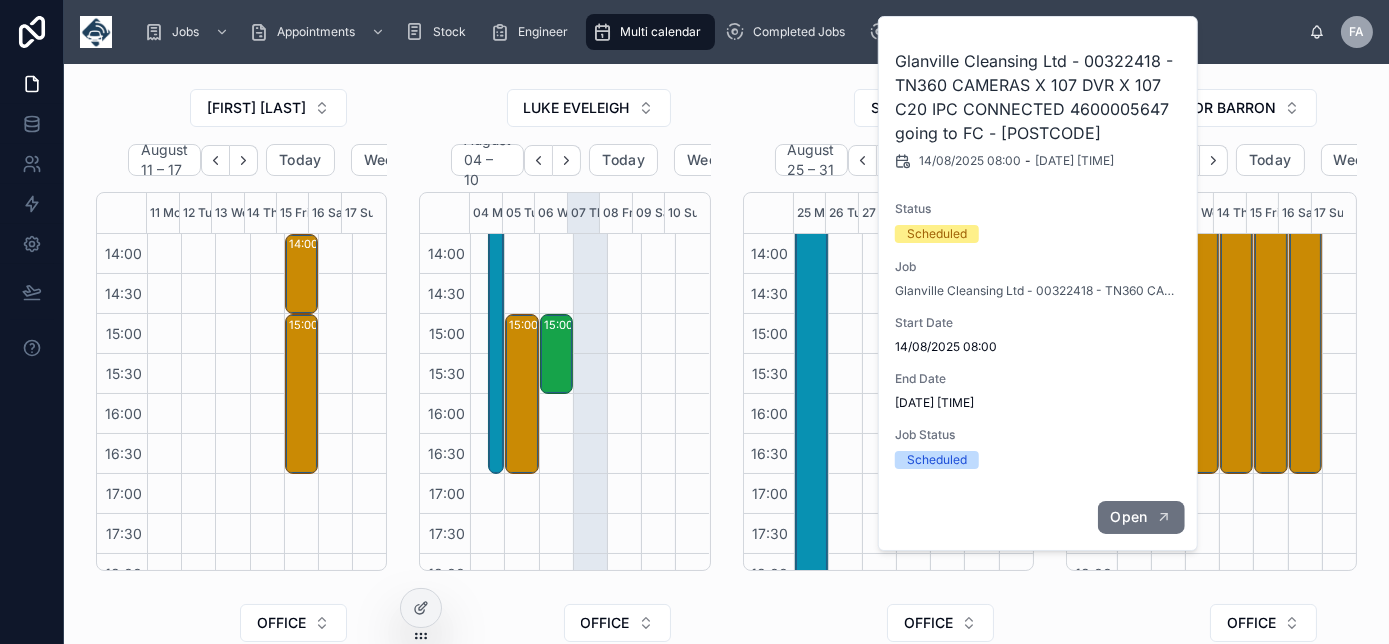 click on "Open" at bounding box center (1128, 517) 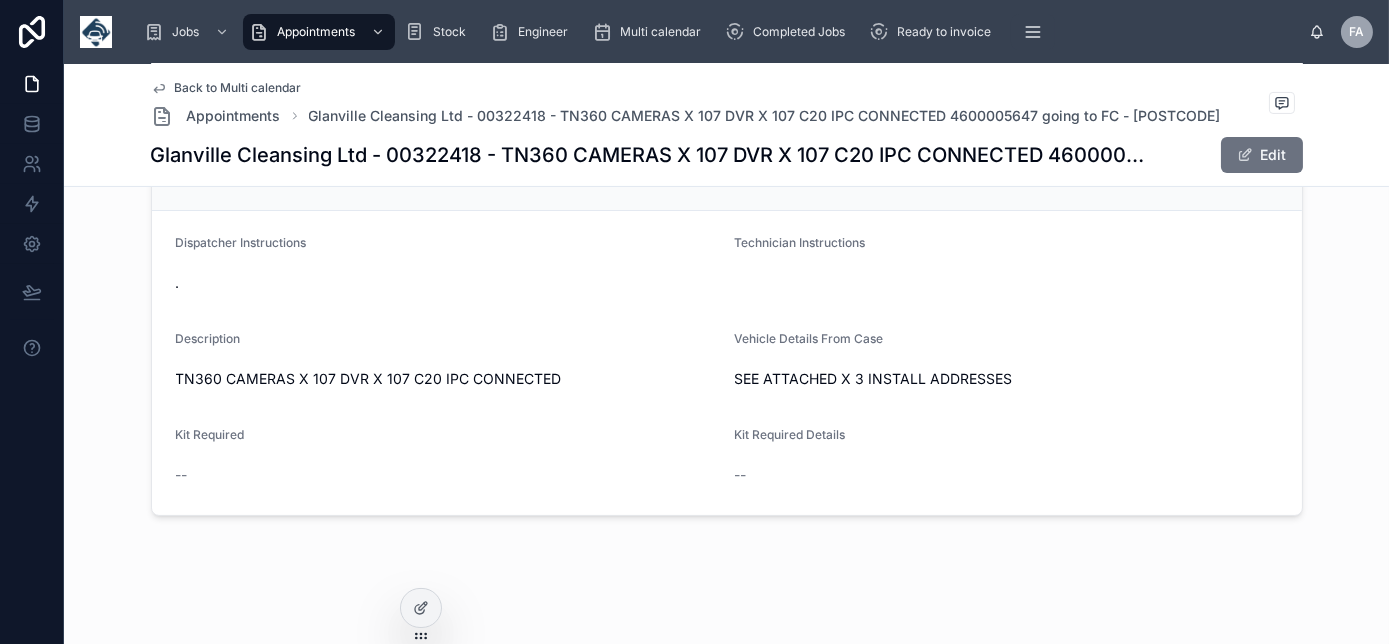 scroll, scrollTop: 980, scrollLeft: 0, axis: vertical 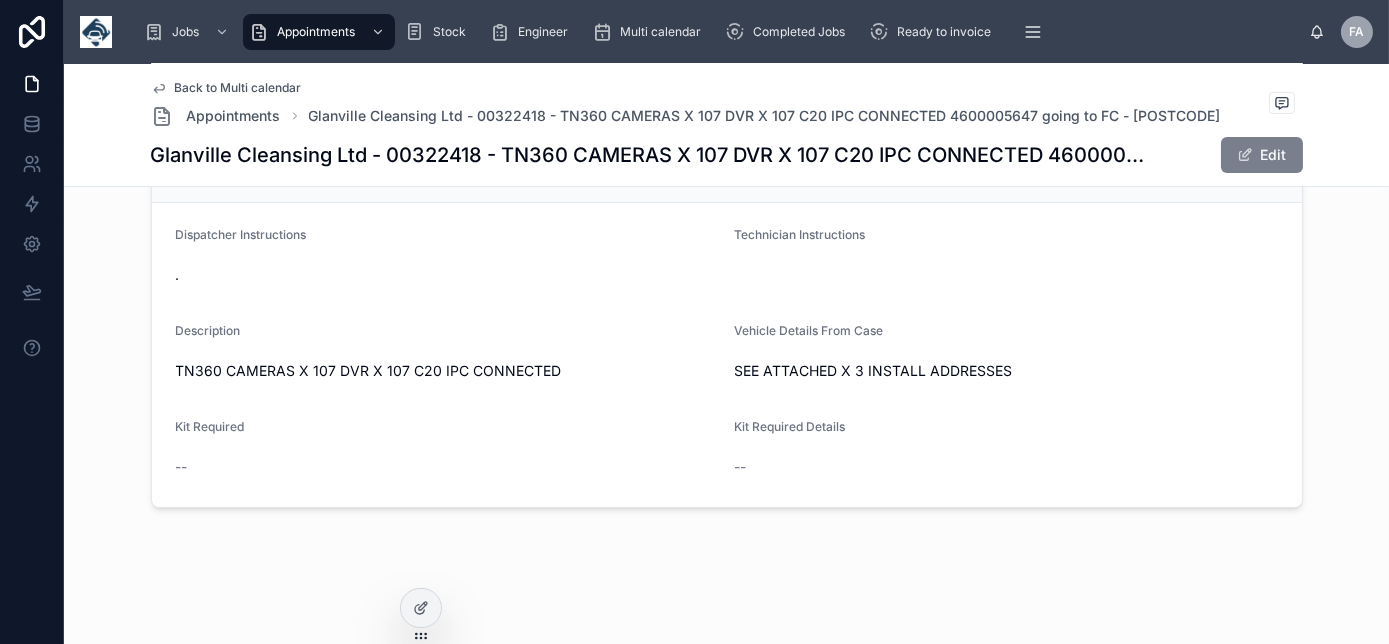 click on "Edit" at bounding box center (1262, 155) 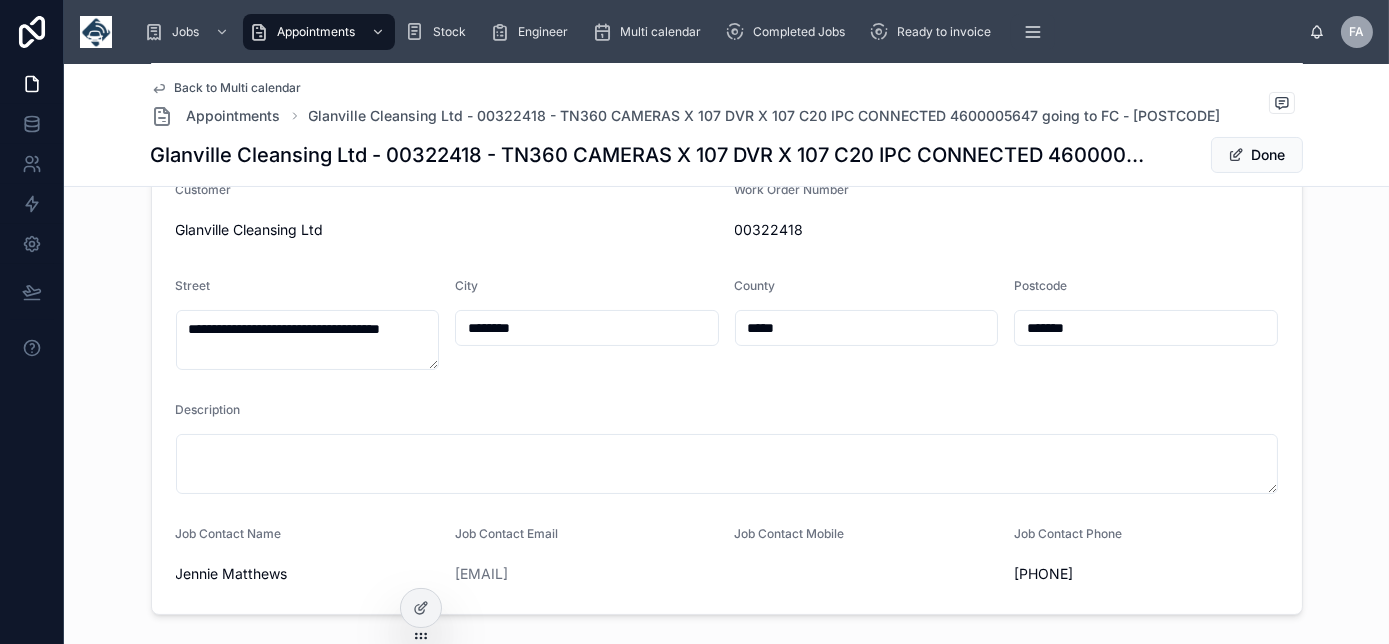 scroll, scrollTop: 461, scrollLeft: 0, axis: vertical 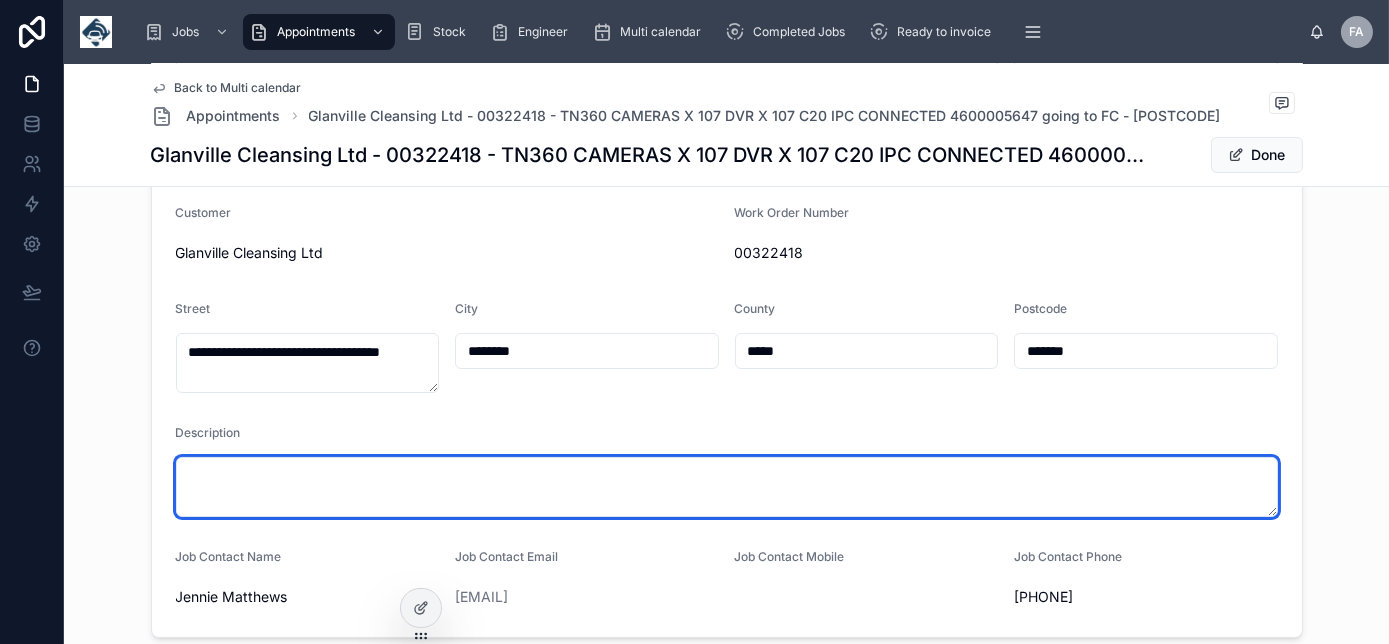 click at bounding box center [727, 487] 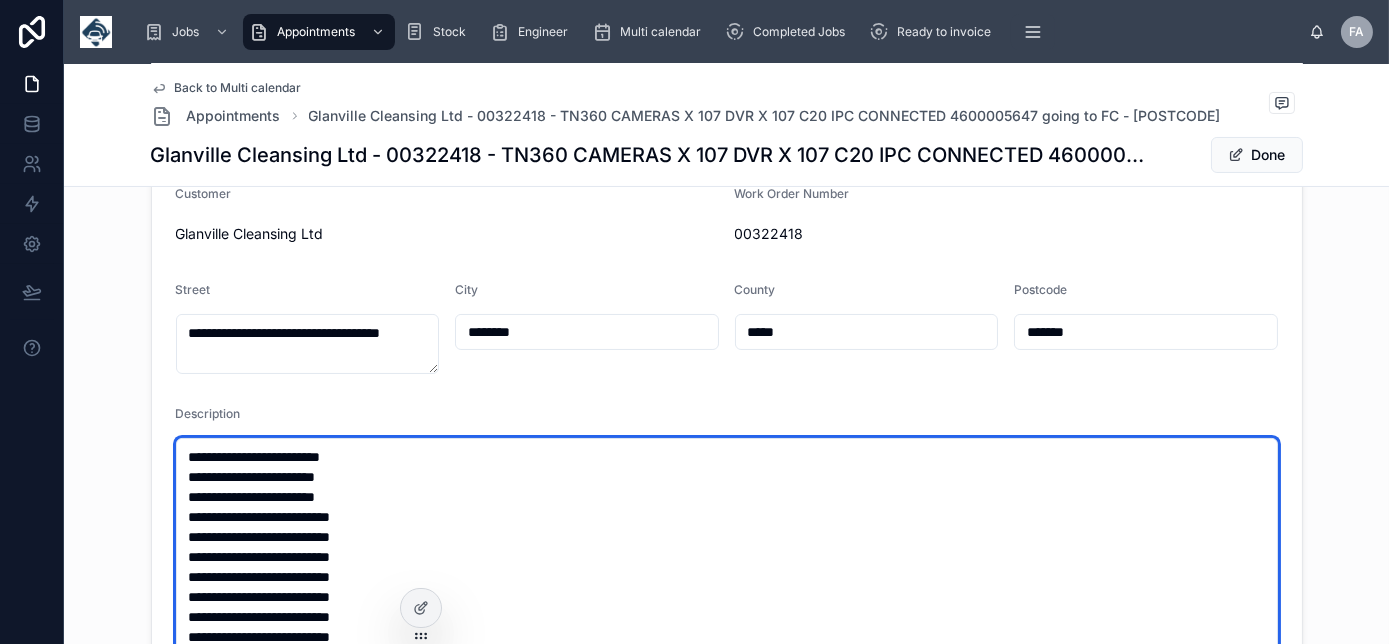 scroll, scrollTop: 448, scrollLeft: 0, axis: vertical 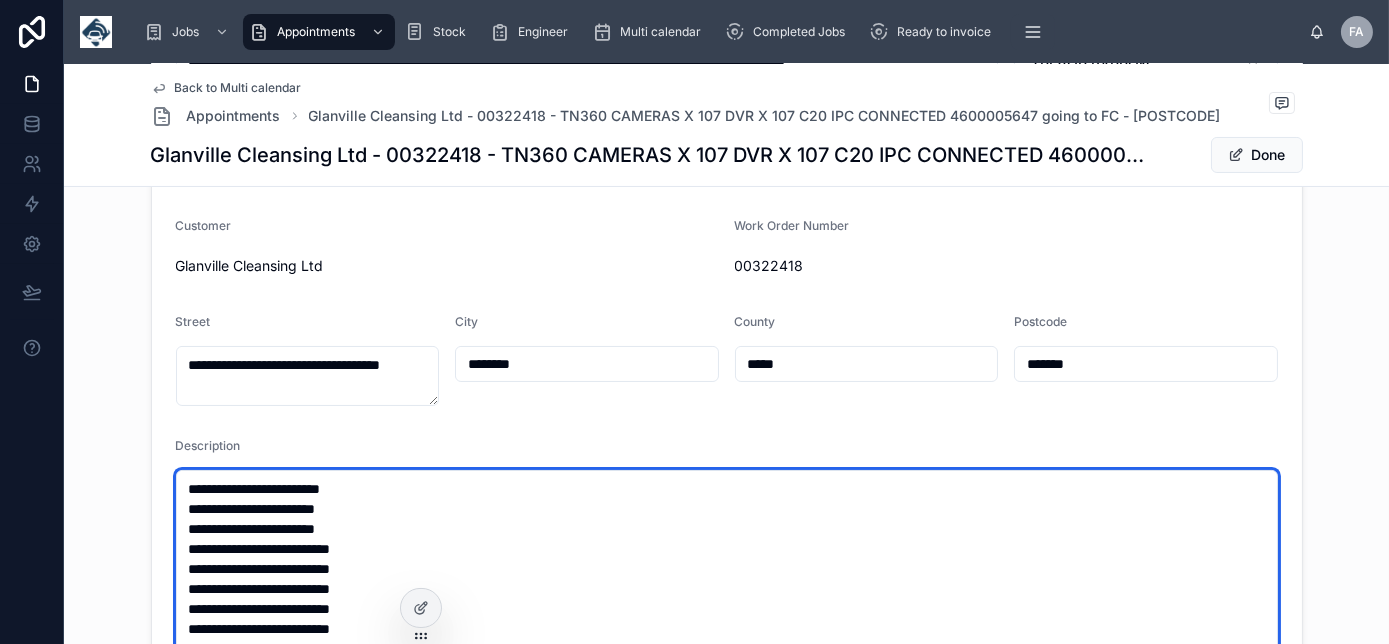 type on "**********" 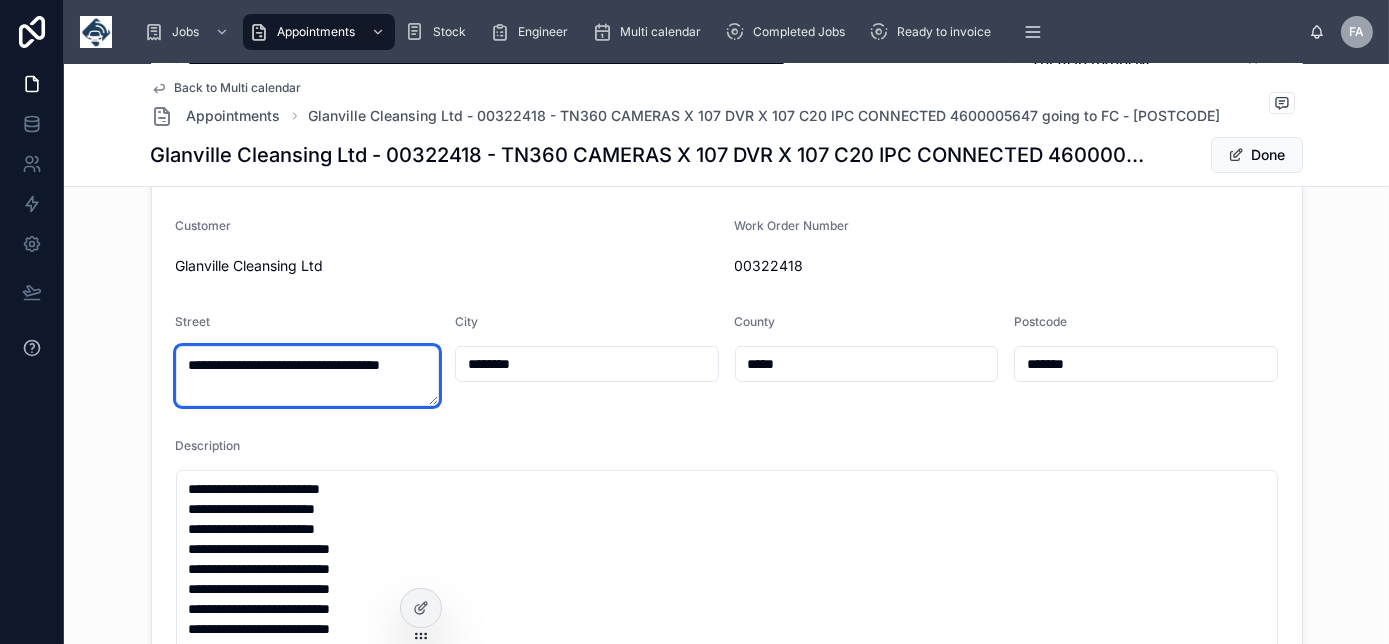 drag, startPoint x: 122, startPoint y: 355, endPoint x: 31, endPoint y: 342, distance: 91.92388 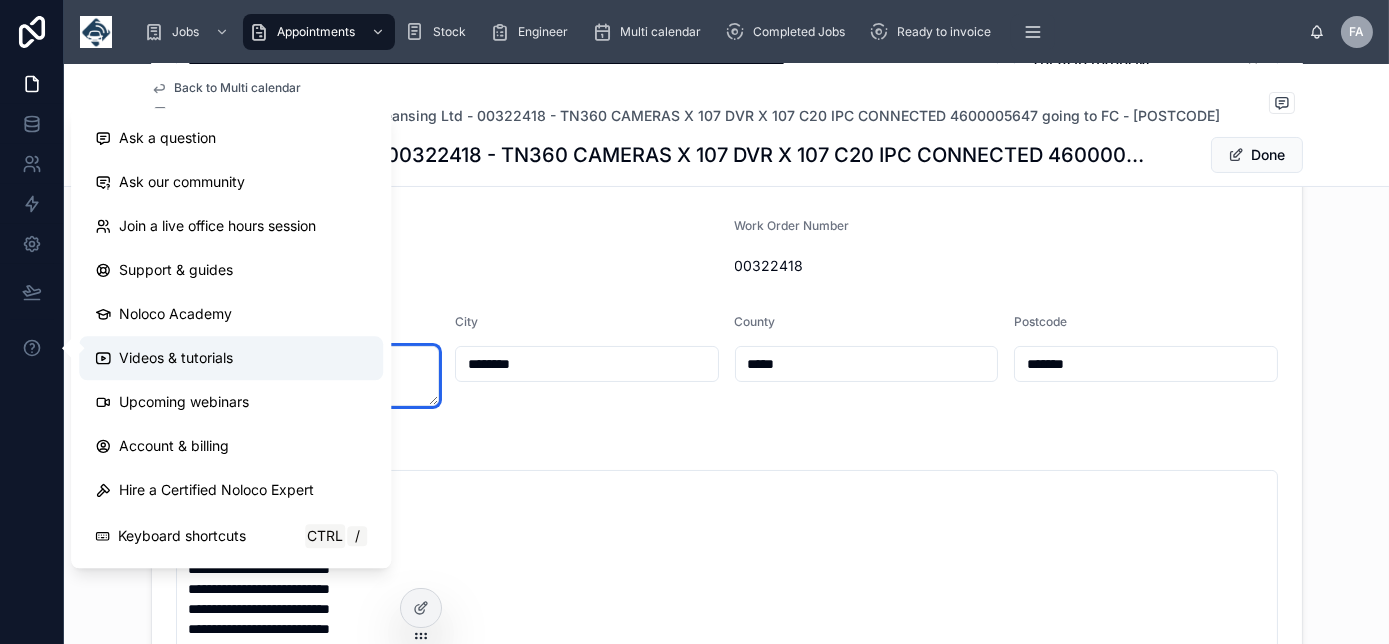 paste on "***" 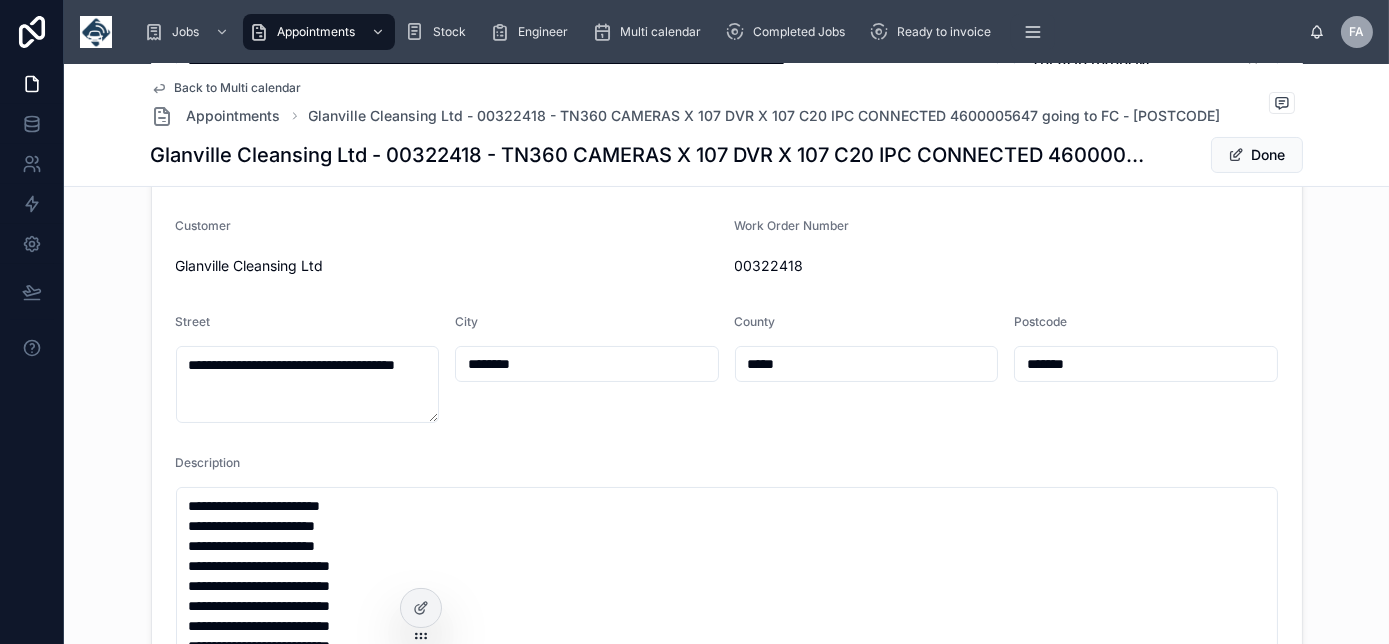 click on "**********" at bounding box center [727, 729] 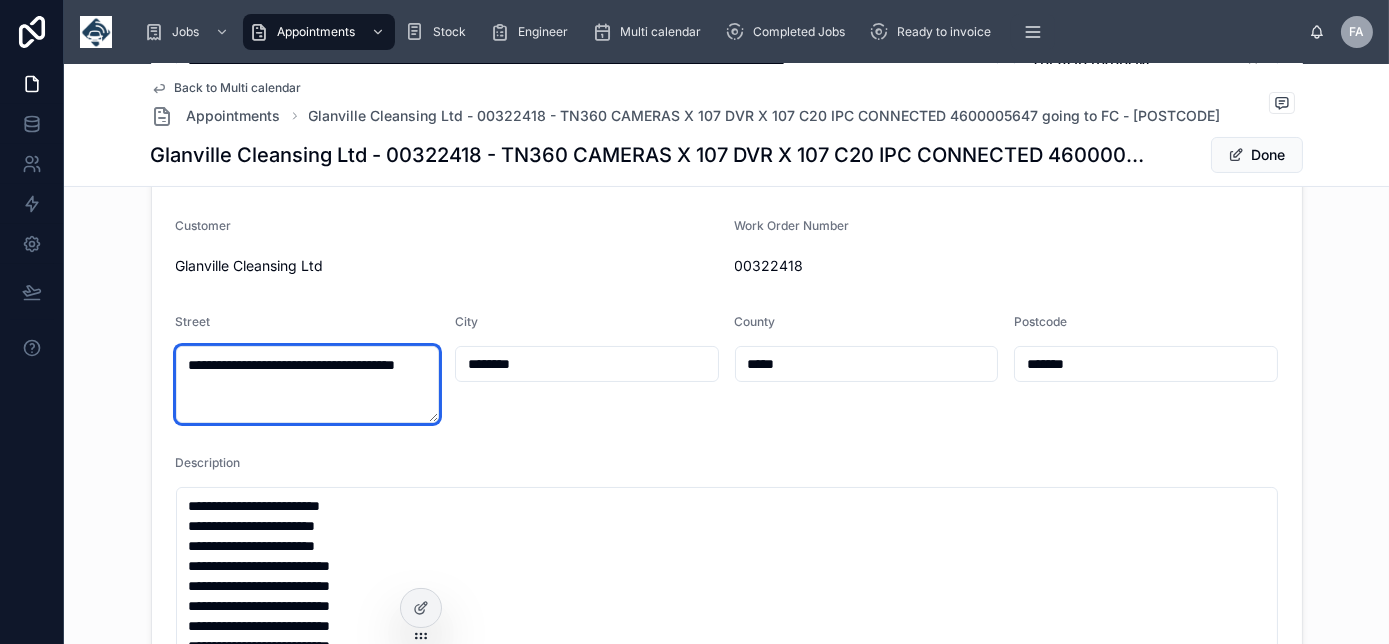 drag, startPoint x: 242, startPoint y: 380, endPoint x: 386, endPoint y: 359, distance: 145.5232 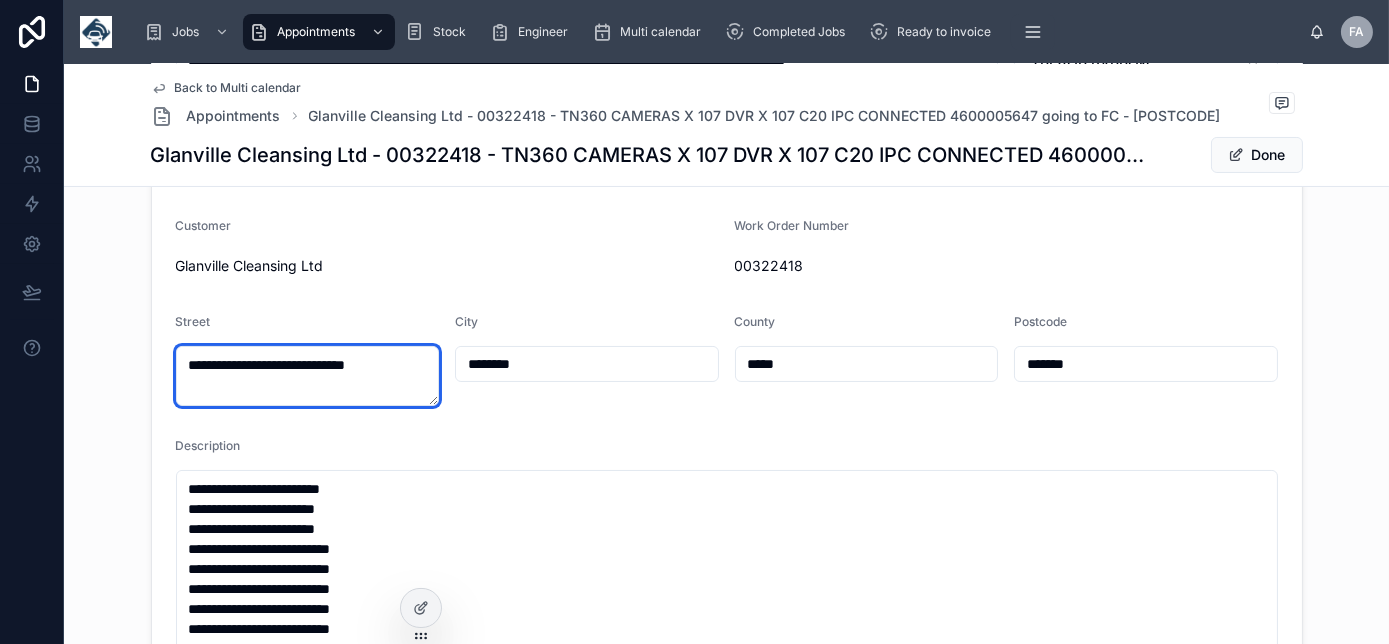 type on "**********" 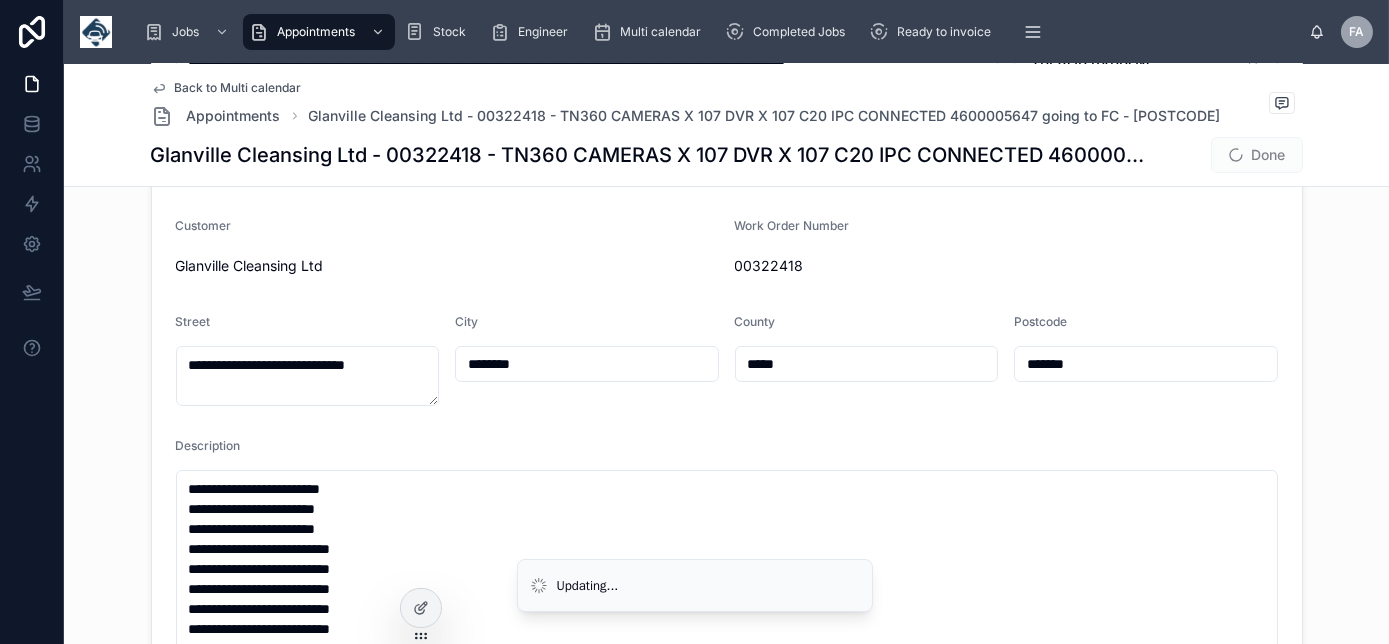 drag, startPoint x: 577, startPoint y: 362, endPoint x: 351, endPoint y: 349, distance: 226.37358 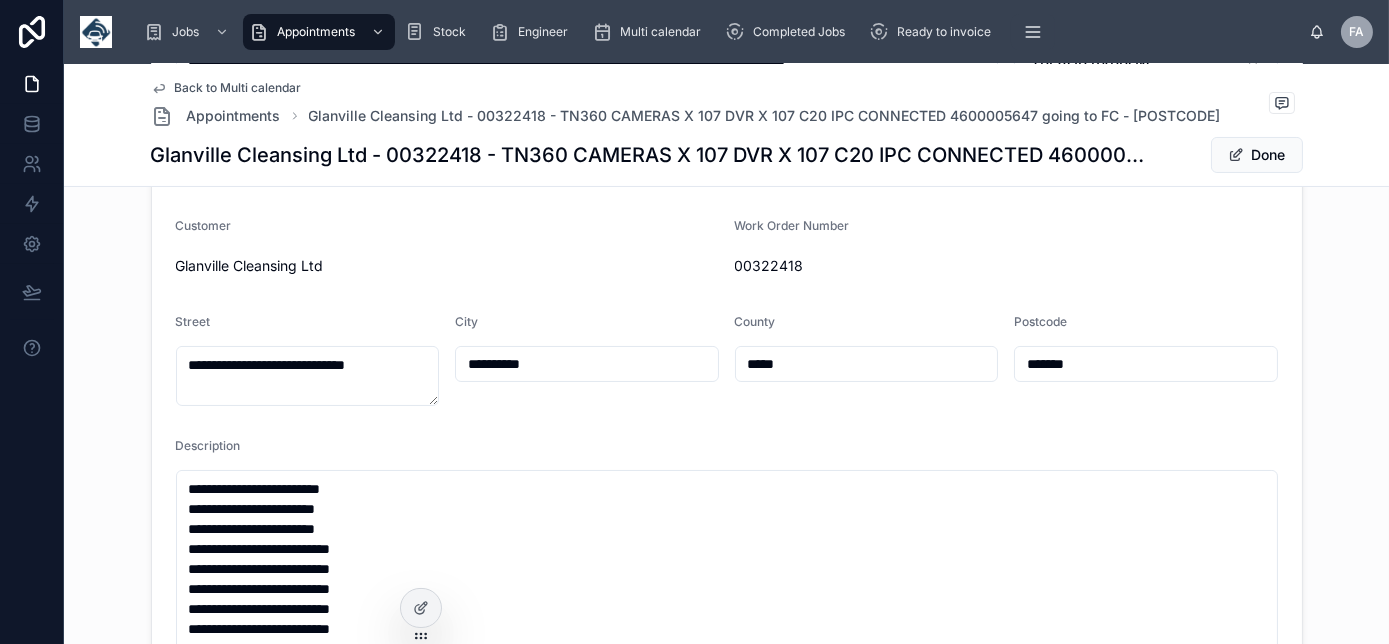 type on "**********" 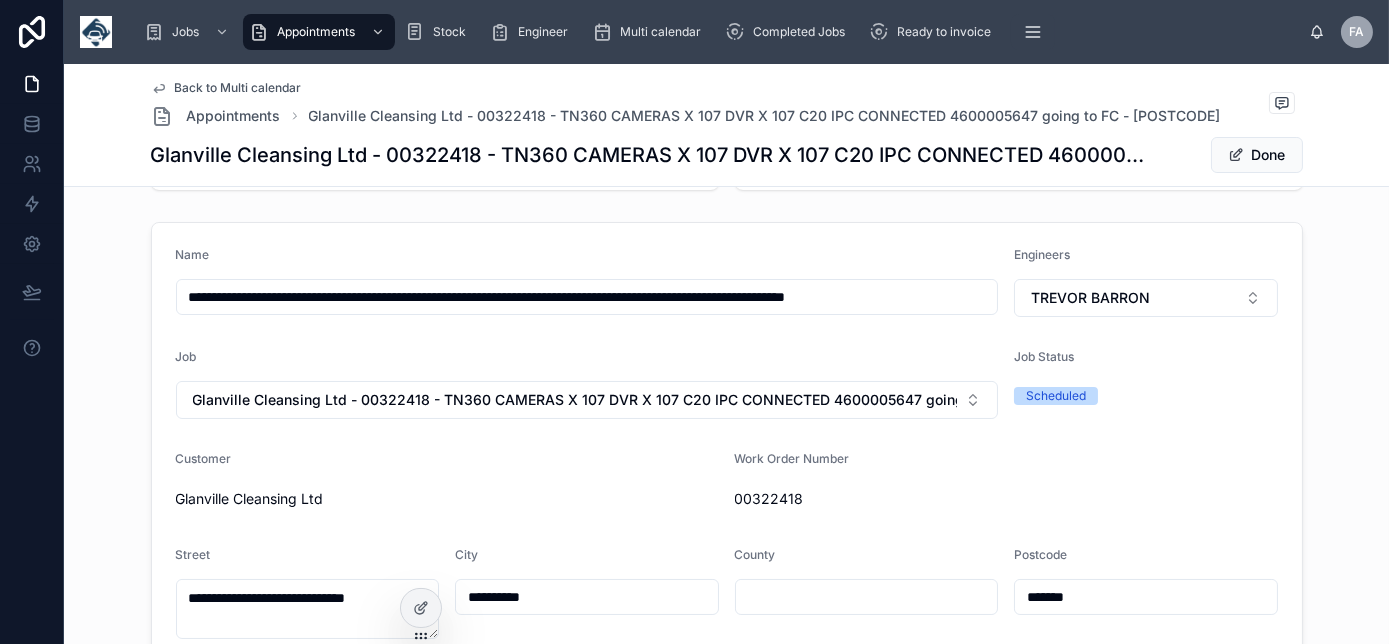 scroll, scrollTop: 176, scrollLeft: 0, axis: vertical 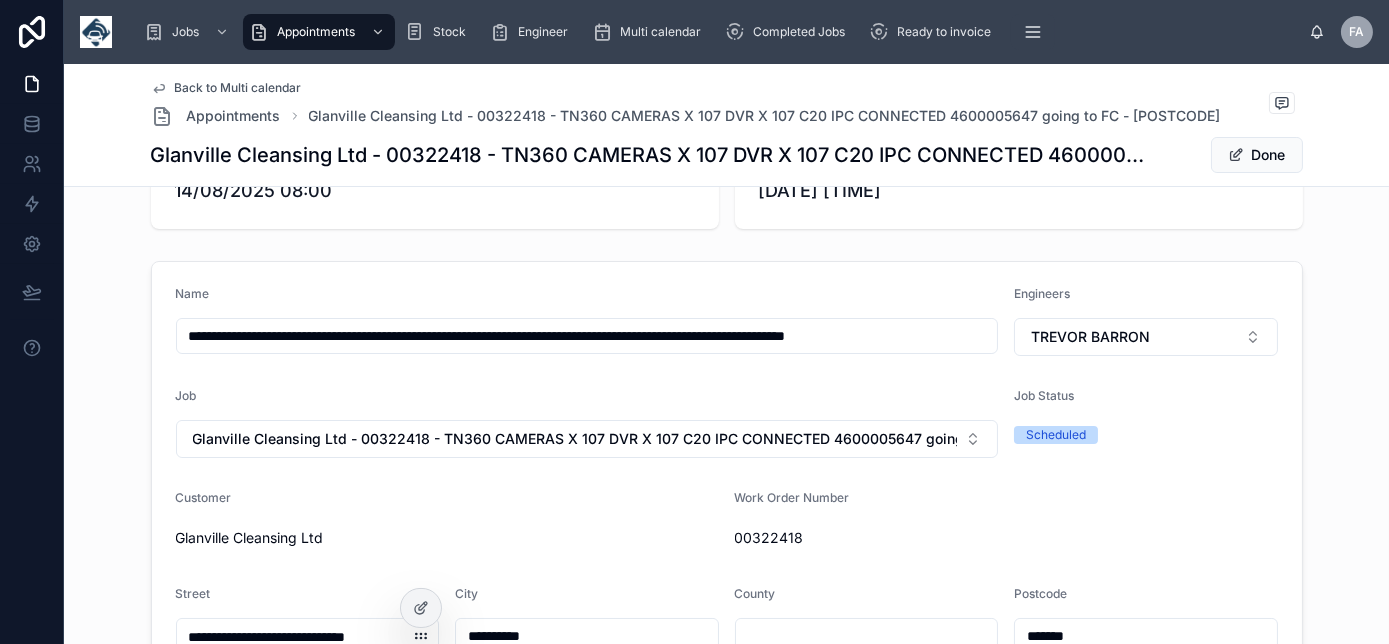 type 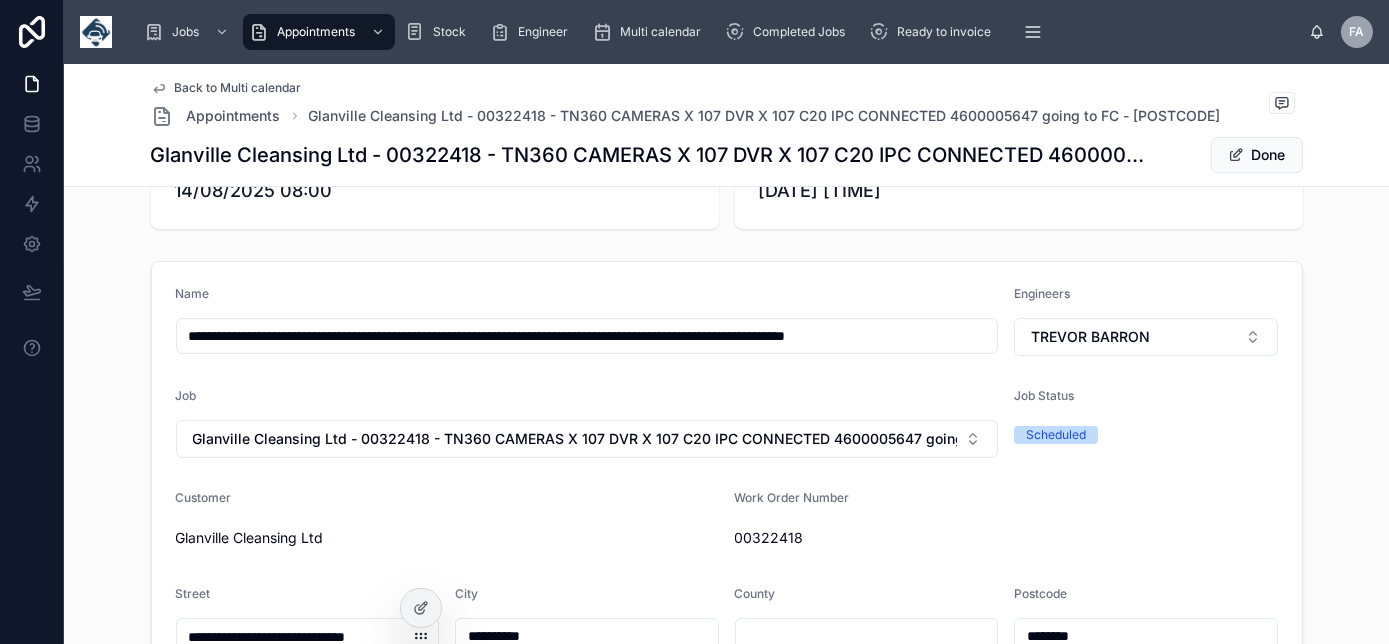 type on "********" 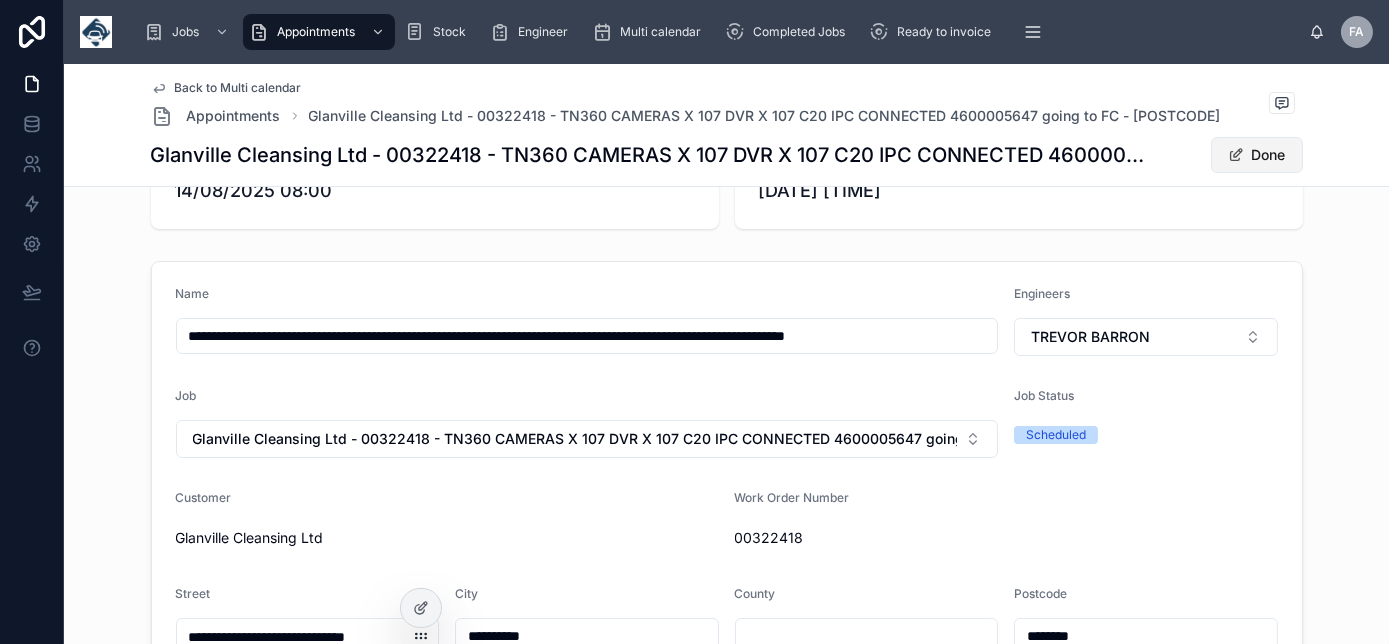 click on "Done" at bounding box center [1257, 155] 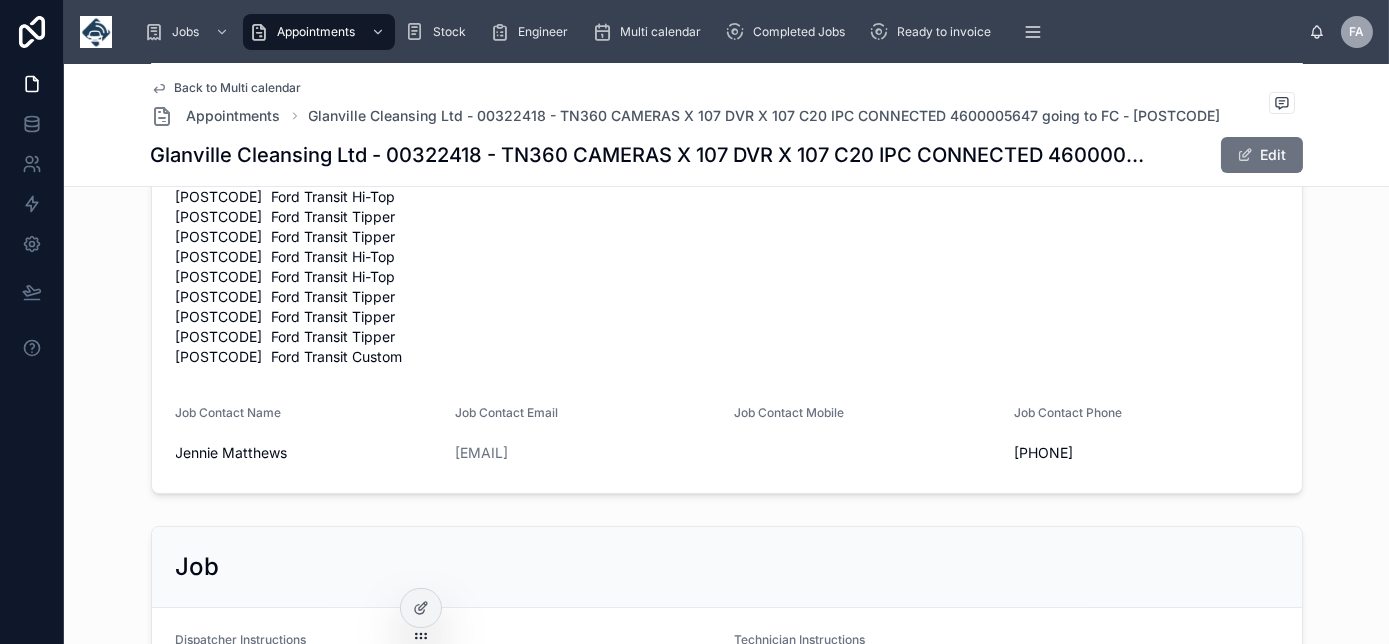 scroll, scrollTop: 812, scrollLeft: 0, axis: vertical 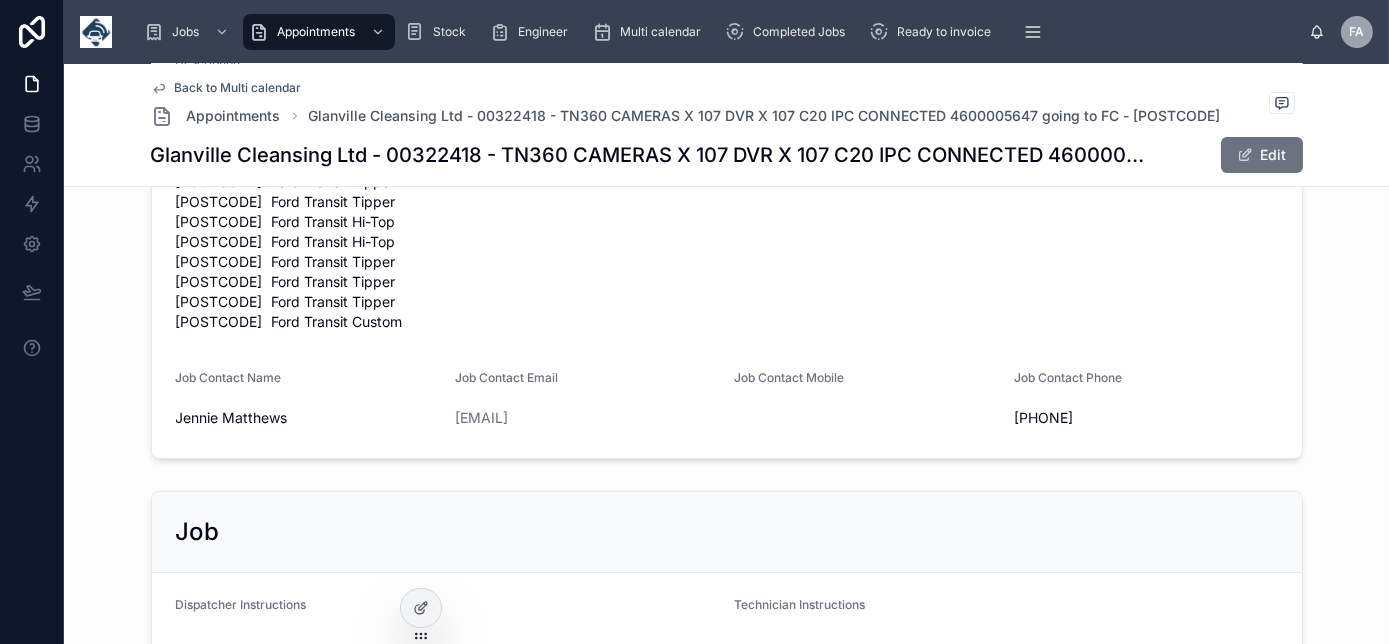 type 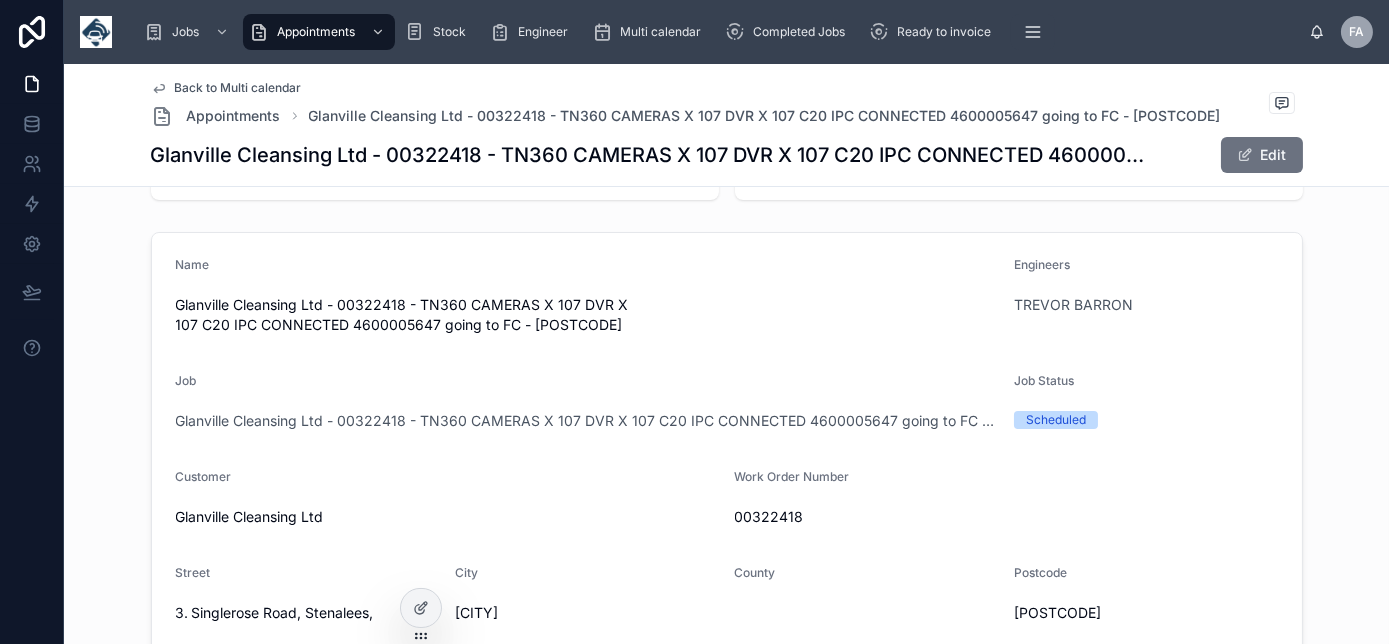scroll, scrollTop: 176, scrollLeft: 0, axis: vertical 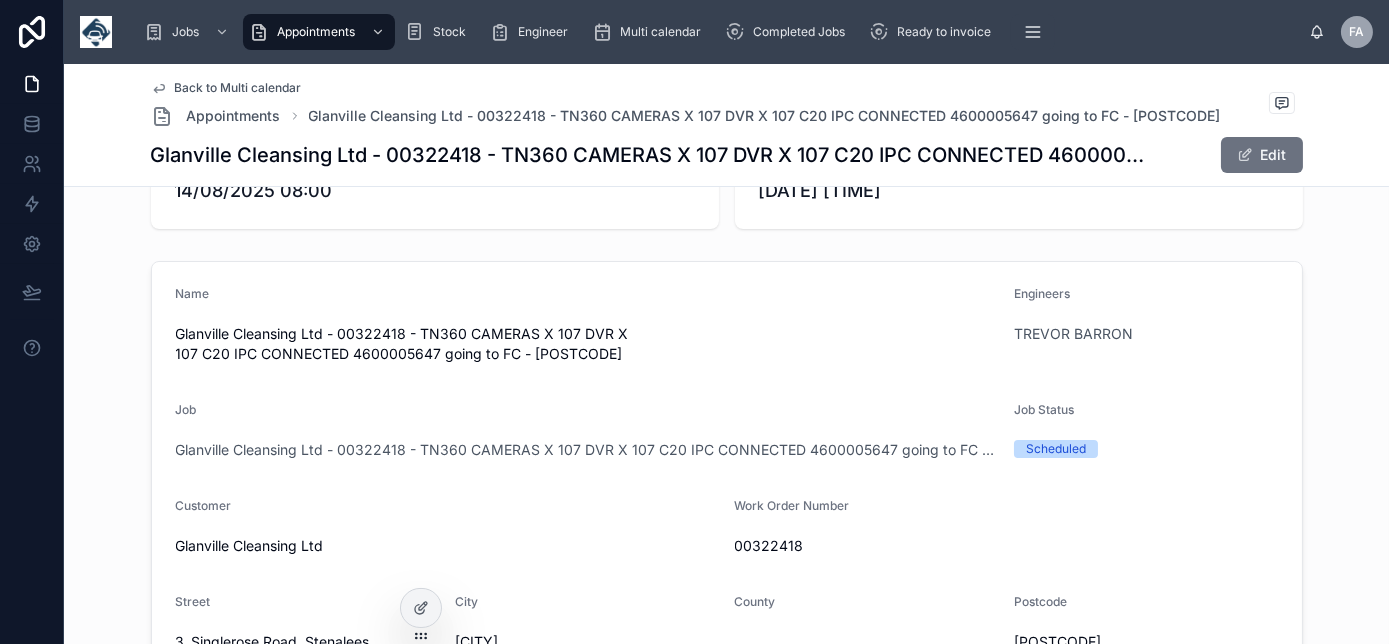 click on "Back to Multi calendar" at bounding box center [238, 88] 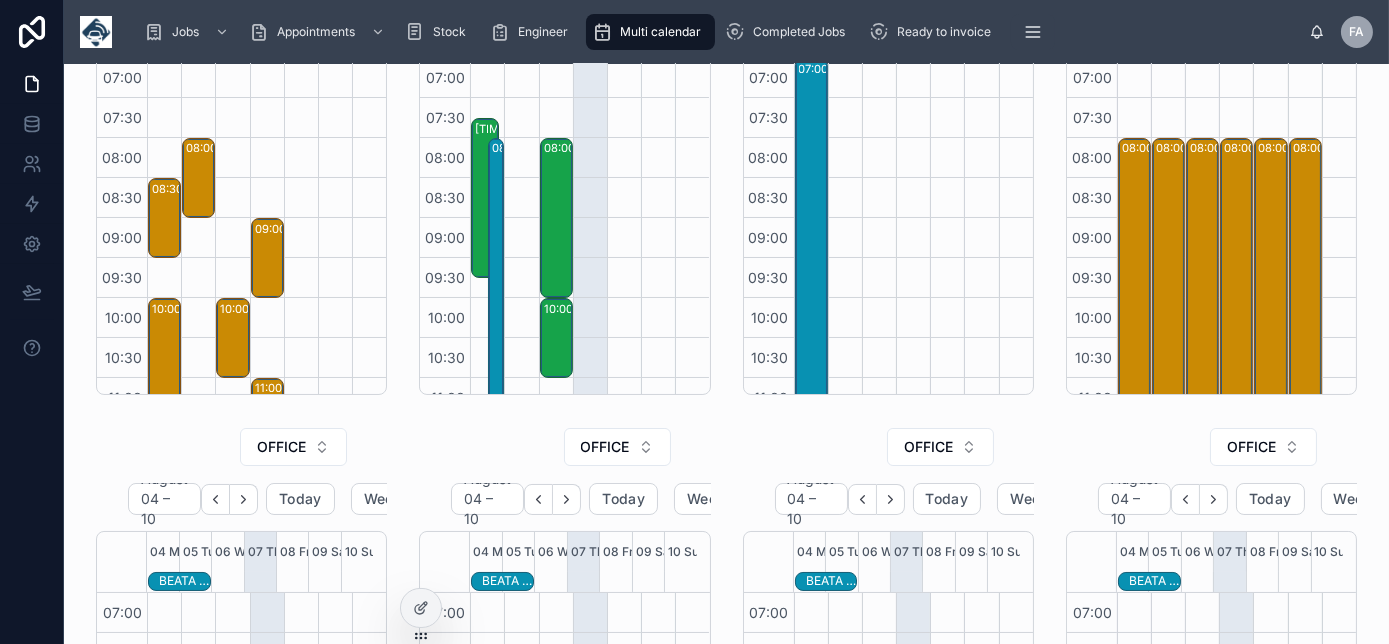 scroll, scrollTop: 560, scrollLeft: 0, axis: vertical 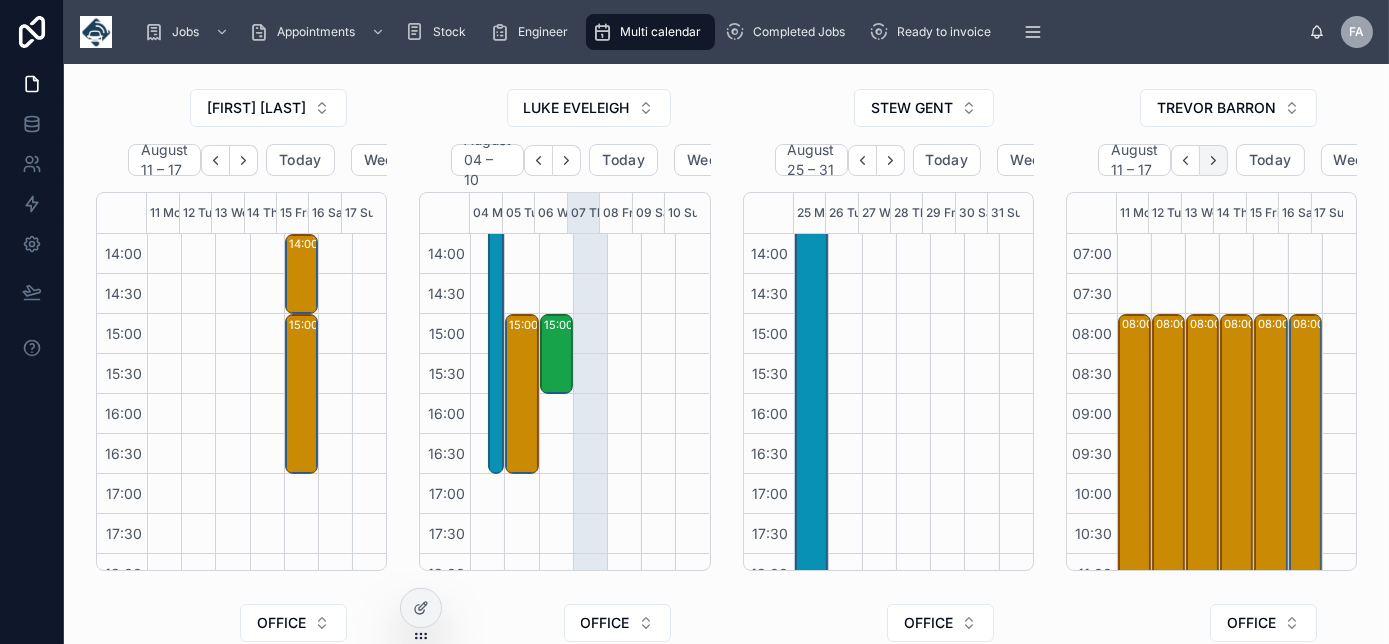 click 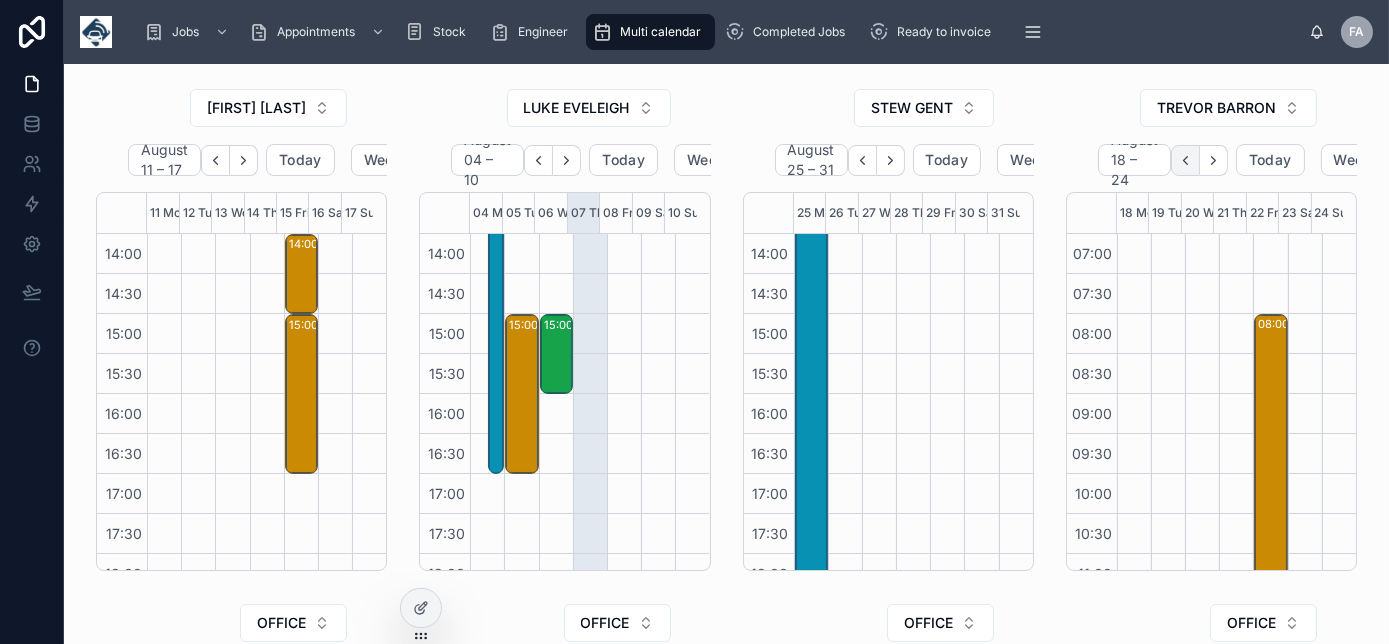 click 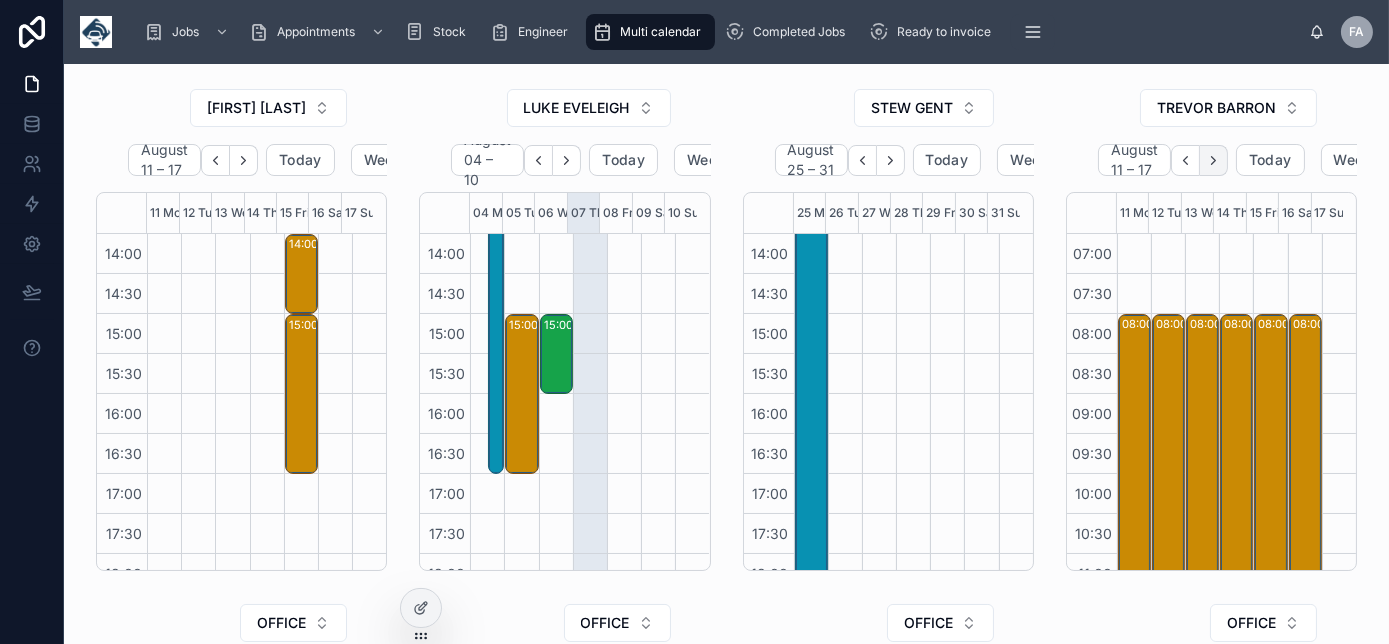 click 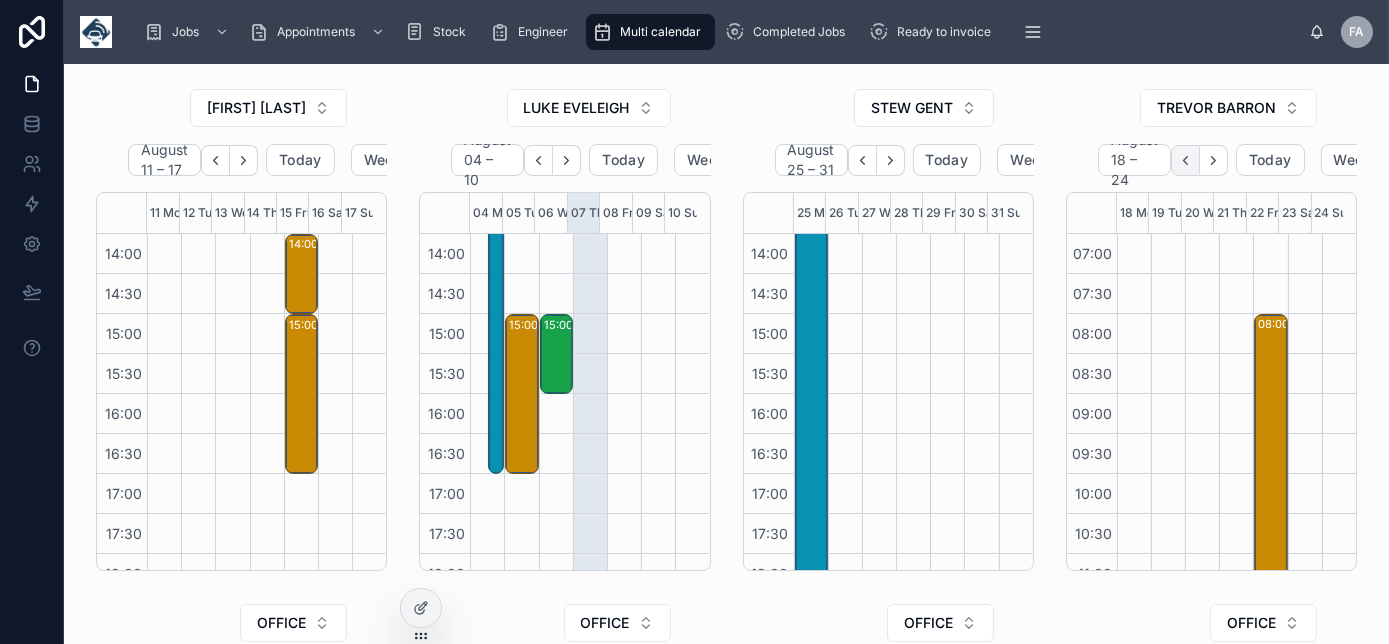 click 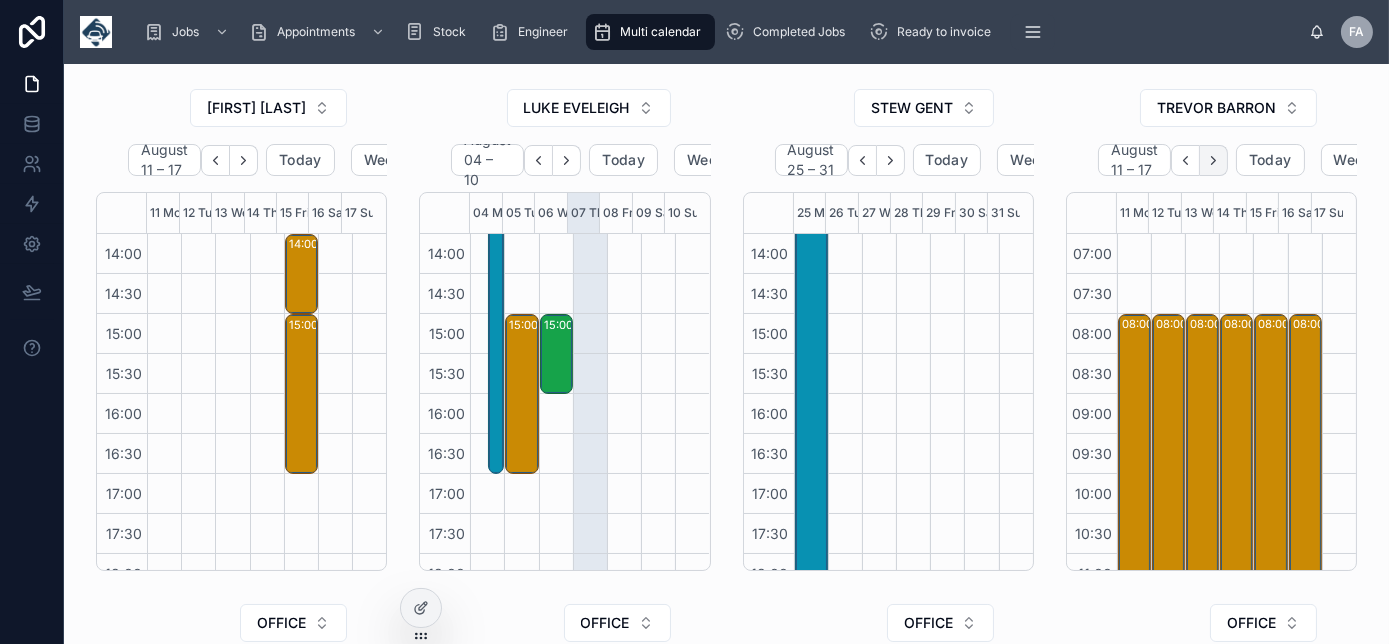 click 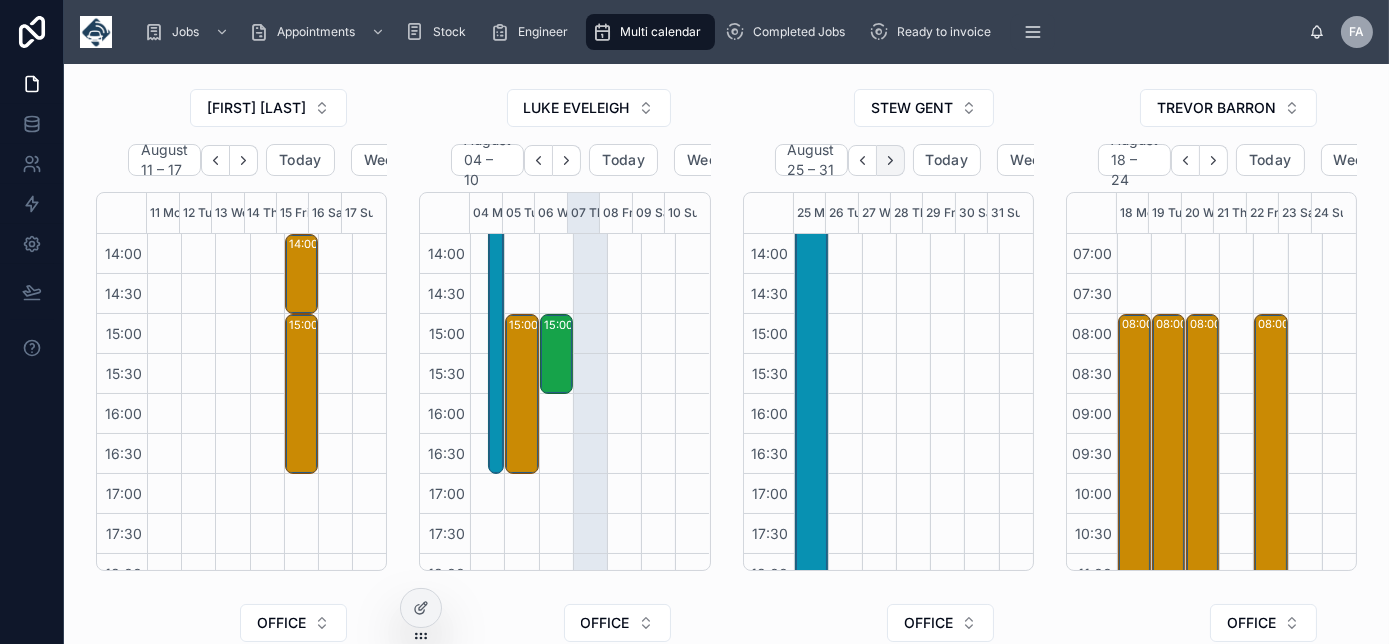 click 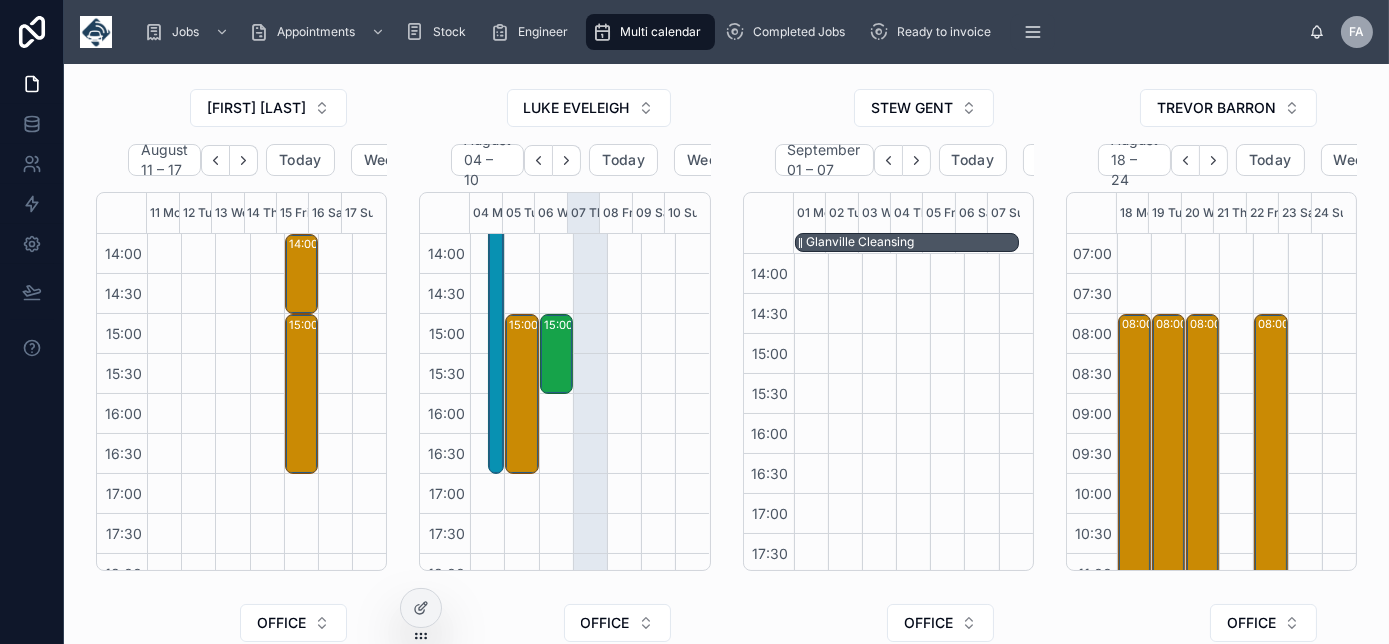click on "Glanville Cleansing" at bounding box center [860, 242] 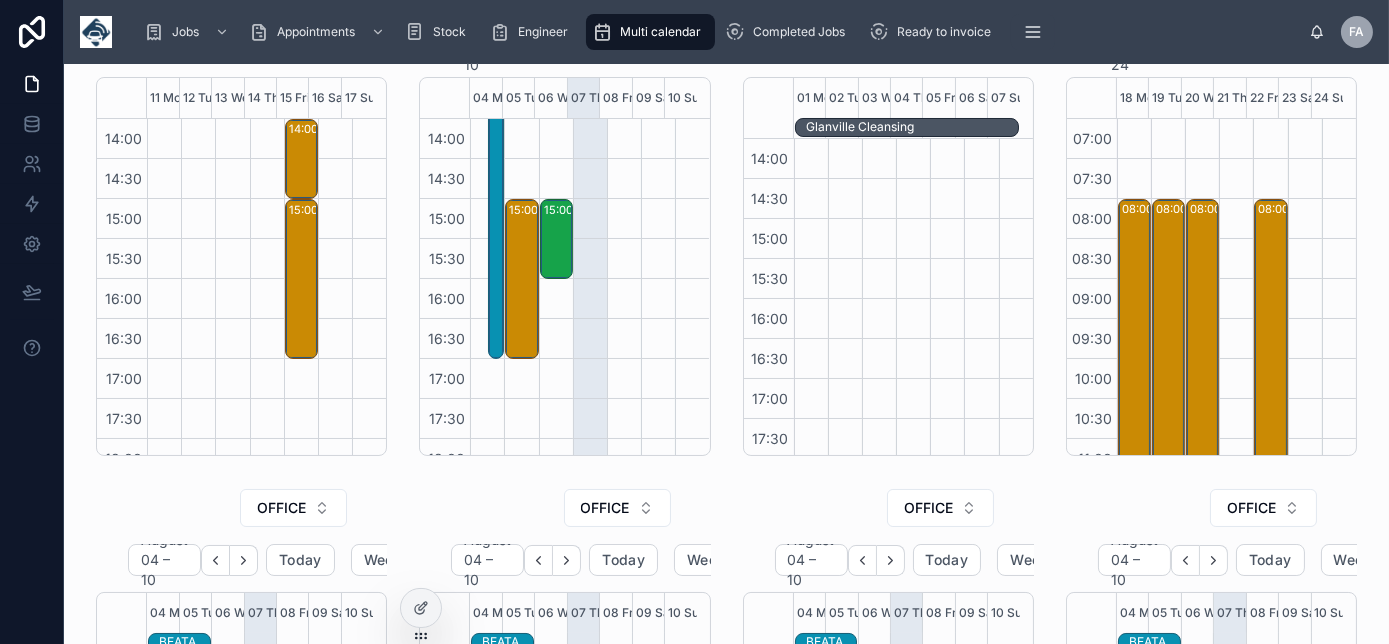 scroll, scrollTop: 144, scrollLeft: 0, axis: vertical 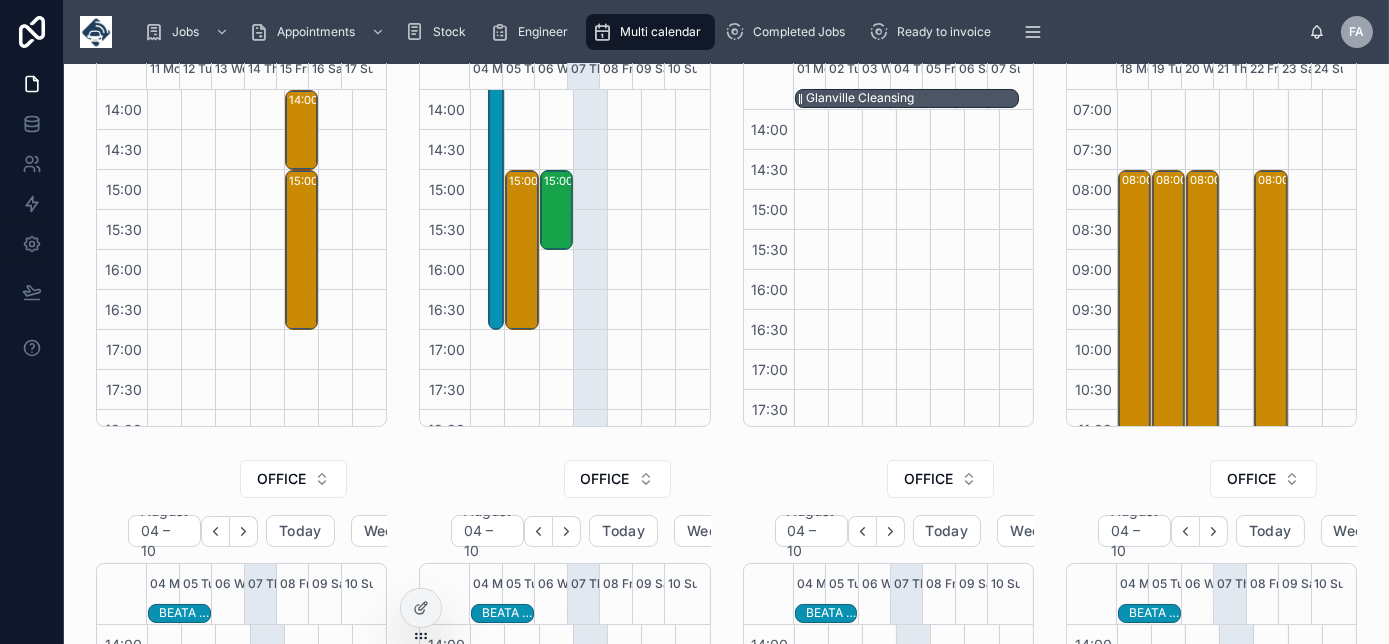 click on "Glanville Cleansing" at bounding box center (860, 98) 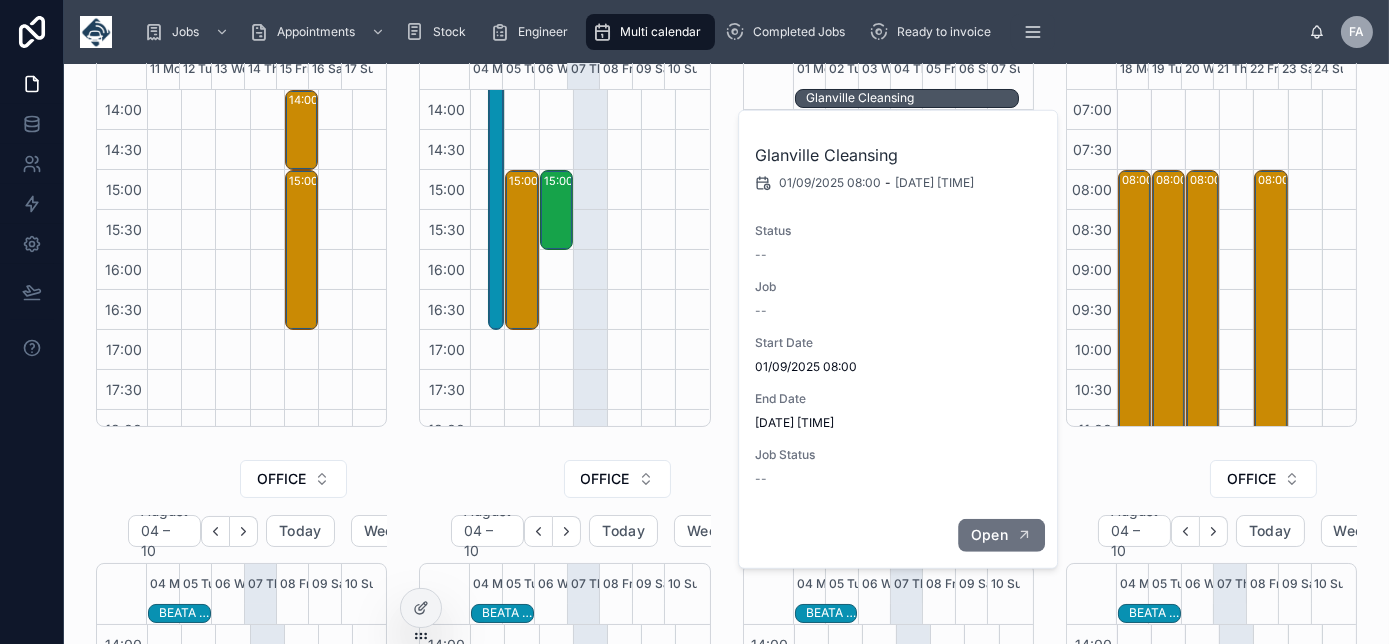 click on "Open" at bounding box center [1001, 535] 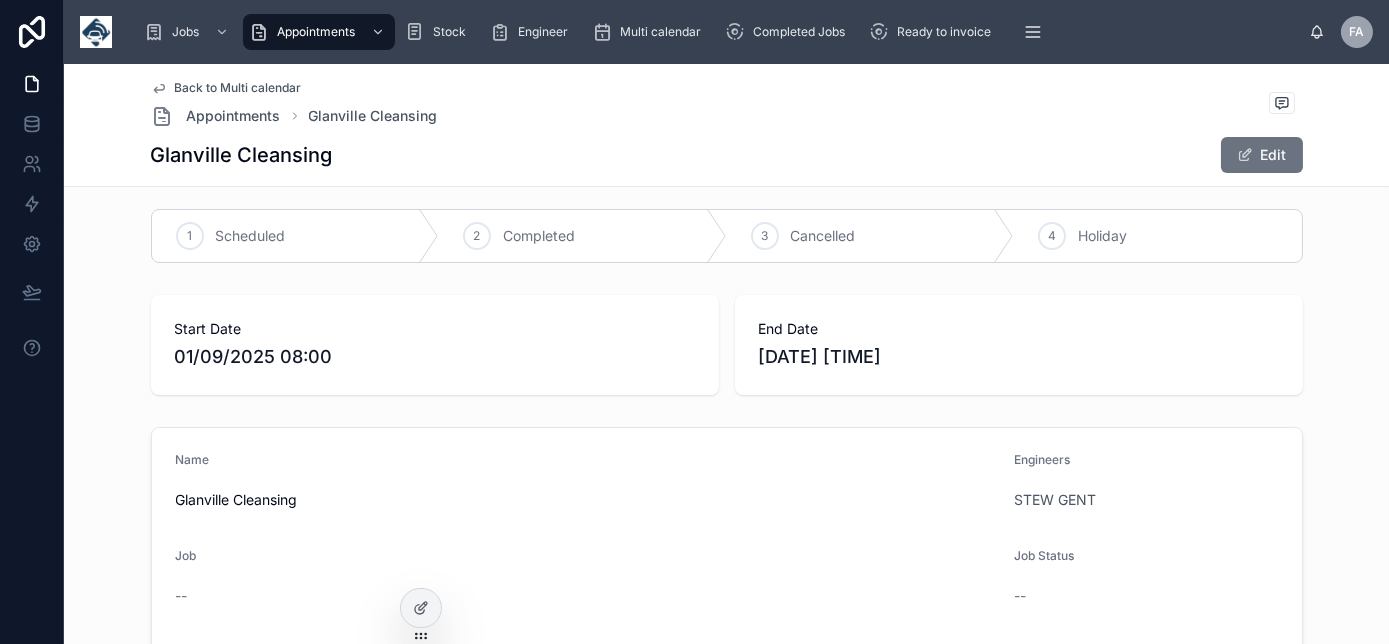 scroll, scrollTop: 144, scrollLeft: 0, axis: vertical 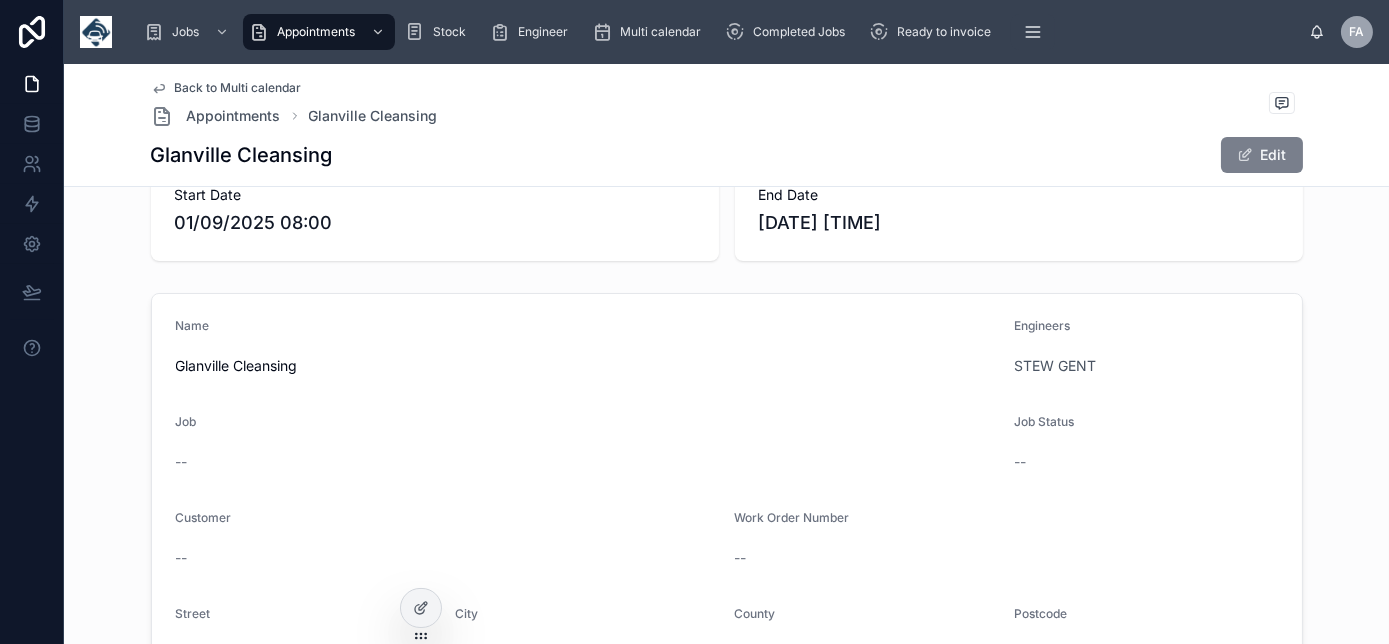 click at bounding box center [1245, 155] 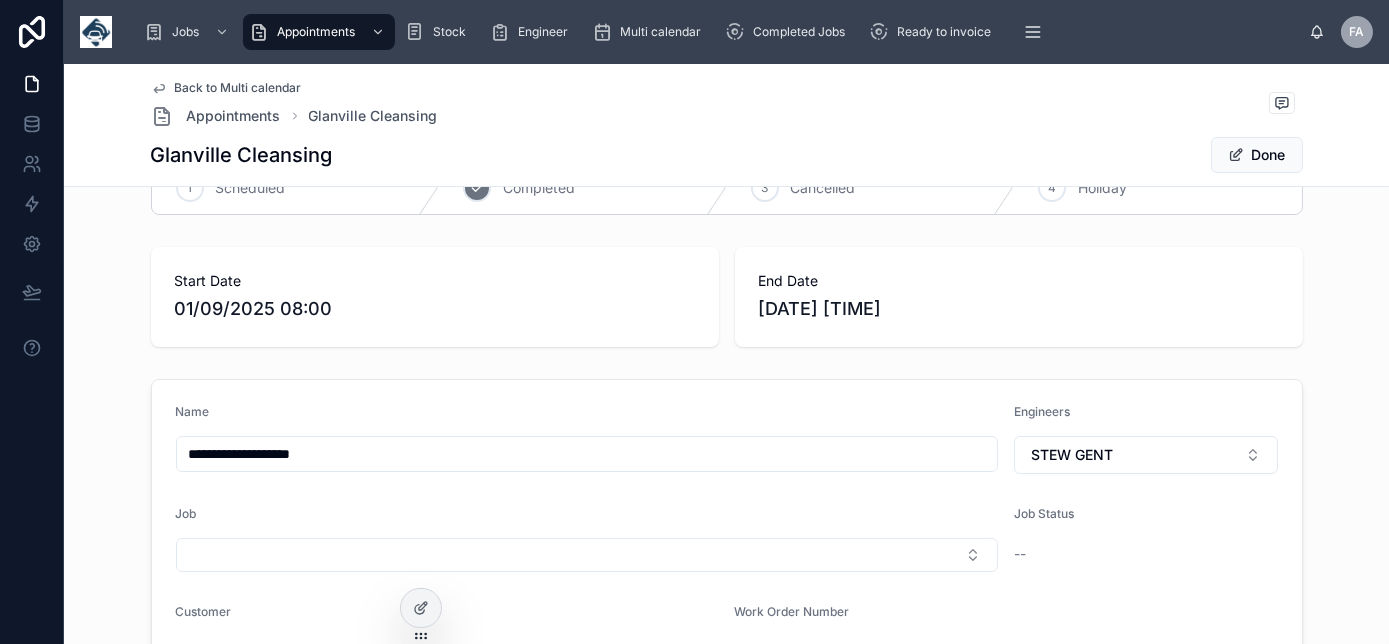 scroll, scrollTop: 0, scrollLeft: 0, axis: both 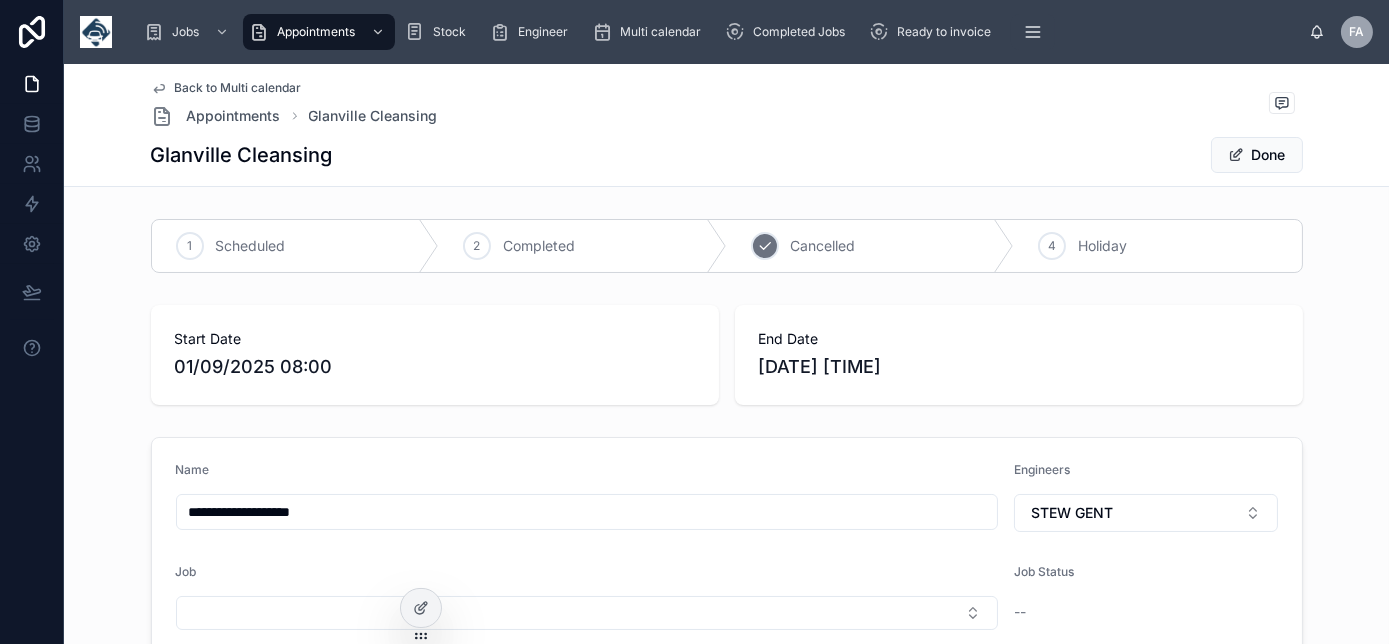 click on "3 Cancelled" at bounding box center [871, 246] 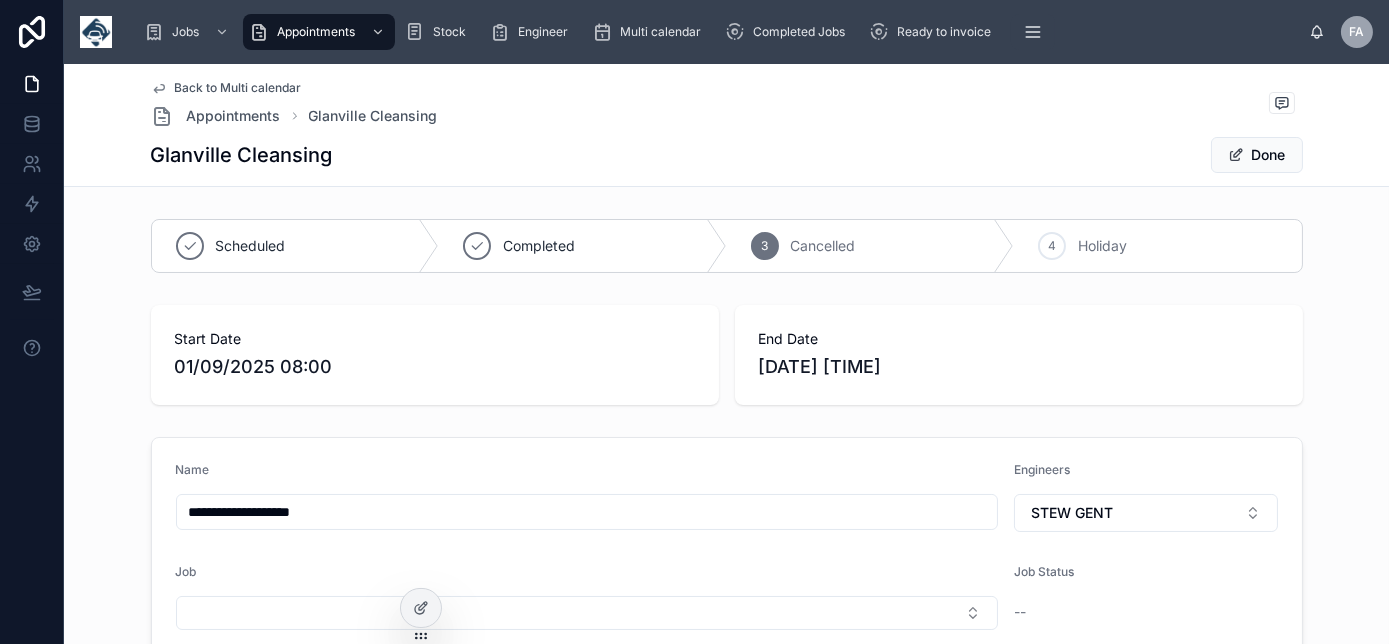 click on "Cancelled" at bounding box center (823, 246) 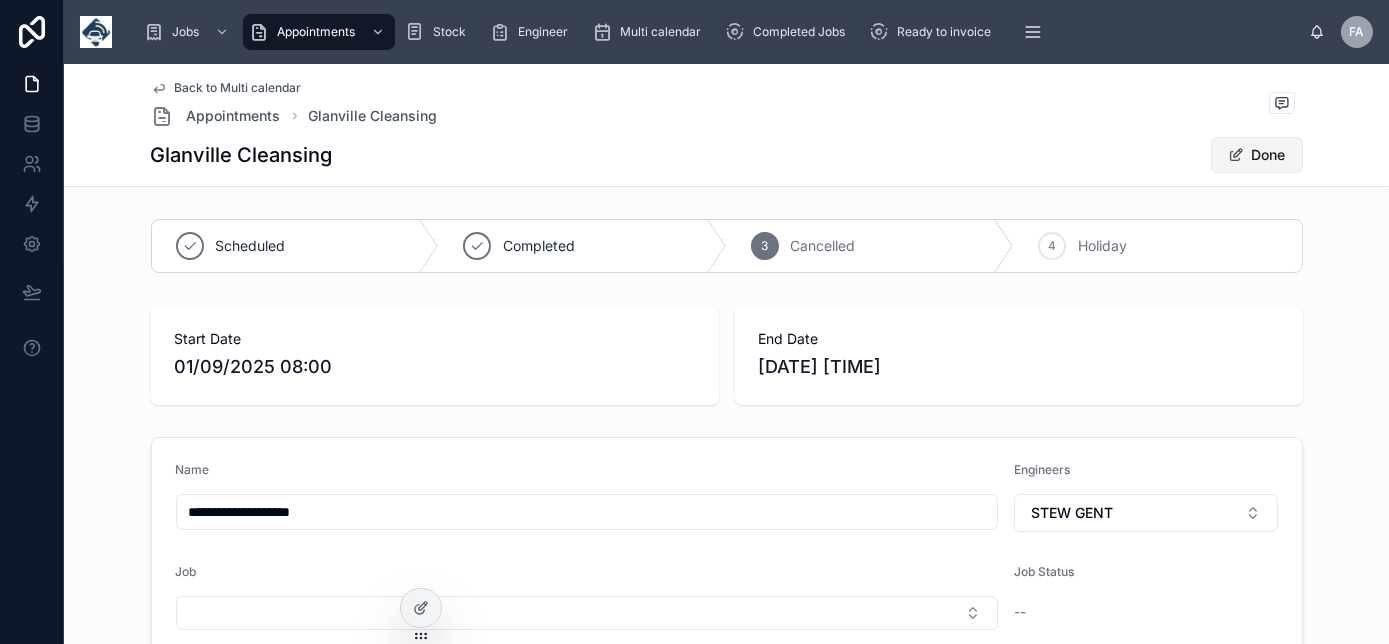 click on "Done" at bounding box center (1257, 155) 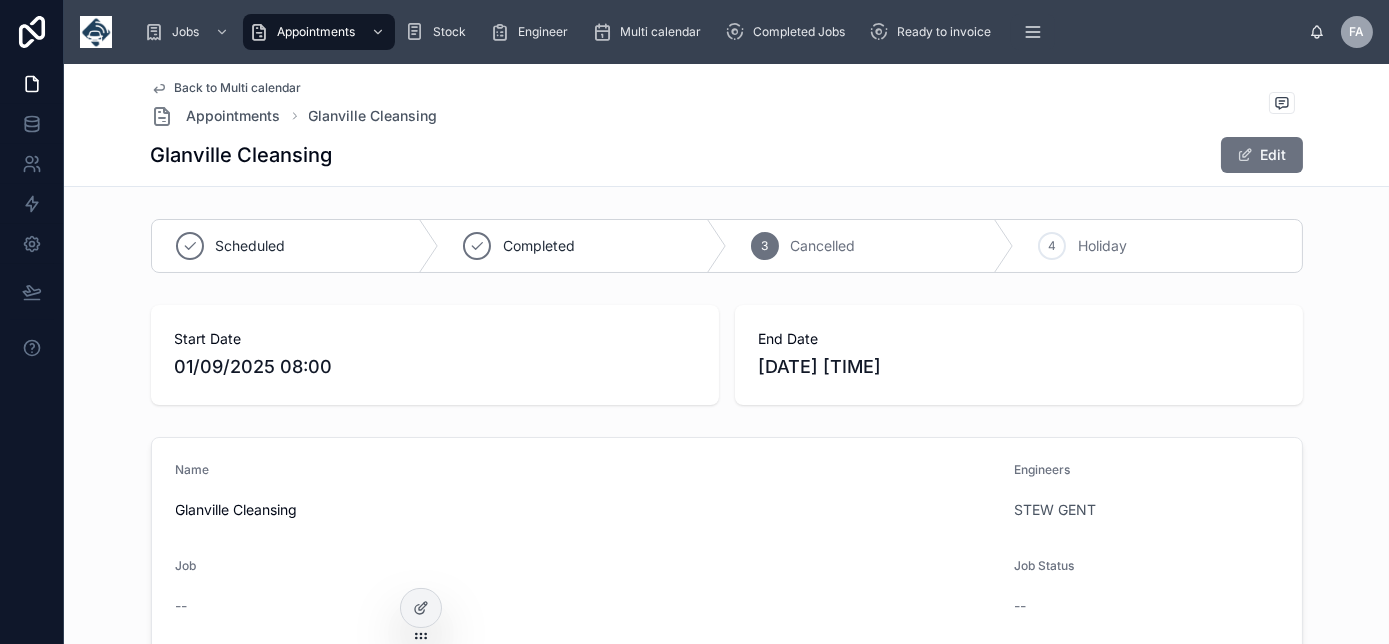 click on "Back to Multi calendar" at bounding box center (238, 88) 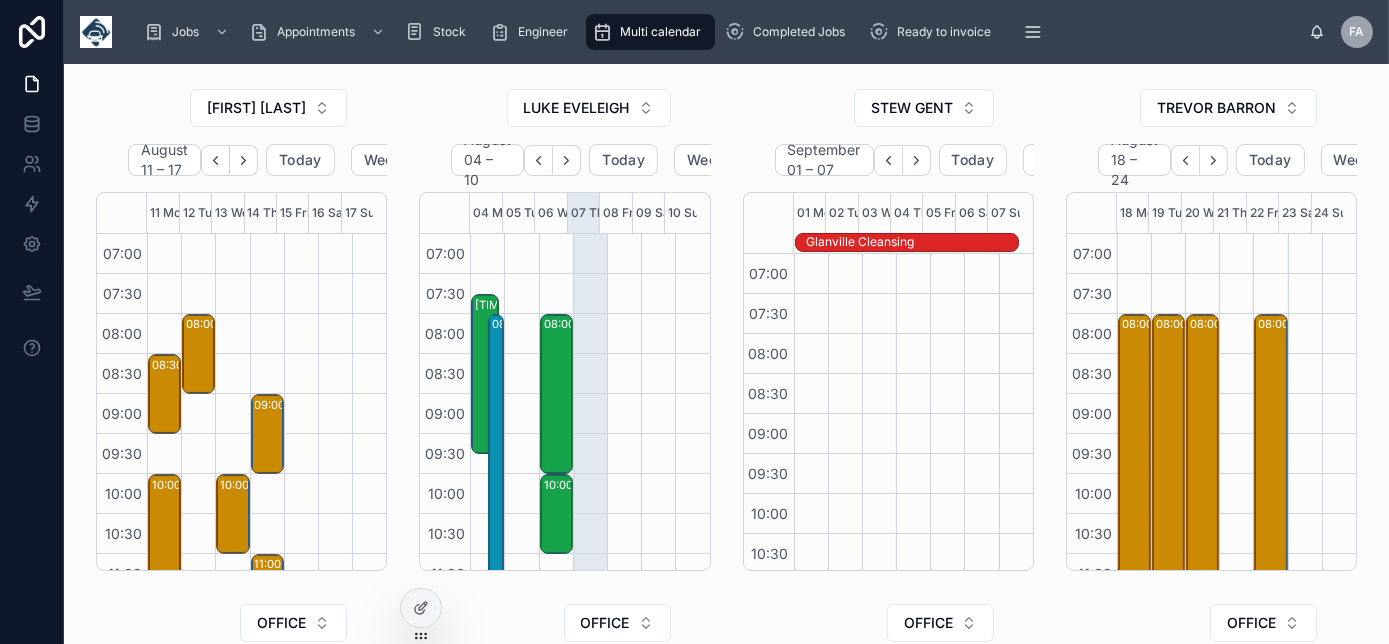 scroll, scrollTop: 560, scrollLeft: 0, axis: vertical 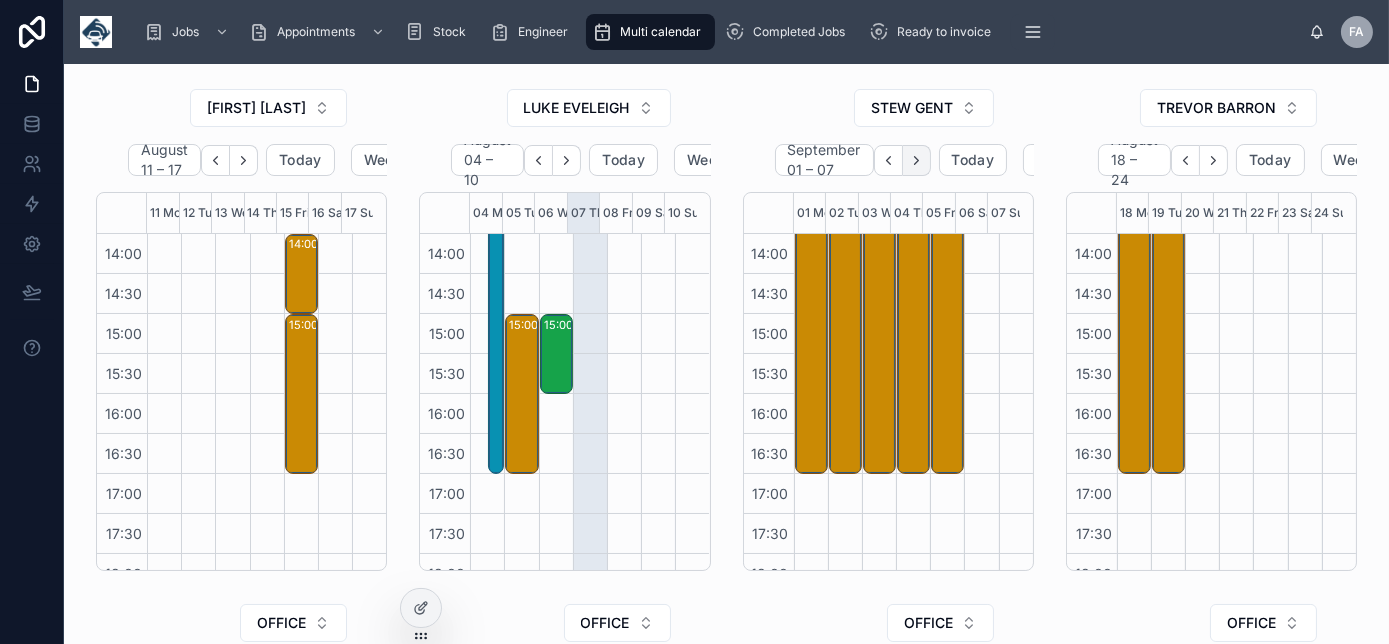 click 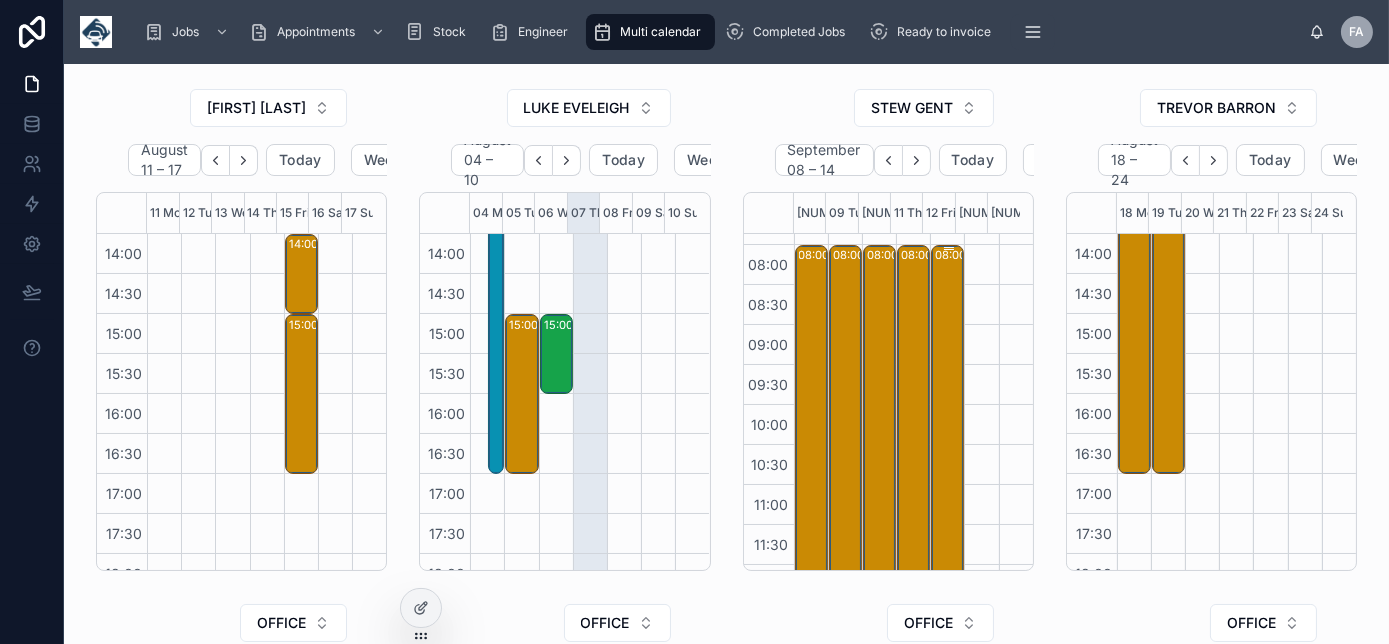 scroll, scrollTop: 14, scrollLeft: 0, axis: vertical 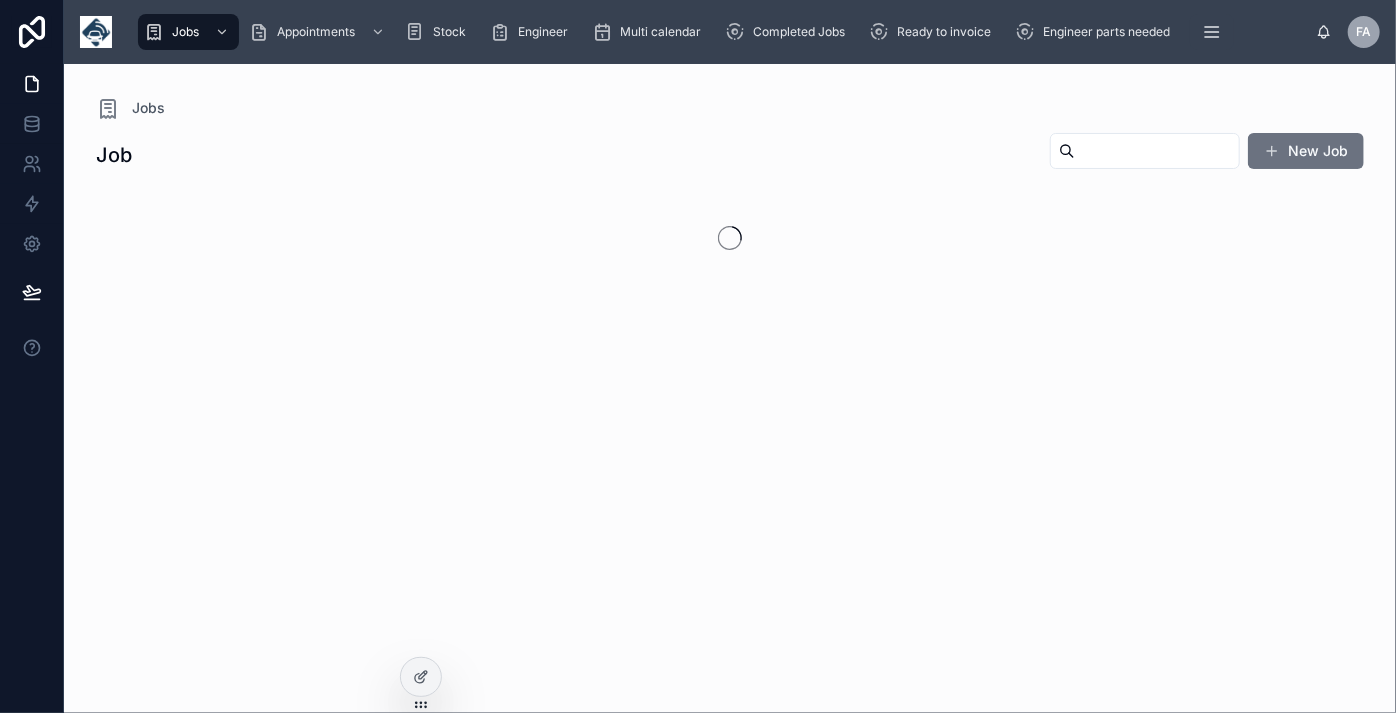 drag, startPoint x: 1109, startPoint y: 151, endPoint x: 1098, endPoint y: 151, distance: 11 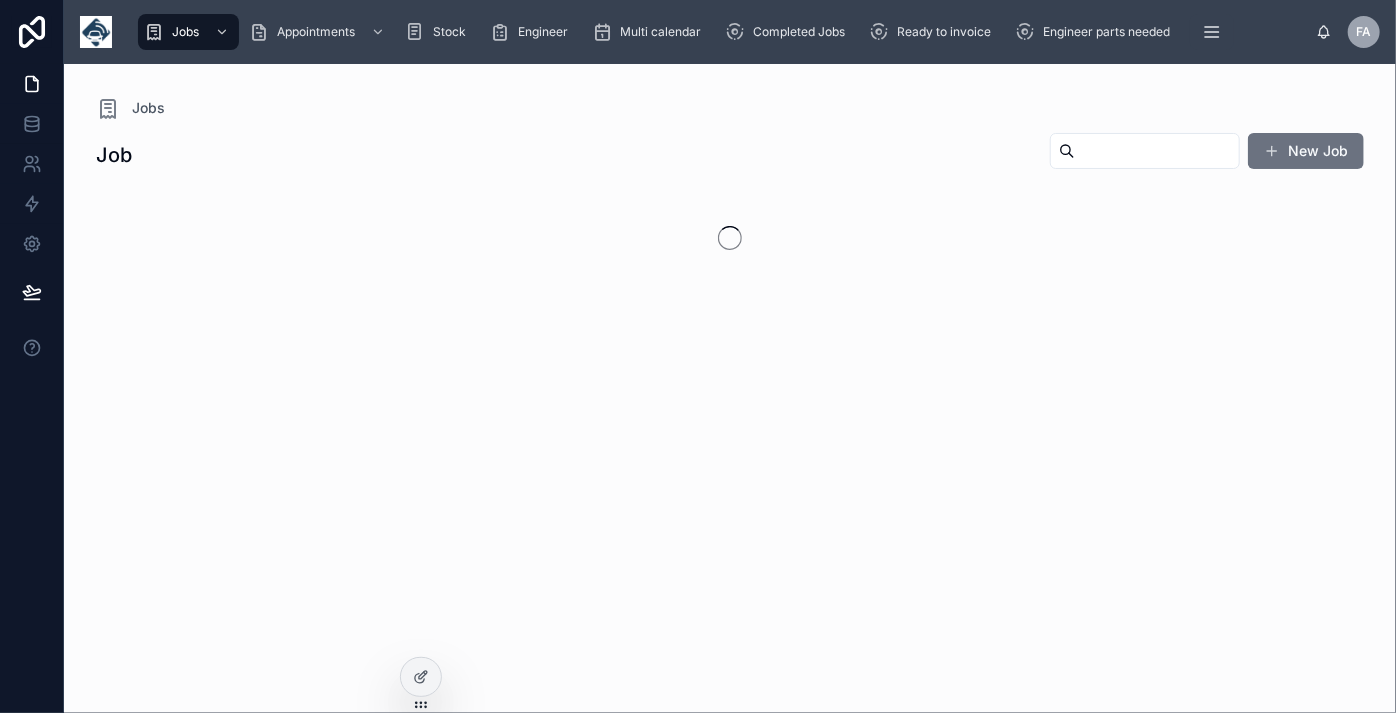 click at bounding box center (1157, 151) 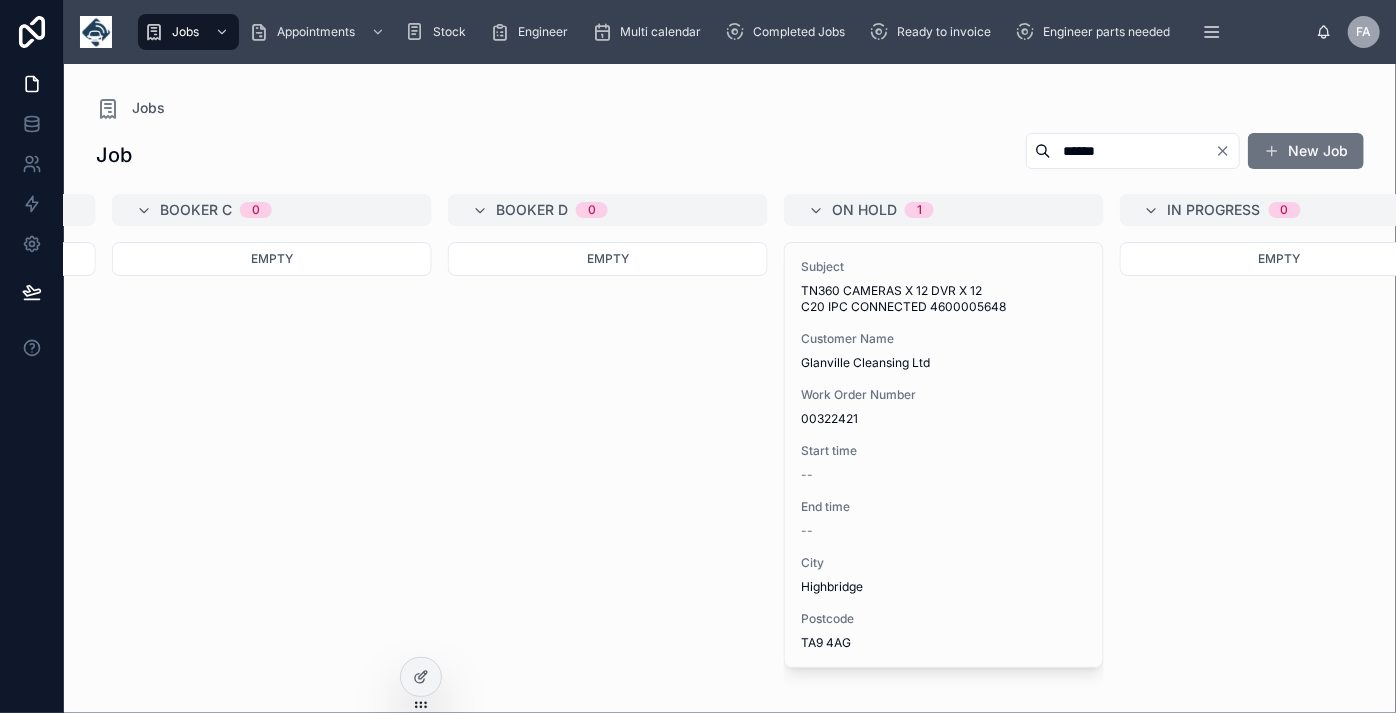 scroll, scrollTop: 0, scrollLeft: 971, axis: horizontal 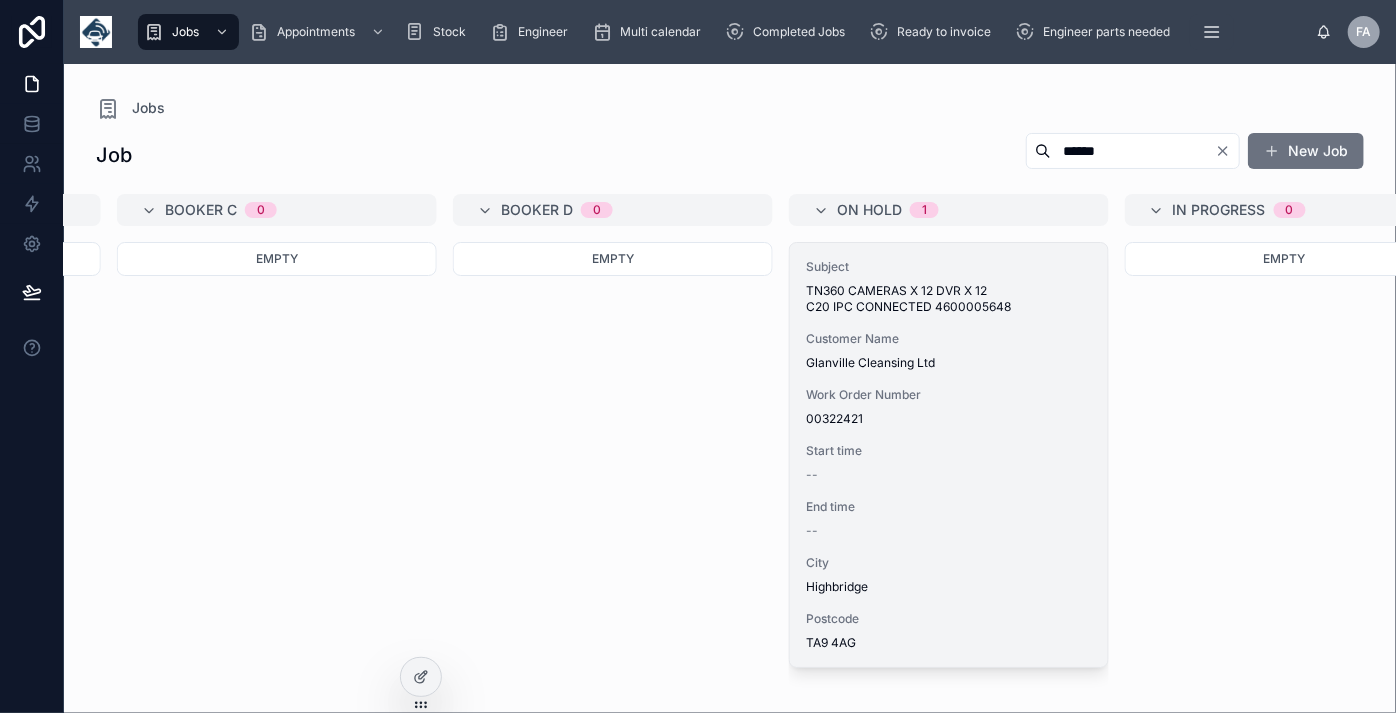 type on "******" 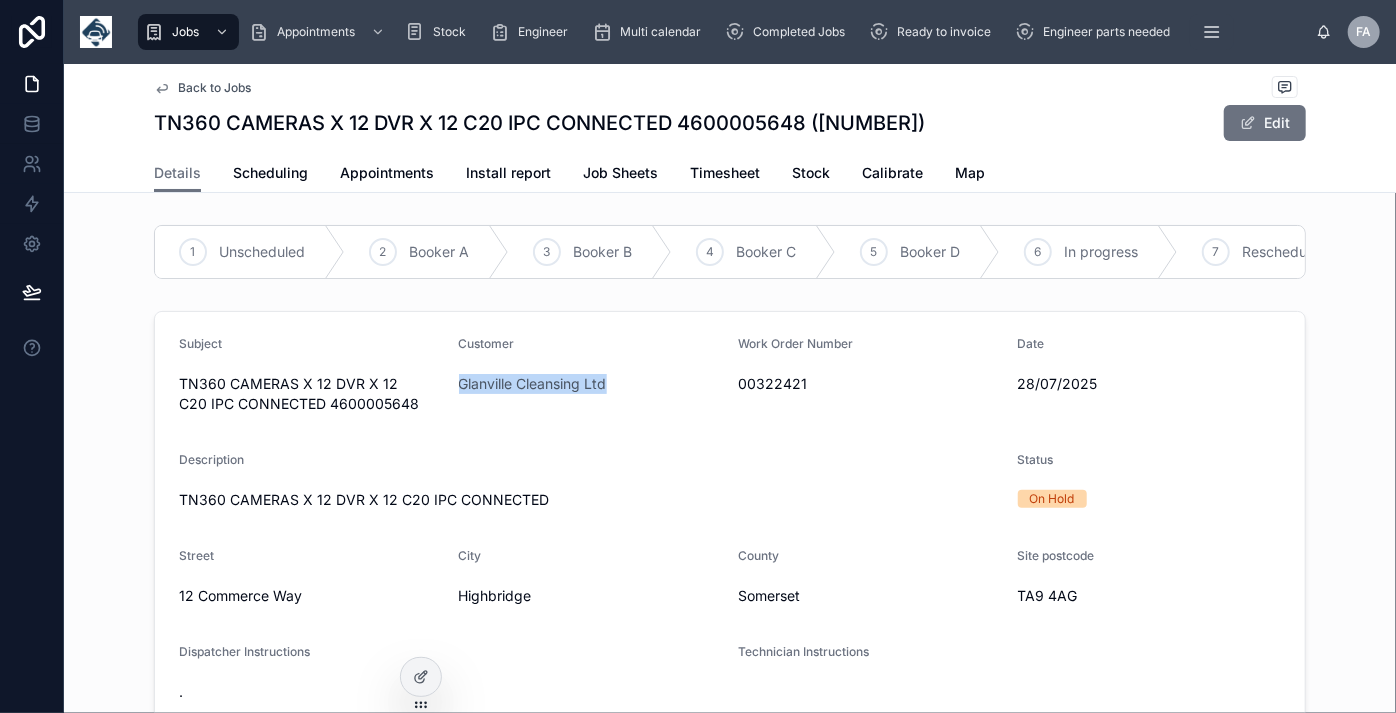 drag, startPoint x: 579, startPoint y: 397, endPoint x: 450, endPoint y: 397, distance: 129 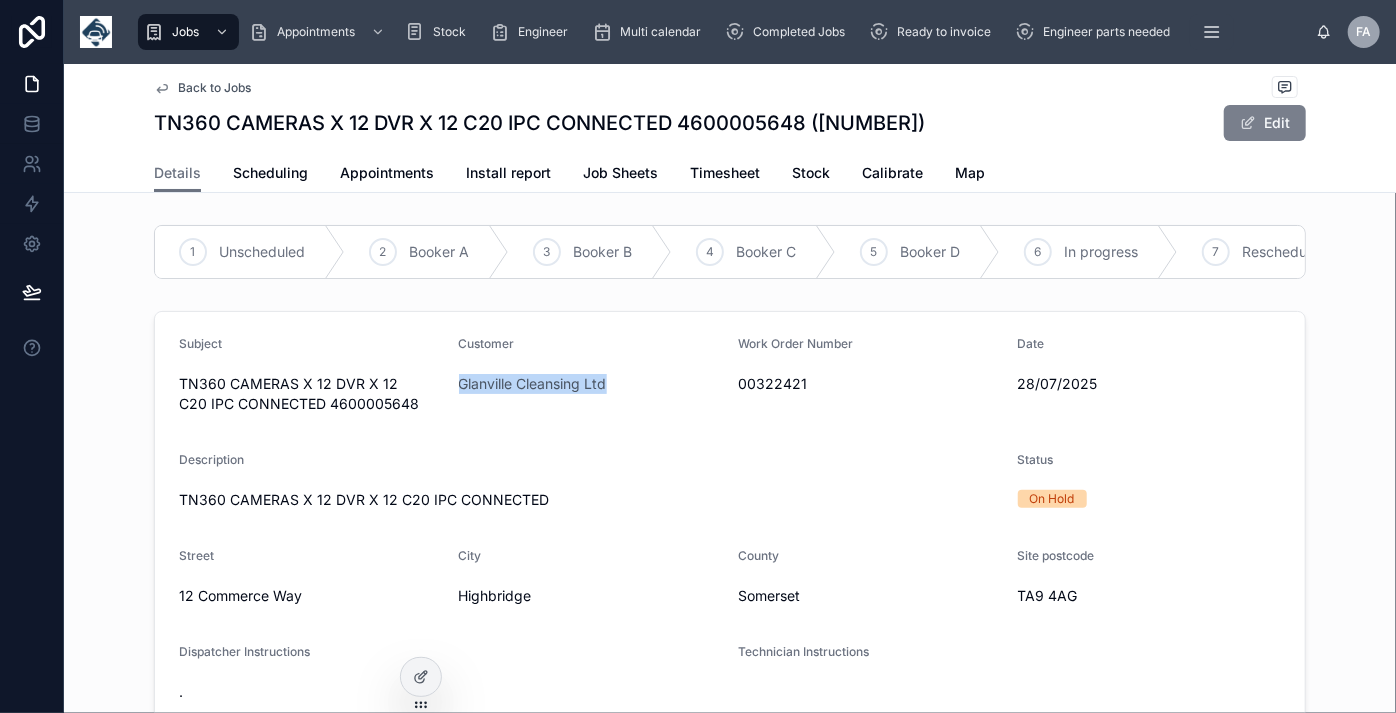 click on "Edit" at bounding box center (1265, 123) 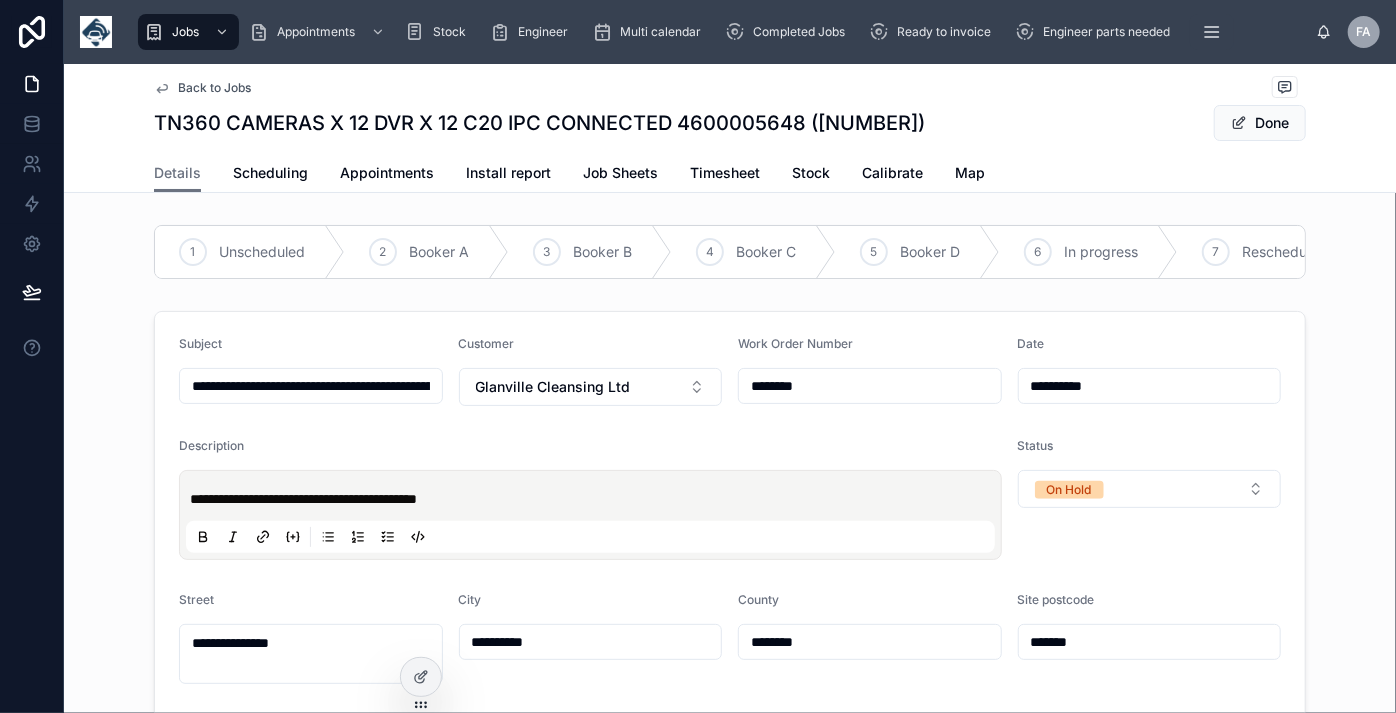 click on "**********" at bounding box center (311, 386) 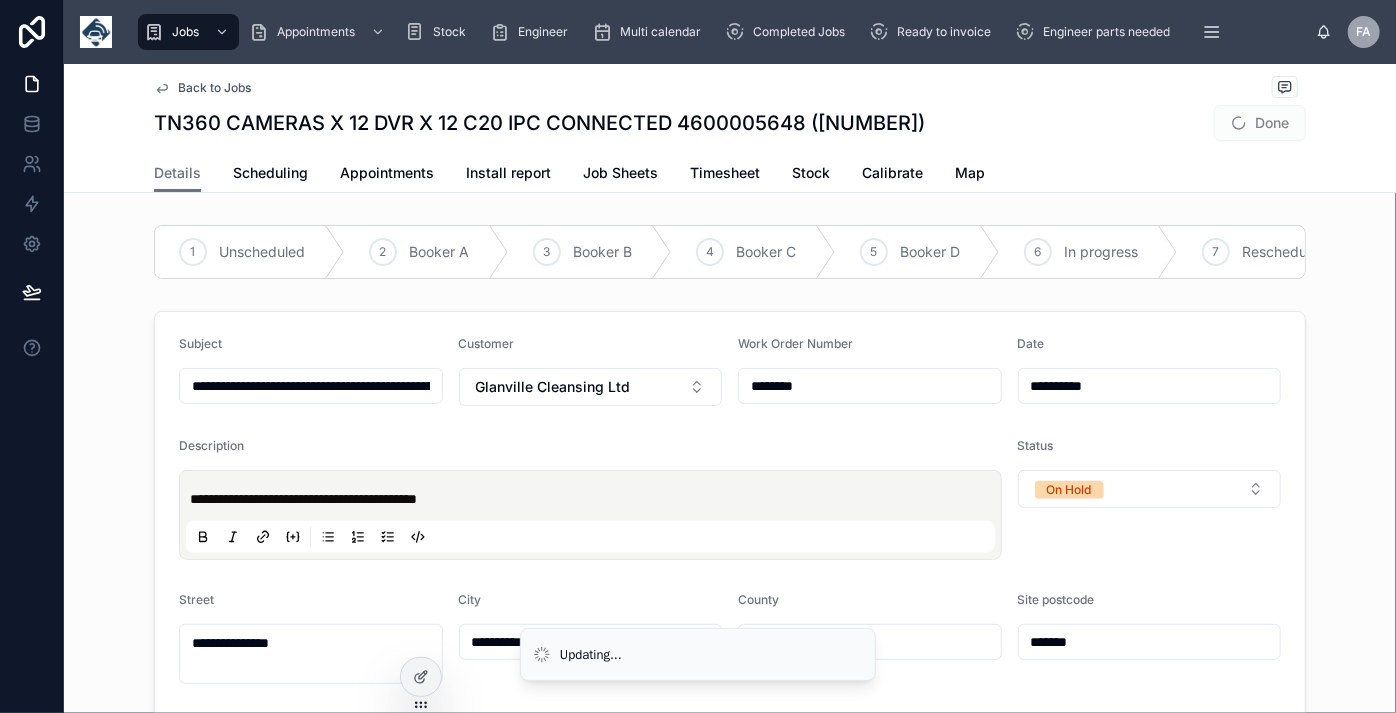 type on "**********" 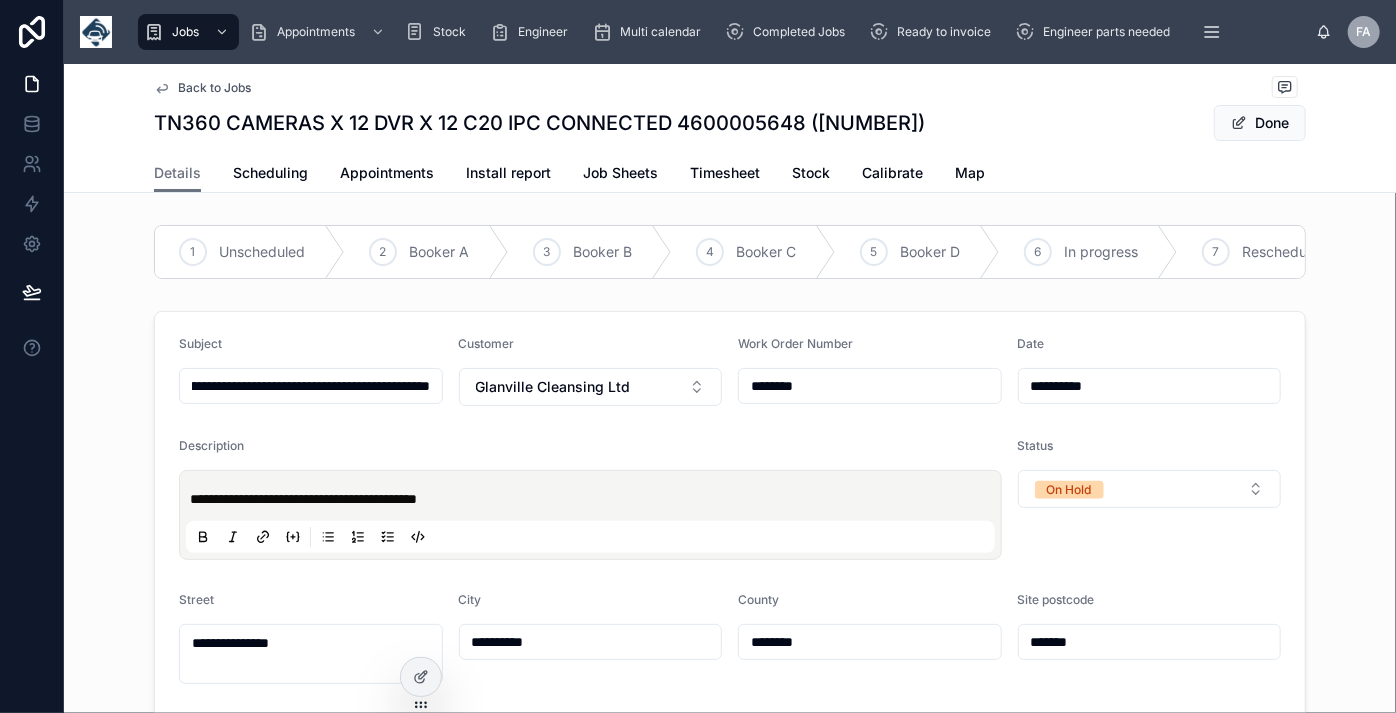 scroll, scrollTop: 0, scrollLeft: 381, axis: horizontal 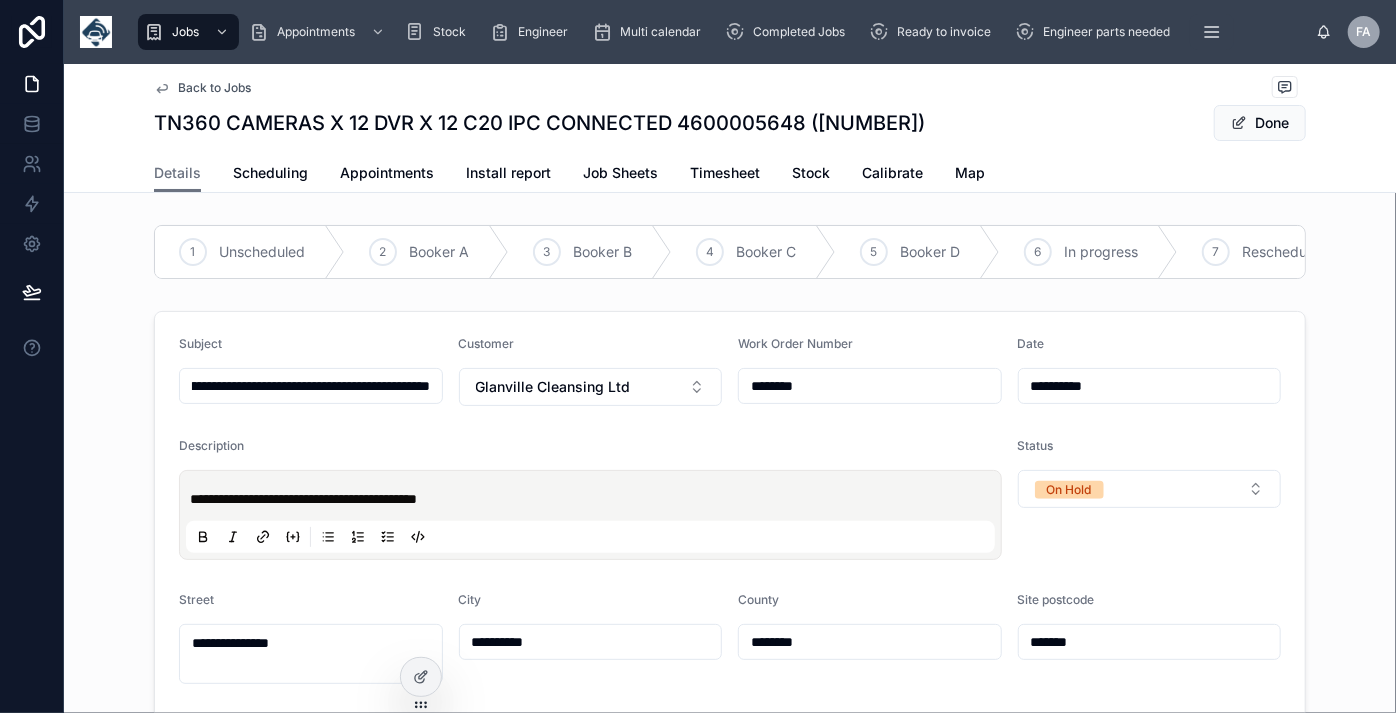 type on "**********" 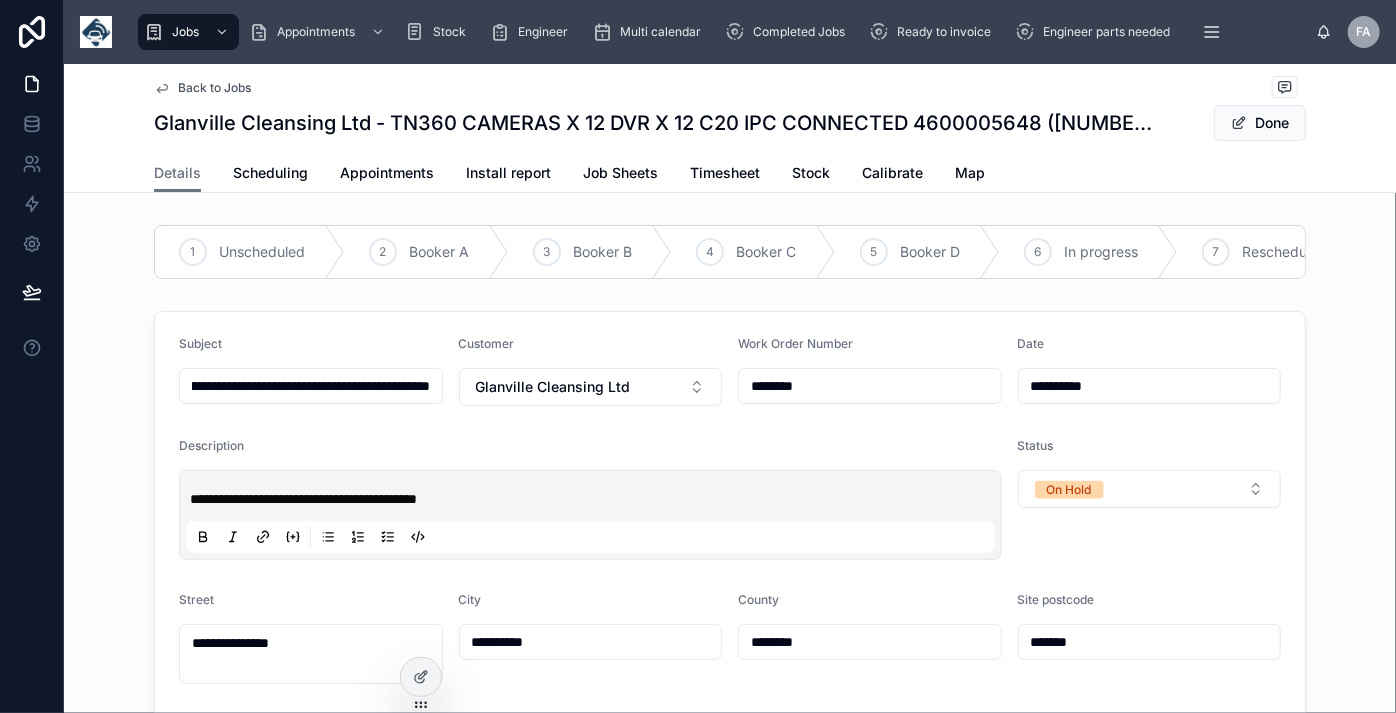 type on "**********" 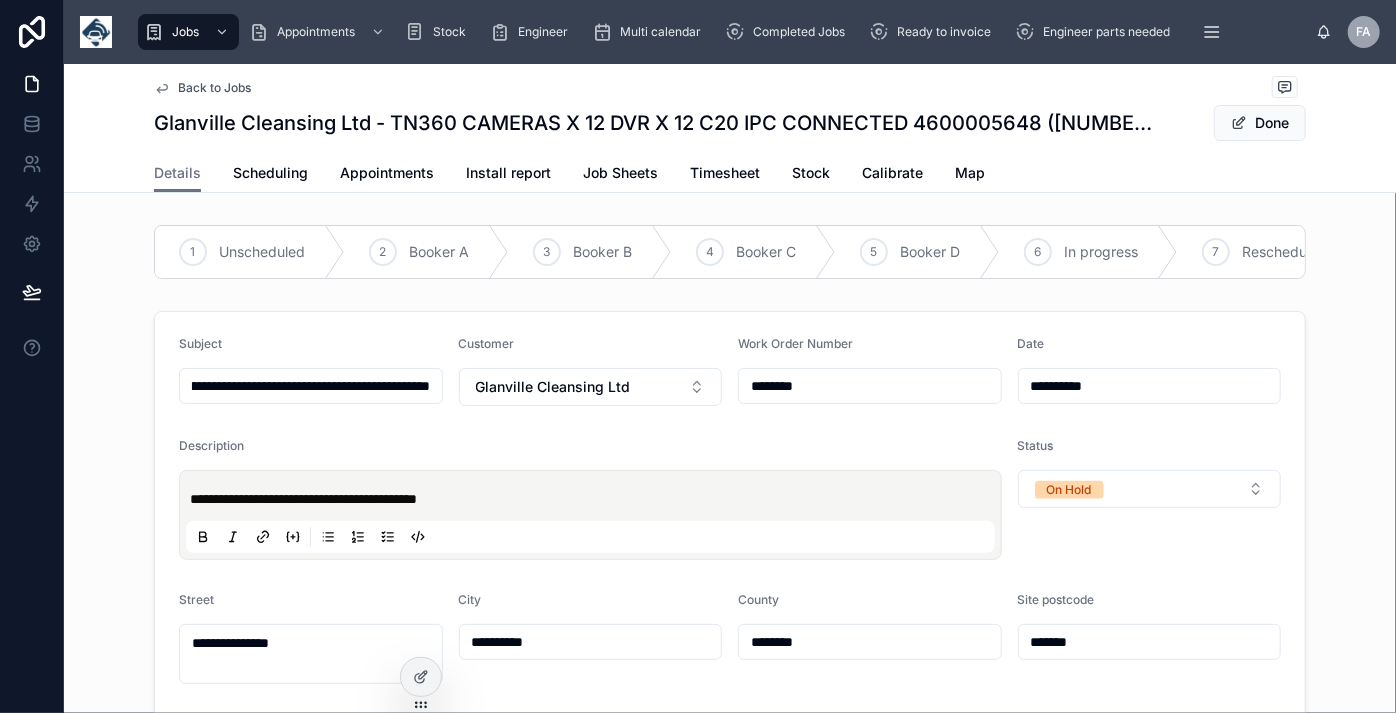 type on "**********" 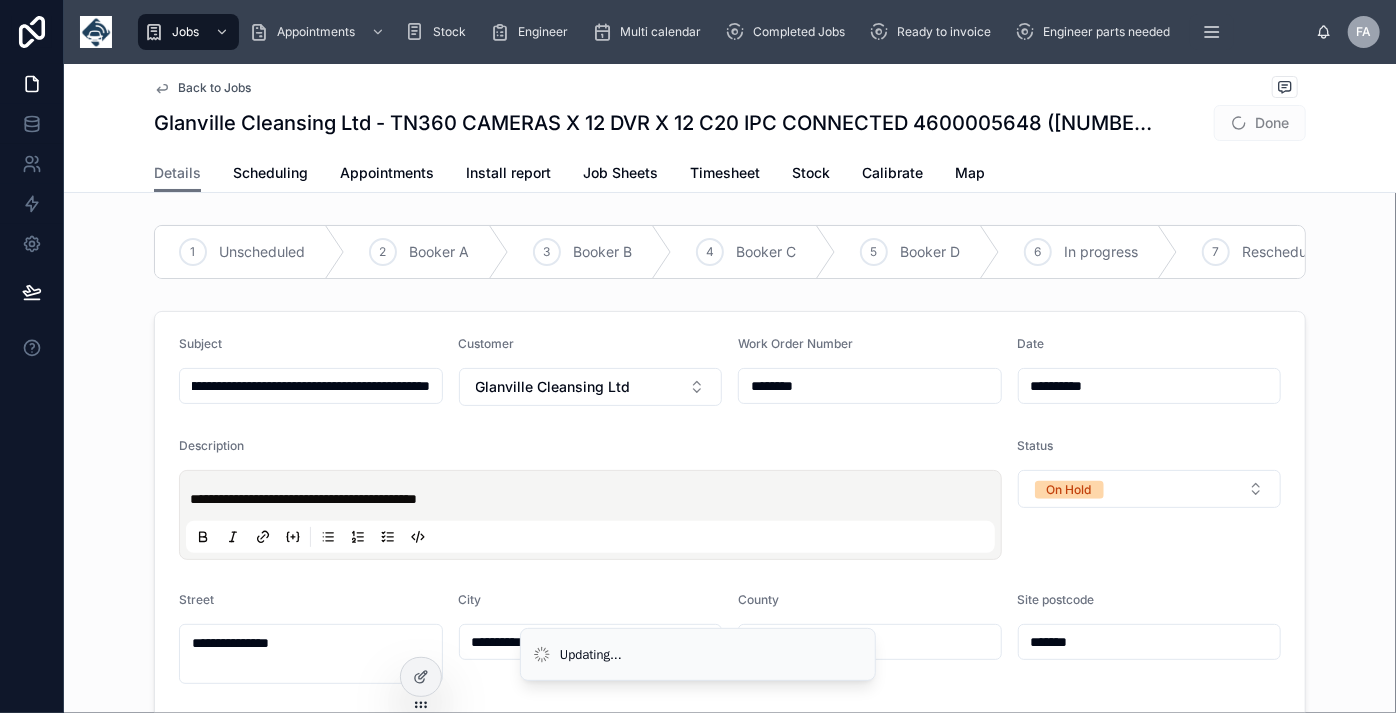 type on "**********" 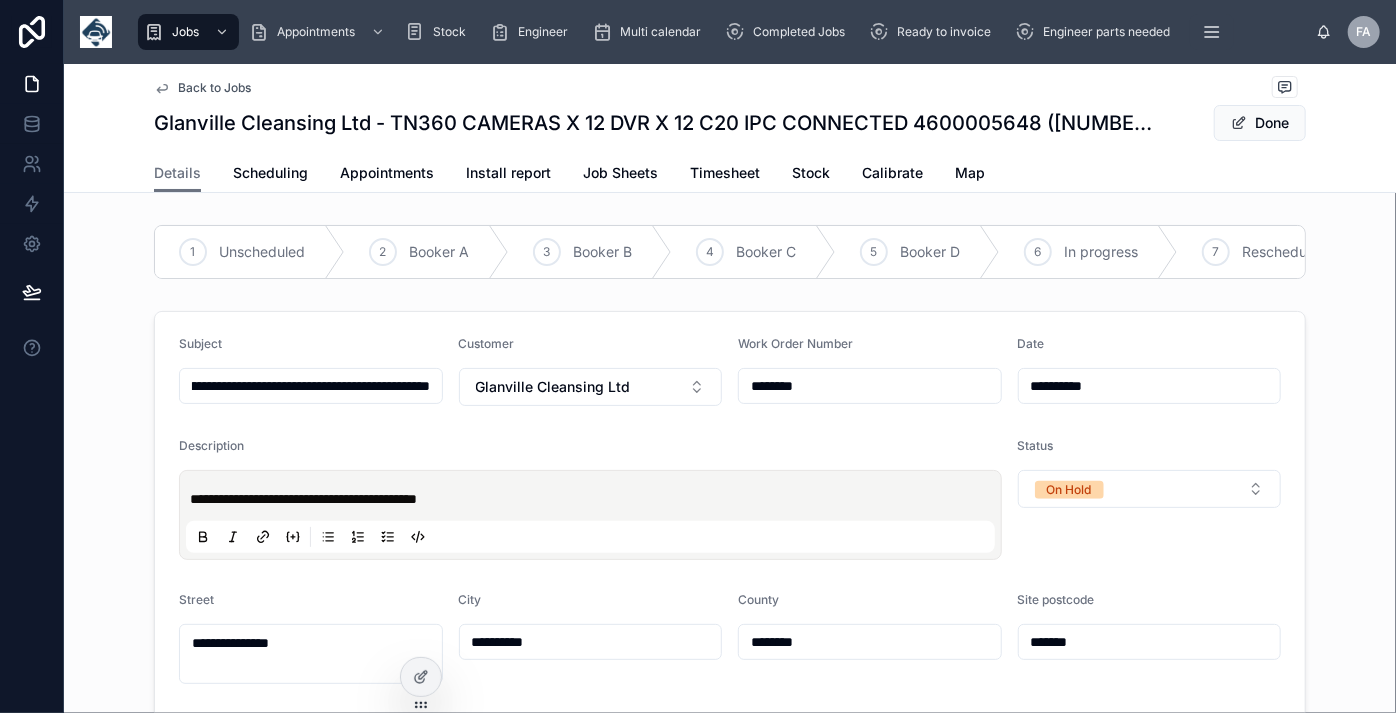 type on "**********" 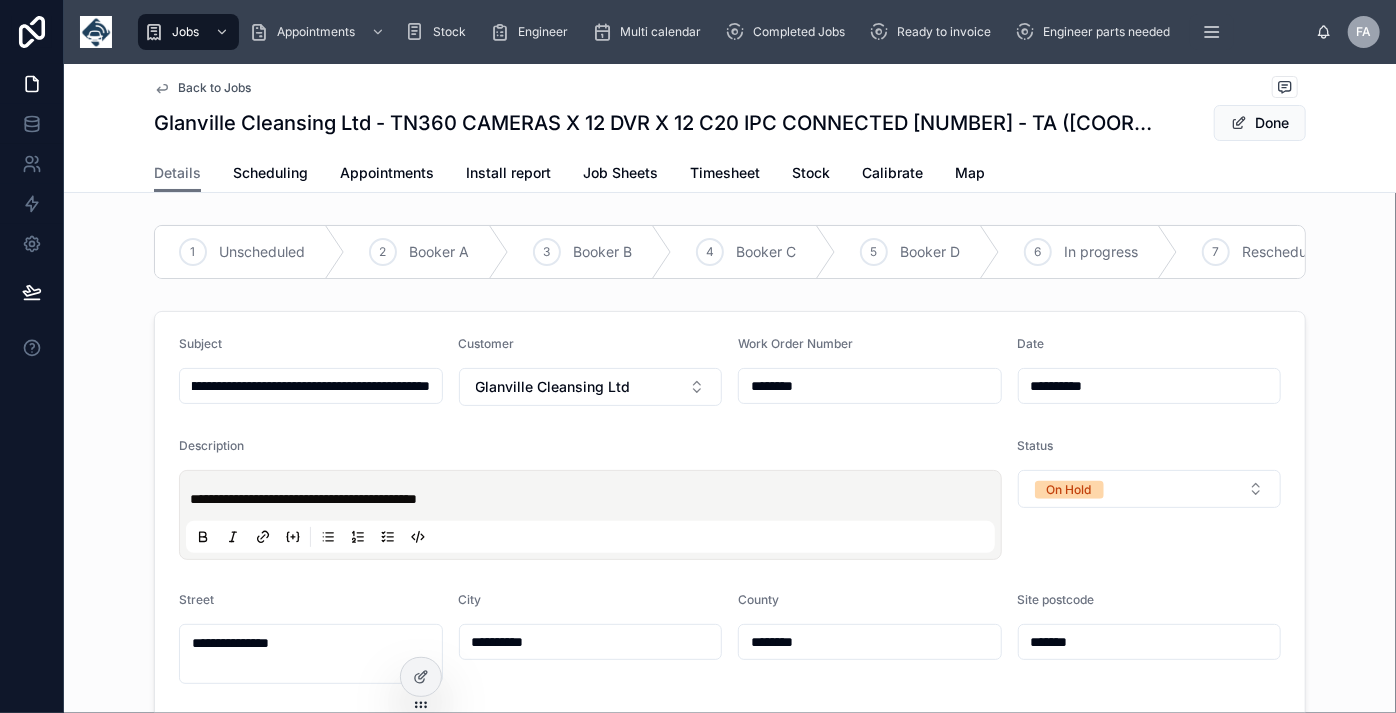 type on "**********" 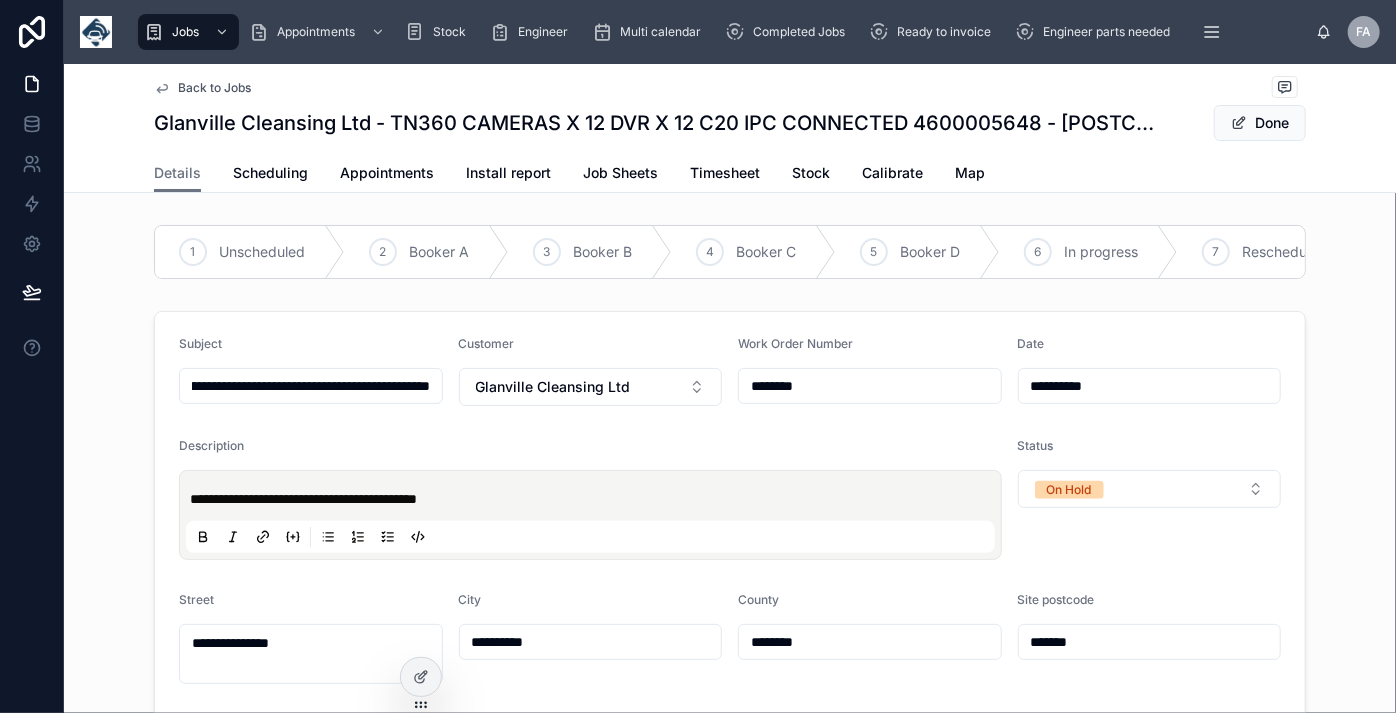scroll, scrollTop: 0, scrollLeft: 0, axis: both 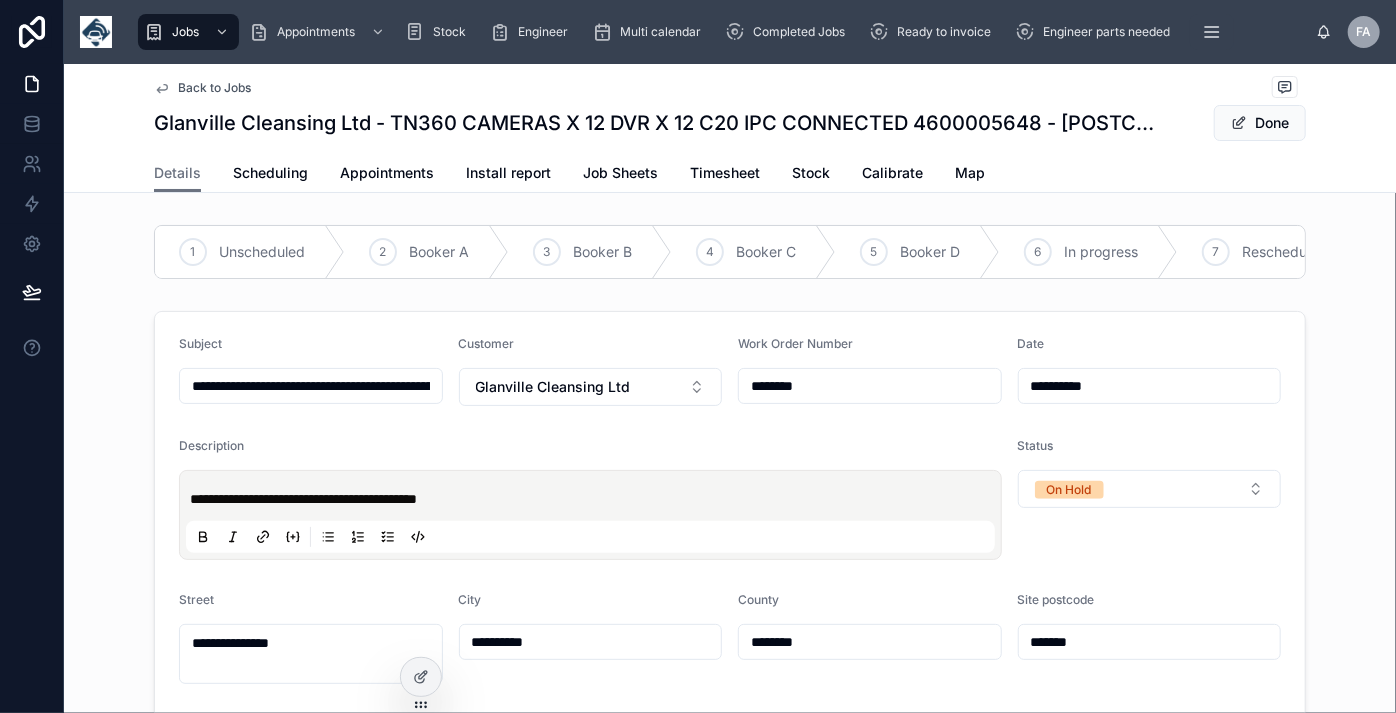 type on "**********" 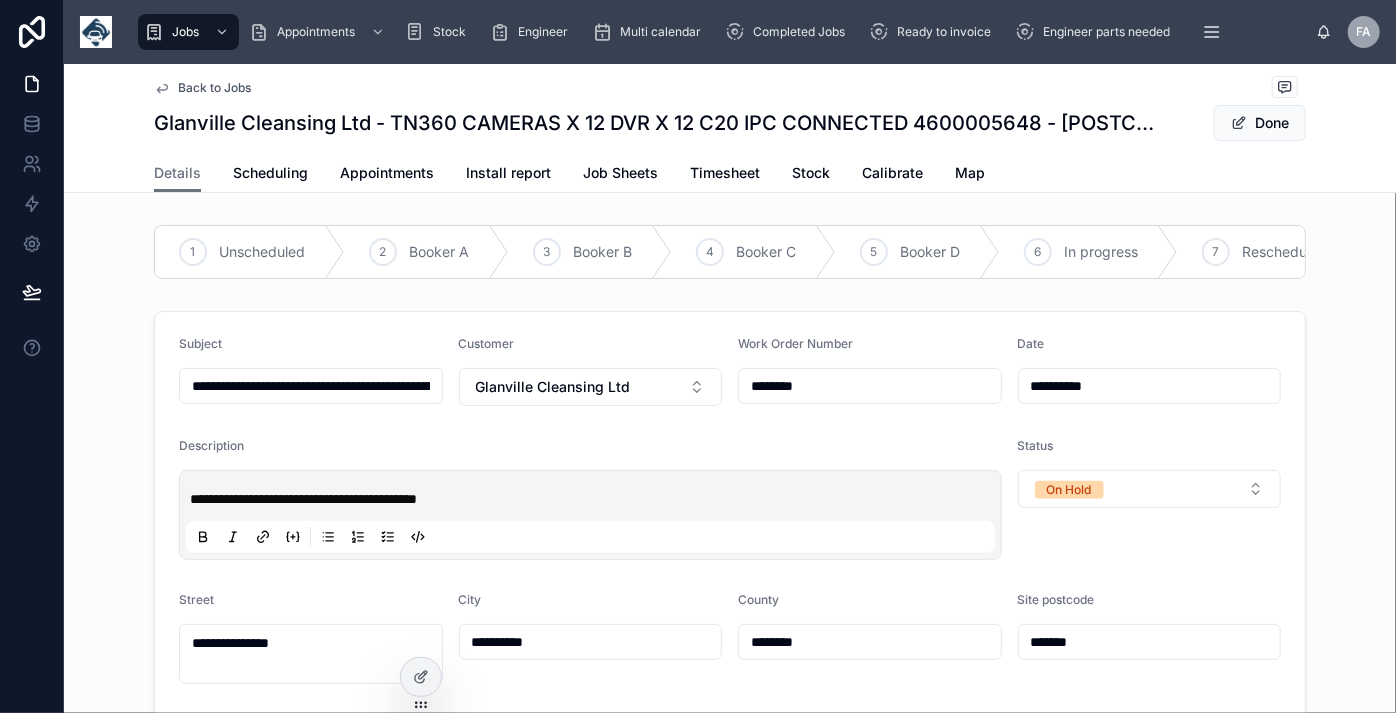 type on "**********" 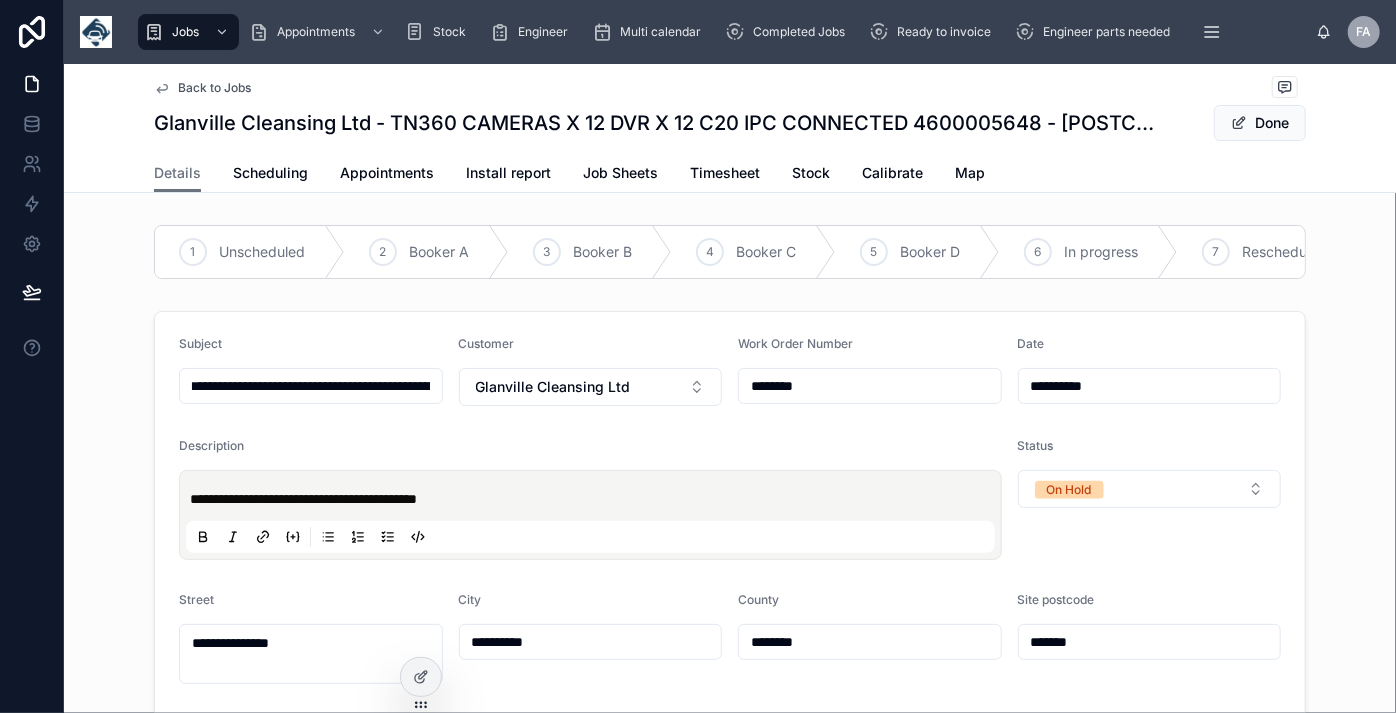 type on "**********" 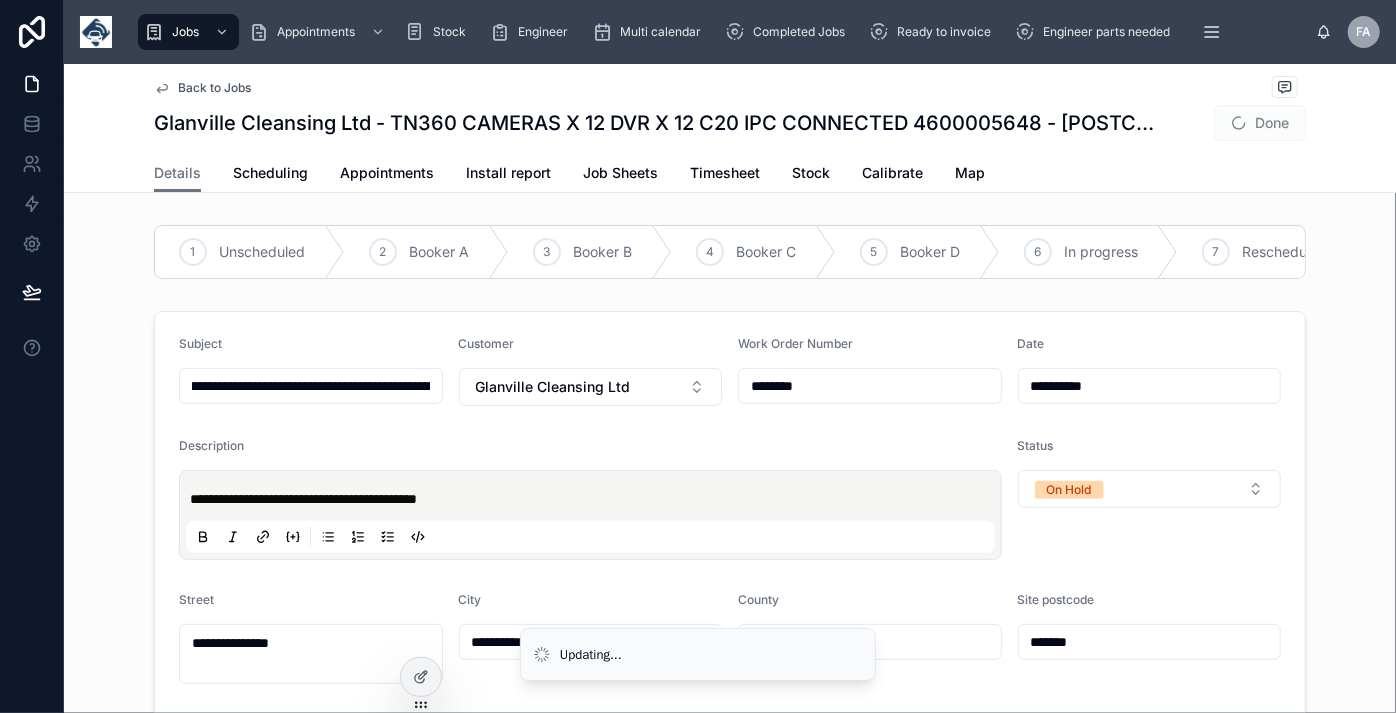 type on "**********" 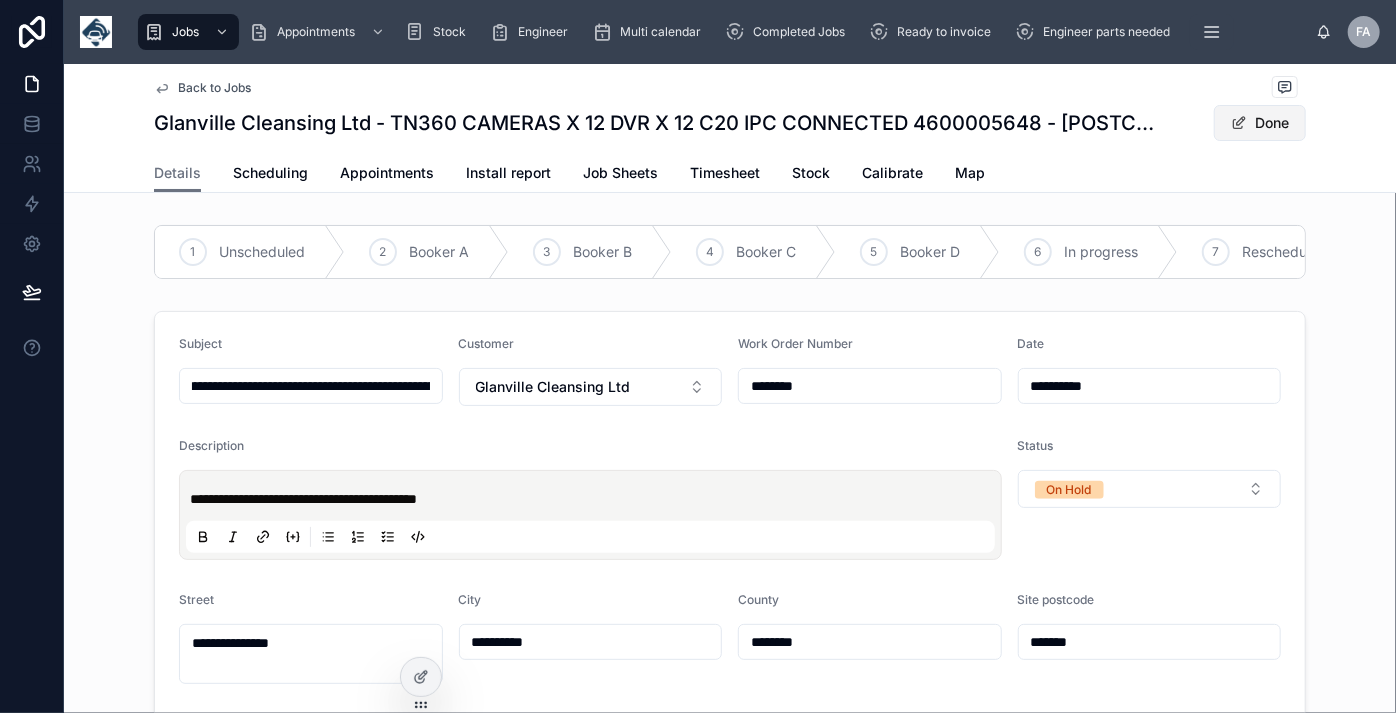 type on "**********" 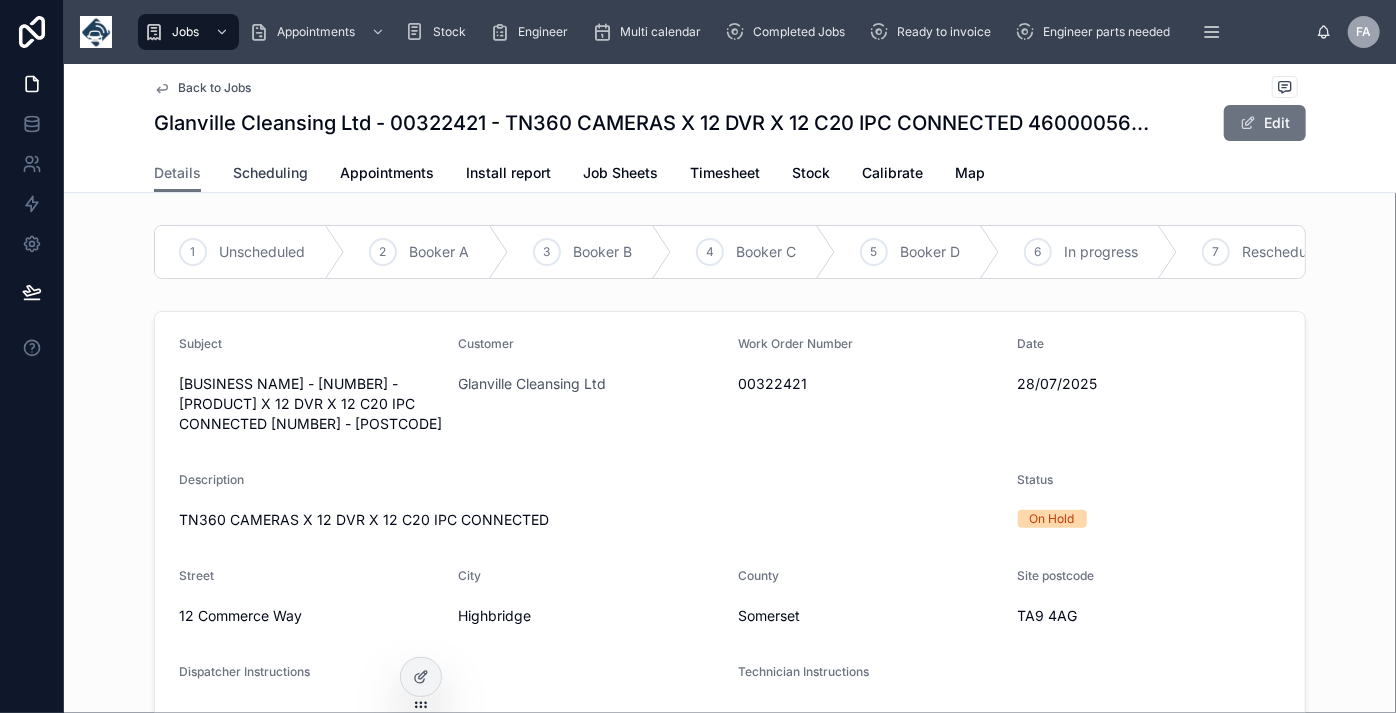 click on "Scheduling" at bounding box center [270, 173] 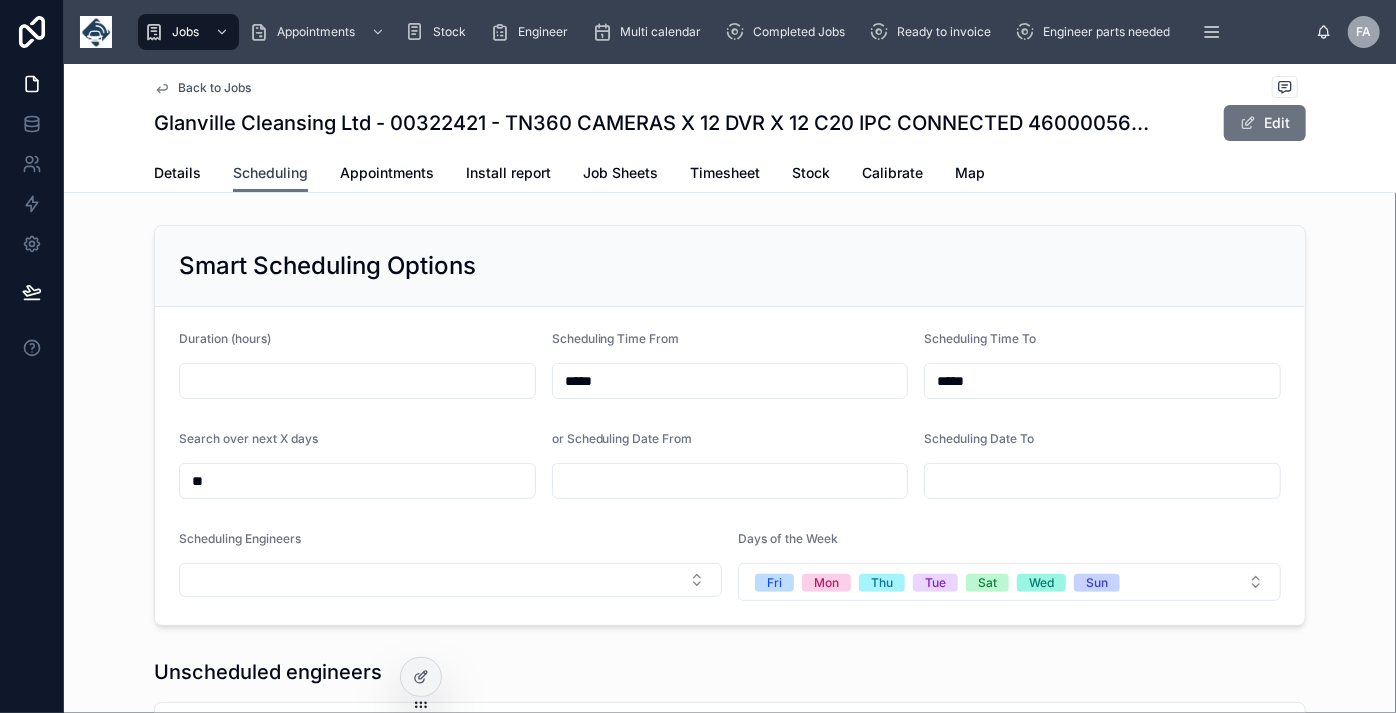 scroll, scrollTop: 0, scrollLeft: 1501, axis: horizontal 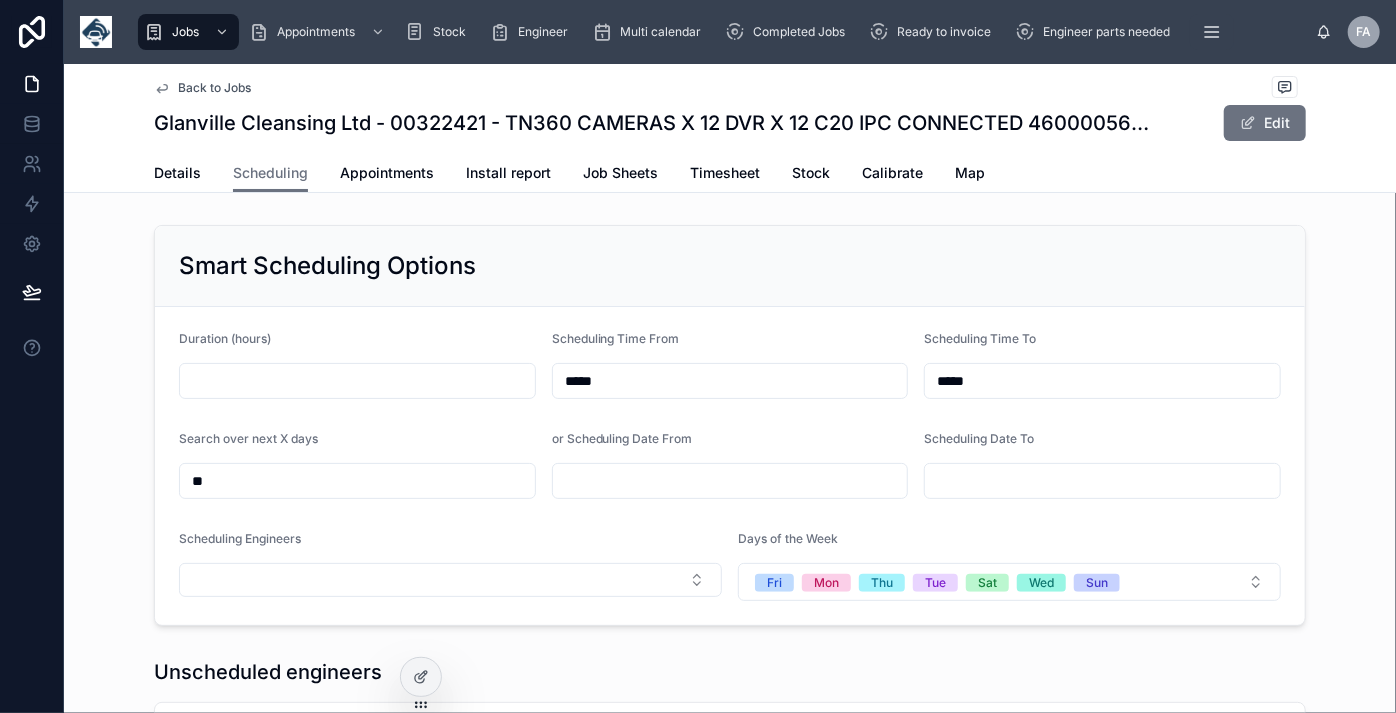 click at bounding box center [357, 381] 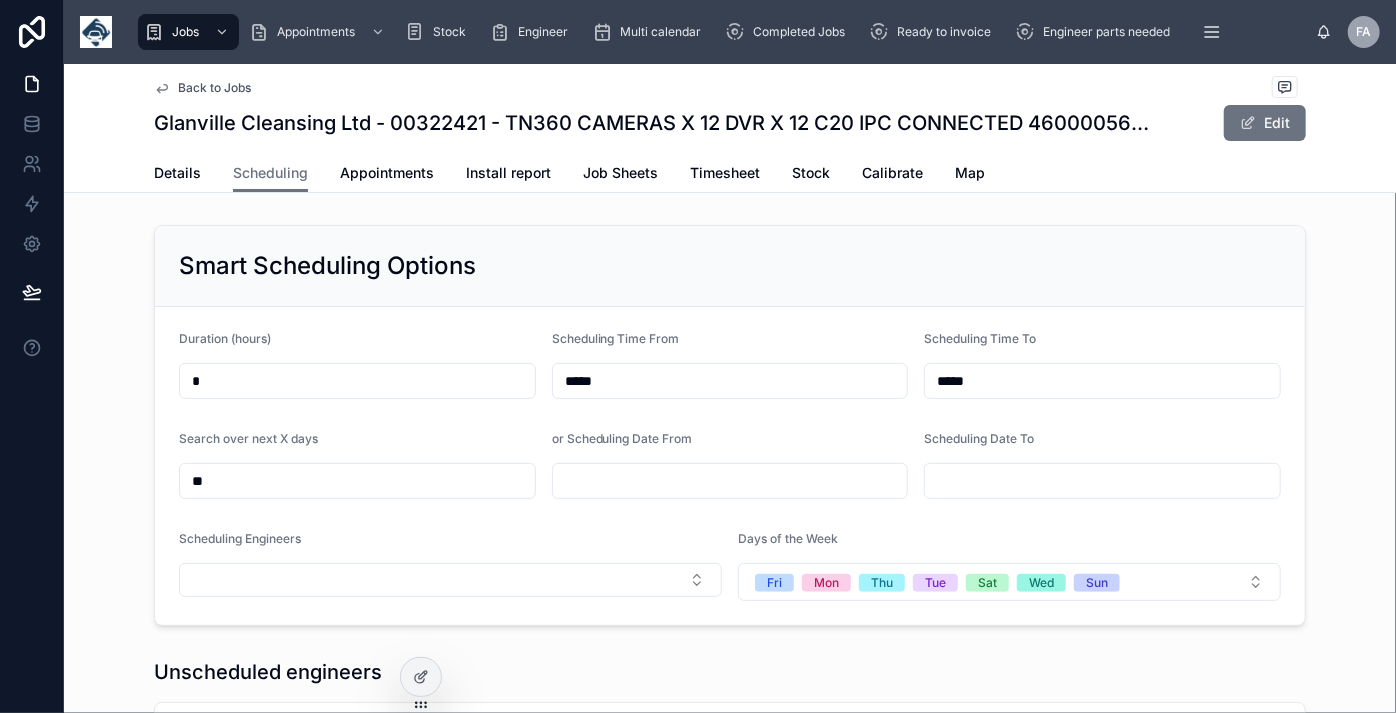 type on "*" 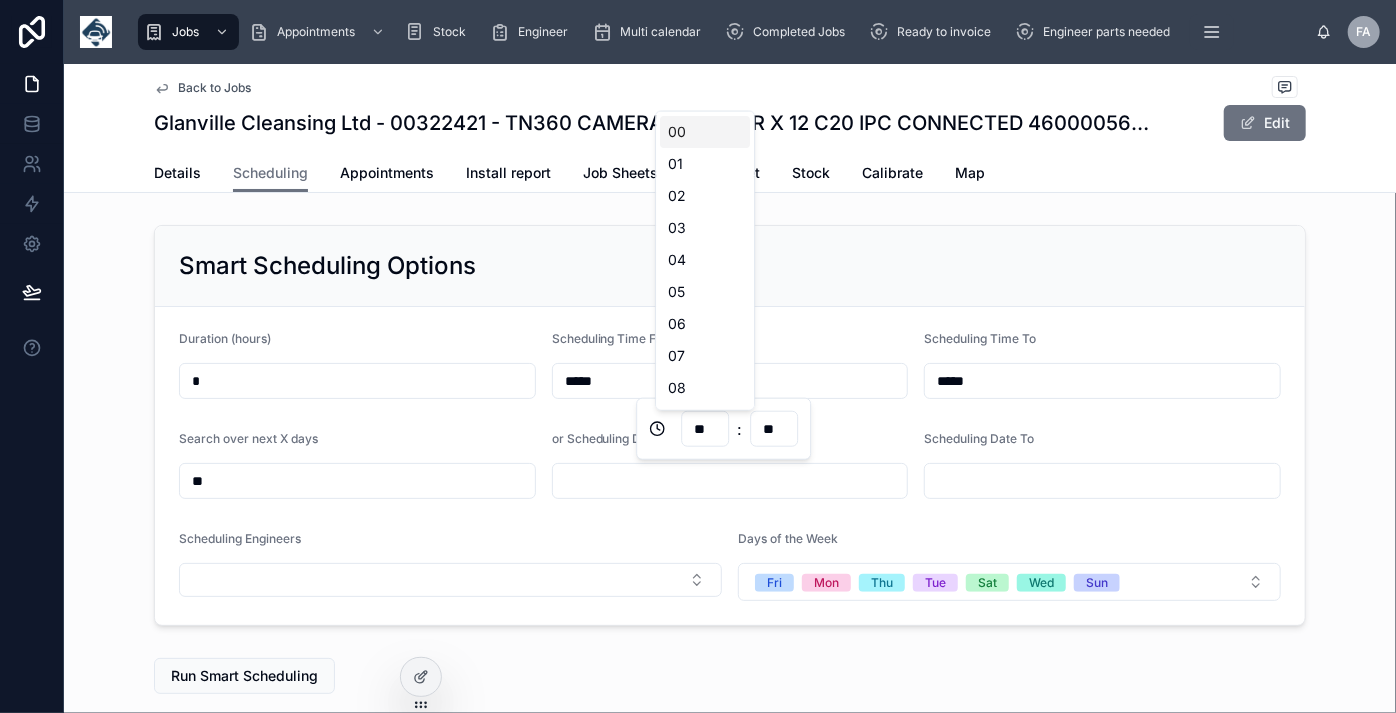 drag, startPoint x: 717, startPoint y: 434, endPoint x: 655, endPoint y: 416, distance: 64.56005 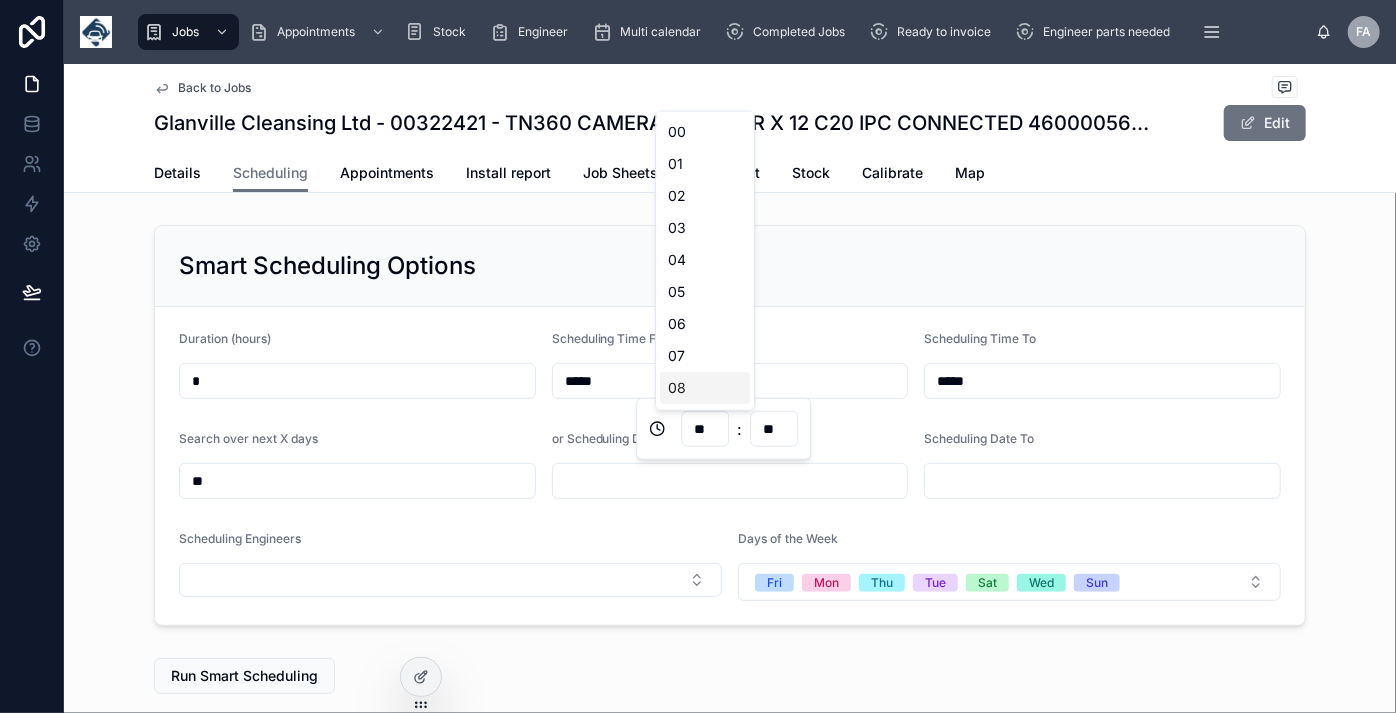 type on "*****" 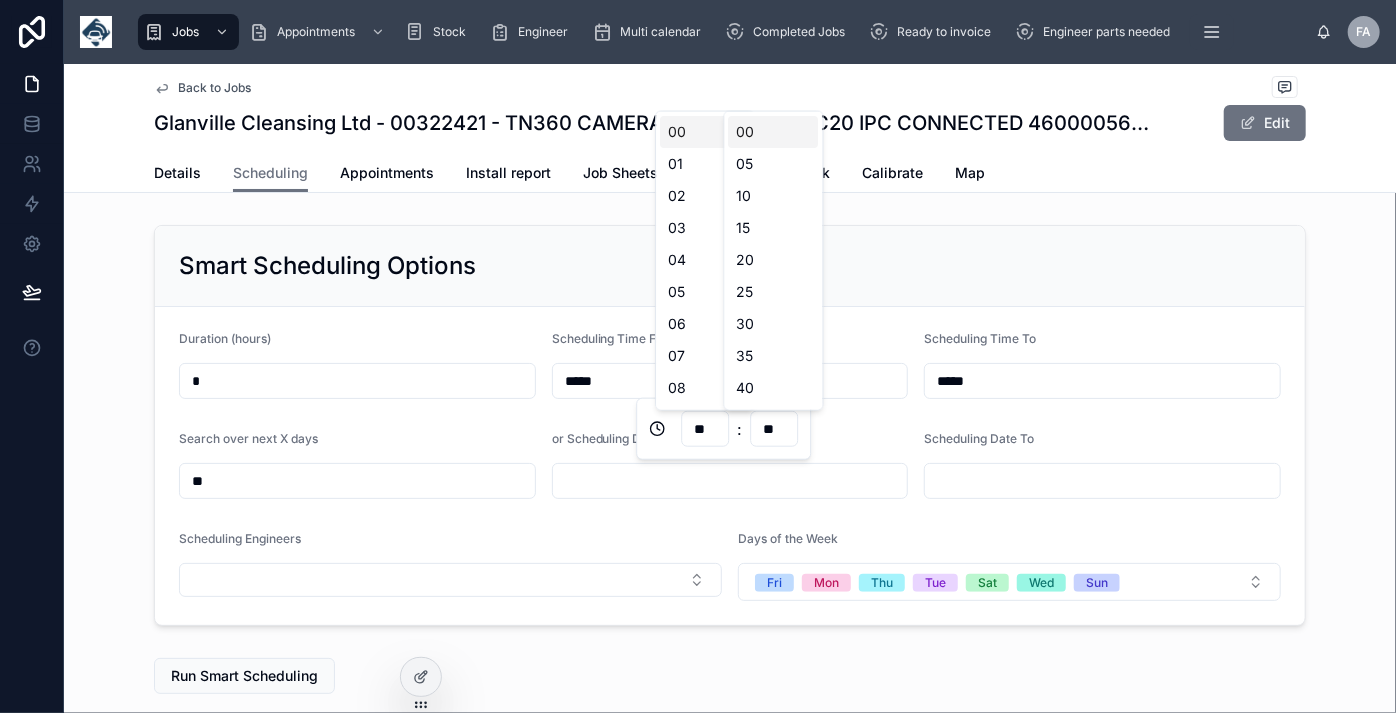 type on "*****" 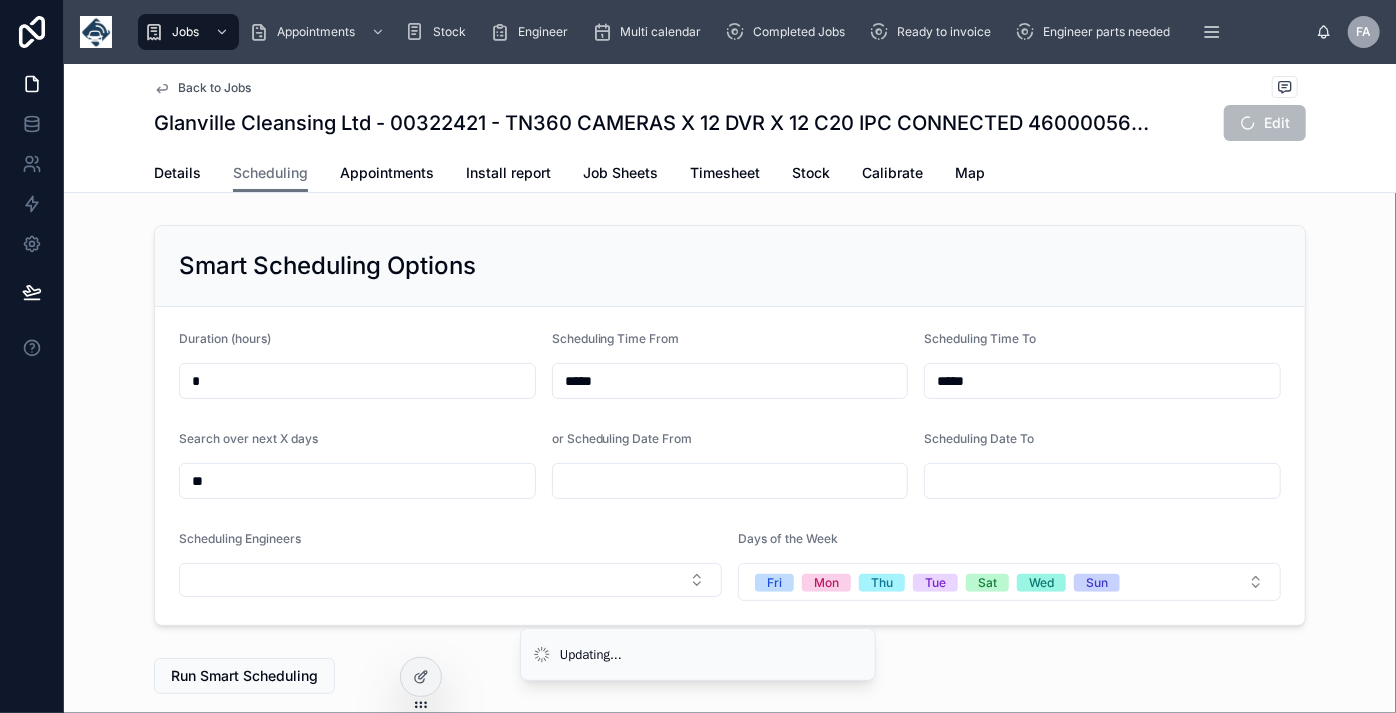drag, startPoint x: 1015, startPoint y: 373, endPoint x: 862, endPoint y: 378, distance: 153.08168 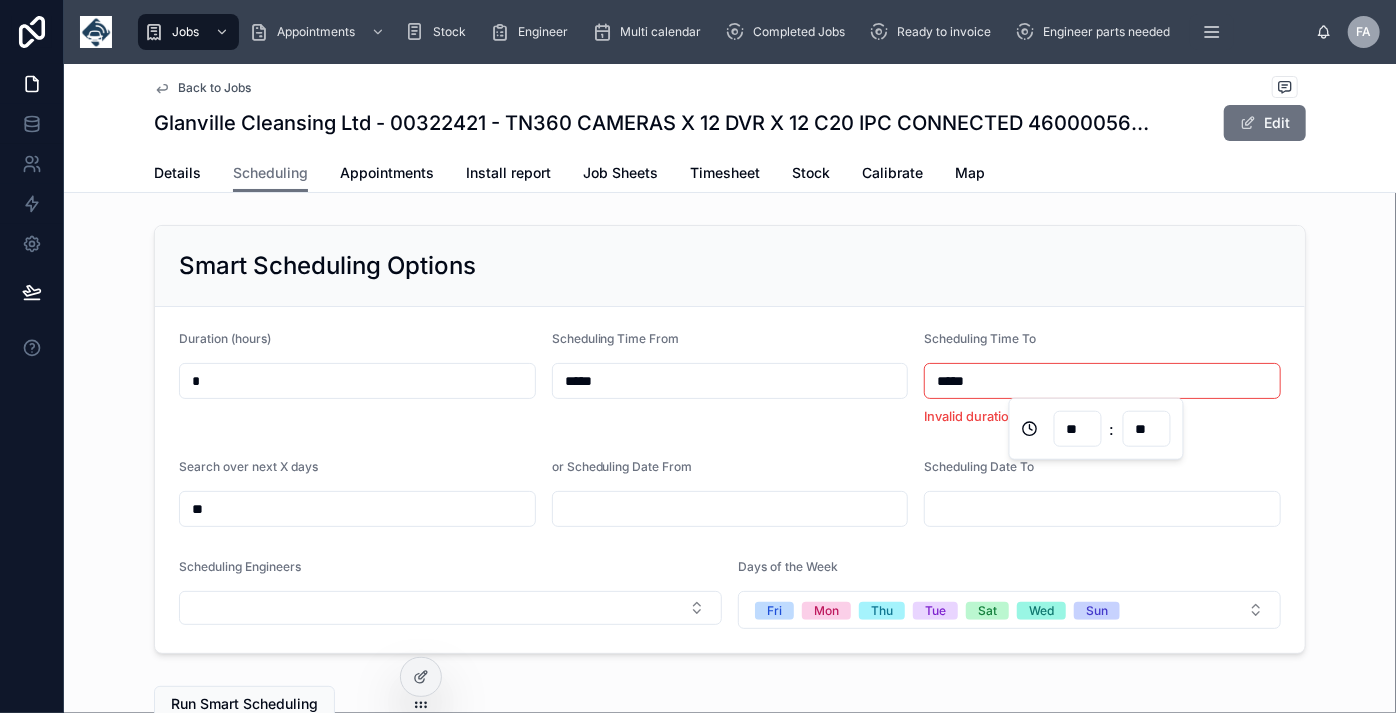 type on "*****" 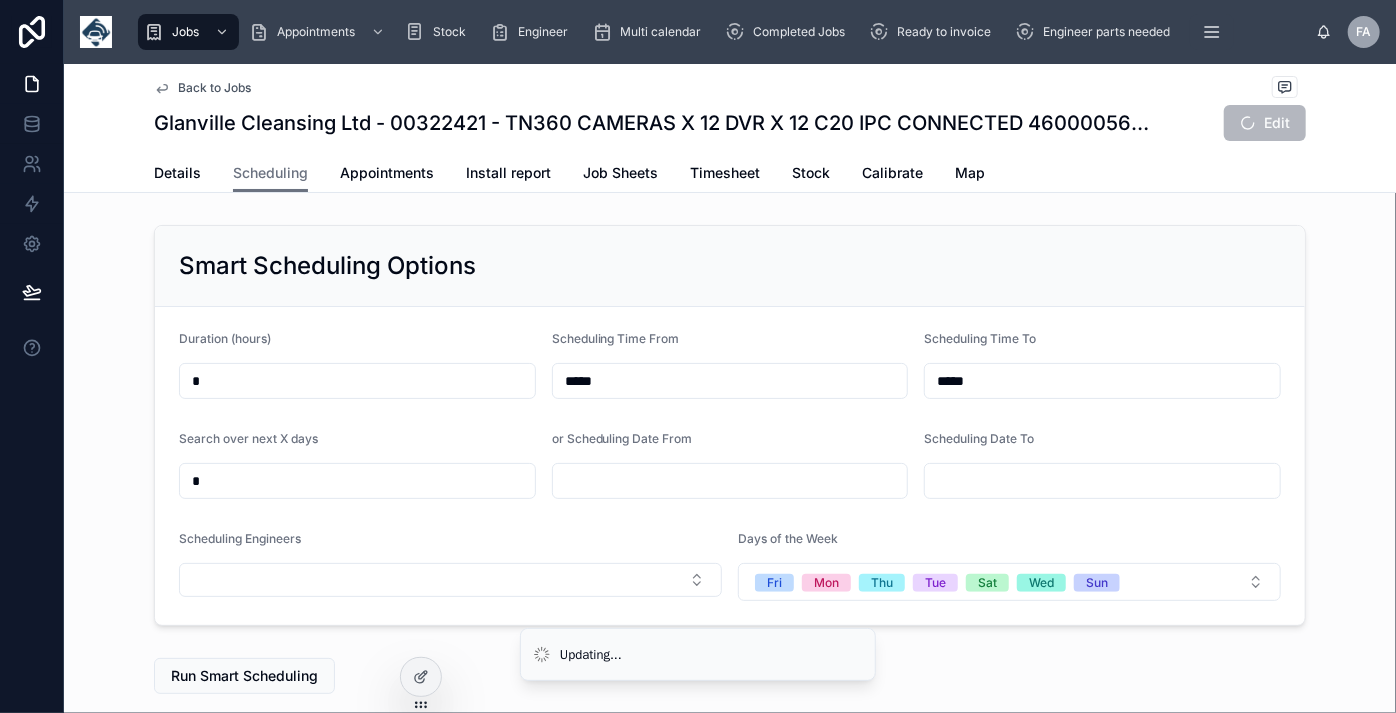 type on "*" 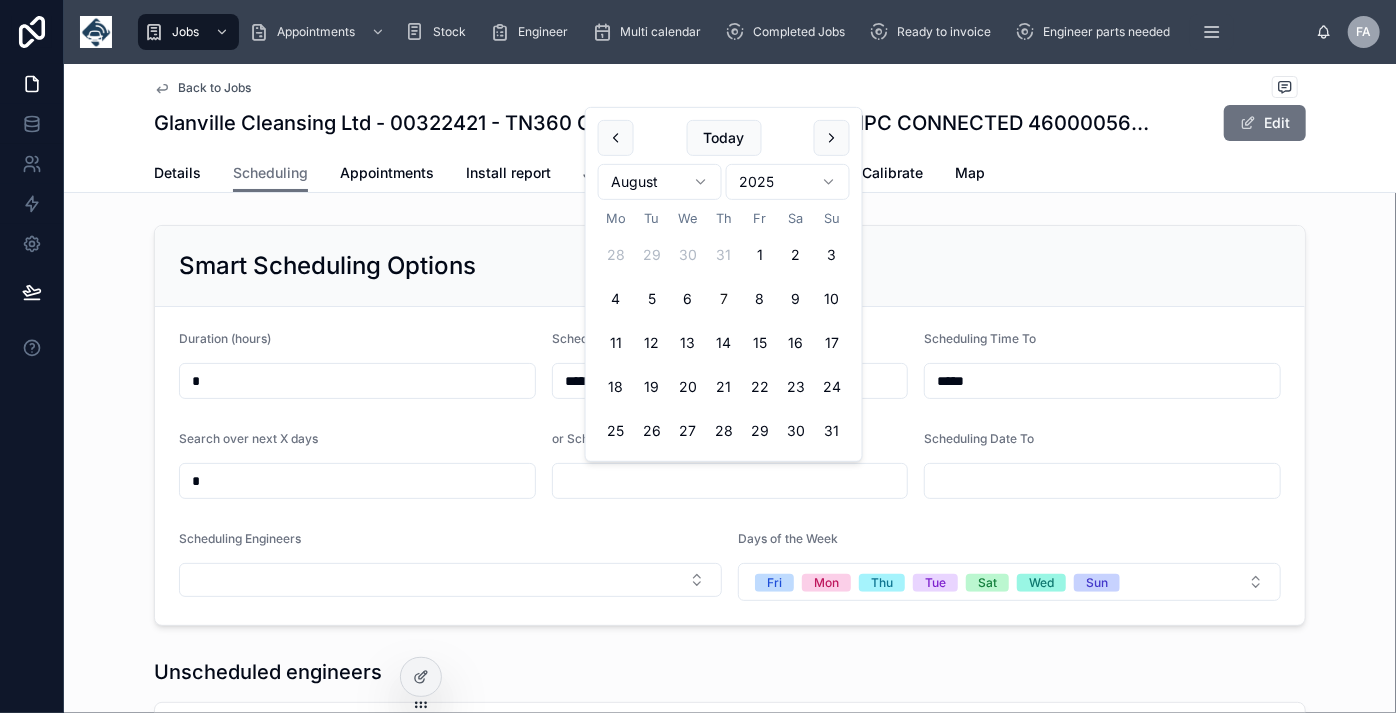 click on "16" at bounding box center [796, 343] 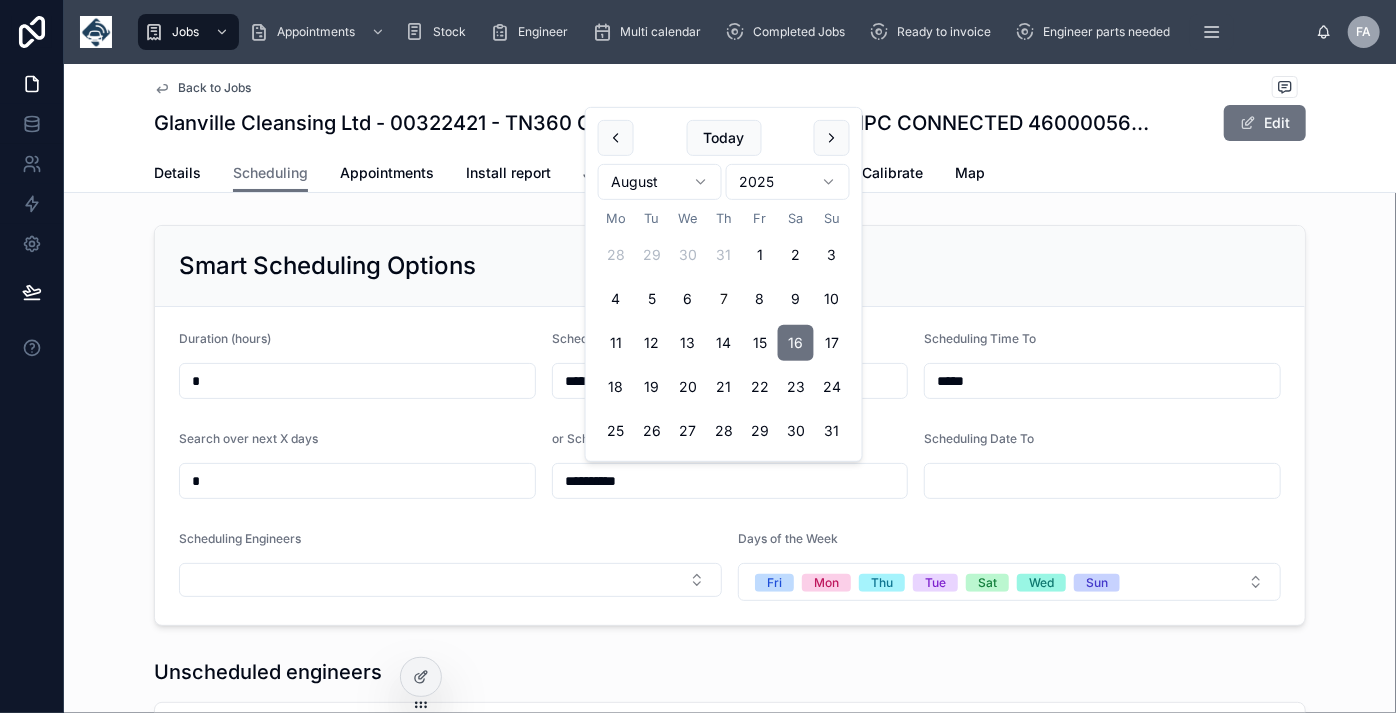 click on "16" at bounding box center [796, 343] 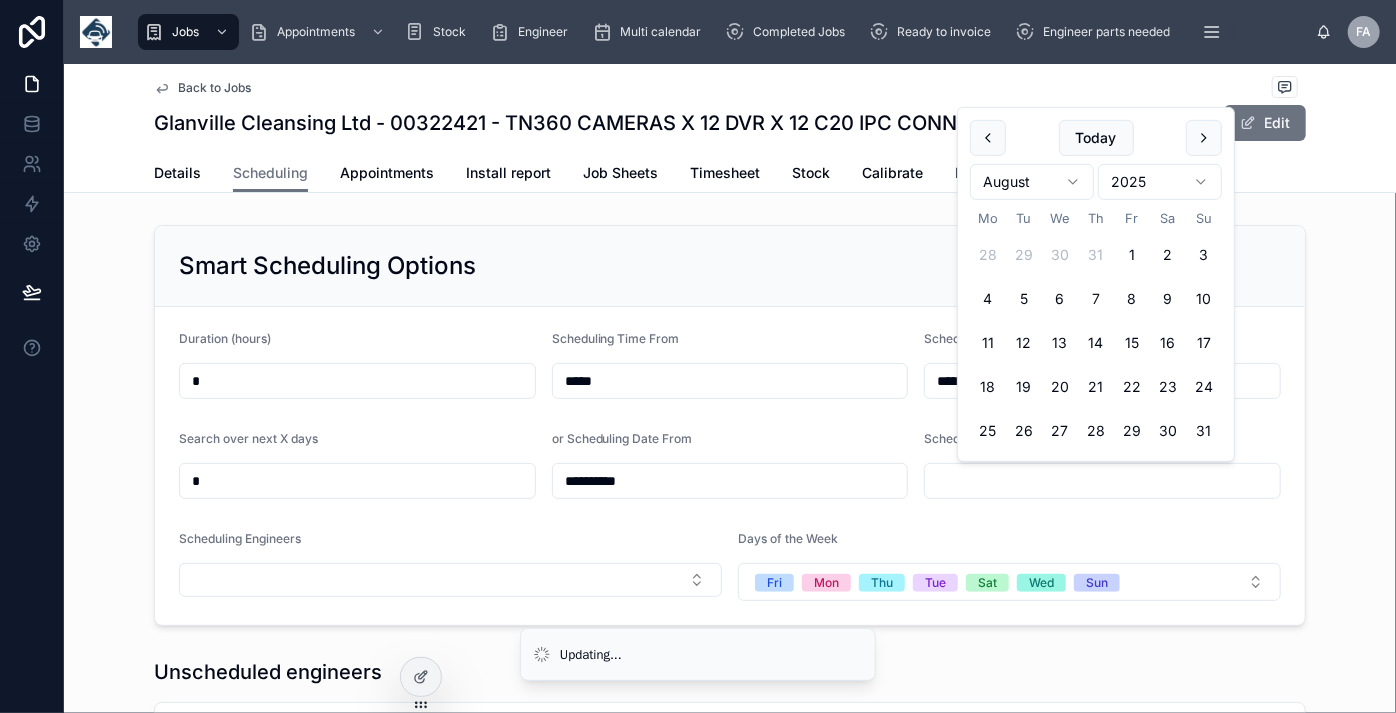 click on "16" at bounding box center (1168, 343) 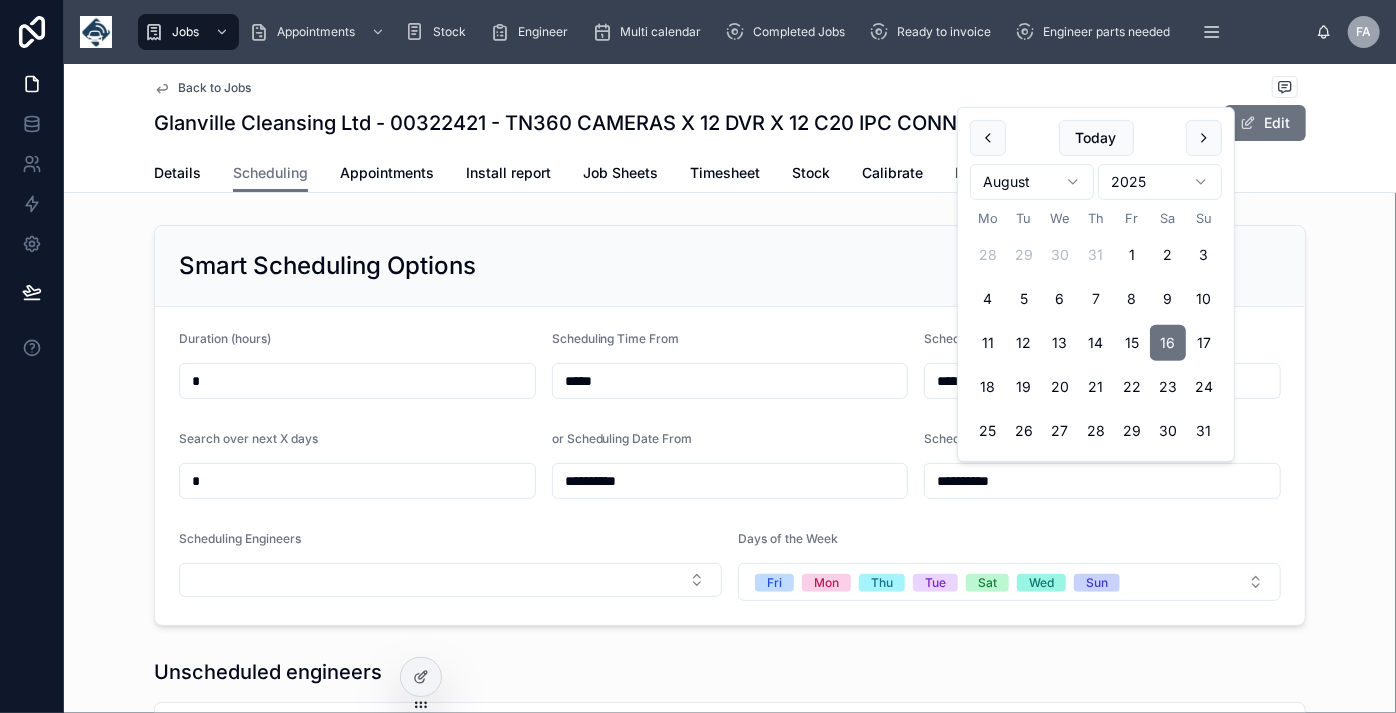 click on "16" at bounding box center [1168, 343] 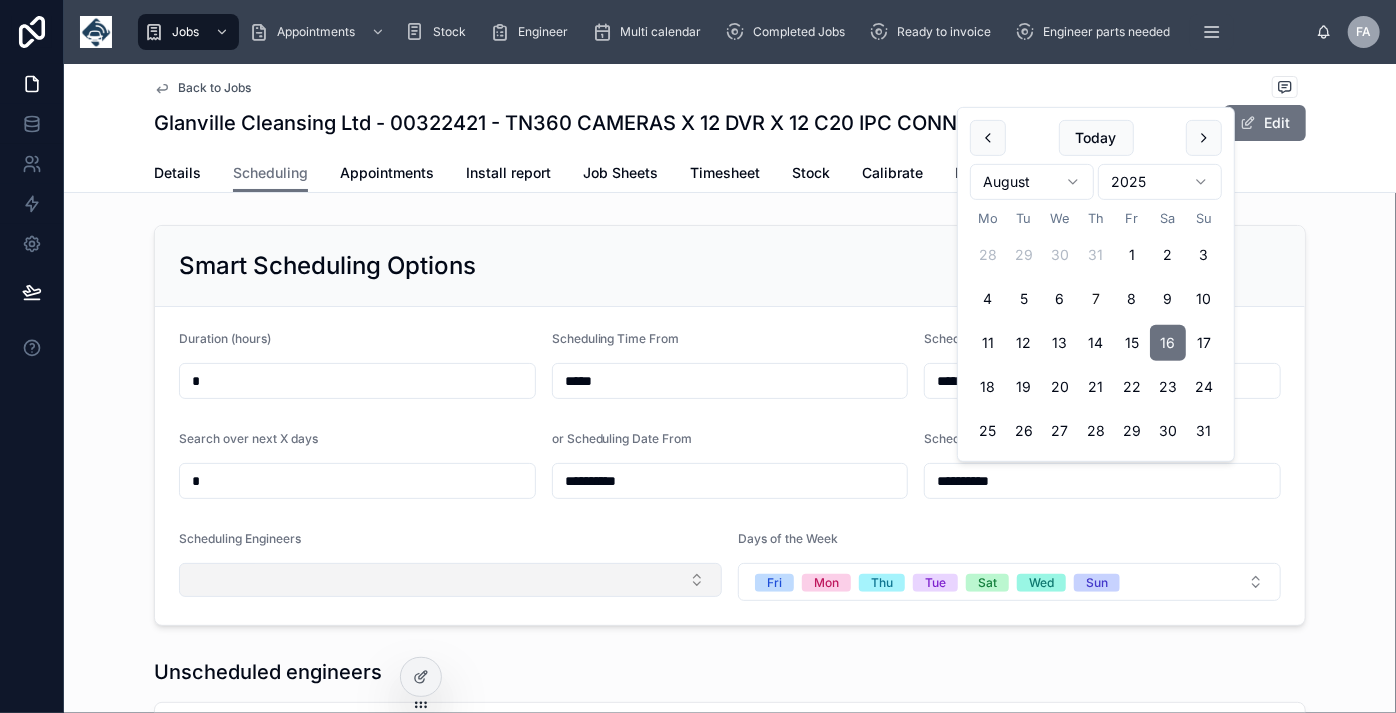 click at bounding box center (450, 580) 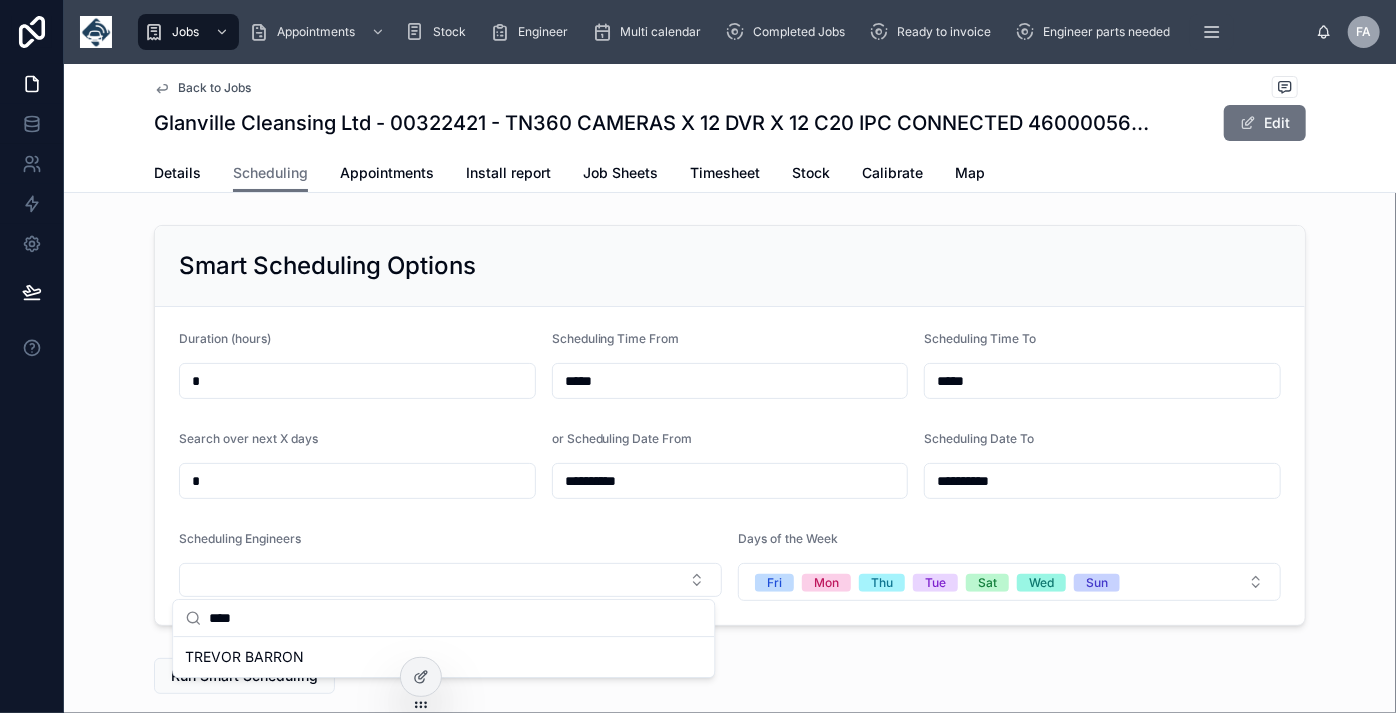 type on "****" 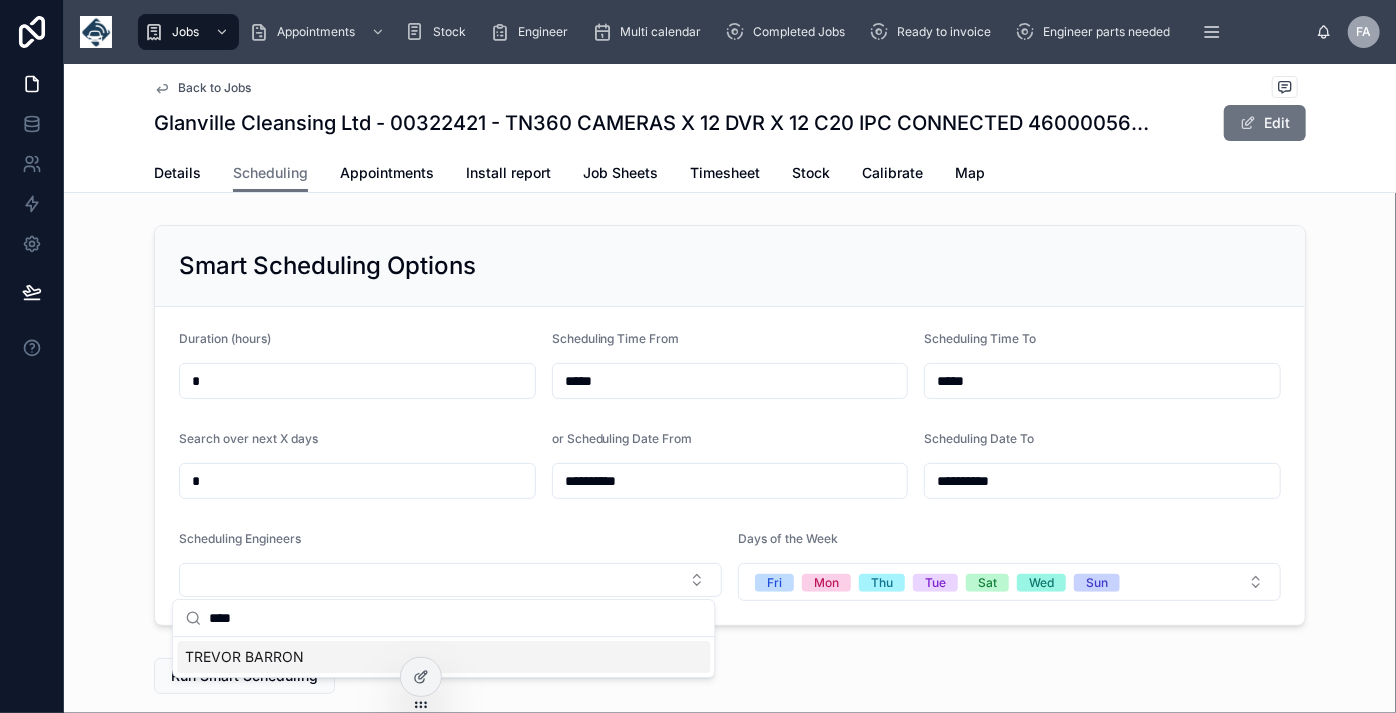drag, startPoint x: 348, startPoint y: 648, endPoint x: 302, endPoint y: 655, distance: 46.52956 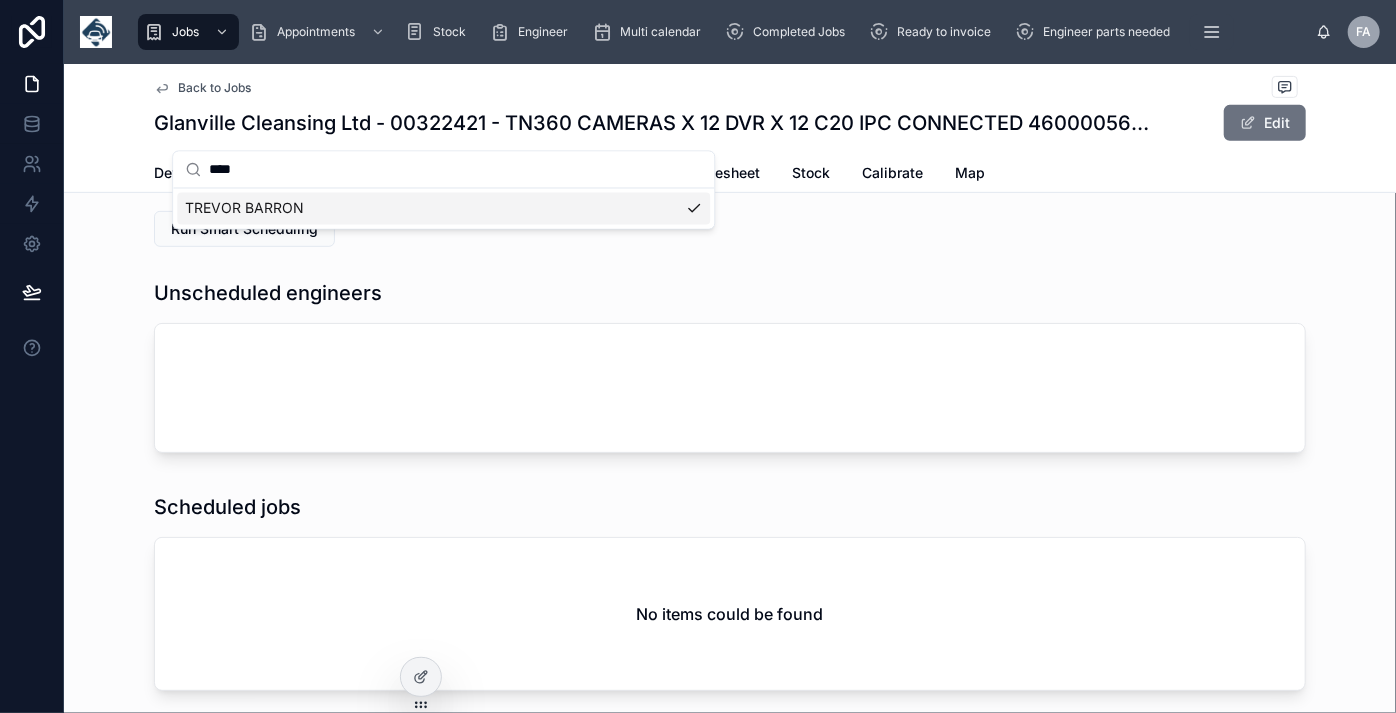 scroll, scrollTop: 454, scrollLeft: 0, axis: vertical 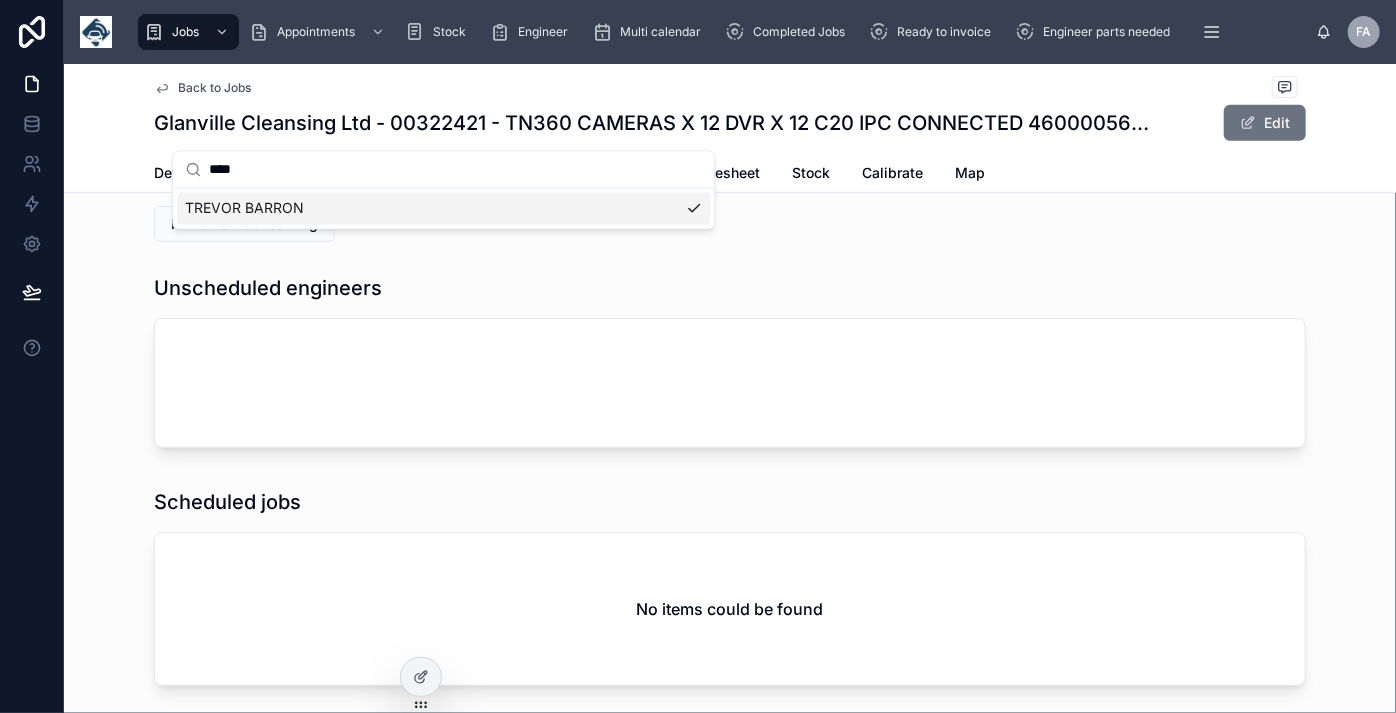 drag, startPoint x: 533, startPoint y: 258, endPoint x: 521, endPoint y: 263, distance: 13 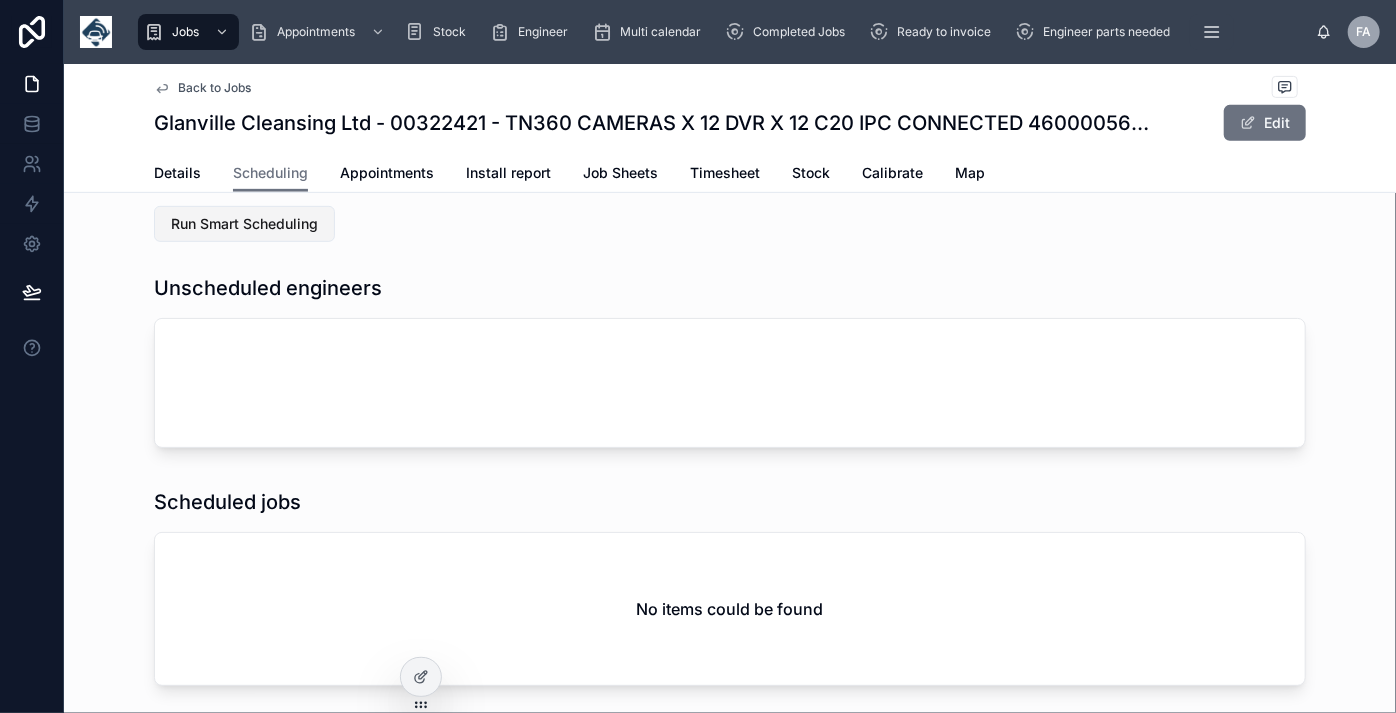 click on "Run Smart Scheduling" at bounding box center [244, 224] 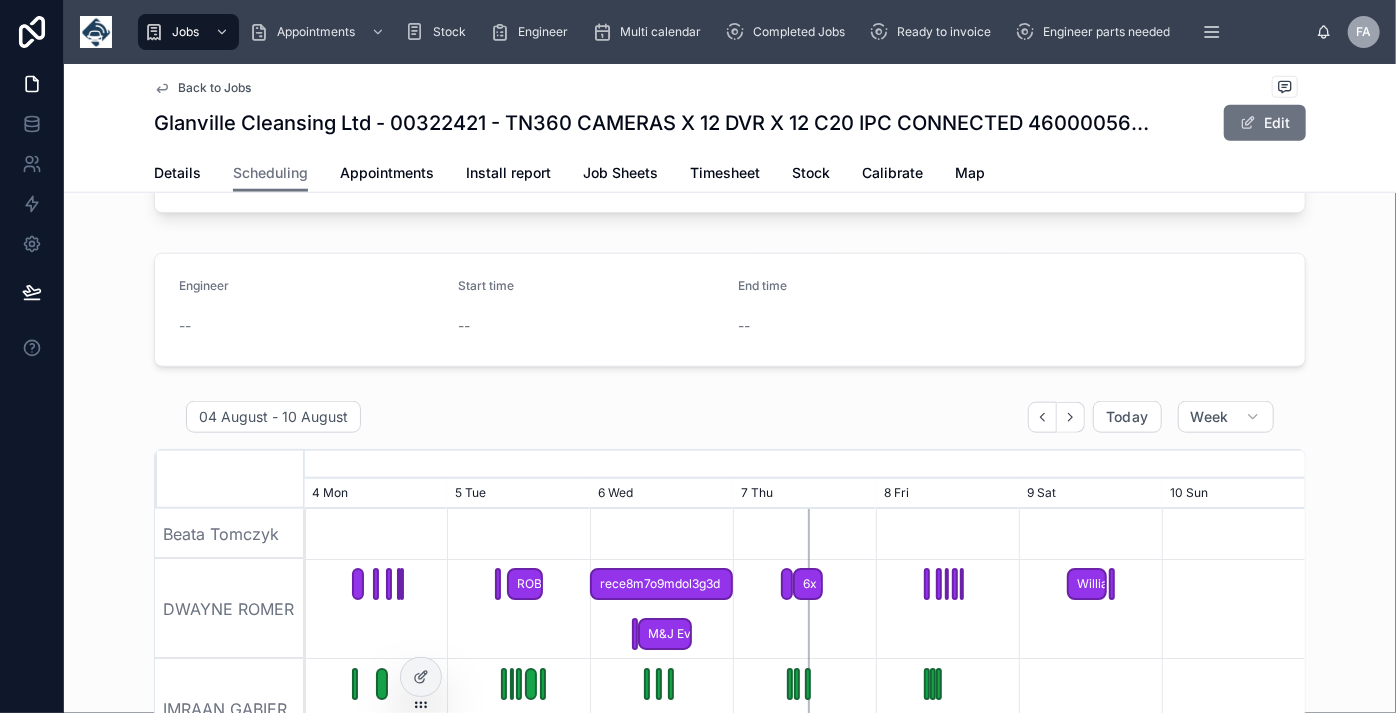scroll, scrollTop: 1208, scrollLeft: 0, axis: vertical 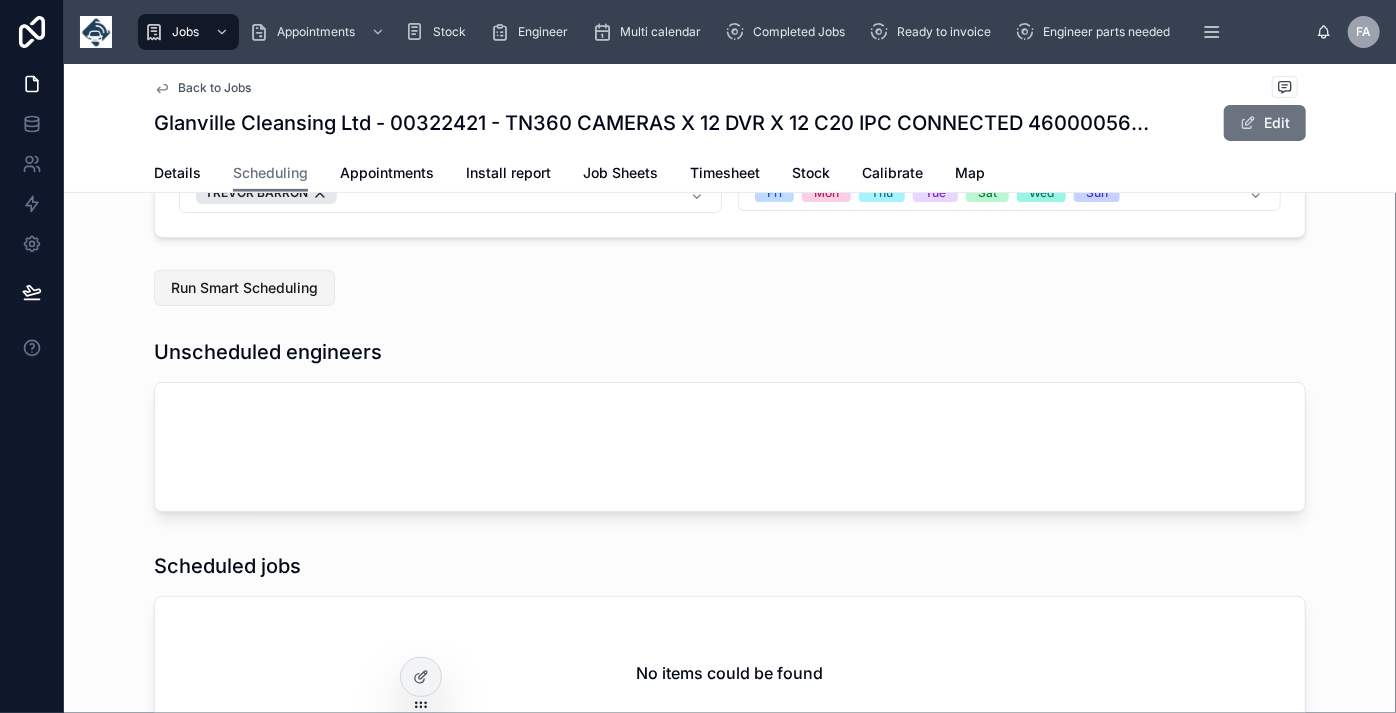 click on "Run Smart Scheduling" at bounding box center [244, 288] 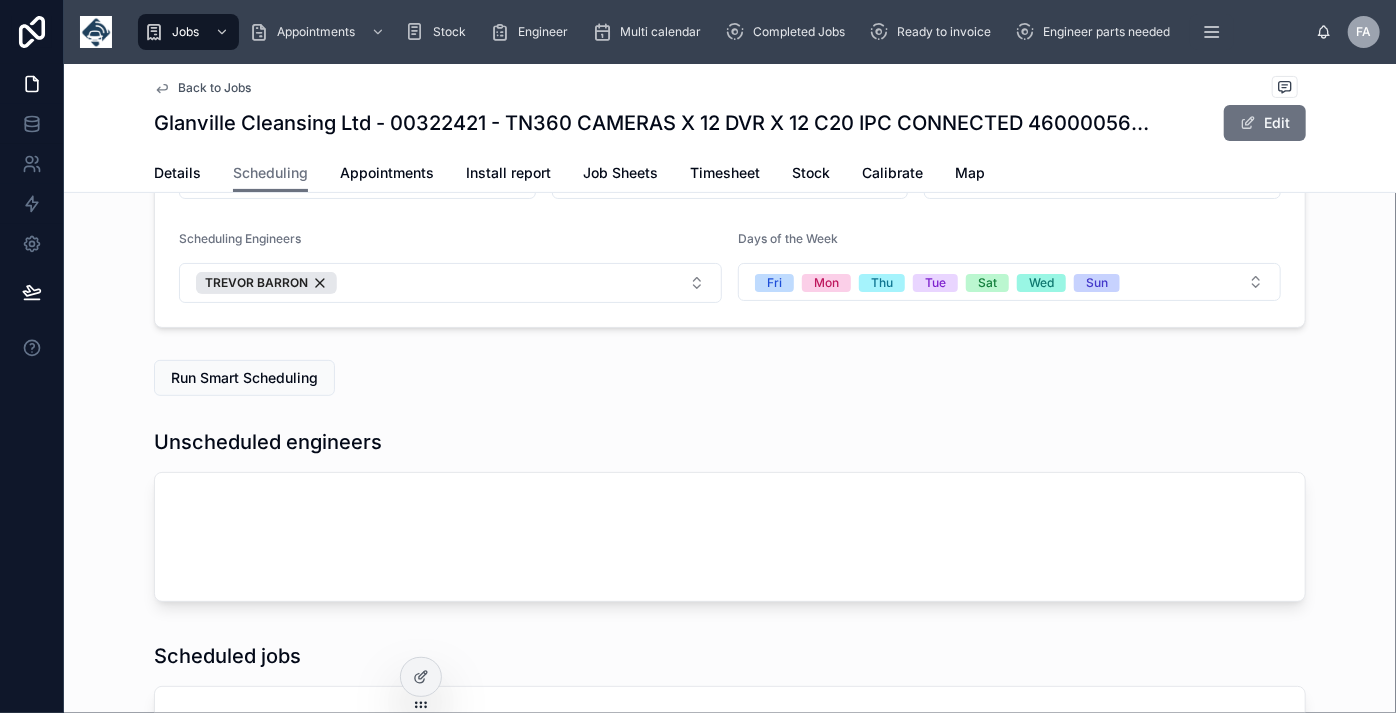 scroll, scrollTop: 299, scrollLeft: 0, axis: vertical 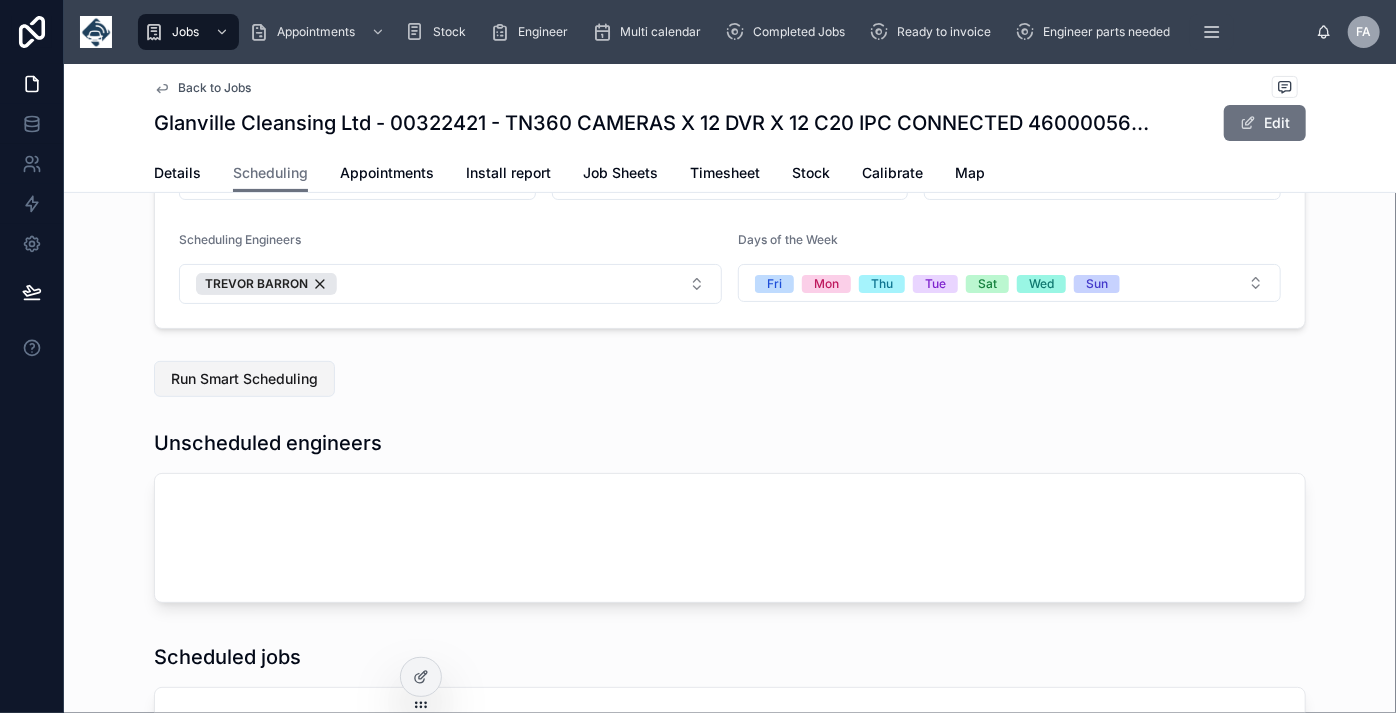 click on "Run Smart Scheduling" at bounding box center (244, 379) 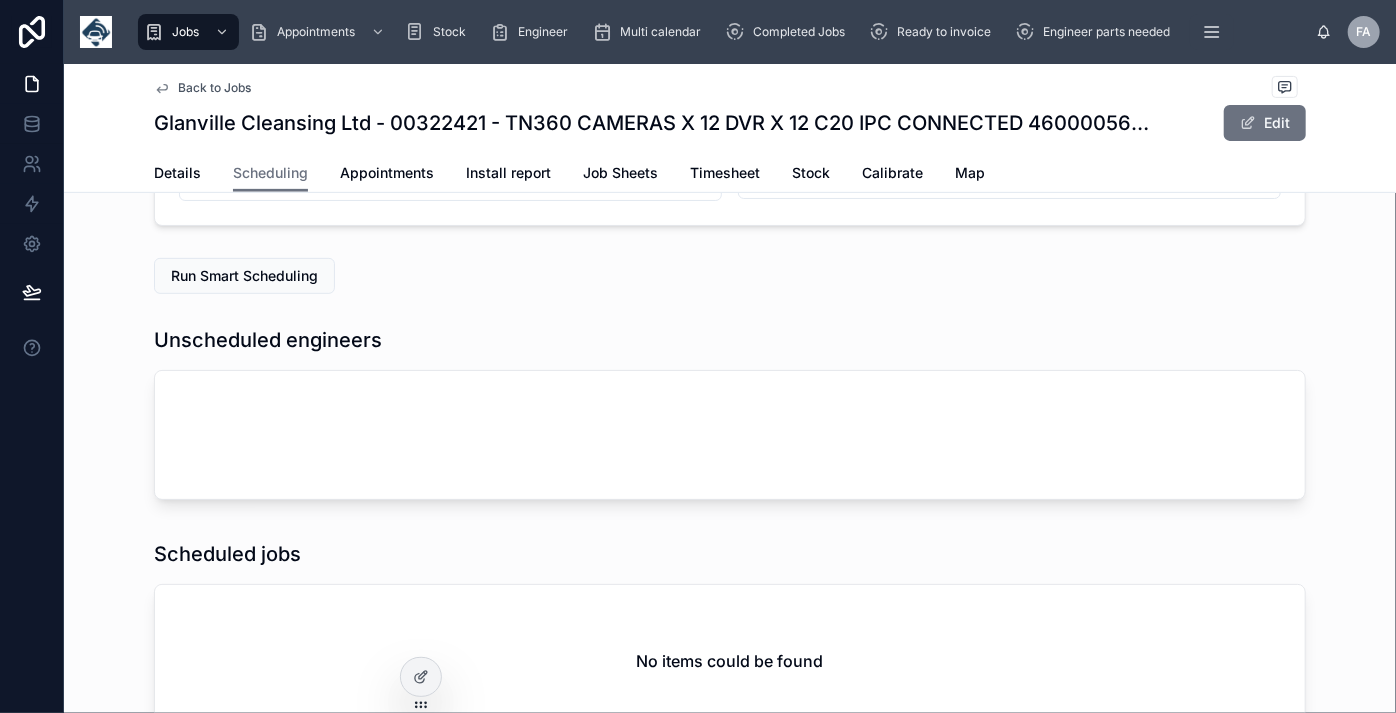 scroll, scrollTop: 454, scrollLeft: 0, axis: vertical 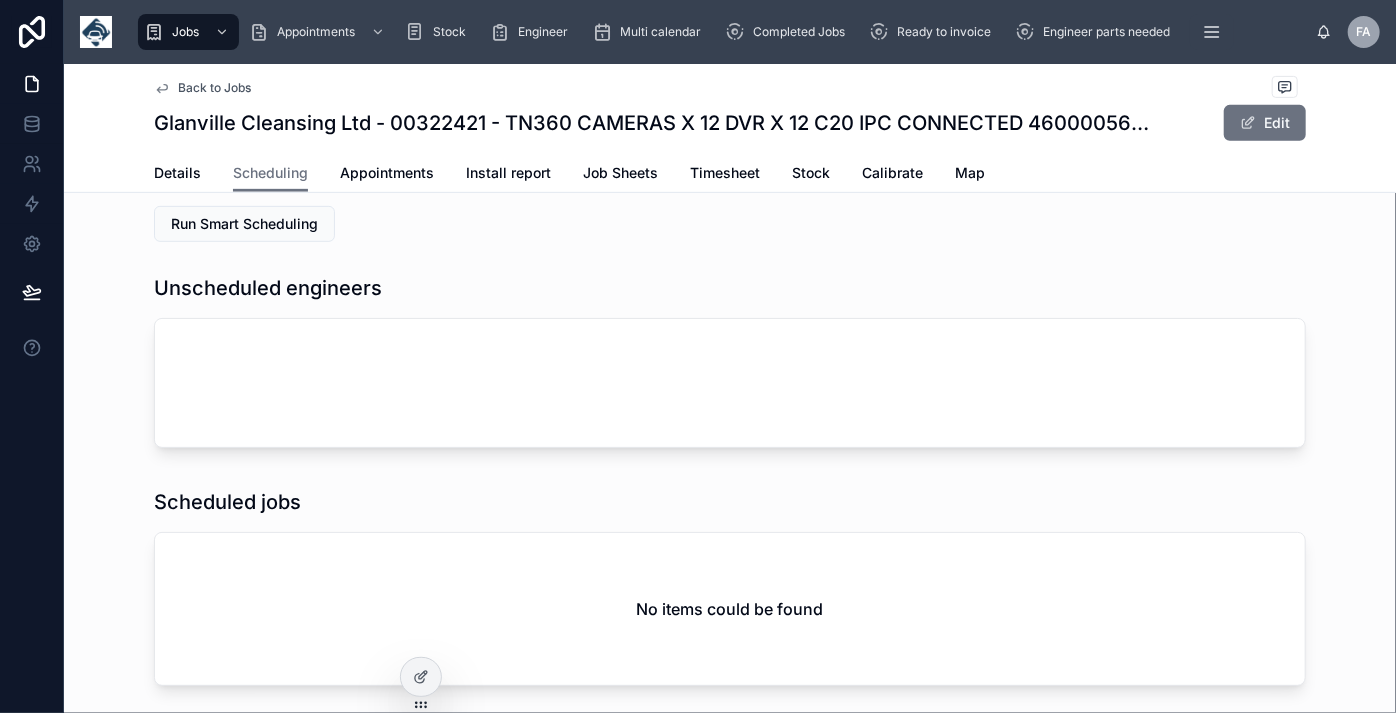 click at bounding box center [730, 383] 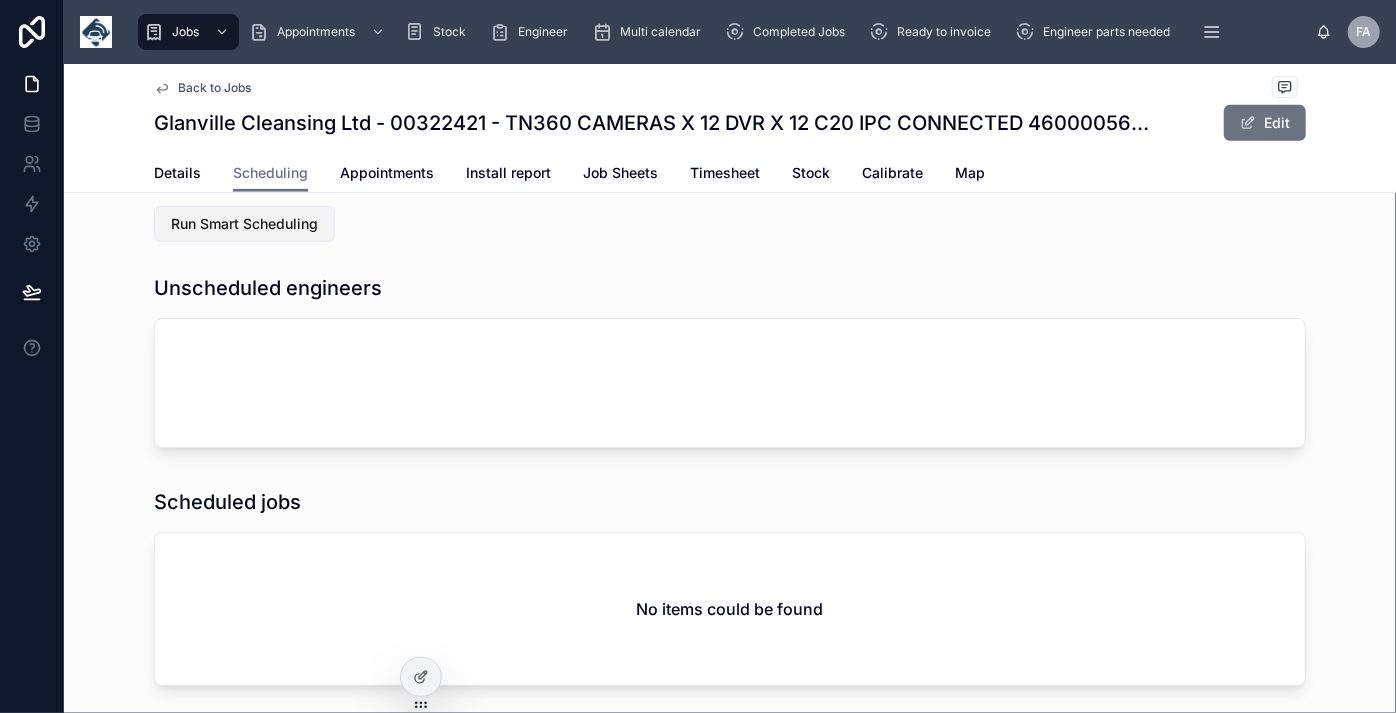 click on "Run Smart Scheduling" at bounding box center (244, 224) 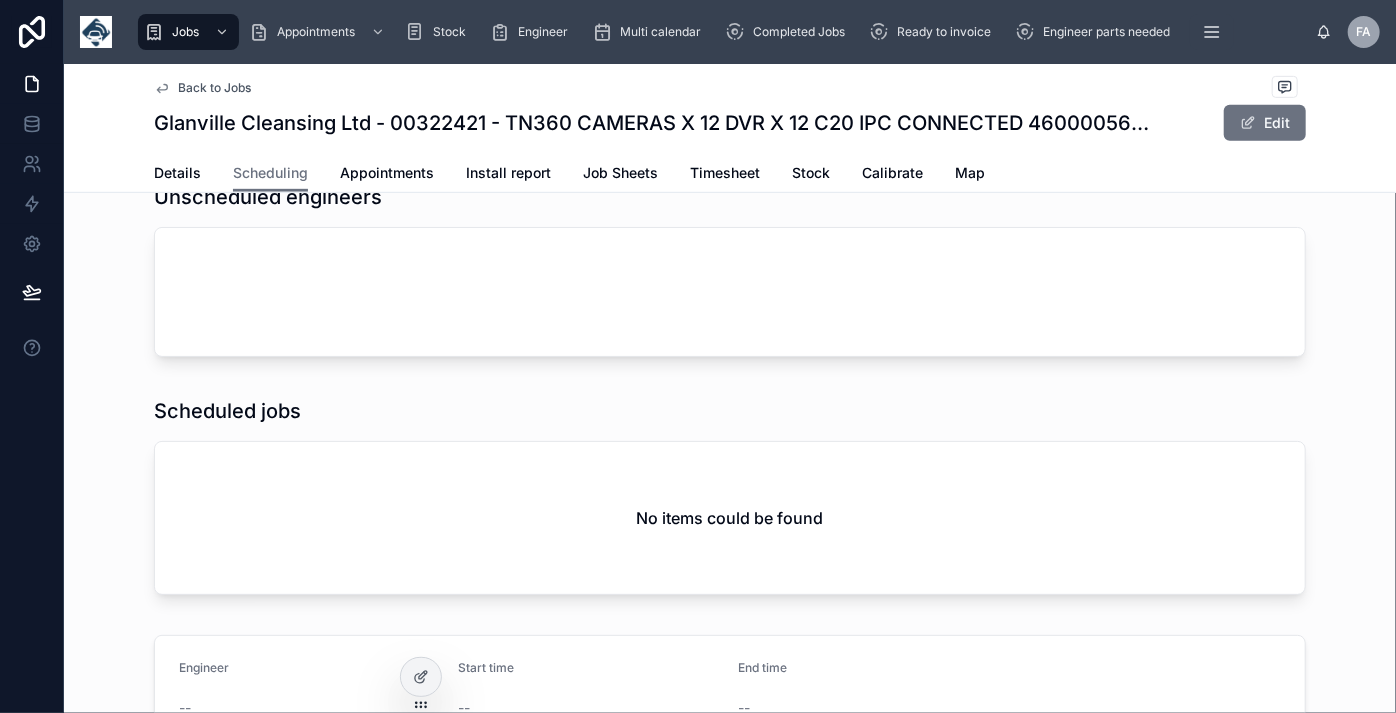scroll, scrollTop: 0, scrollLeft: 0, axis: both 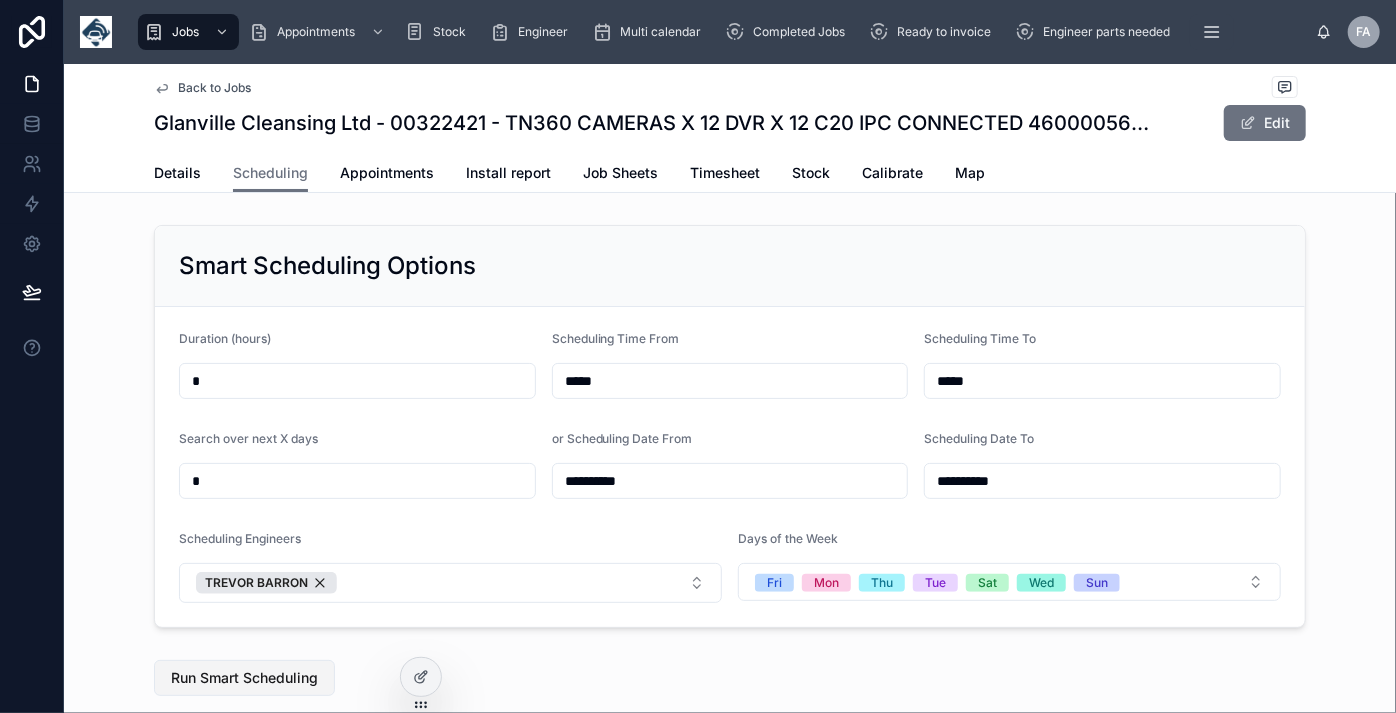 click on "Run Smart Scheduling" at bounding box center (244, 678) 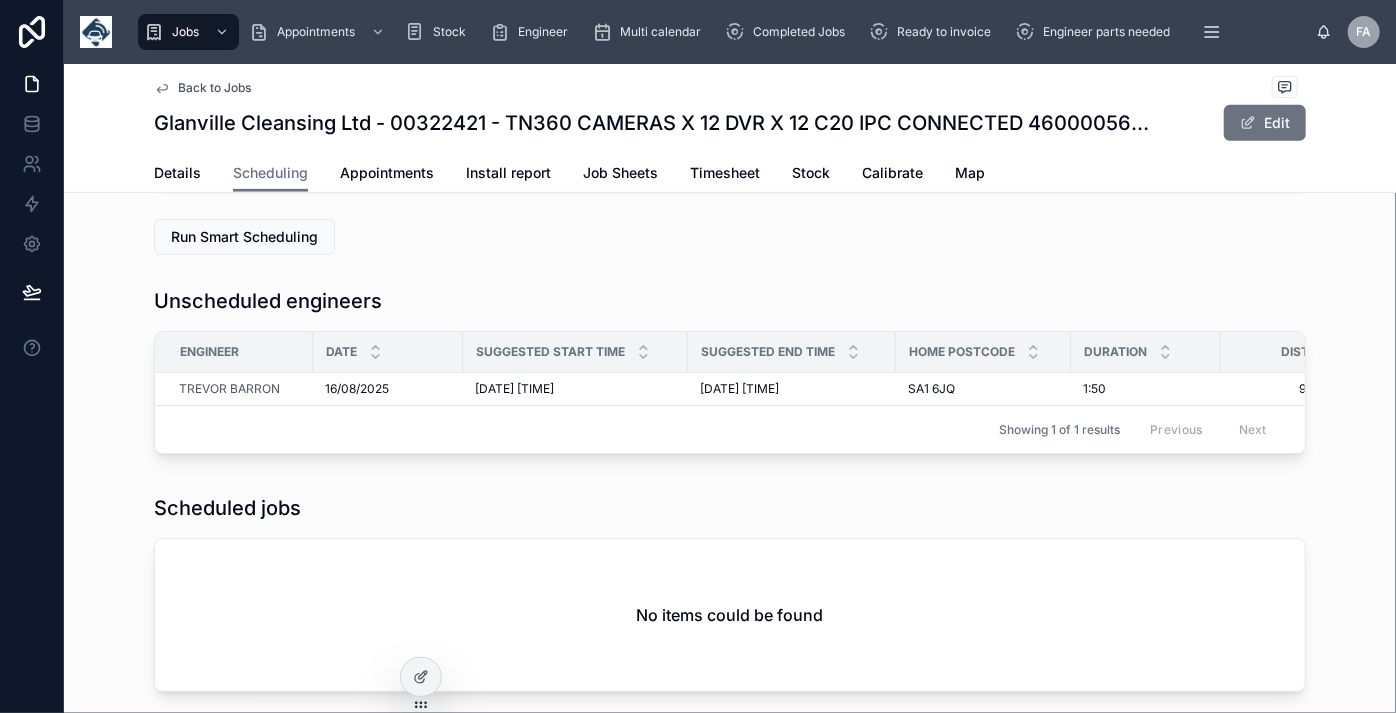 scroll, scrollTop: 363, scrollLeft: 0, axis: vertical 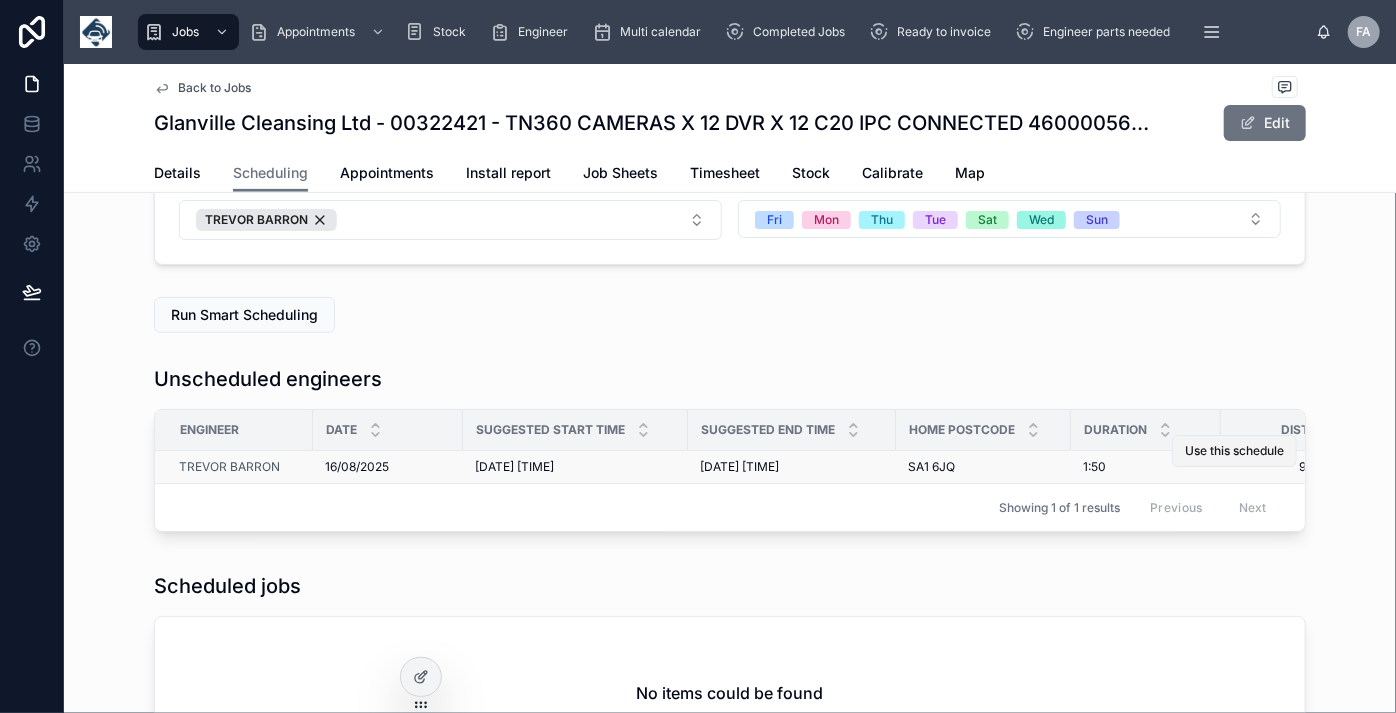 click on "Use this schedule" at bounding box center [1234, 451] 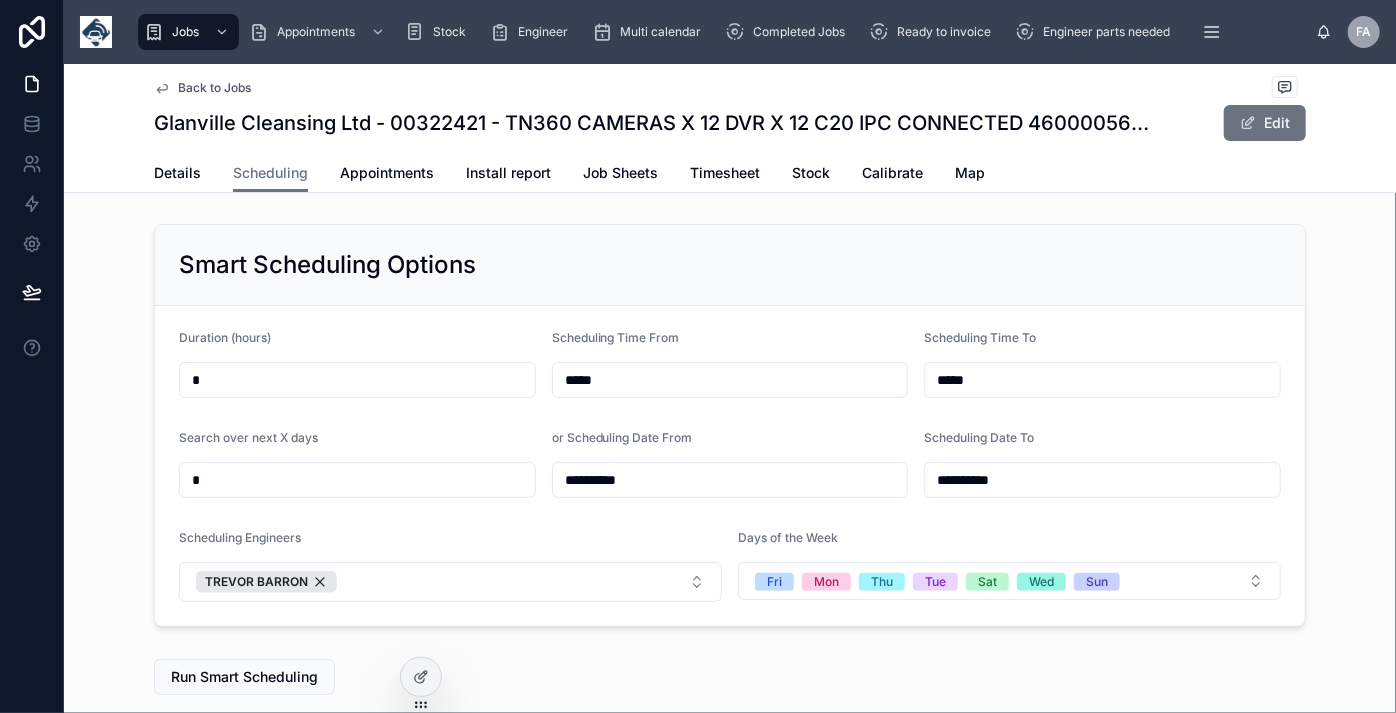 scroll, scrollTop: 0, scrollLeft: 0, axis: both 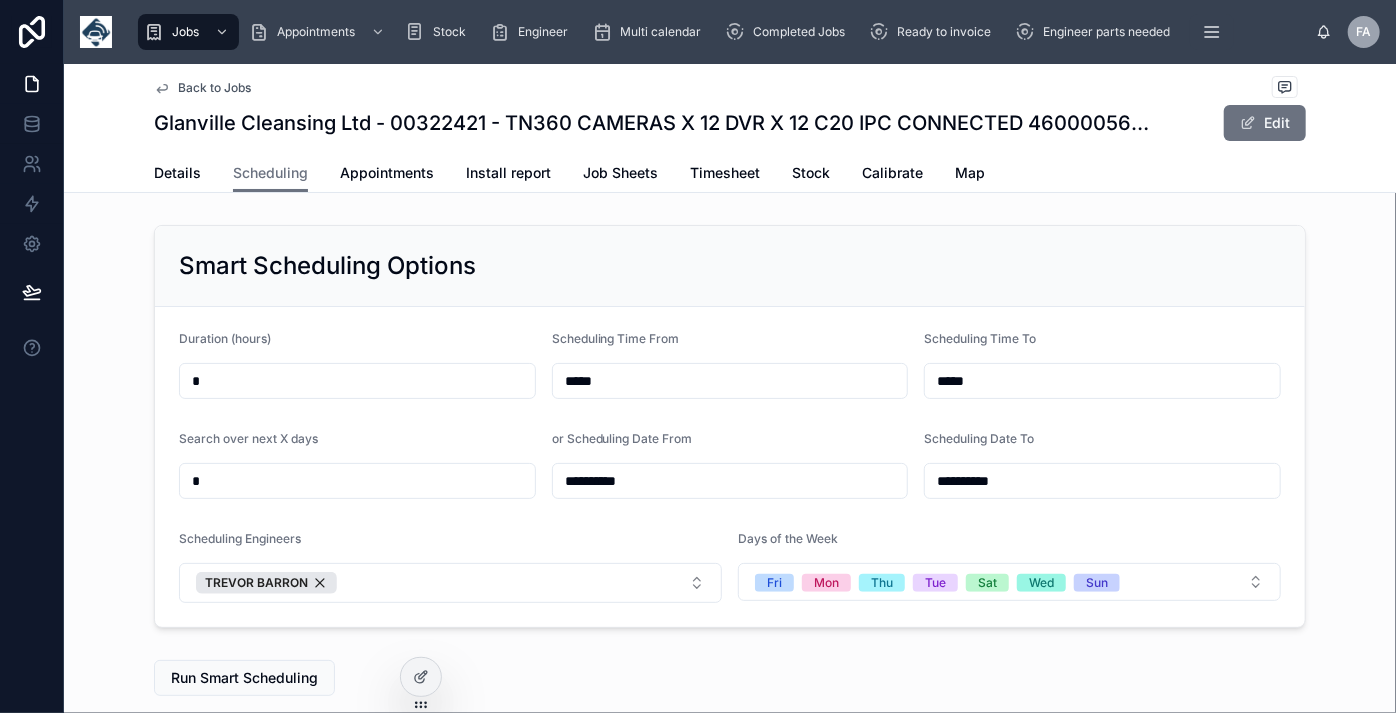 click on "**********" at bounding box center [730, 481] 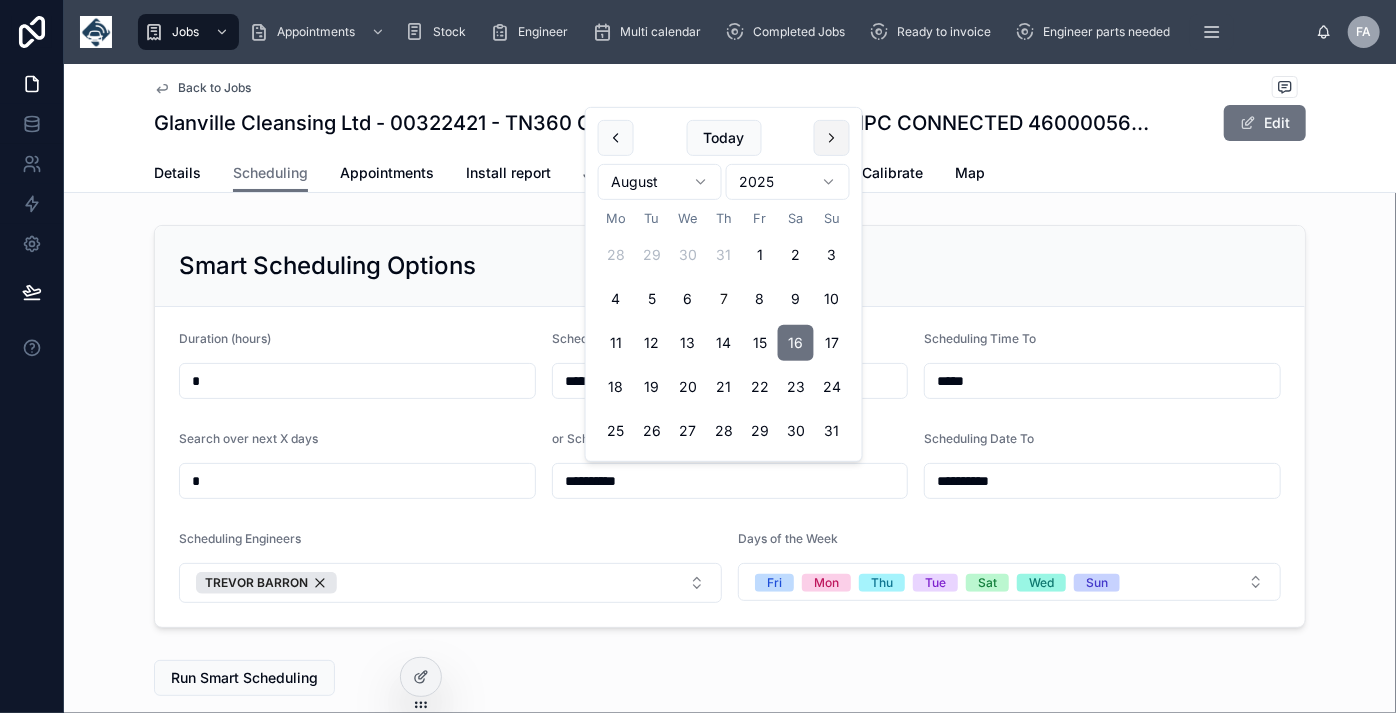 click at bounding box center [832, 138] 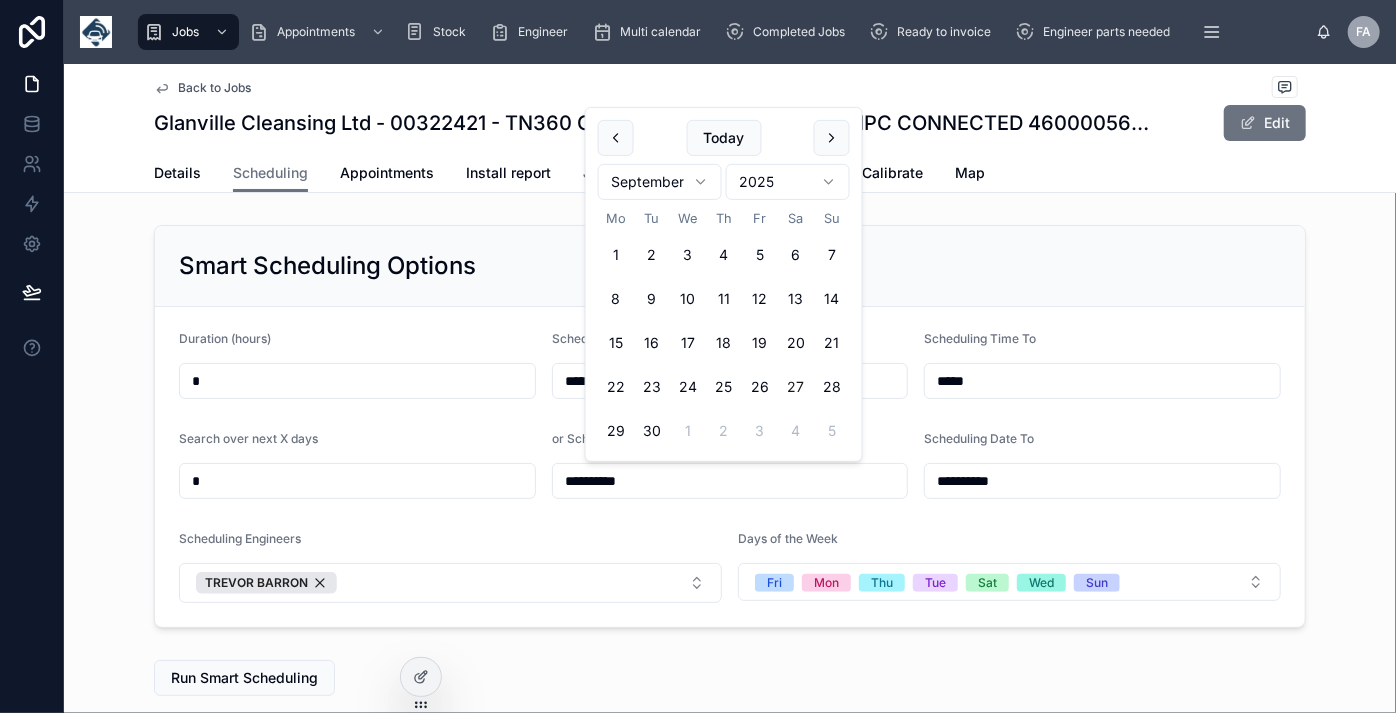 click on "27" at bounding box center [796, 387] 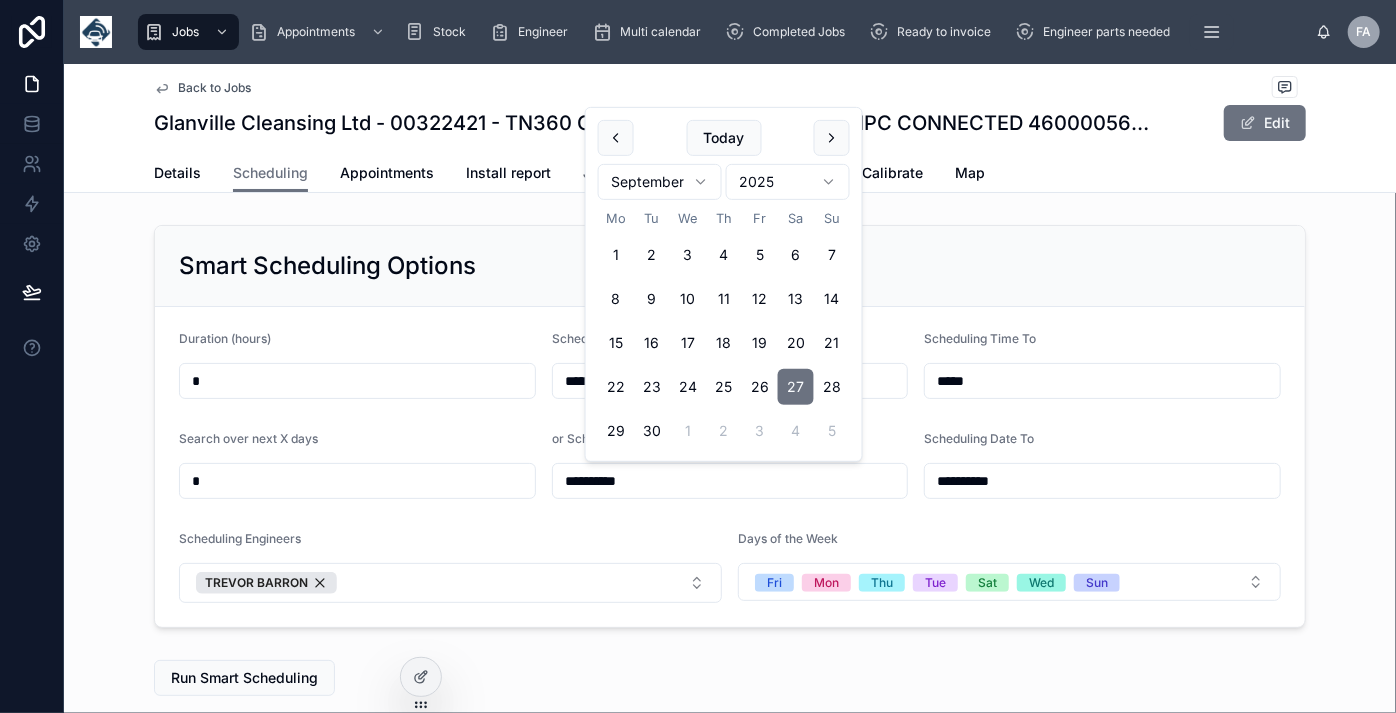 type on "**********" 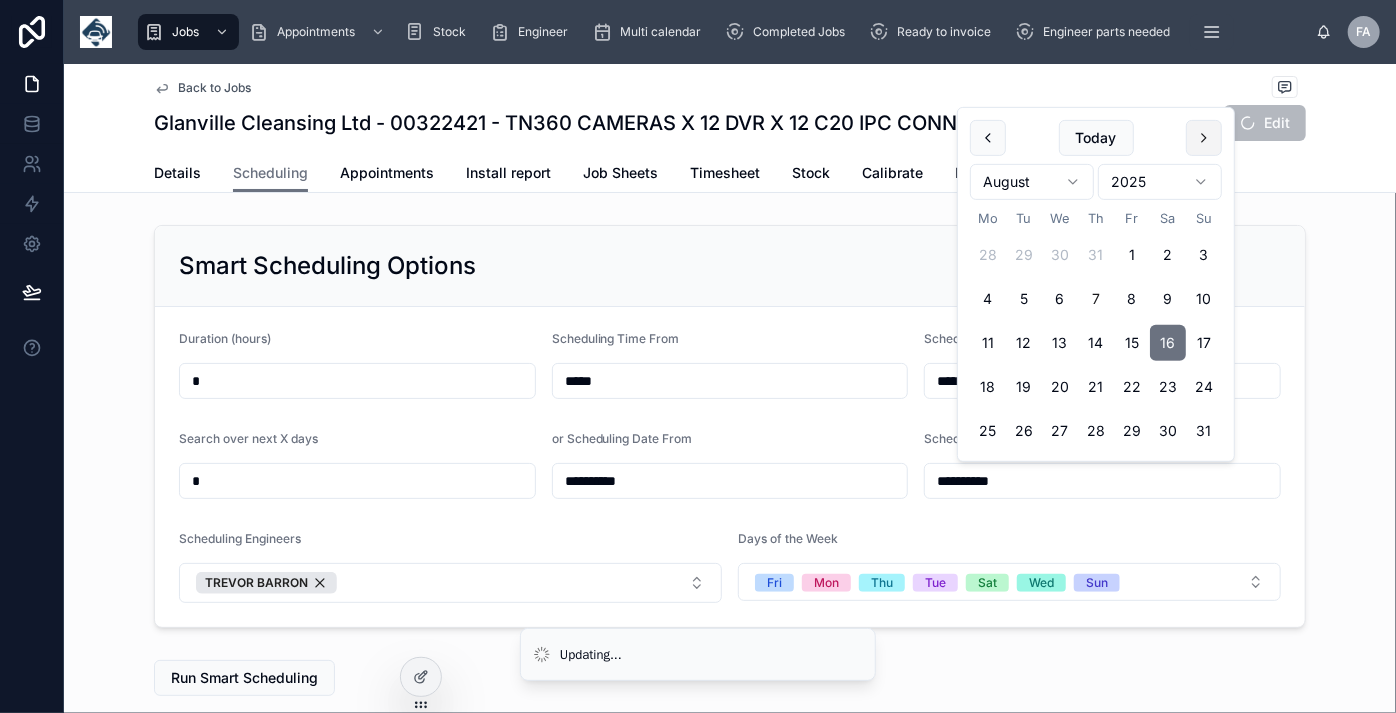 click at bounding box center (1204, 138) 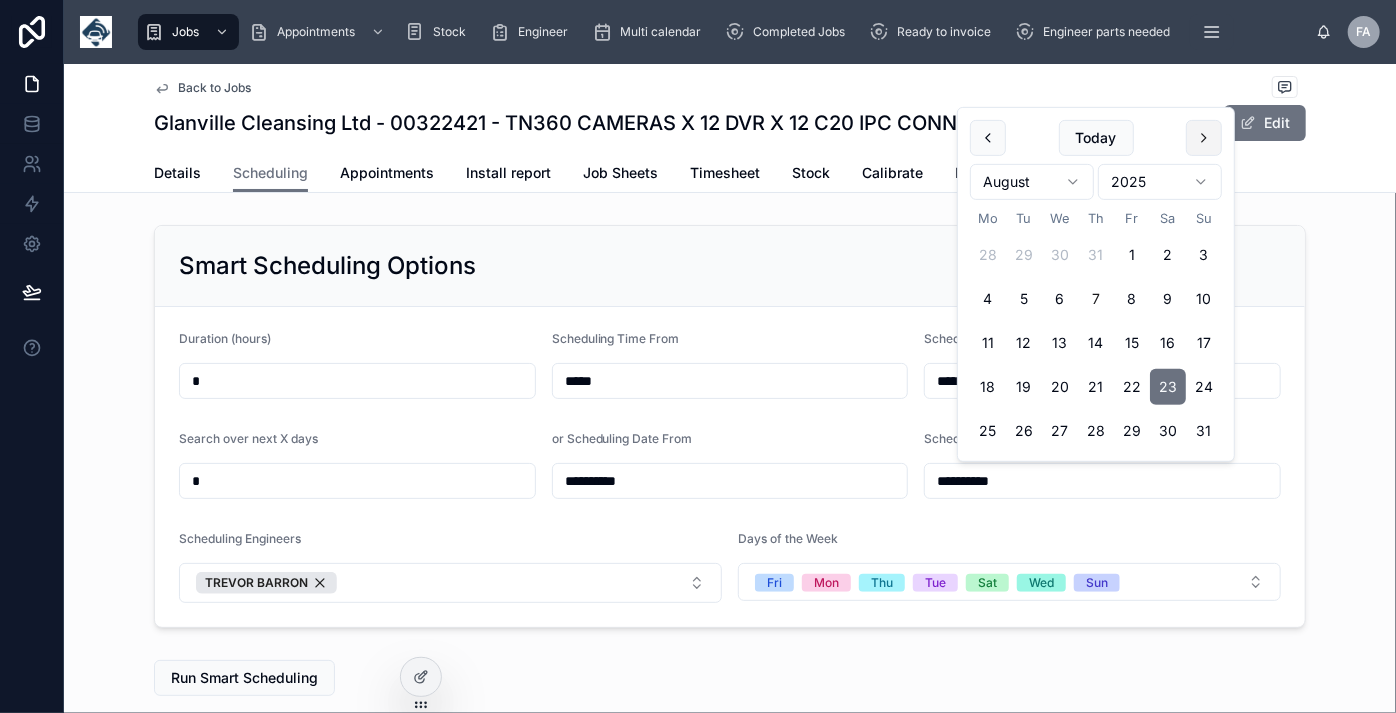 click at bounding box center (1204, 138) 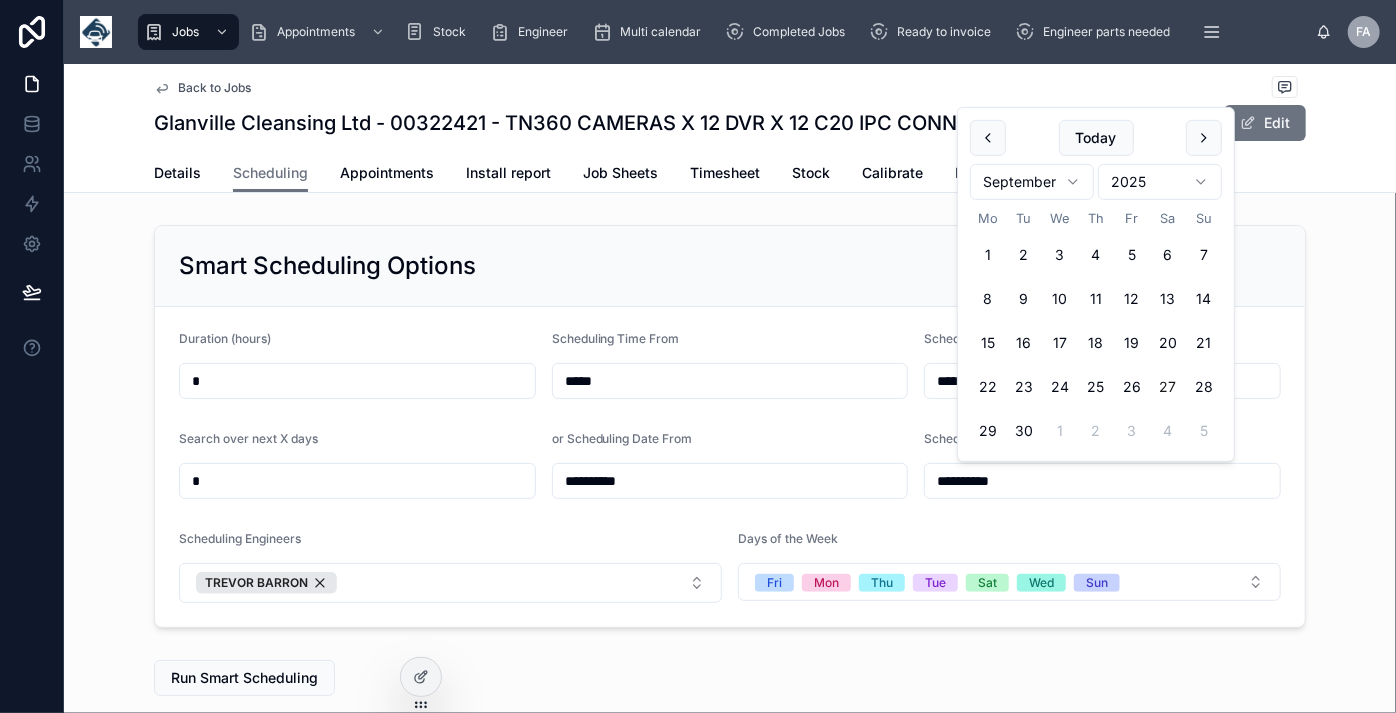 click on "27" at bounding box center [1168, 387] 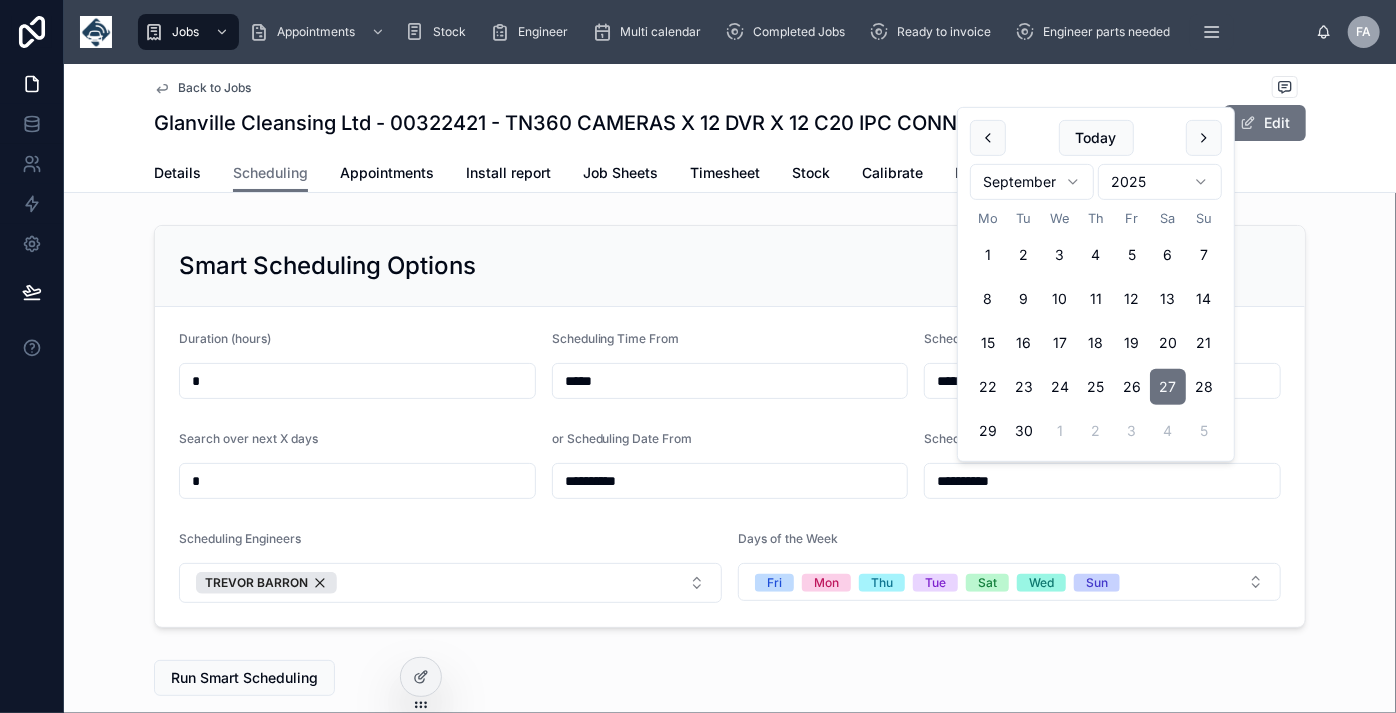 click on "27" at bounding box center [1168, 387] 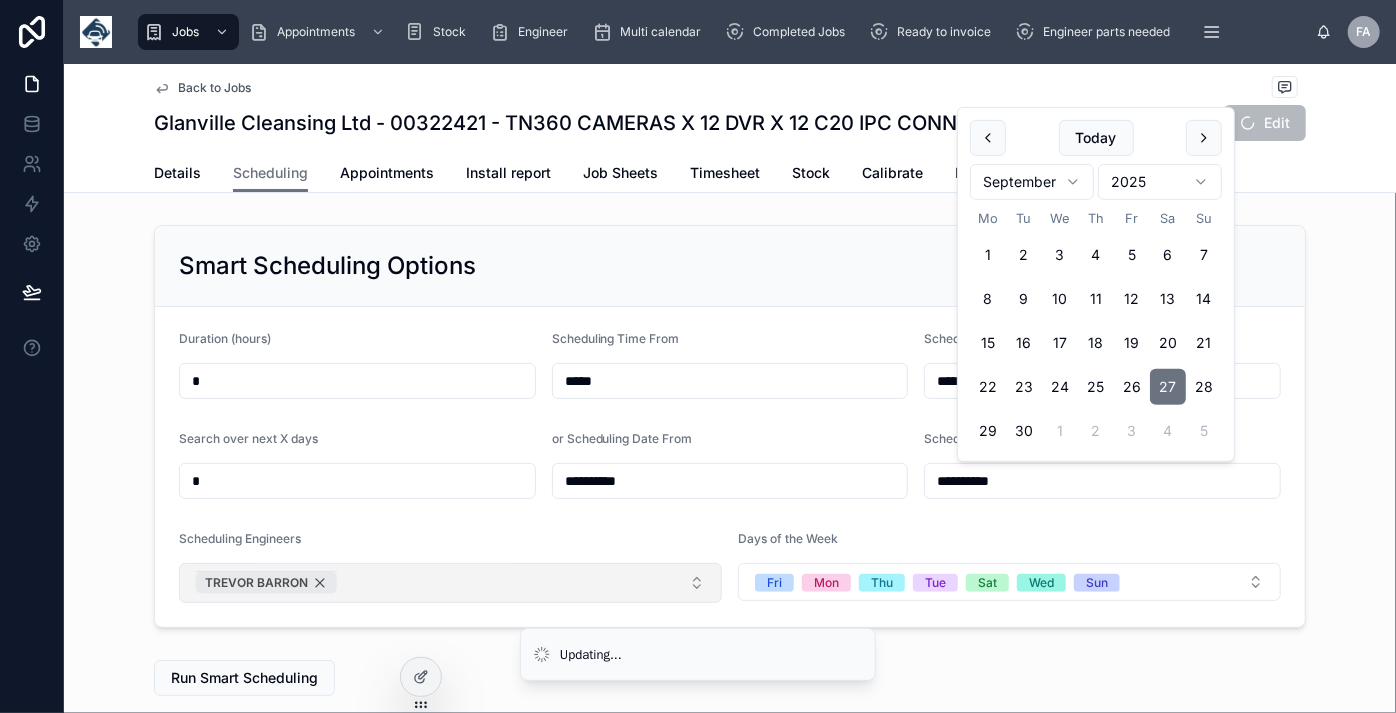 click on "TREVOR BARRON" at bounding box center [266, 583] 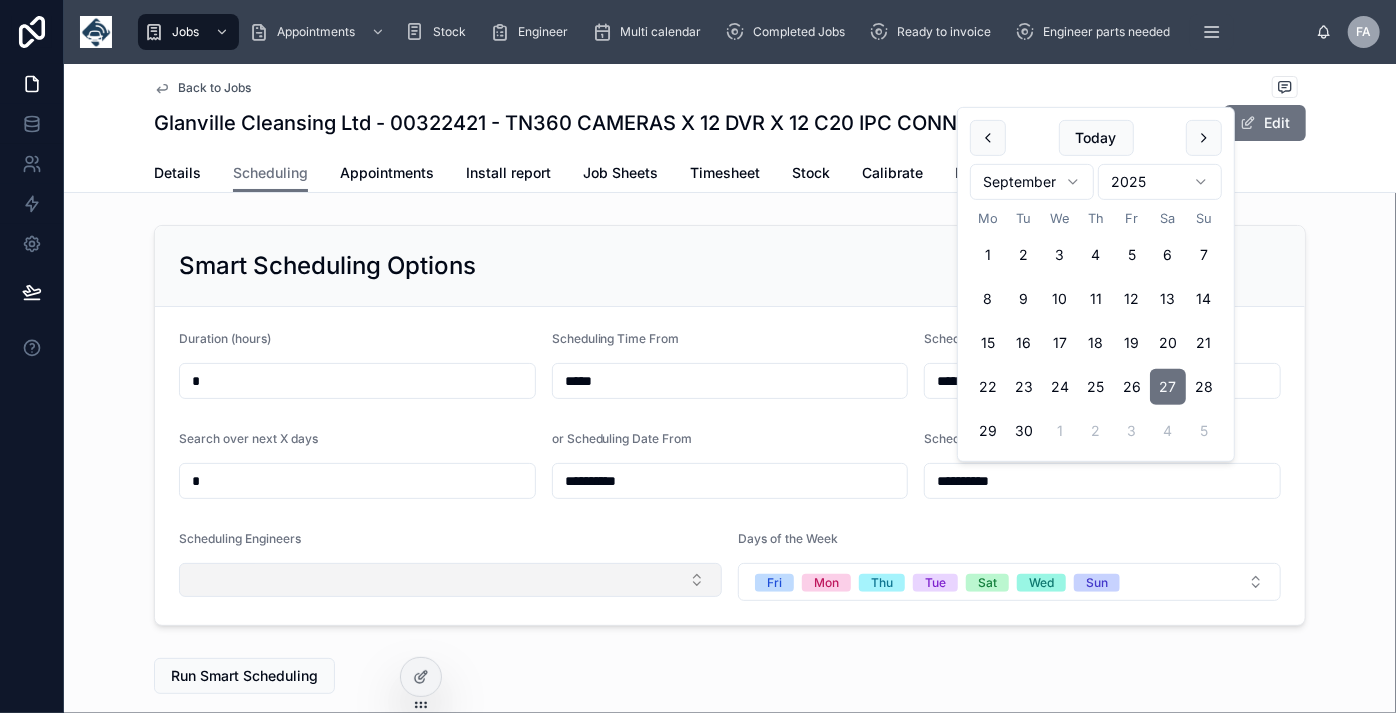 click at bounding box center [450, 580] 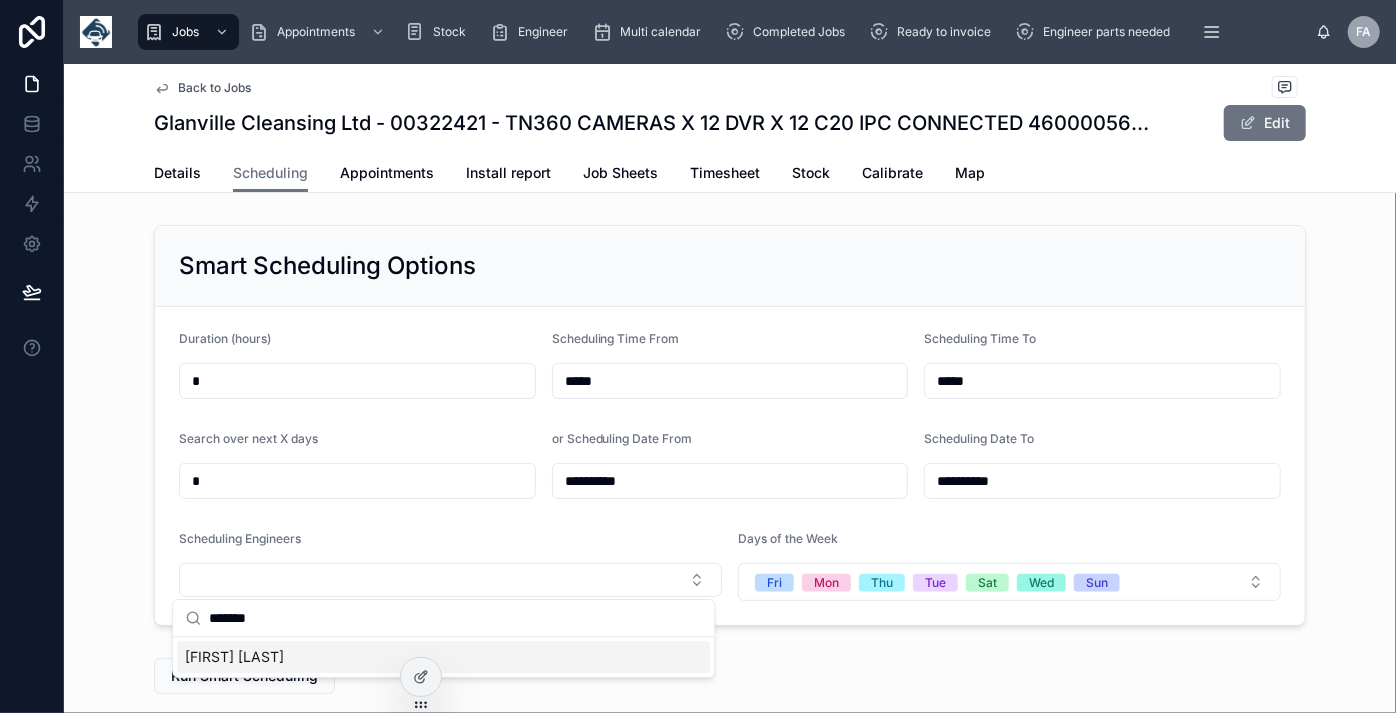 type on "*******" 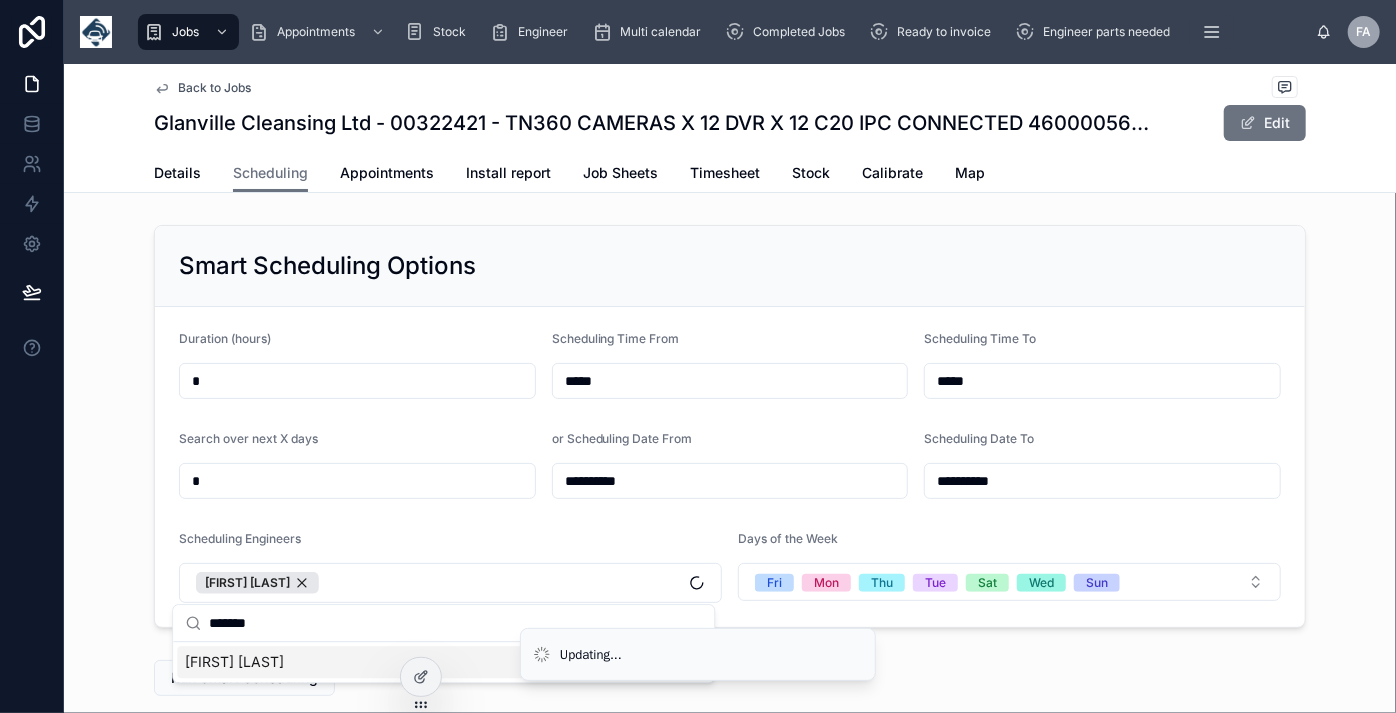 click on "**********" at bounding box center [730, 1011] 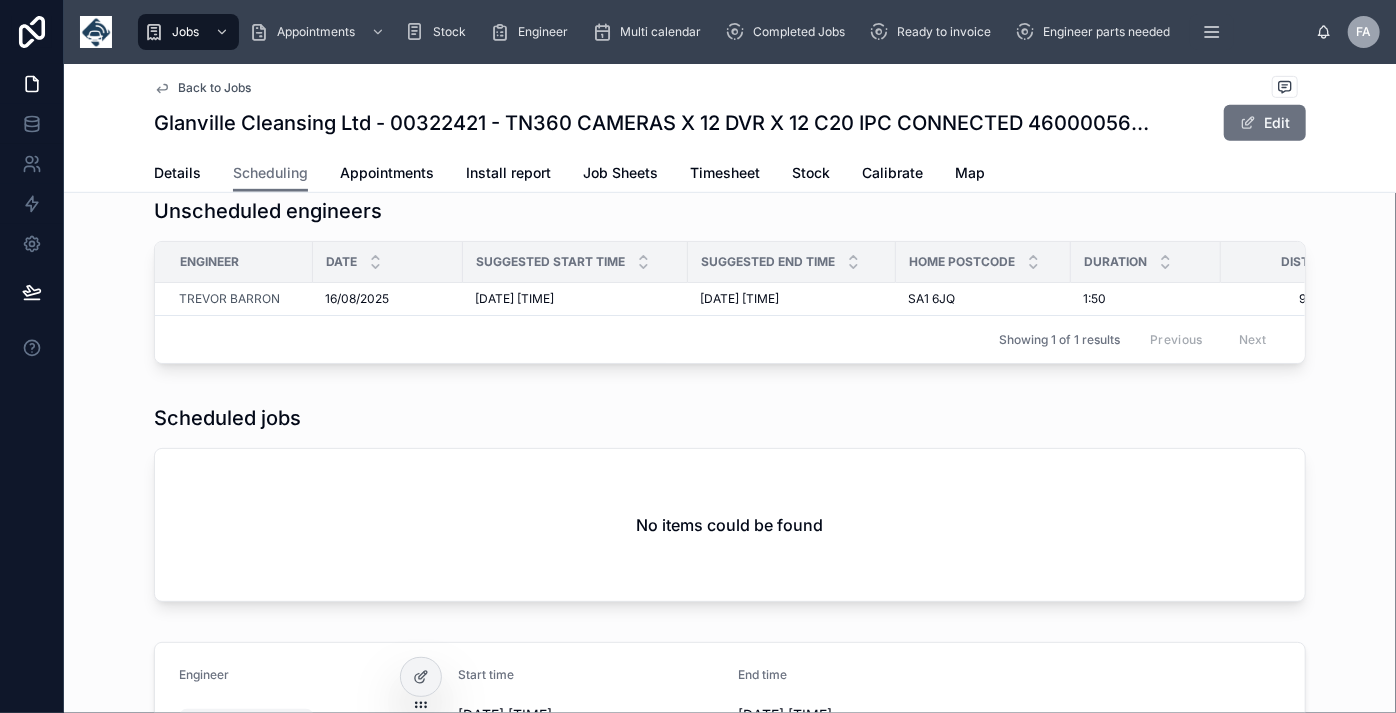 scroll, scrollTop: 363, scrollLeft: 0, axis: vertical 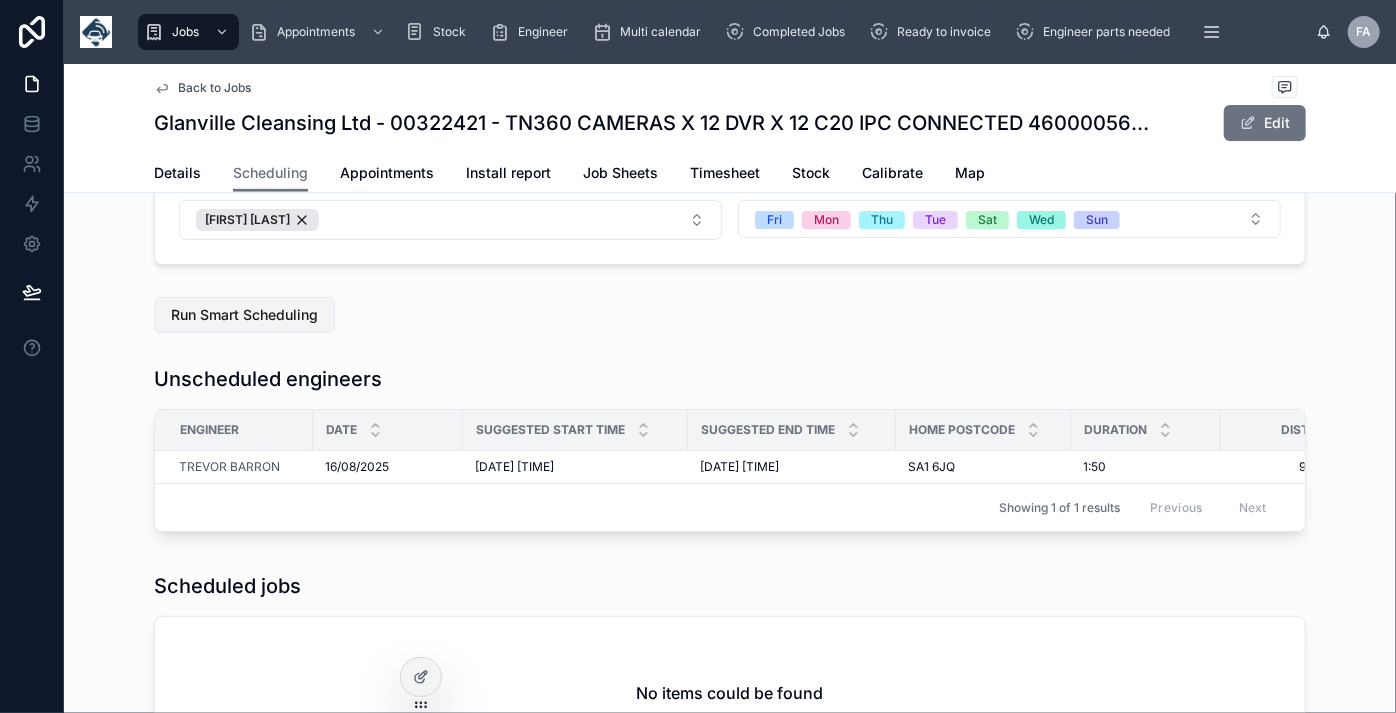 click on "Run Smart Scheduling" at bounding box center [244, 315] 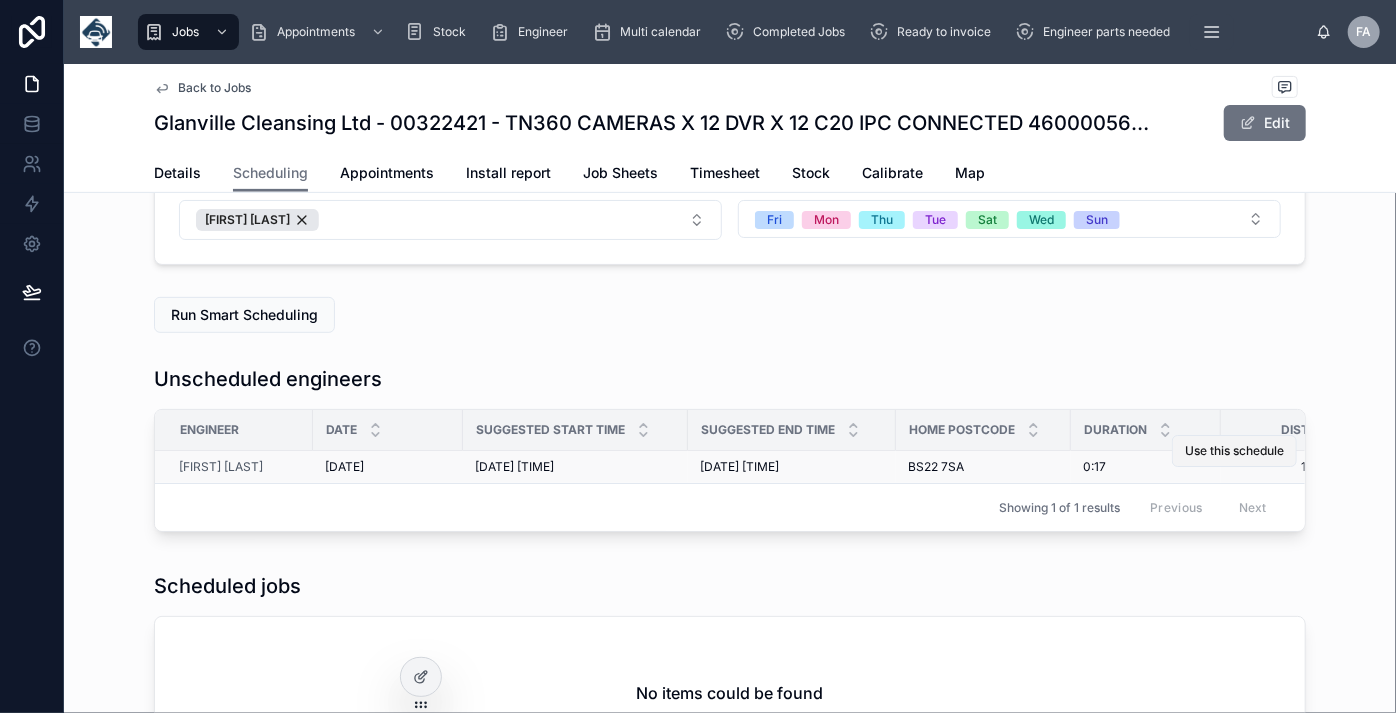 click on "Use this schedule" at bounding box center (1234, 451) 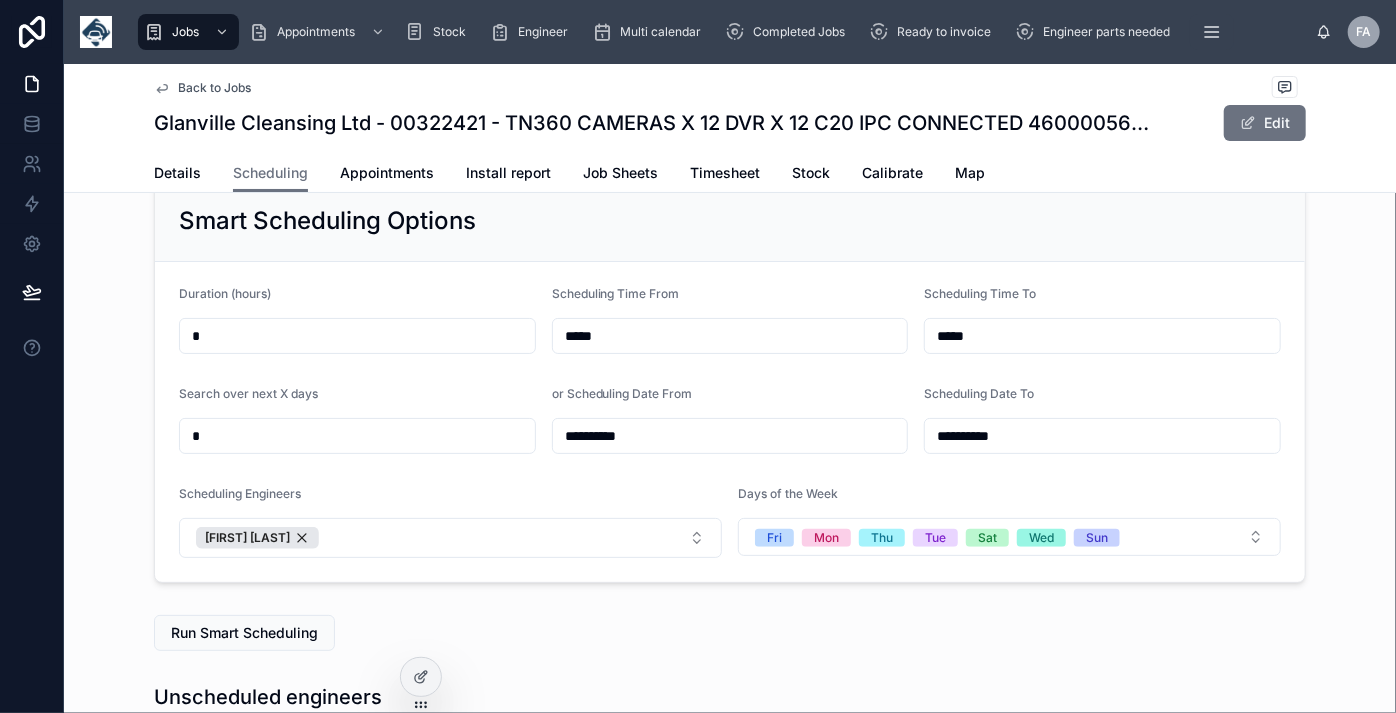 scroll, scrollTop: 0, scrollLeft: 0, axis: both 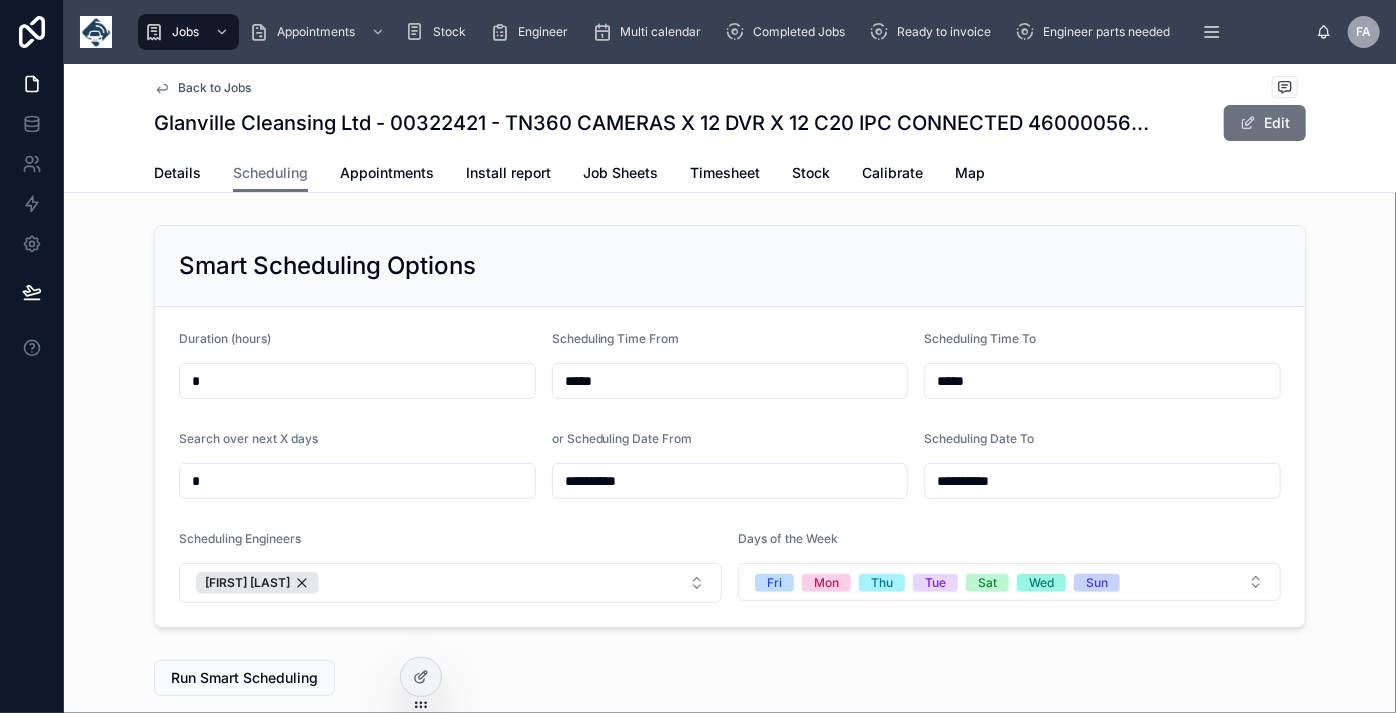 click on "Back to Jobs" at bounding box center (214, 88) 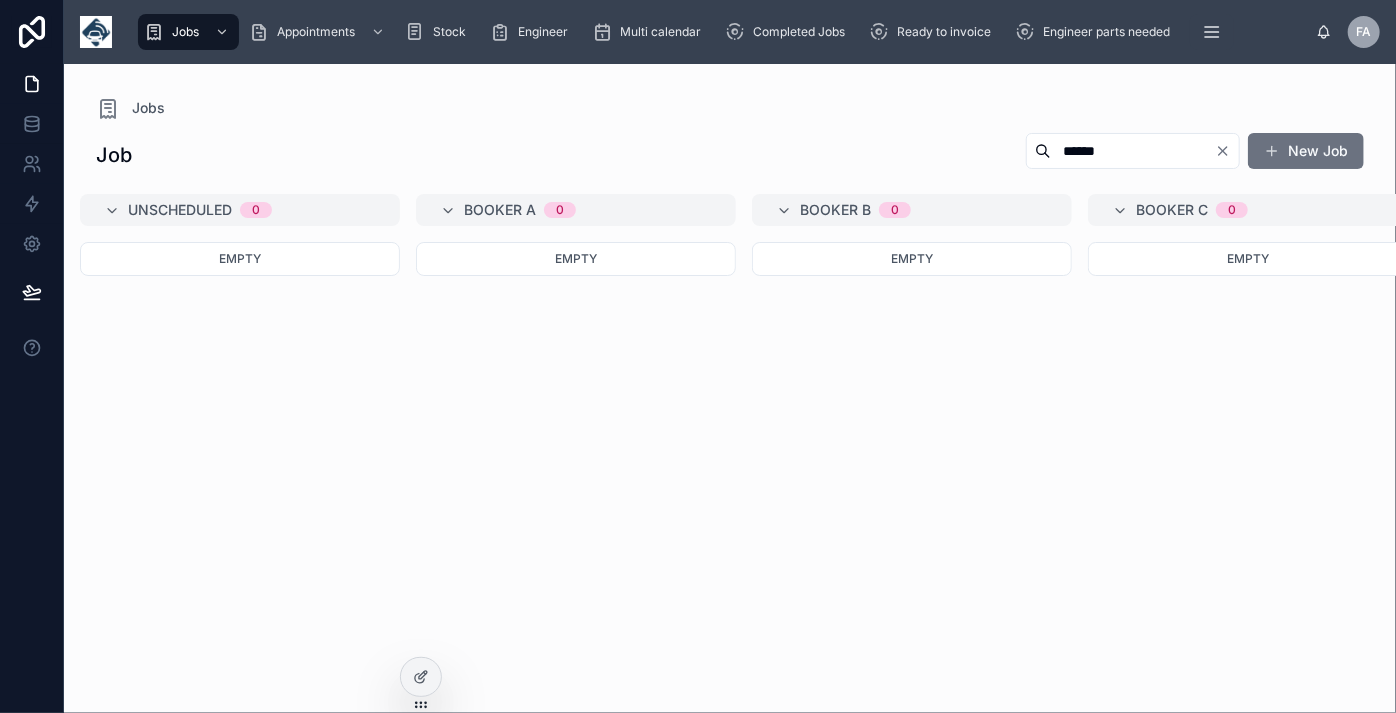 click 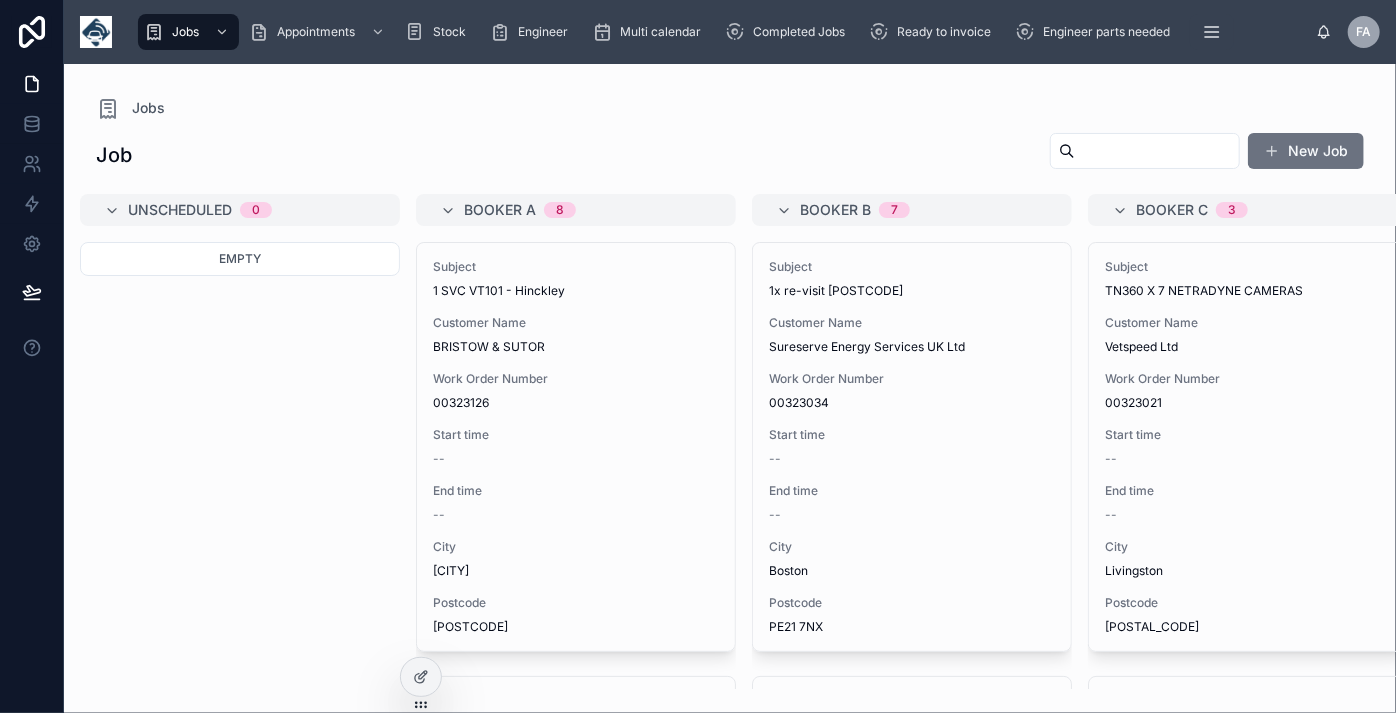 click at bounding box center (1157, 151) 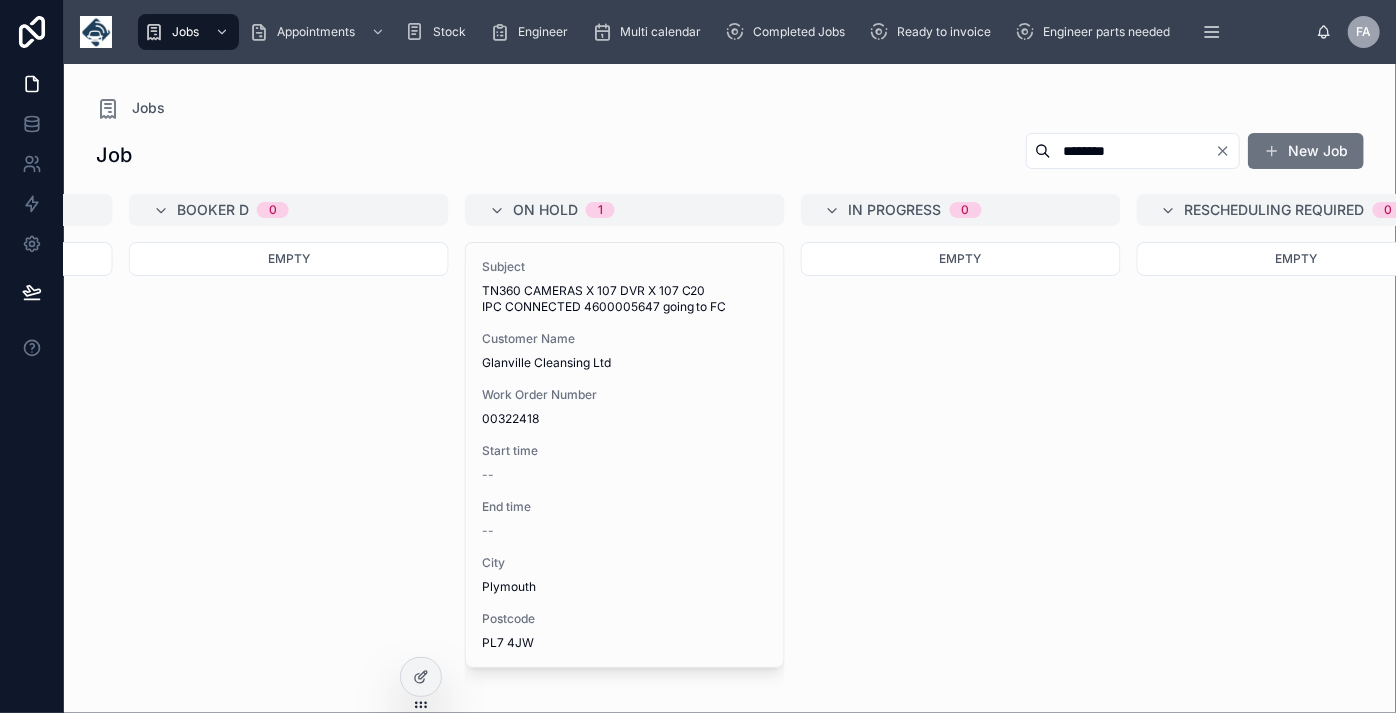 scroll, scrollTop: 0, scrollLeft: 1319, axis: horizontal 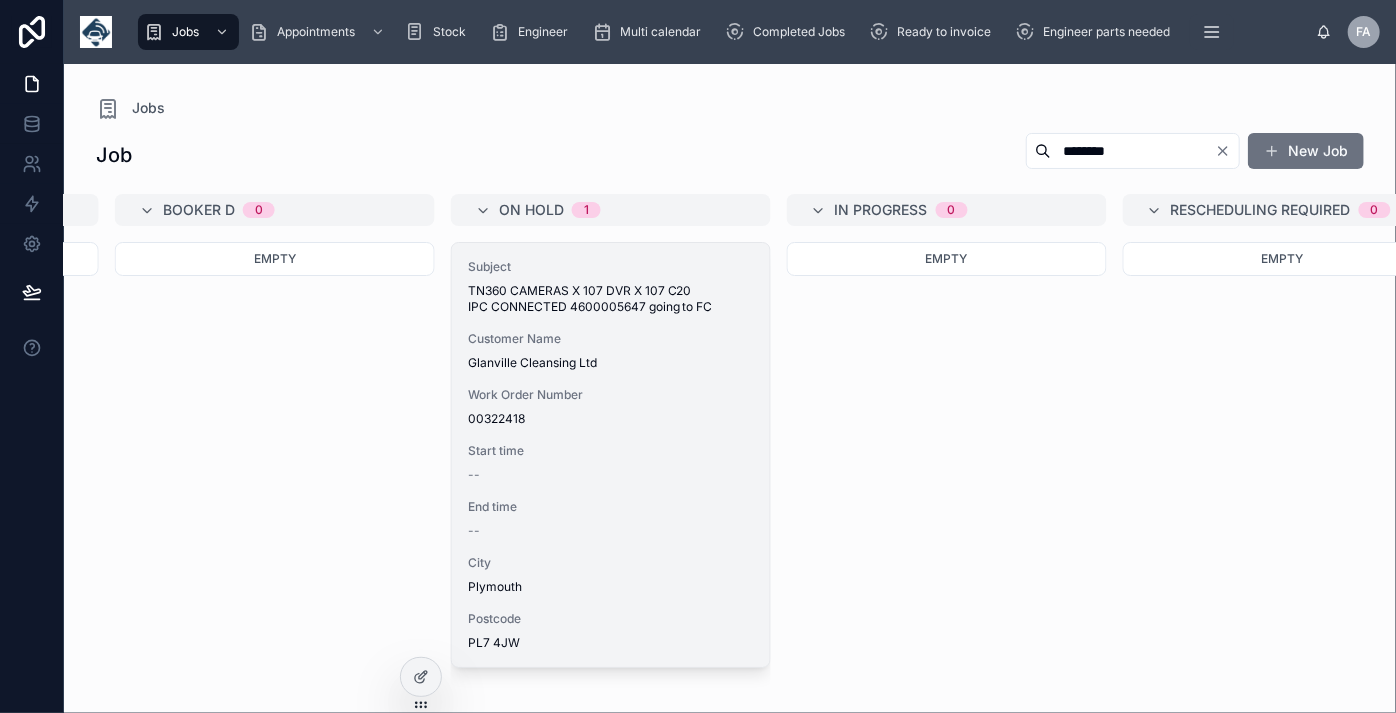 type on "********" 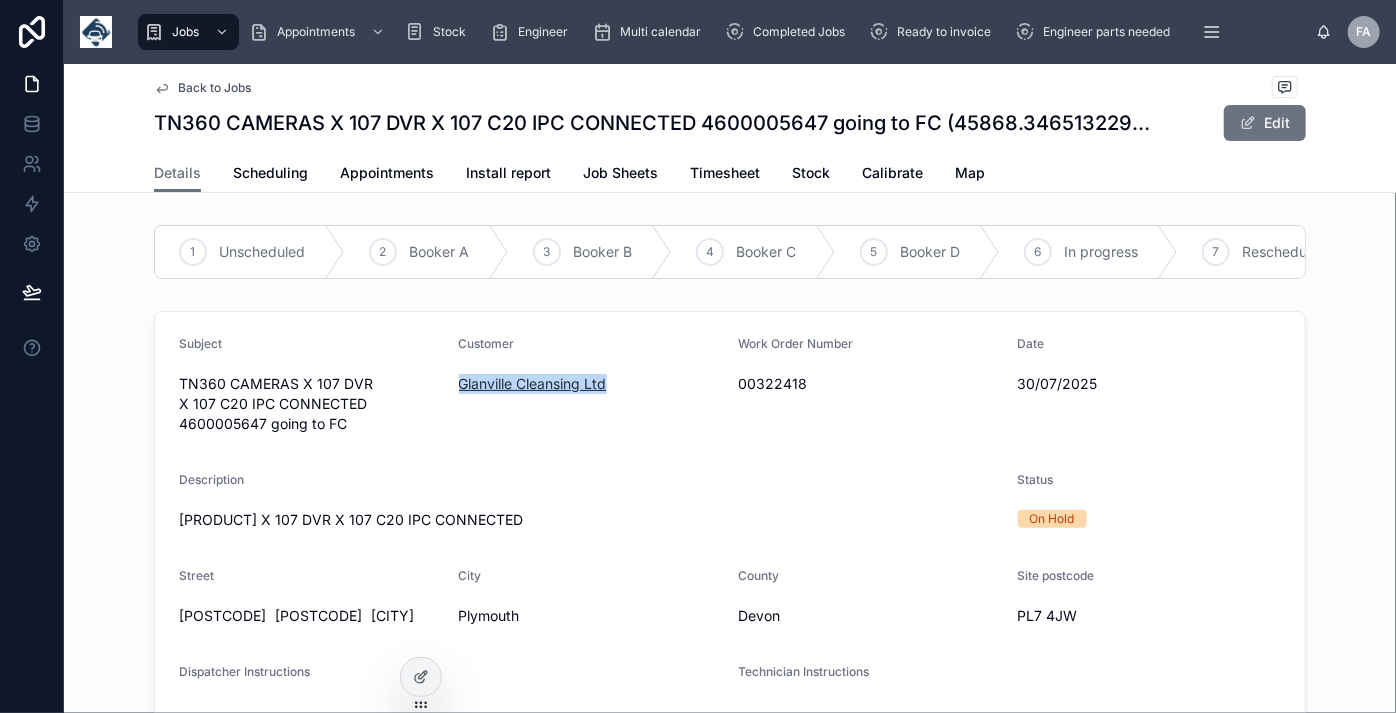 drag, startPoint x: 618, startPoint y: 391, endPoint x: 452, endPoint y: 387, distance: 166.04819 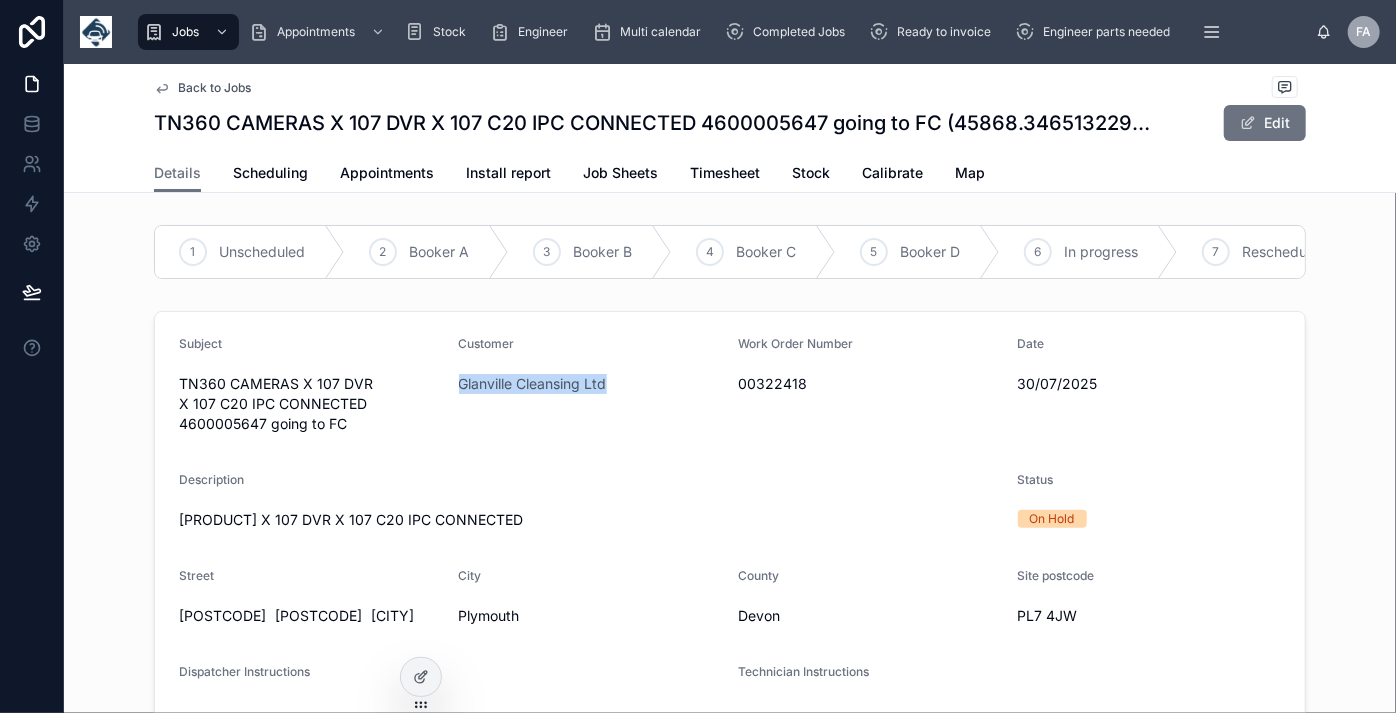 copy on "Glanville Cleansing Ltd" 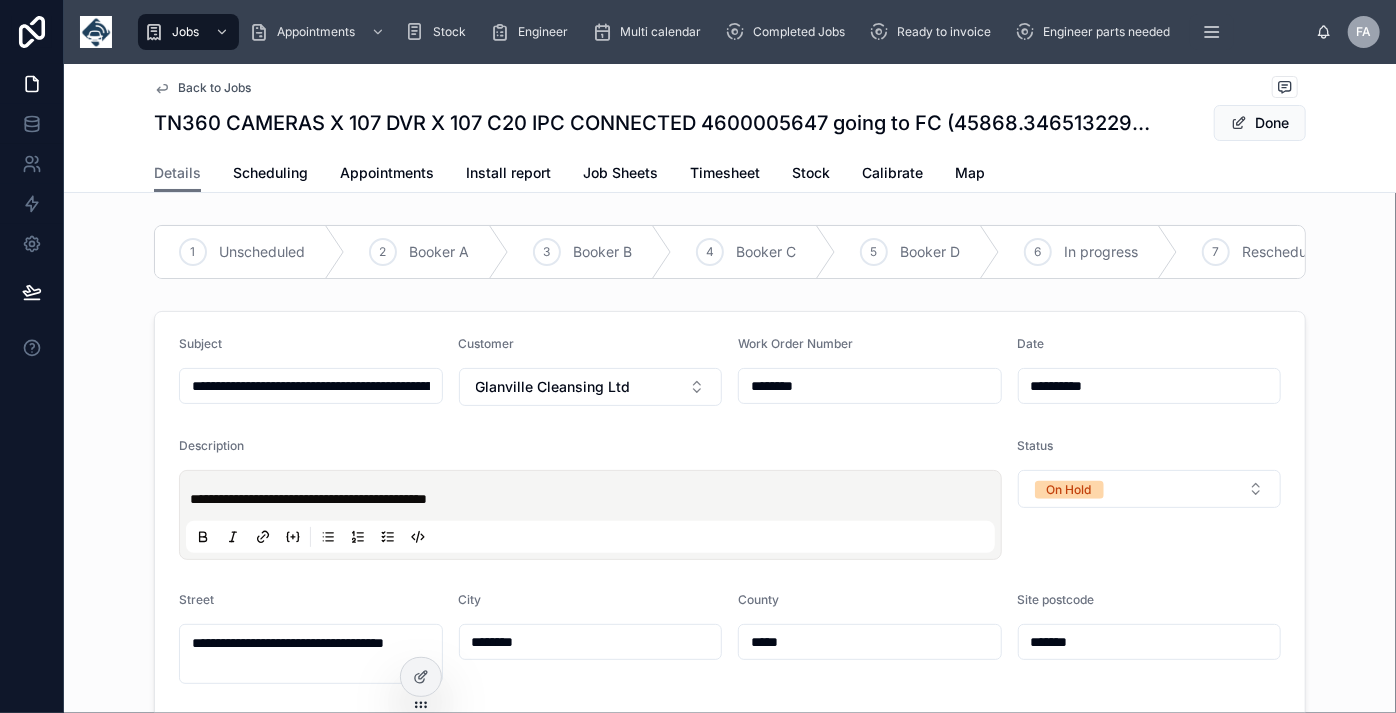 click on "**********" at bounding box center (311, 386) 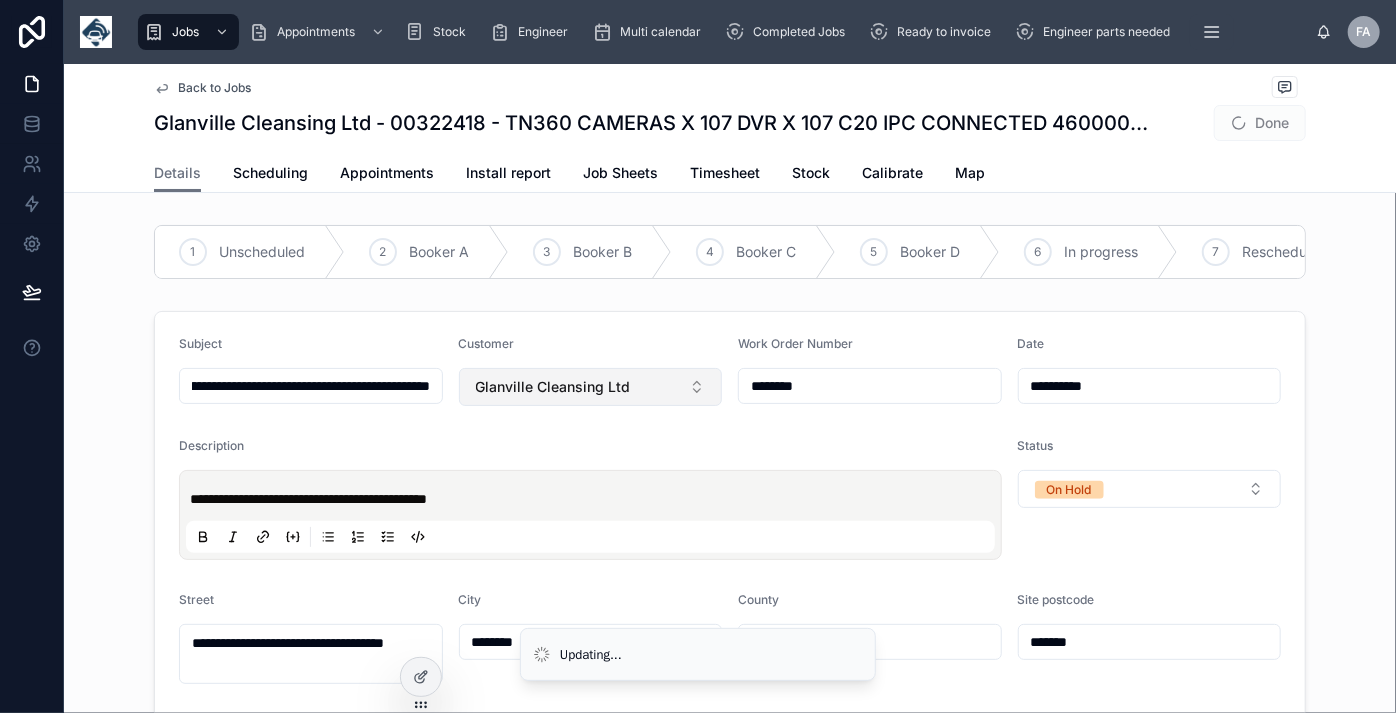 scroll, scrollTop: 0, scrollLeft: 0, axis: both 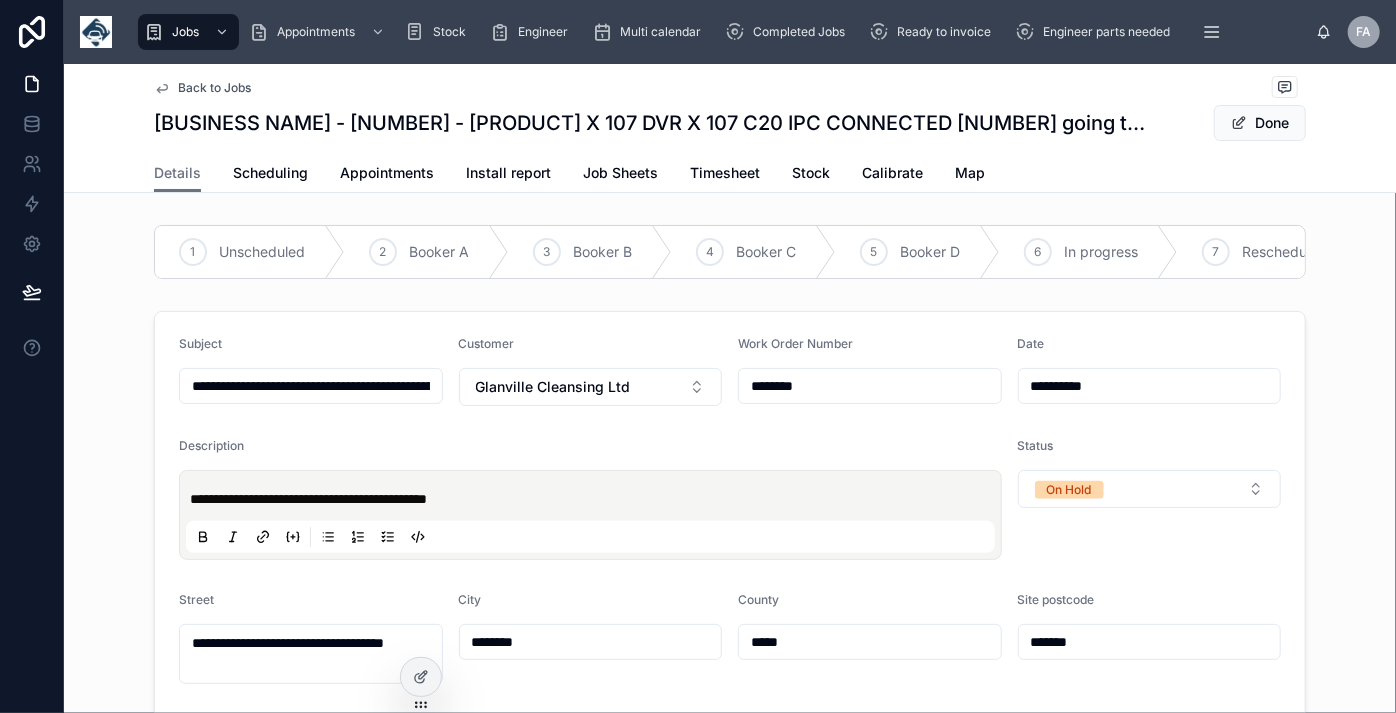 click on "**********" at bounding box center [311, 386] 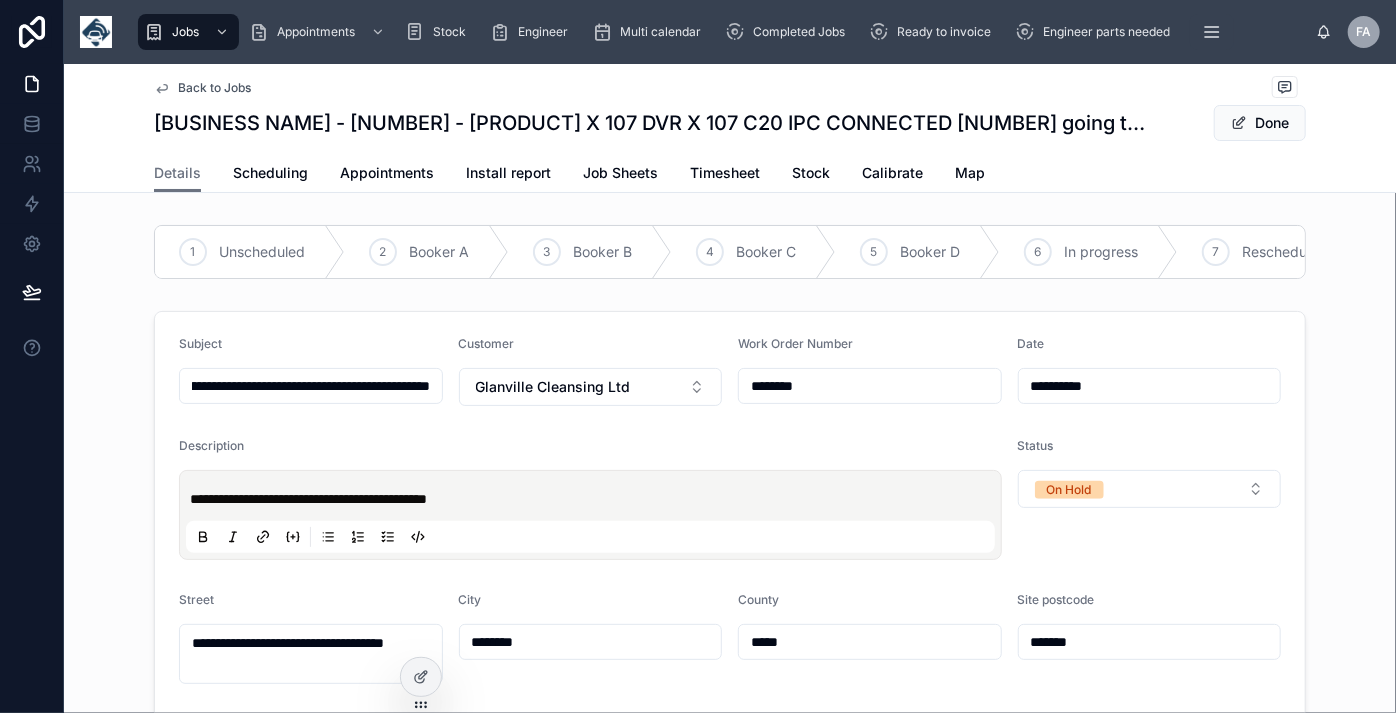 paste on "********" 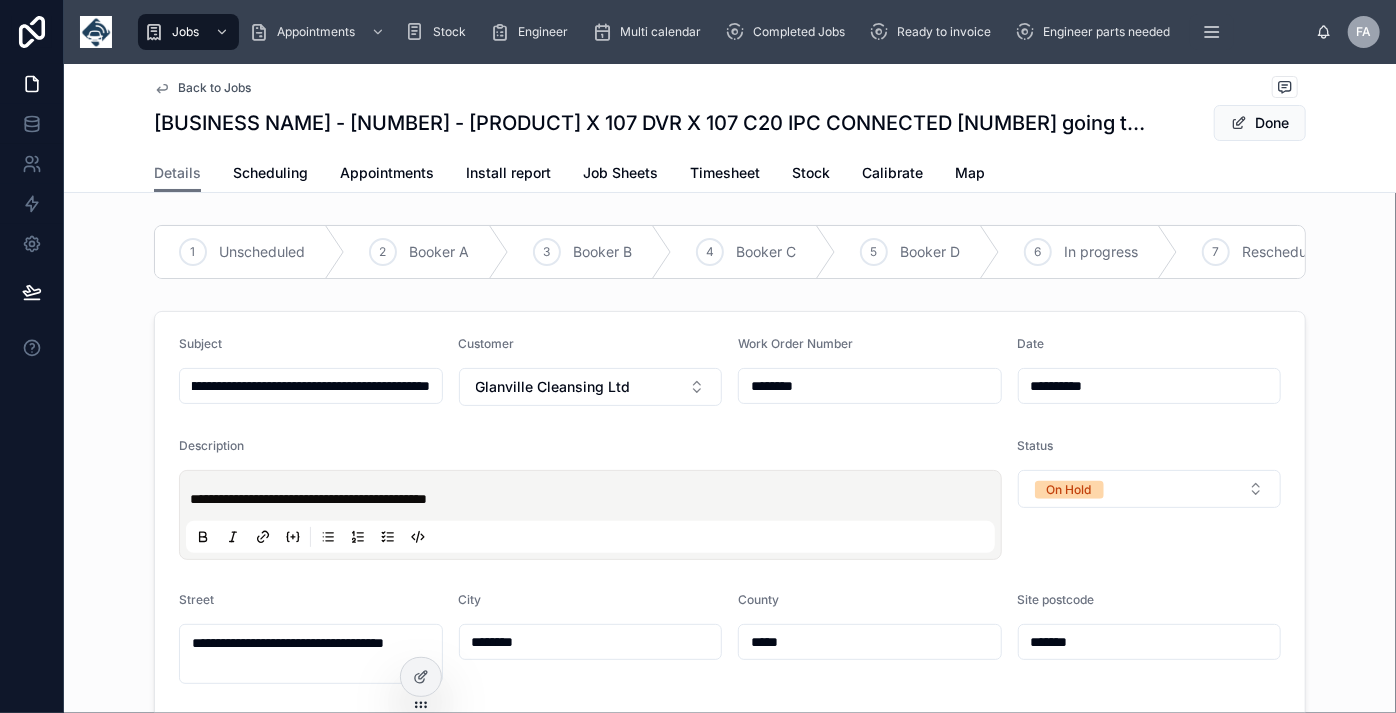 scroll, scrollTop: 0, scrollLeft: 634, axis: horizontal 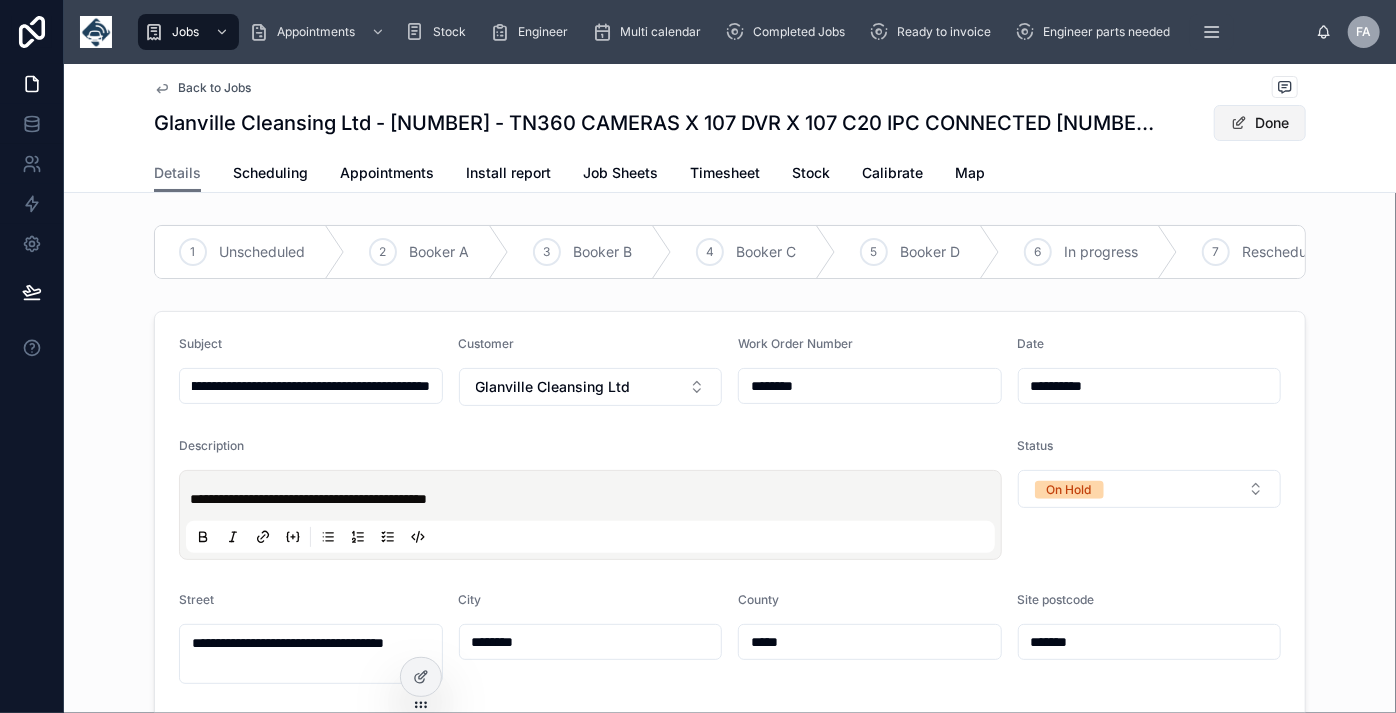 type on "**********" 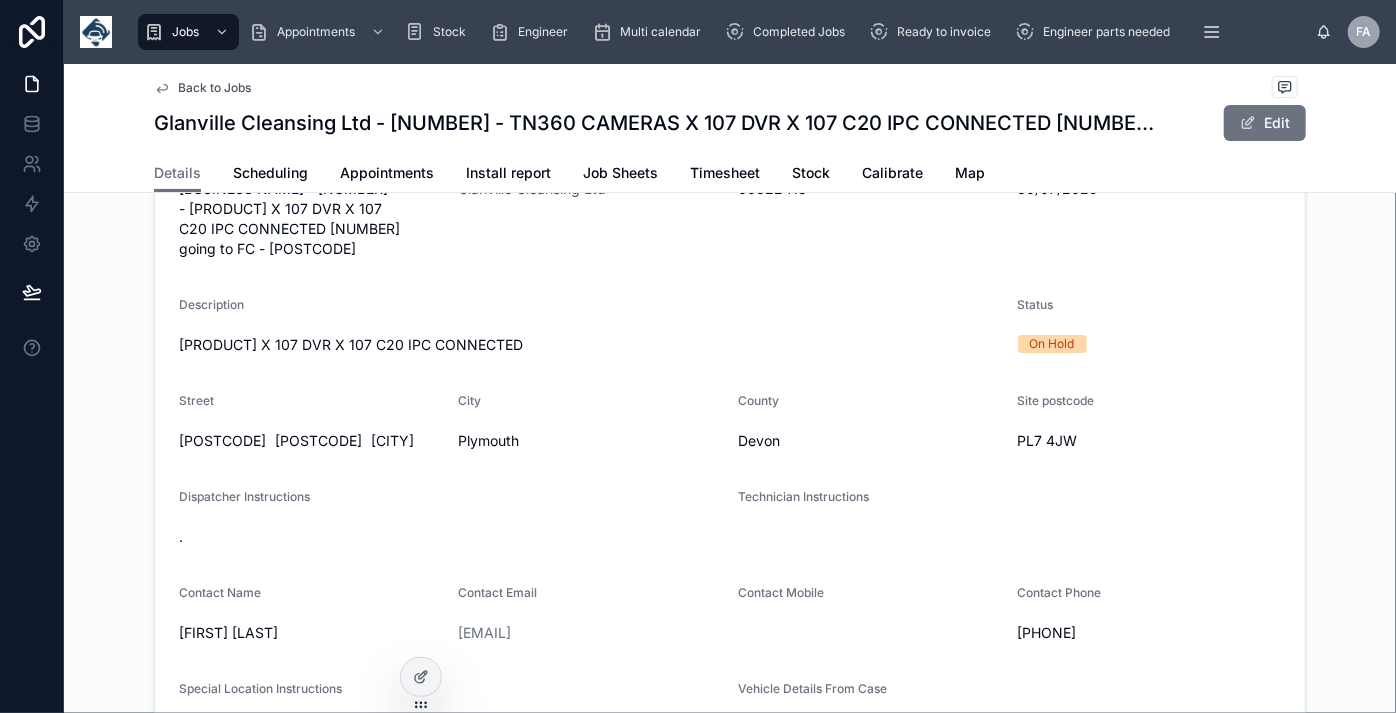 scroll, scrollTop: 87, scrollLeft: 0, axis: vertical 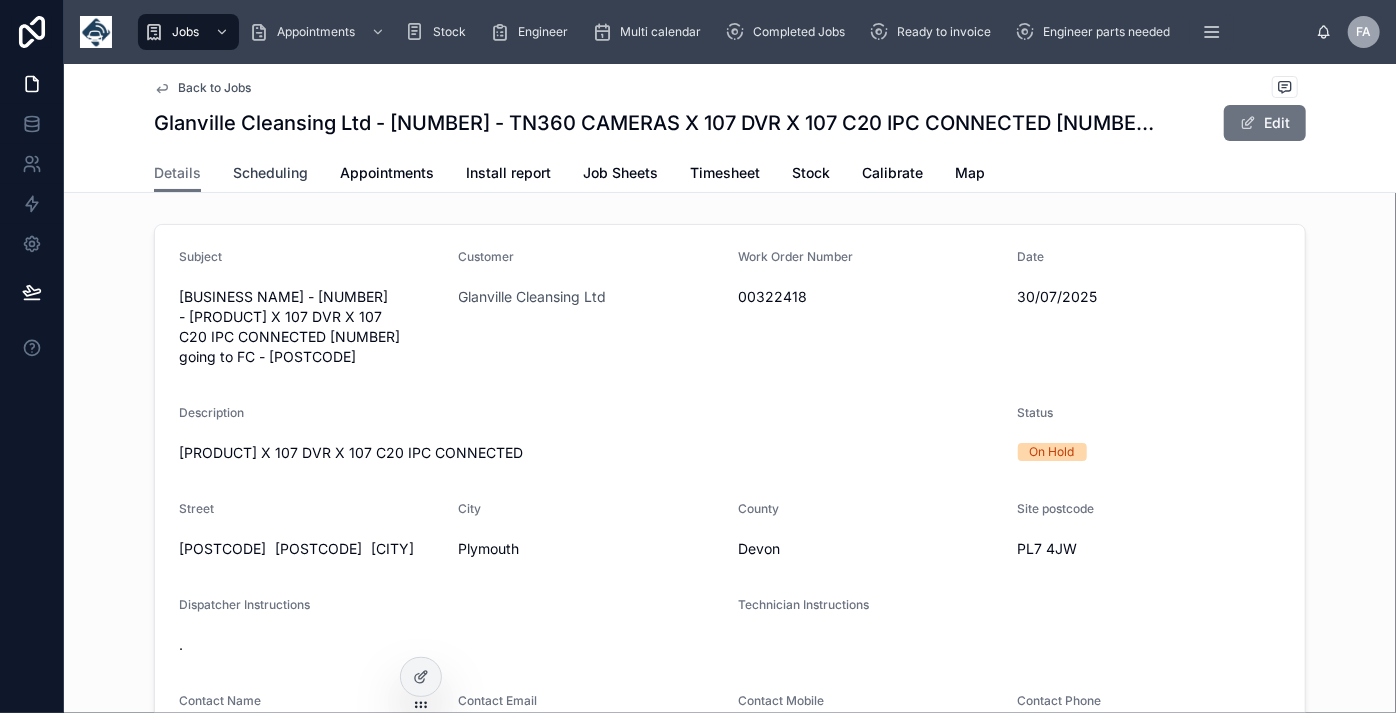 click on "Scheduling" at bounding box center (270, 173) 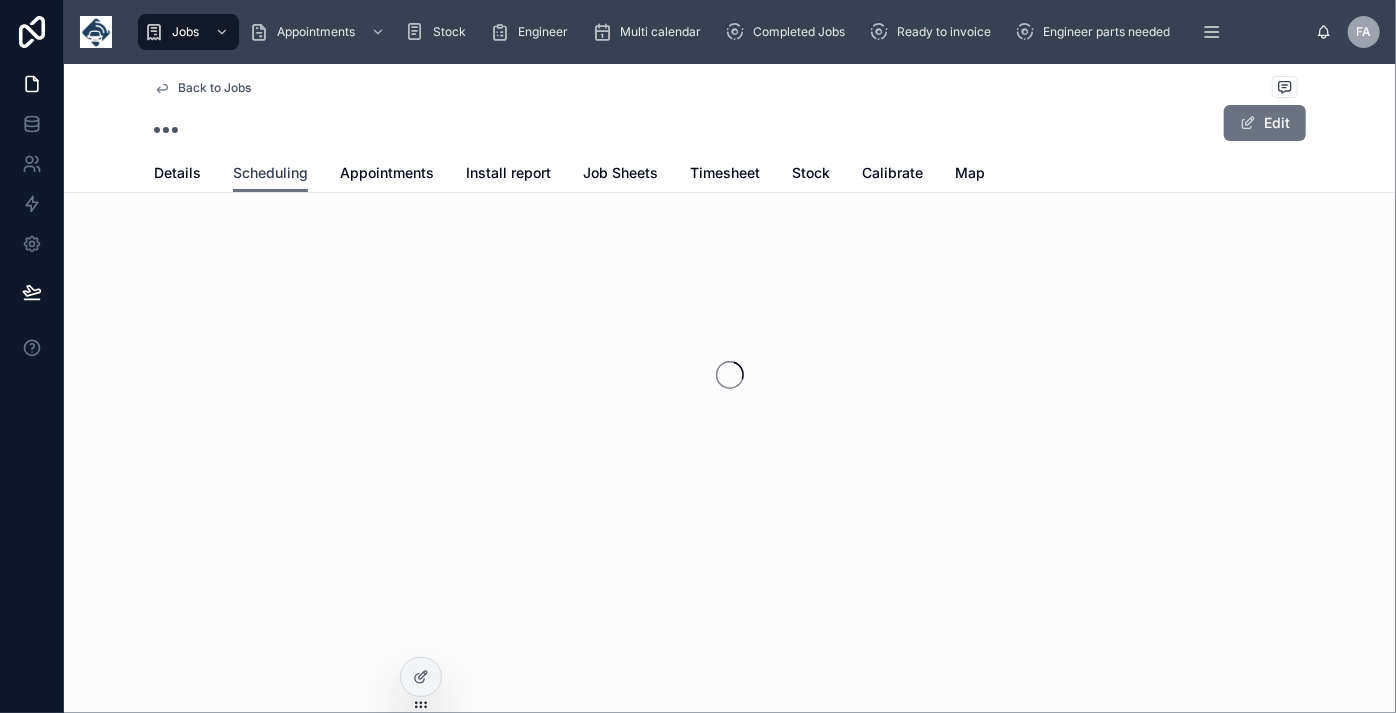 scroll, scrollTop: 0, scrollLeft: 0, axis: both 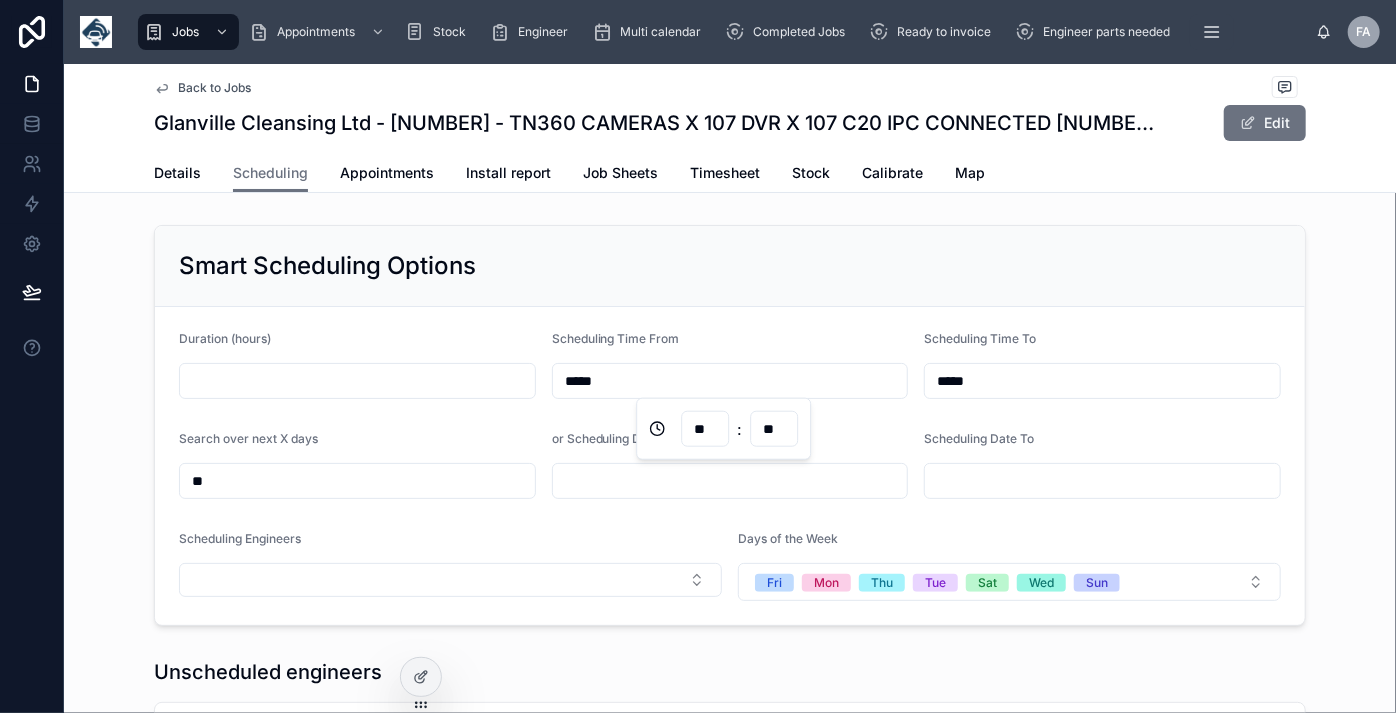 drag, startPoint x: 662, startPoint y: 378, endPoint x: 488, endPoint y: 376, distance: 174.01149 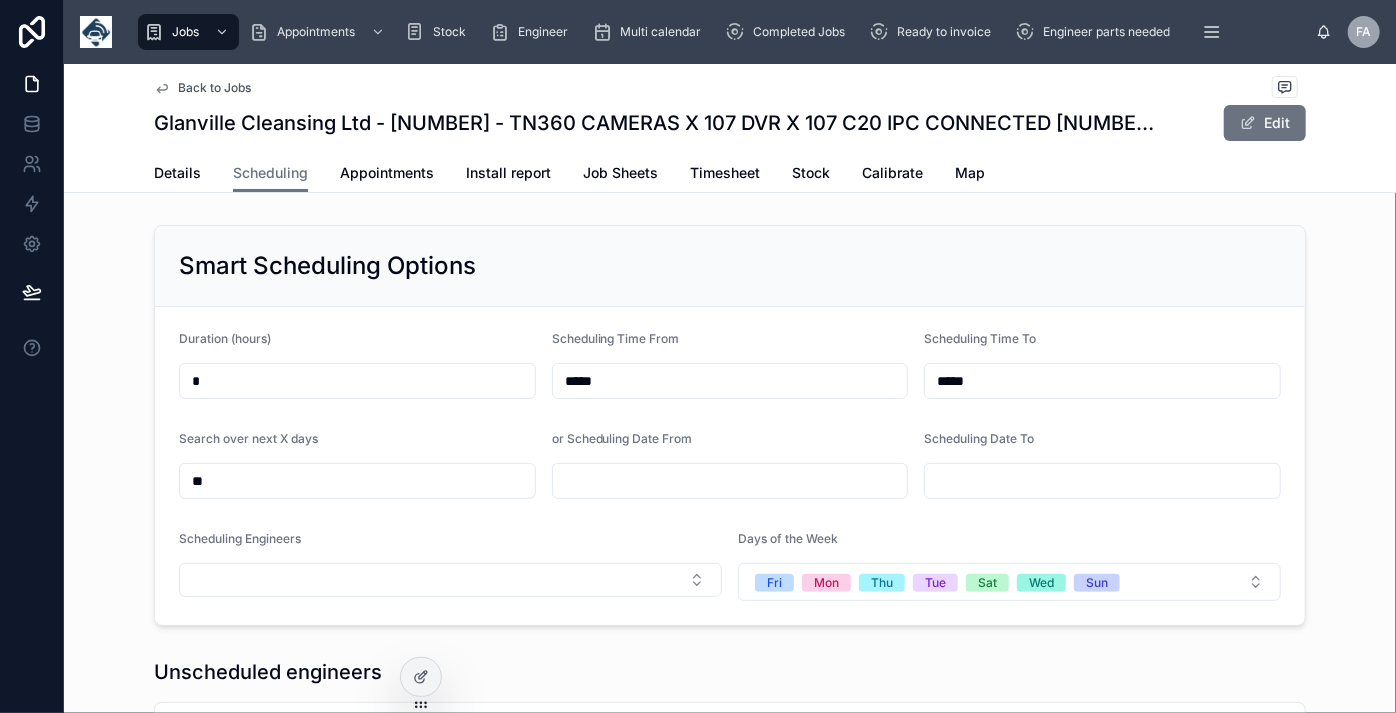 type on "*" 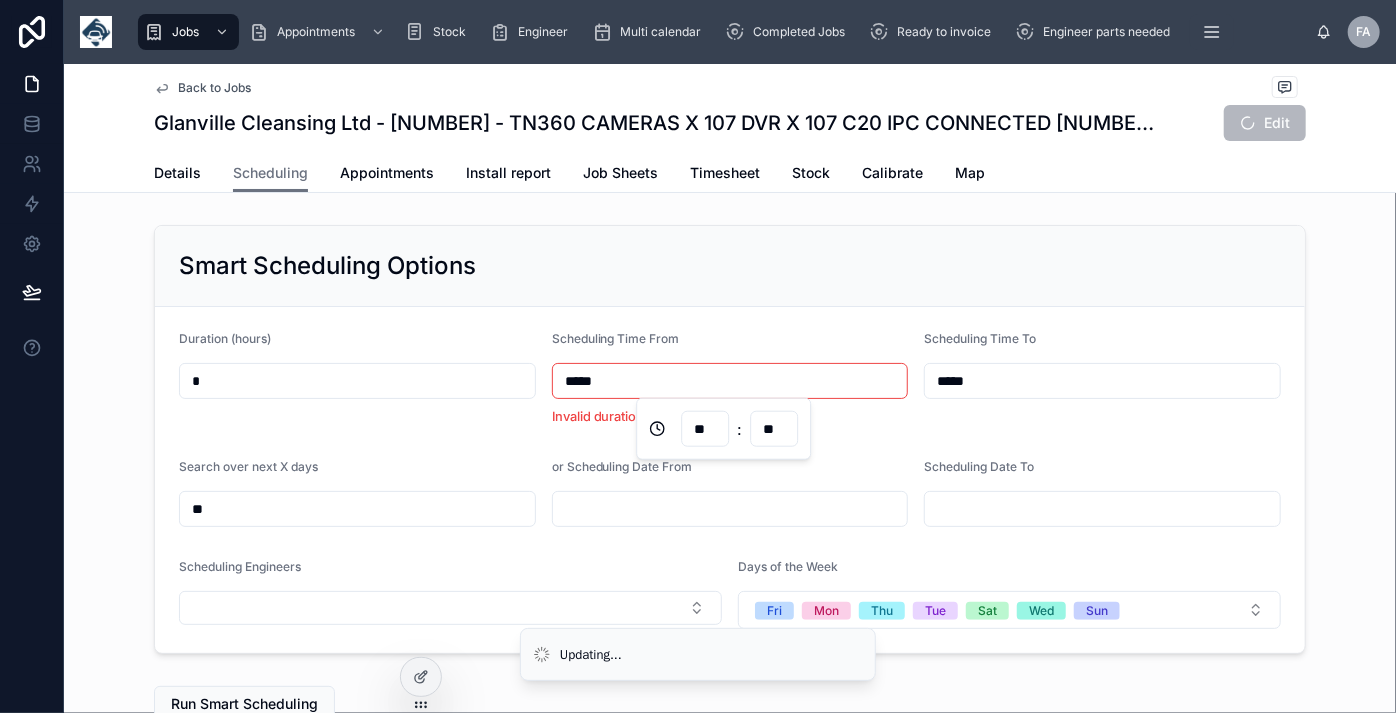 type on "*****" 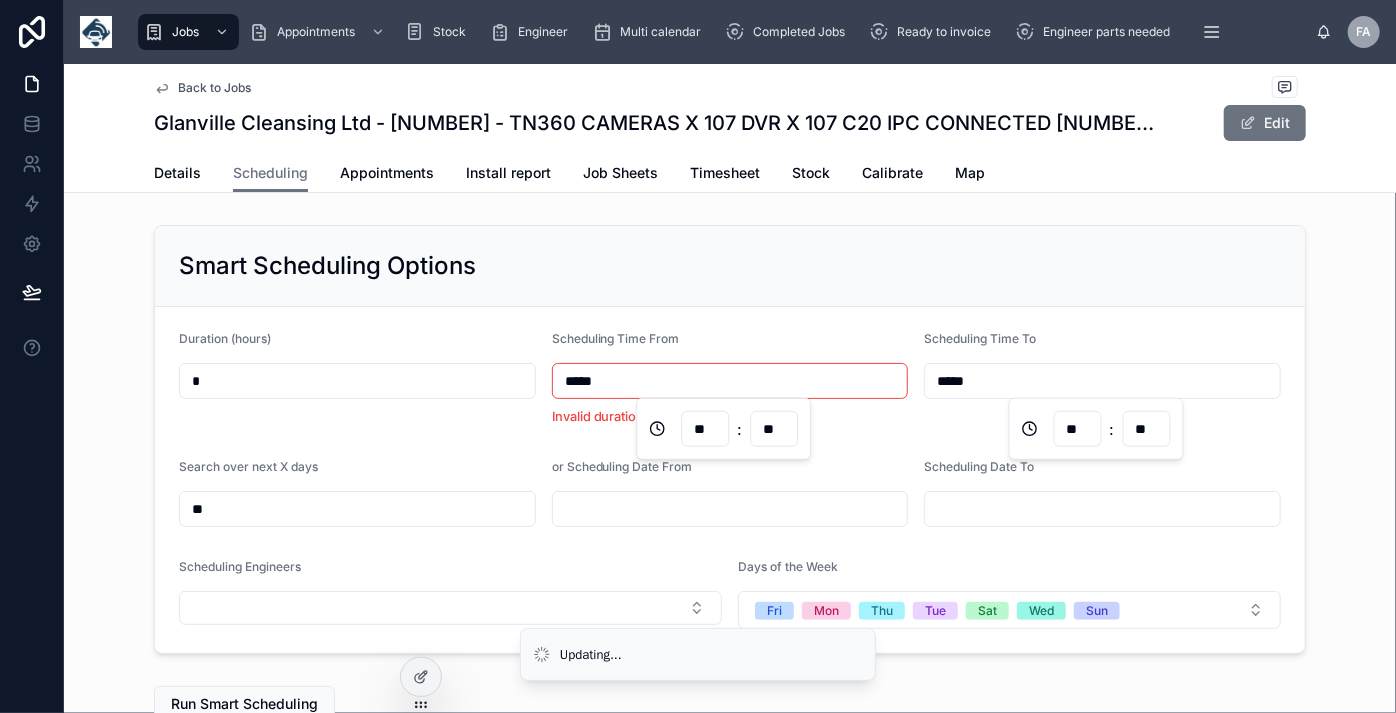 type on "**" 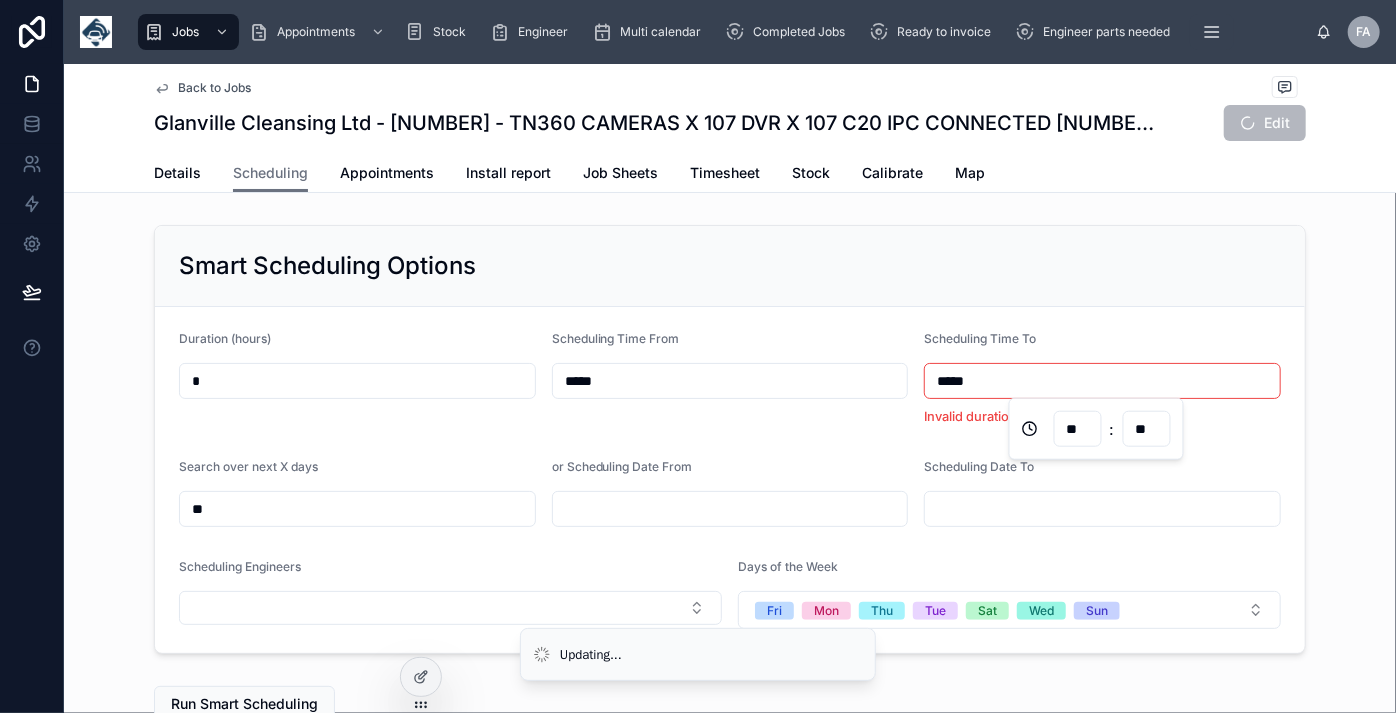 type on "*****" 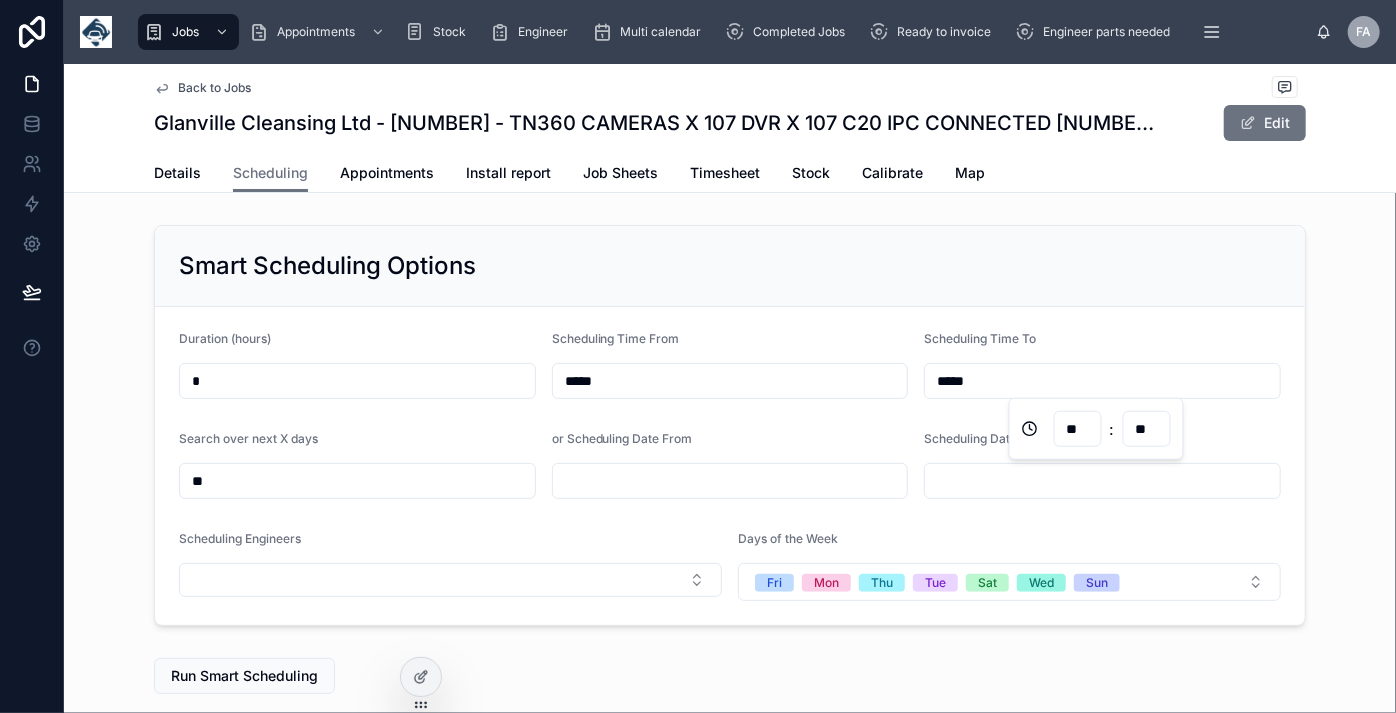 type on "**" 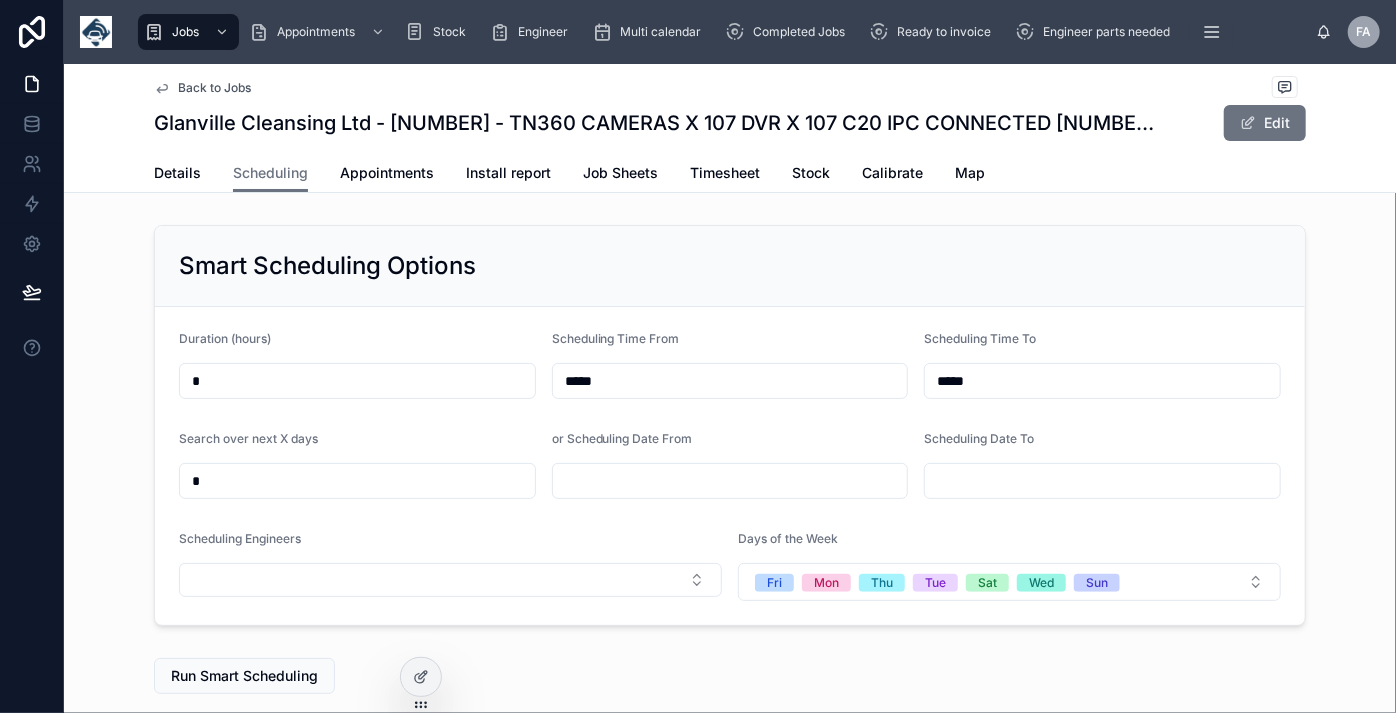 type on "*" 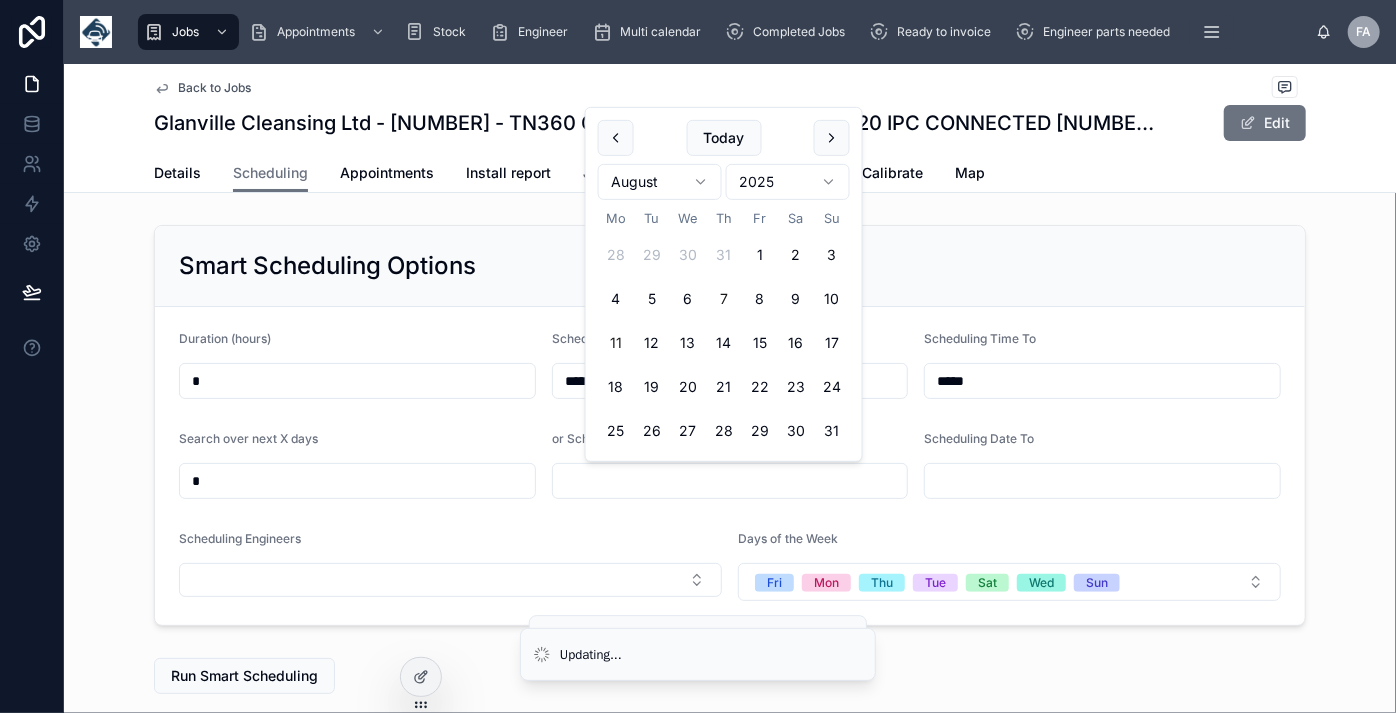click on "11" at bounding box center (616, 343) 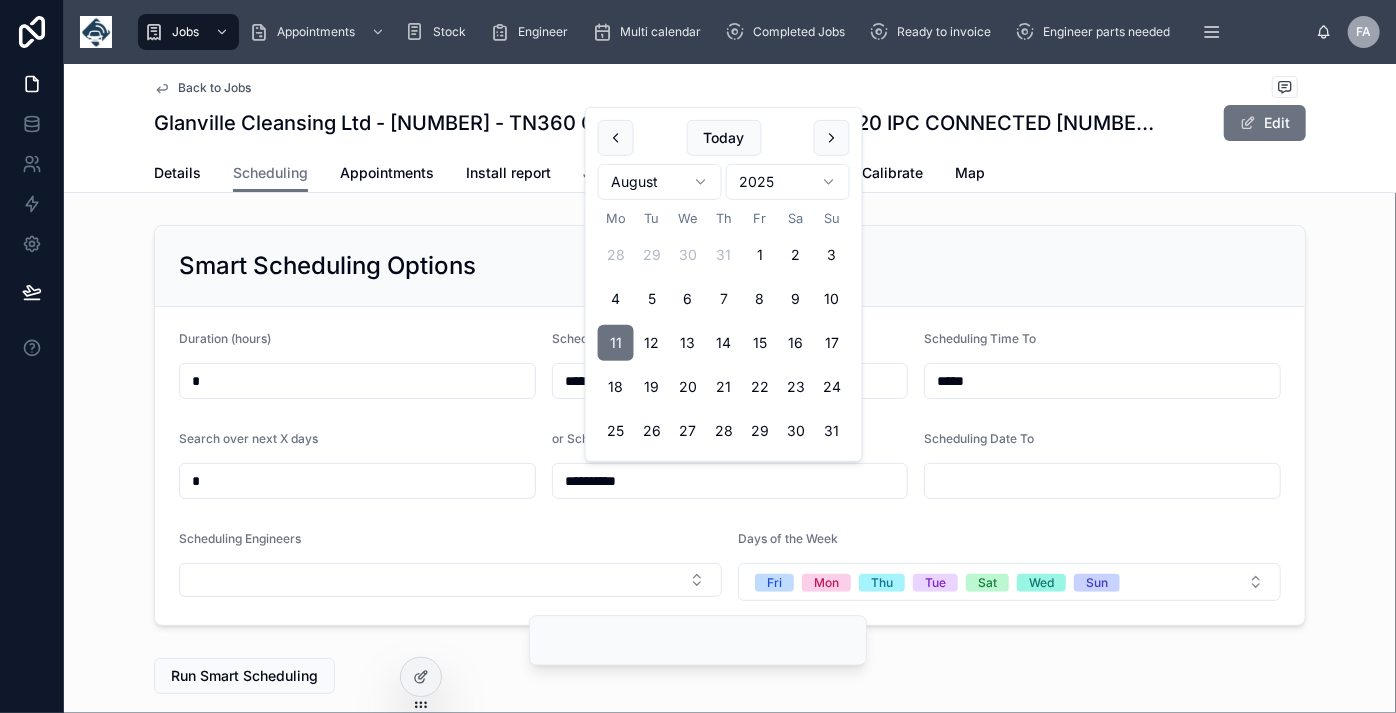 type on "**********" 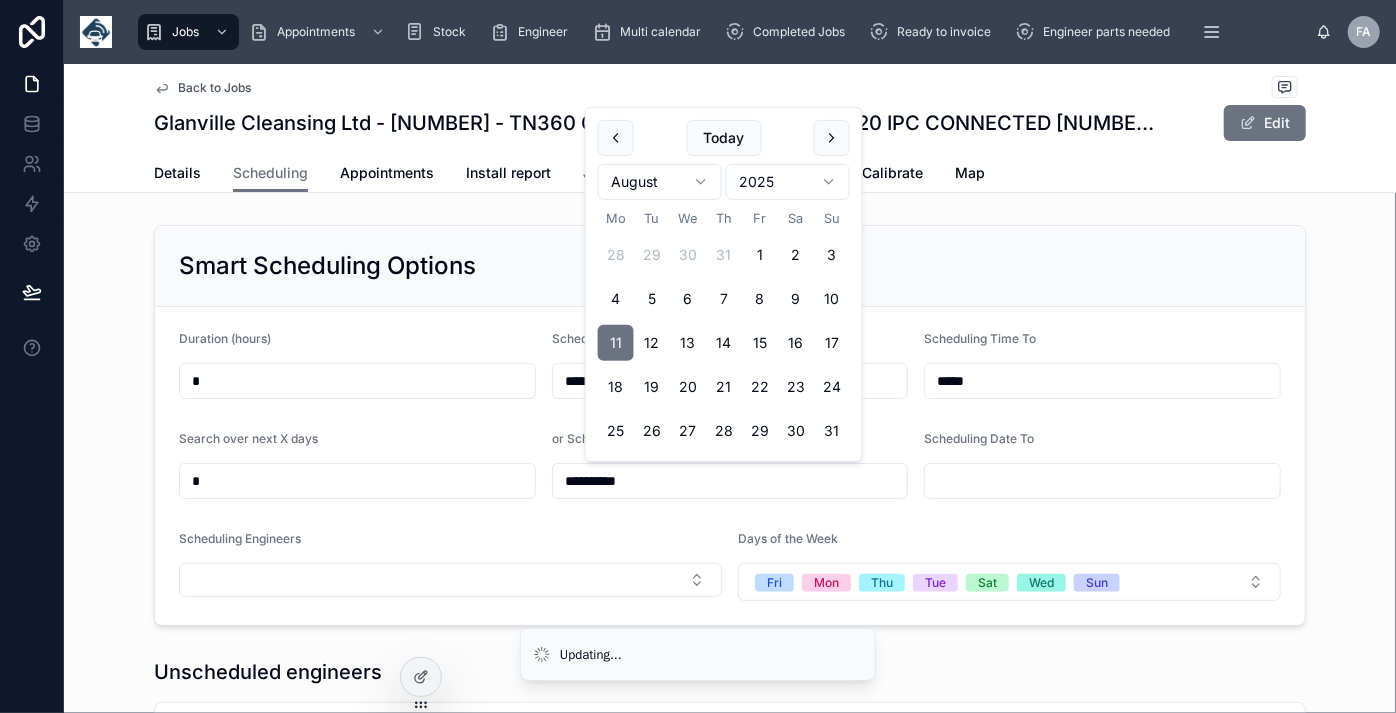 click at bounding box center [1102, 481] 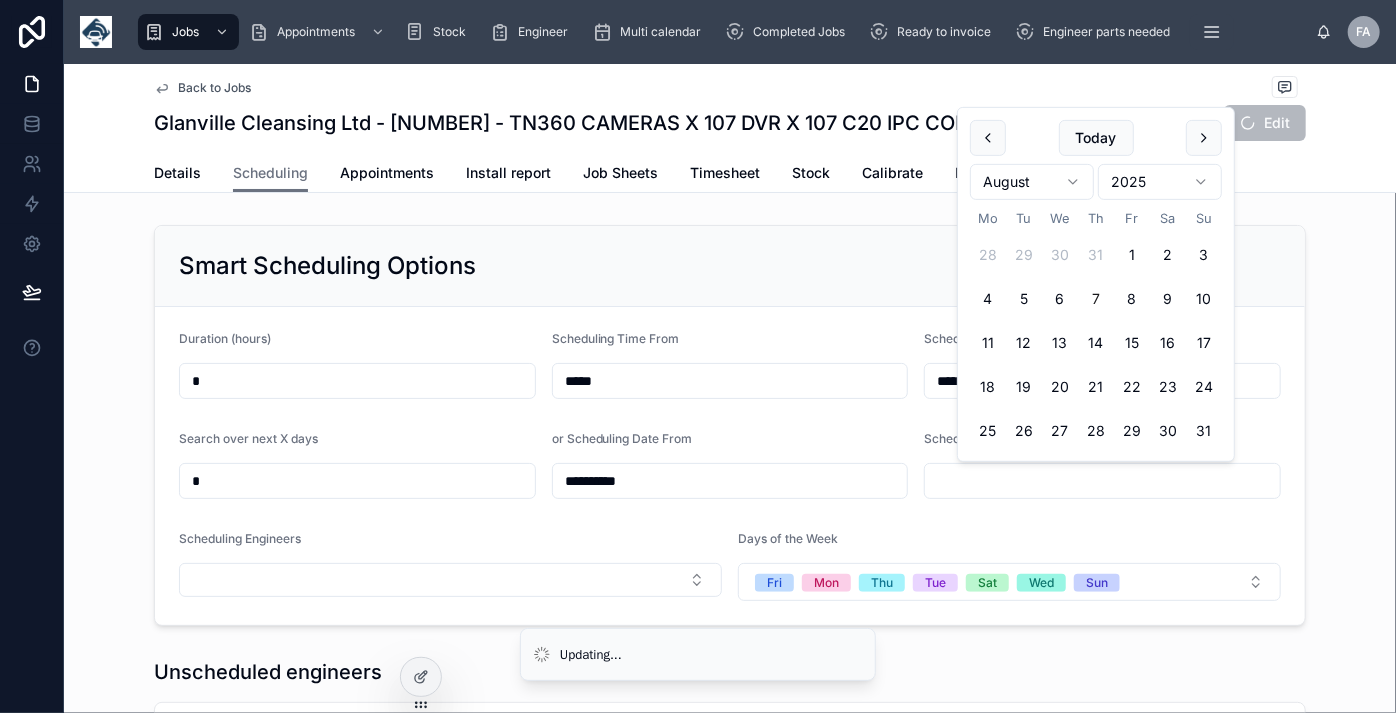 click on "11" at bounding box center [988, 343] 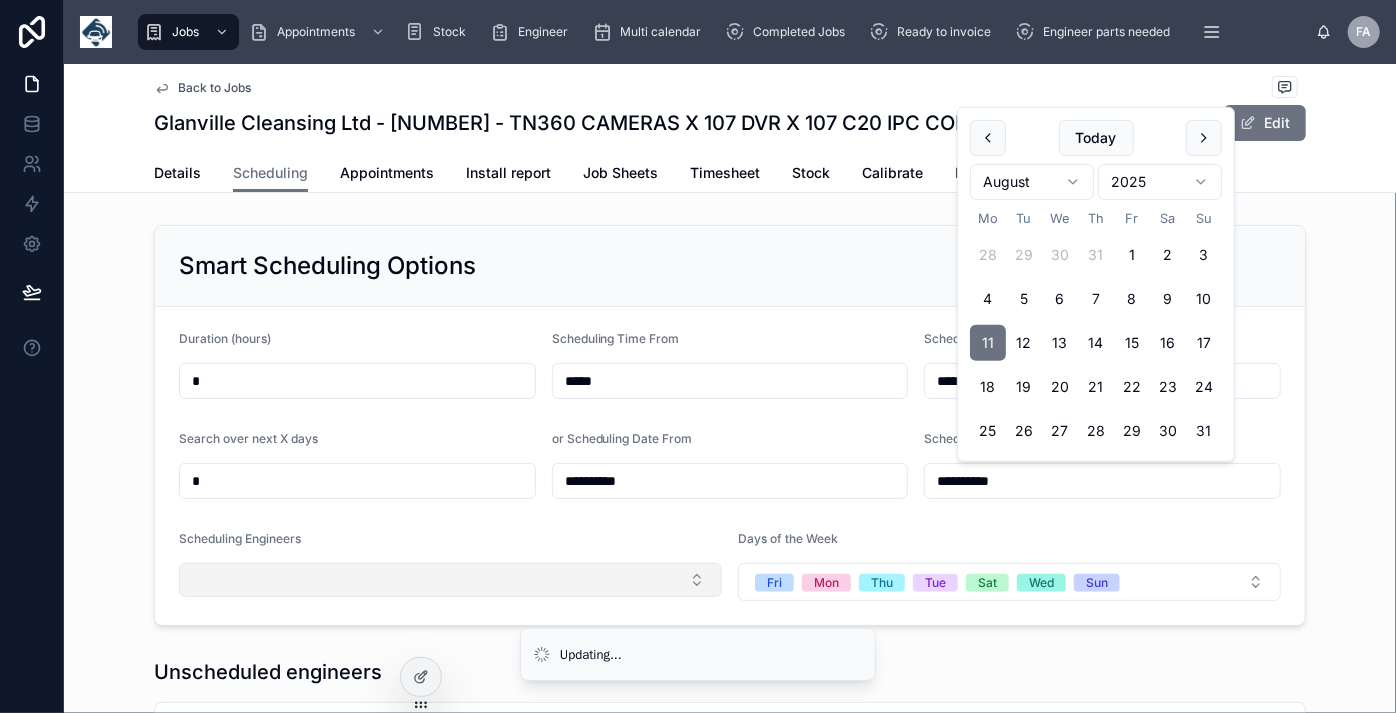 click at bounding box center [450, 580] 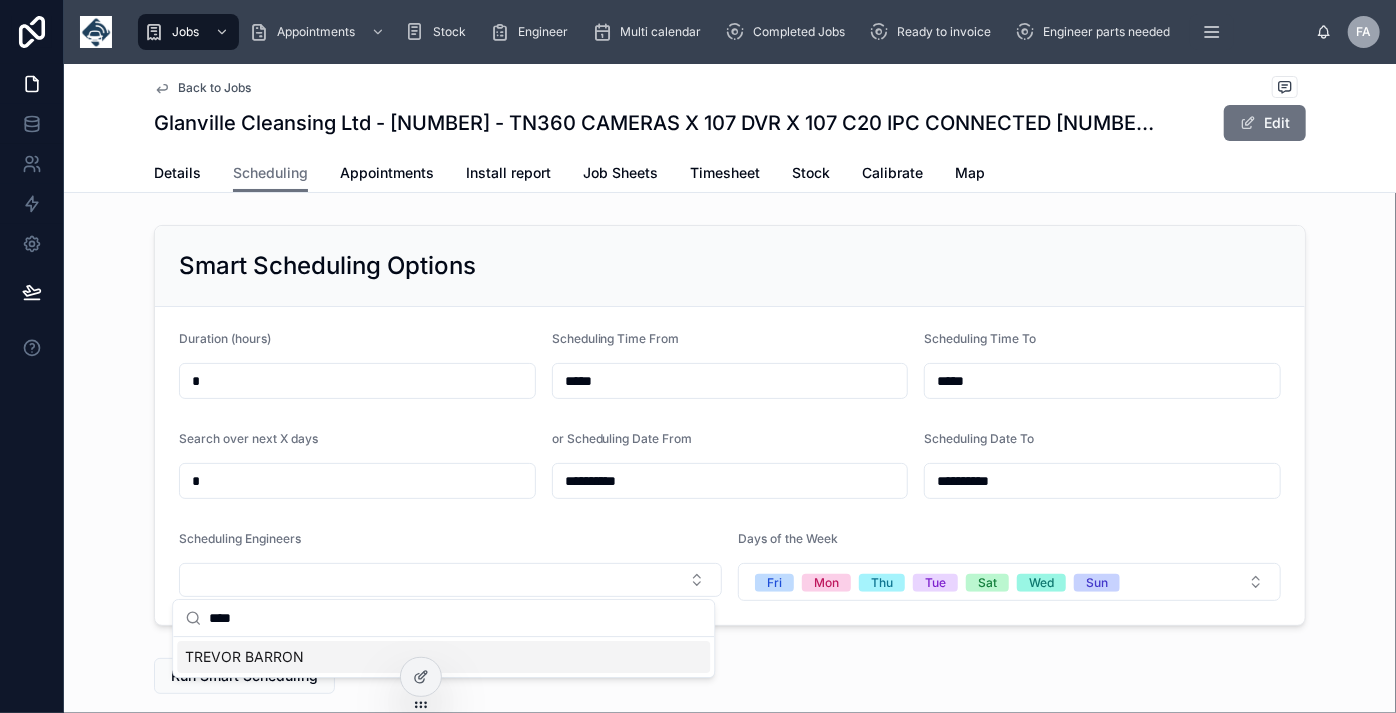 type on "****" 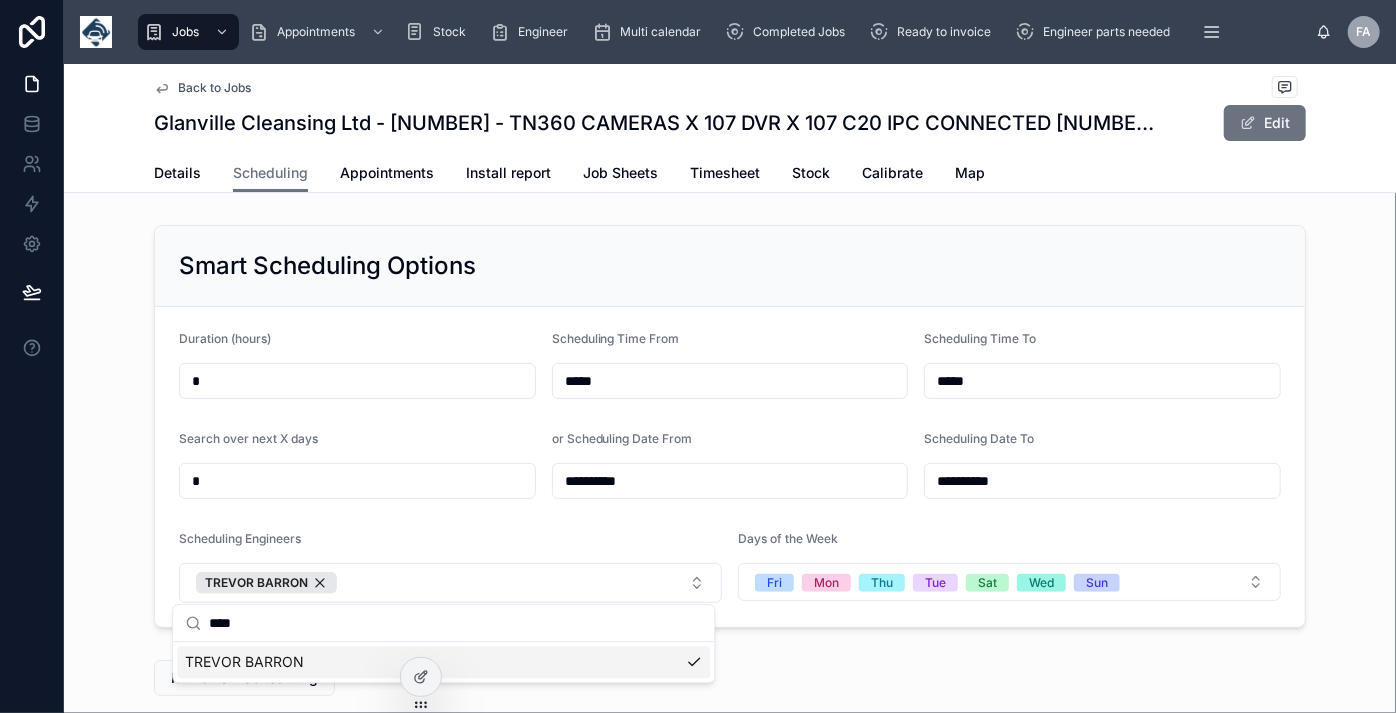 click on "**********" at bounding box center [730, 1007] 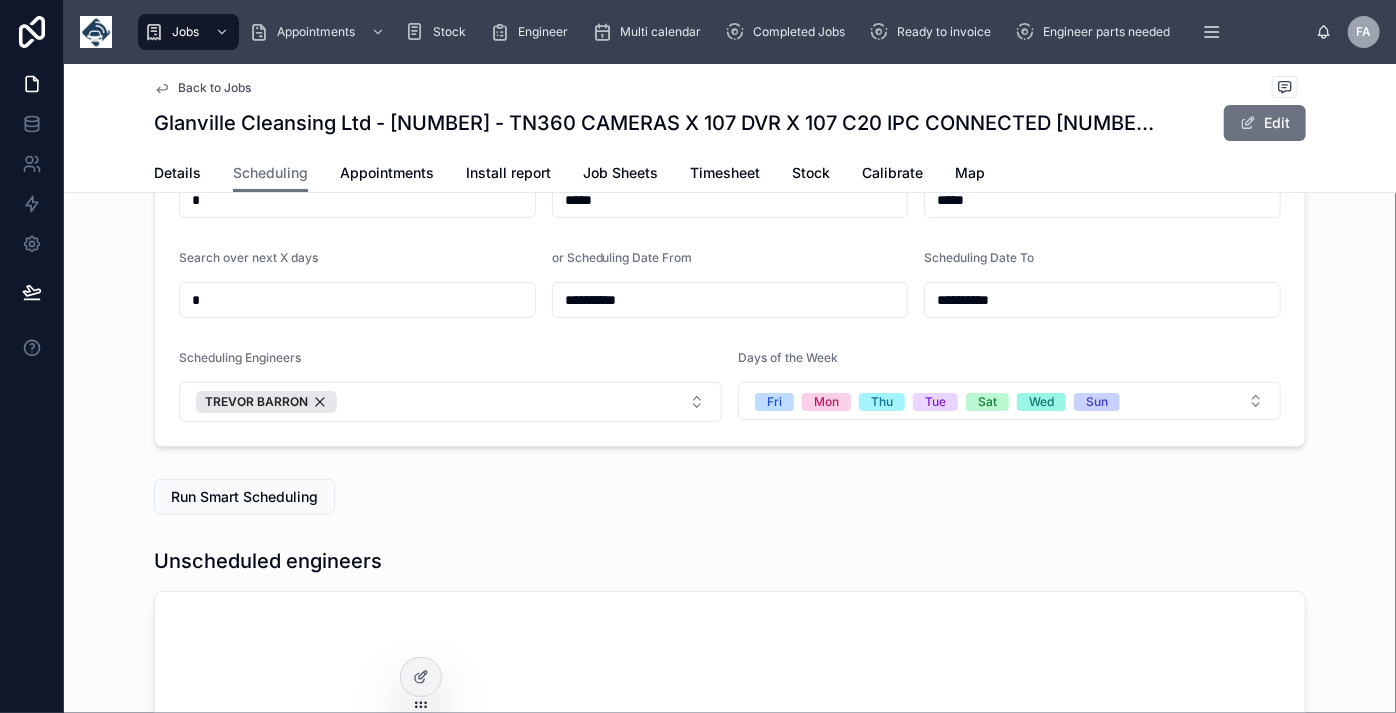 scroll, scrollTop: 272, scrollLeft: 0, axis: vertical 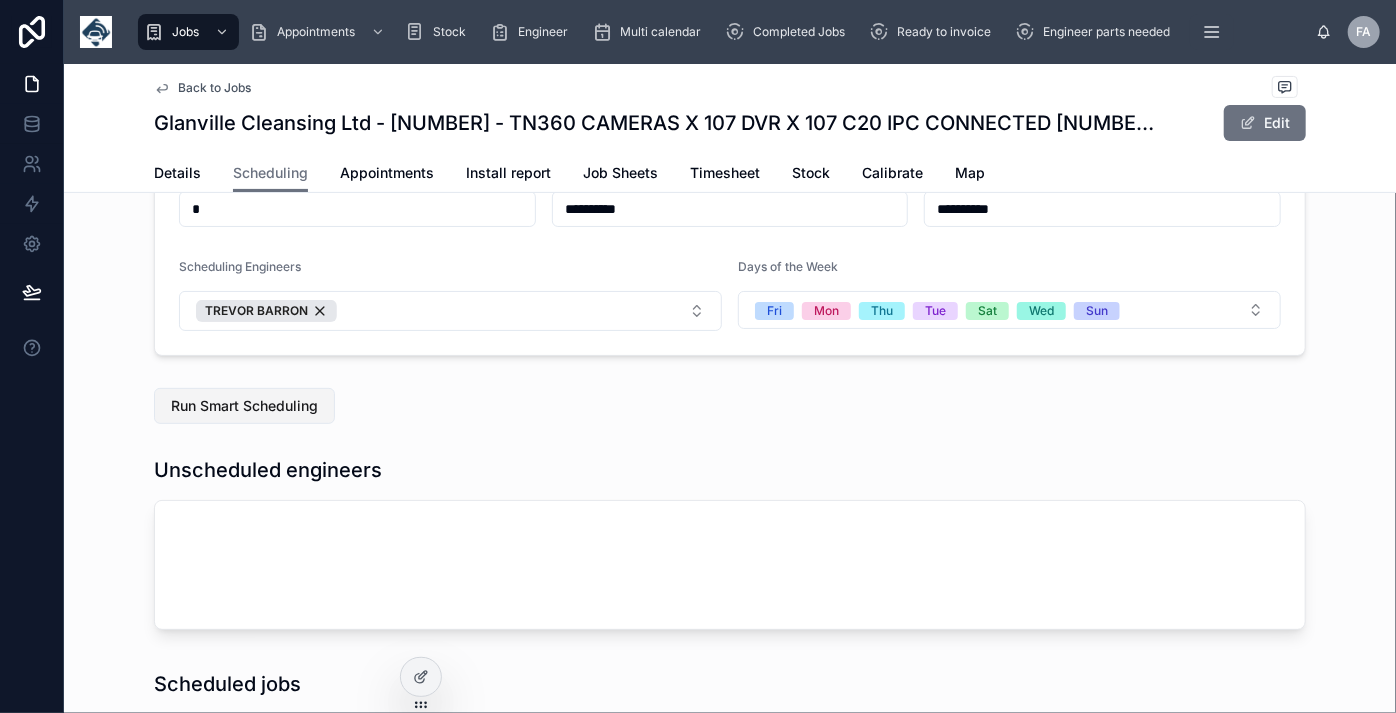 click on "Run Smart Scheduling" at bounding box center (244, 406) 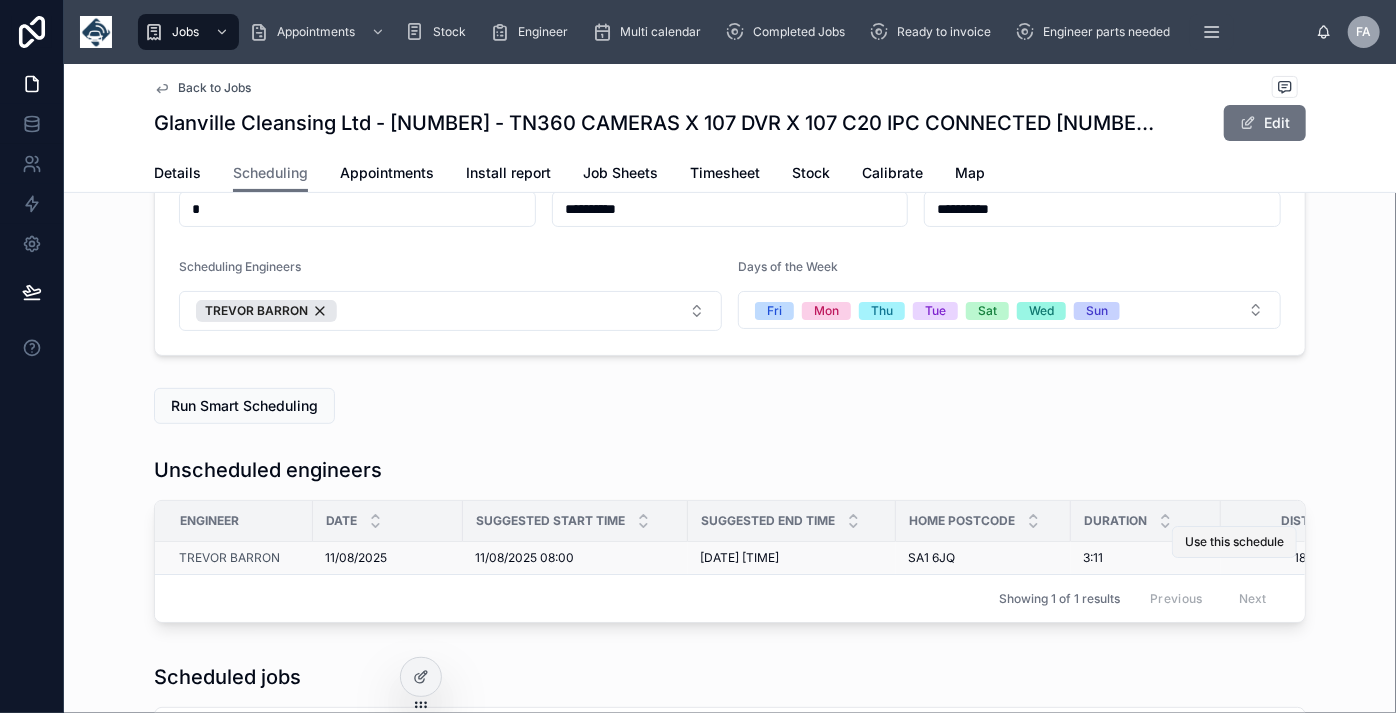 click on "Use this schedule" at bounding box center [1234, 542] 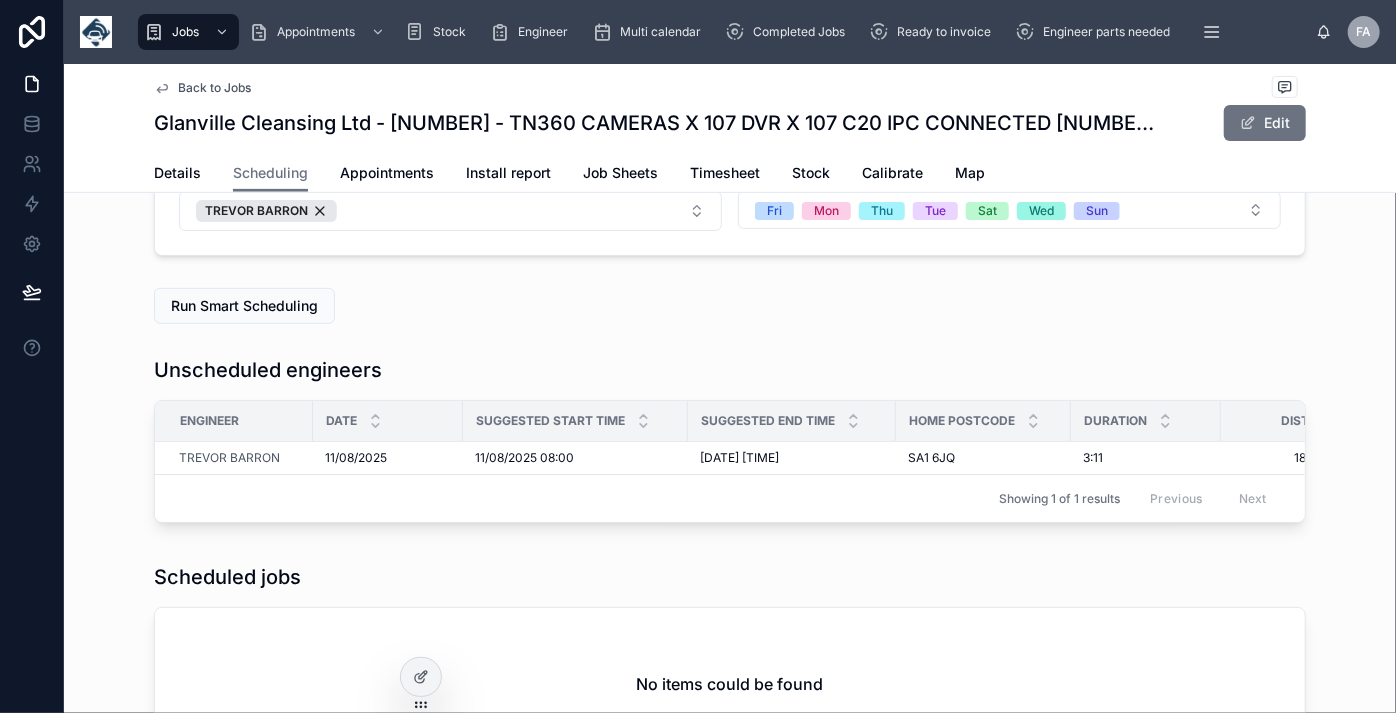 scroll, scrollTop: 181, scrollLeft: 0, axis: vertical 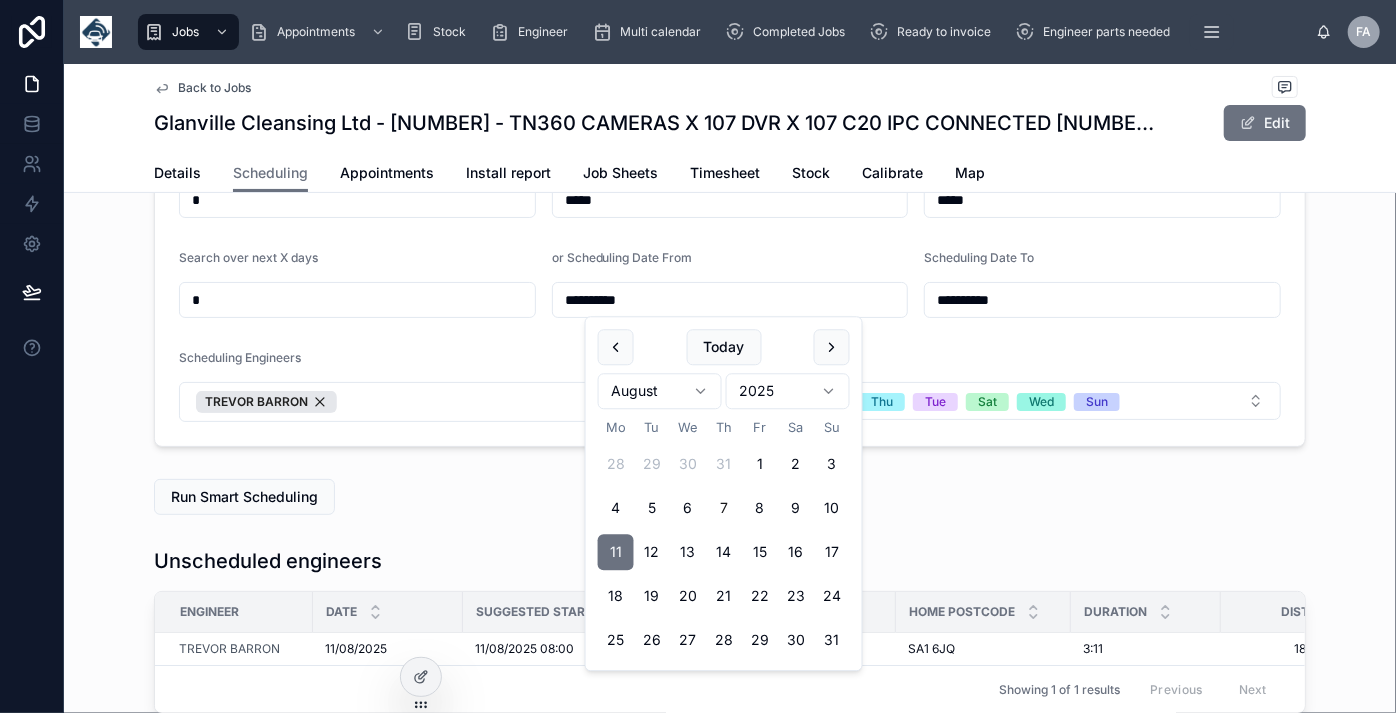 click on "**********" at bounding box center [730, 300] 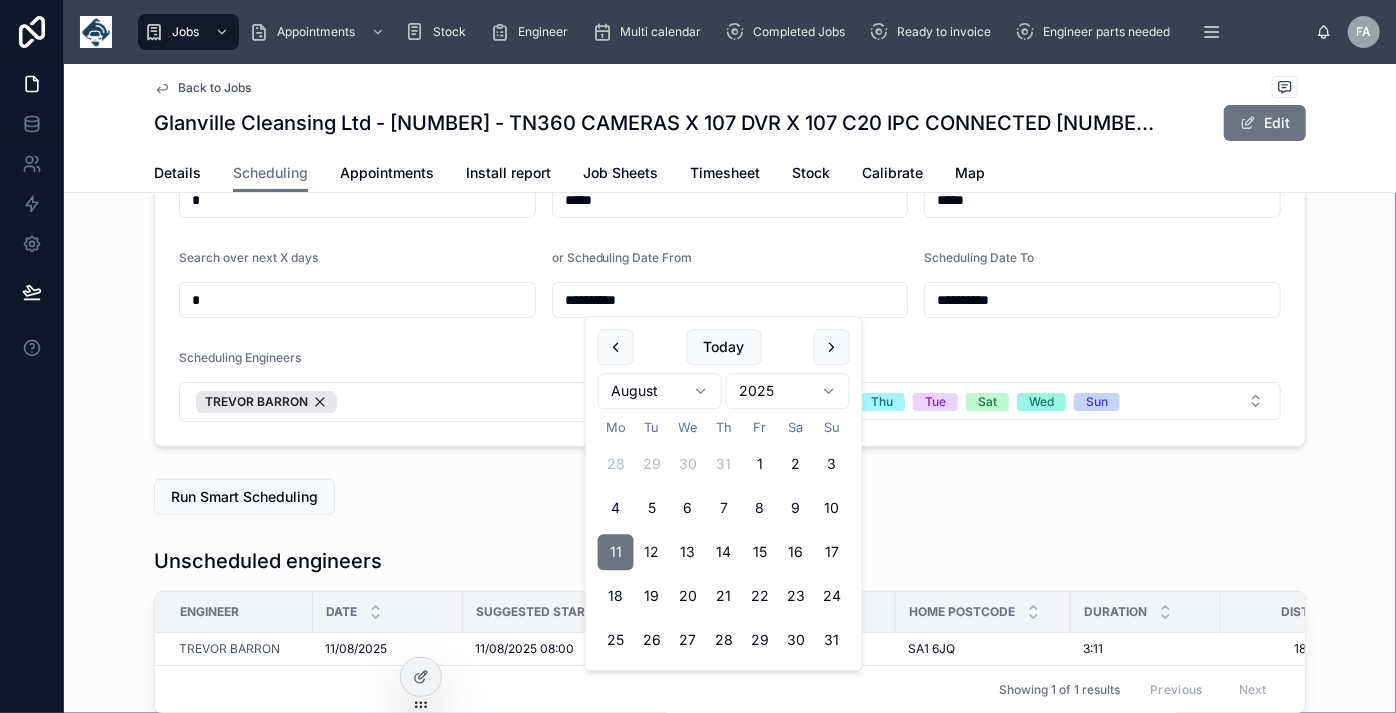 click on "12" at bounding box center (652, 553) 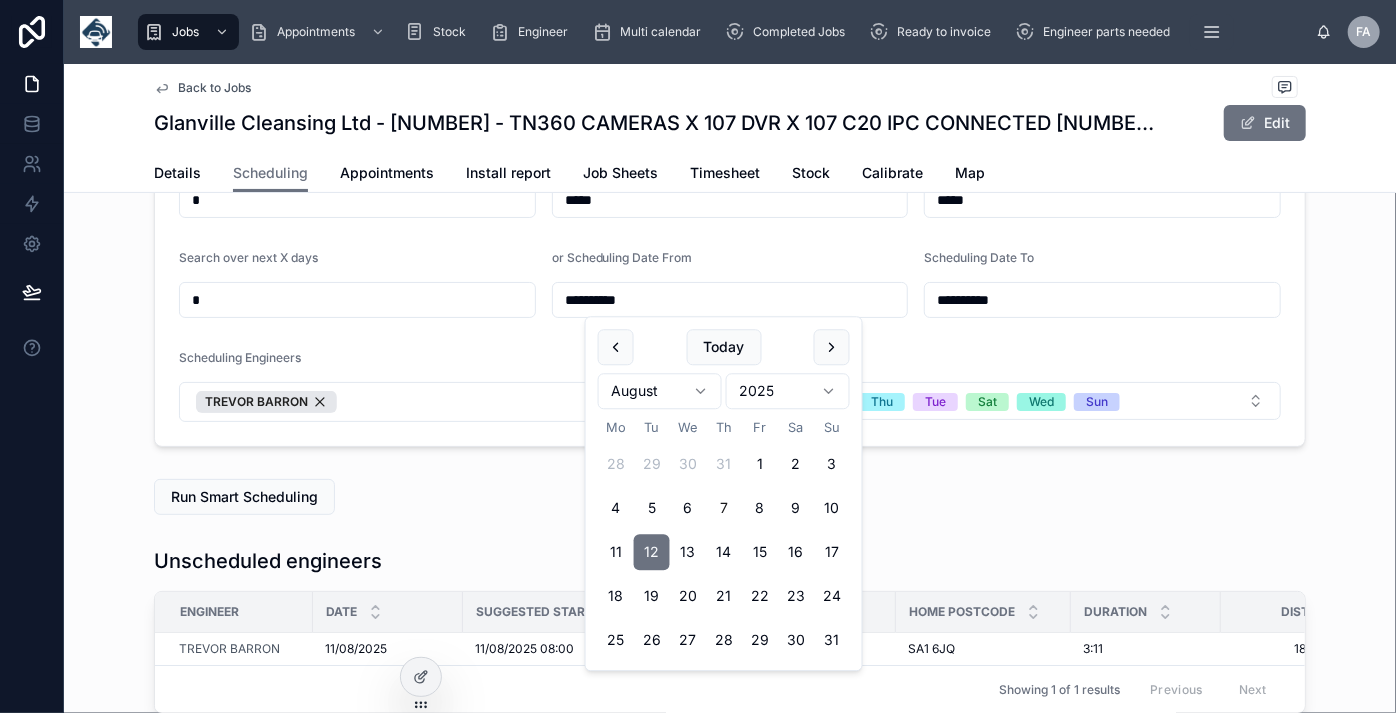 click on "**********" at bounding box center (1102, 300) 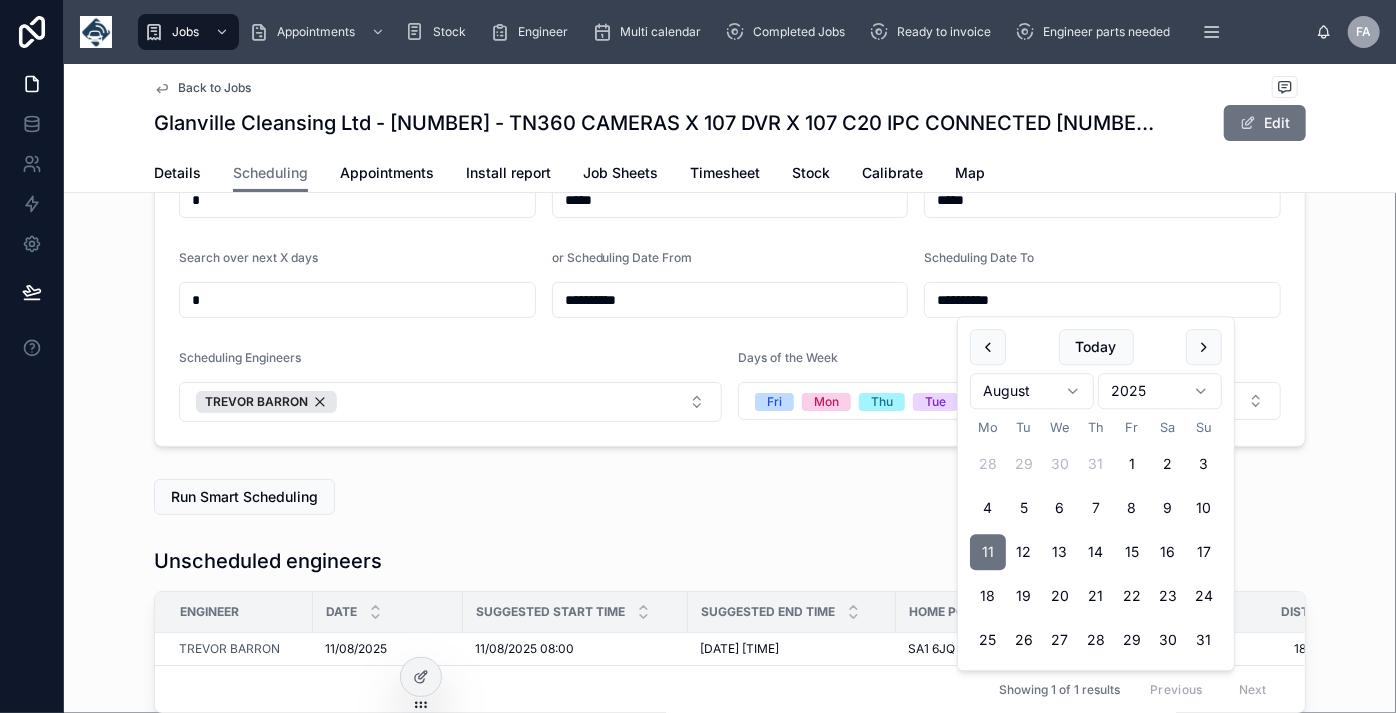 click on "12" at bounding box center [1024, 553] 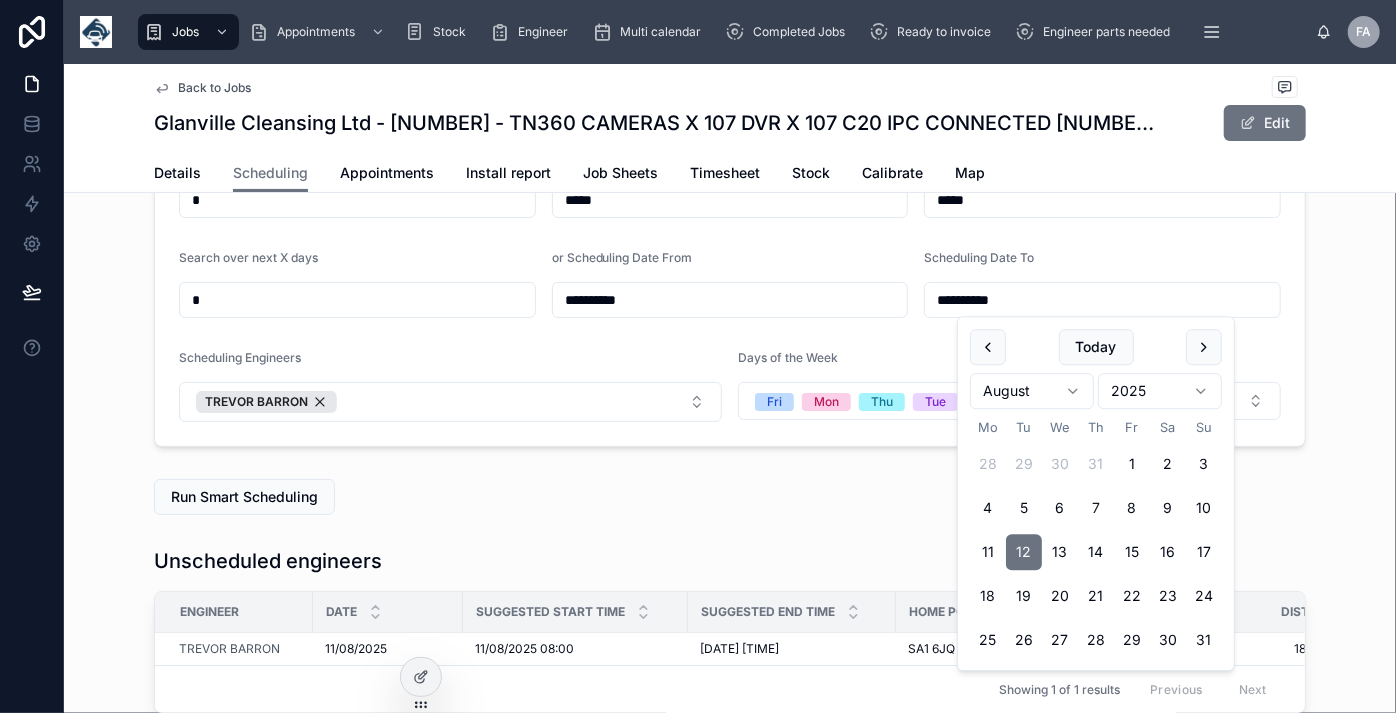 click on "**********" at bounding box center (730, 286) 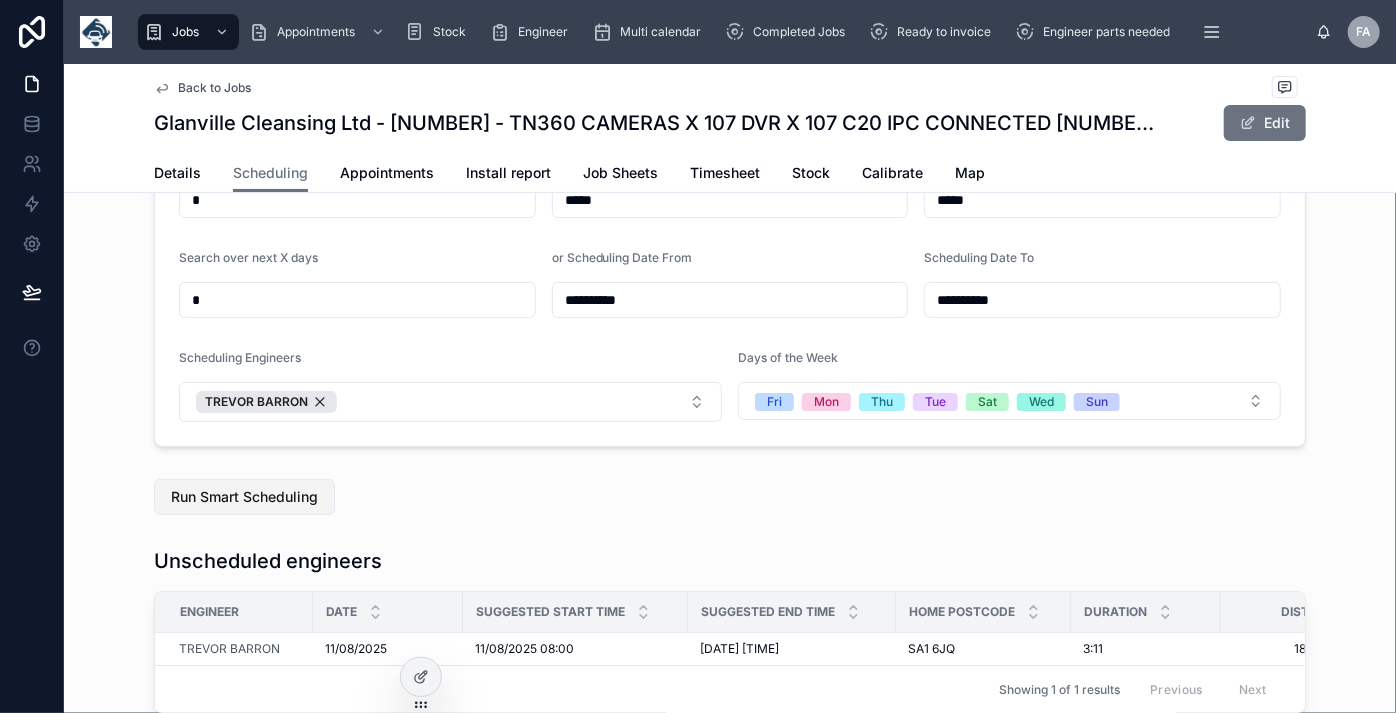 click on "Run Smart Scheduling" at bounding box center [244, 497] 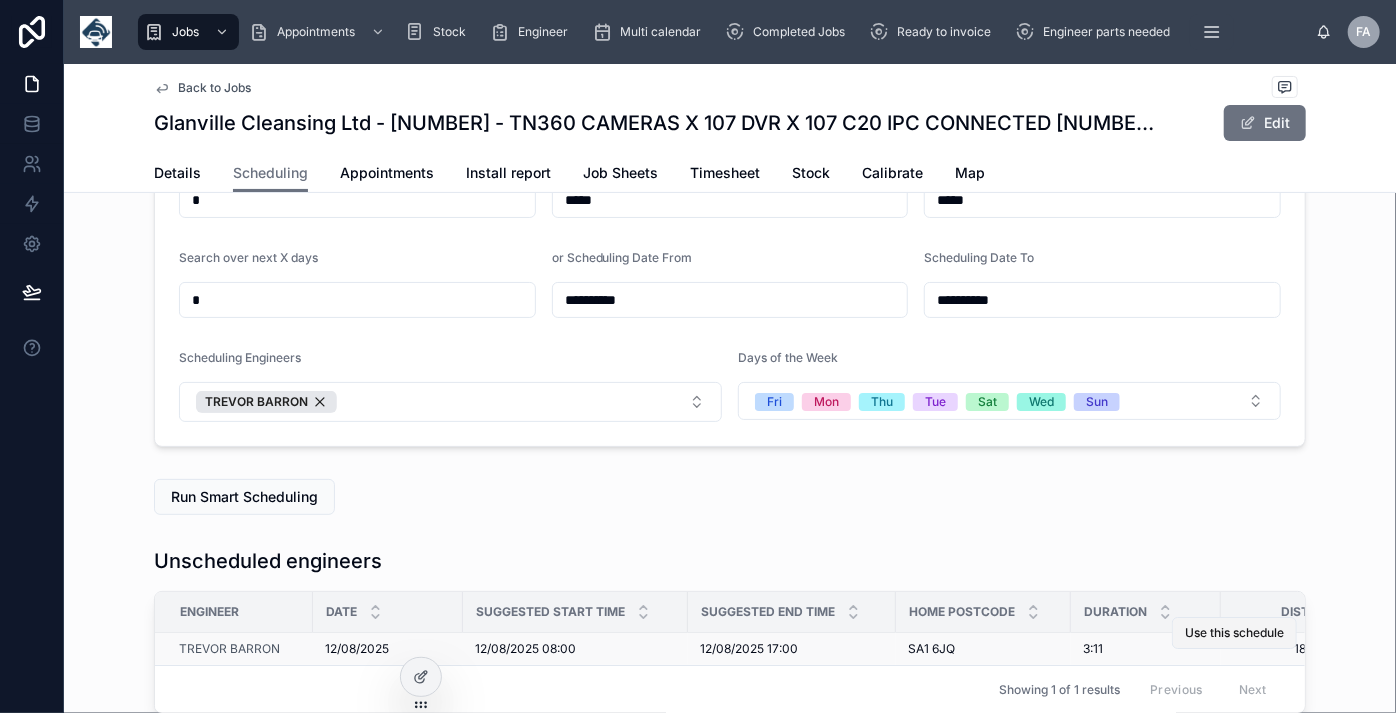 click on "Use this schedule" at bounding box center [1234, 633] 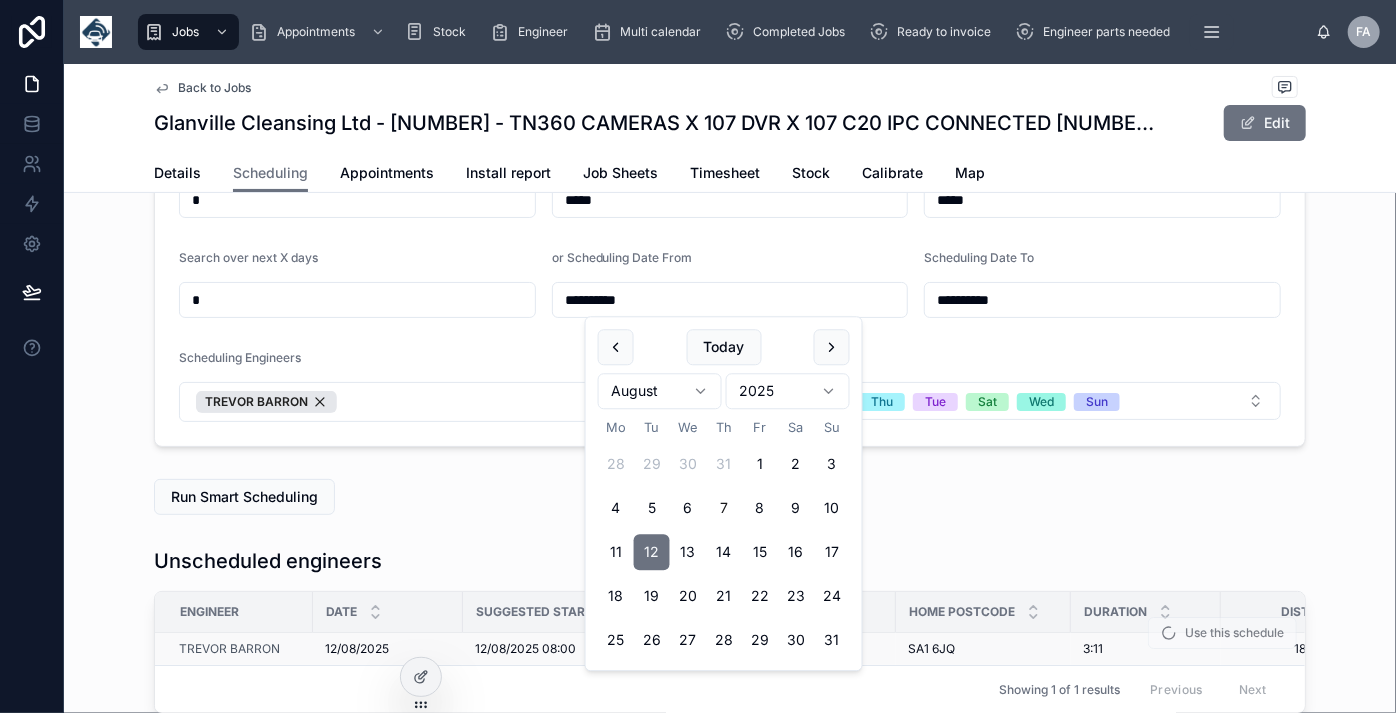 click on "**********" at bounding box center (730, 300) 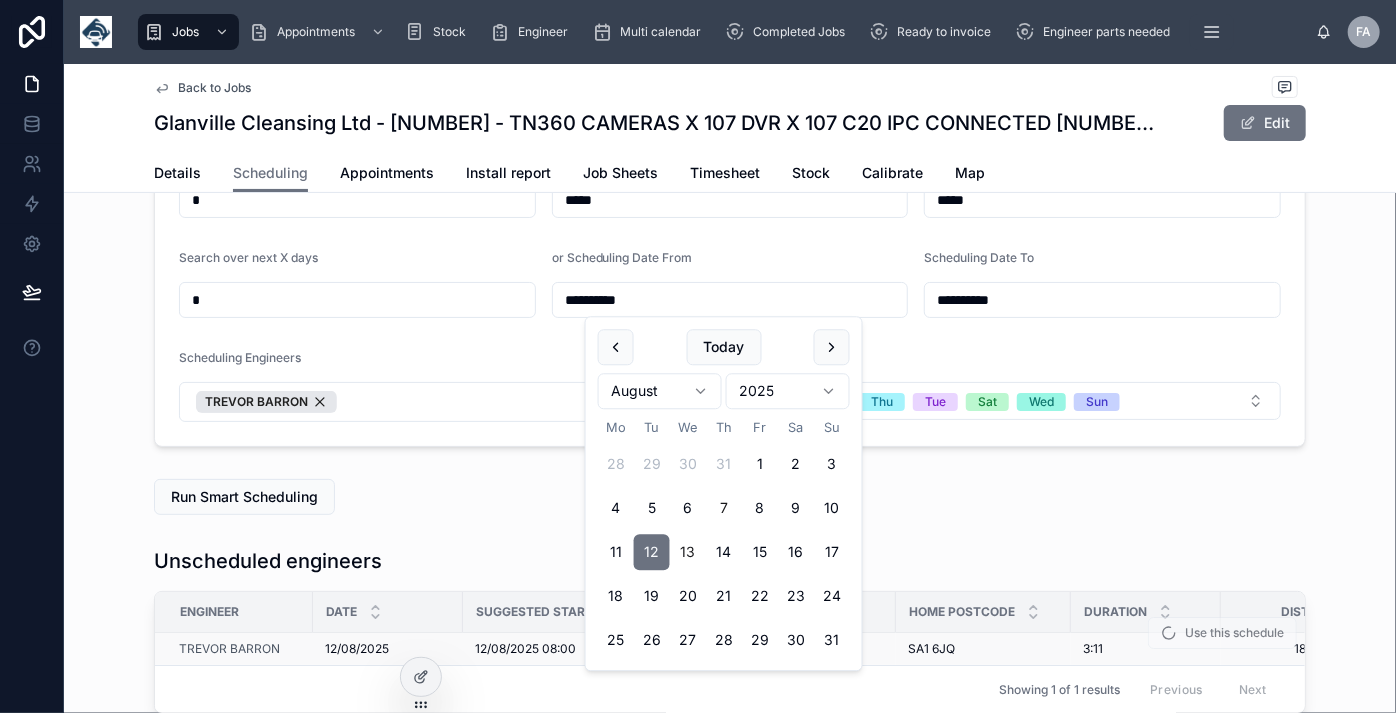 click on "13" at bounding box center (688, 553) 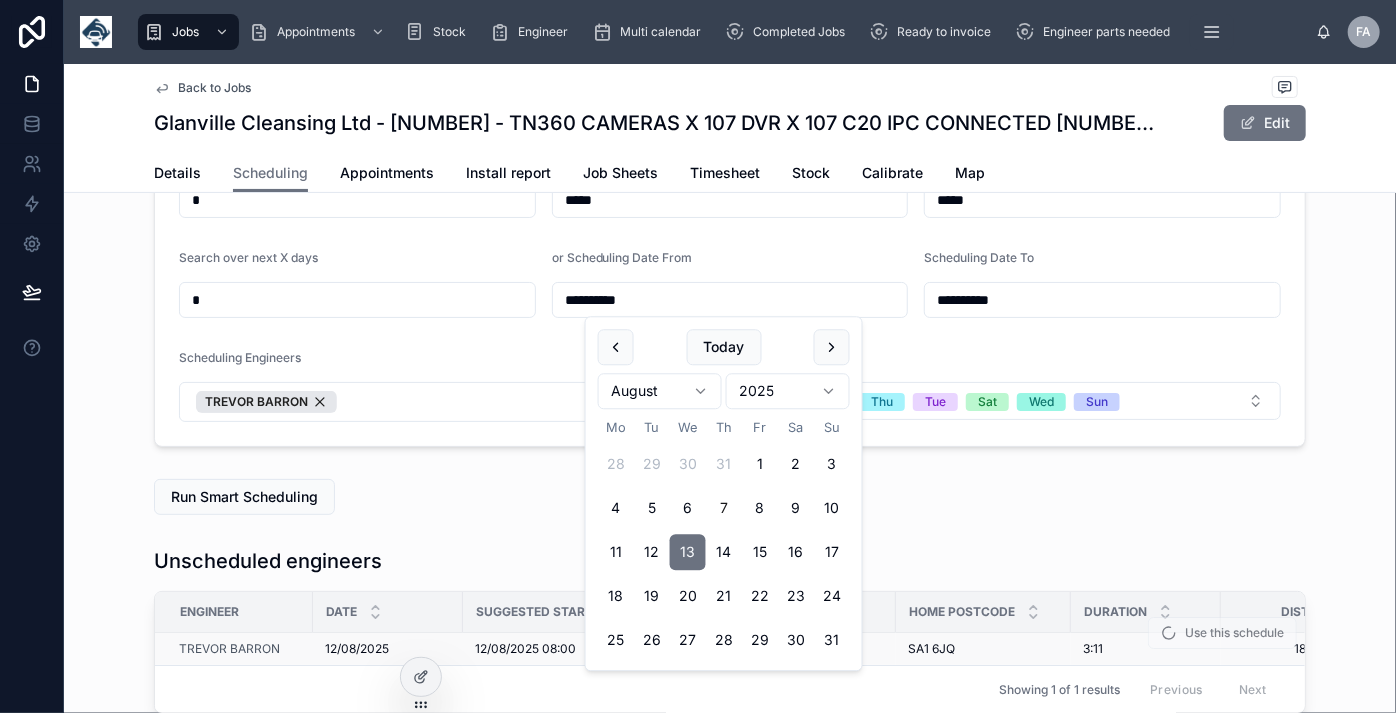 type on "**********" 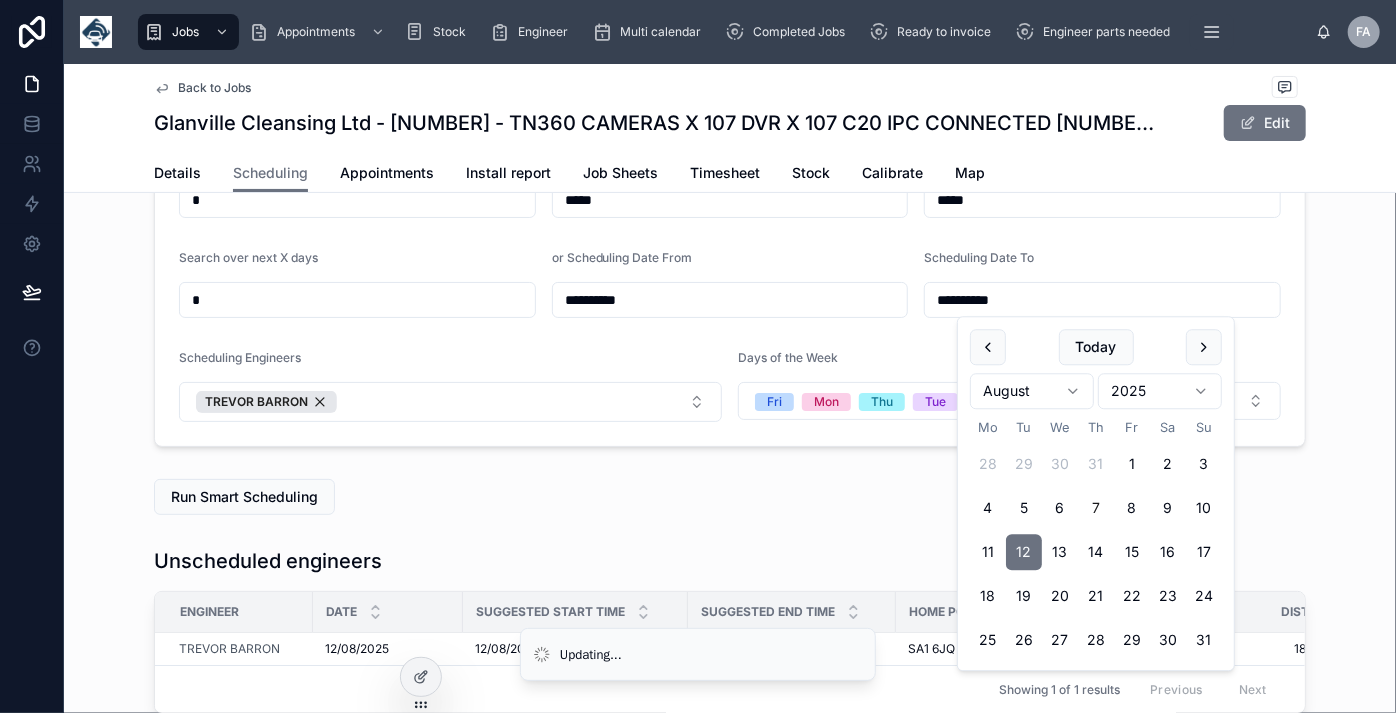click on "13" at bounding box center (1060, 553) 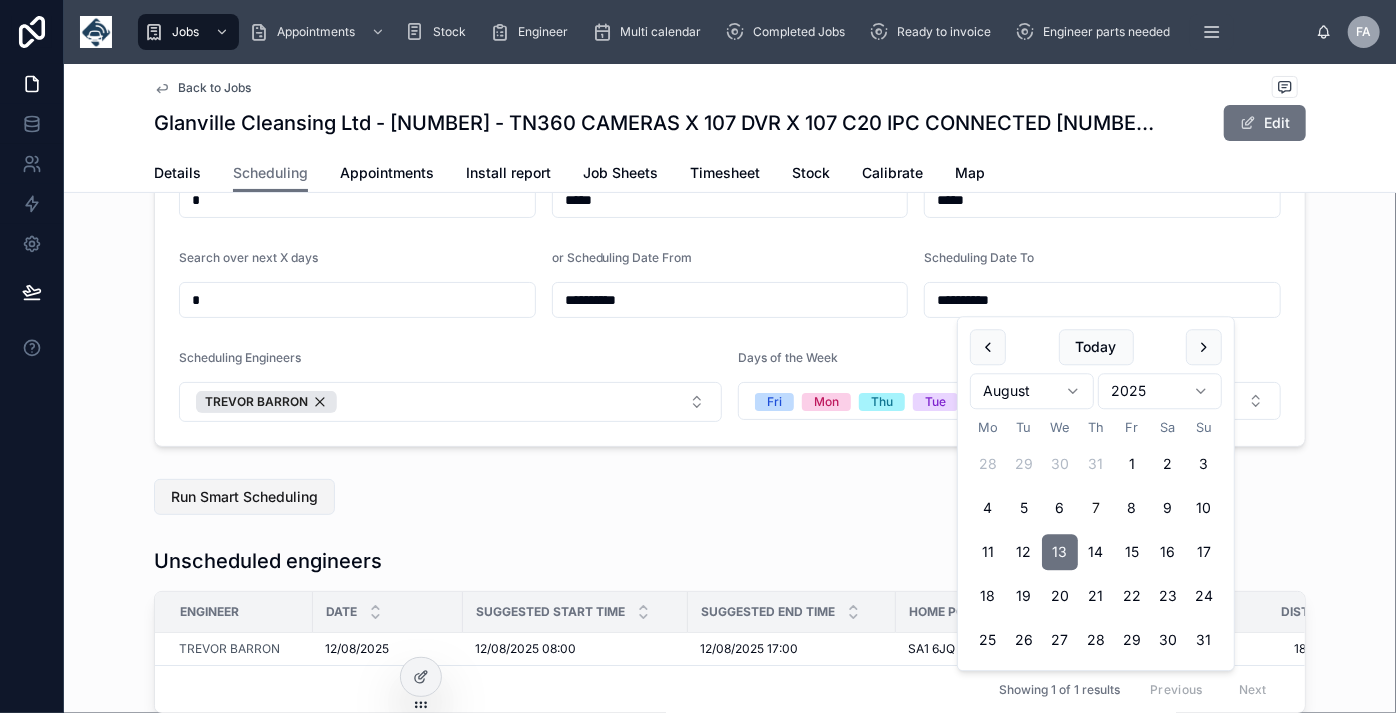 click on "Run Smart Scheduling" at bounding box center (244, 497) 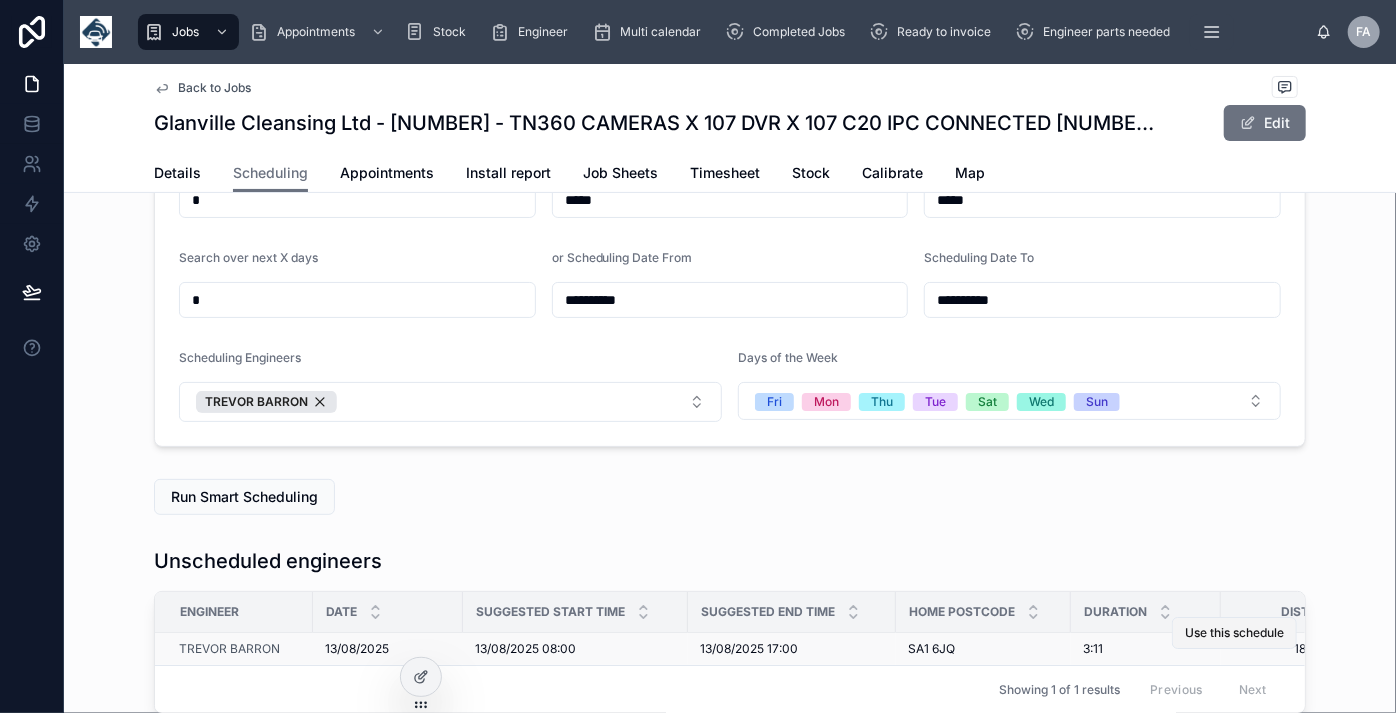 click on "Use this schedule" at bounding box center [1234, 633] 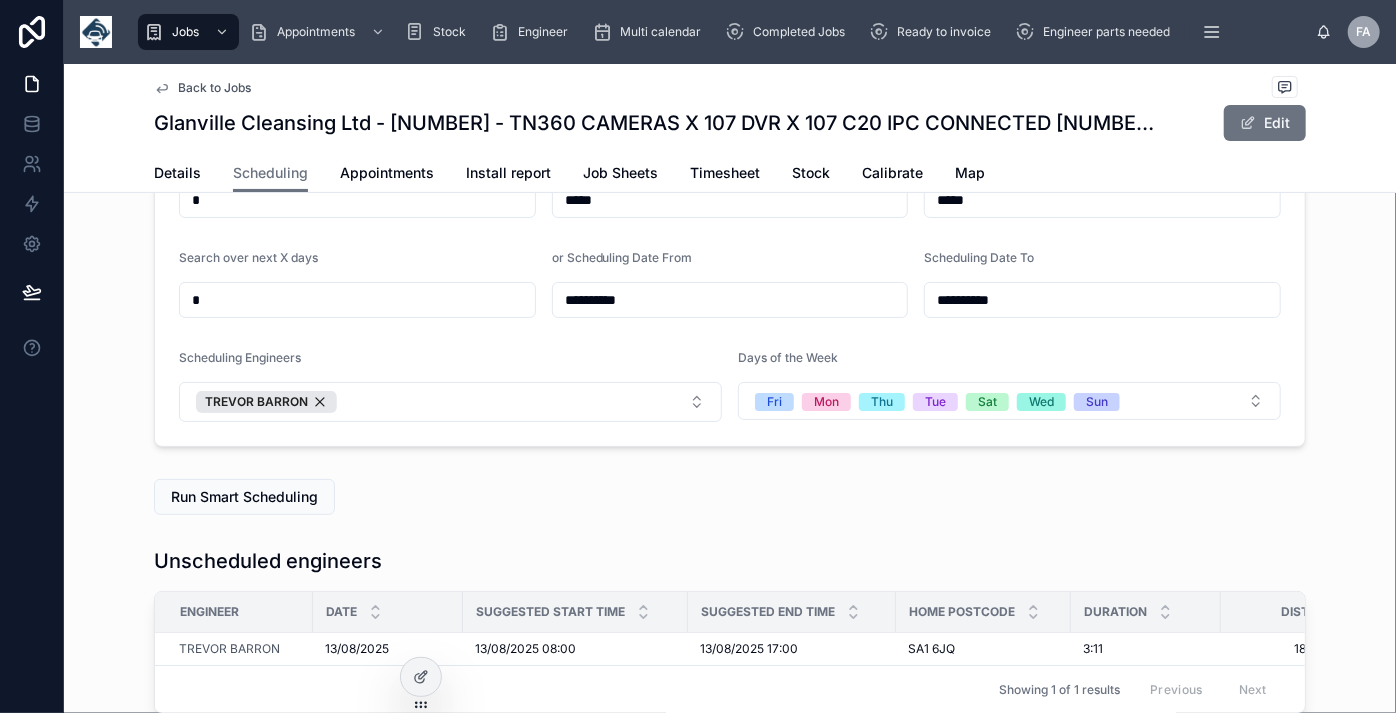 scroll, scrollTop: 0, scrollLeft: 0, axis: both 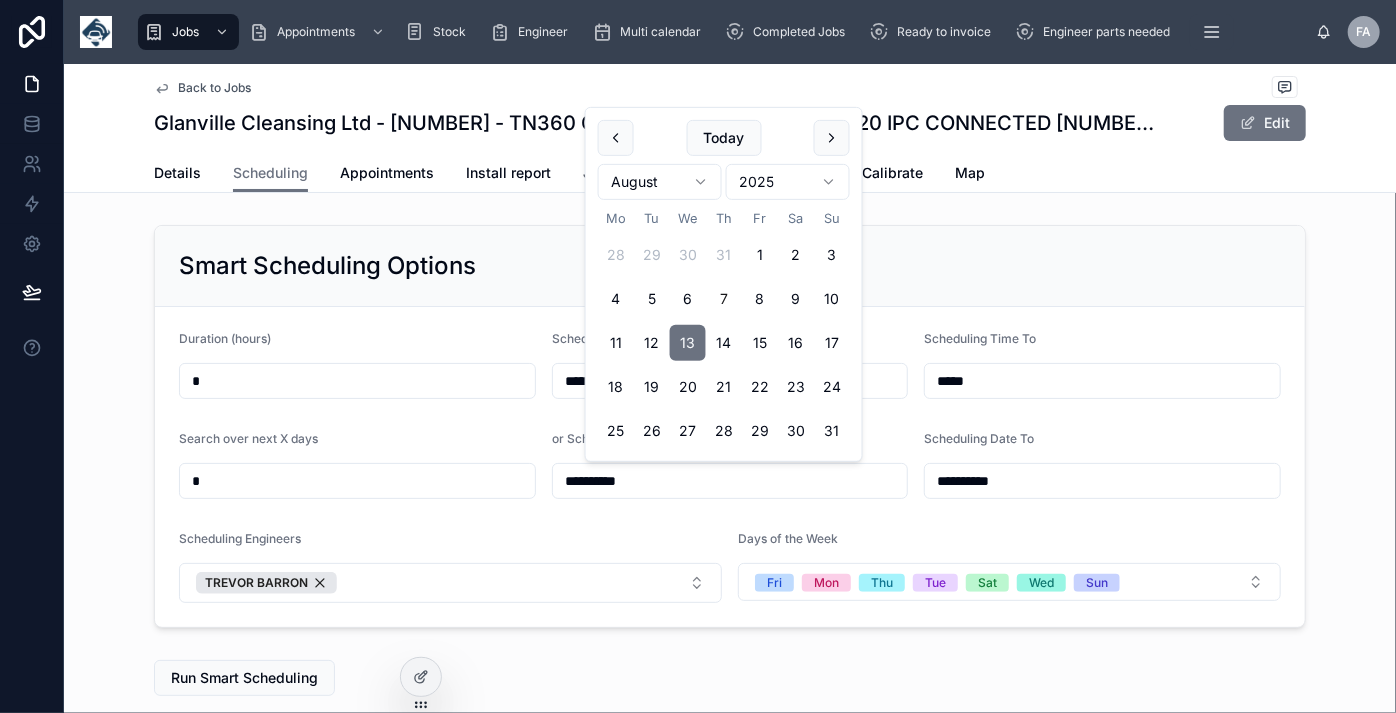 click on "**********" at bounding box center [730, 481] 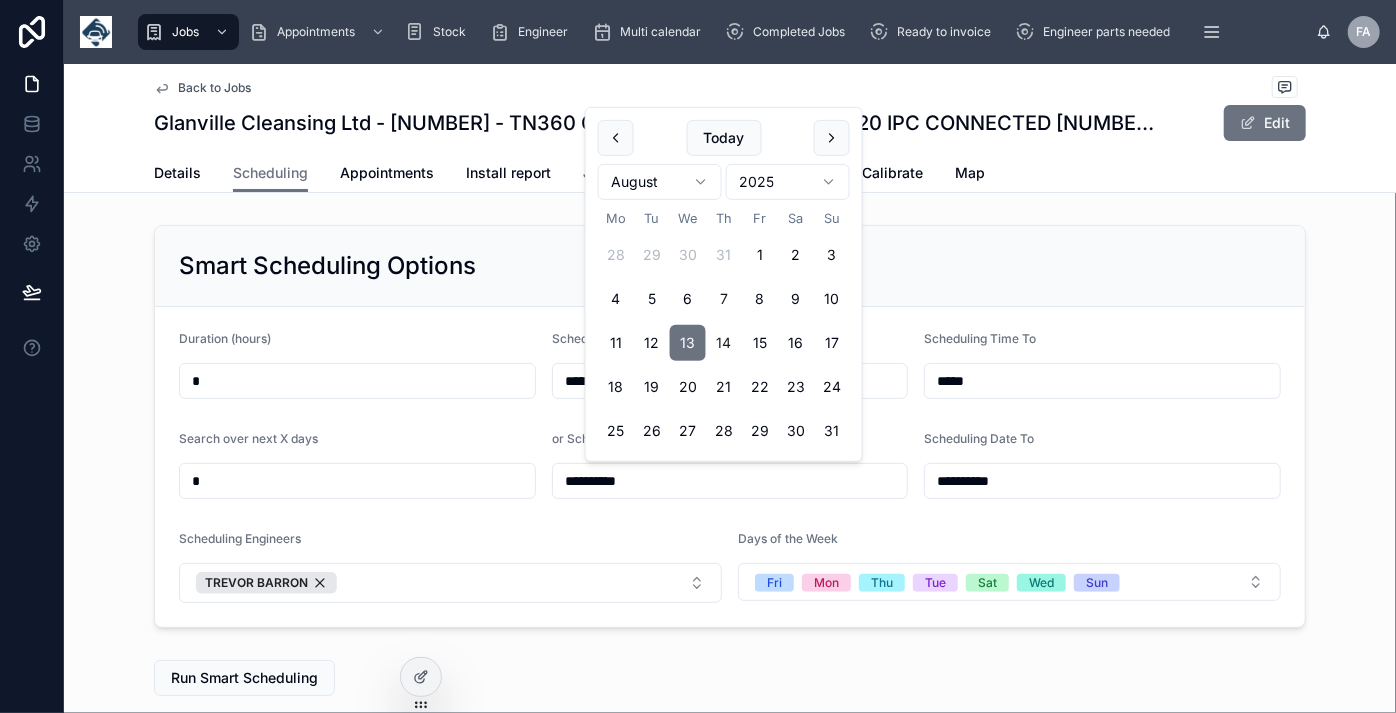 click on "14" at bounding box center [724, 343] 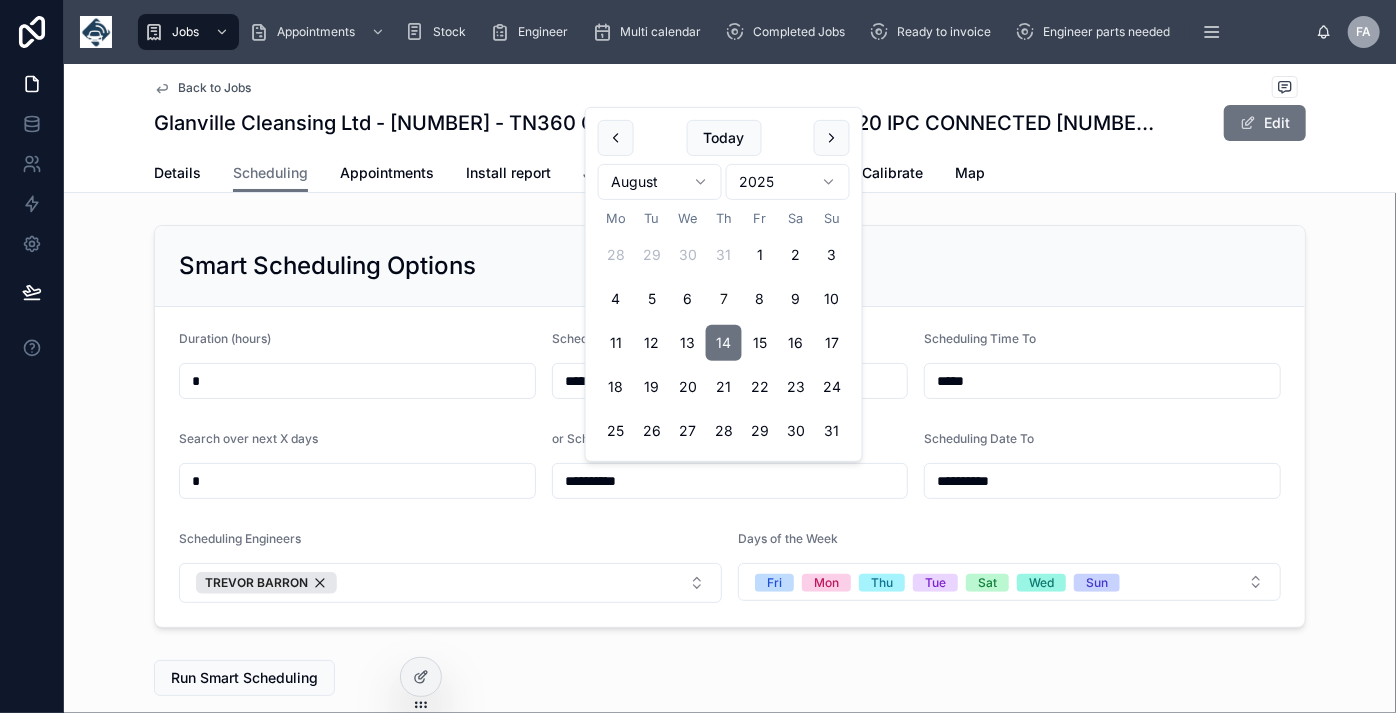 click on "**********" at bounding box center [1102, 481] 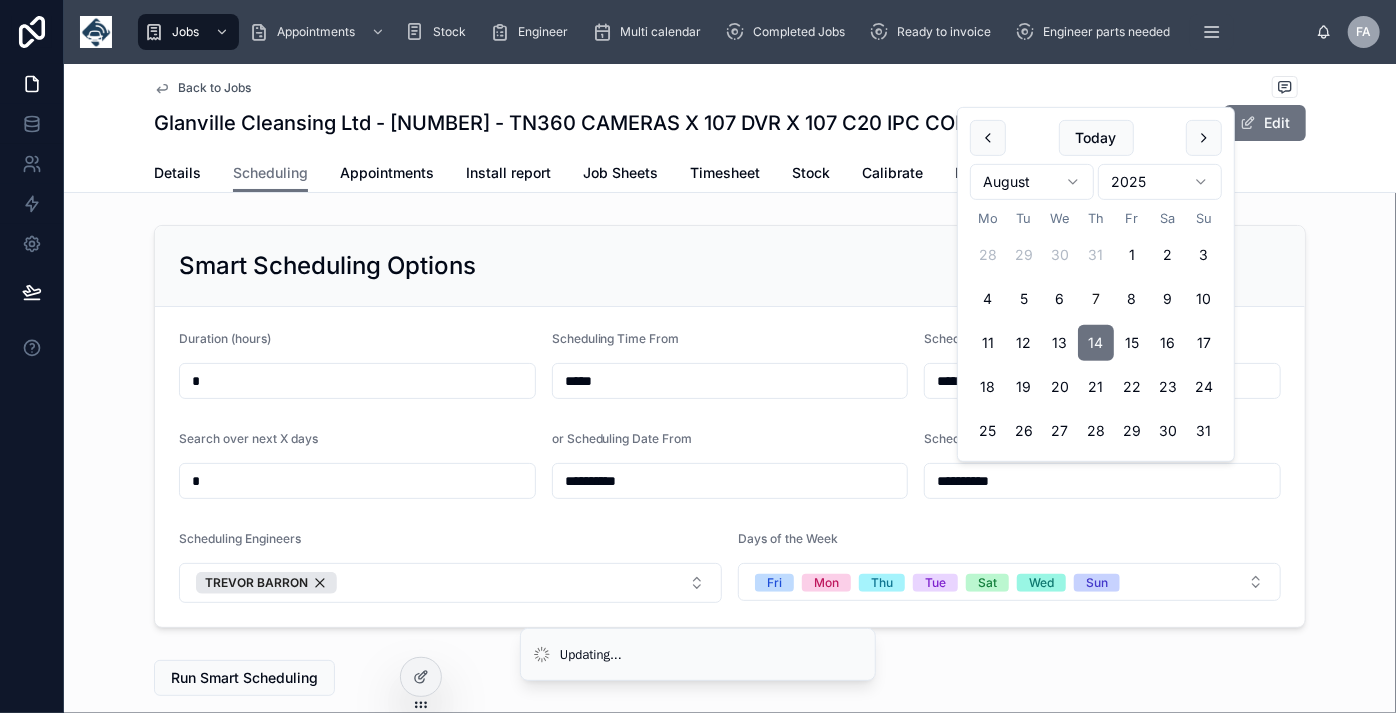 type on "**********" 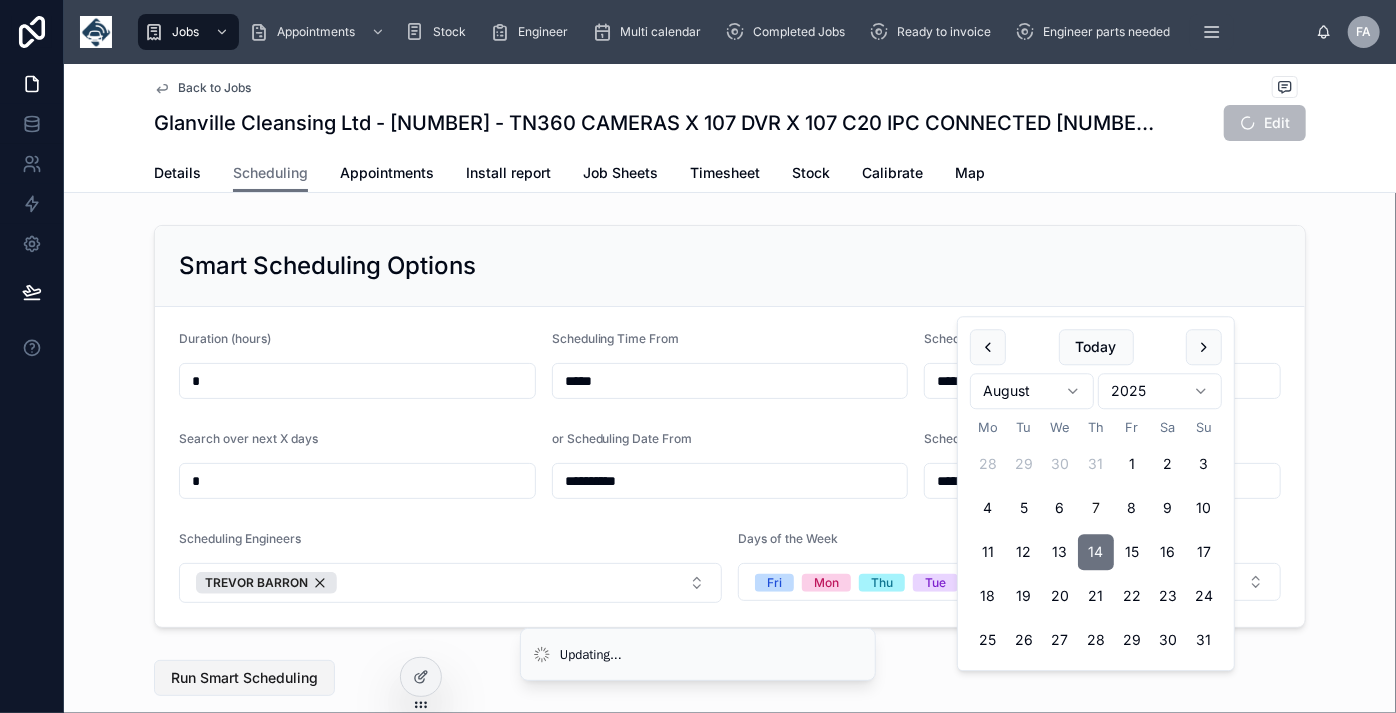 scroll, scrollTop: 181, scrollLeft: 0, axis: vertical 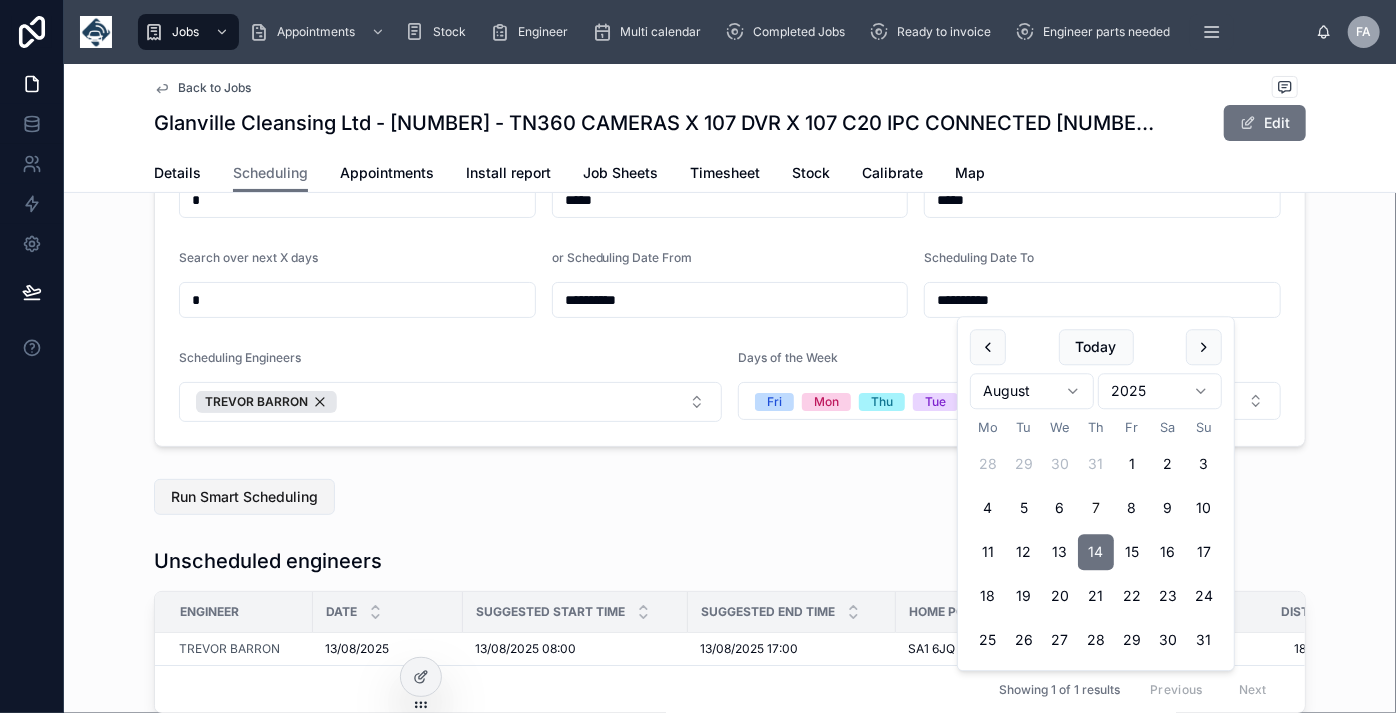click on "Run Smart Scheduling" at bounding box center (244, 497) 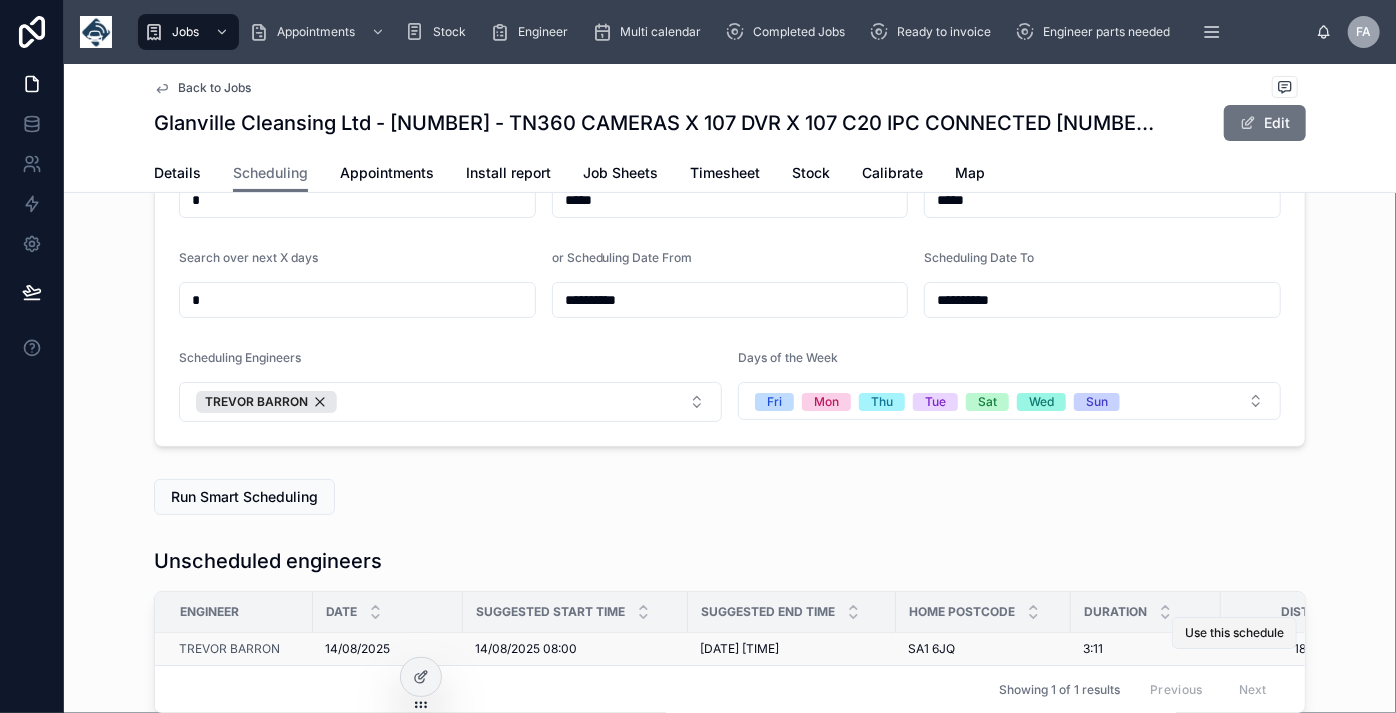 click on "Use this schedule" at bounding box center (1234, 633) 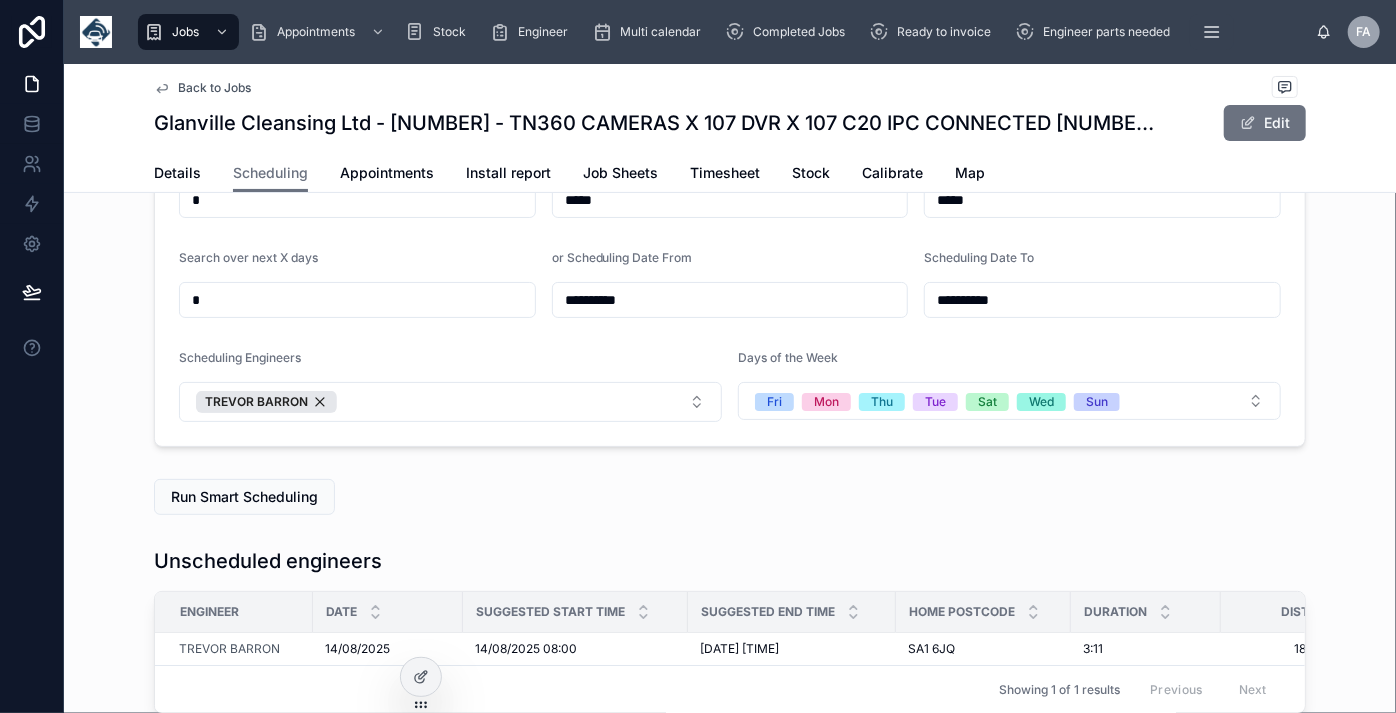 click on "**********" at bounding box center (730, 300) 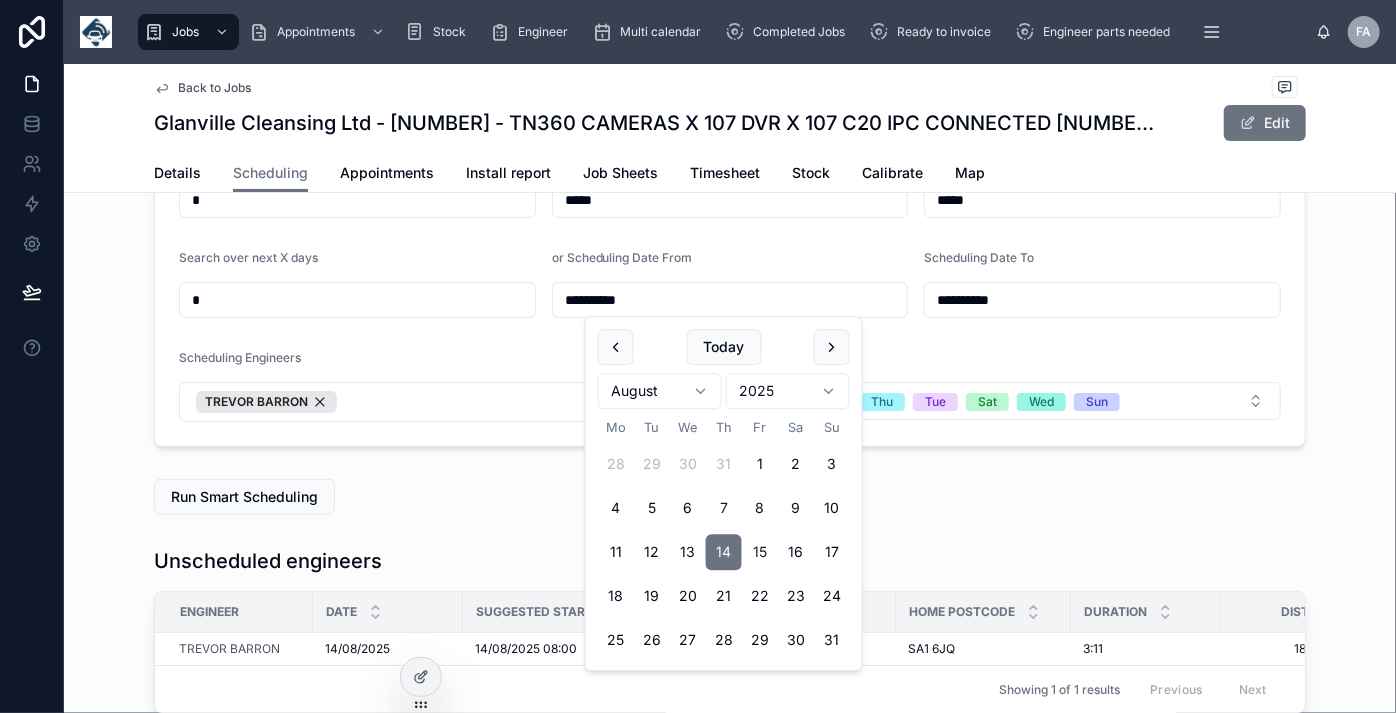 click on "15" at bounding box center (760, 553) 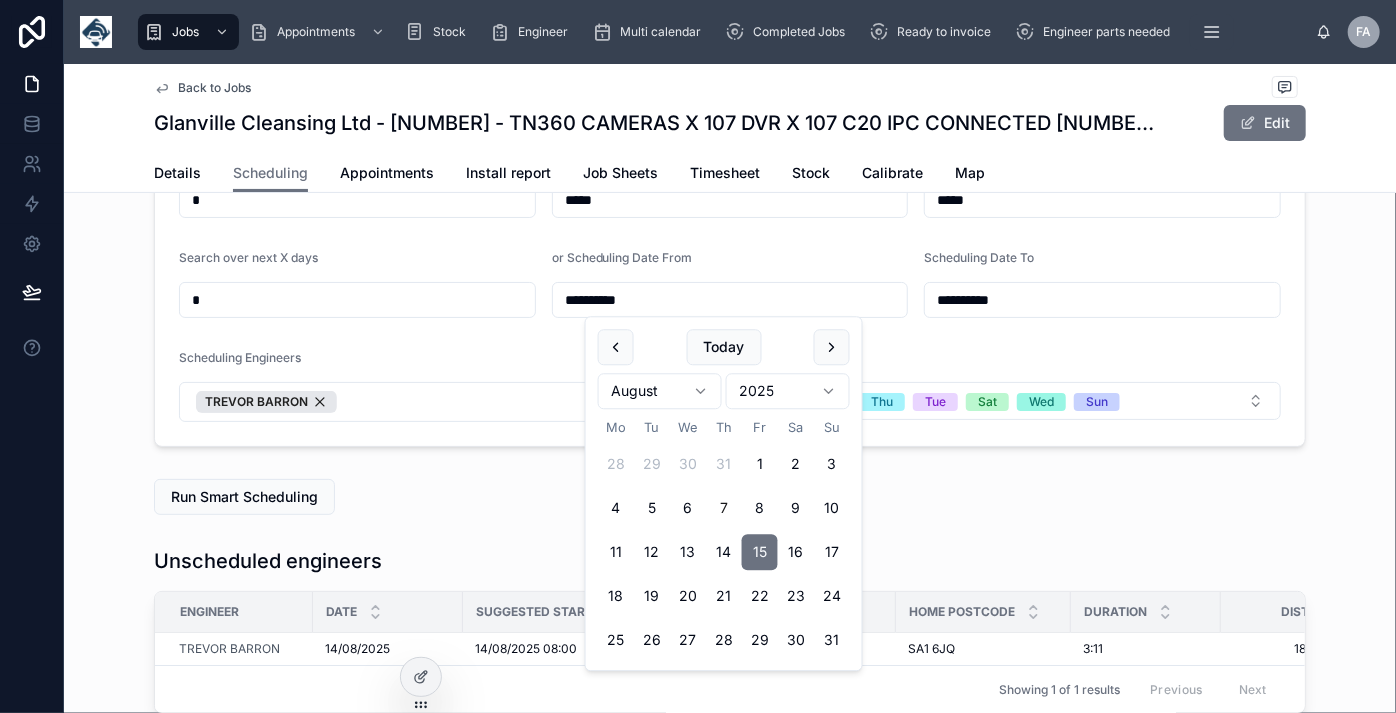 click on "**********" at bounding box center [1102, 300] 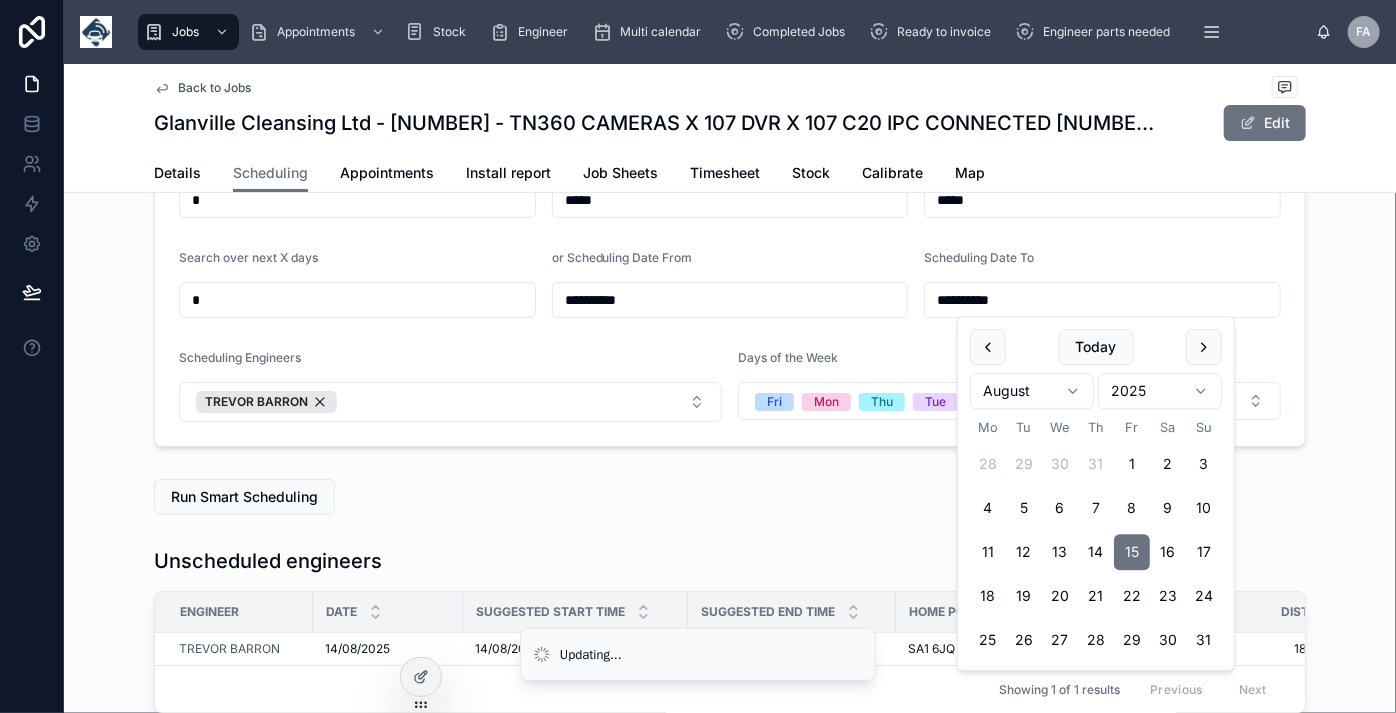 type on "**********" 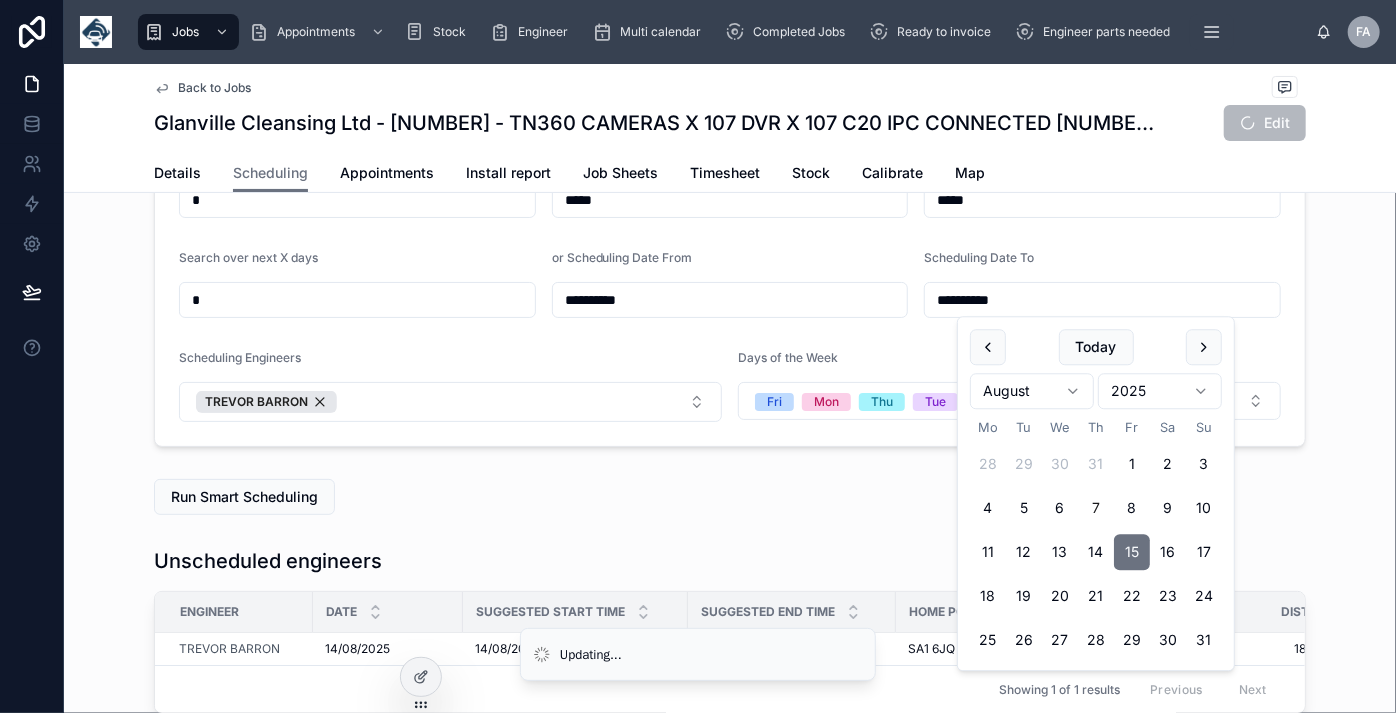 click on "Run Smart Scheduling" at bounding box center (244, 497) 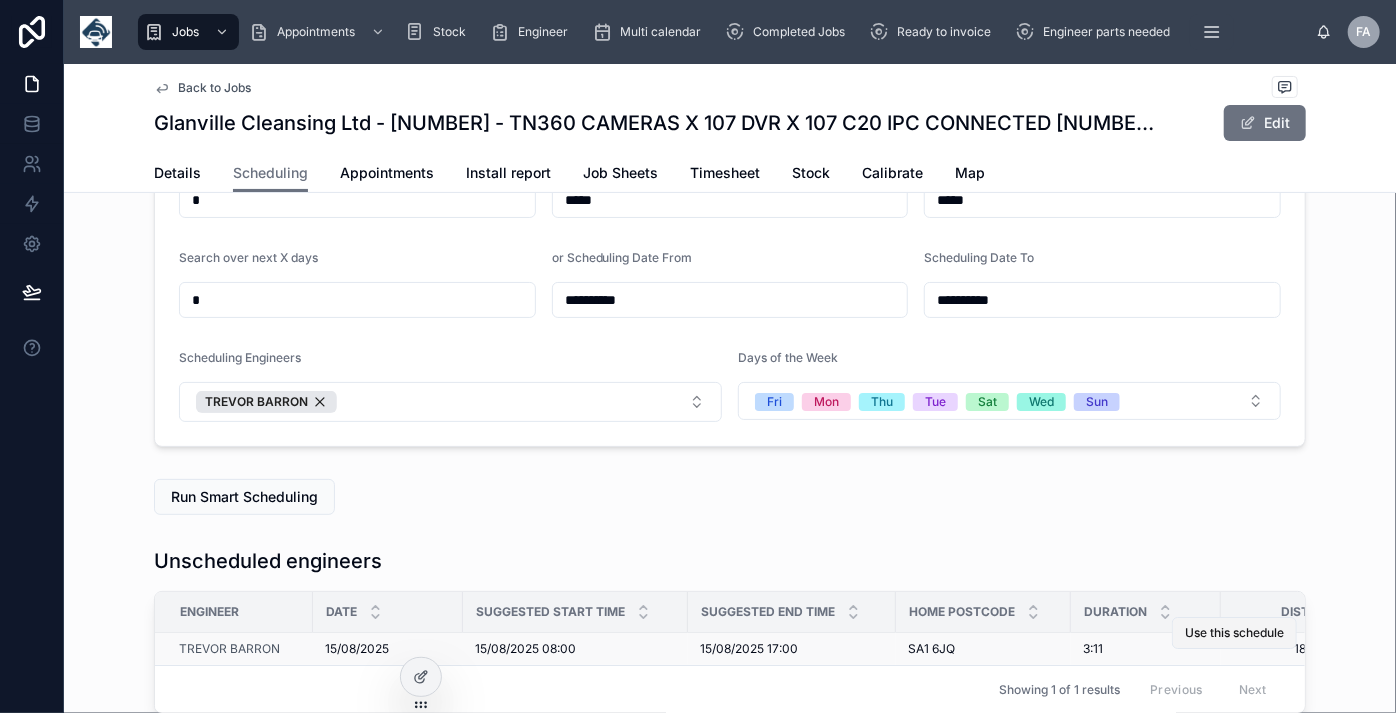 click on "Use this schedule" at bounding box center (1234, 633) 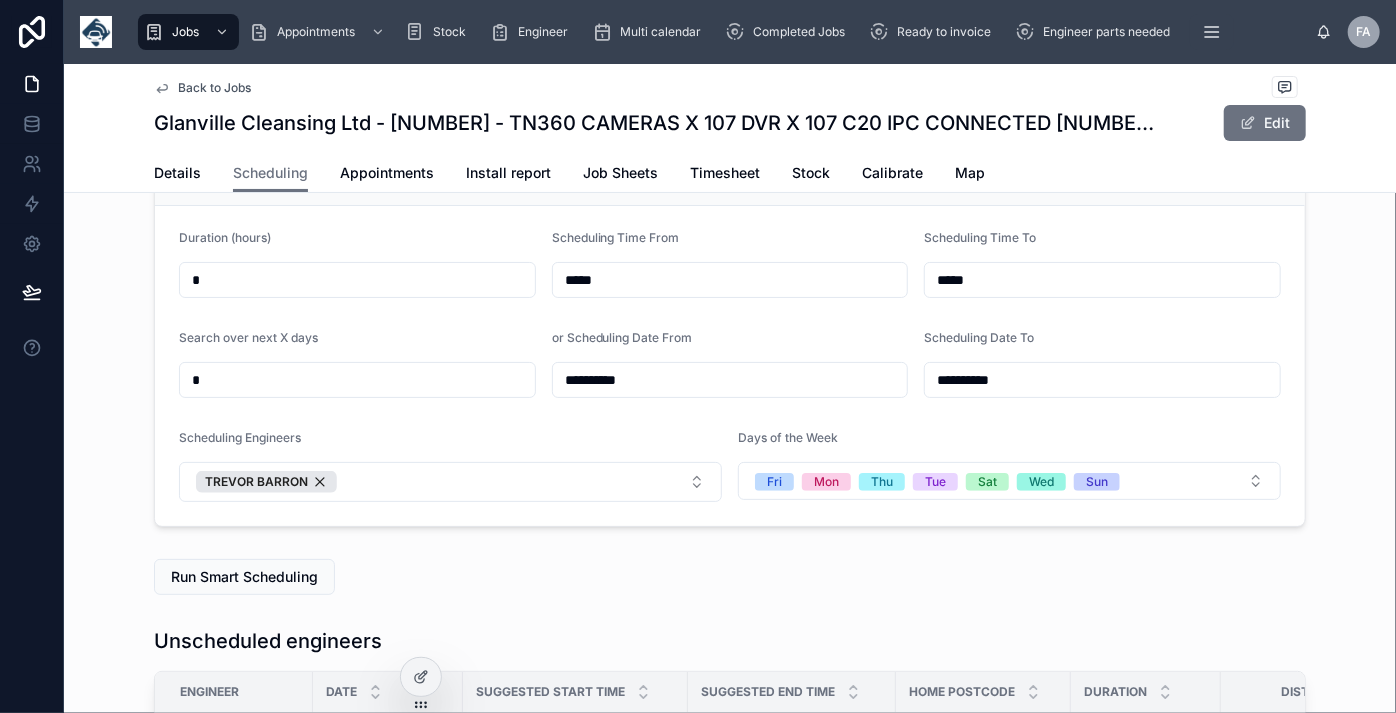 scroll, scrollTop: 0, scrollLeft: 0, axis: both 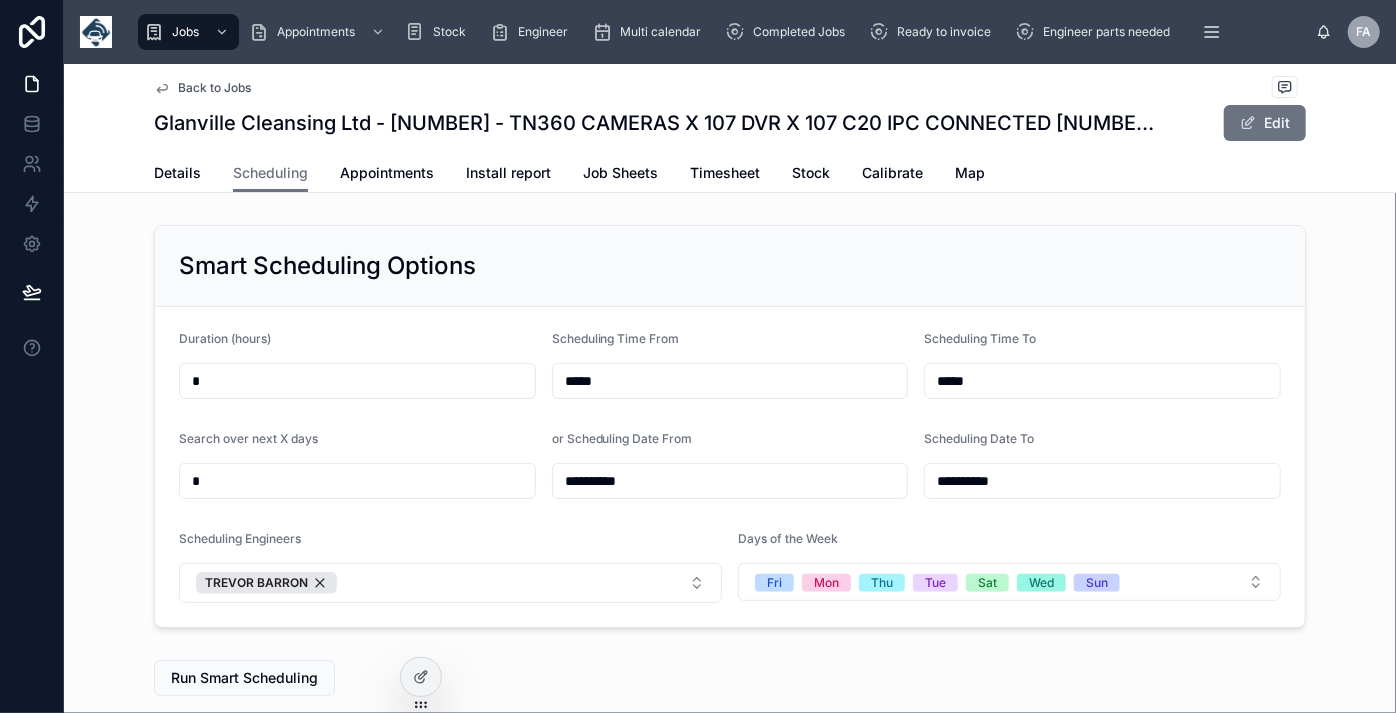 click on "Back to Jobs" at bounding box center [214, 88] 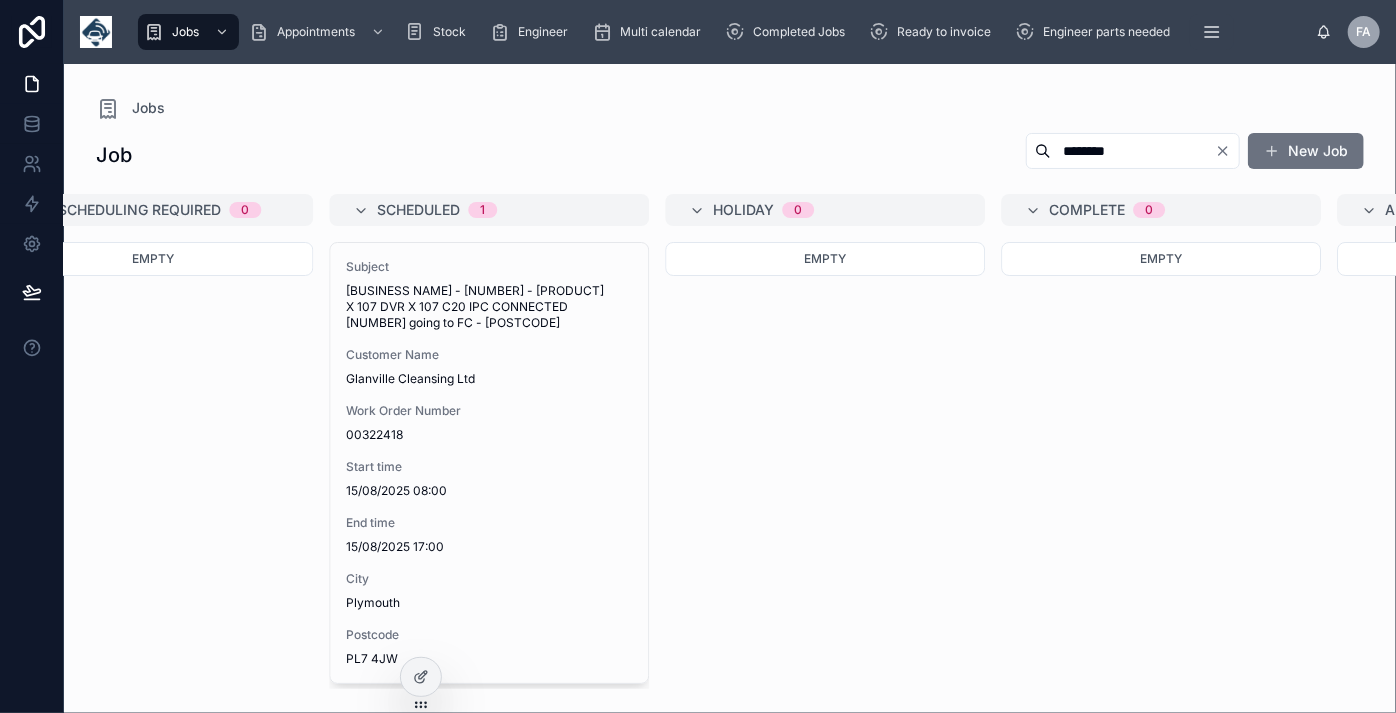scroll, scrollTop: 0, scrollLeft: 2434, axis: horizontal 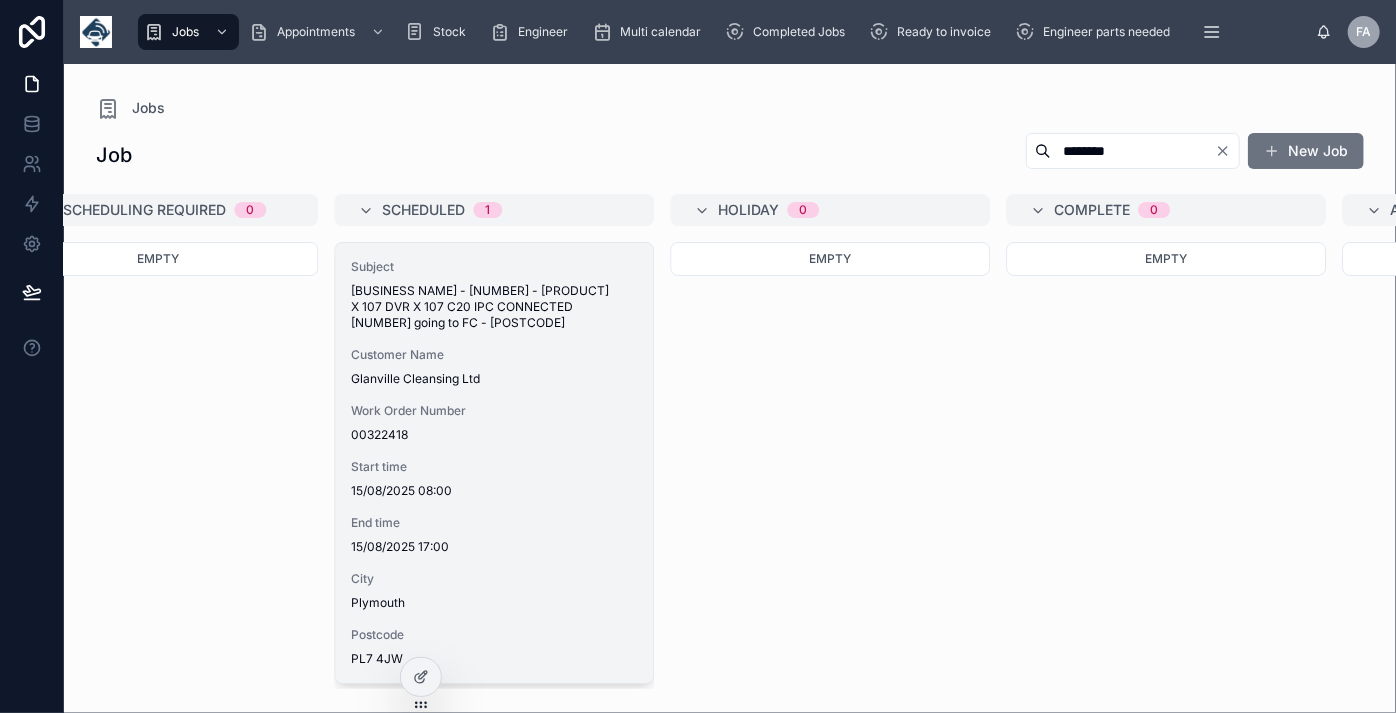 click on "Subject Glanville Cleansing Ltd - 00322418 - TN360 CAMERAS X 107 DVR X 107 C20 IPC CONNECTED 4600005647 going to FC - [POSTCODE] Customer Name Glanville Cleansing Ltd Work Order Number 00322418 Start time [DATE] [TIME] End time [DATE] [TIME] City Plymouth Postcode [POSTCODE]" at bounding box center (494, 463) 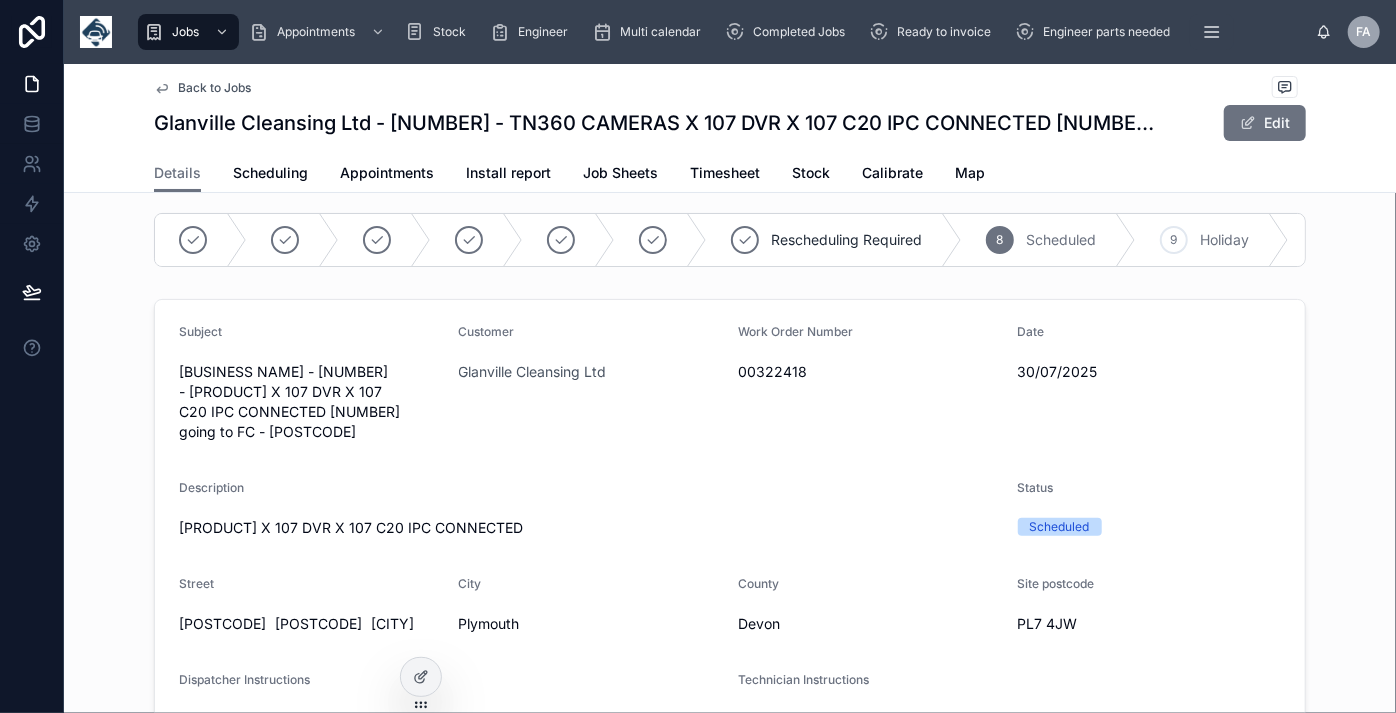 scroll, scrollTop: 0, scrollLeft: 0, axis: both 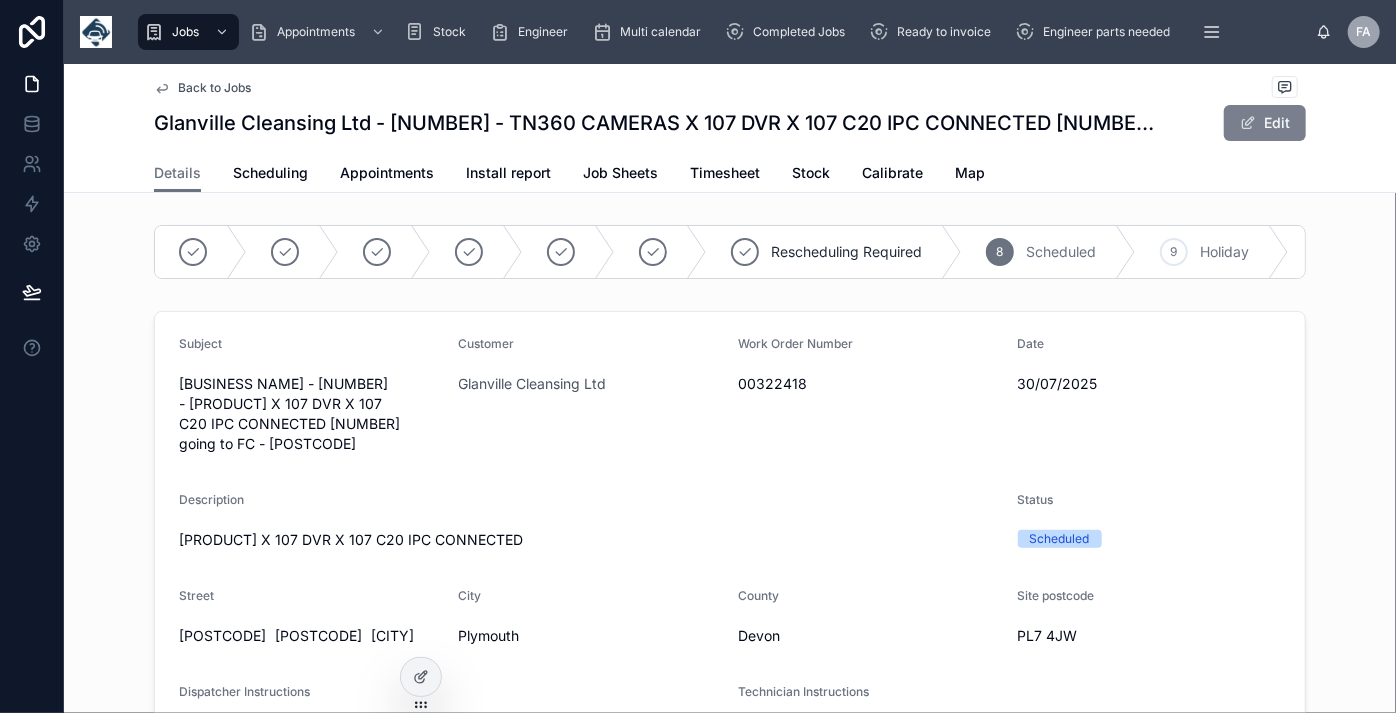 click on "Edit" at bounding box center (1265, 123) 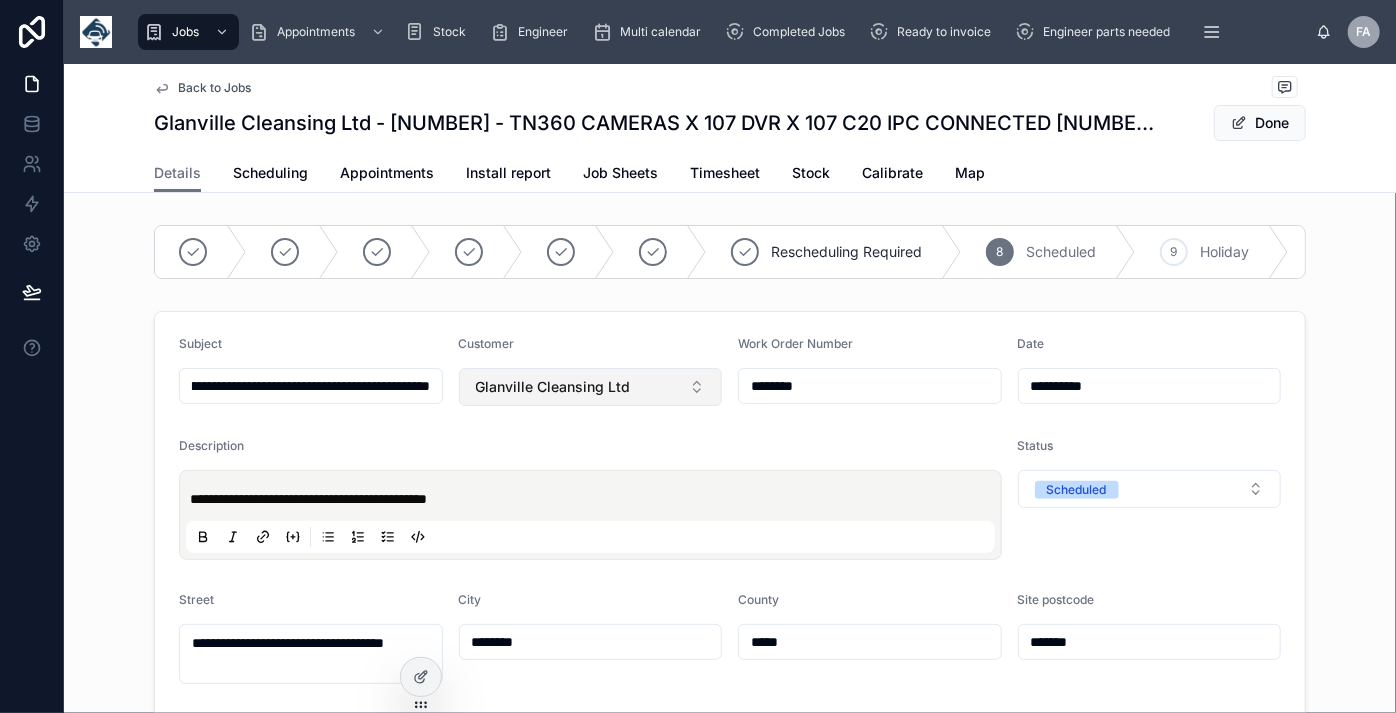 scroll, scrollTop: 0, scrollLeft: 634, axis: horizontal 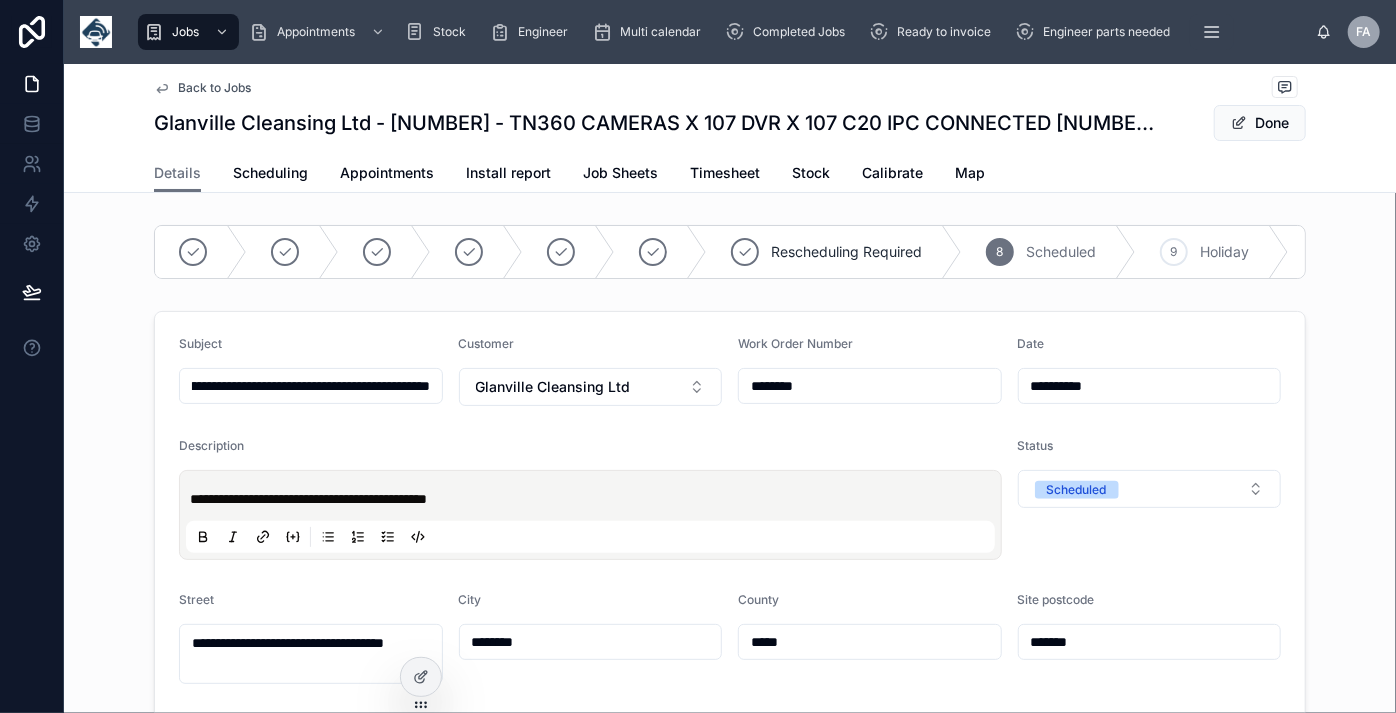 click on "**********" at bounding box center (311, 386) 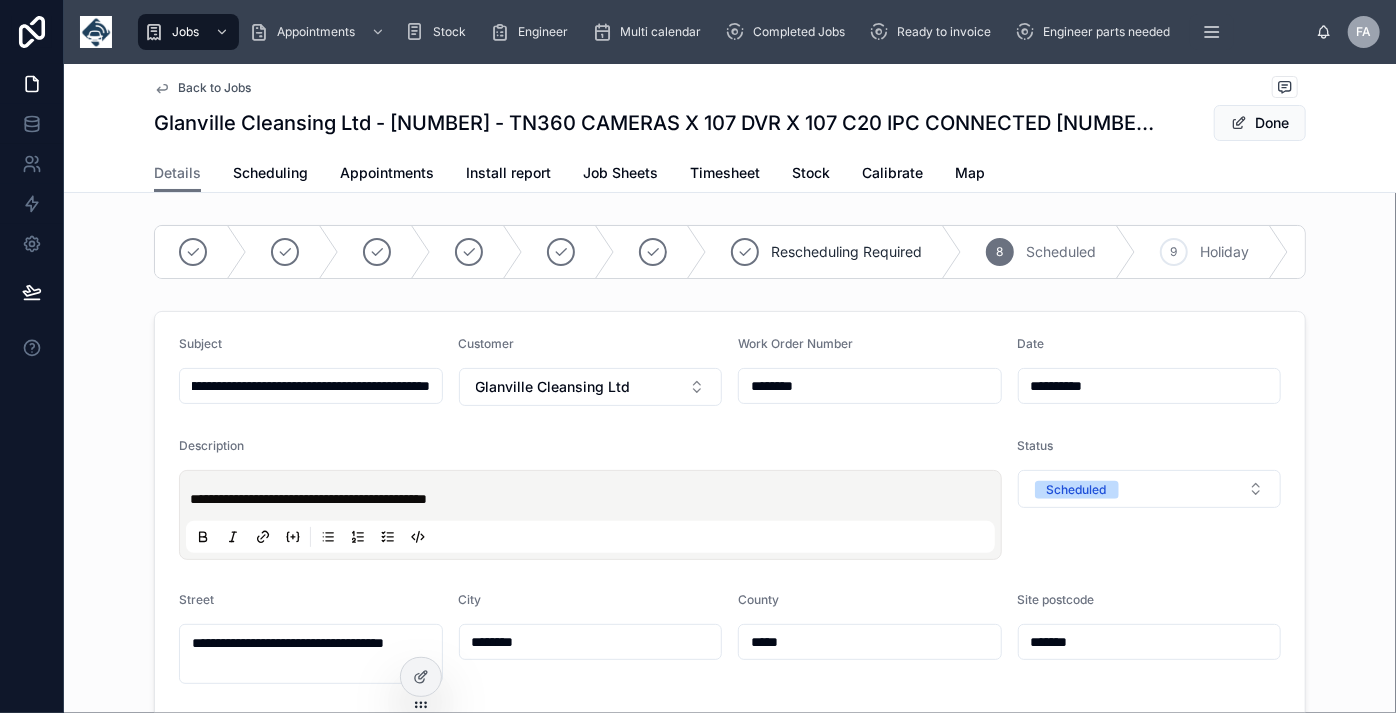 scroll, scrollTop: 0, scrollLeft: 632, axis: horizontal 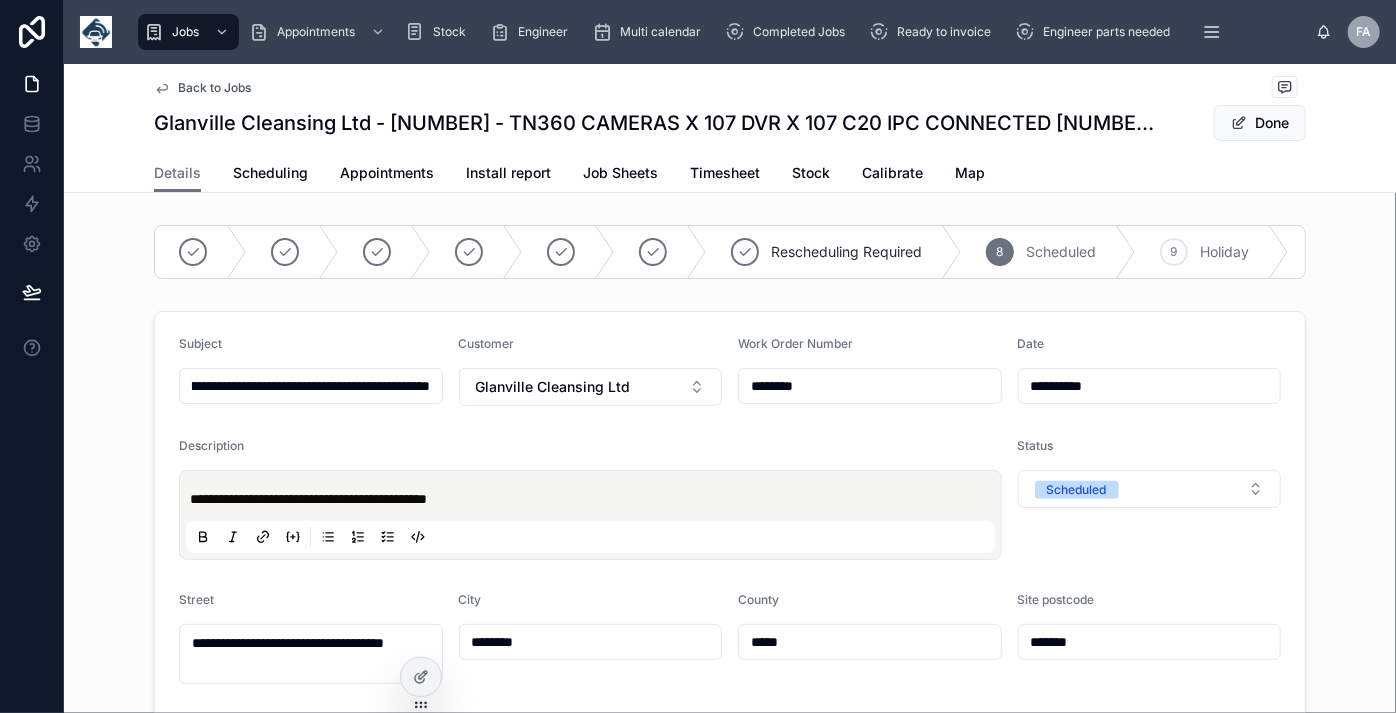type on "**********" 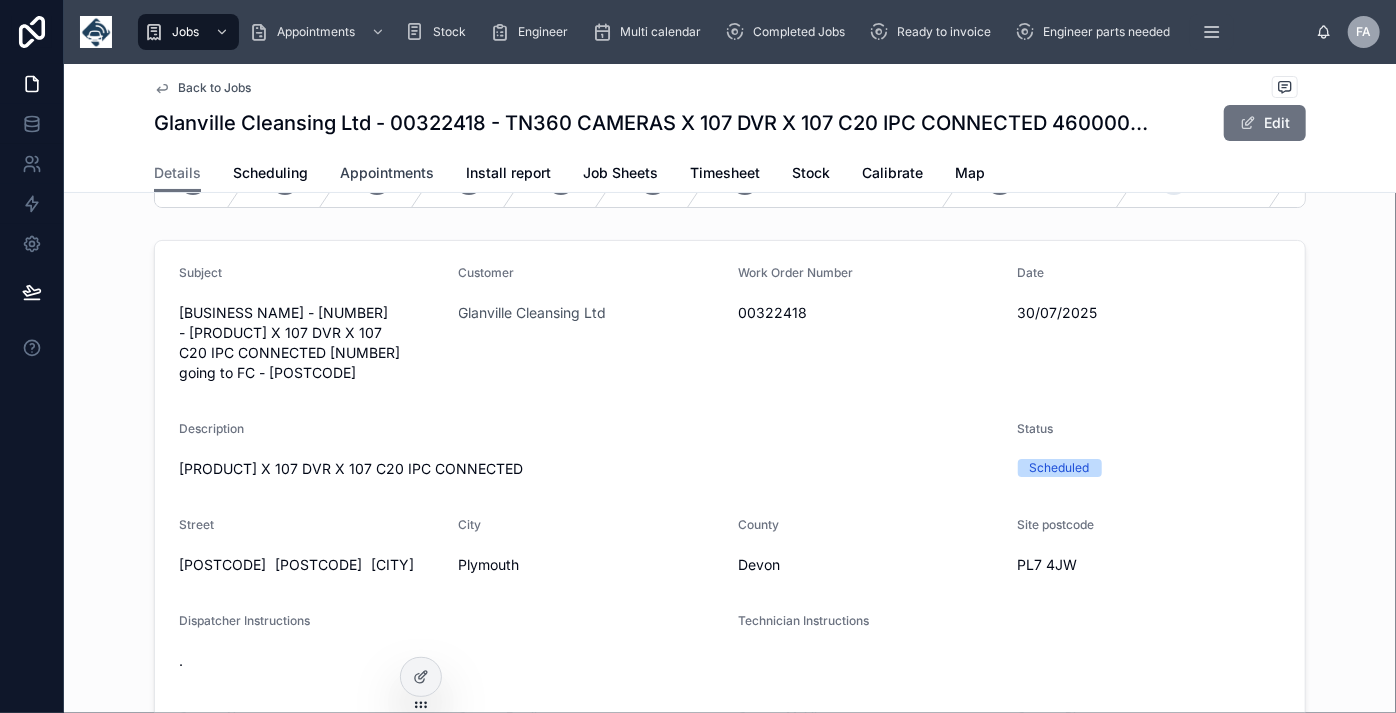scroll, scrollTop: 0, scrollLeft: 0, axis: both 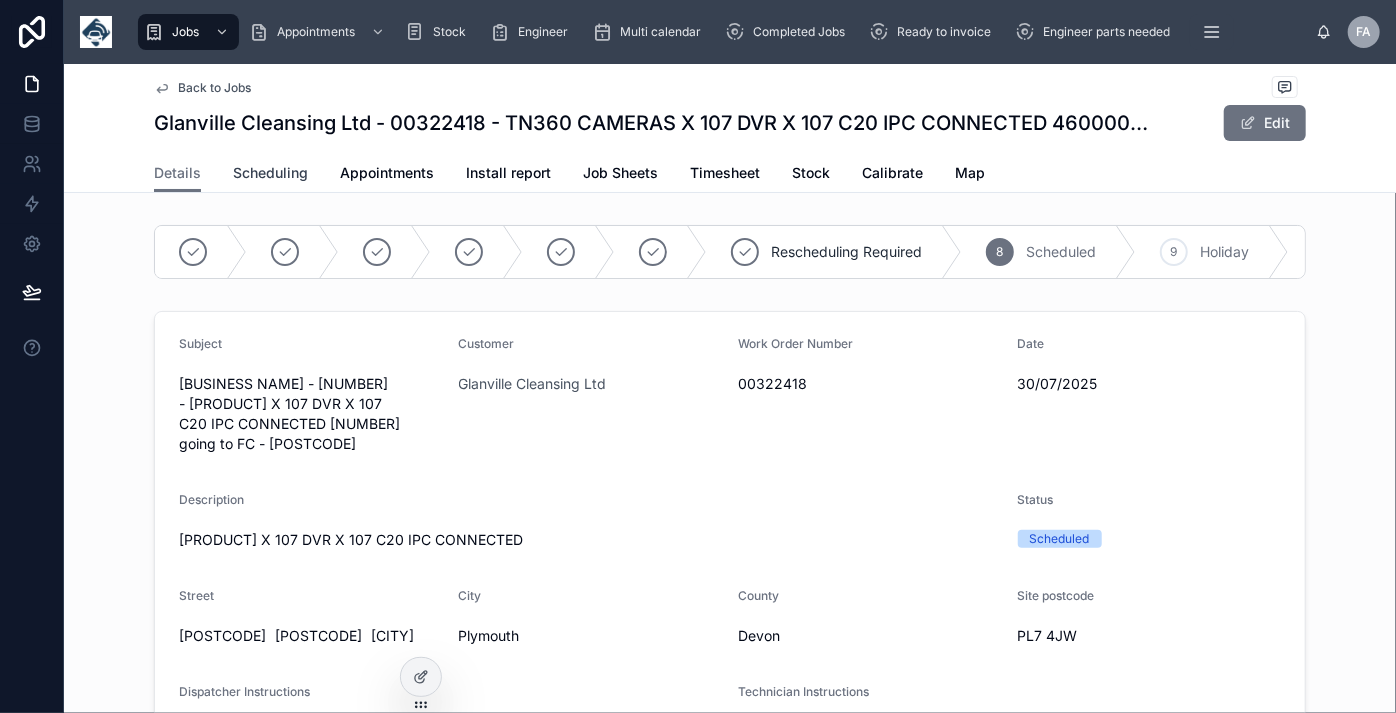 click on "Scheduling" at bounding box center [270, 173] 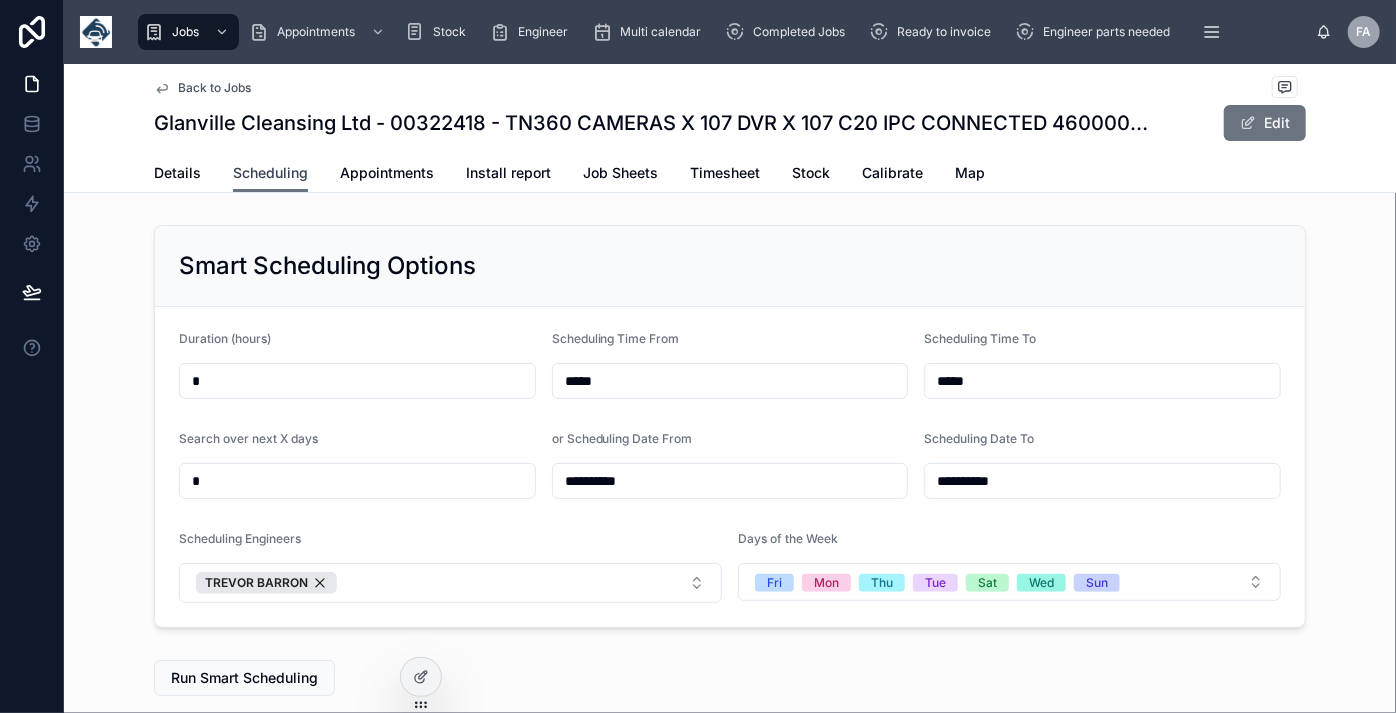 scroll, scrollTop: 0, scrollLeft: 1501, axis: horizontal 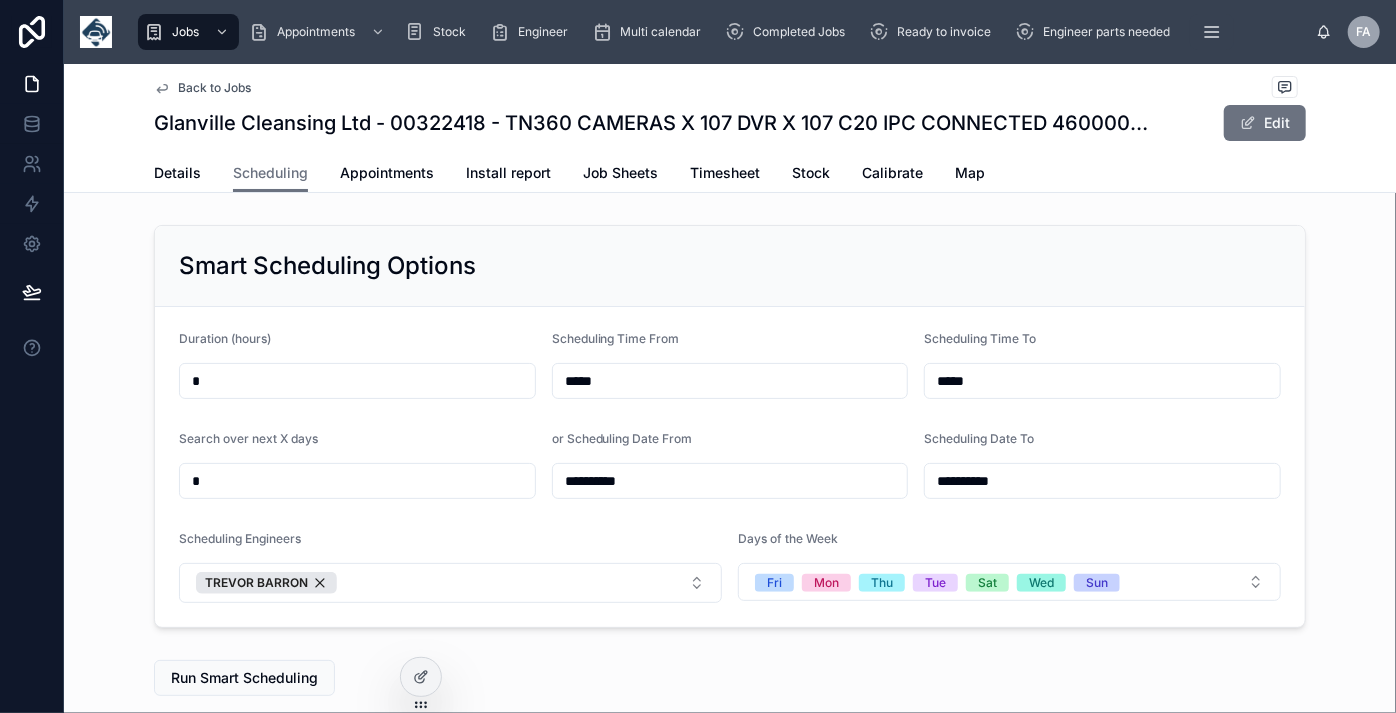 click on "**********" at bounding box center [730, 481] 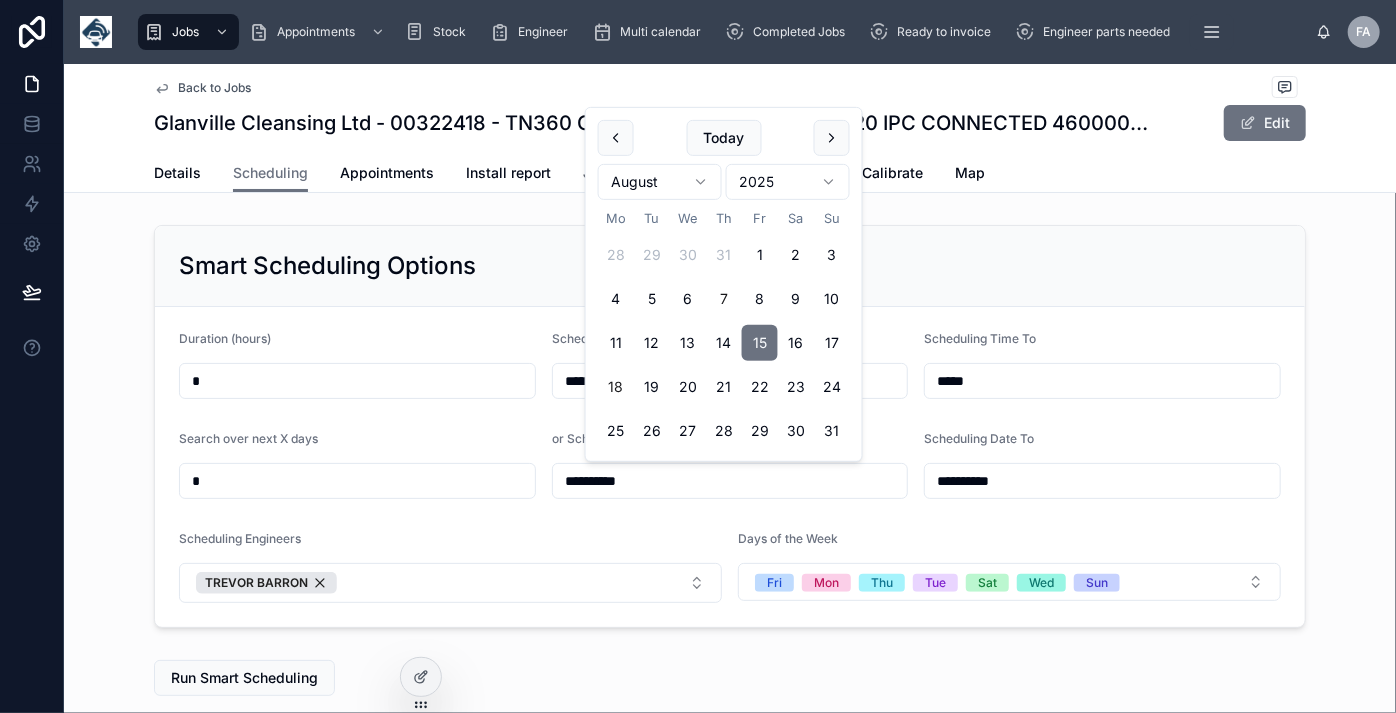 click on "18" at bounding box center [616, 387] 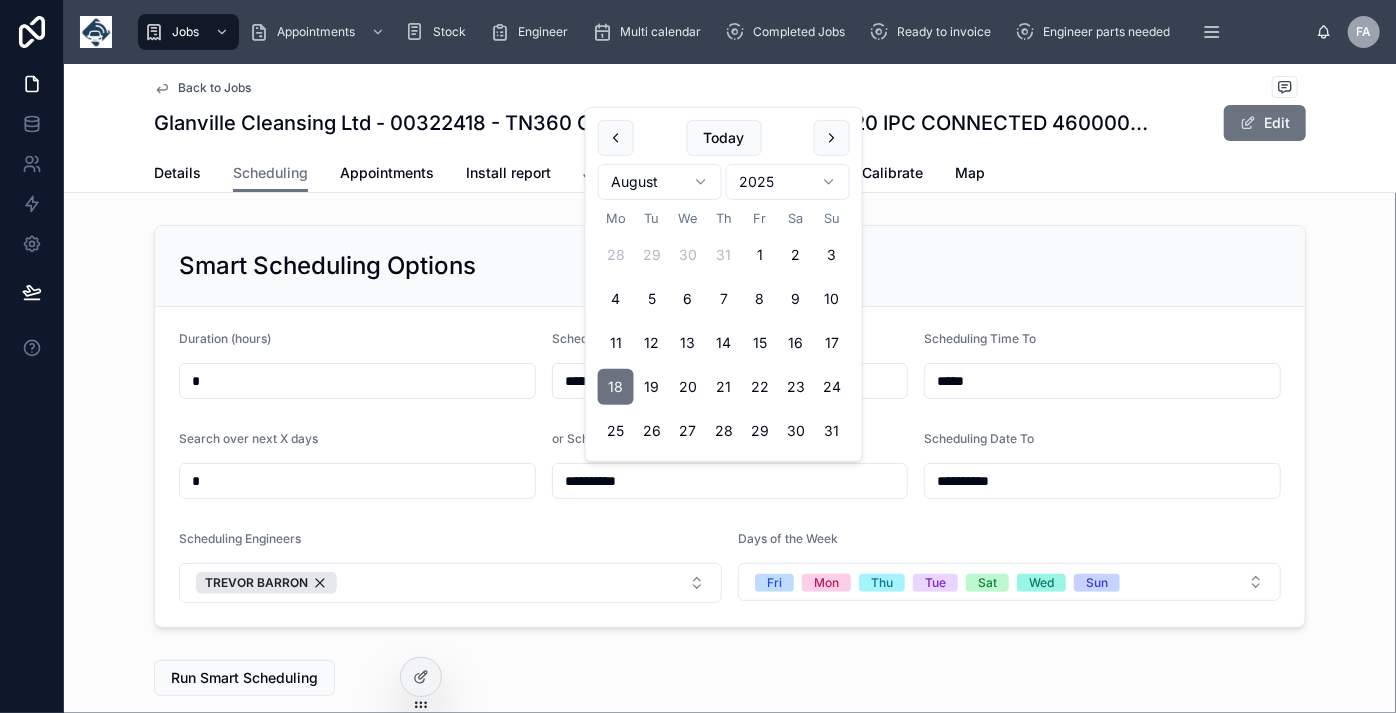 click on "**********" at bounding box center (1102, 481) 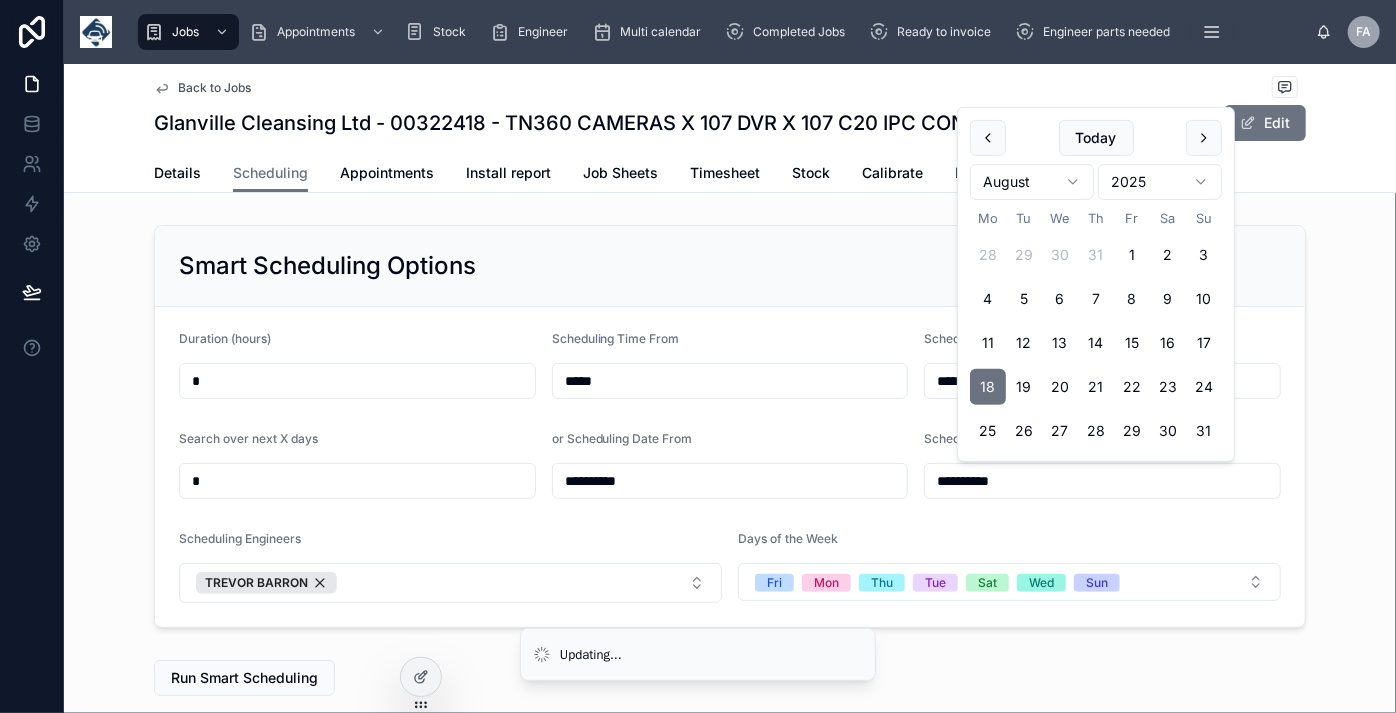 type on "**********" 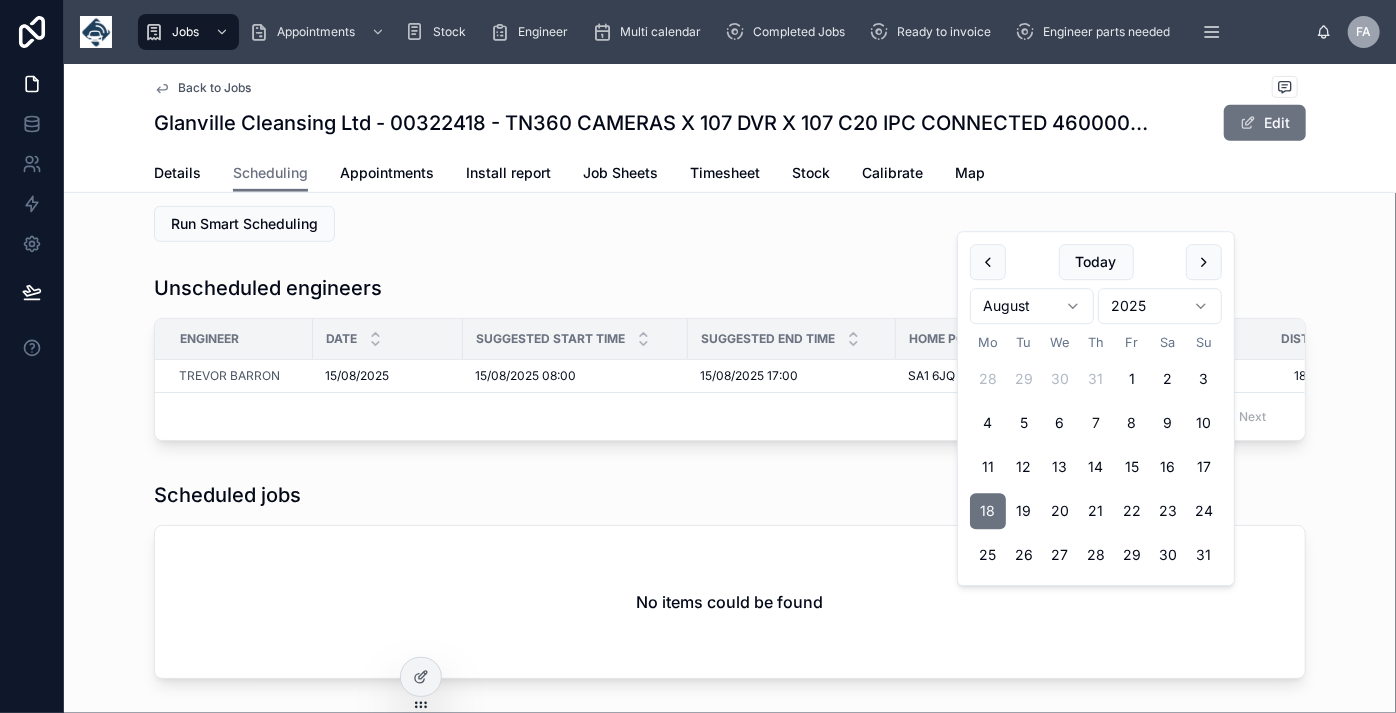 scroll, scrollTop: 0, scrollLeft: 0, axis: both 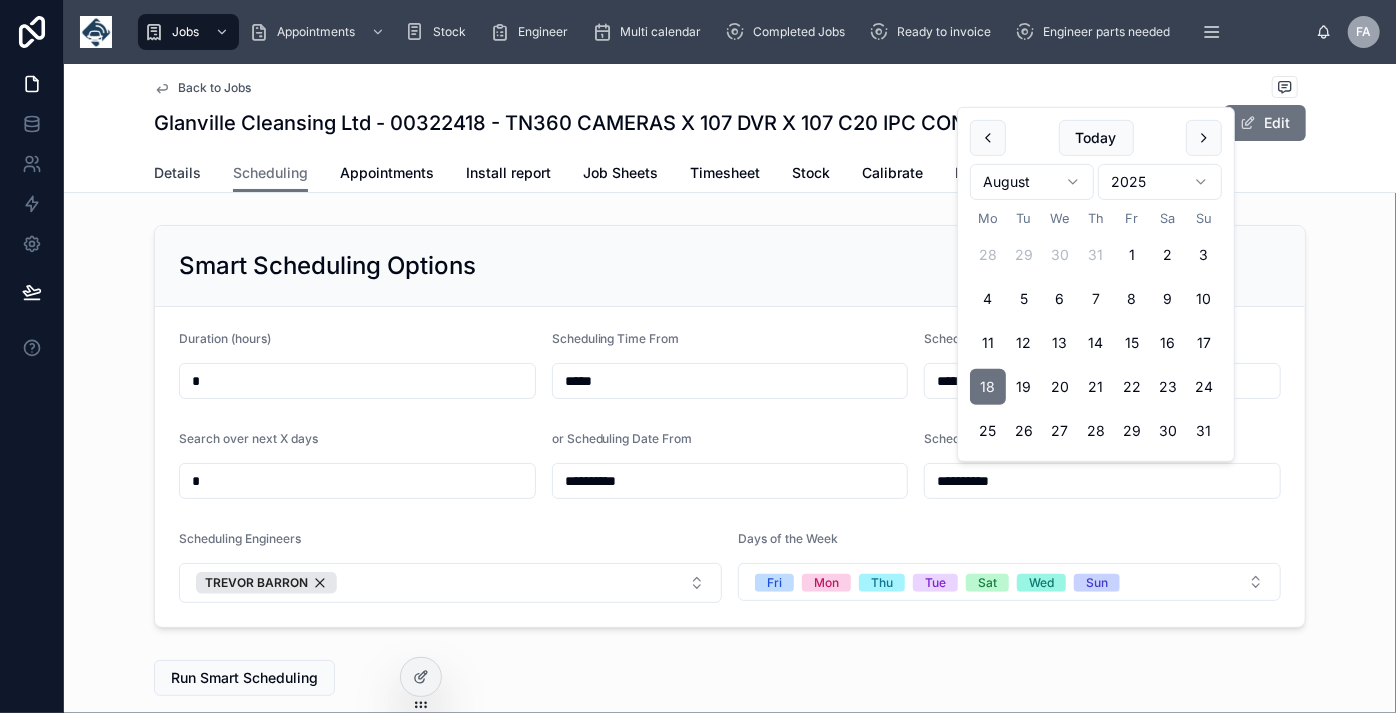 click on "Details" at bounding box center [177, 173] 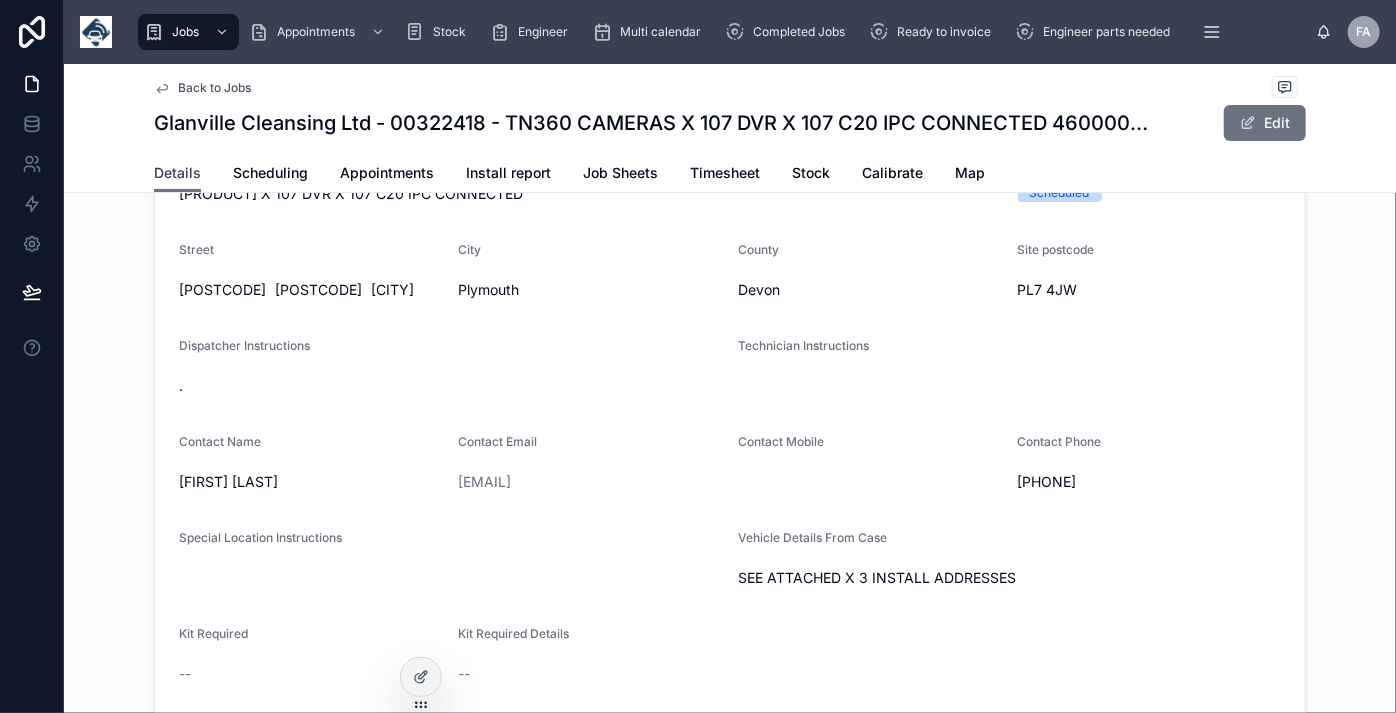 scroll, scrollTop: 363, scrollLeft: 0, axis: vertical 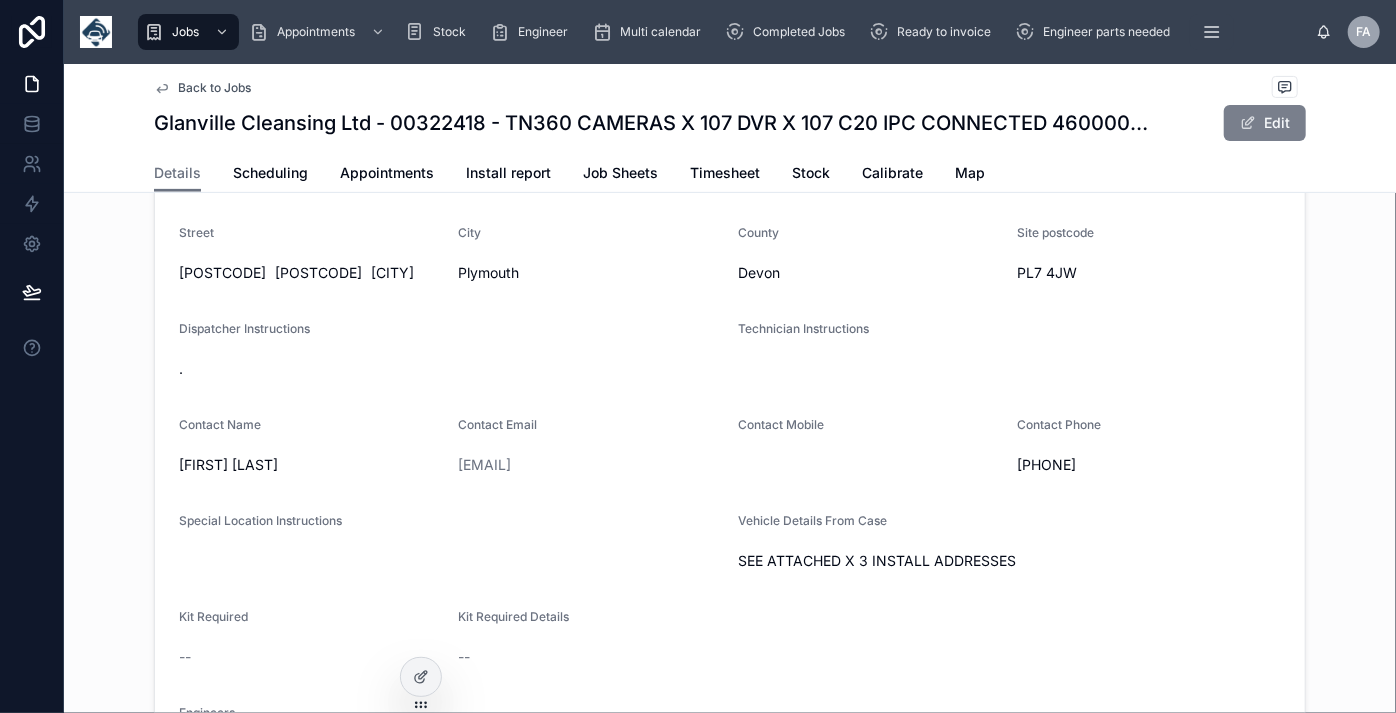 click on "Edit" at bounding box center [1265, 123] 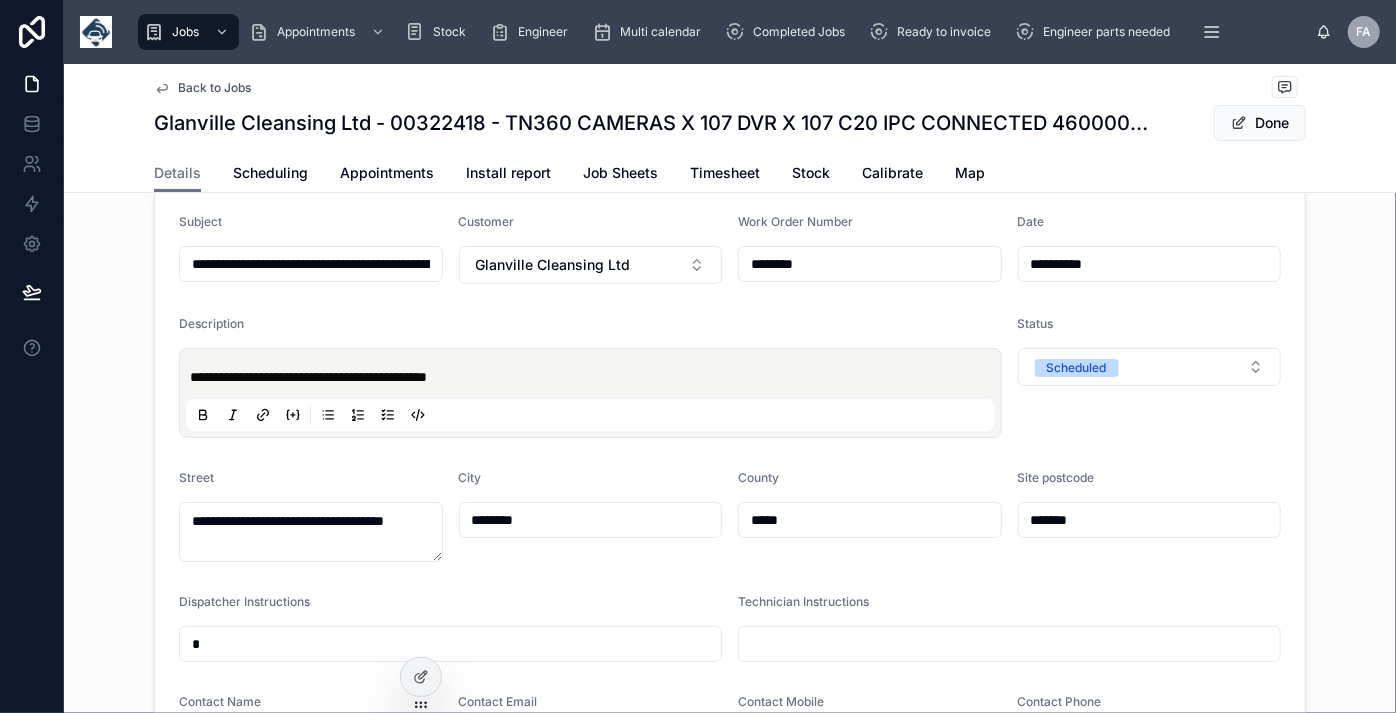 scroll, scrollTop: 90, scrollLeft: 0, axis: vertical 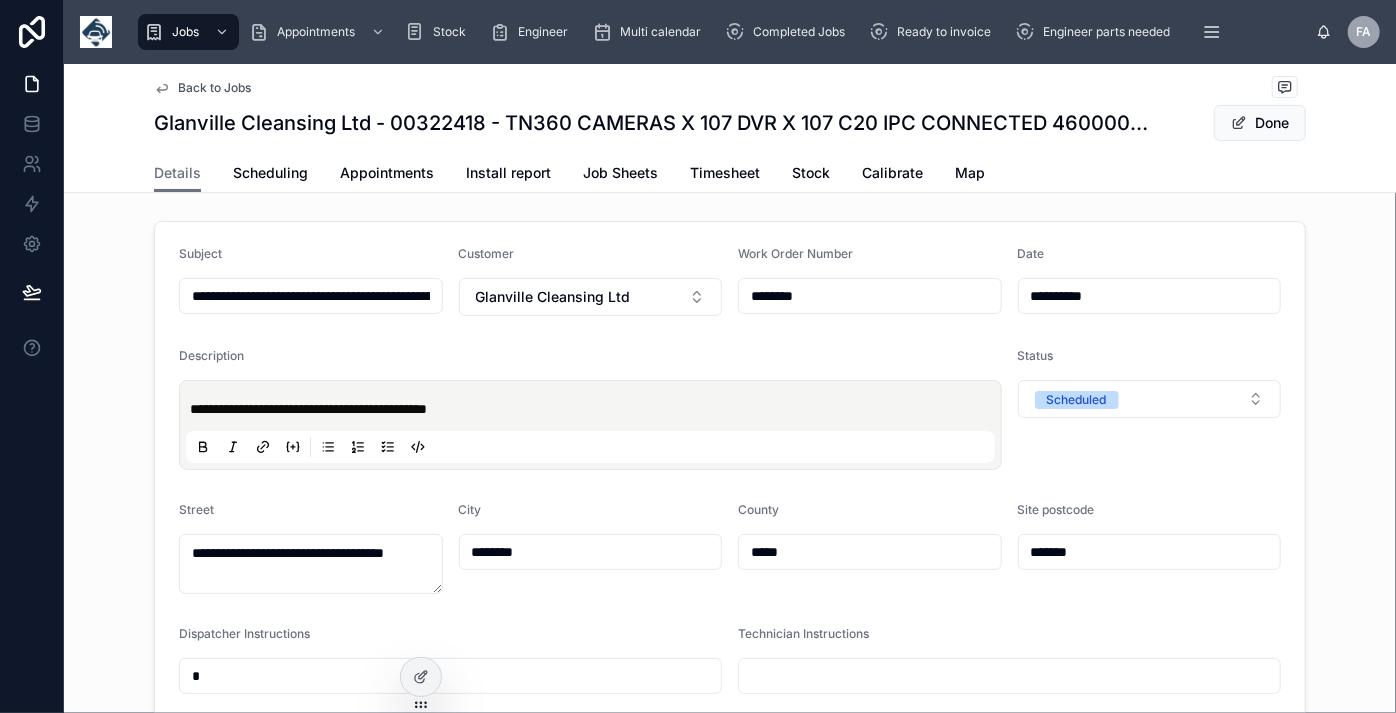 click on "**********" at bounding box center (594, 409) 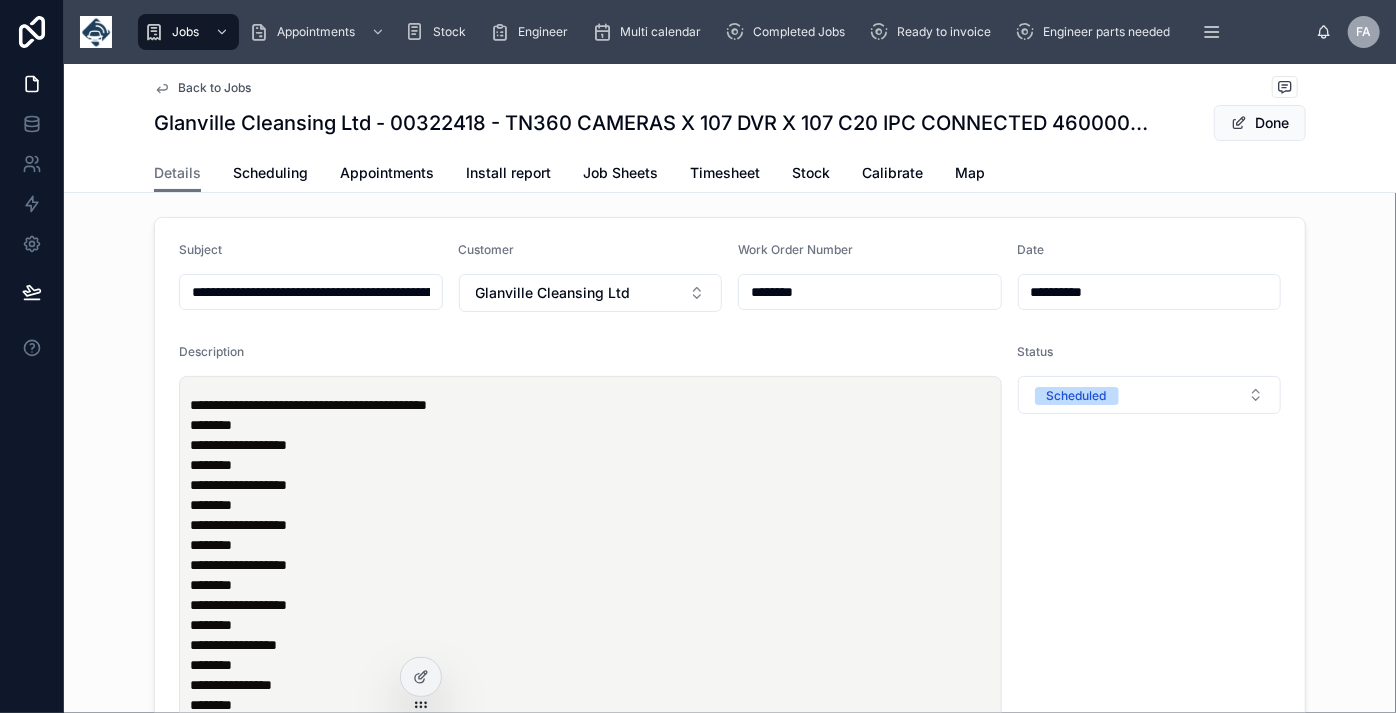 scroll, scrollTop: 0, scrollLeft: 0, axis: both 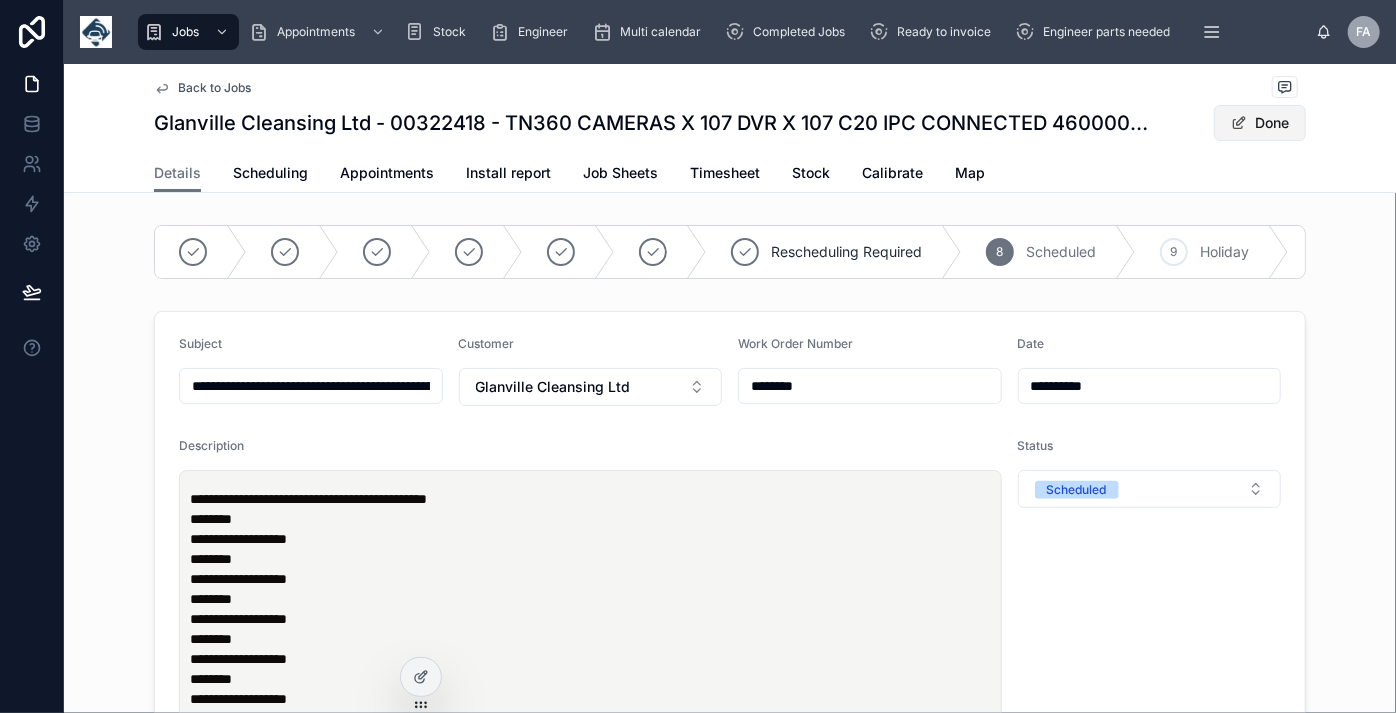 click on "Done" at bounding box center [1260, 123] 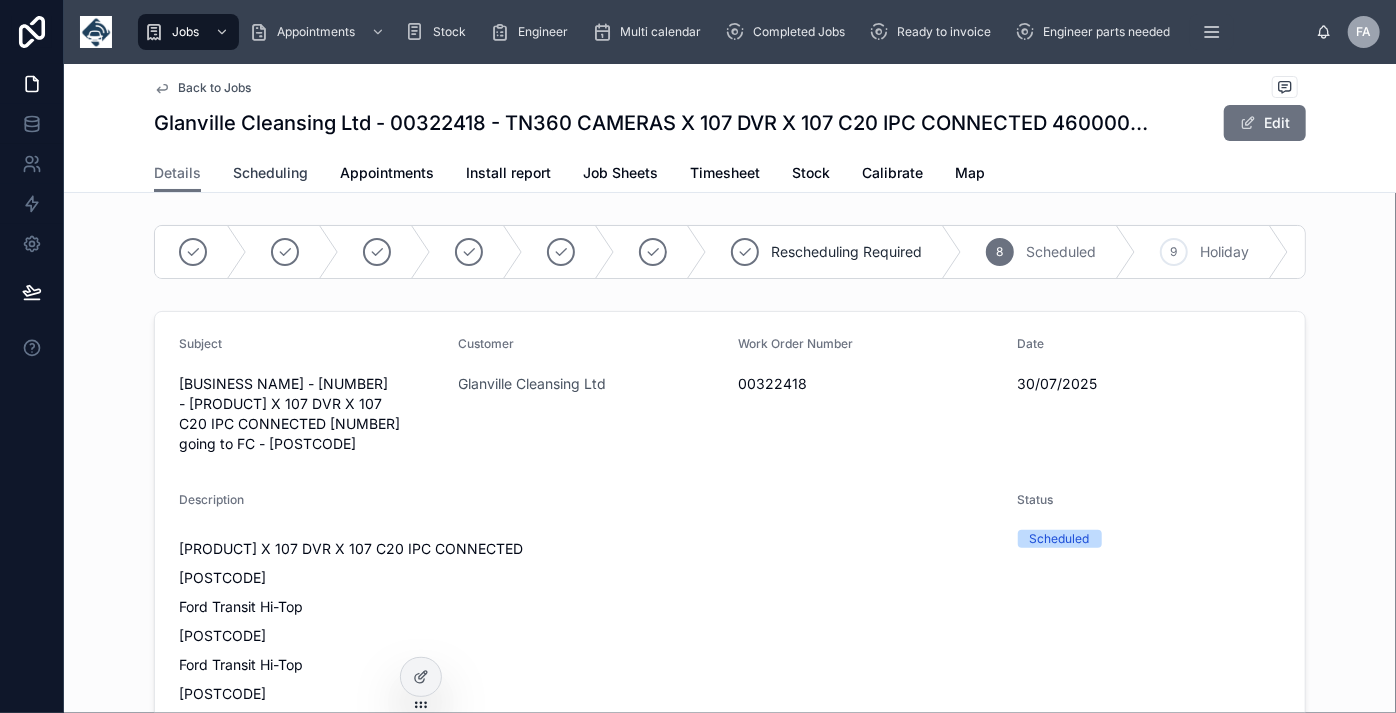 click on "Scheduling" at bounding box center (270, 173) 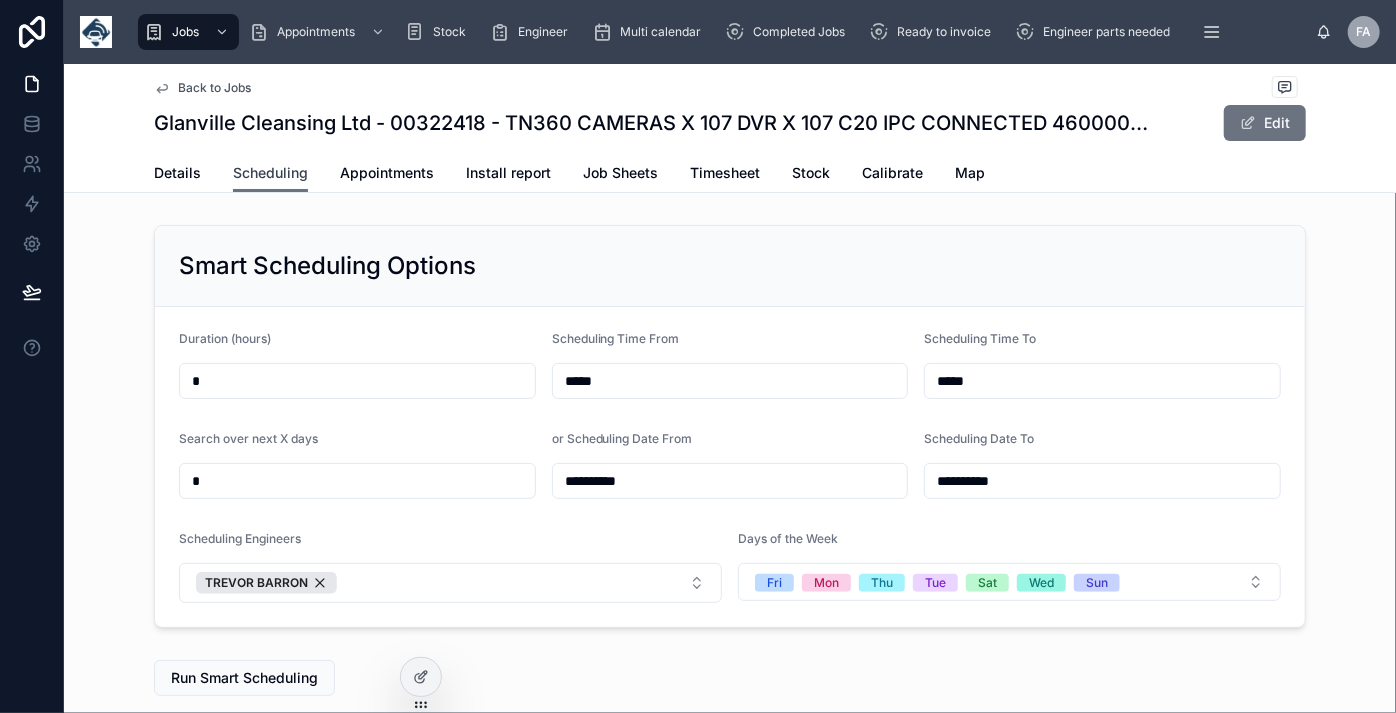 scroll, scrollTop: 187, scrollLeft: 0, axis: vertical 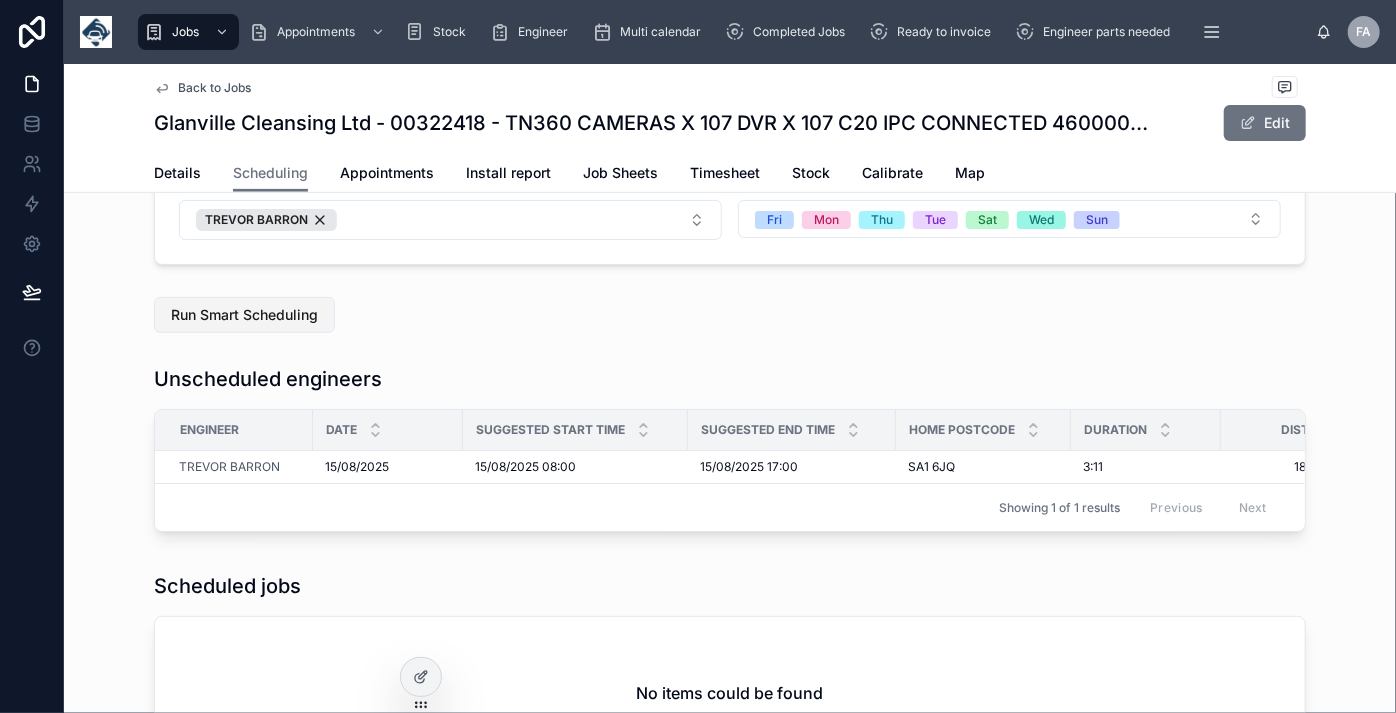 click on "Run Smart Scheduling" at bounding box center (244, 315) 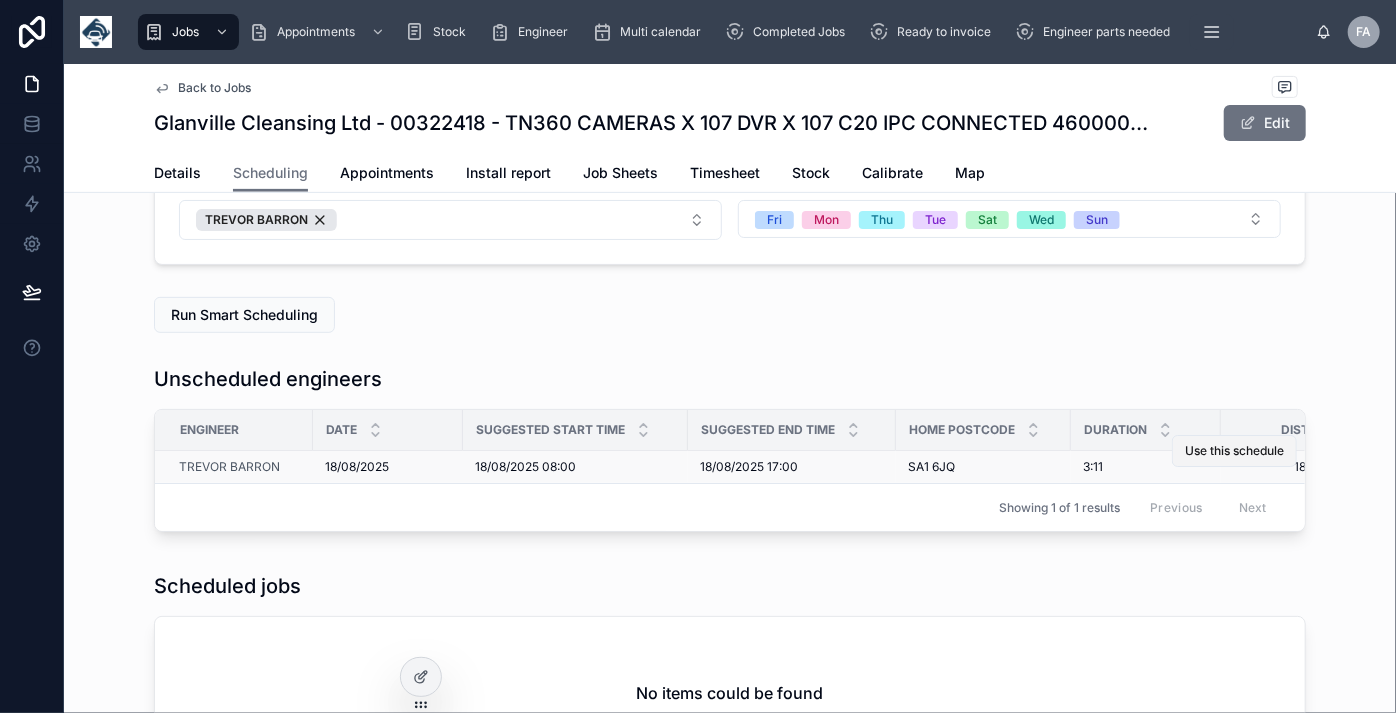 click on "Use this schedule" at bounding box center [1234, 451] 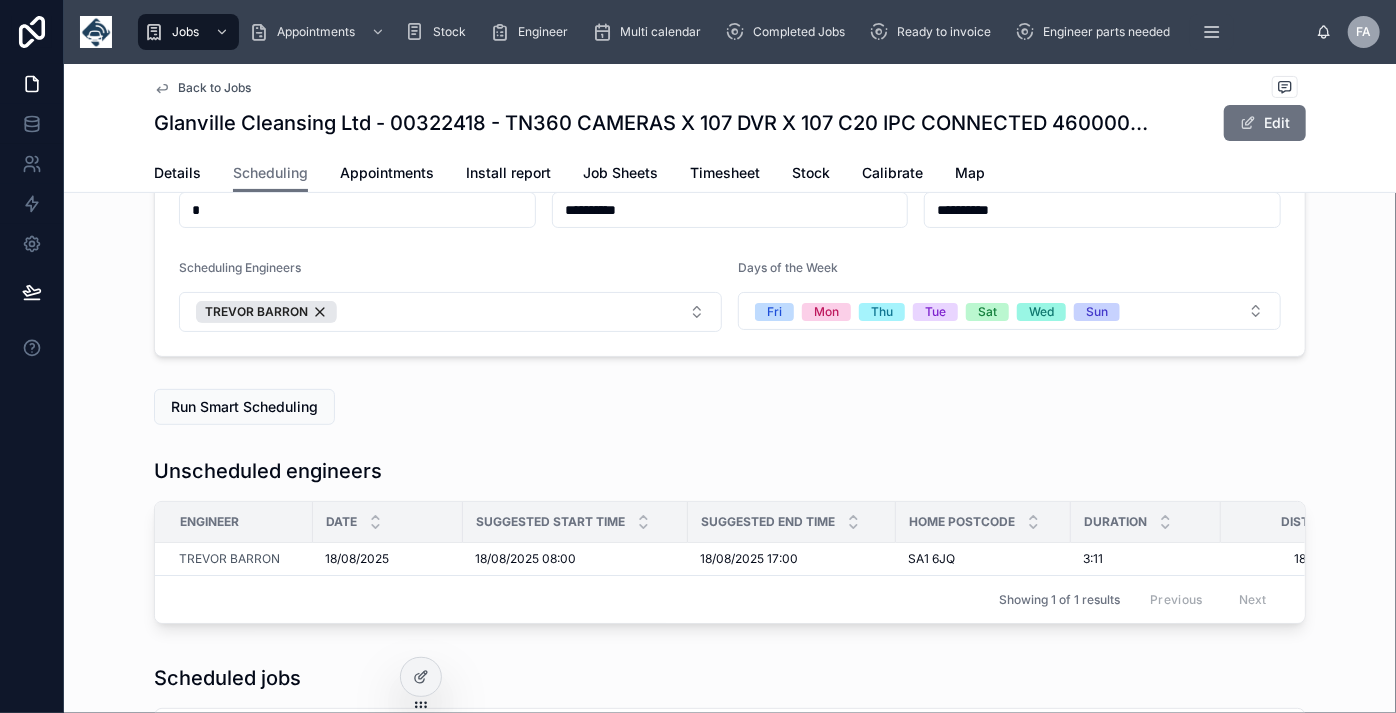 scroll, scrollTop: 181, scrollLeft: 0, axis: vertical 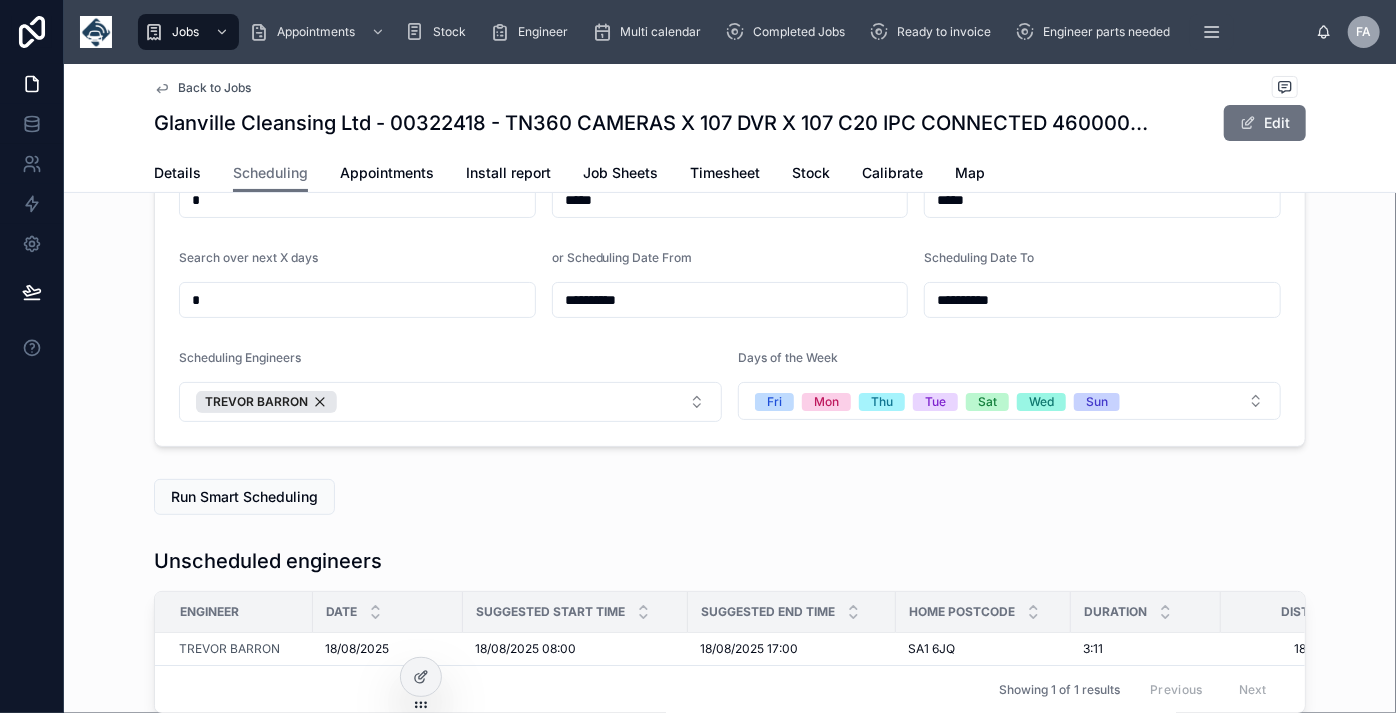 click on "**********" at bounding box center (730, 300) 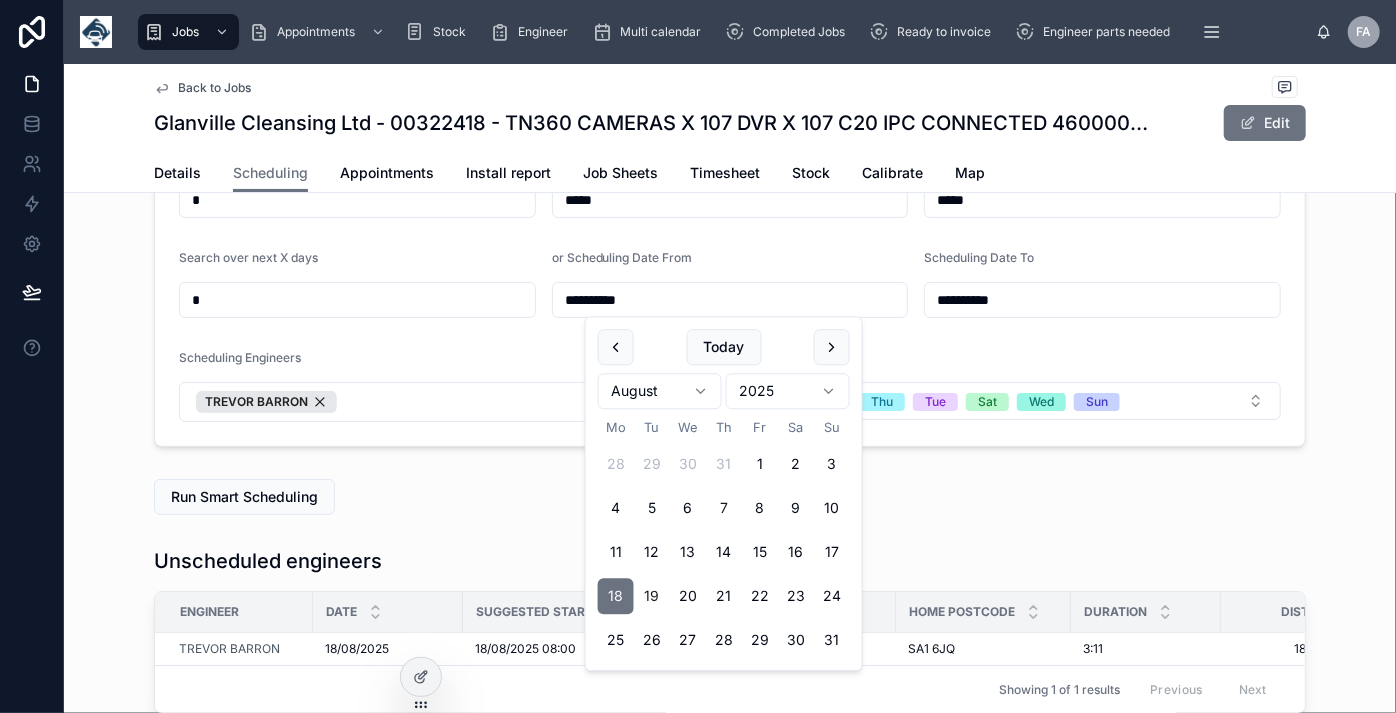 click on "19" at bounding box center [652, 597] 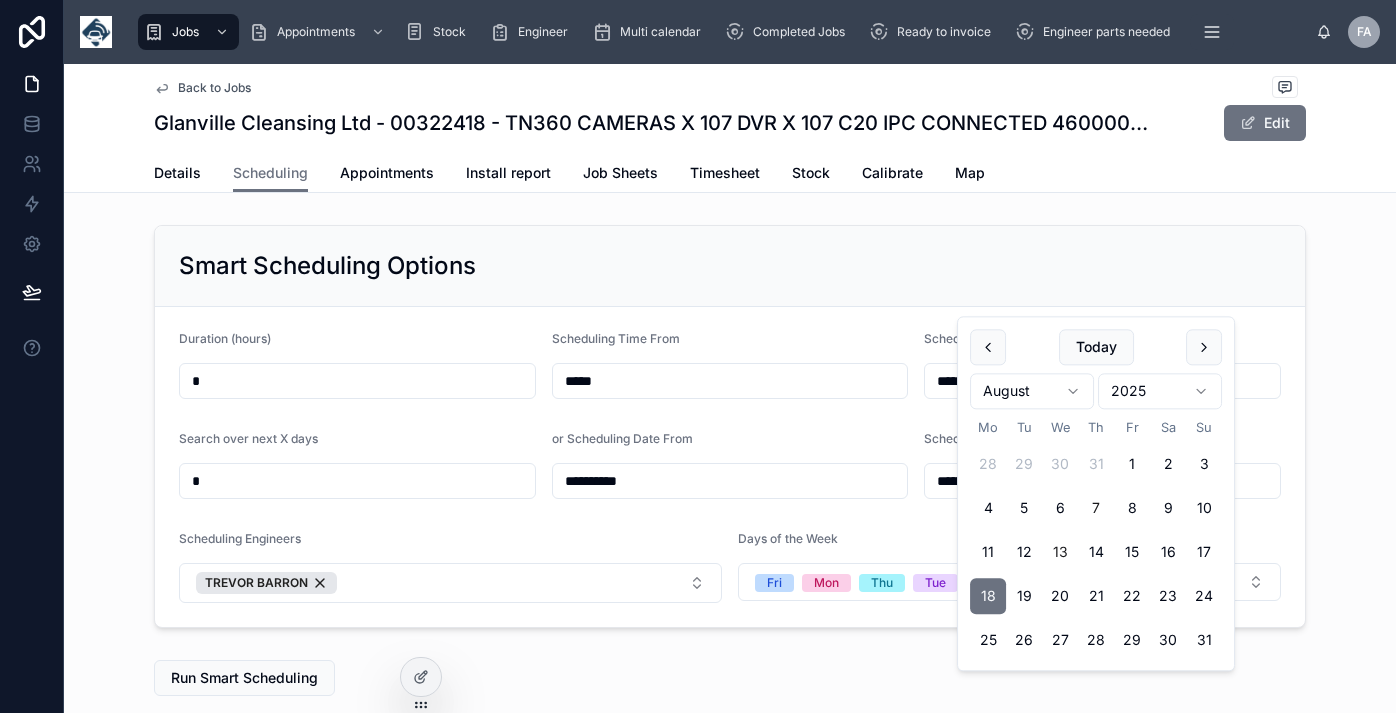 scroll, scrollTop: 0, scrollLeft: 0, axis: both 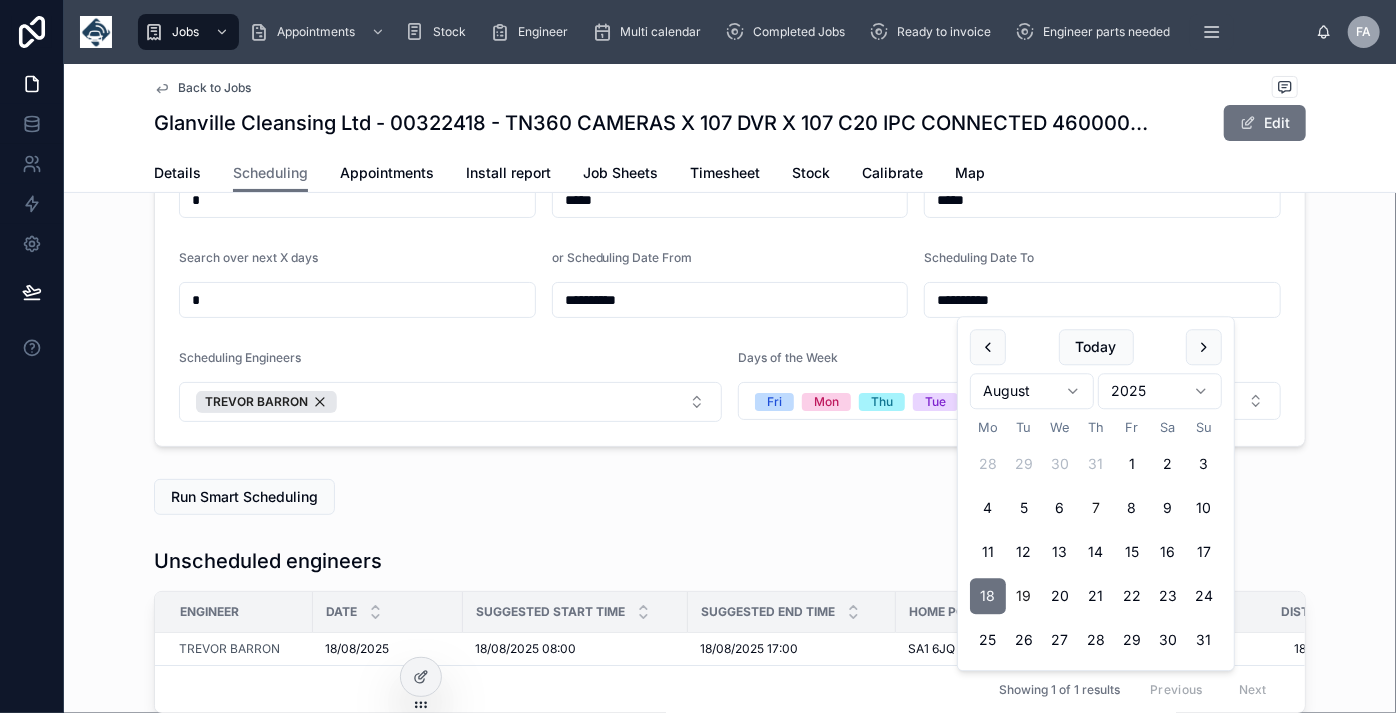click on "19" at bounding box center (1024, 597) 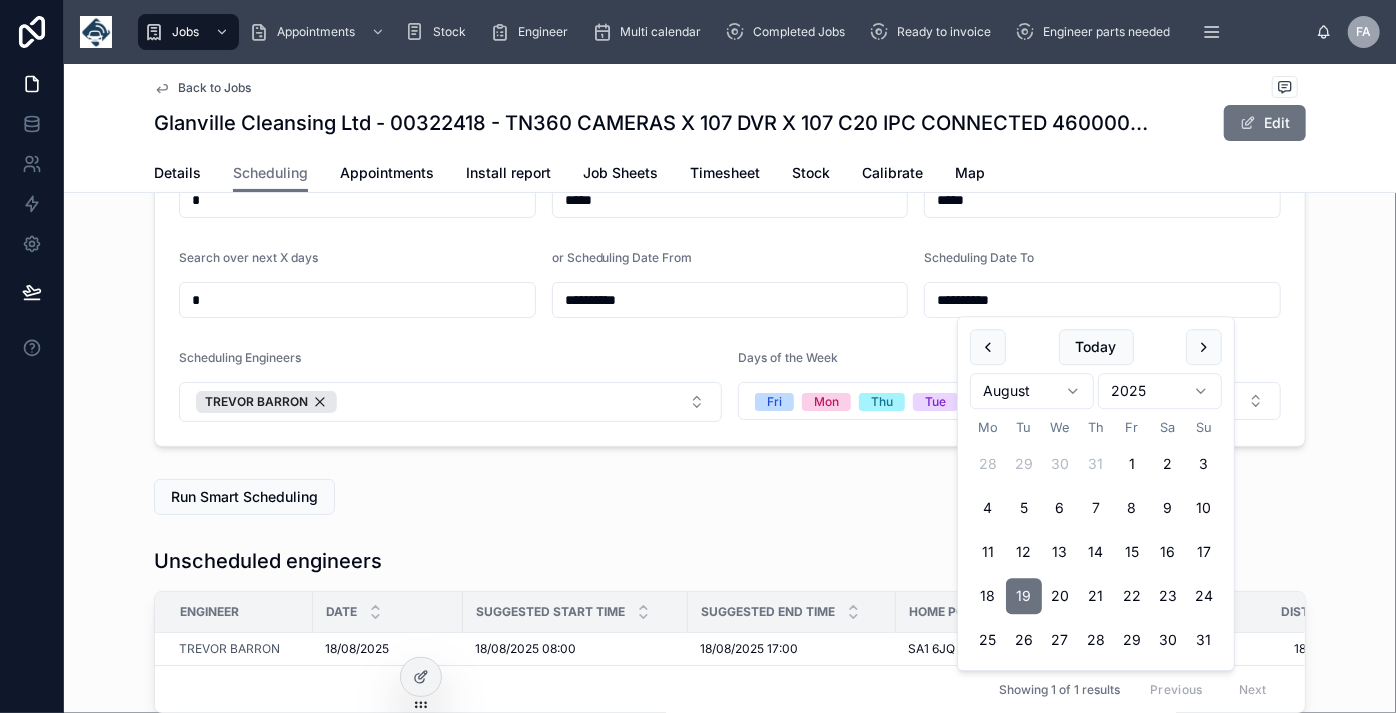 click on "Run Smart Scheduling" at bounding box center (730, 497) 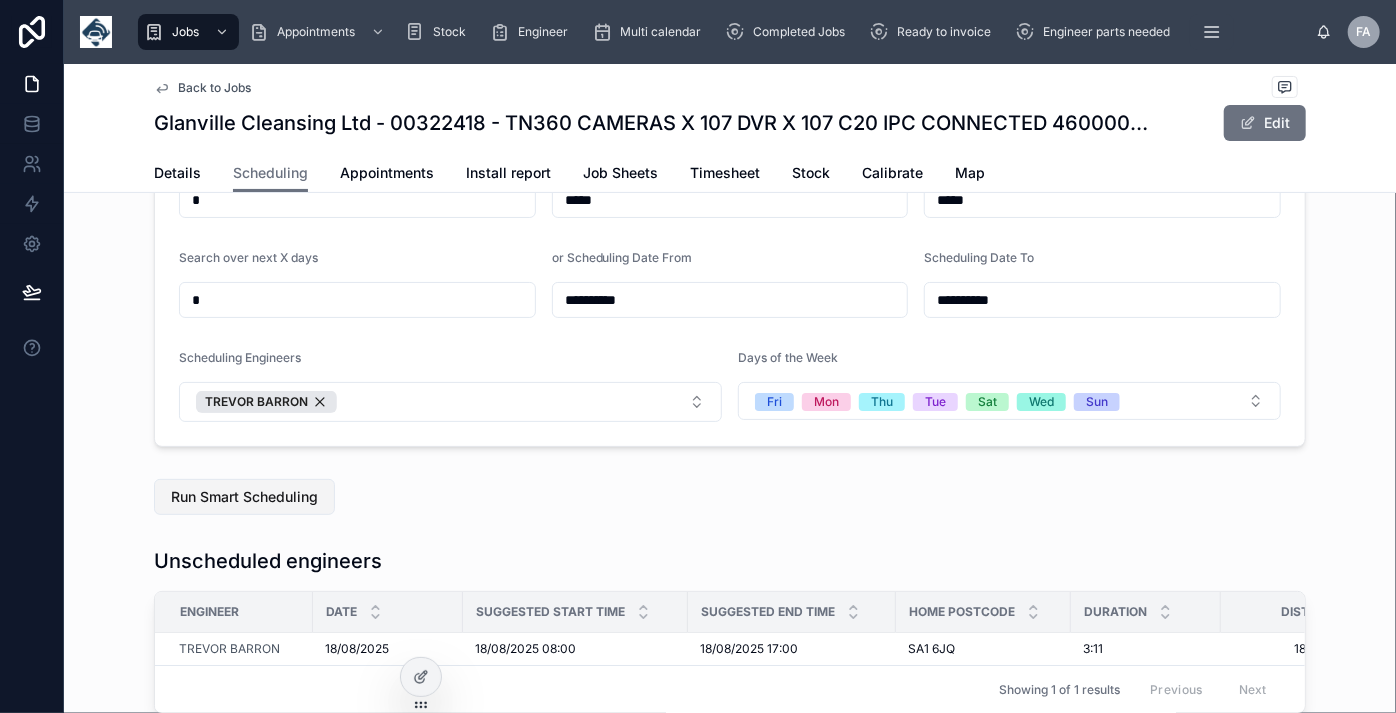 click on "Run Smart Scheduling" at bounding box center [244, 497] 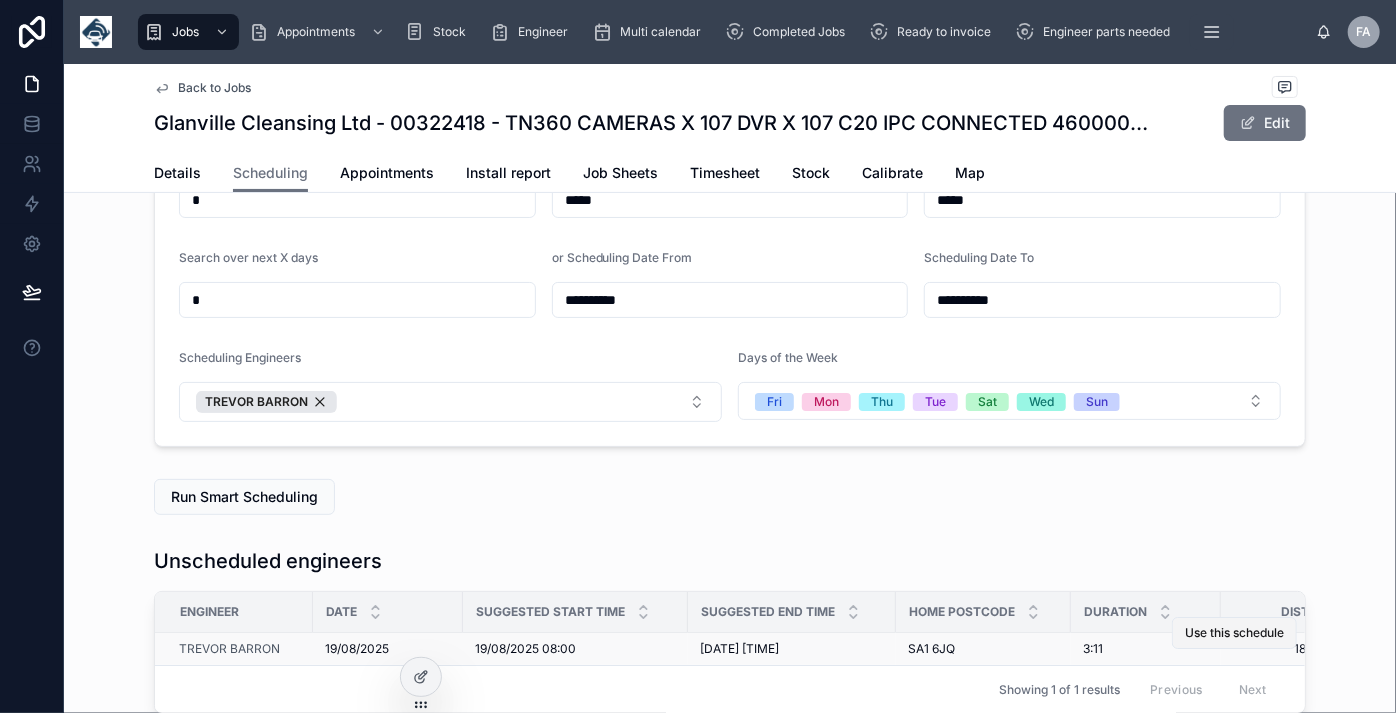 click on "Use this schedule" at bounding box center [1234, 633] 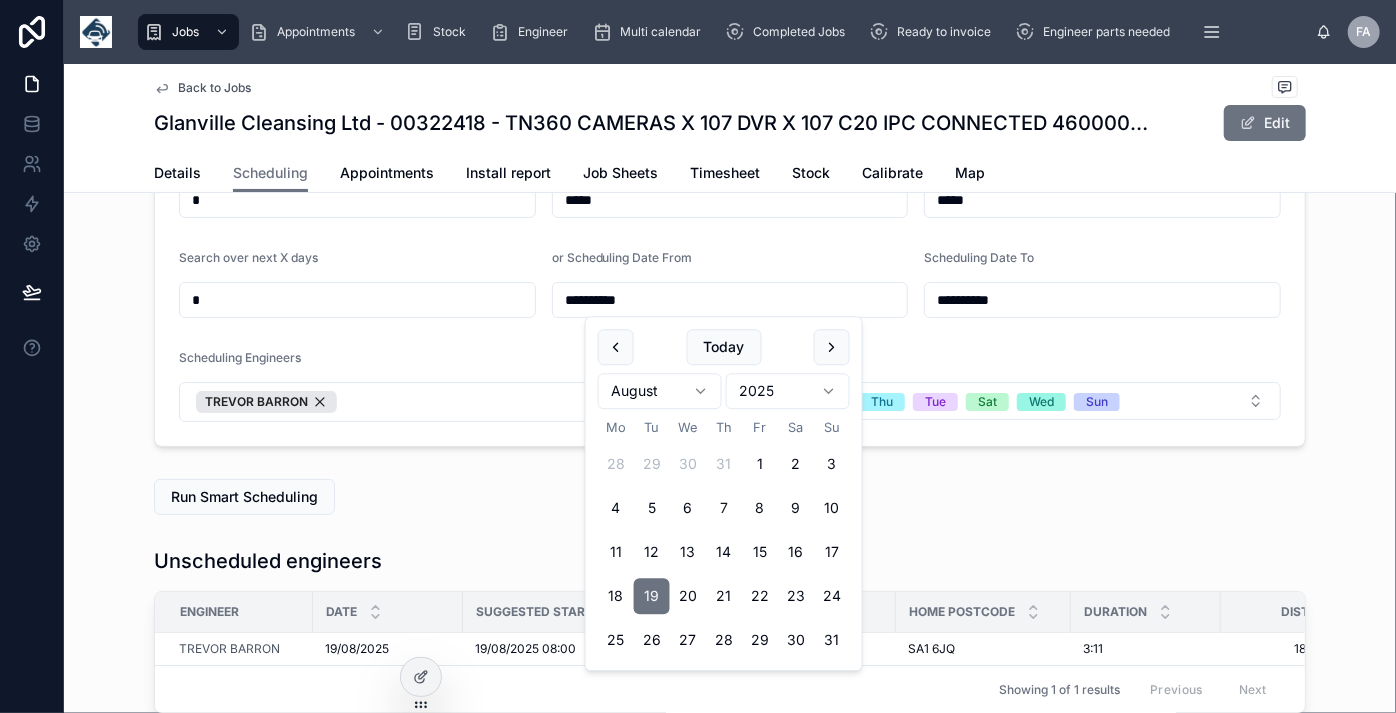 click on "**********" at bounding box center [730, 300] 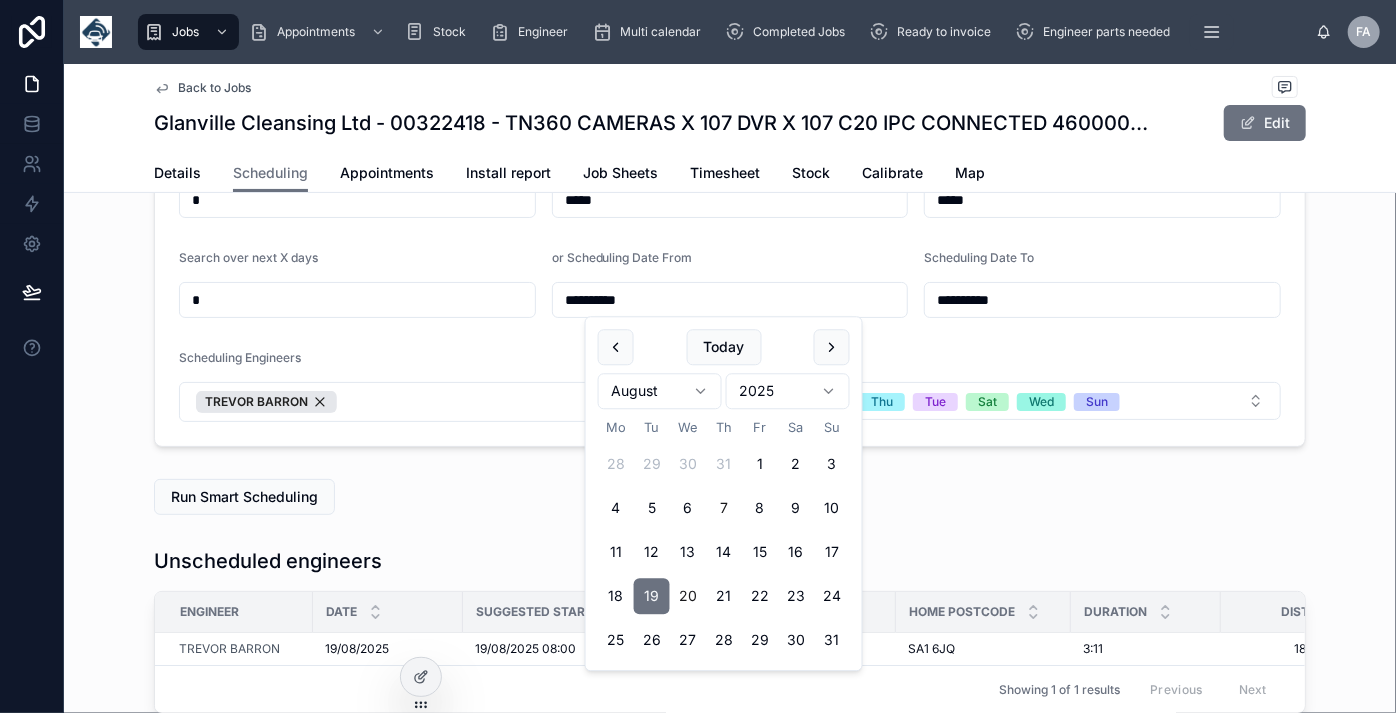 click on "20" at bounding box center [688, 597] 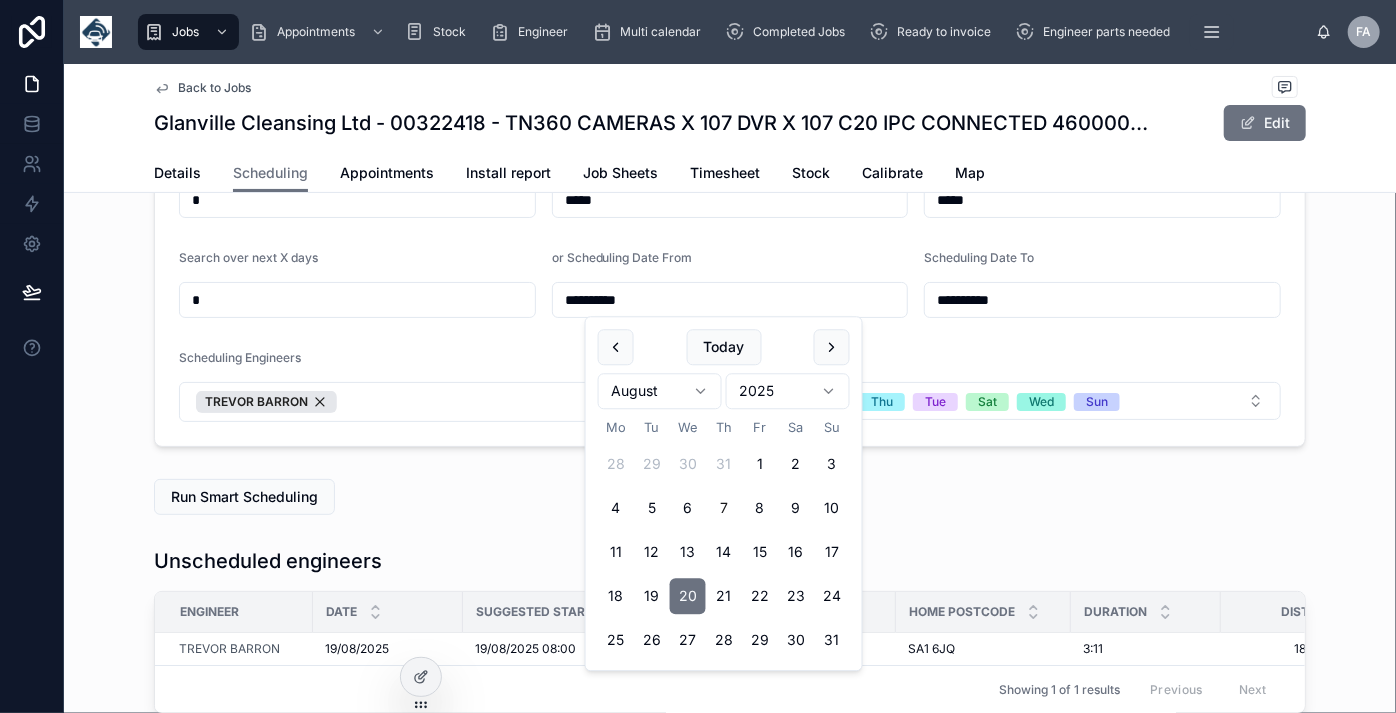 click on "**********" at bounding box center (1102, 300) 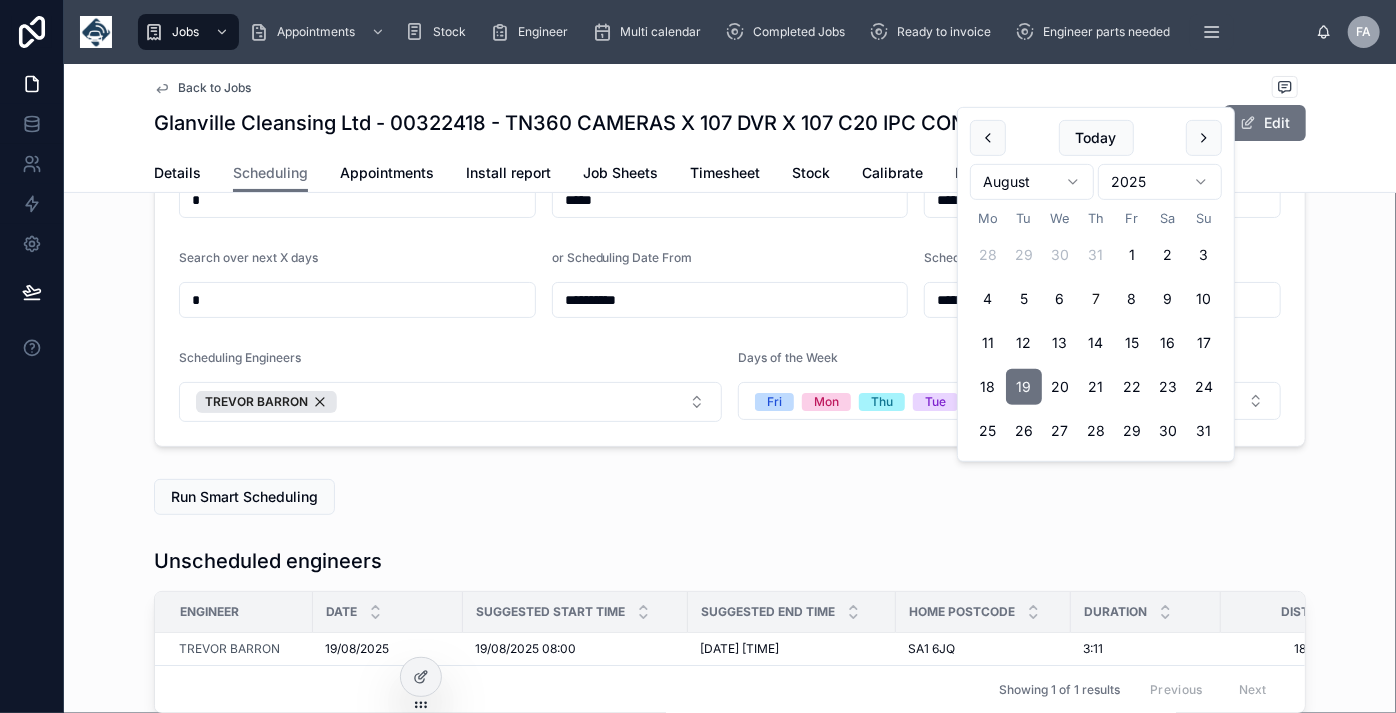 scroll, scrollTop: 0, scrollLeft: 0, axis: both 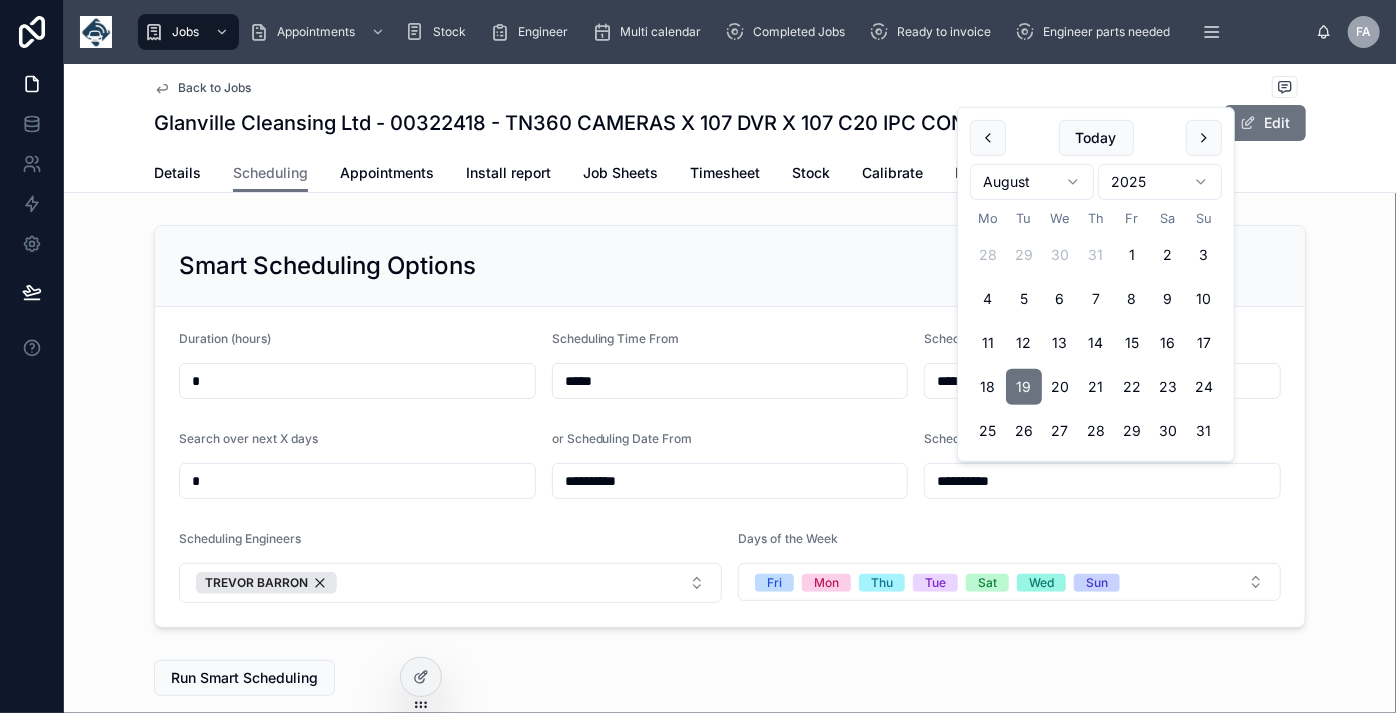 click on "**********" at bounding box center [730, 467] 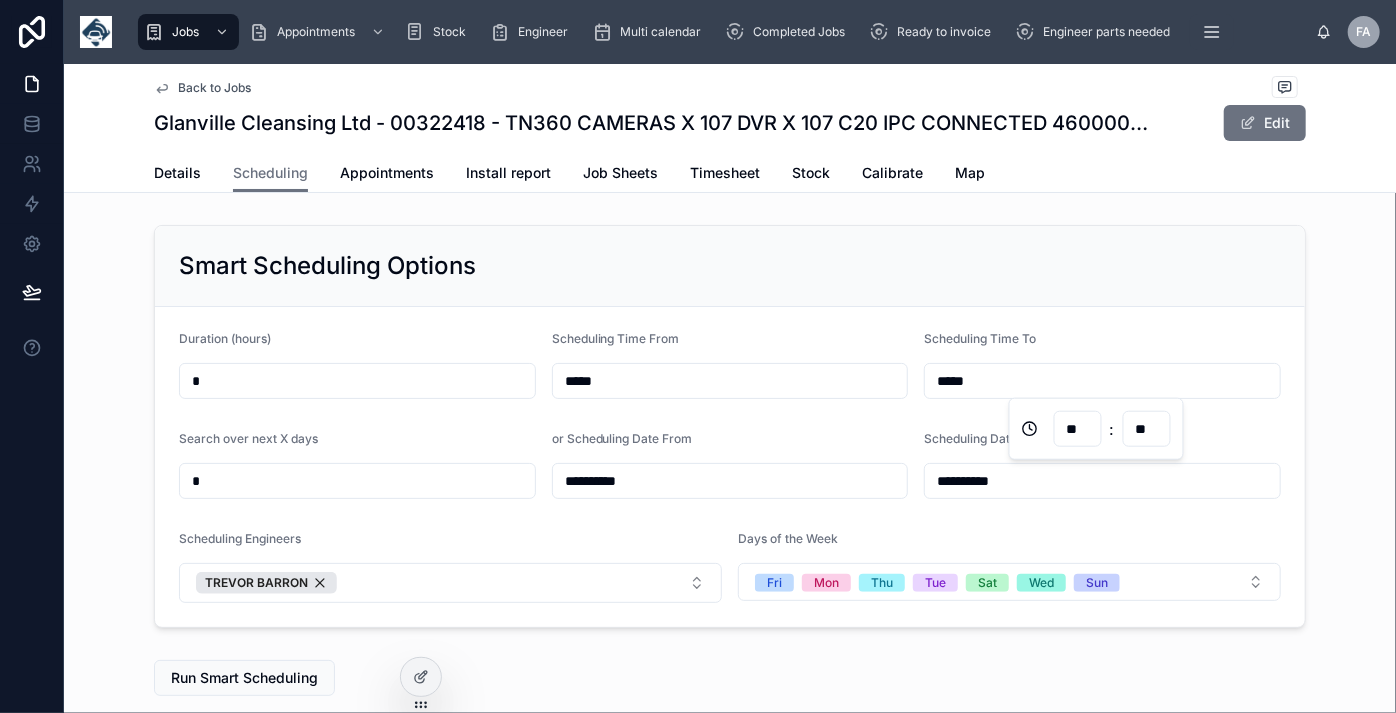 drag, startPoint x: 973, startPoint y: 376, endPoint x: 898, endPoint y: 380, distance: 75.10659 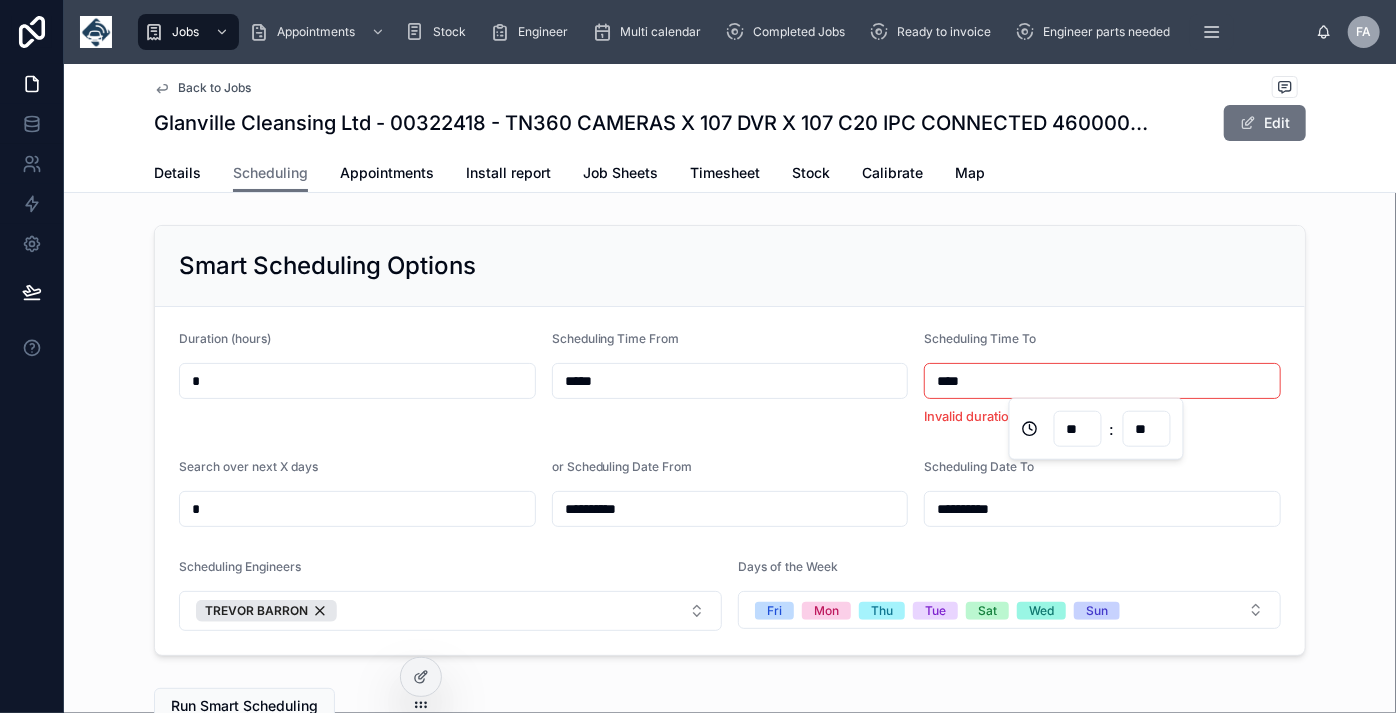 type on "*****" 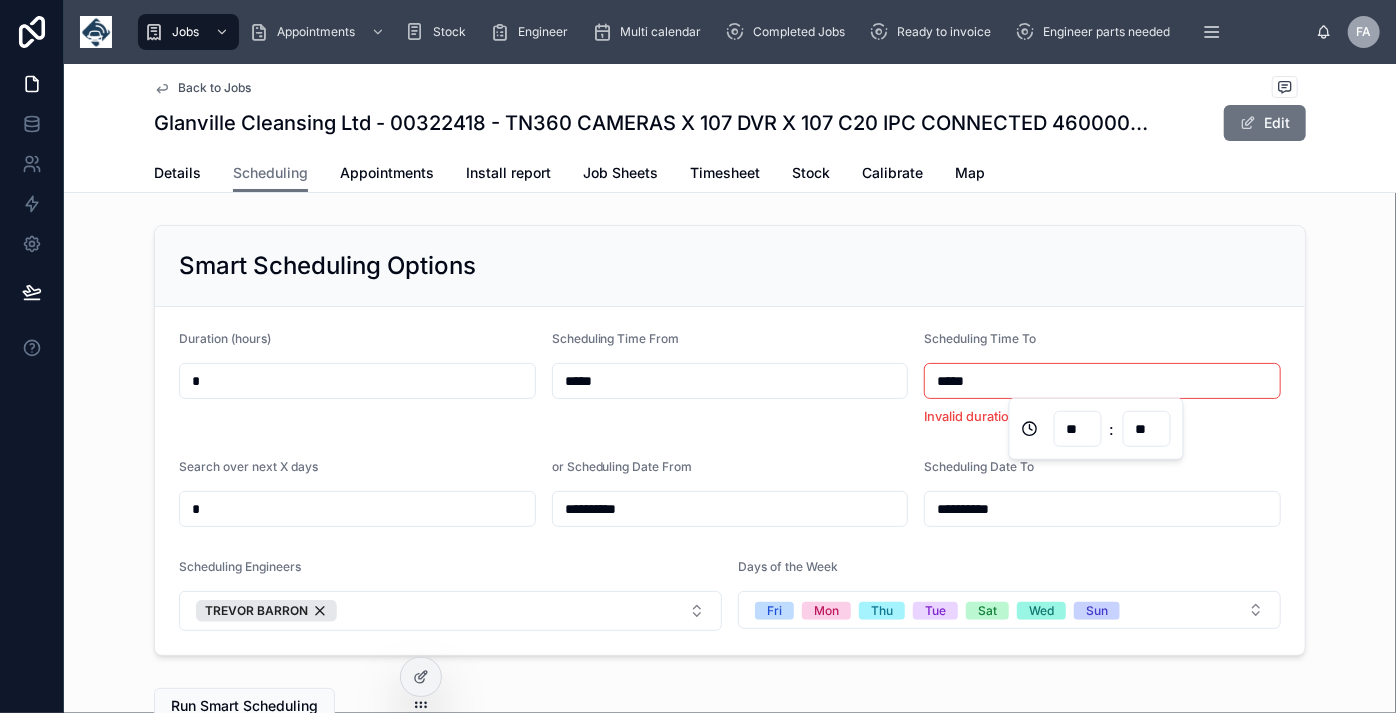 type on "**" 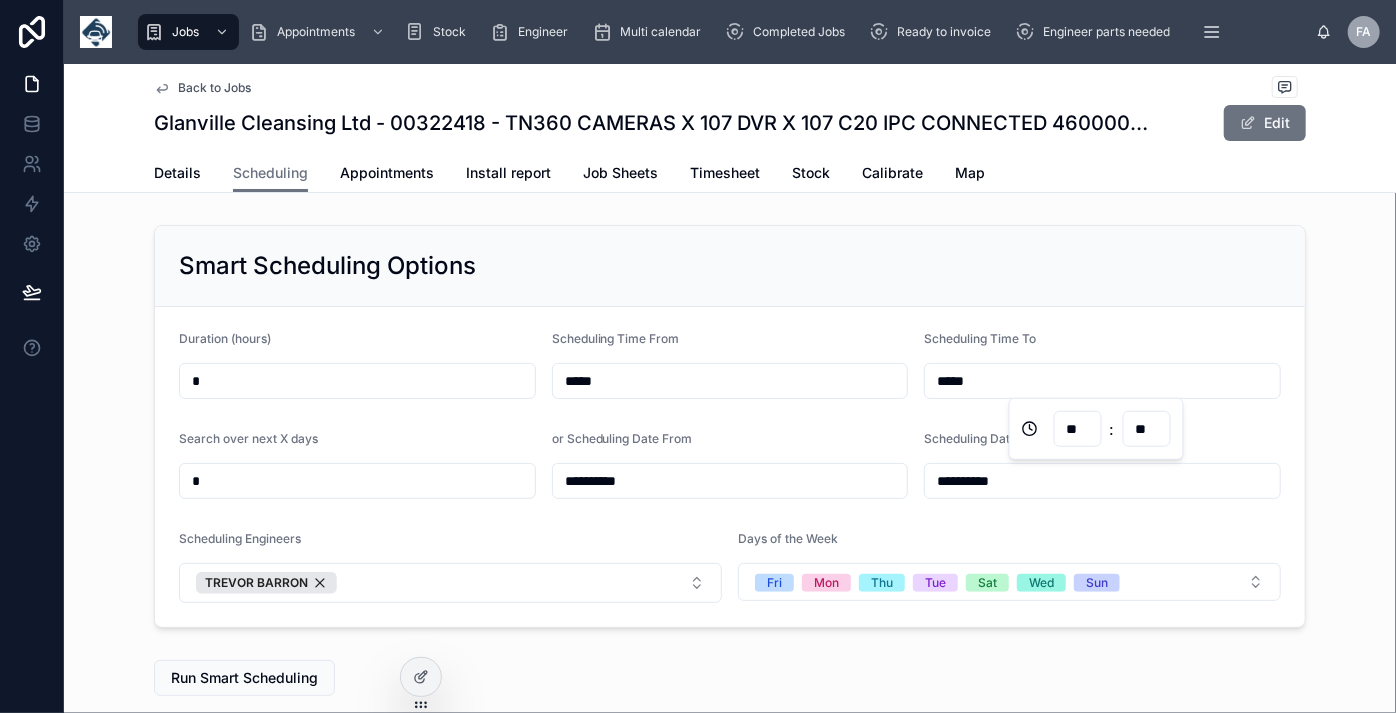 type on "*****" 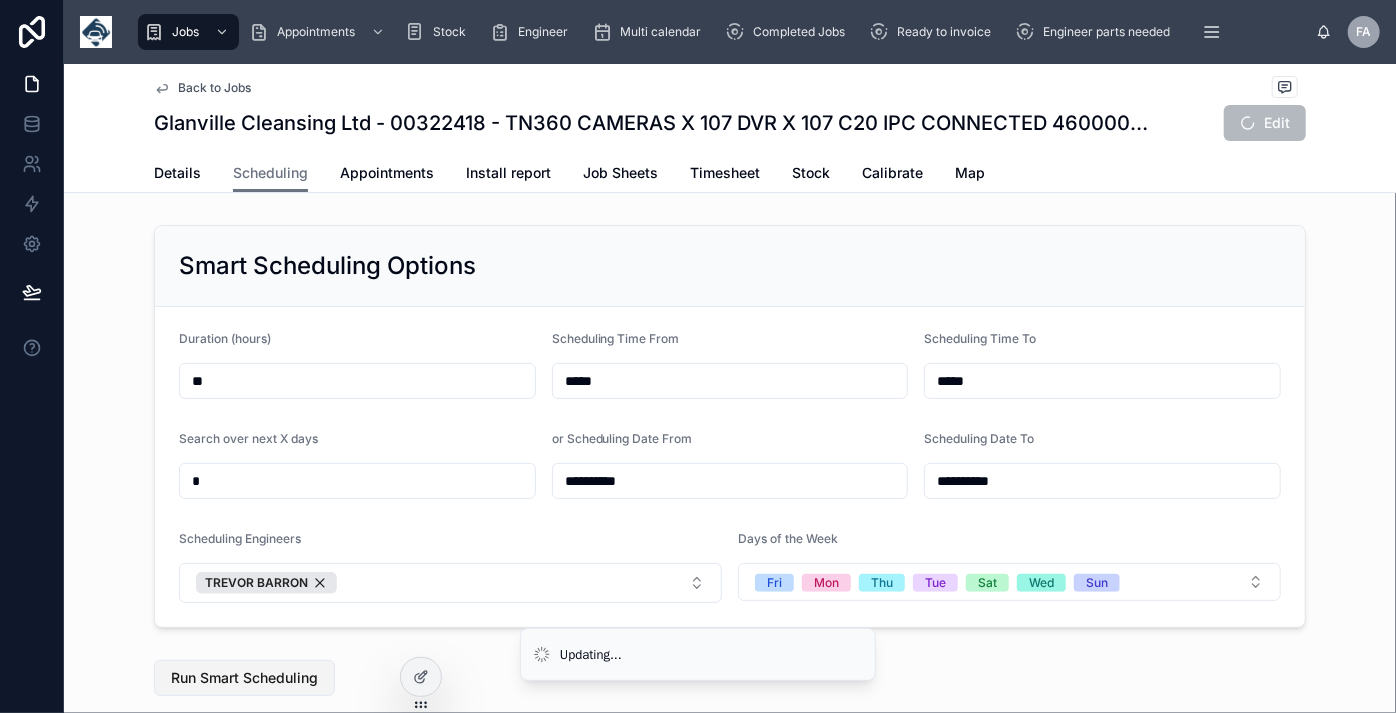 click on "Run Smart Scheduling" at bounding box center (244, 678) 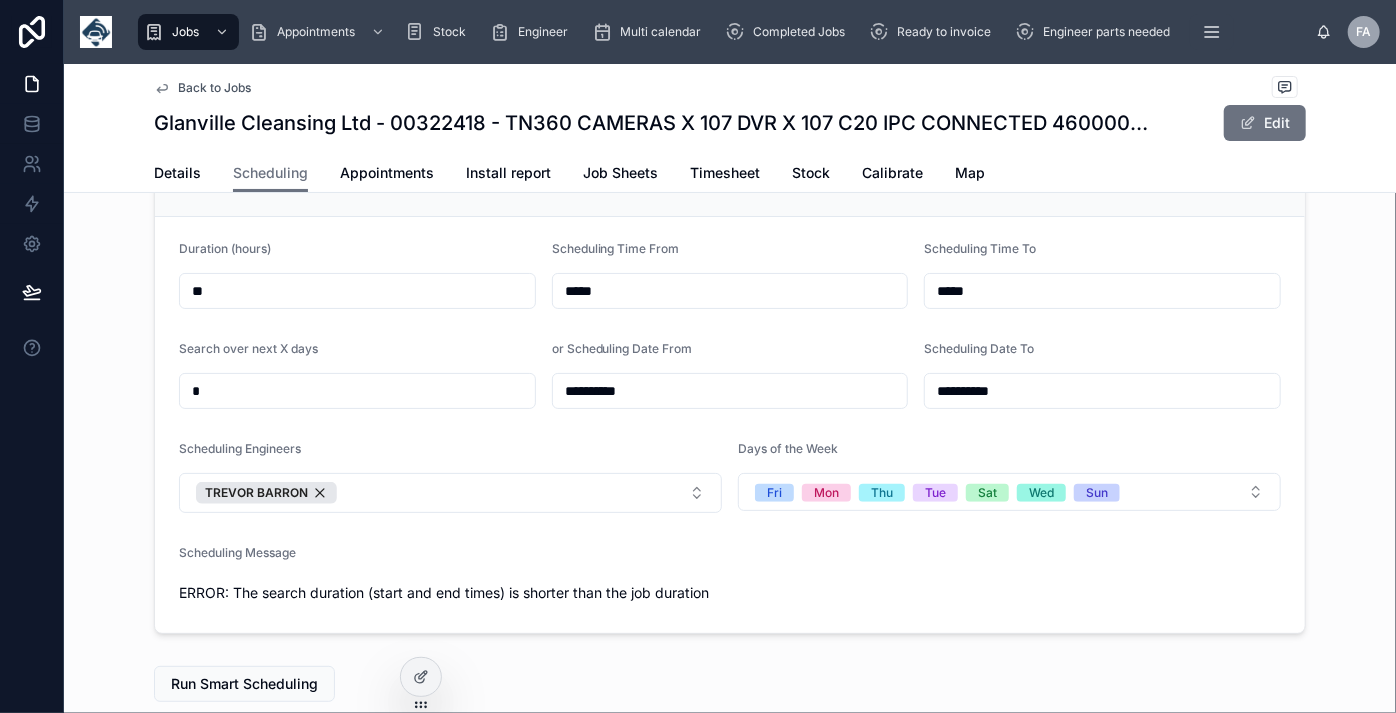 scroll, scrollTop: 0, scrollLeft: 0, axis: both 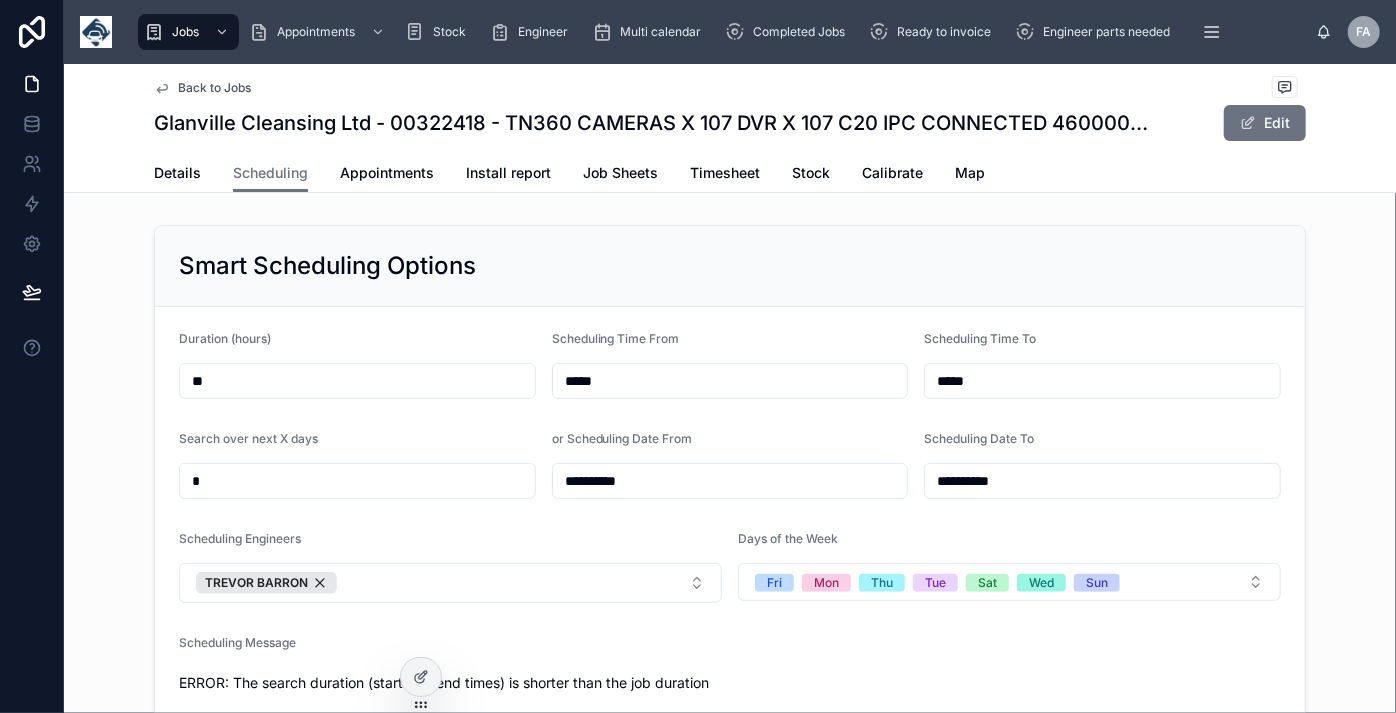 click on "**" at bounding box center (357, 381) 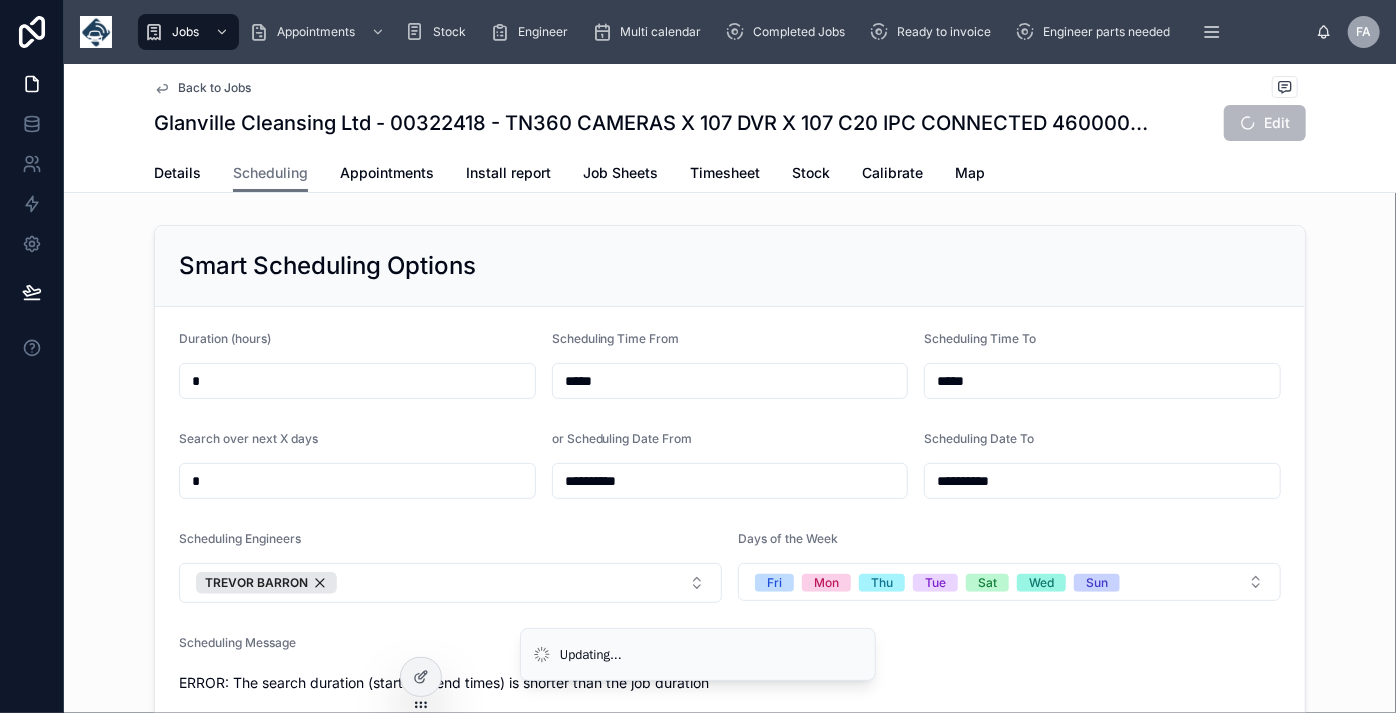 scroll, scrollTop: 181, scrollLeft: 0, axis: vertical 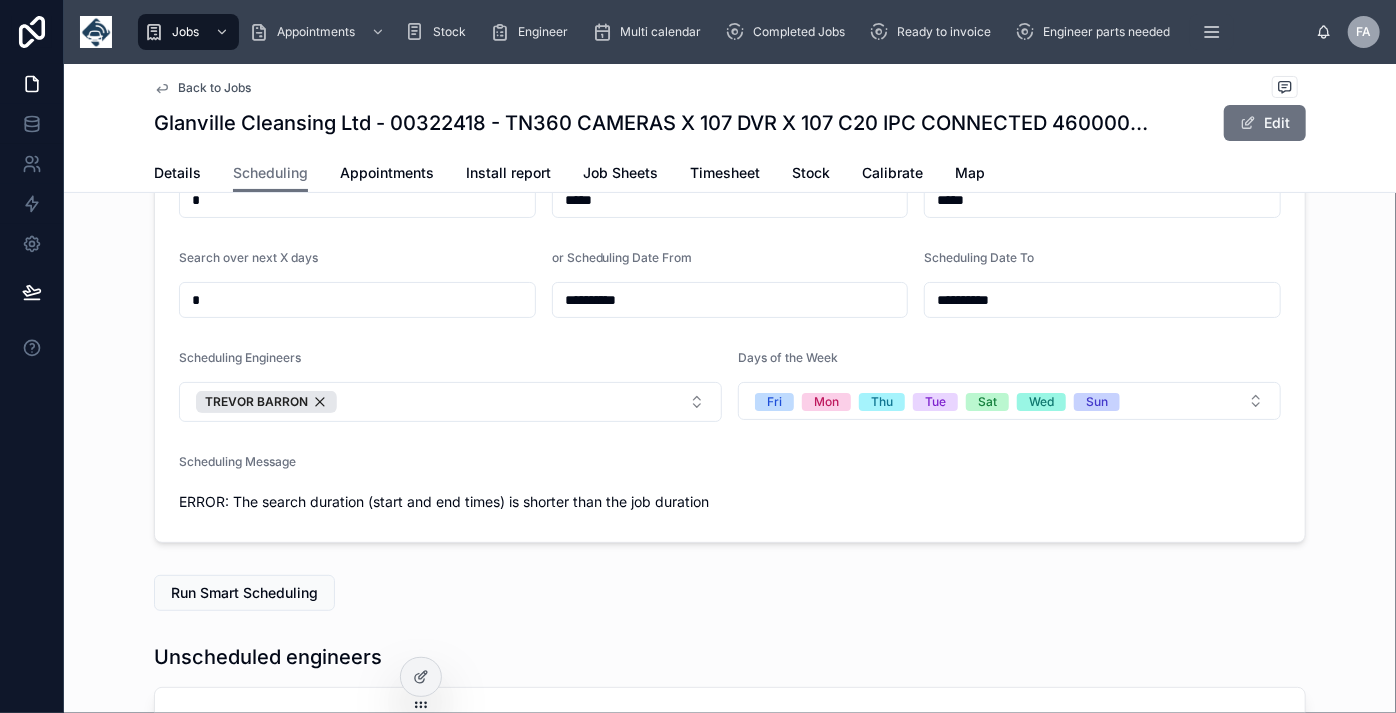 type on "*" 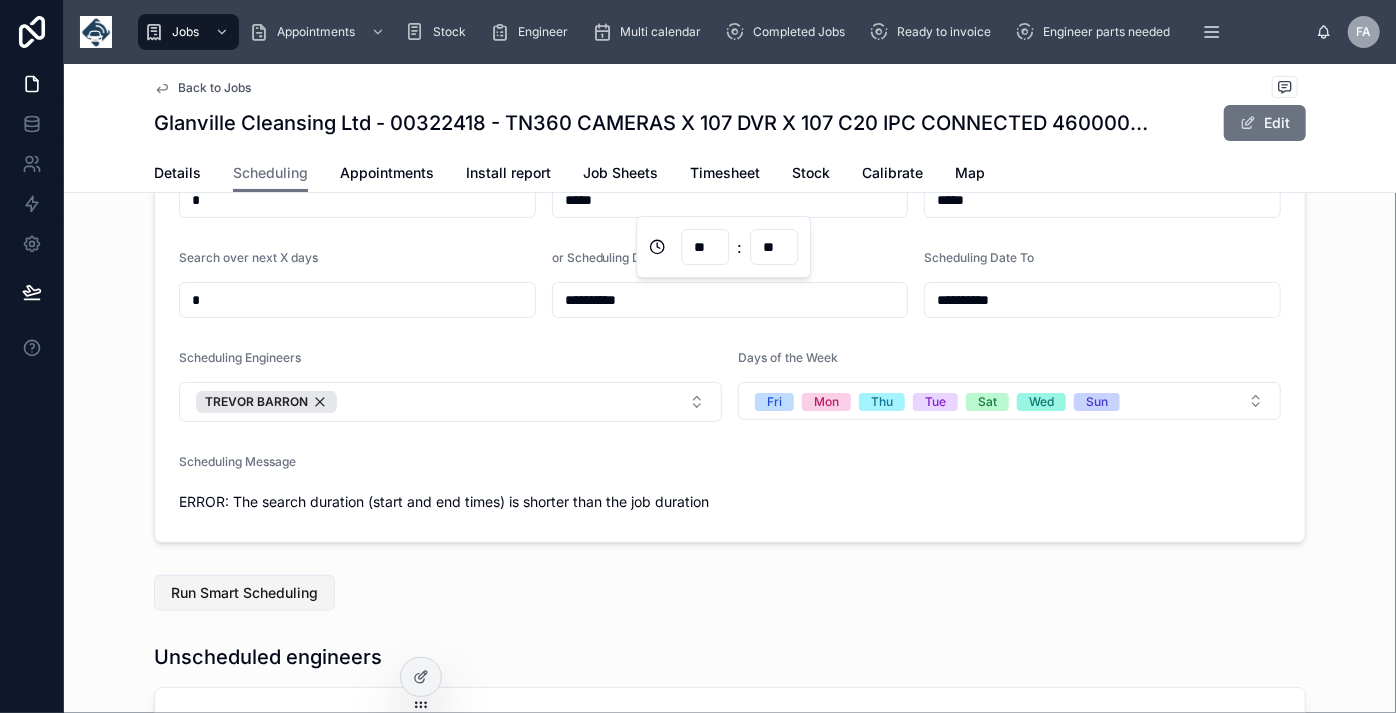 click on "Run Smart Scheduling" at bounding box center [244, 593] 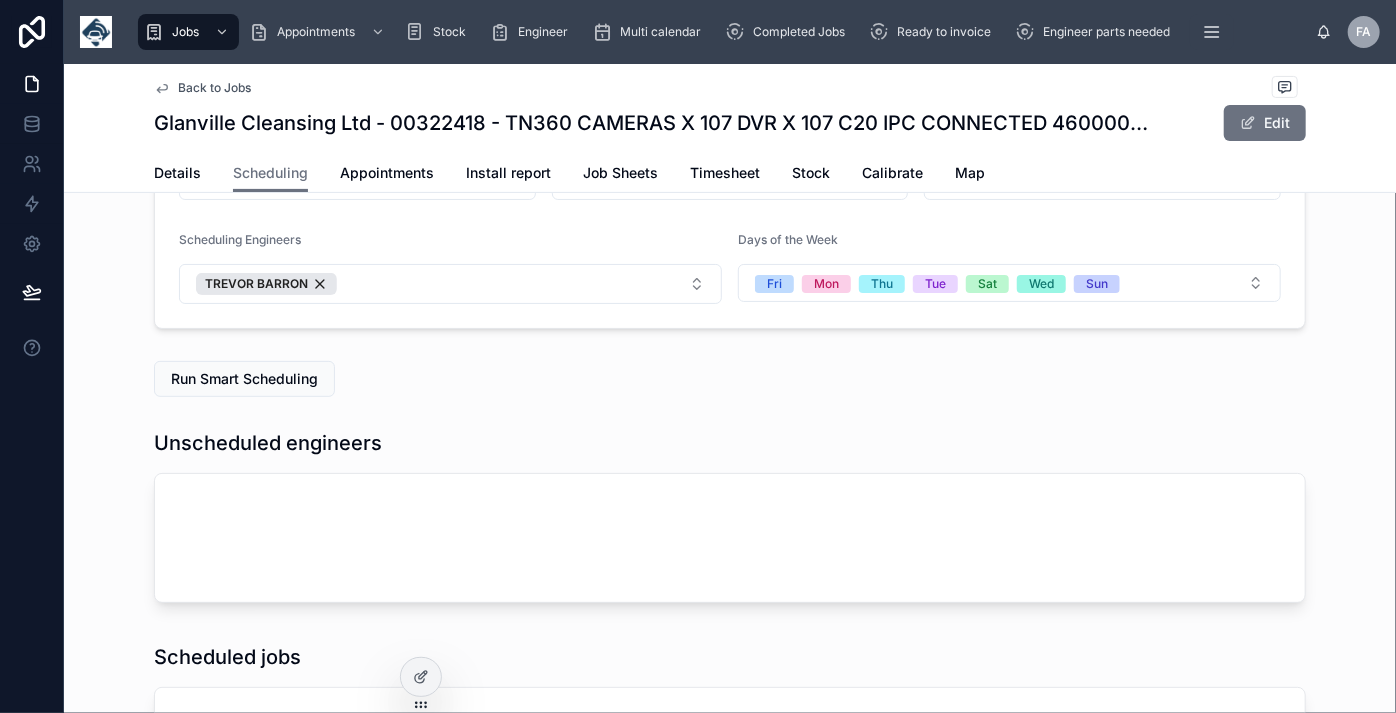scroll, scrollTop: 272, scrollLeft: 0, axis: vertical 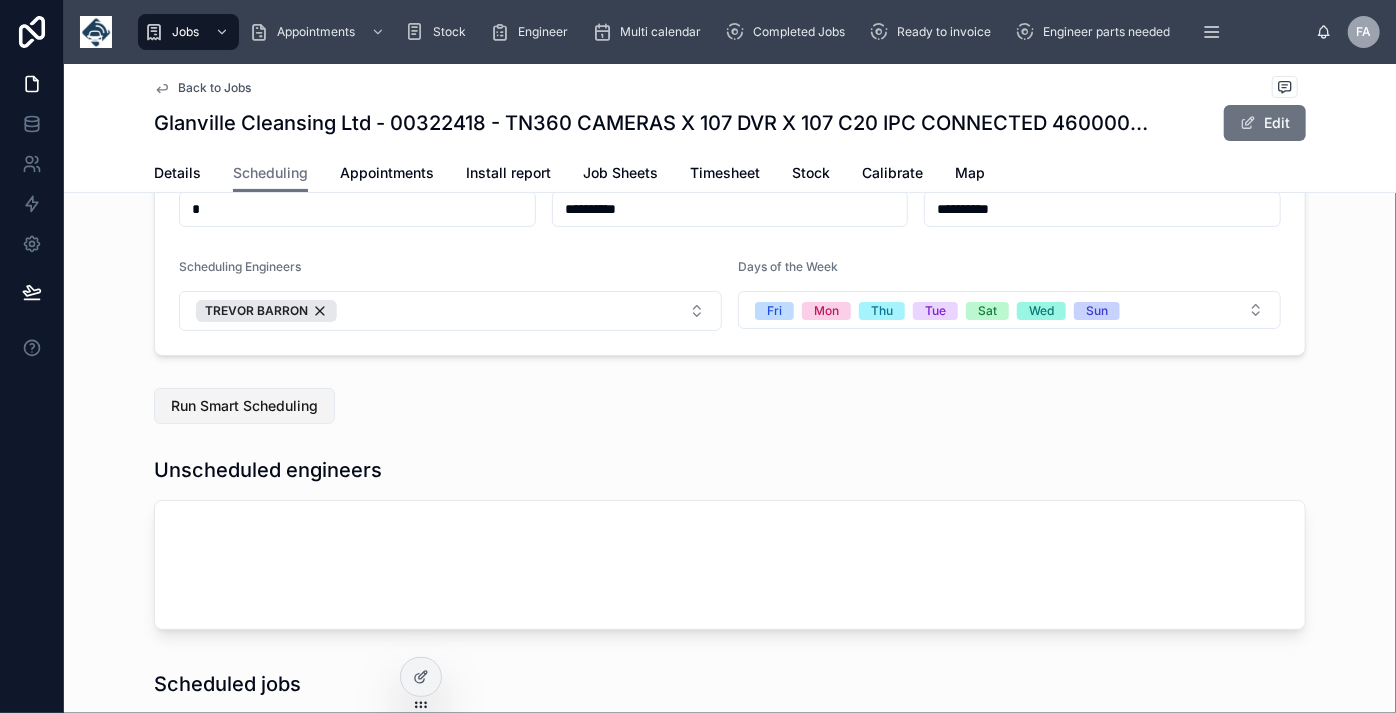 click on "Run Smart Scheduling" at bounding box center (244, 406) 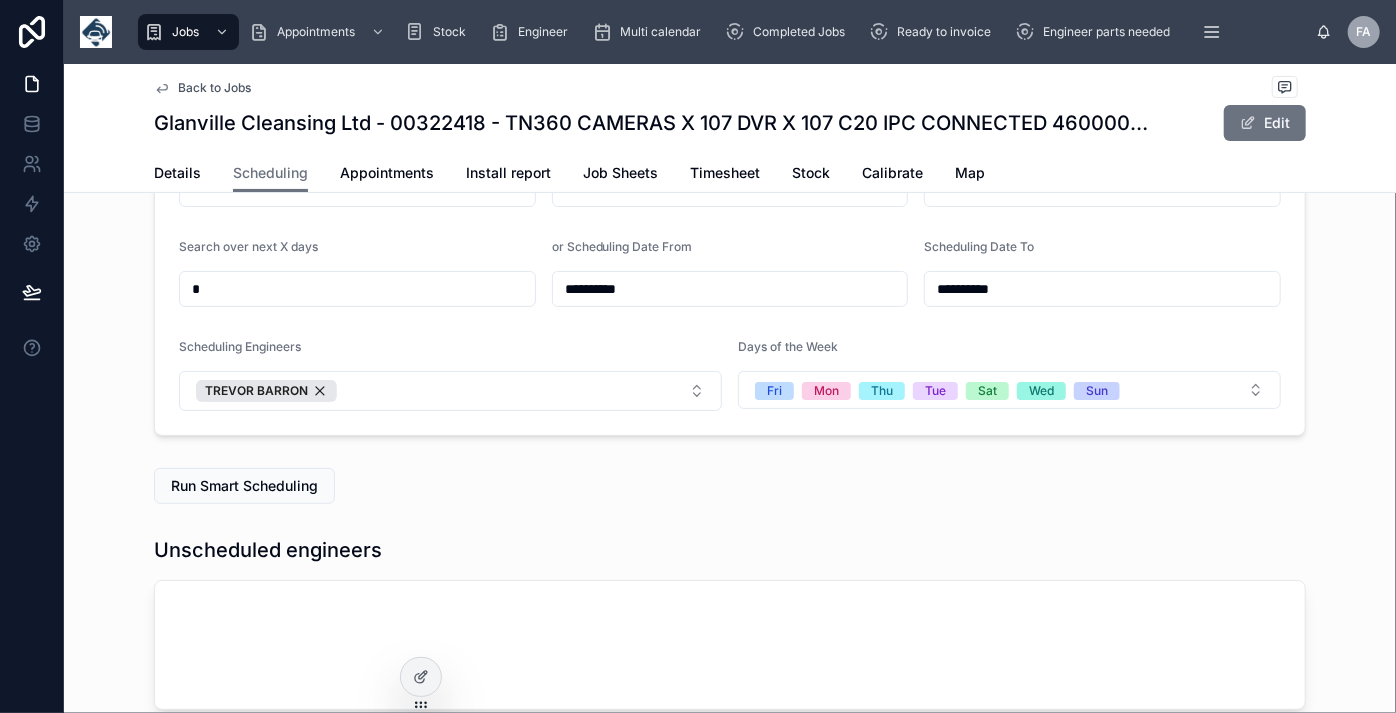 scroll, scrollTop: 181, scrollLeft: 0, axis: vertical 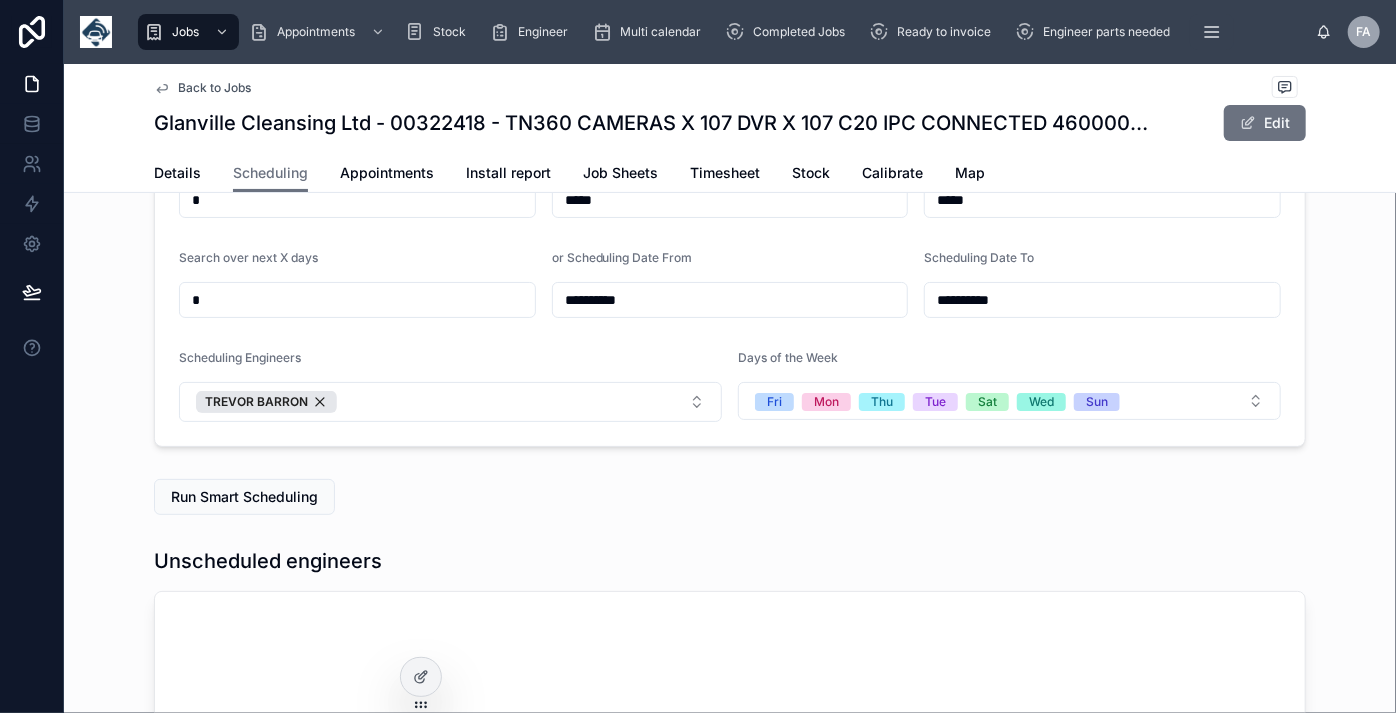 click on "**********" at bounding box center (1102, 300) 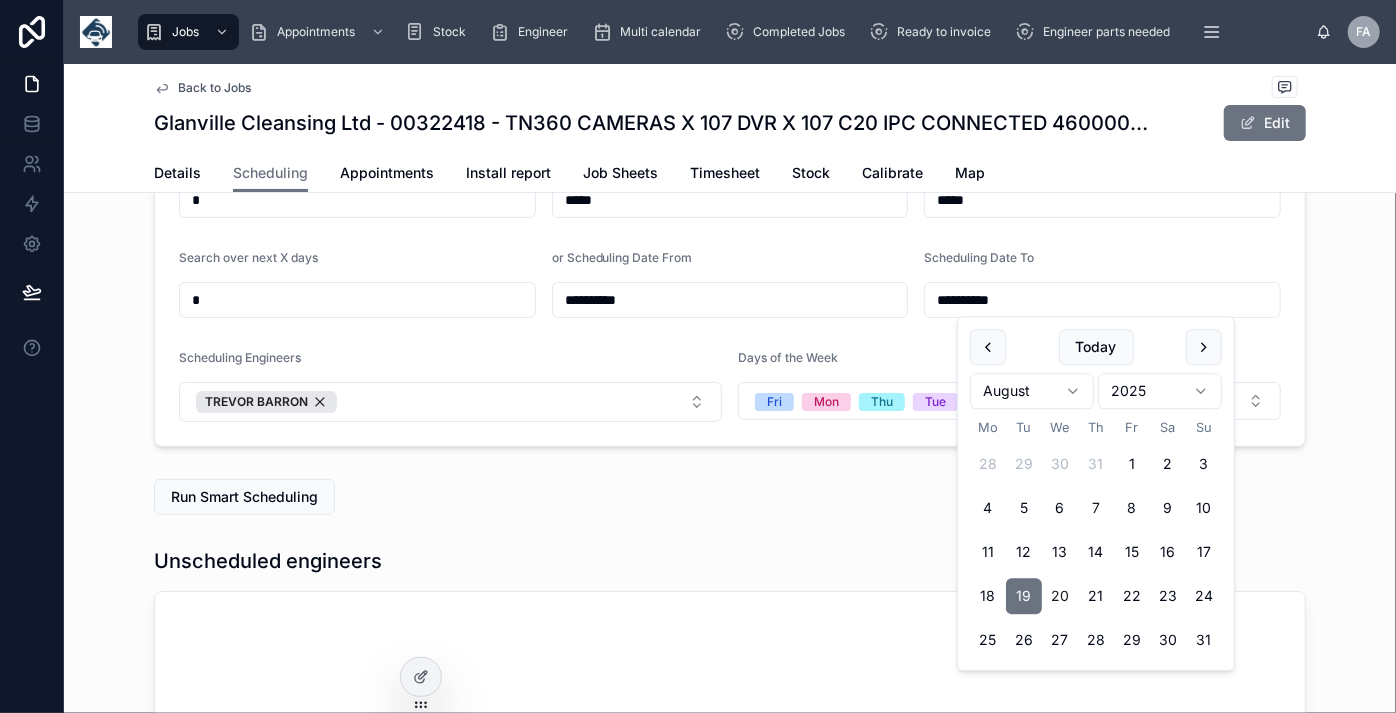 click on "20" at bounding box center [1060, 597] 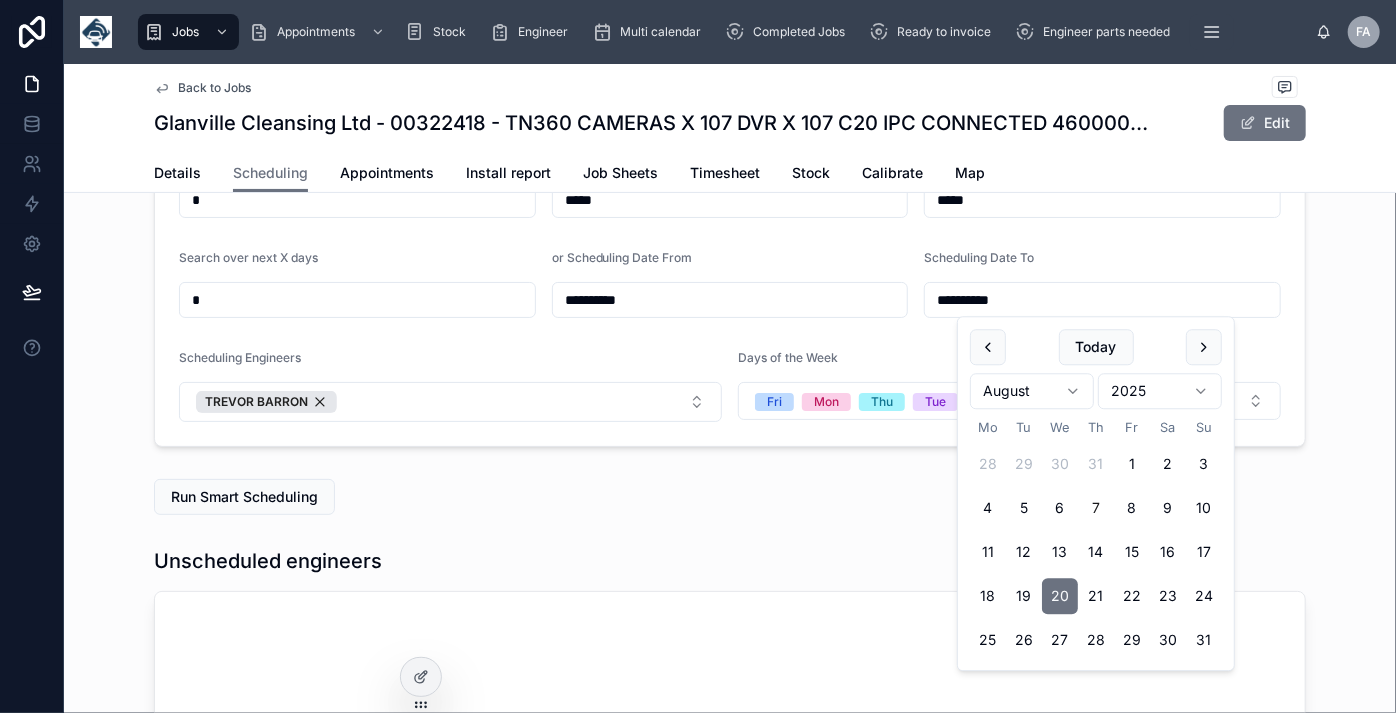 type on "**********" 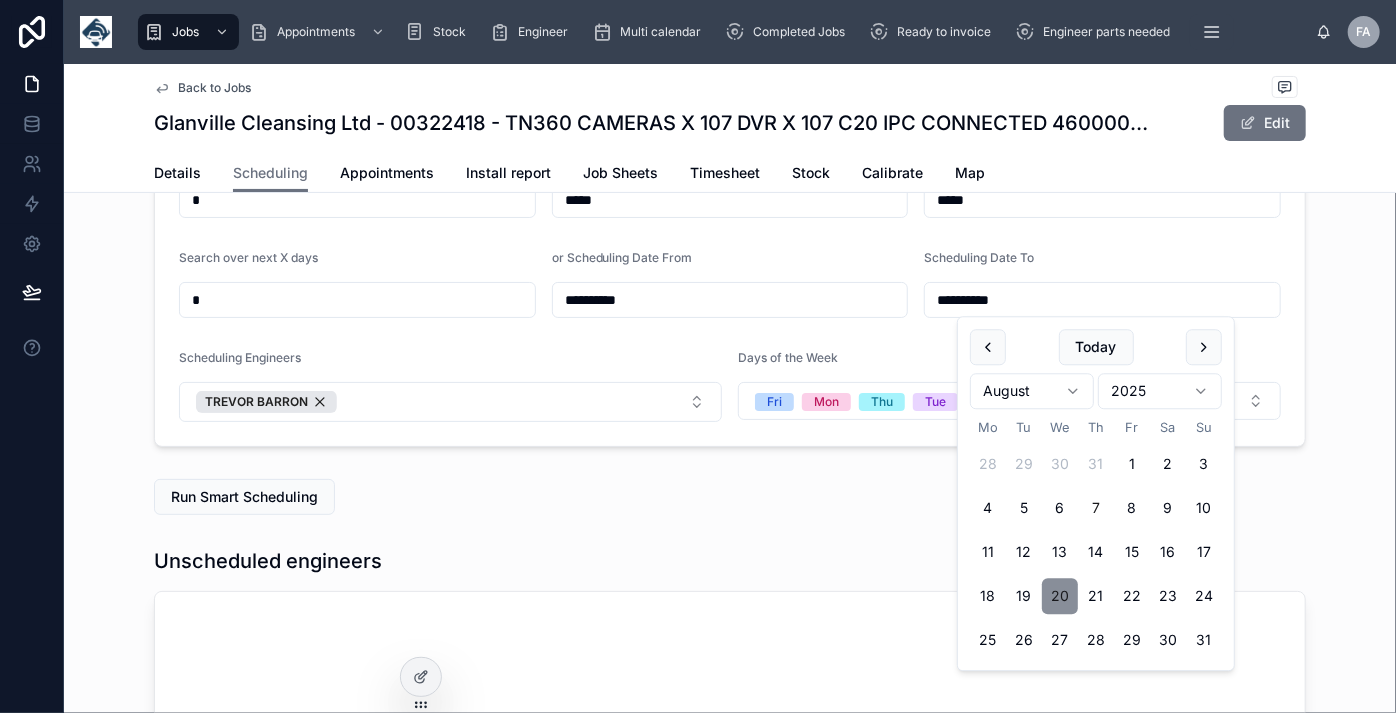 click on "20" at bounding box center [1060, 597] 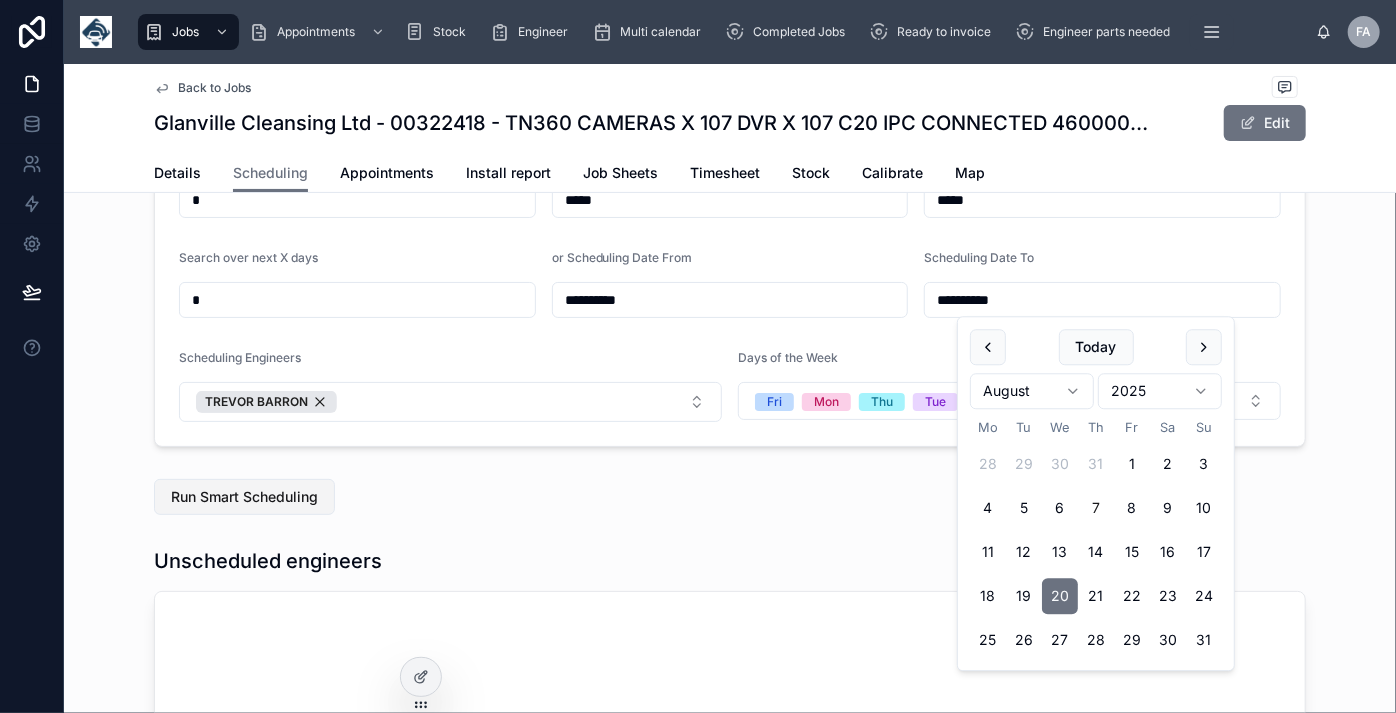 click on "Run Smart Scheduling" at bounding box center [244, 497] 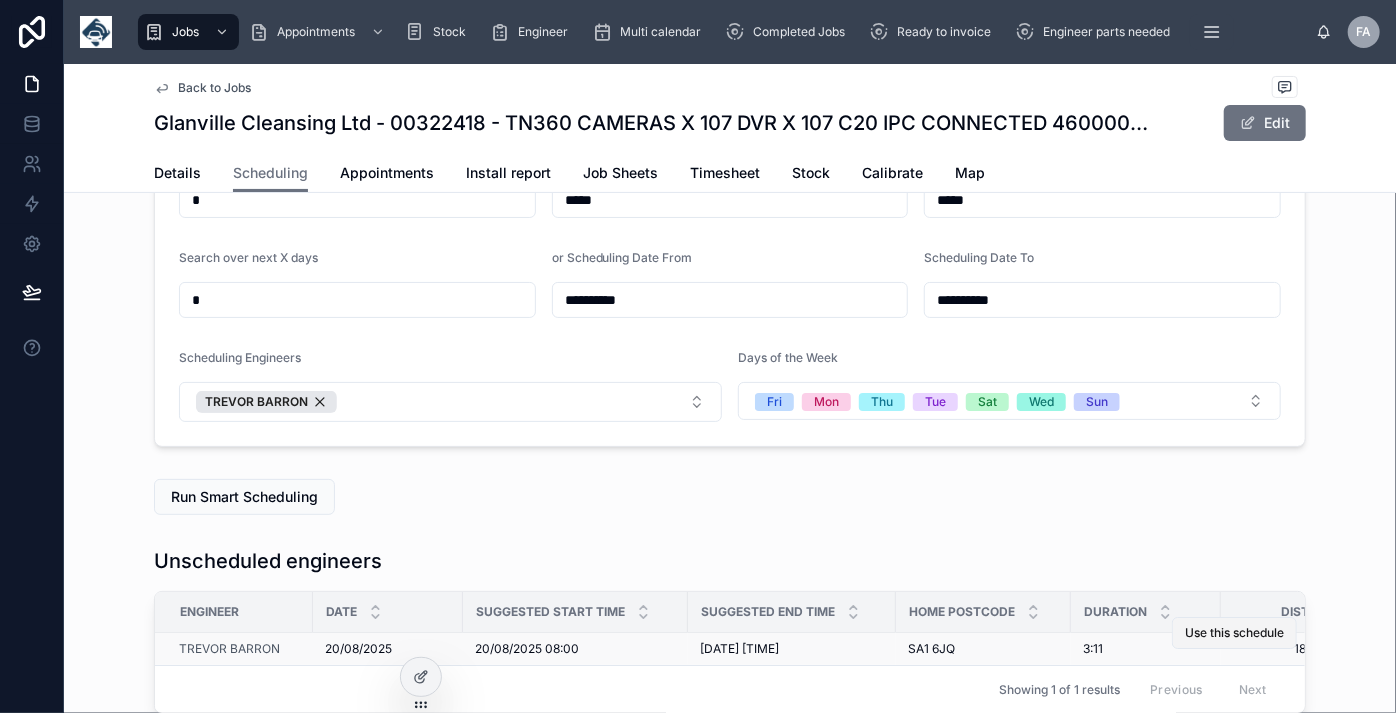 click on "Use this schedule" at bounding box center [1234, 633] 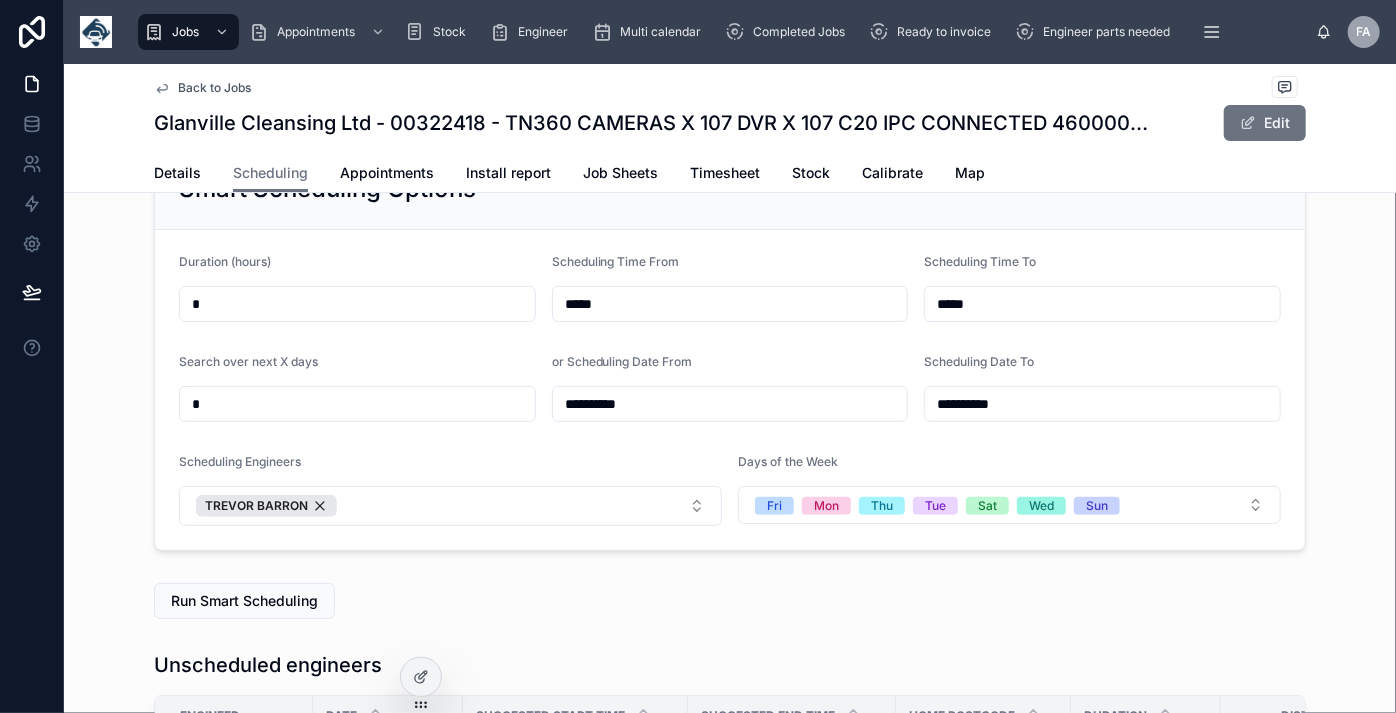 scroll, scrollTop: 0, scrollLeft: 0, axis: both 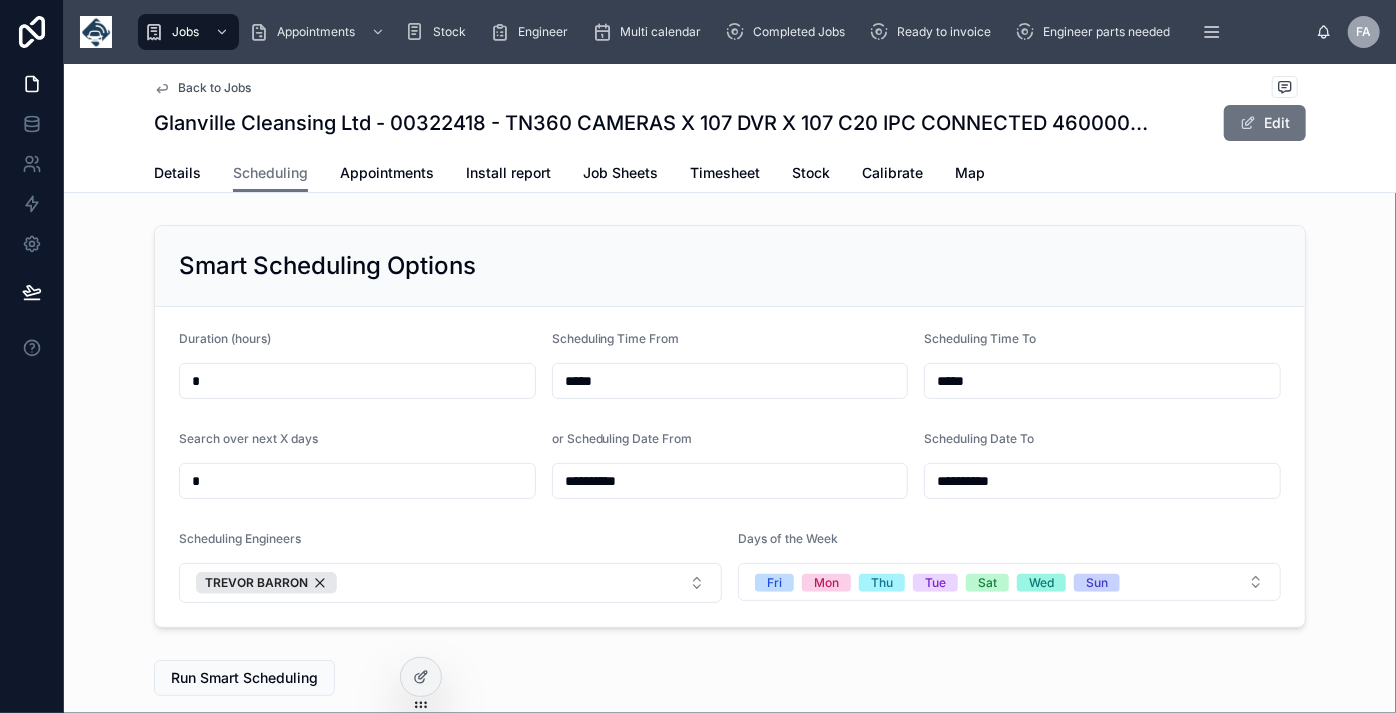drag, startPoint x: 285, startPoint y: 381, endPoint x: 112, endPoint y: 376, distance: 173.07224 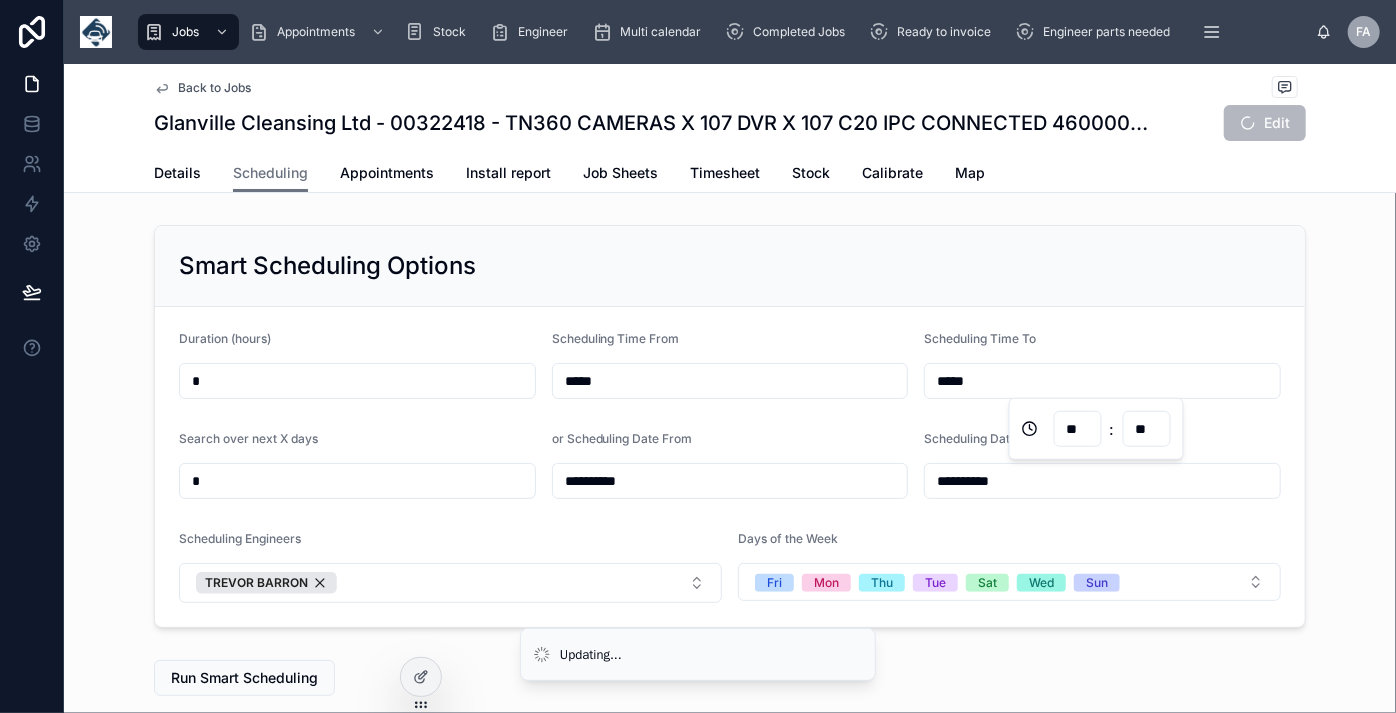 type on "*****" 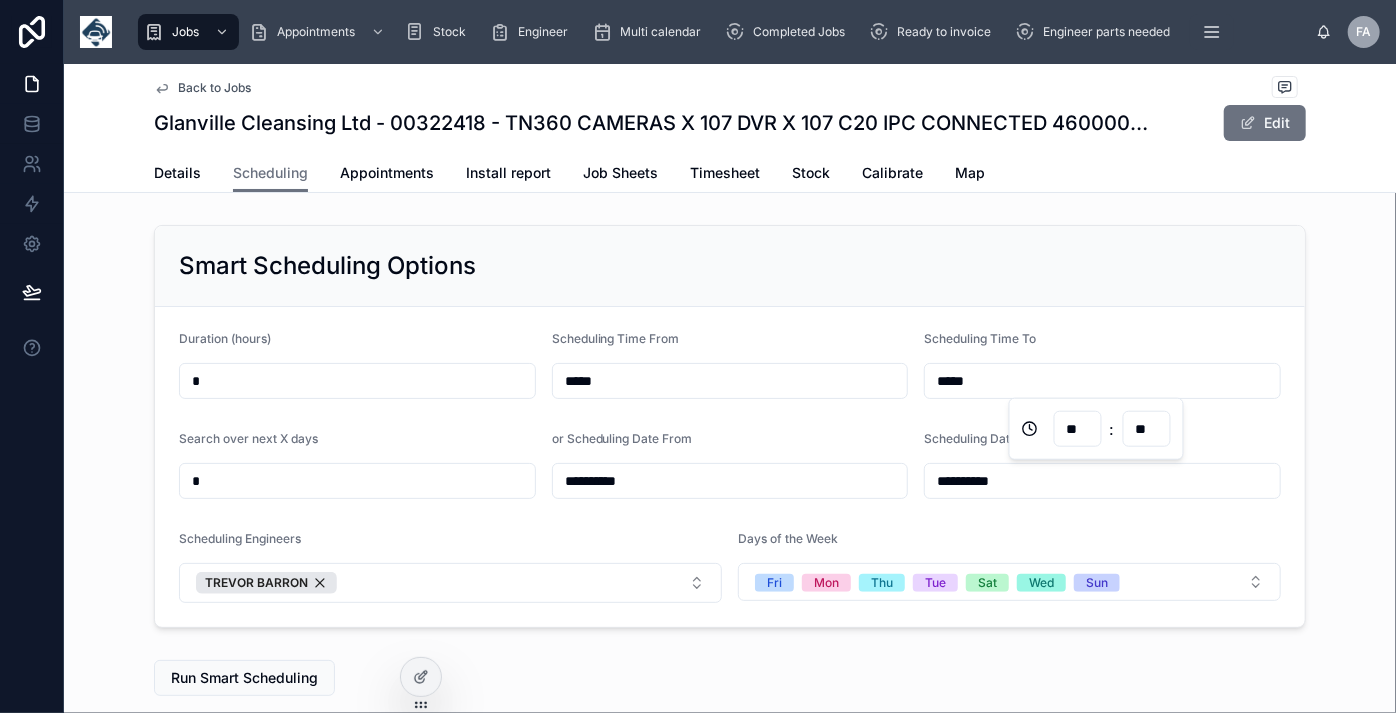 type on "**" 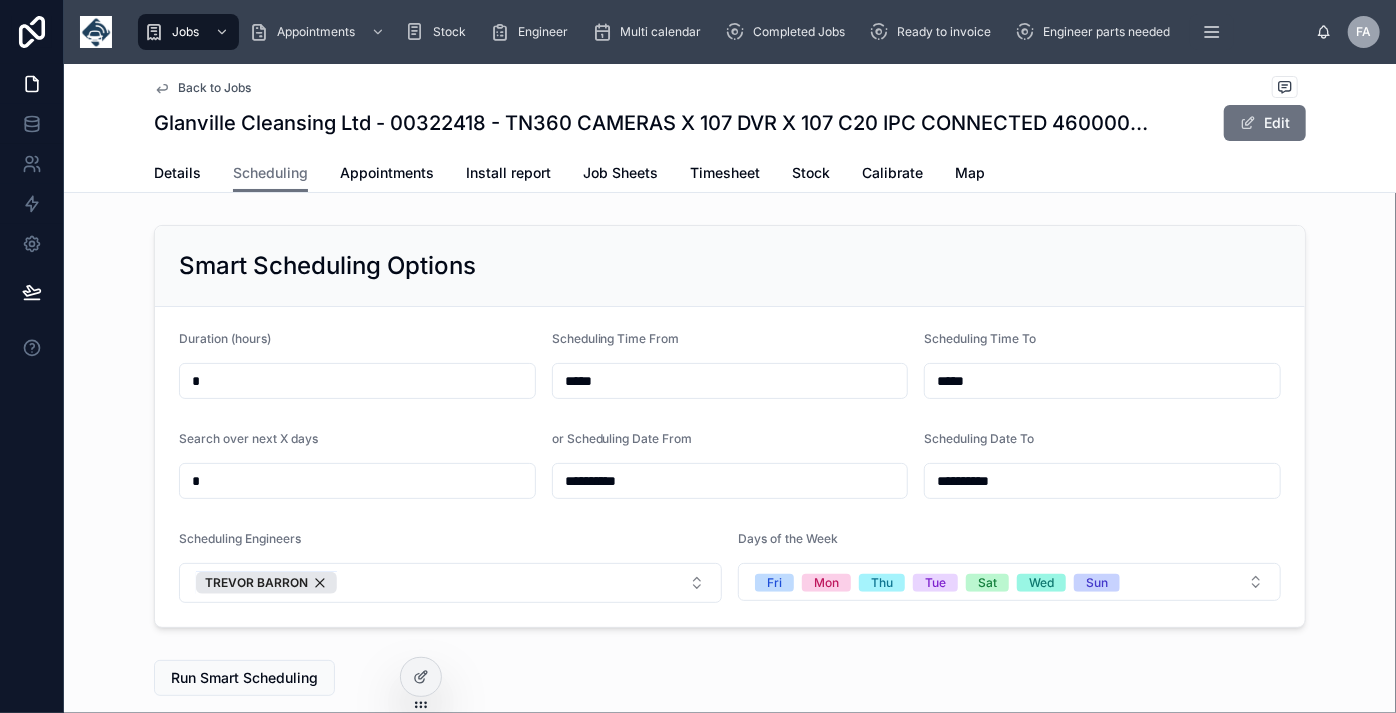 drag, startPoint x: 314, startPoint y: 577, endPoint x: 552, endPoint y: 458, distance: 266.0921 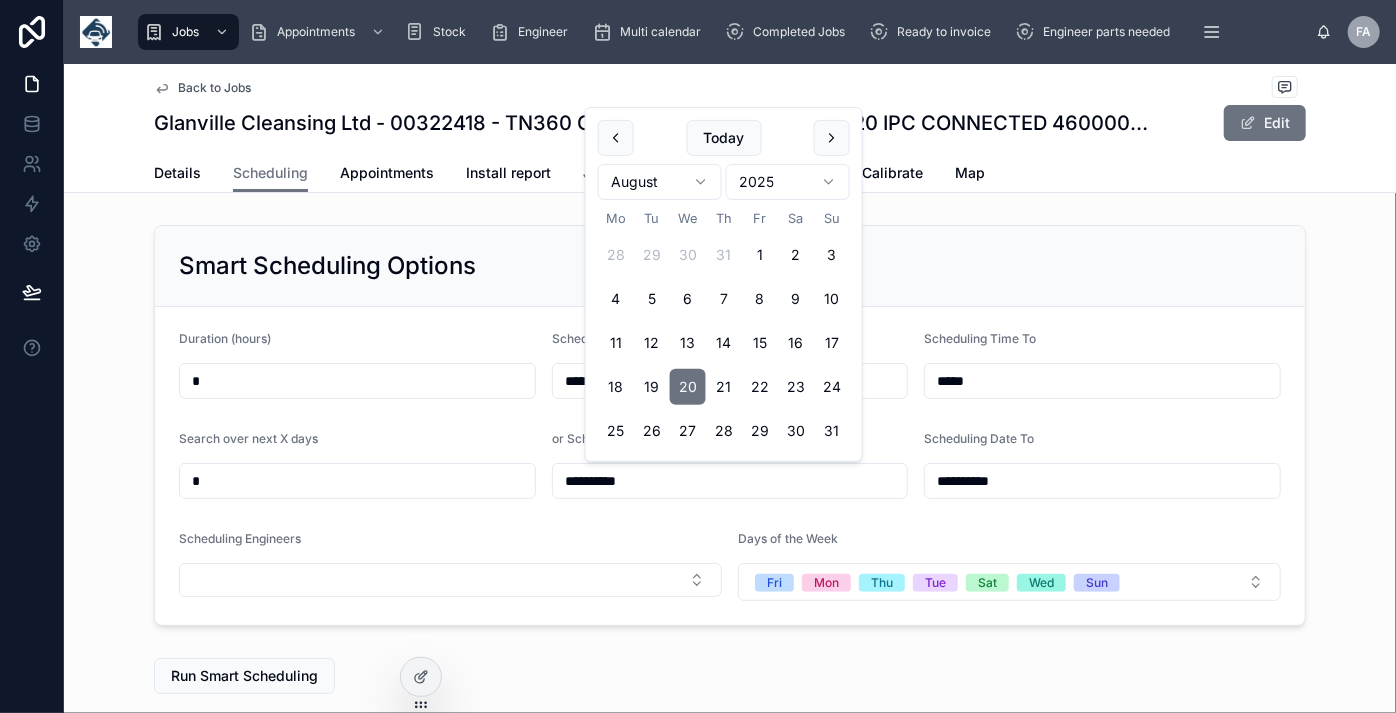 click on "**********" at bounding box center (730, 481) 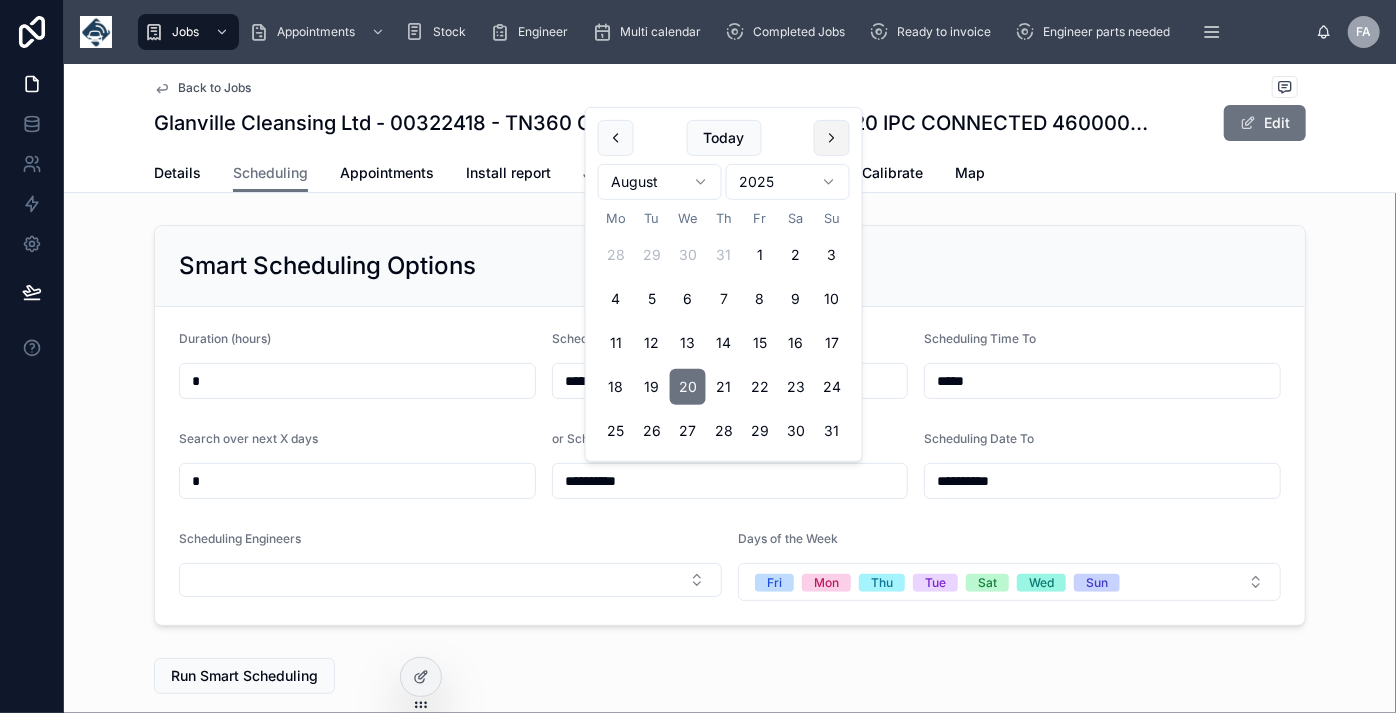 click at bounding box center (832, 138) 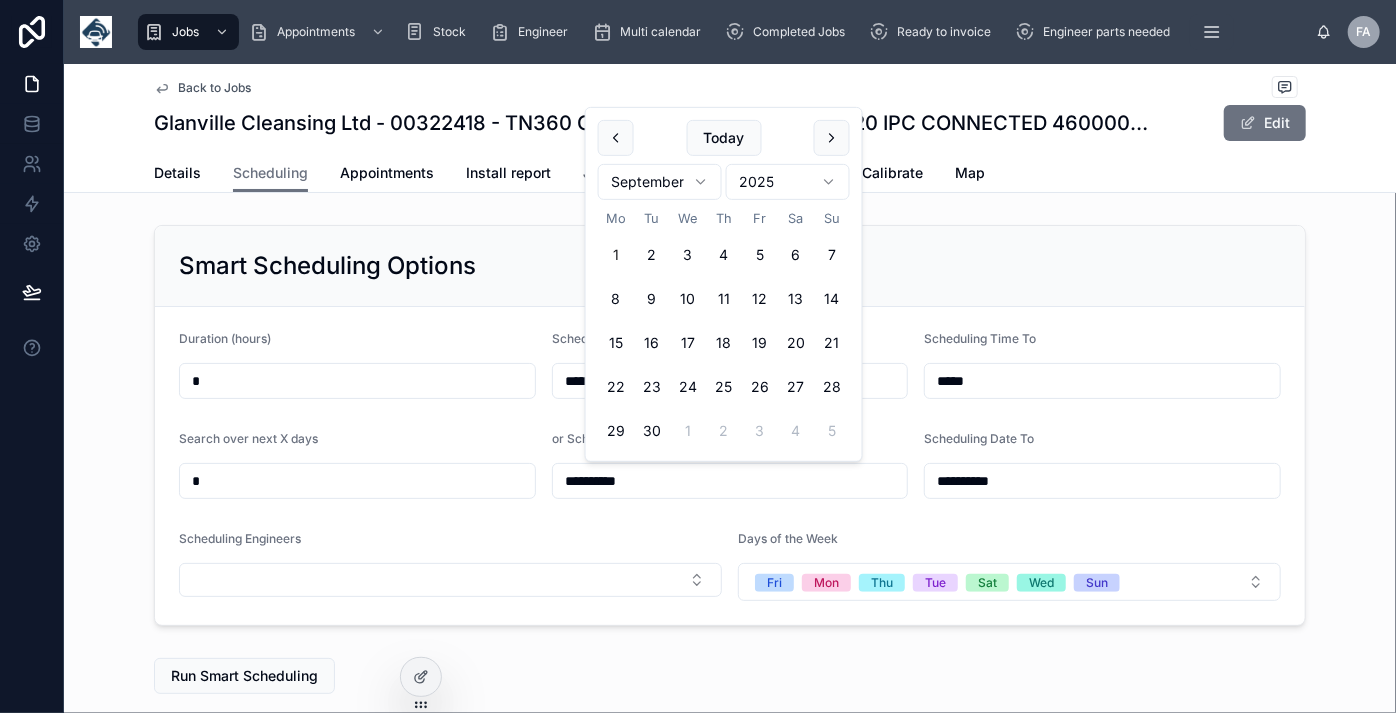 click on "1" at bounding box center [616, 255] 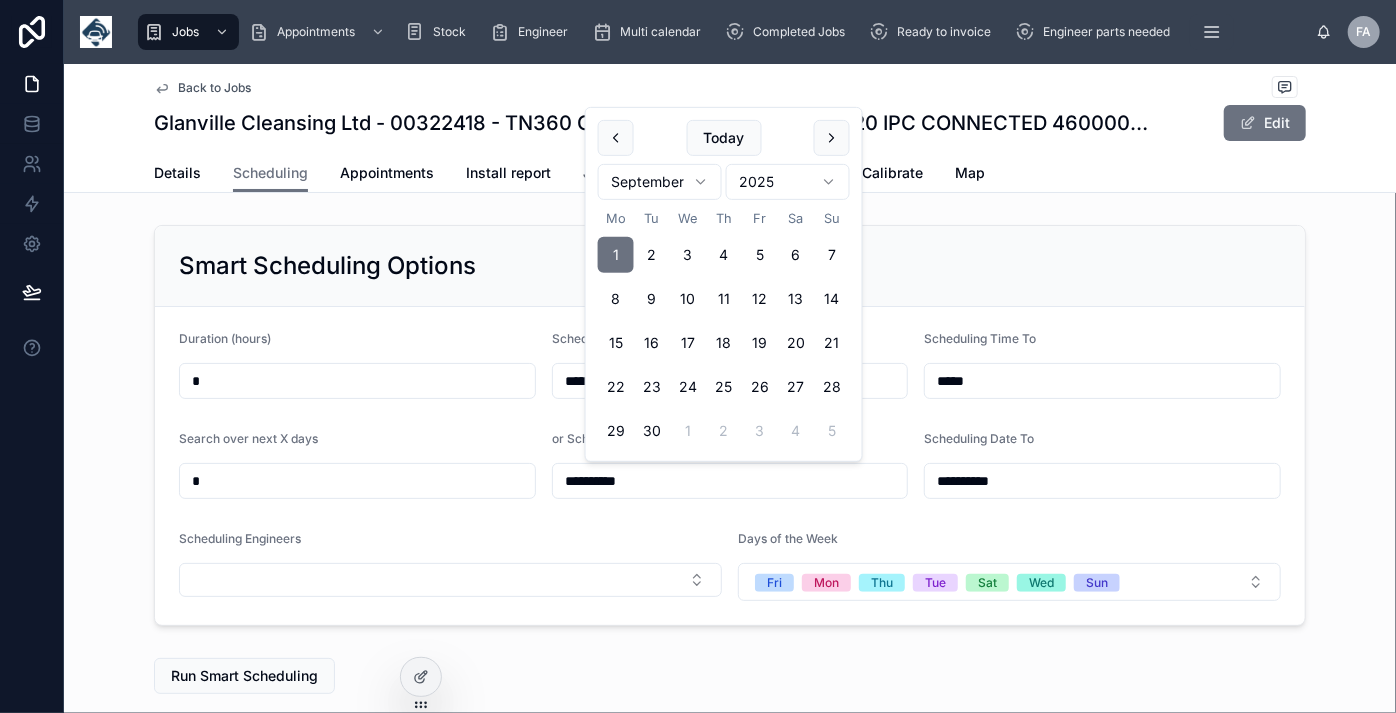 click on "**********" at bounding box center [1102, 481] 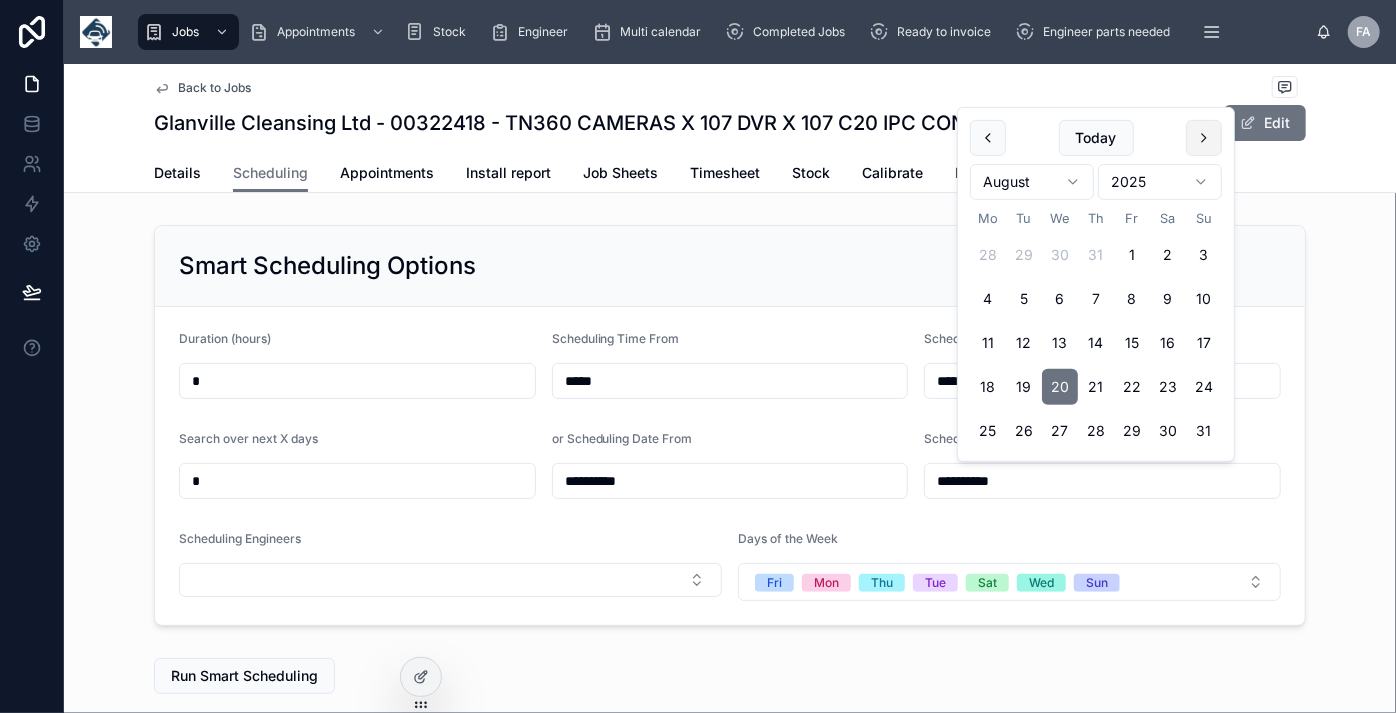 click at bounding box center [1204, 138] 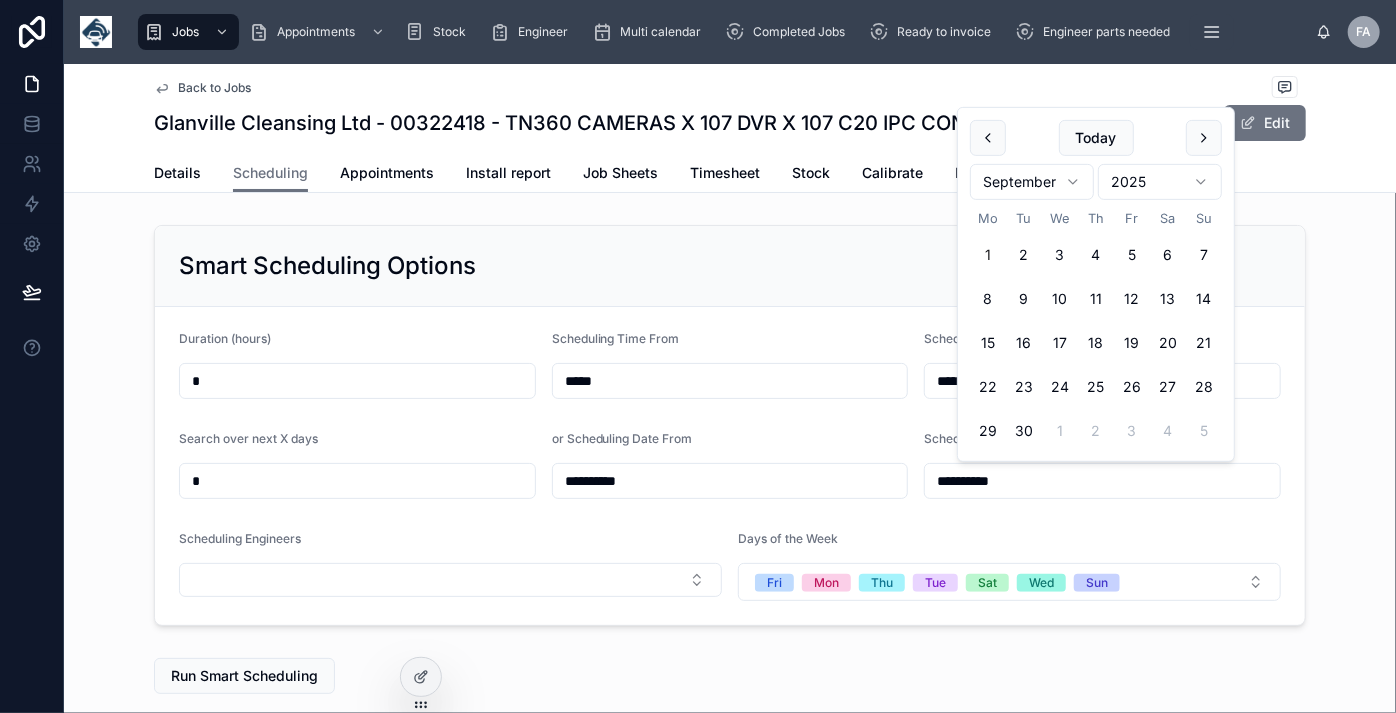 click on "1" at bounding box center [988, 255] 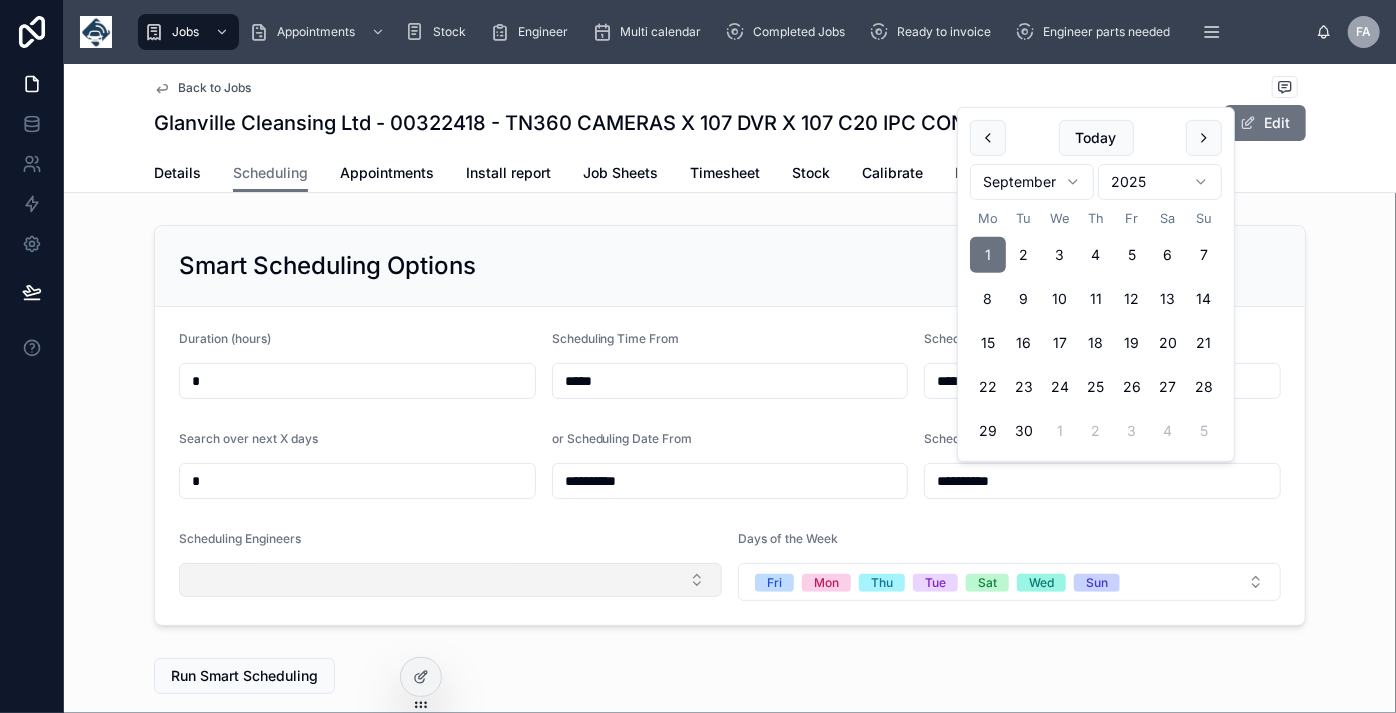 click on "**********" at bounding box center (730, 466) 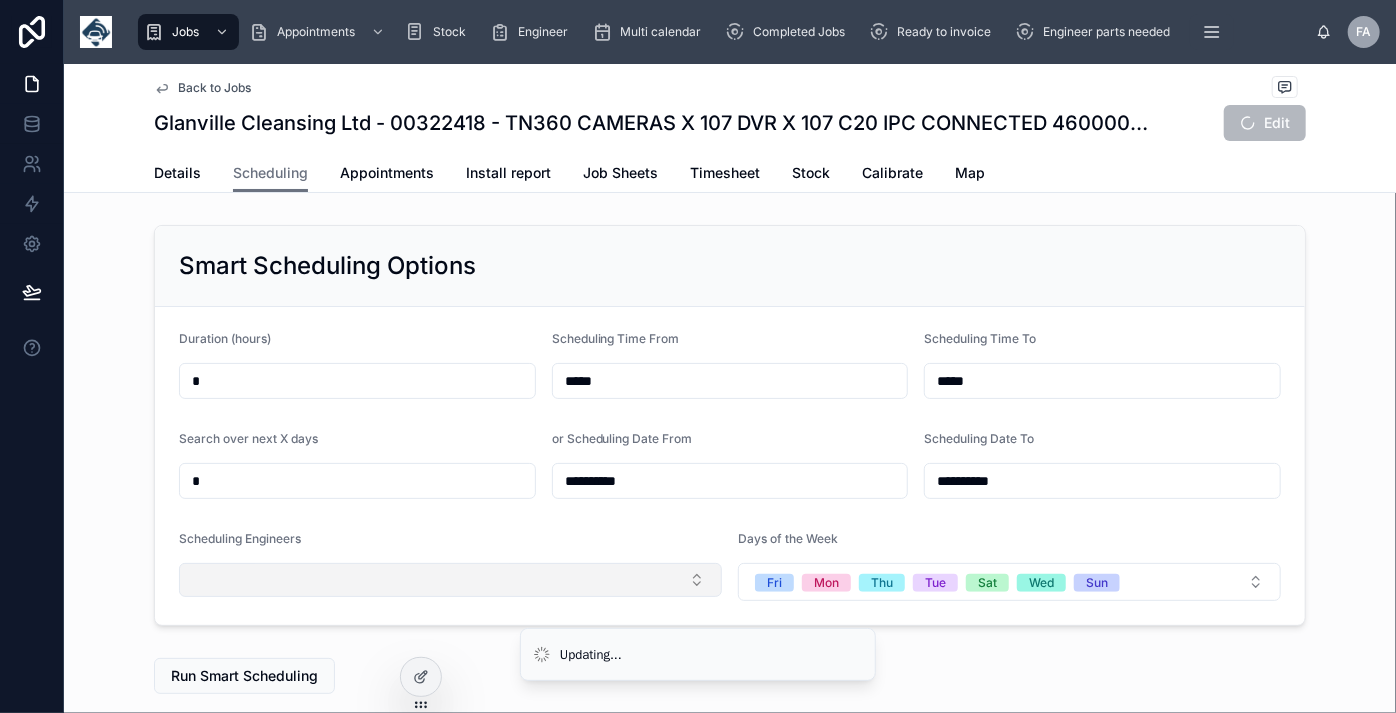 click at bounding box center (450, 580) 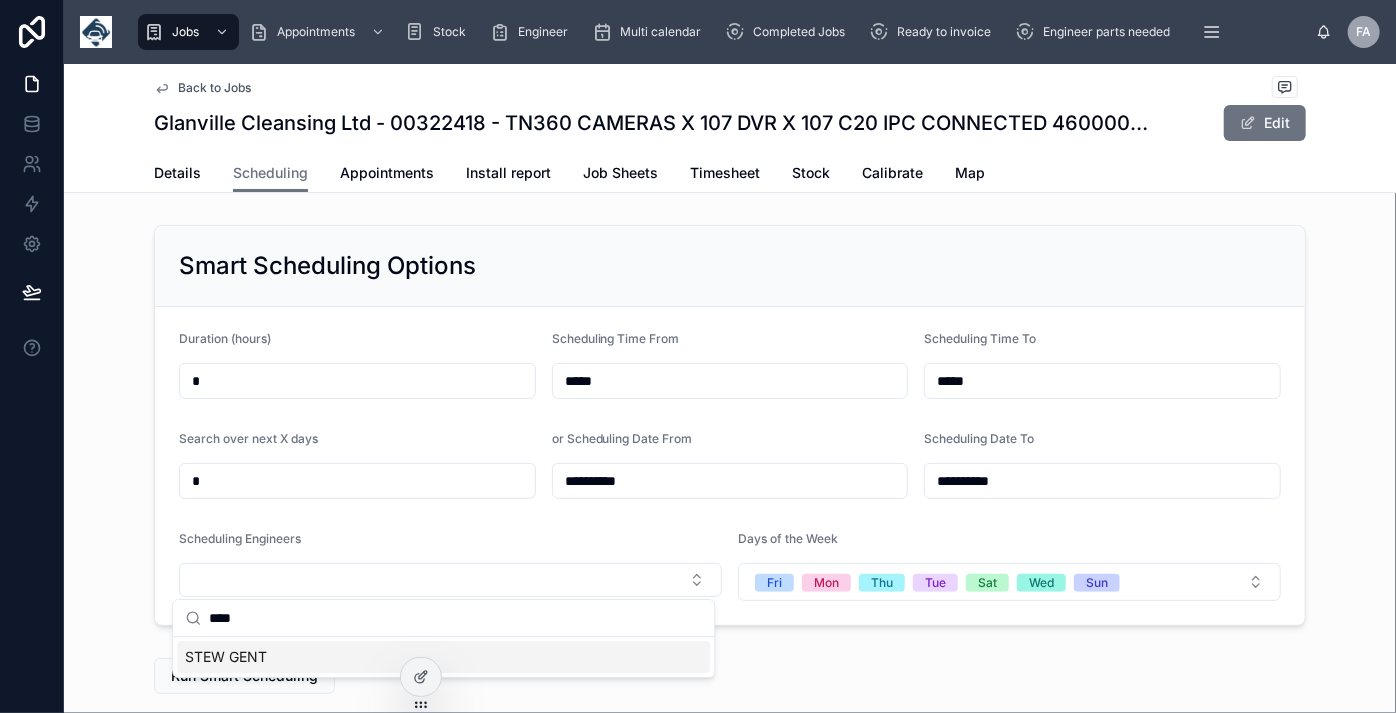 type on "****" 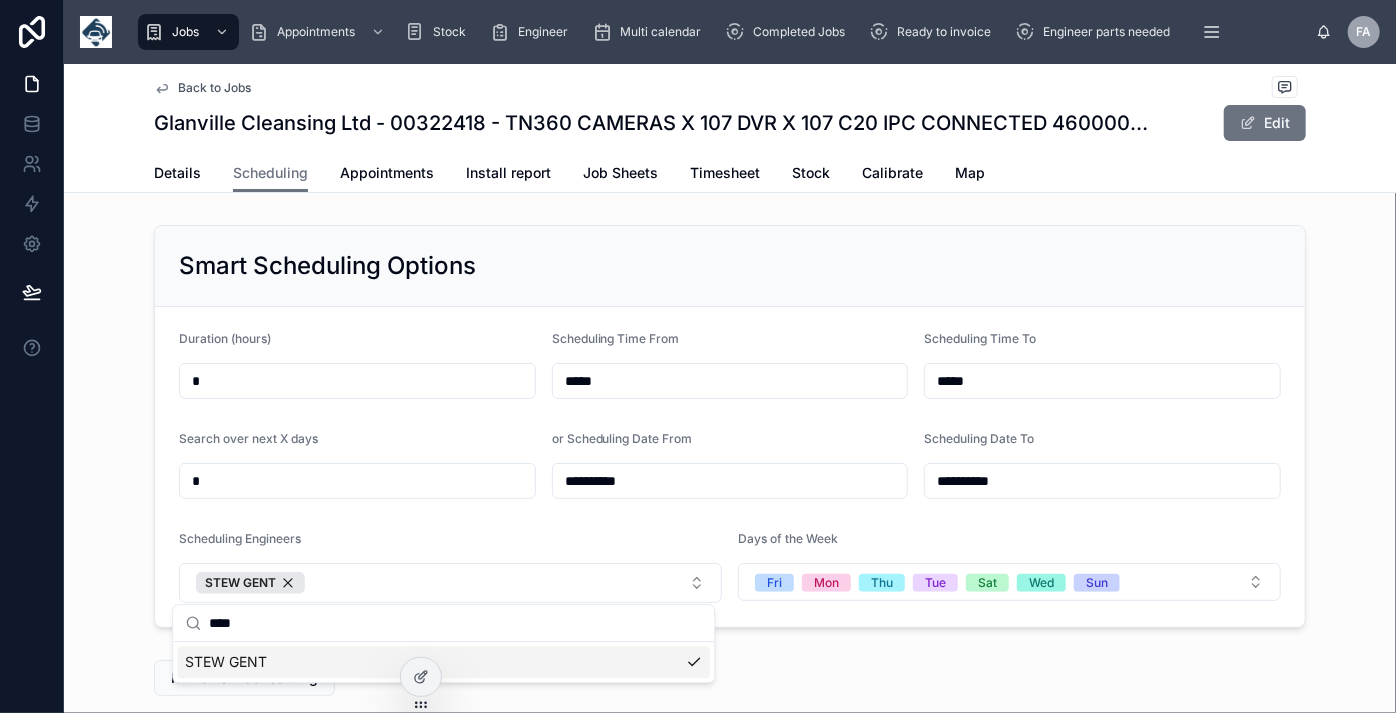click on "**********" at bounding box center [730, 467] 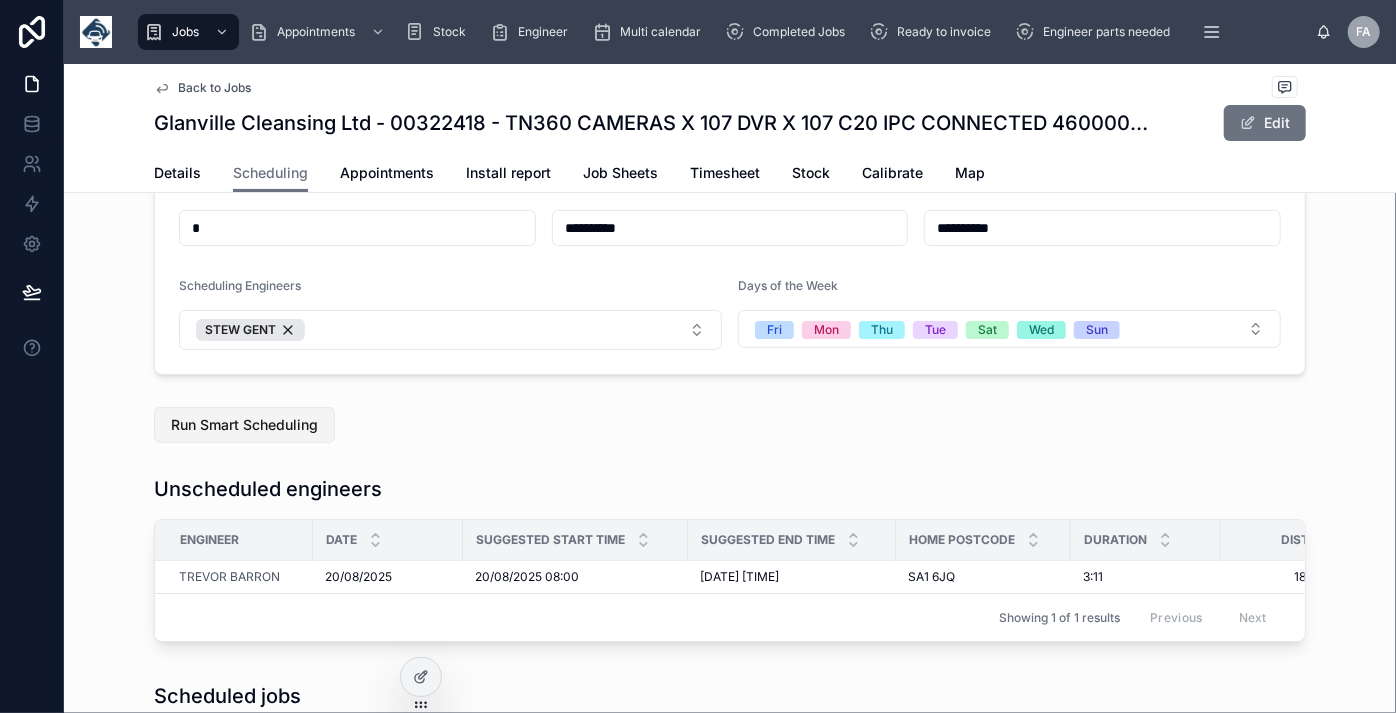 scroll, scrollTop: 272, scrollLeft: 0, axis: vertical 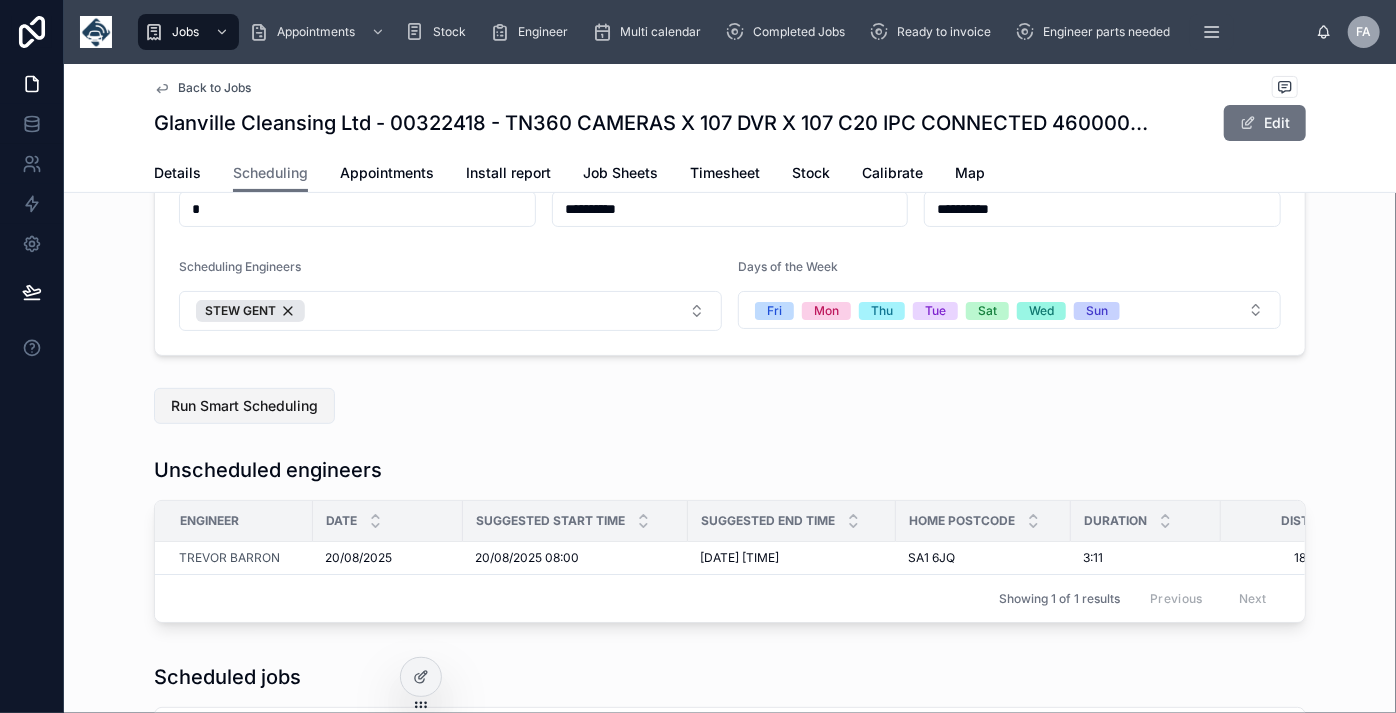 click on "Run Smart Scheduling" at bounding box center [244, 406] 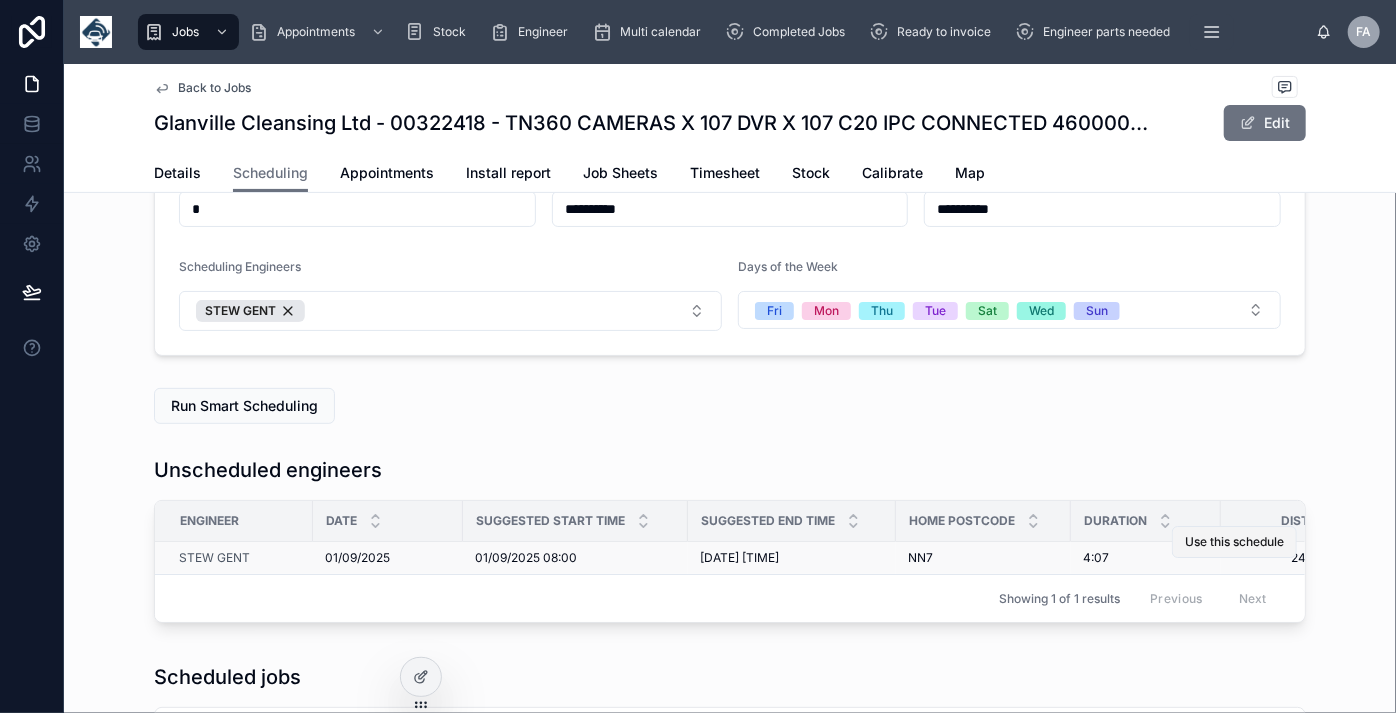 click on "Use this schedule" at bounding box center [1234, 542] 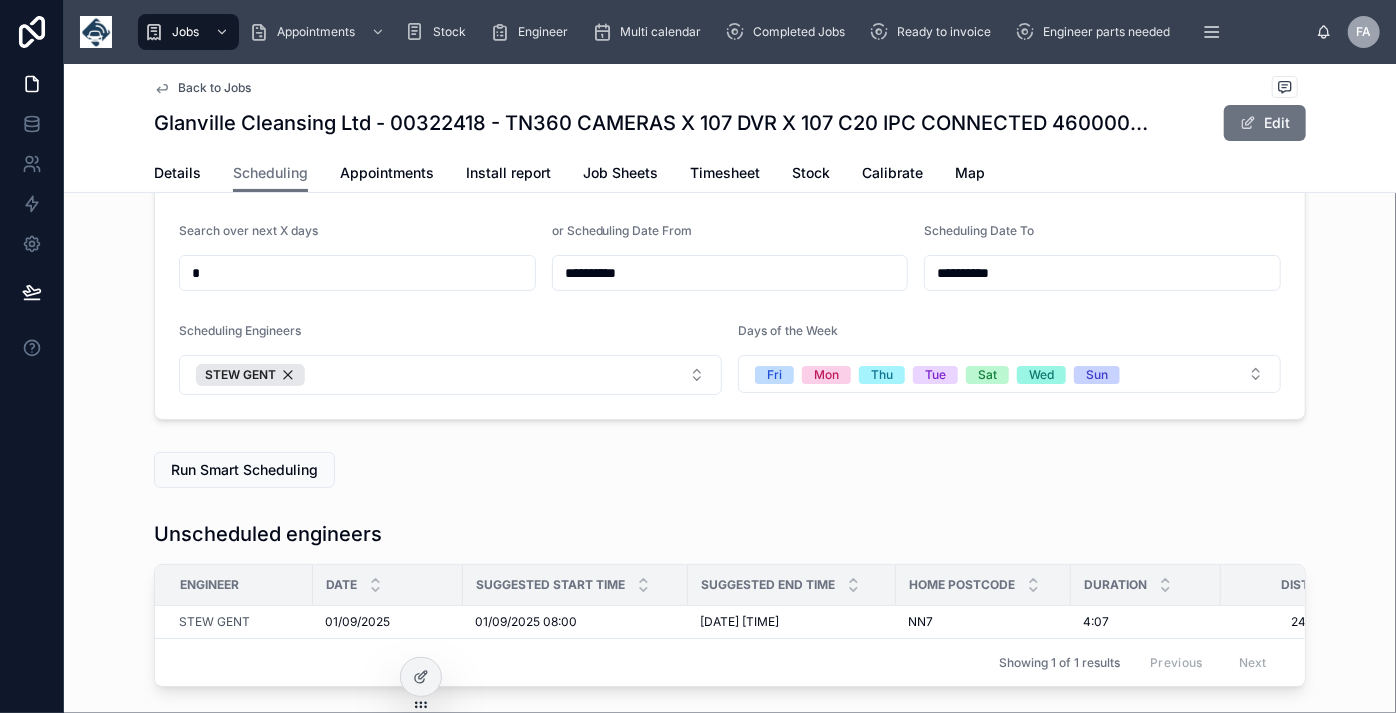 scroll, scrollTop: 90, scrollLeft: 0, axis: vertical 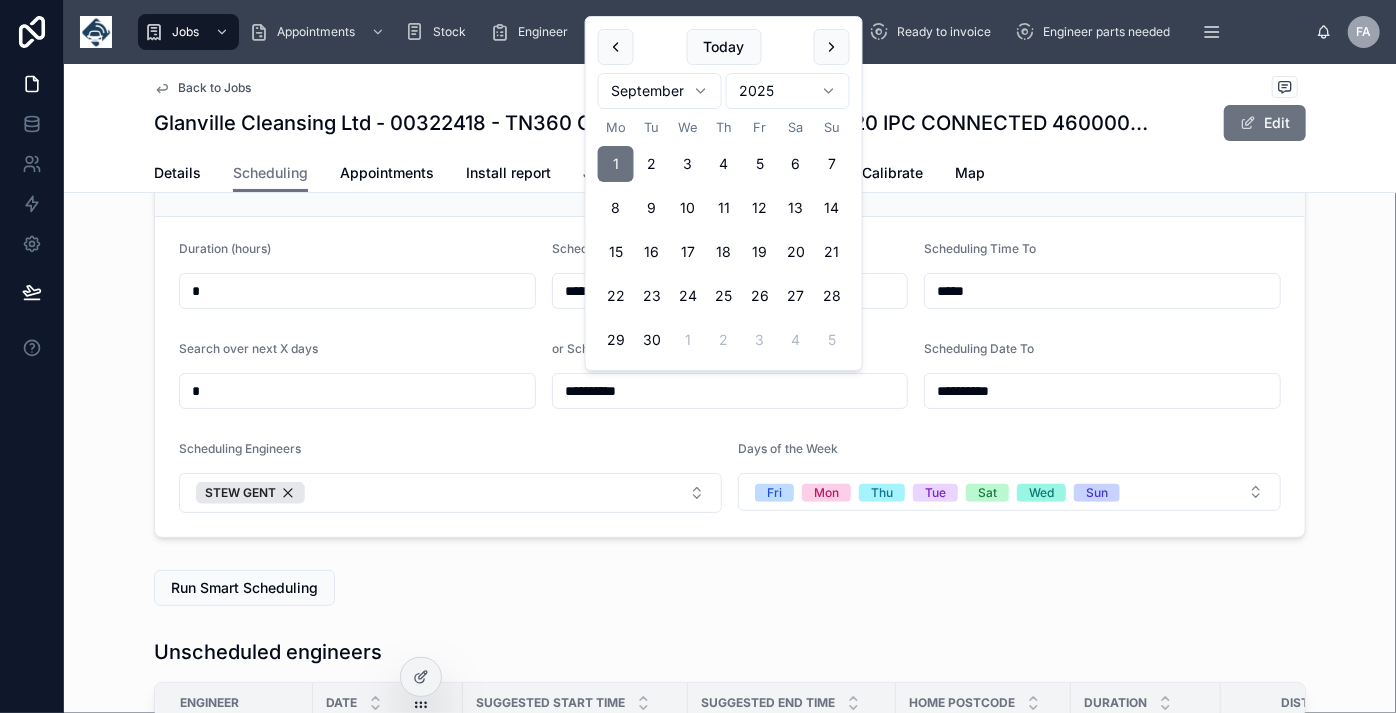 click on "**********" at bounding box center (730, 391) 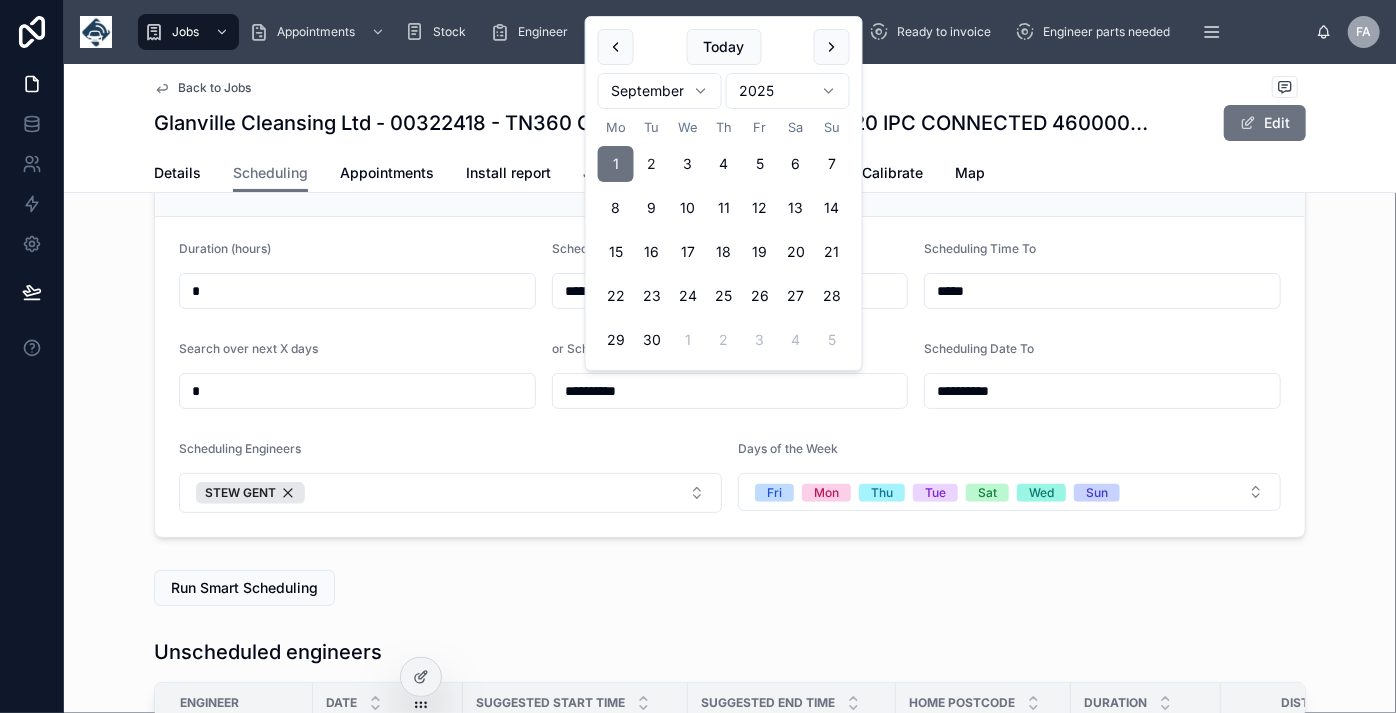 click on "2" at bounding box center [652, 164] 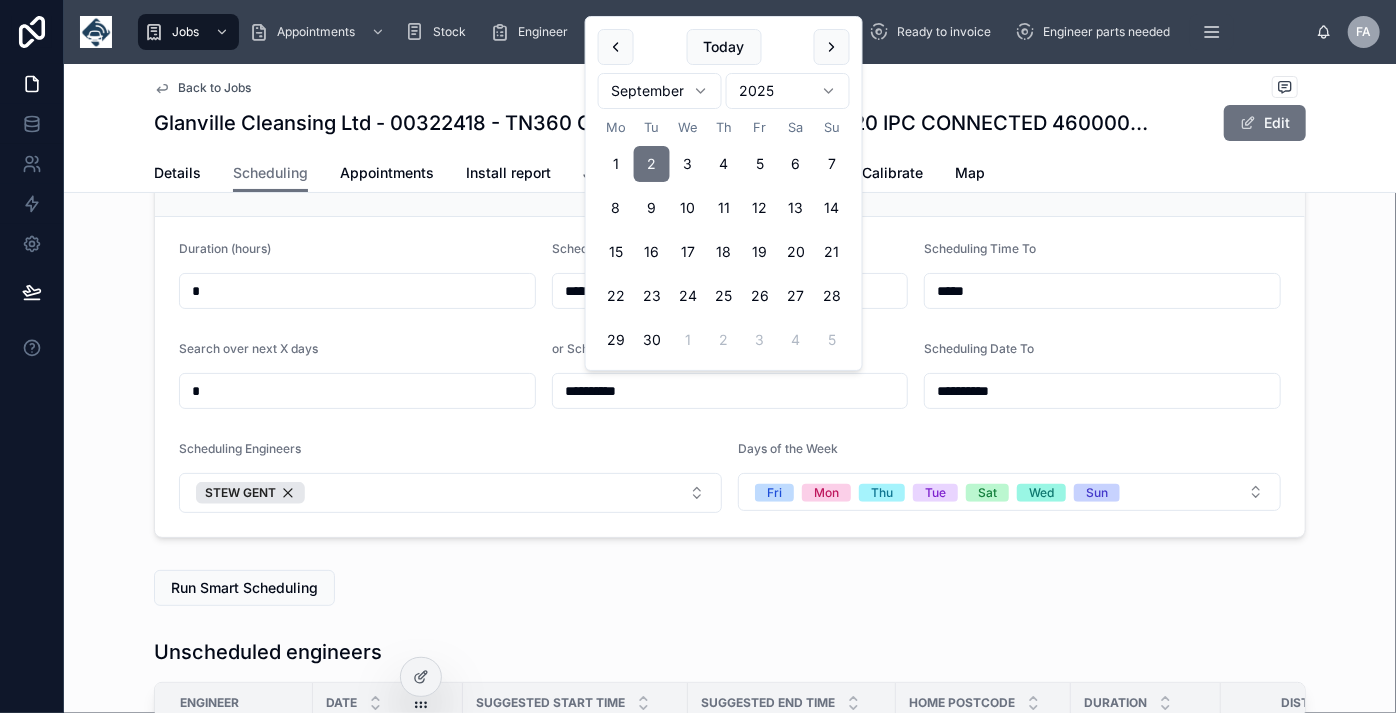 type on "**********" 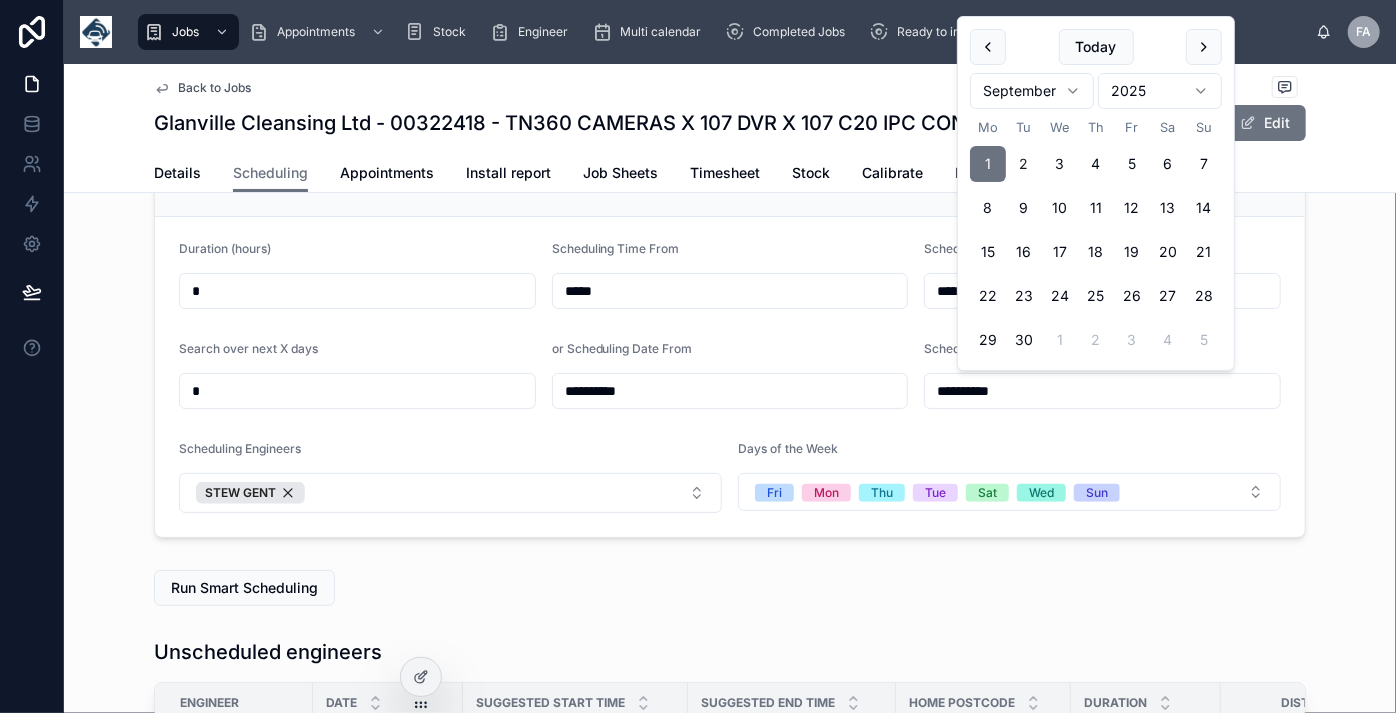 click on "2" at bounding box center [1024, 164] 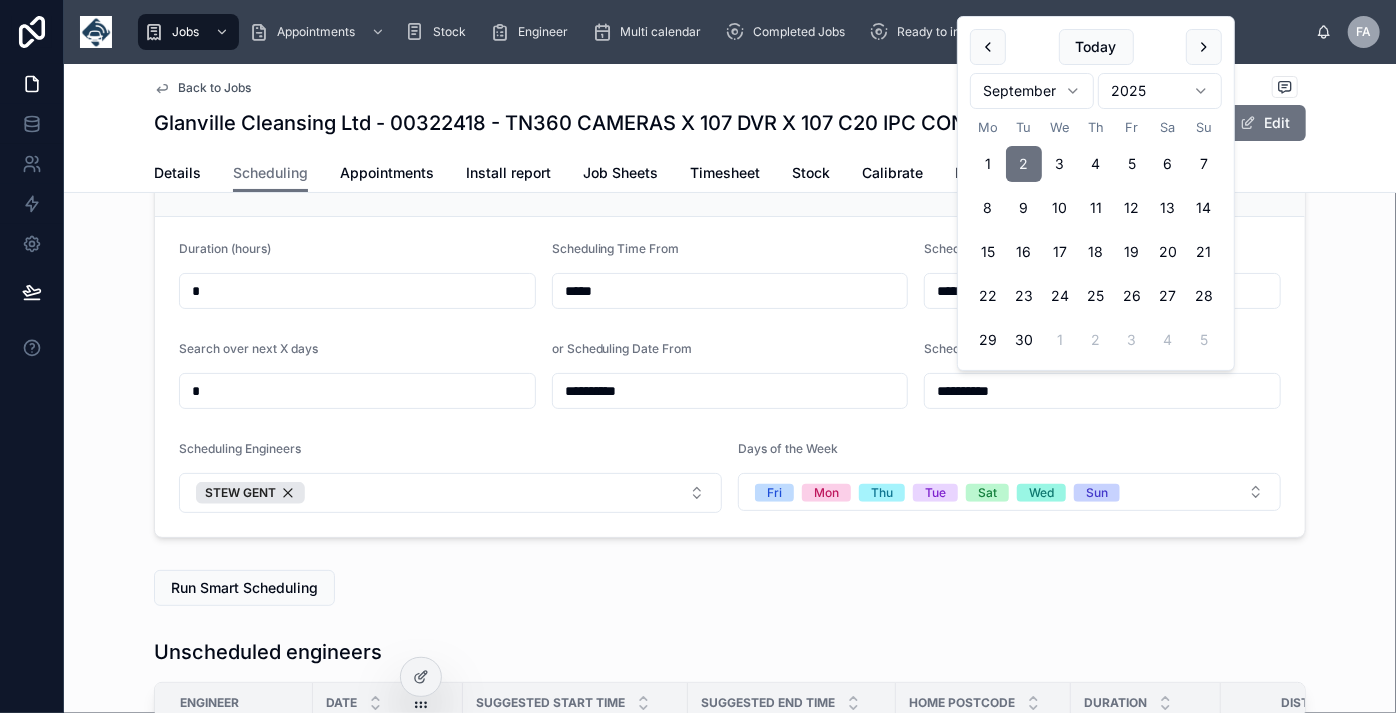 click on "2" at bounding box center [1024, 164] 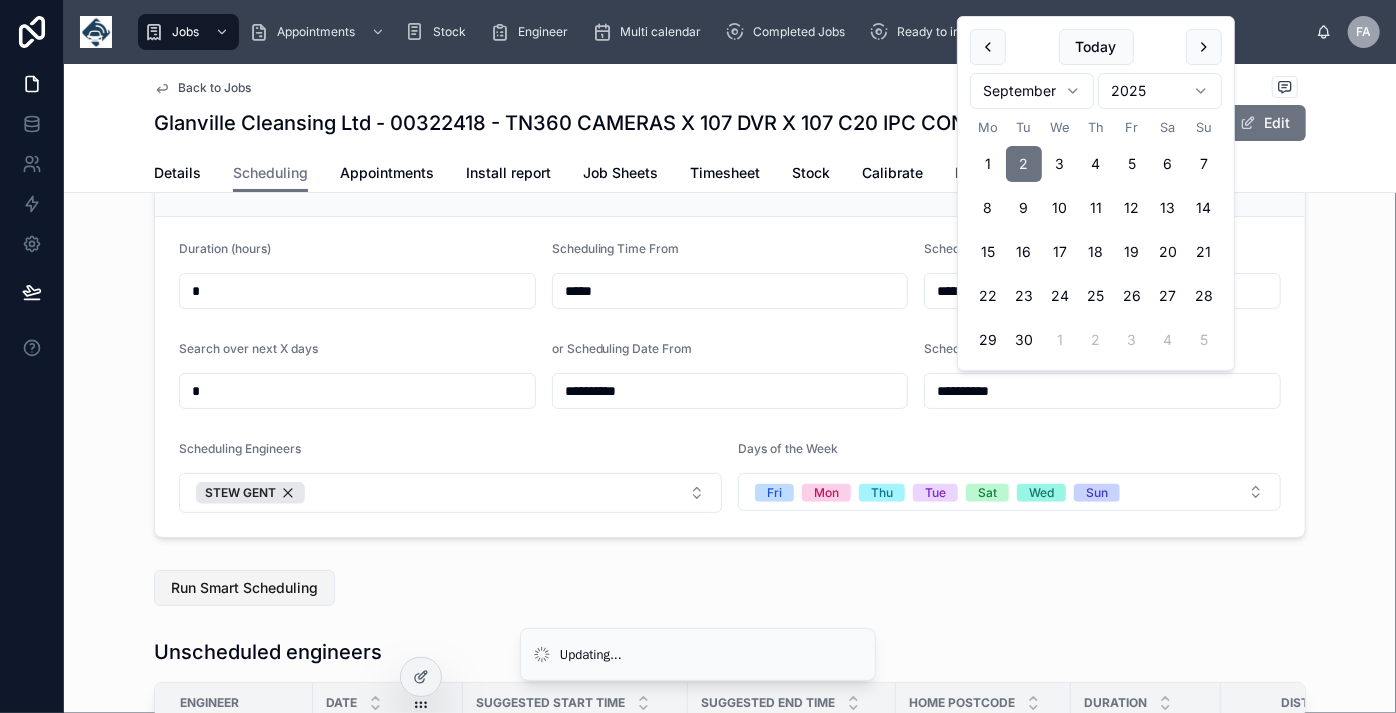 click on "Run Smart Scheduling" at bounding box center (244, 588) 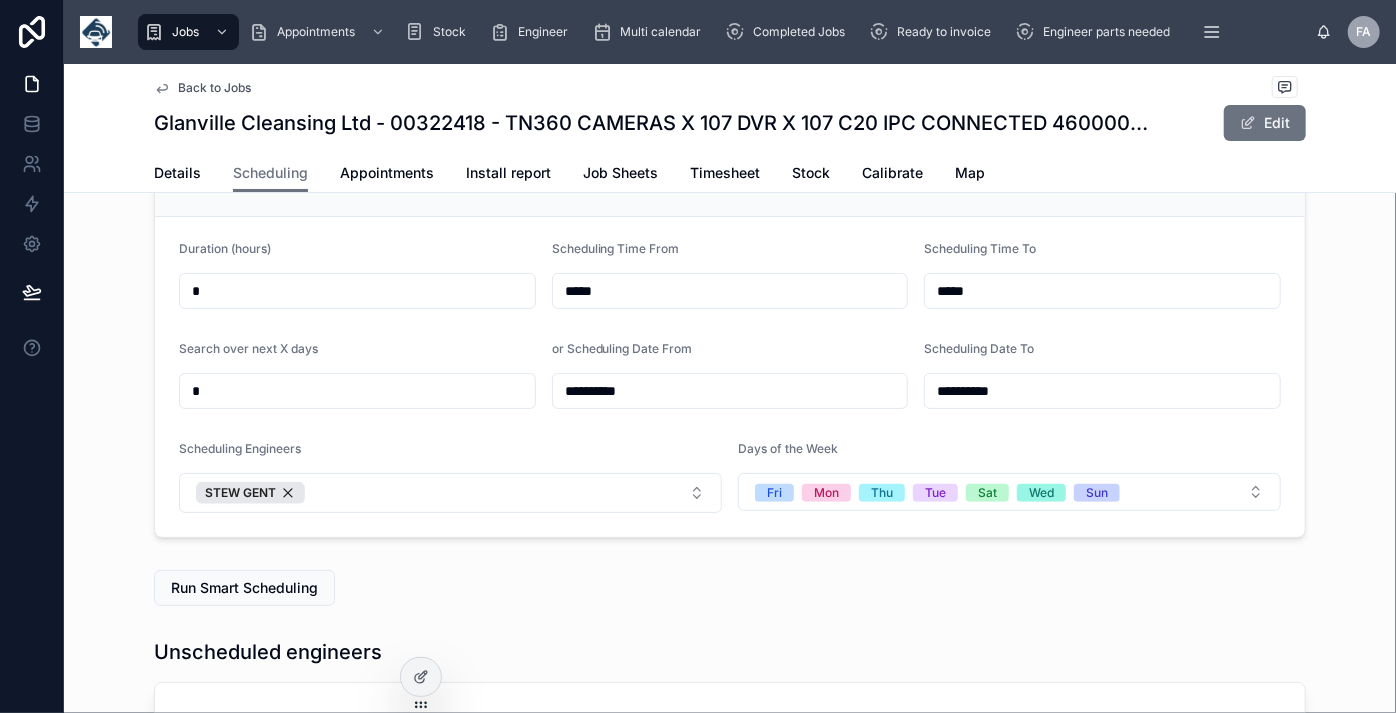 scroll, scrollTop: 363, scrollLeft: 0, axis: vertical 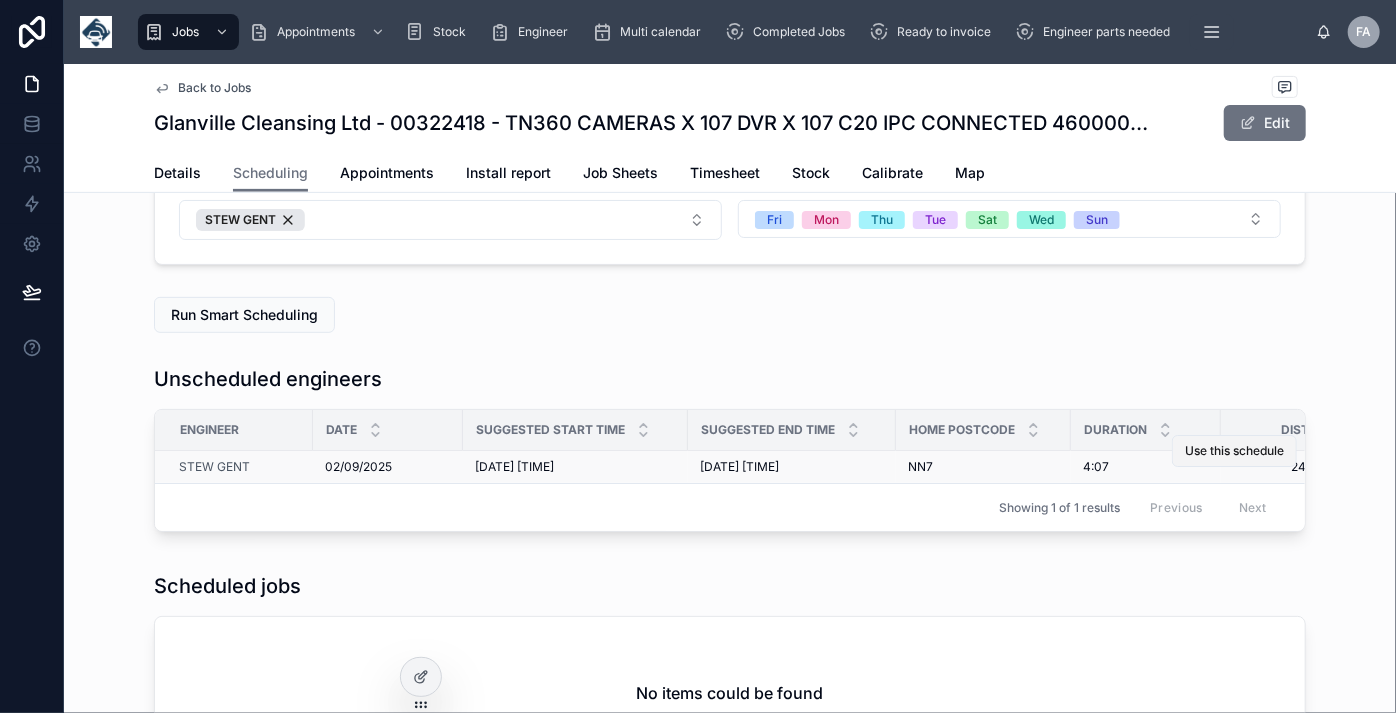 click on "Use this schedule" at bounding box center (1234, 451) 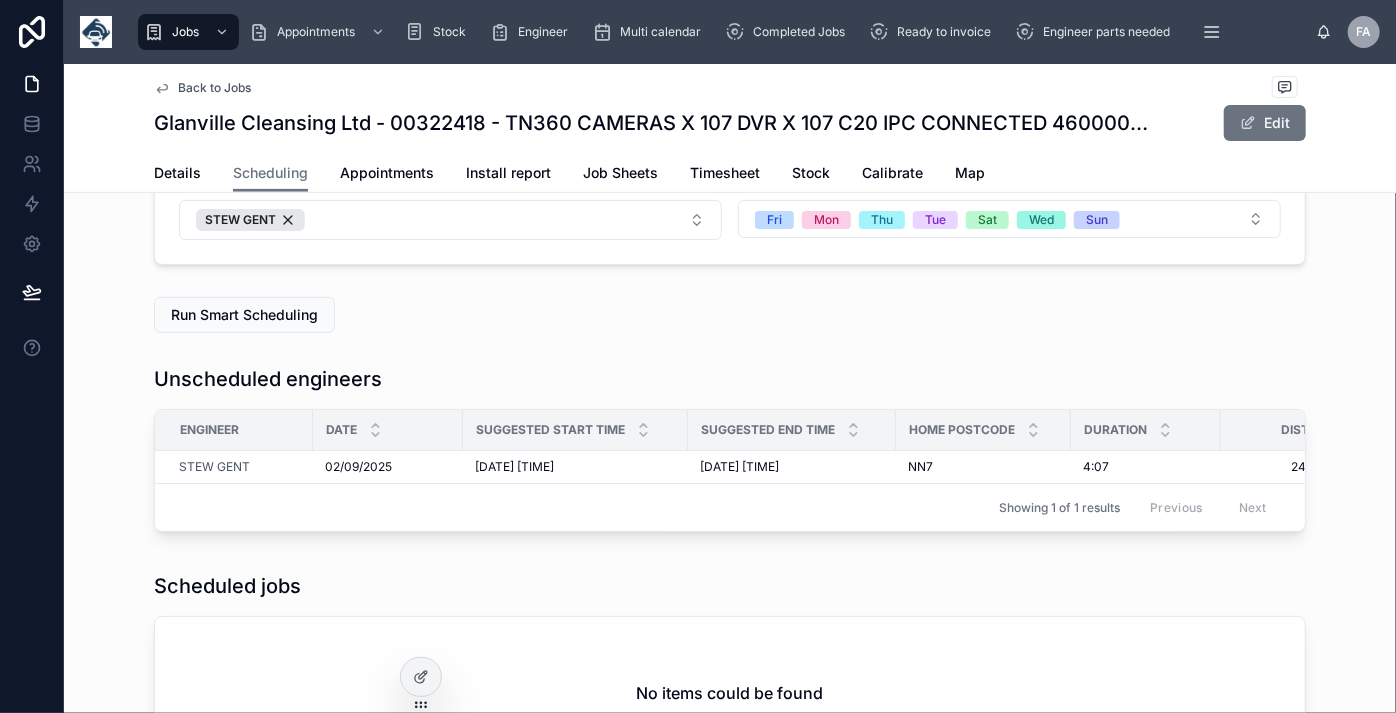 scroll, scrollTop: 90, scrollLeft: 0, axis: vertical 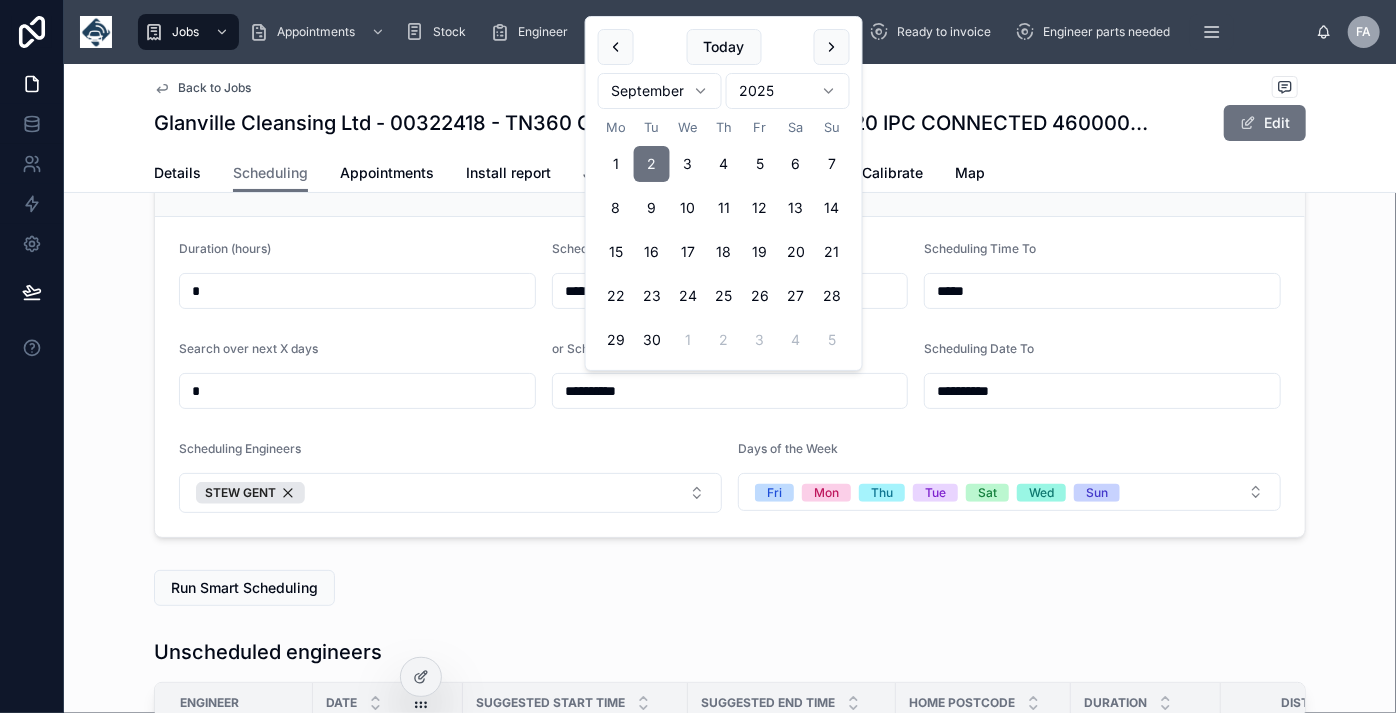 click on "**********" at bounding box center [730, 391] 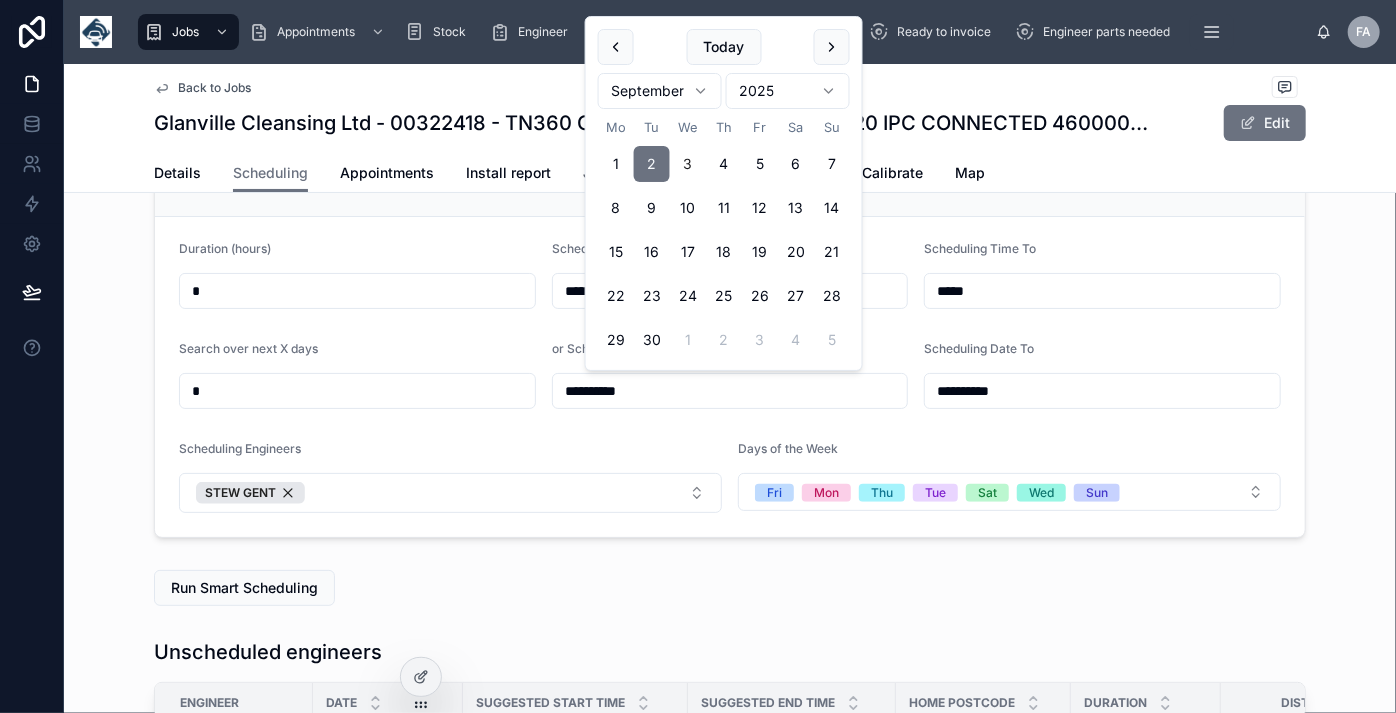 click on "3" at bounding box center [688, 164] 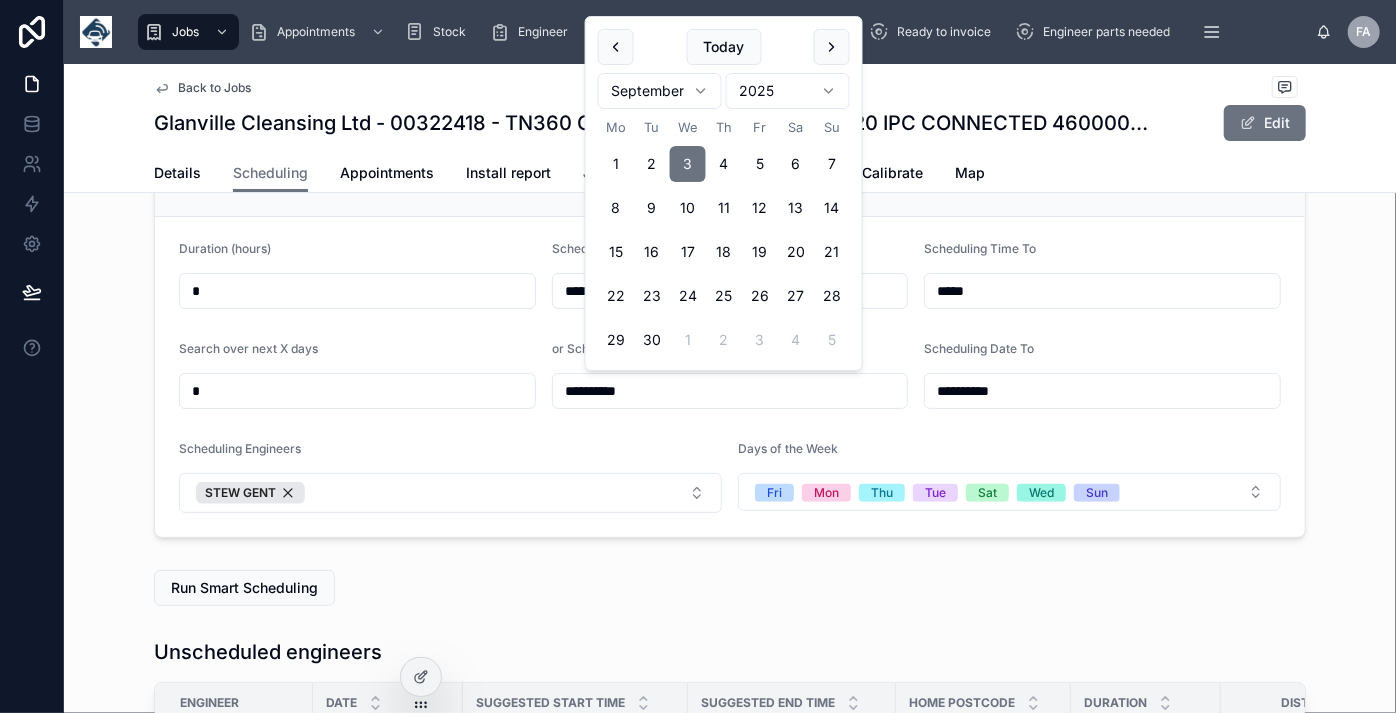type on "**********" 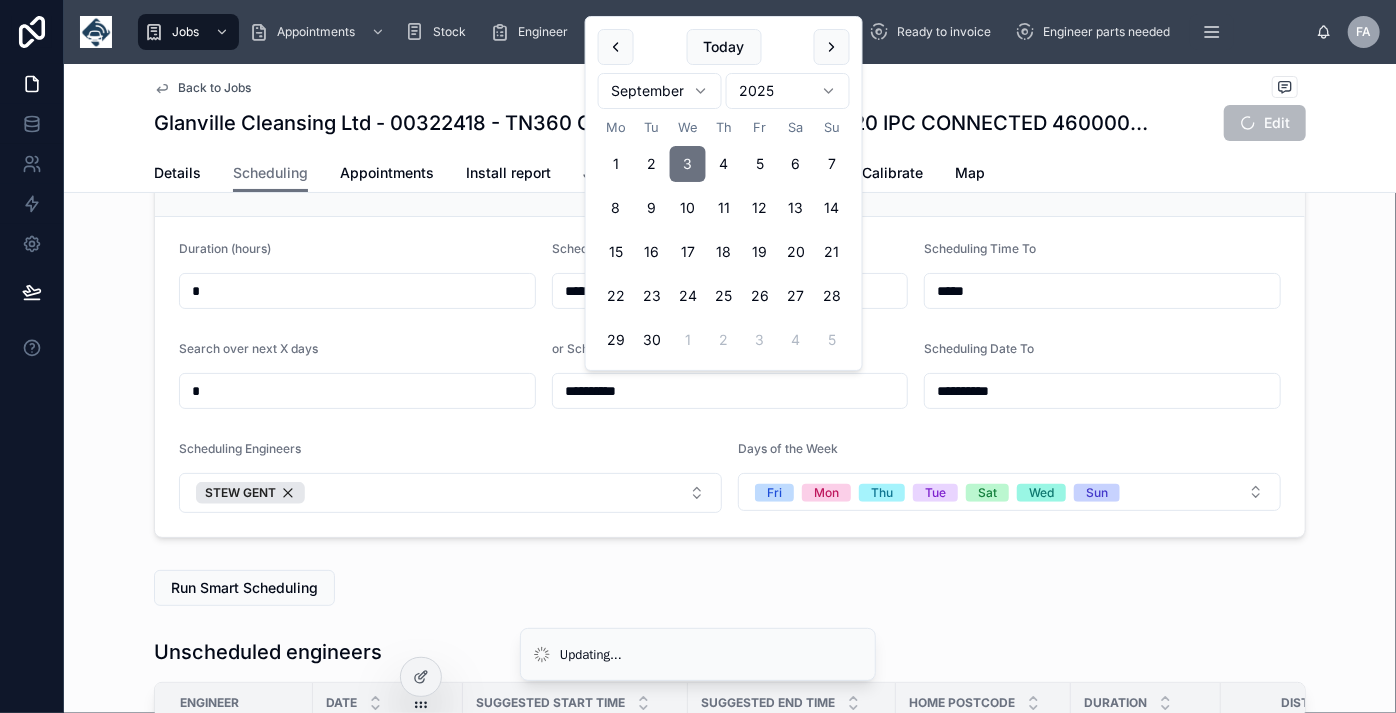 click on "**********" at bounding box center (1102, 391) 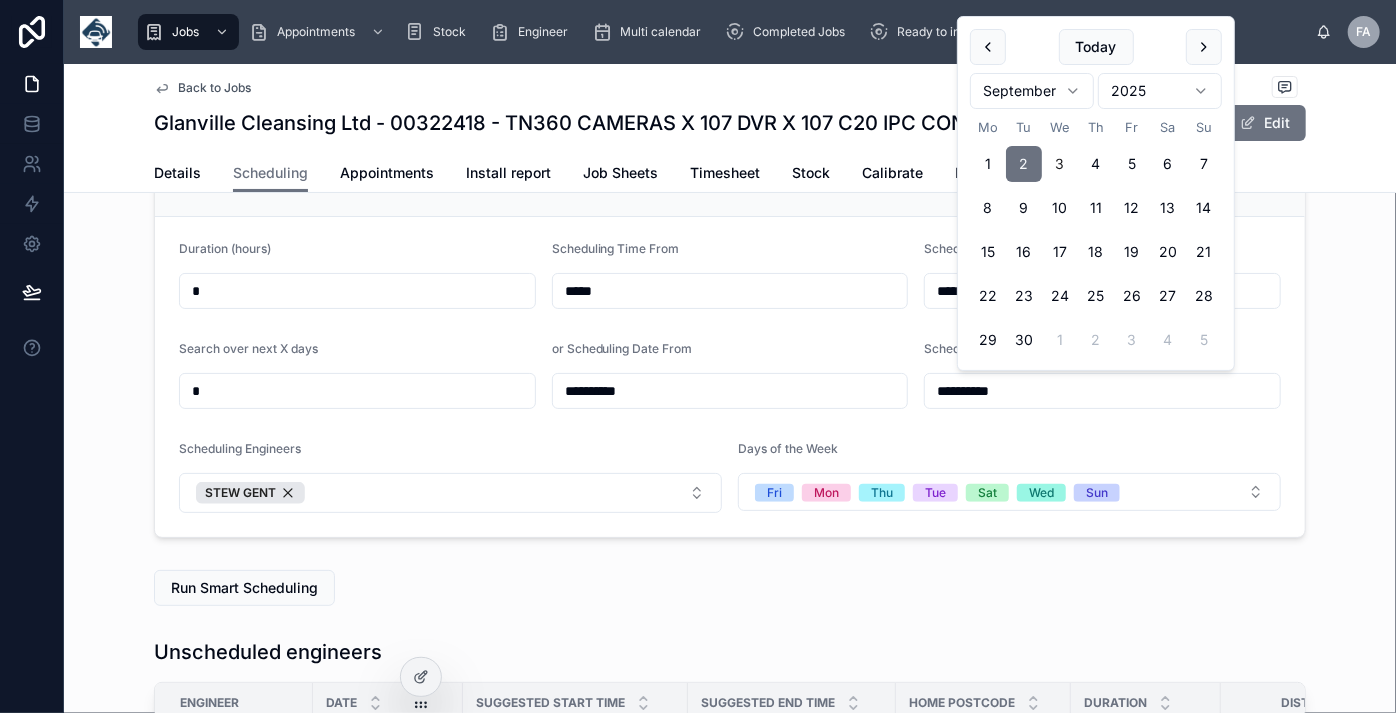 click on "3" at bounding box center [1060, 164] 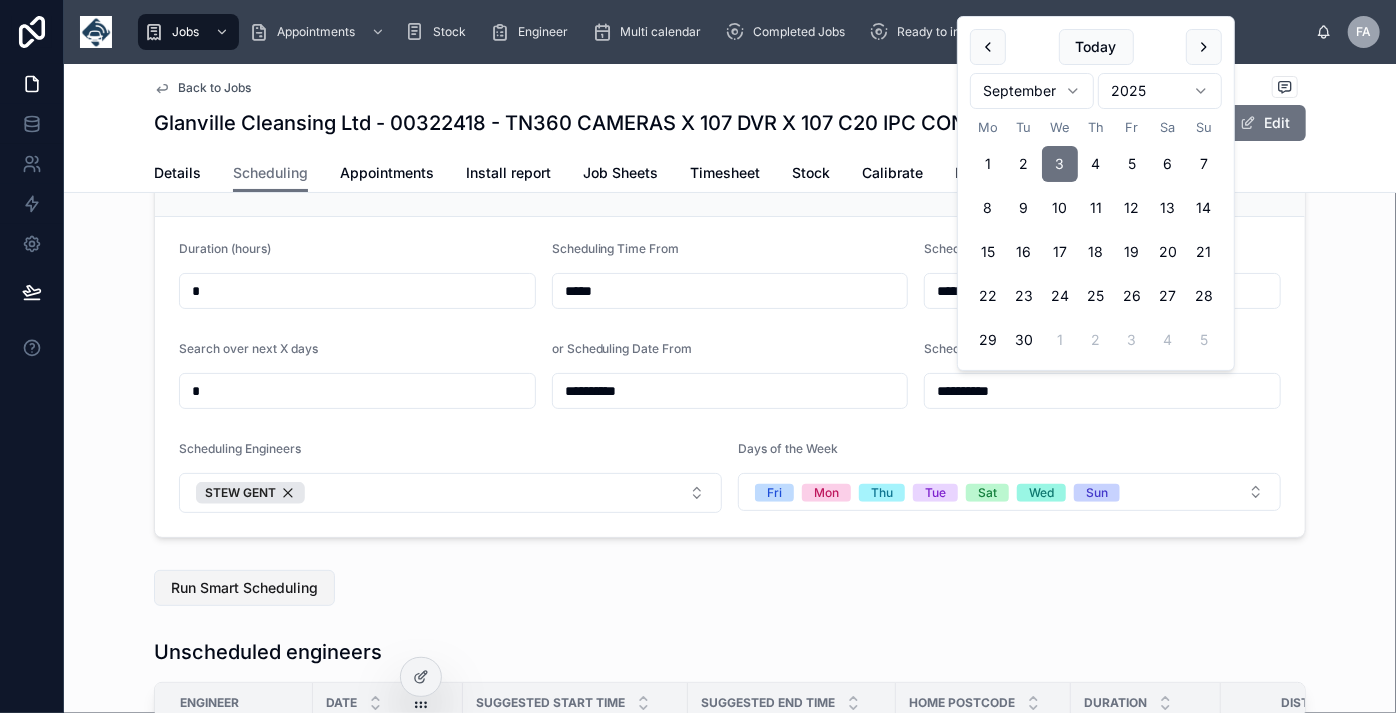 click on "Run Smart Scheduling" at bounding box center (244, 588) 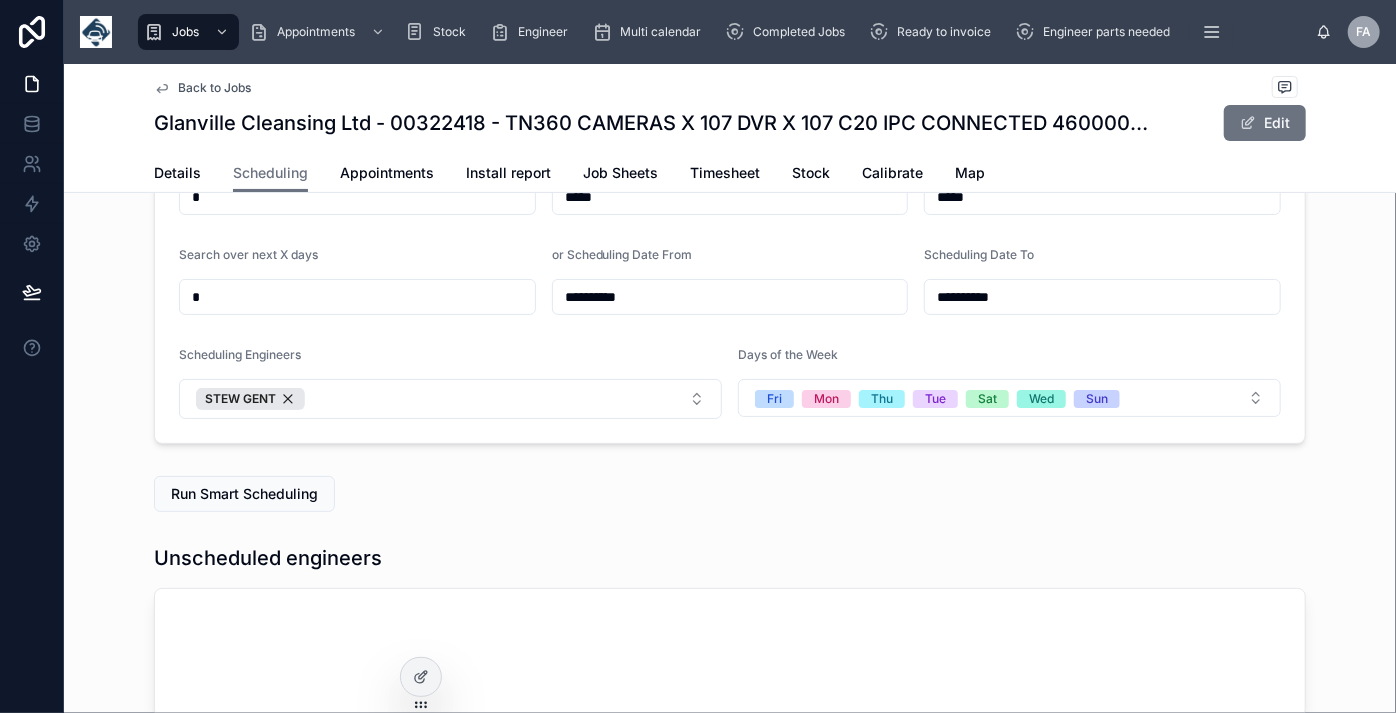 scroll, scrollTop: 181, scrollLeft: 0, axis: vertical 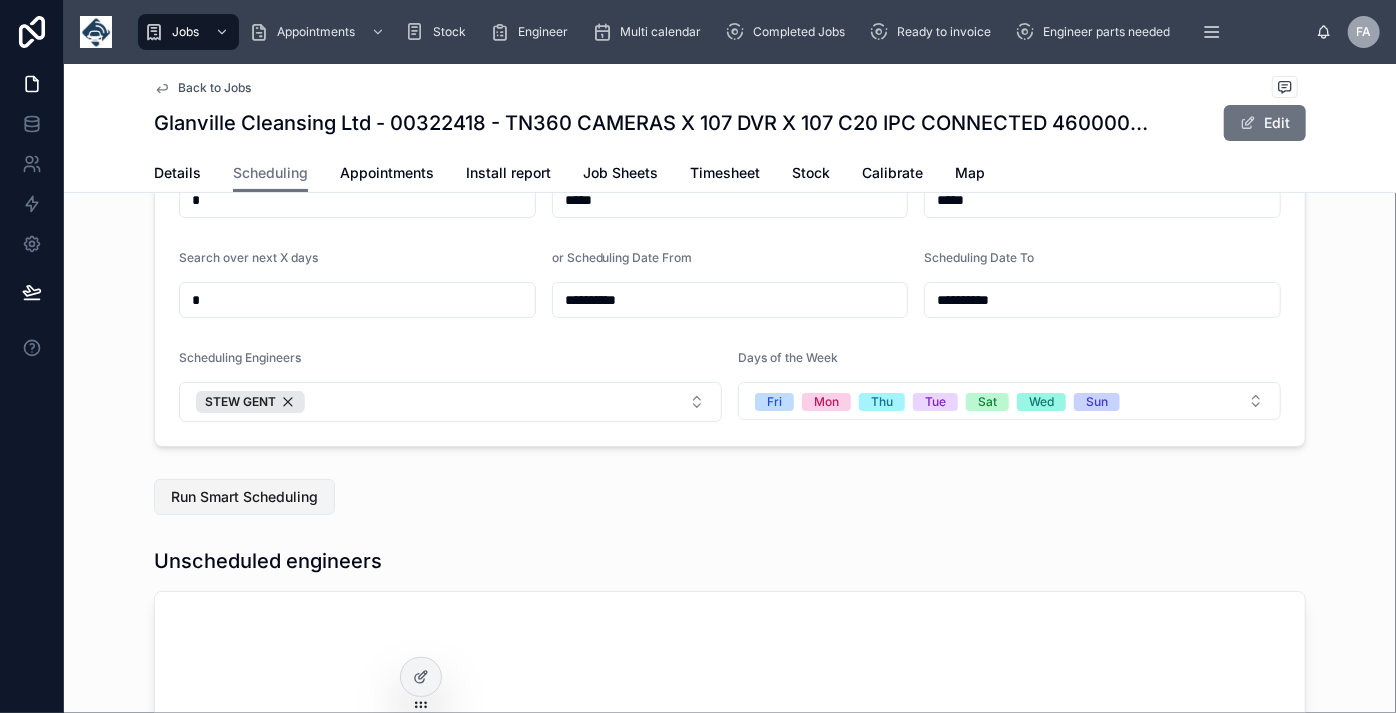 click on "Run Smart Scheduling" at bounding box center [244, 497] 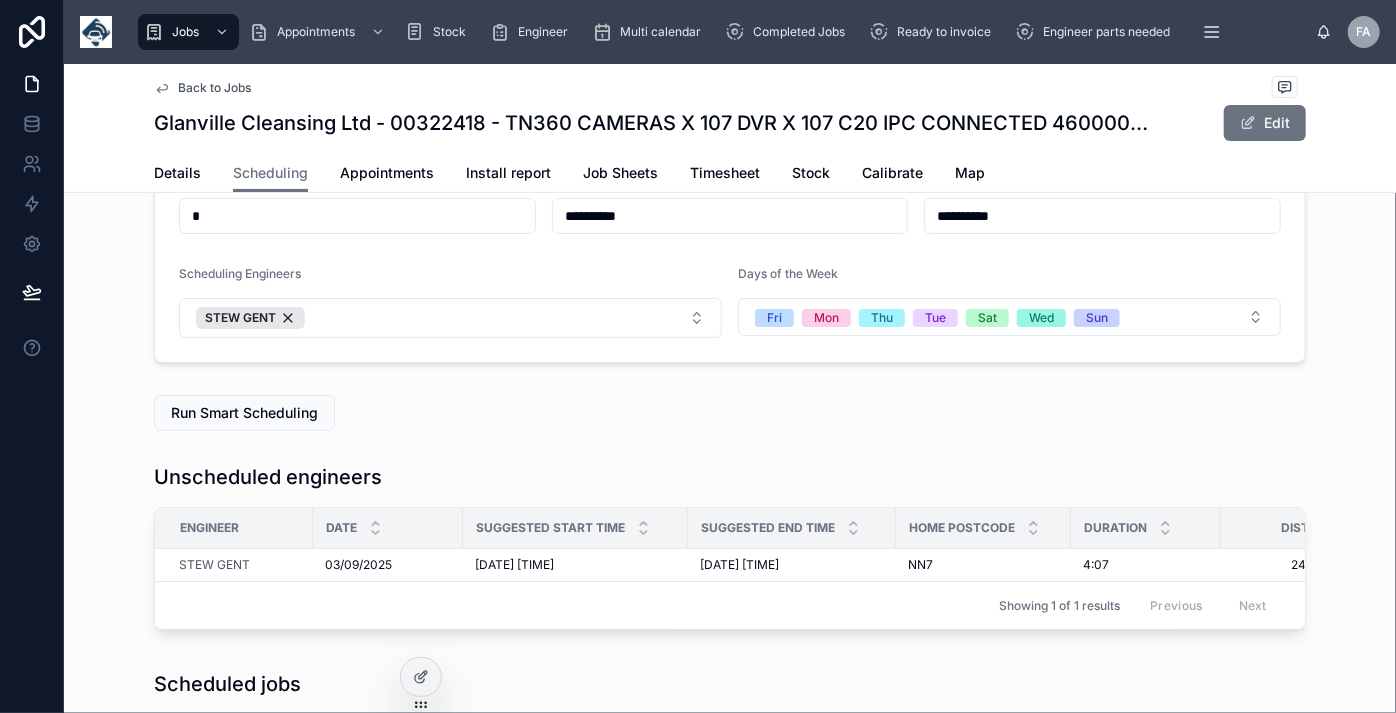 scroll, scrollTop: 272, scrollLeft: 0, axis: vertical 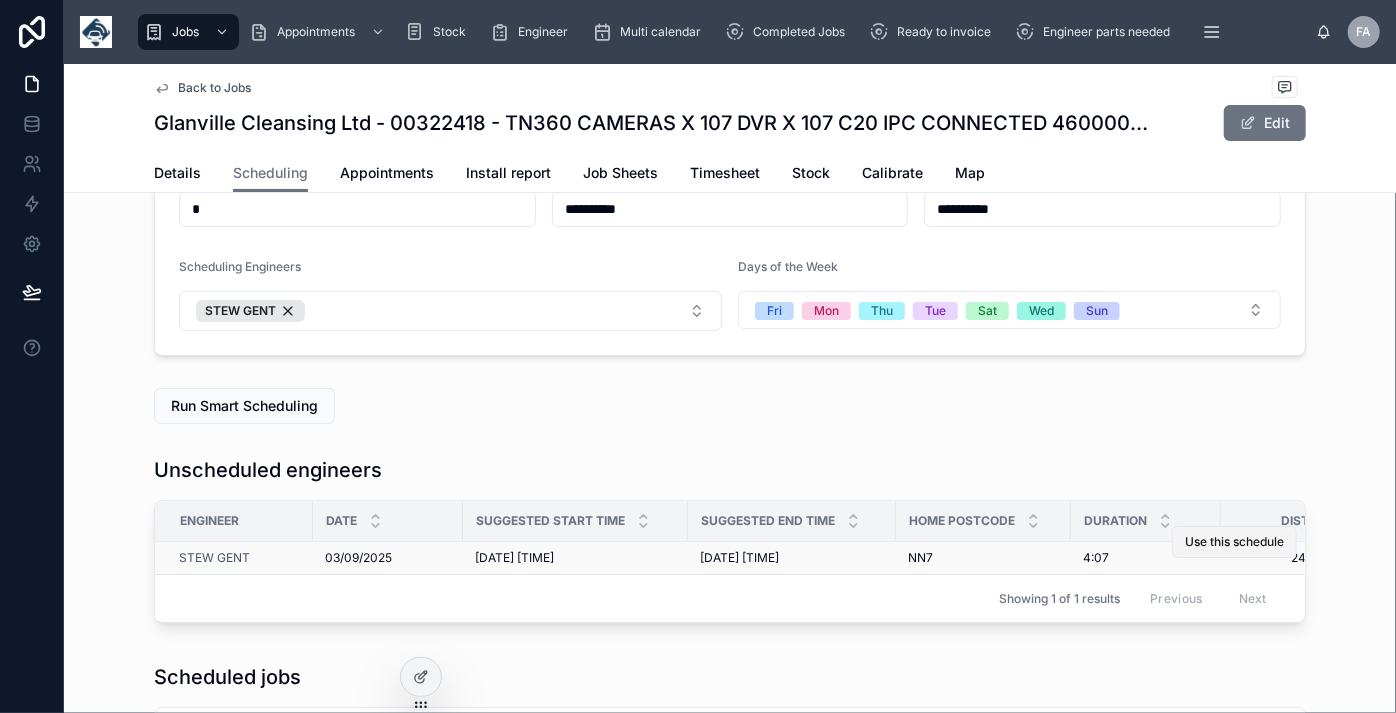 click on "Use this schedule" at bounding box center [1234, 542] 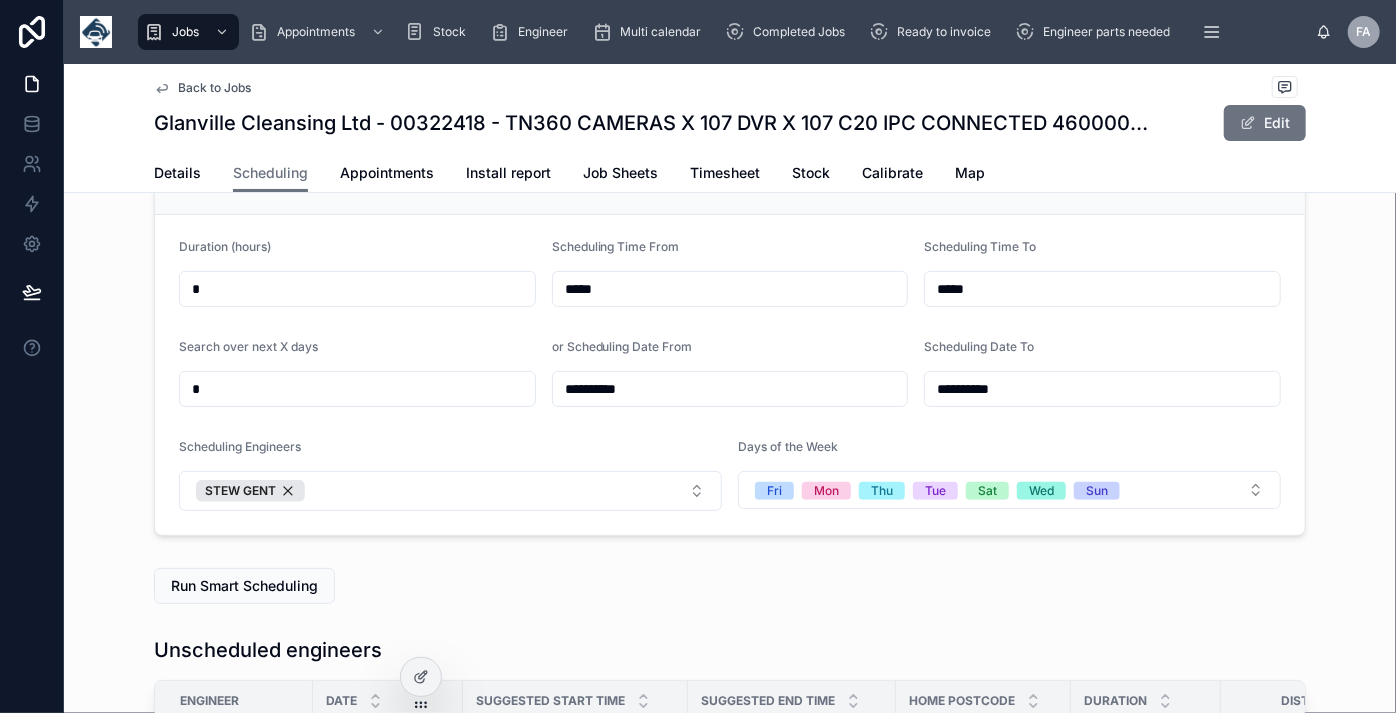 scroll, scrollTop: 90, scrollLeft: 0, axis: vertical 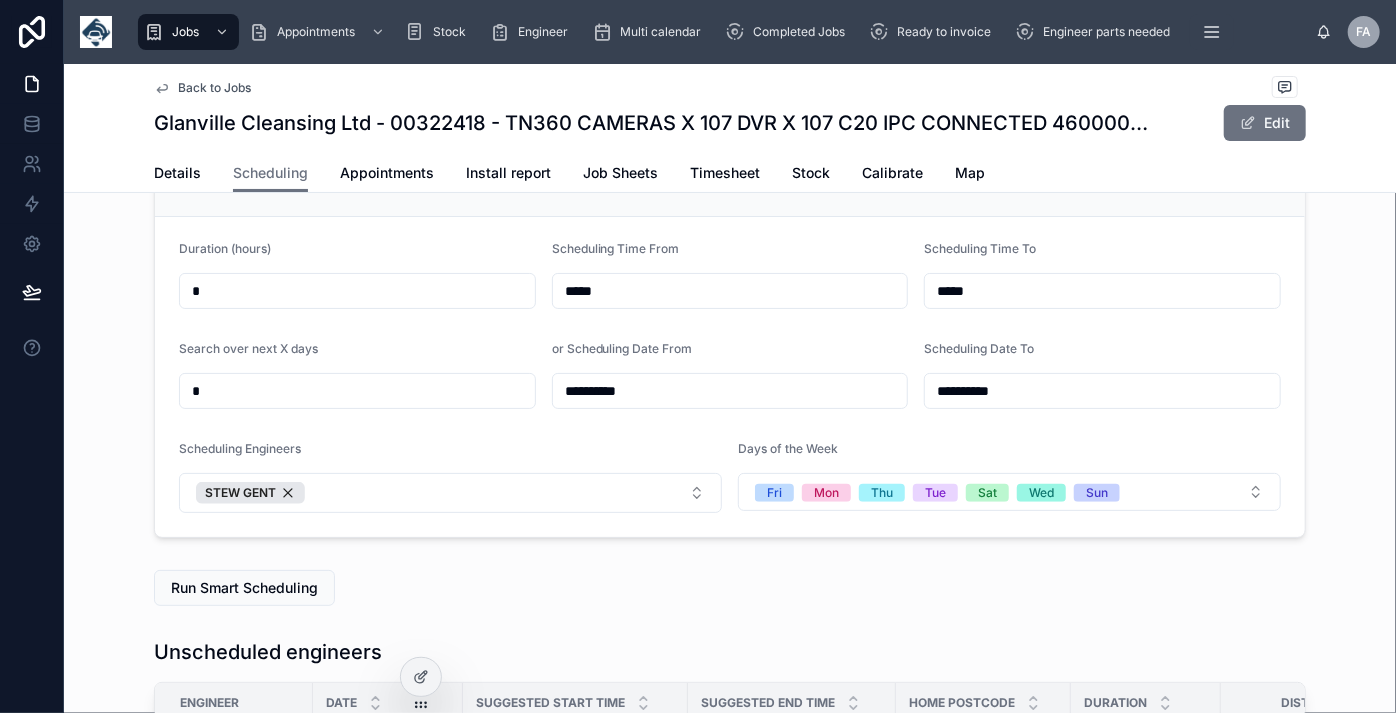 click on "**********" at bounding box center [730, 391] 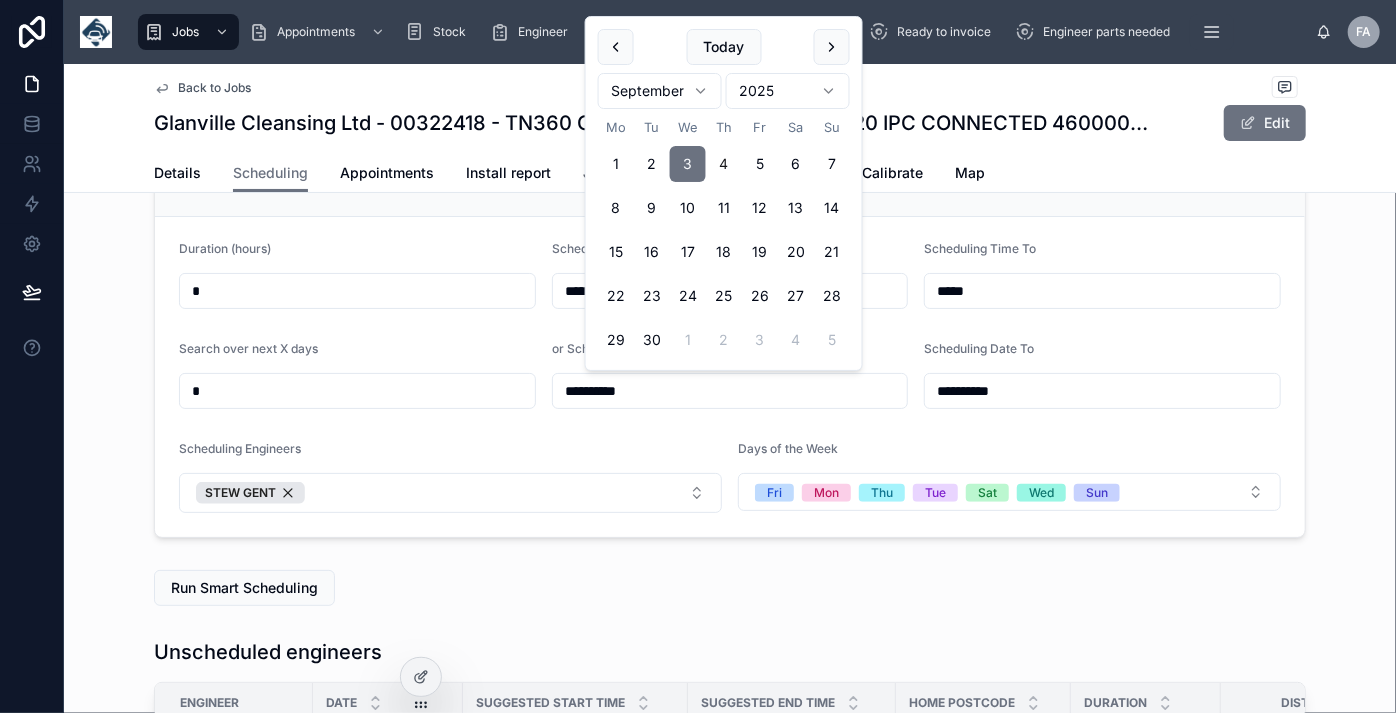 click on "4" at bounding box center (724, 164) 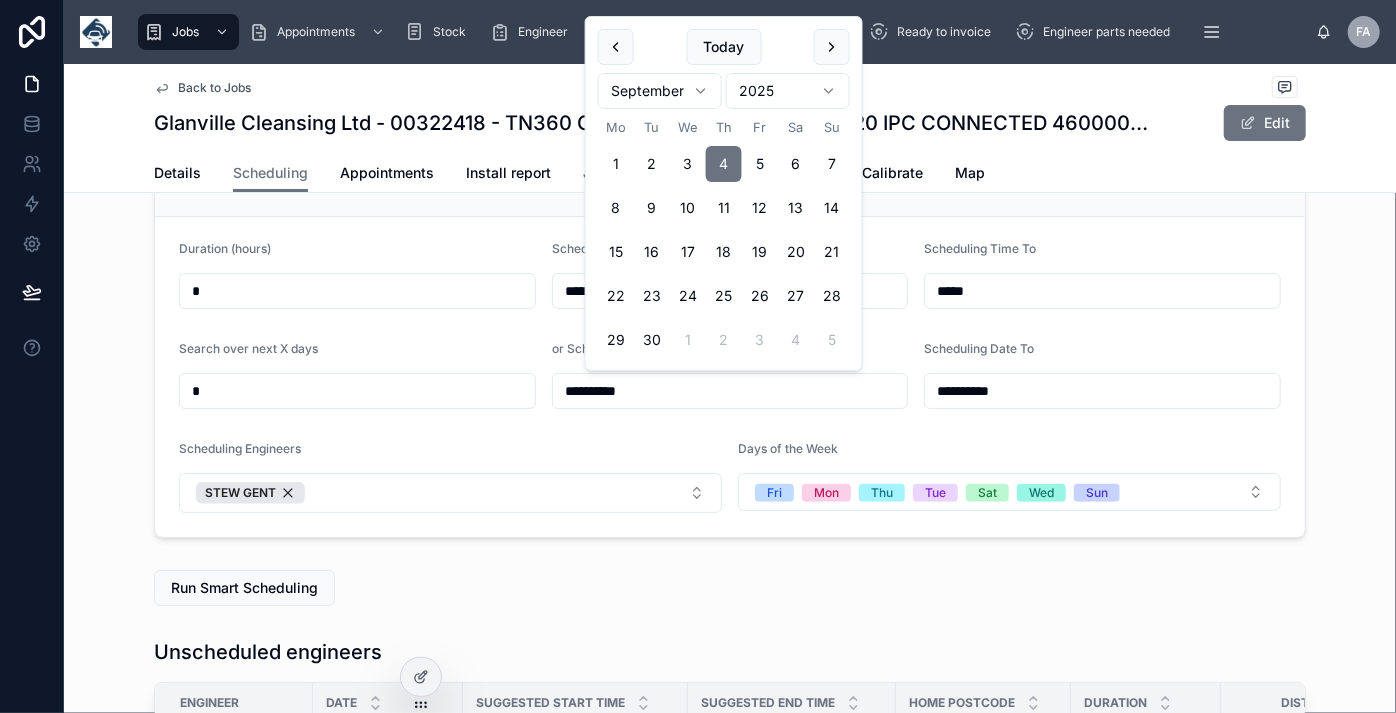click on "**********" at bounding box center (1102, 391) 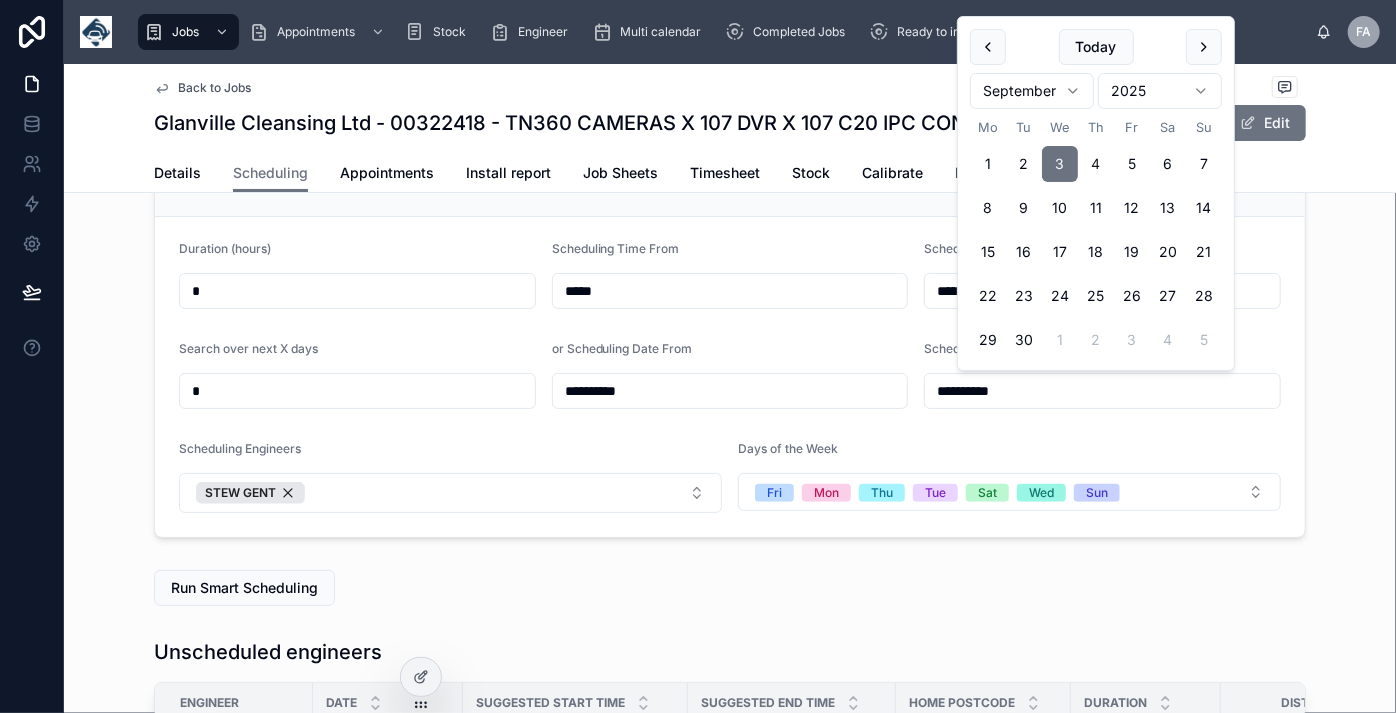 click on "4" at bounding box center [1096, 164] 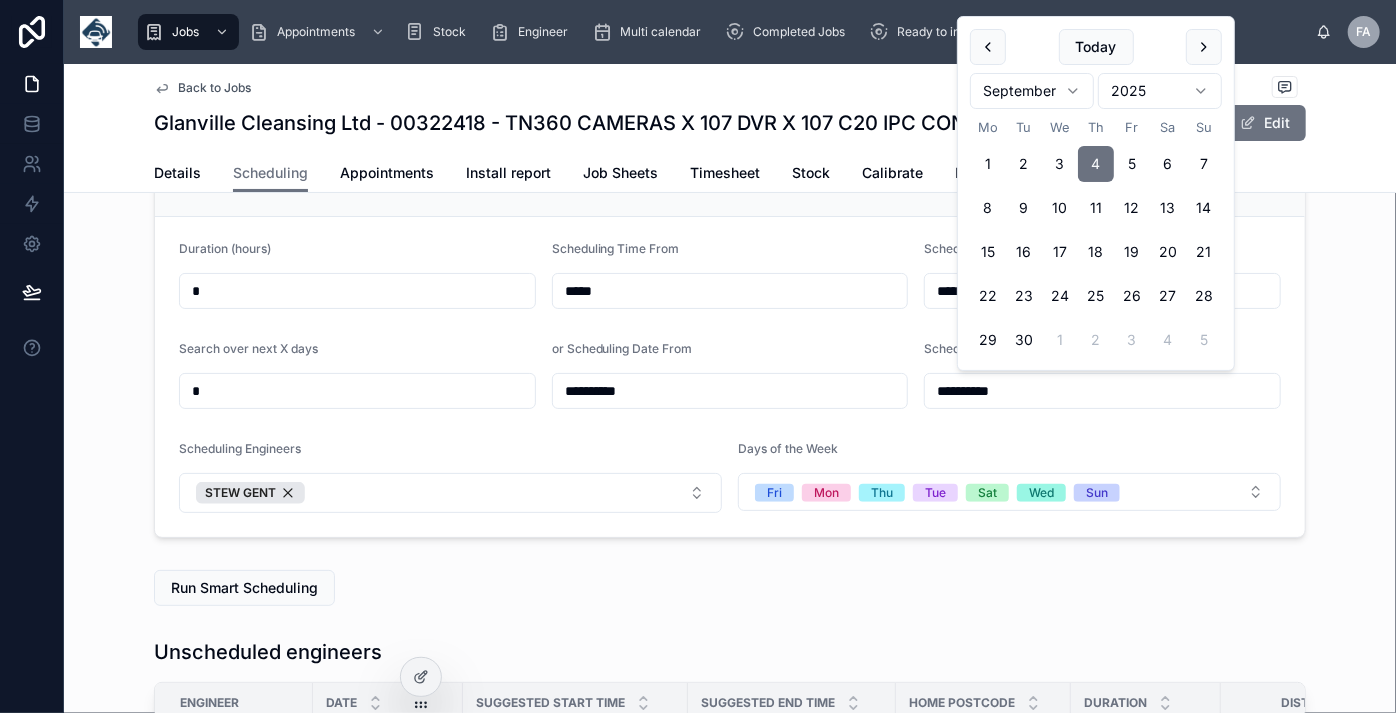 type on "**********" 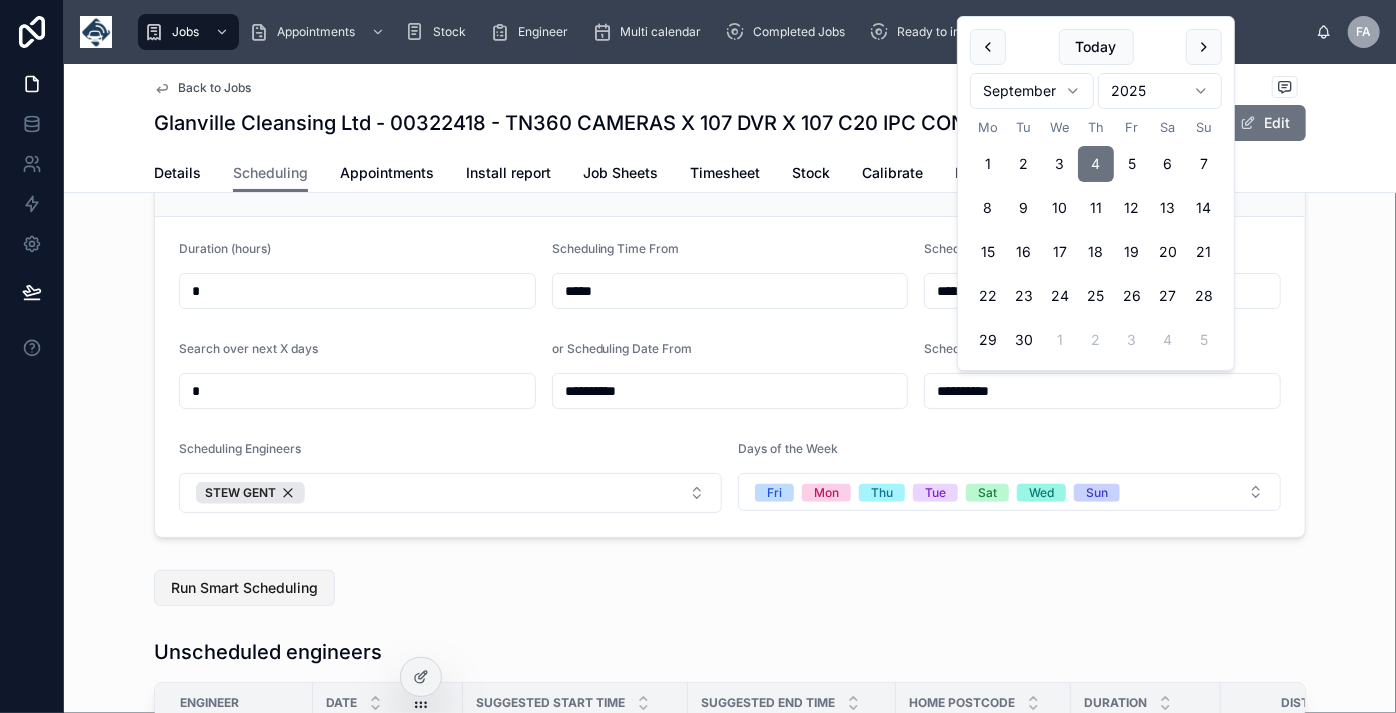 click on "Run Smart Scheduling" at bounding box center (244, 588) 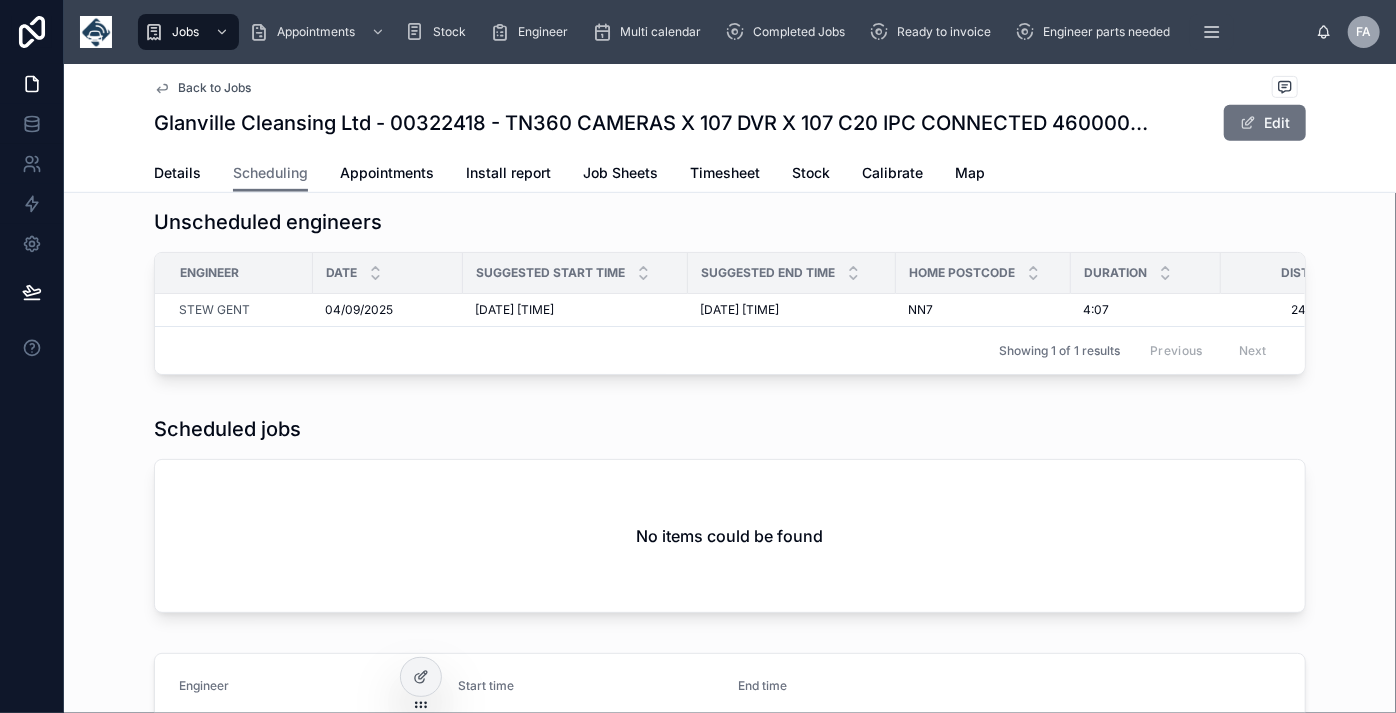 scroll, scrollTop: 363, scrollLeft: 0, axis: vertical 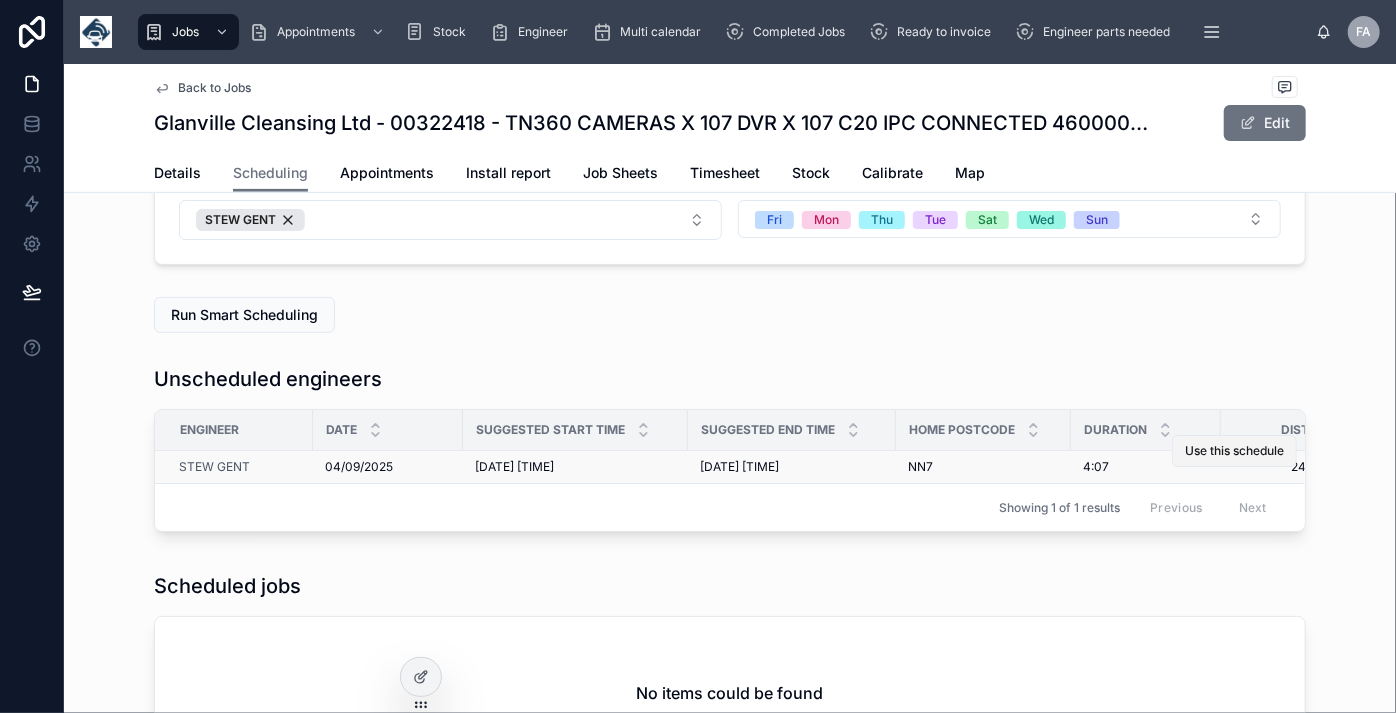 click on "Use this schedule" at bounding box center (1234, 451) 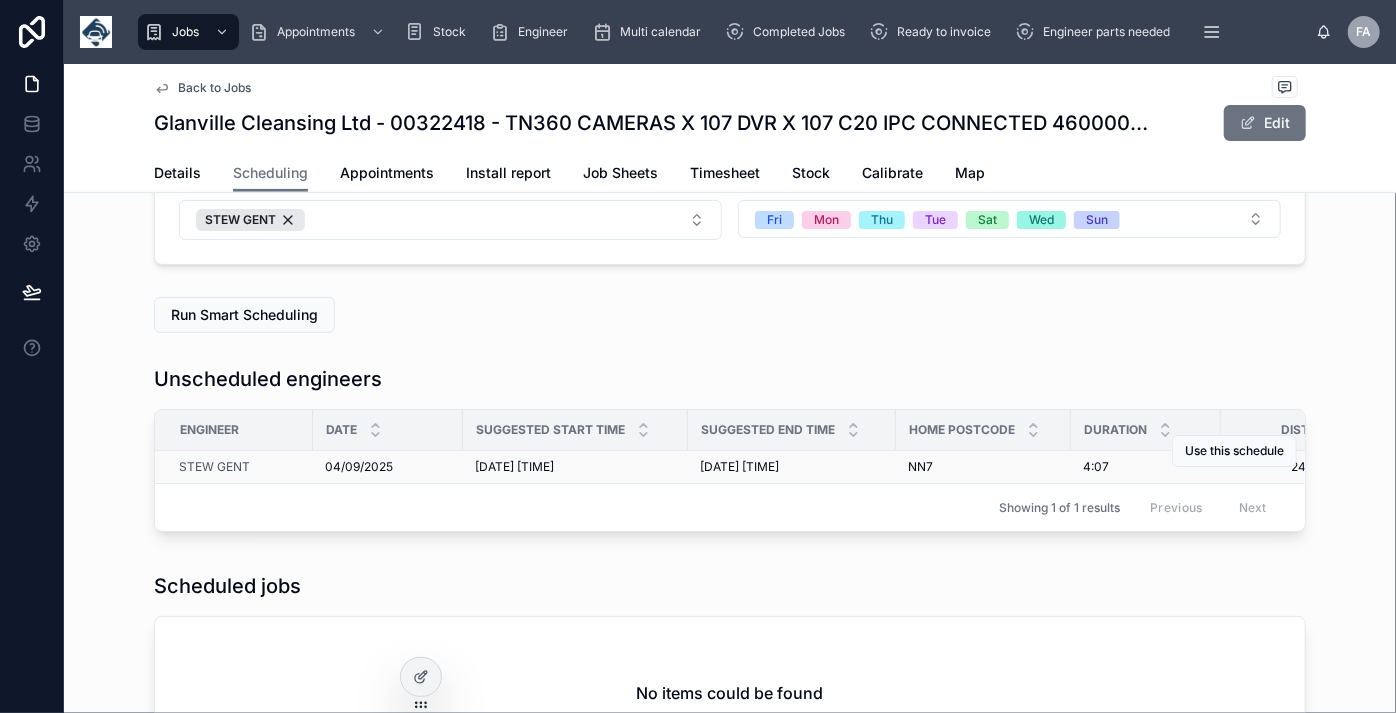 scroll, scrollTop: 0, scrollLeft: 0, axis: both 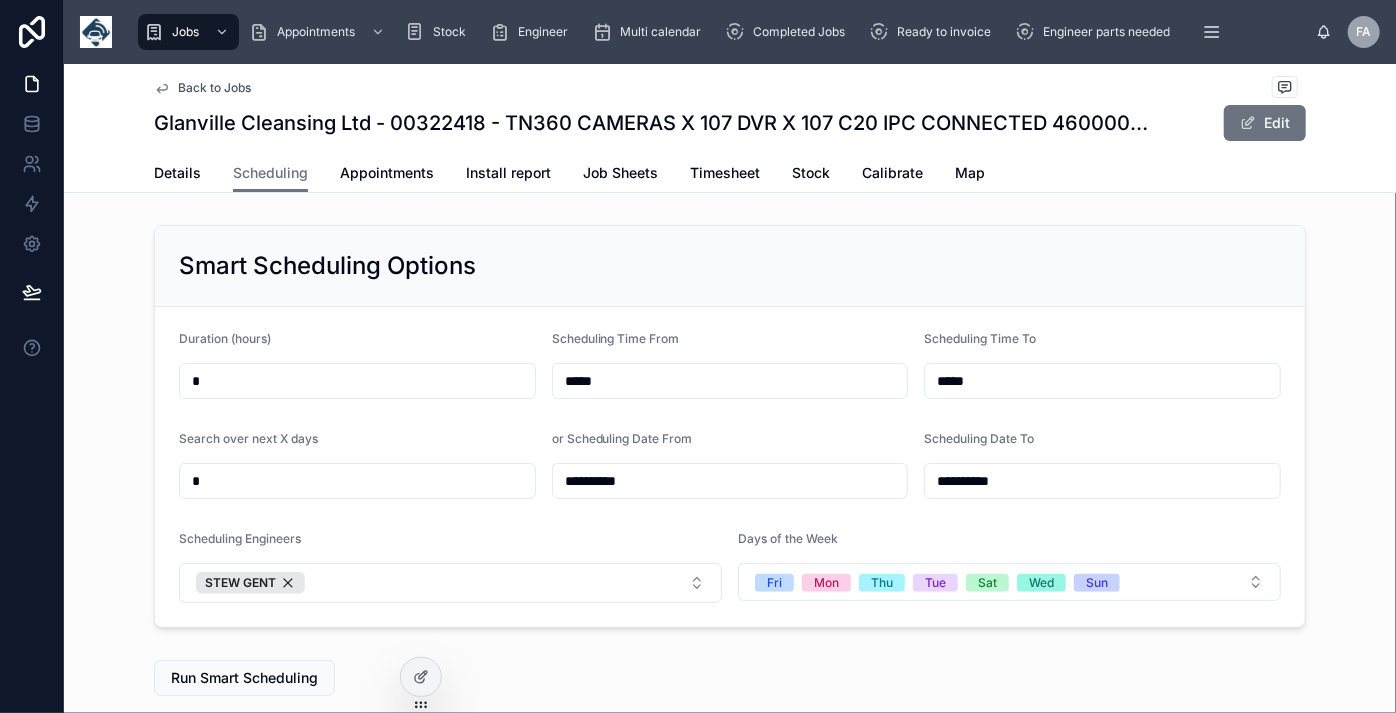 click on "**********" at bounding box center (730, 481) 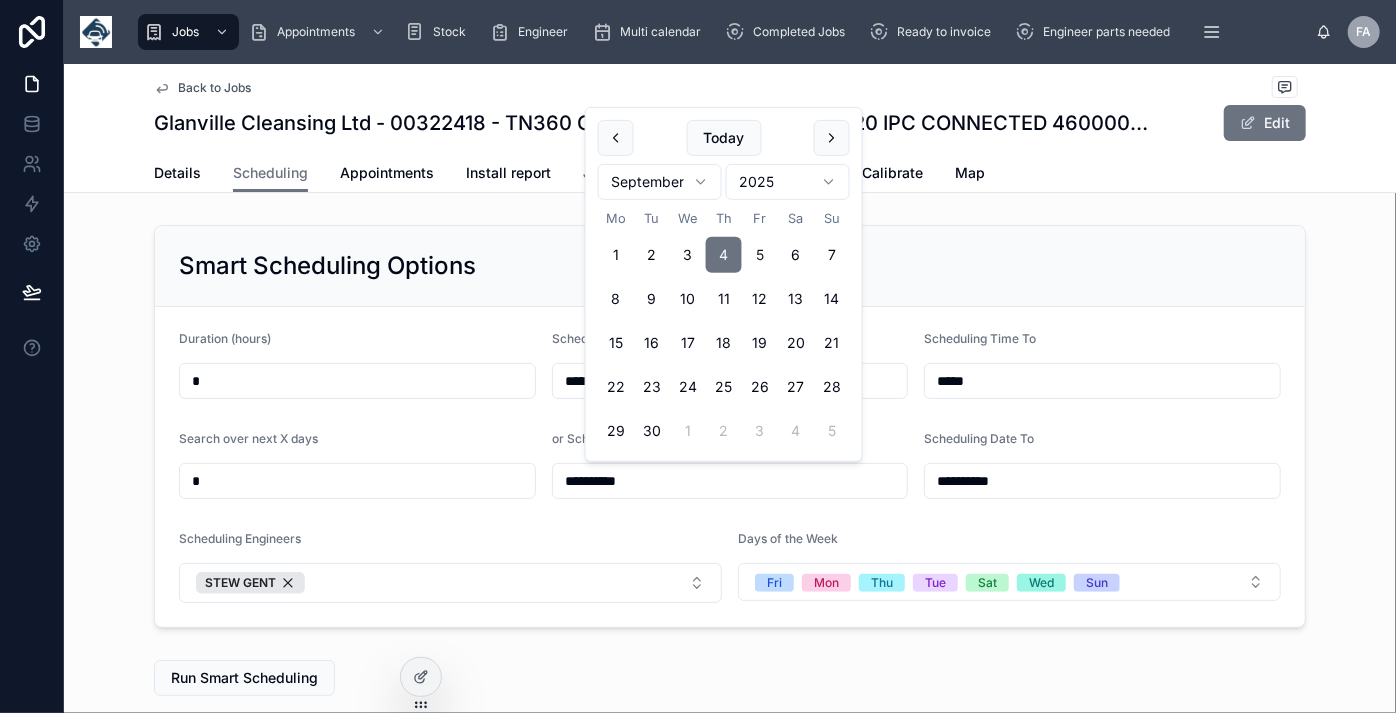 click on "5" at bounding box center [760, 255] 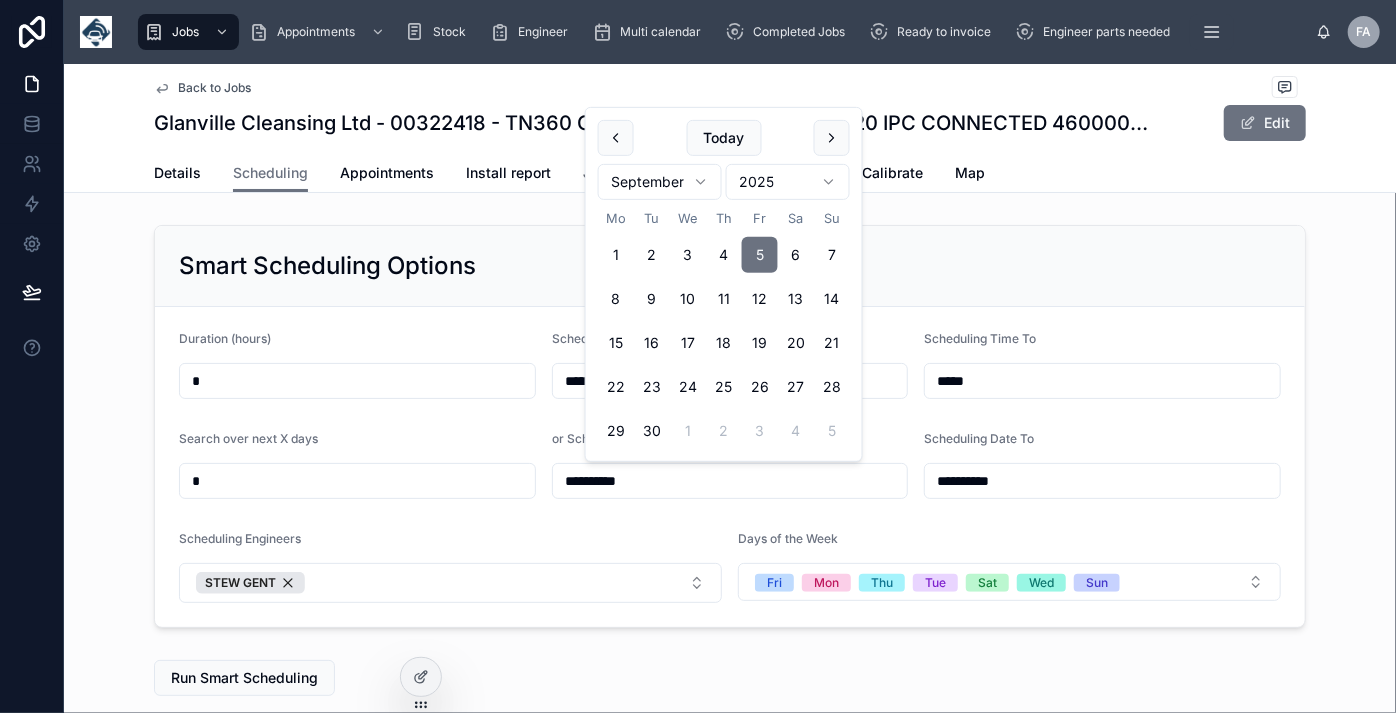 click on "**********" at bounding box center [1102, 481] 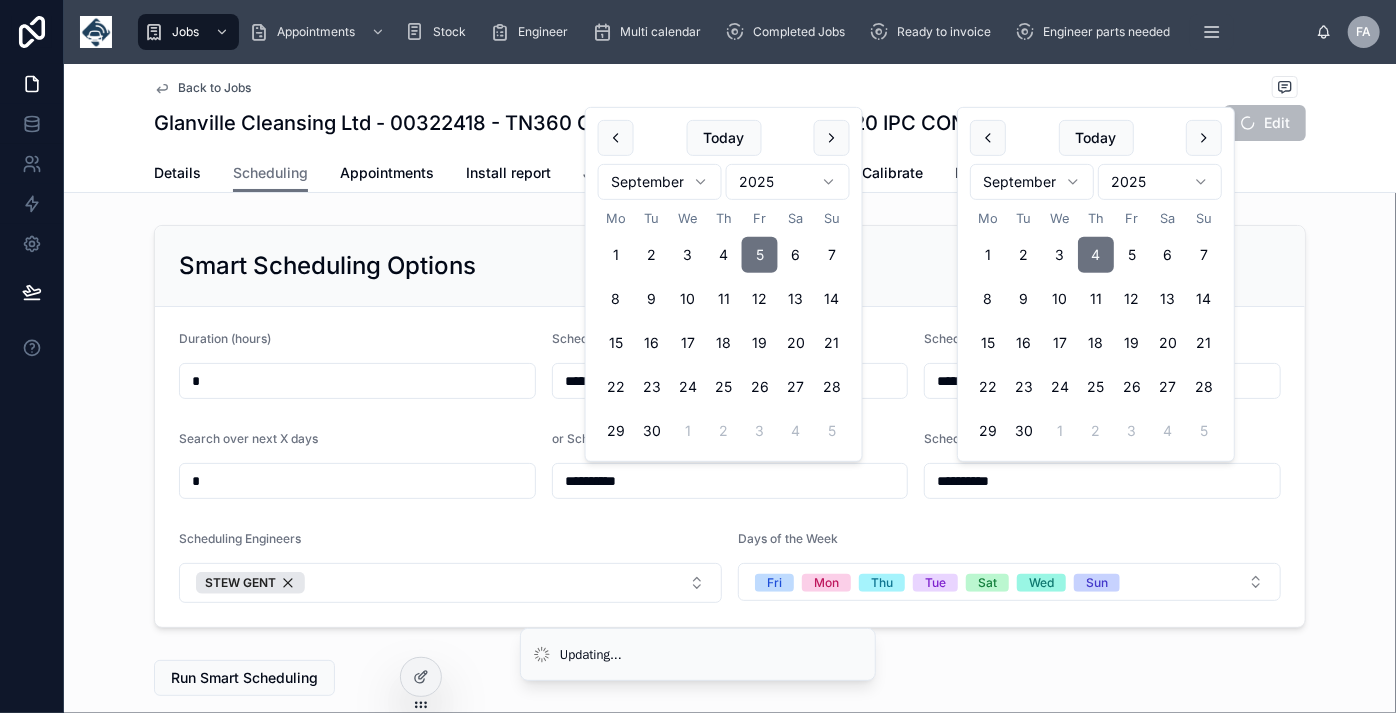 click on "**********" at bounding box center [1102, 481] 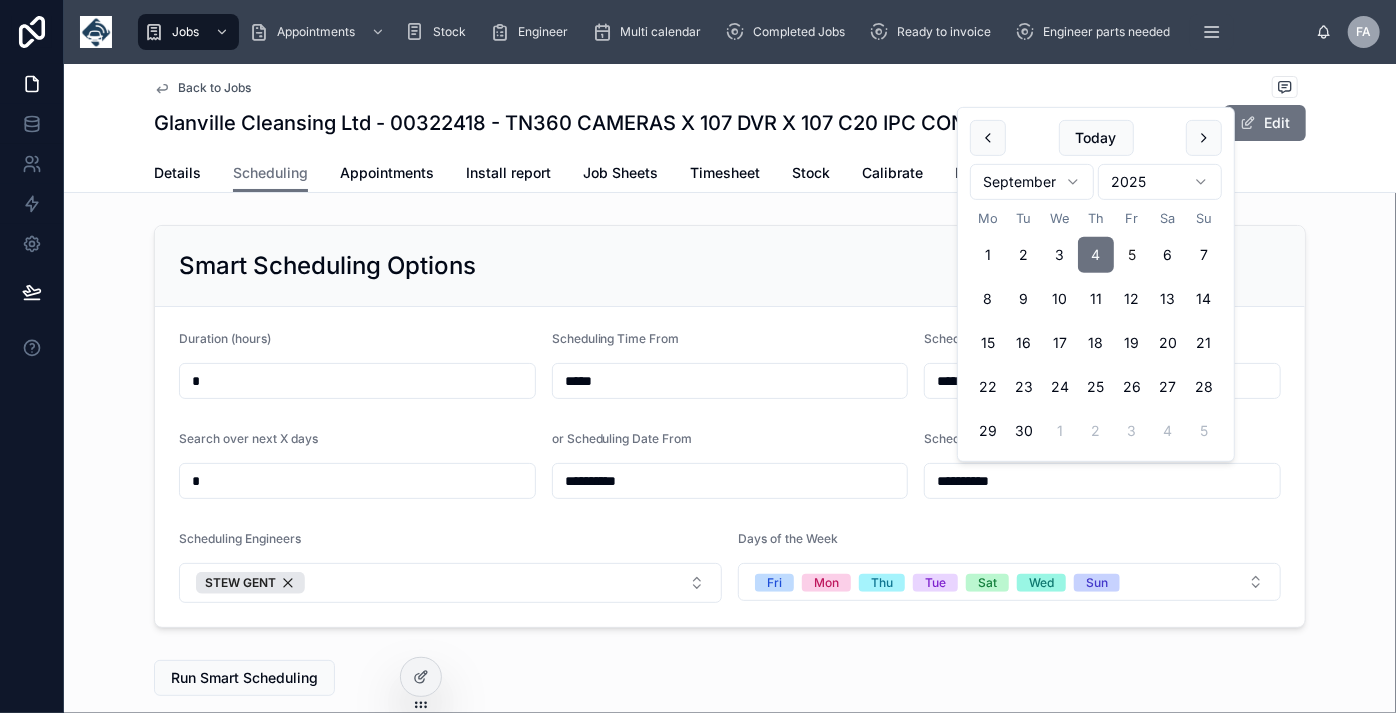 click on "5" at bounding box center (1132, 255) 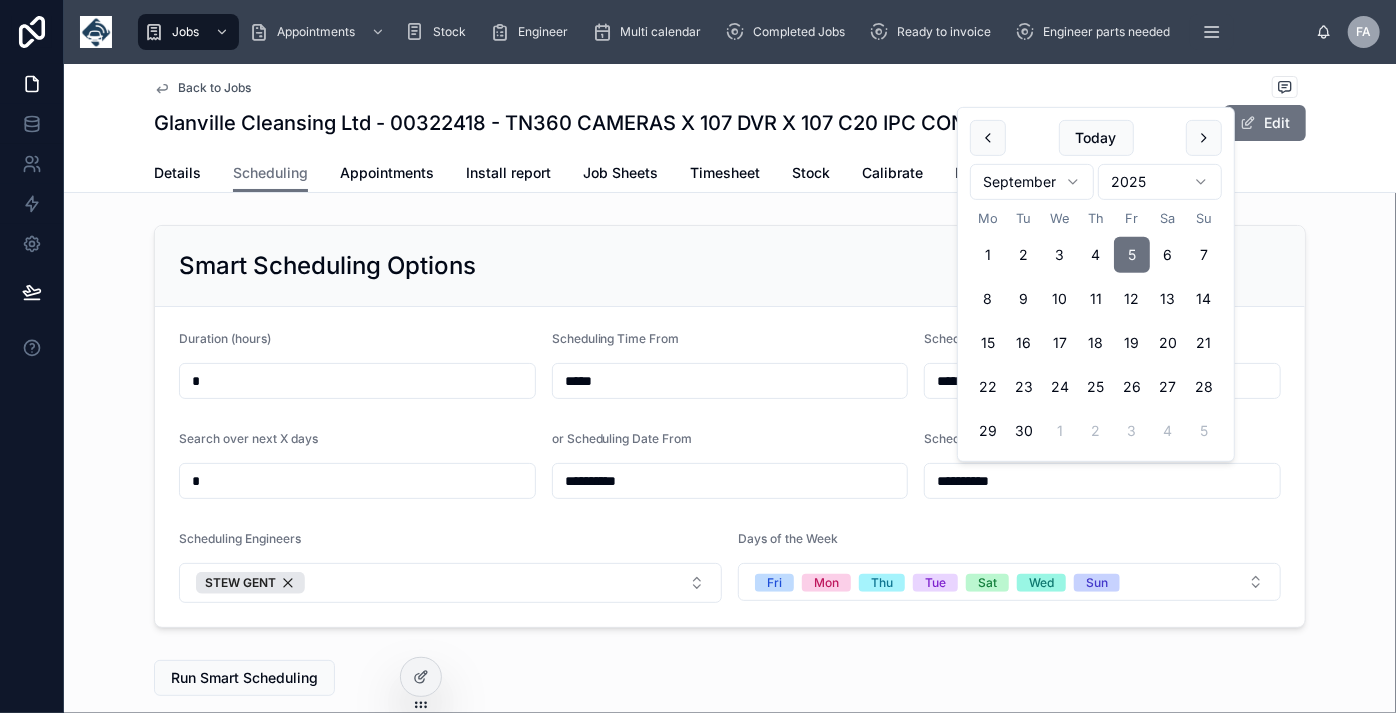 type on "**********" 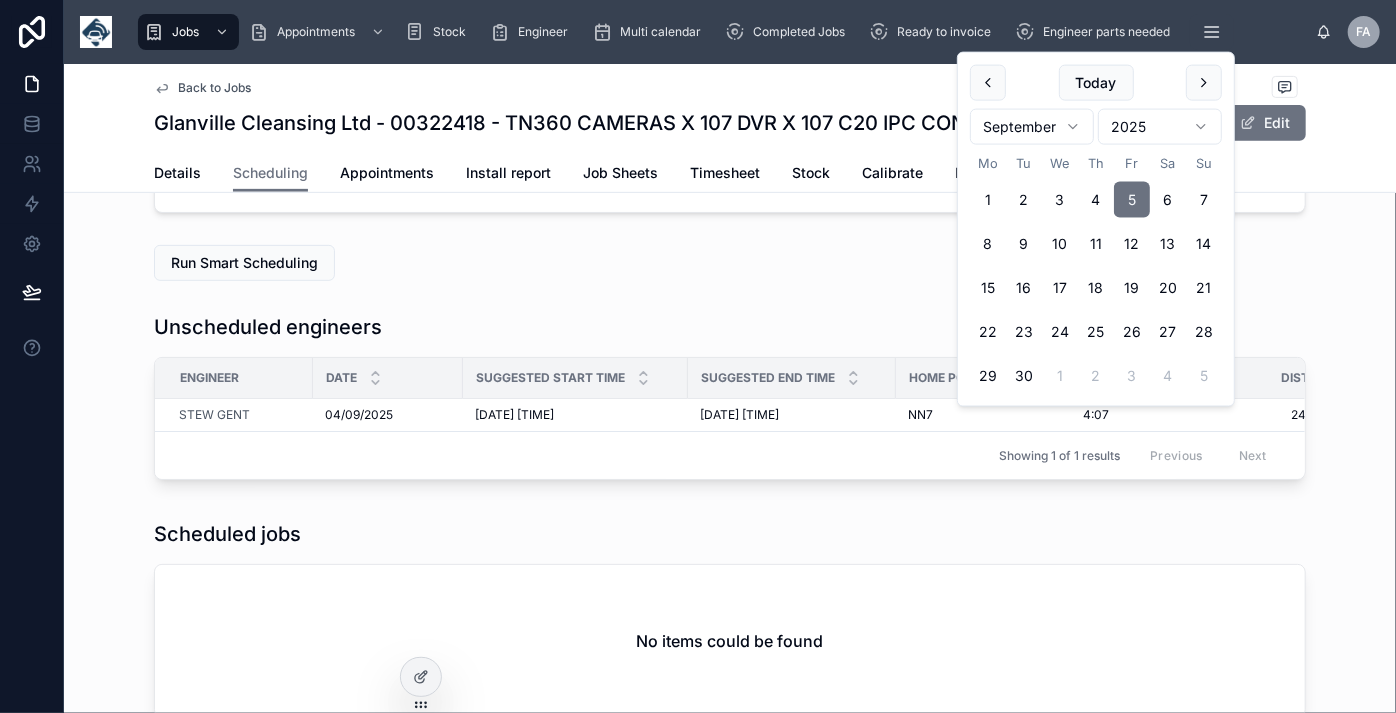 scroll, scrollTop: 454, scrollLeft: 0, axis: vertical 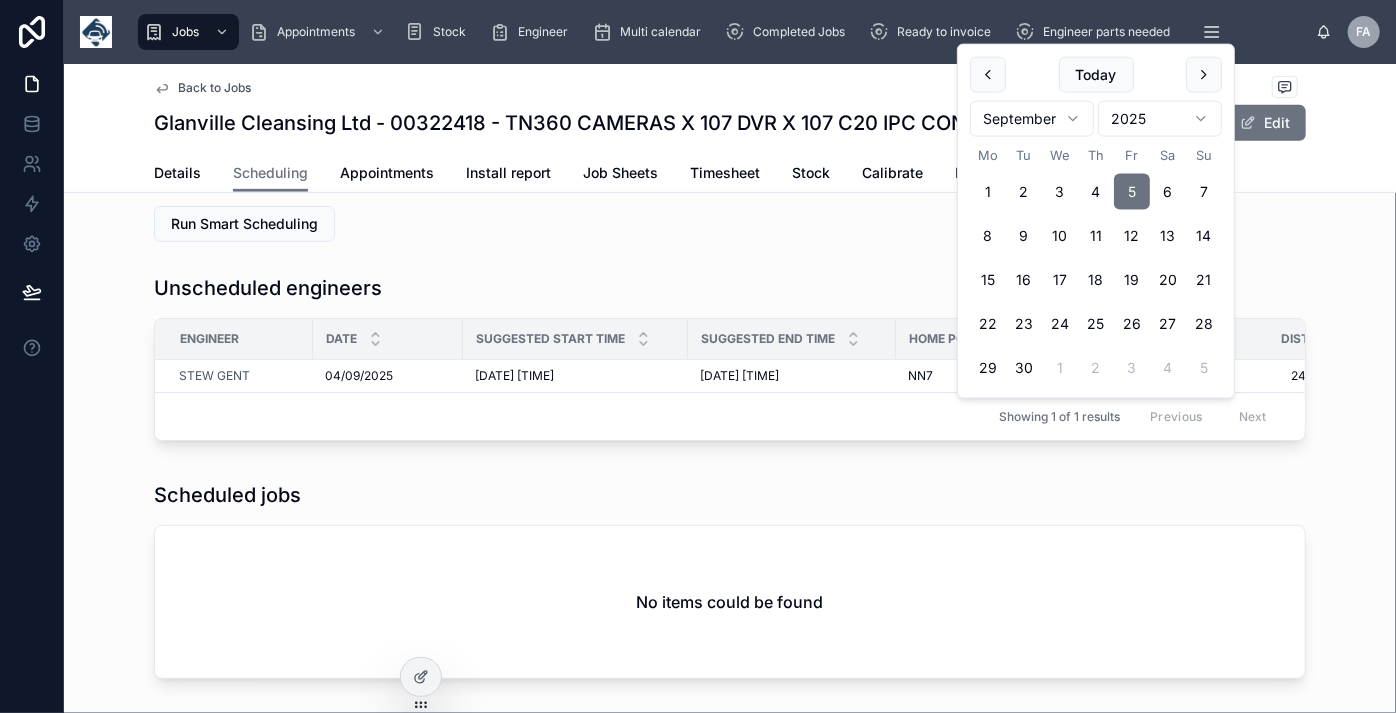 click on "Scheduled jobs" at bounding box center (730, 495) 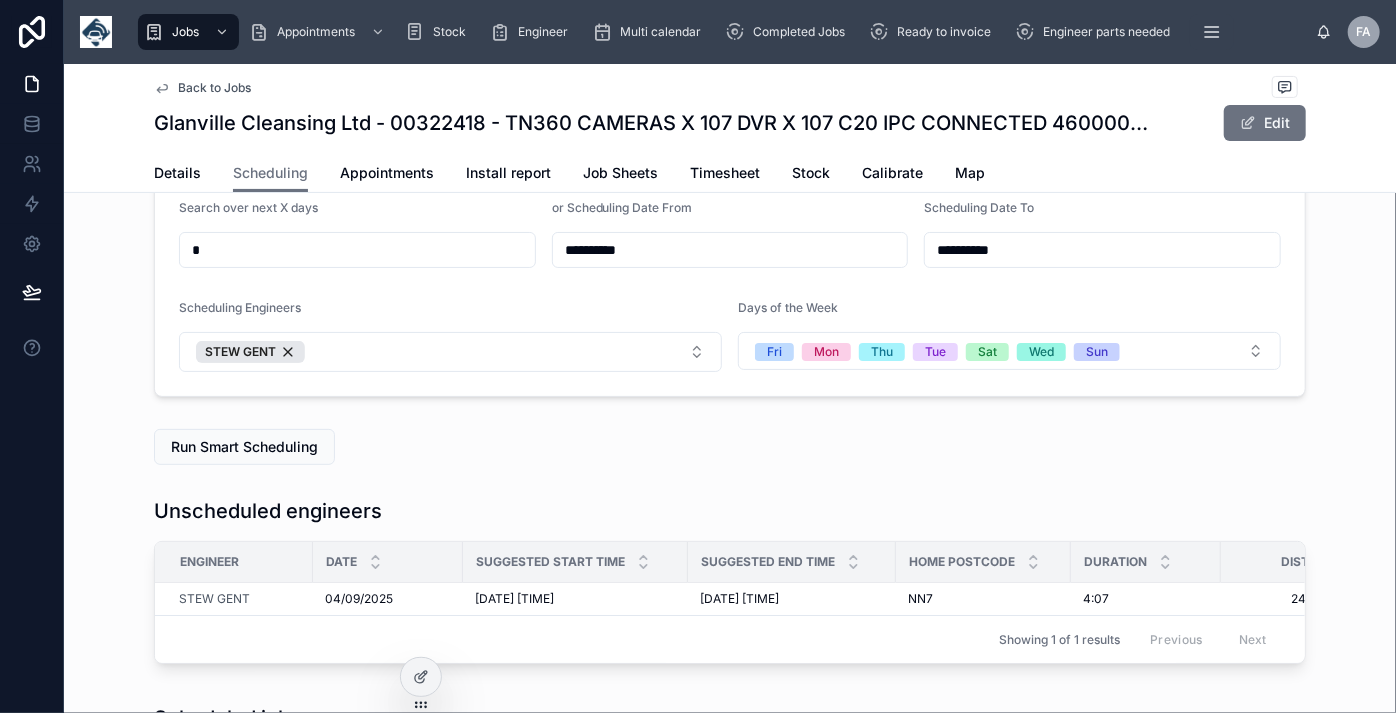 scroll, scrollTop: 0, scrollLeft: 0, axis: both 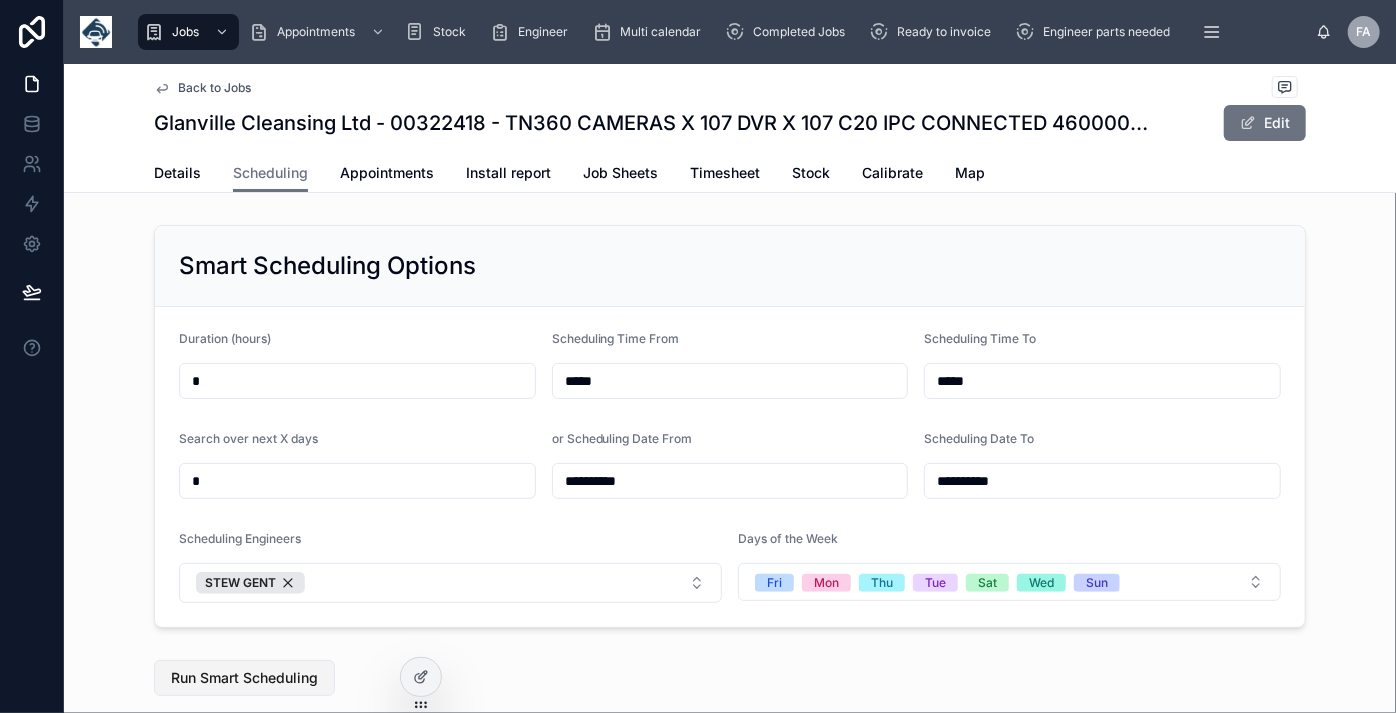 click on "Run Smart Scheduling" at bounding box center (244, 678) 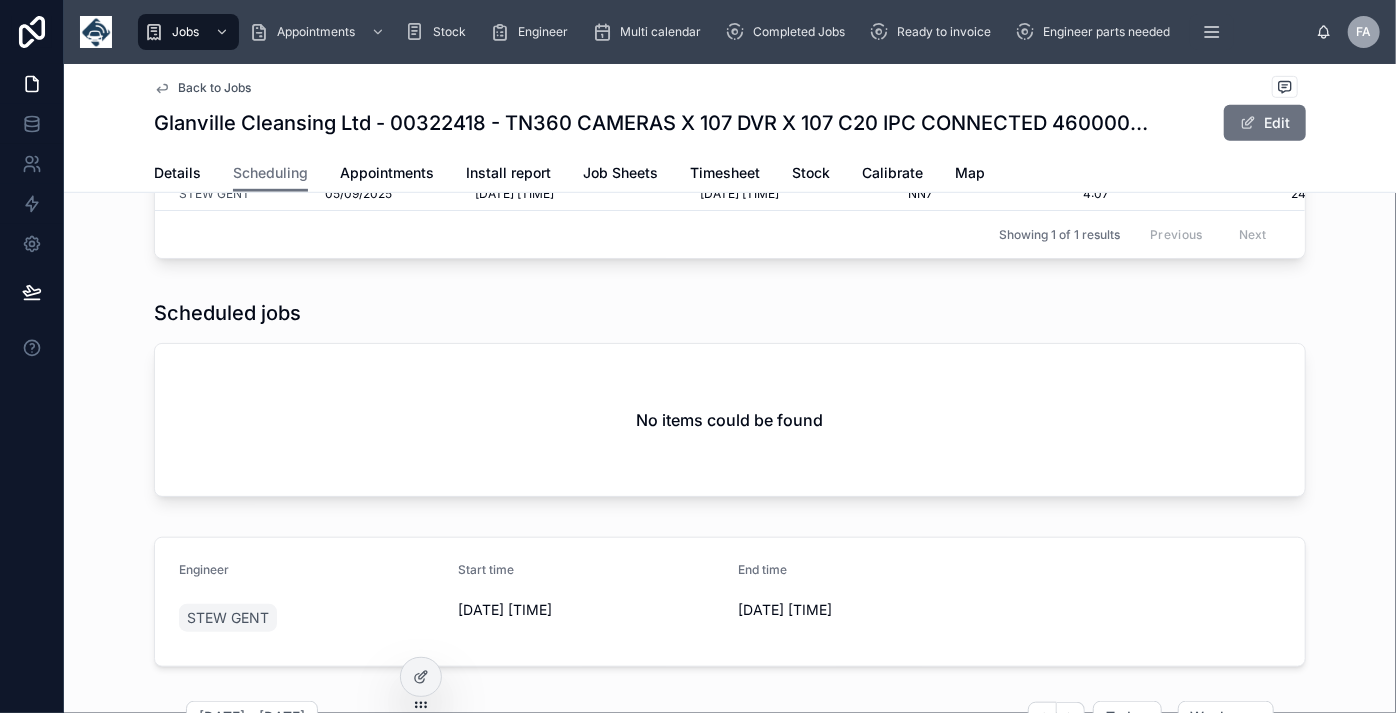 scroll, scrollTop: 545, scrollLeft: 0, axis: vertical 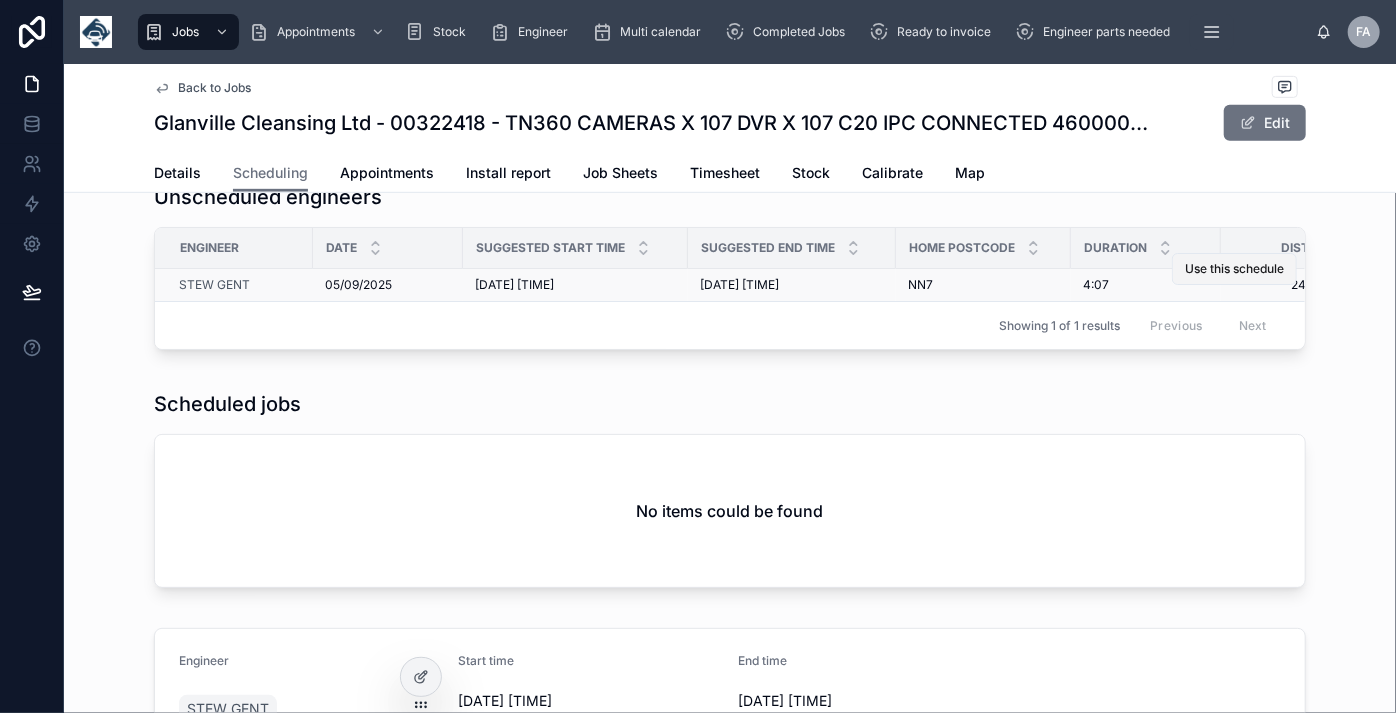 click on "Use this schedule" at bounding box center [1234, 269] 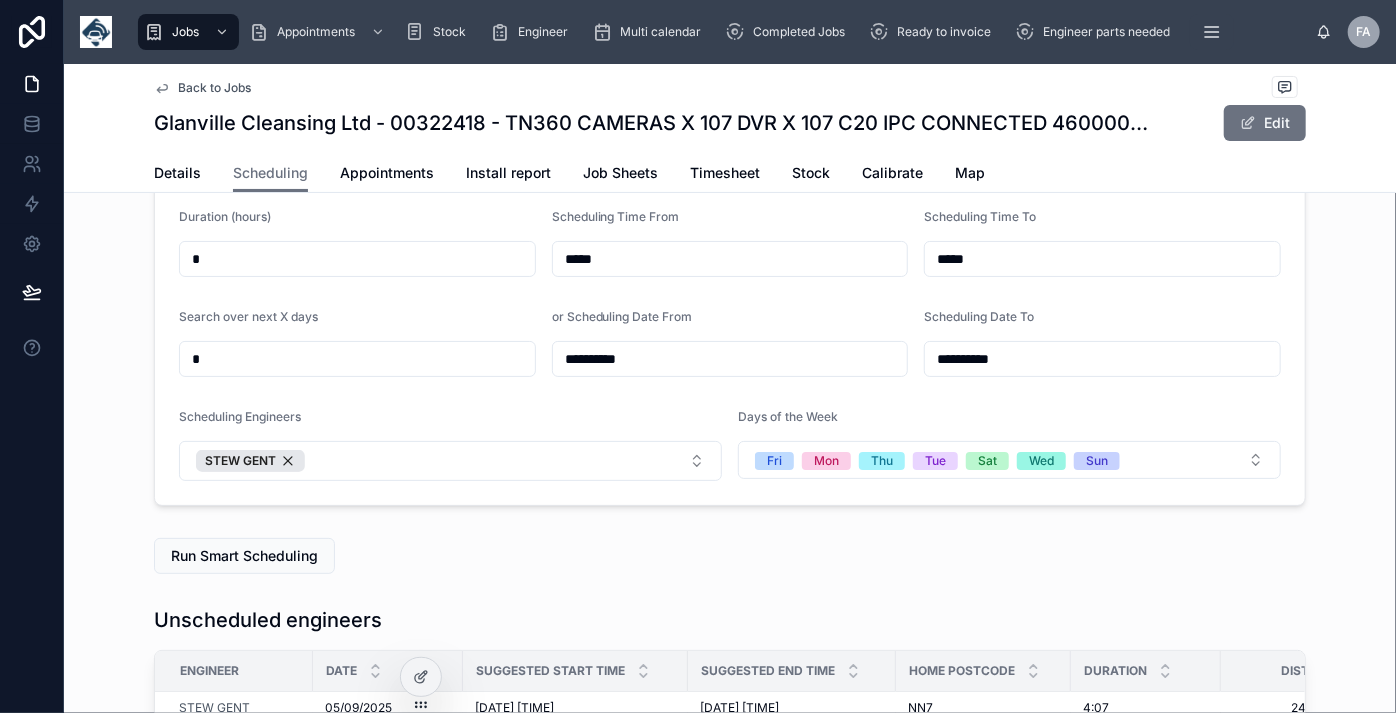 scroll, scrollTop: 90, scrollLeft: 0, axis: vertical 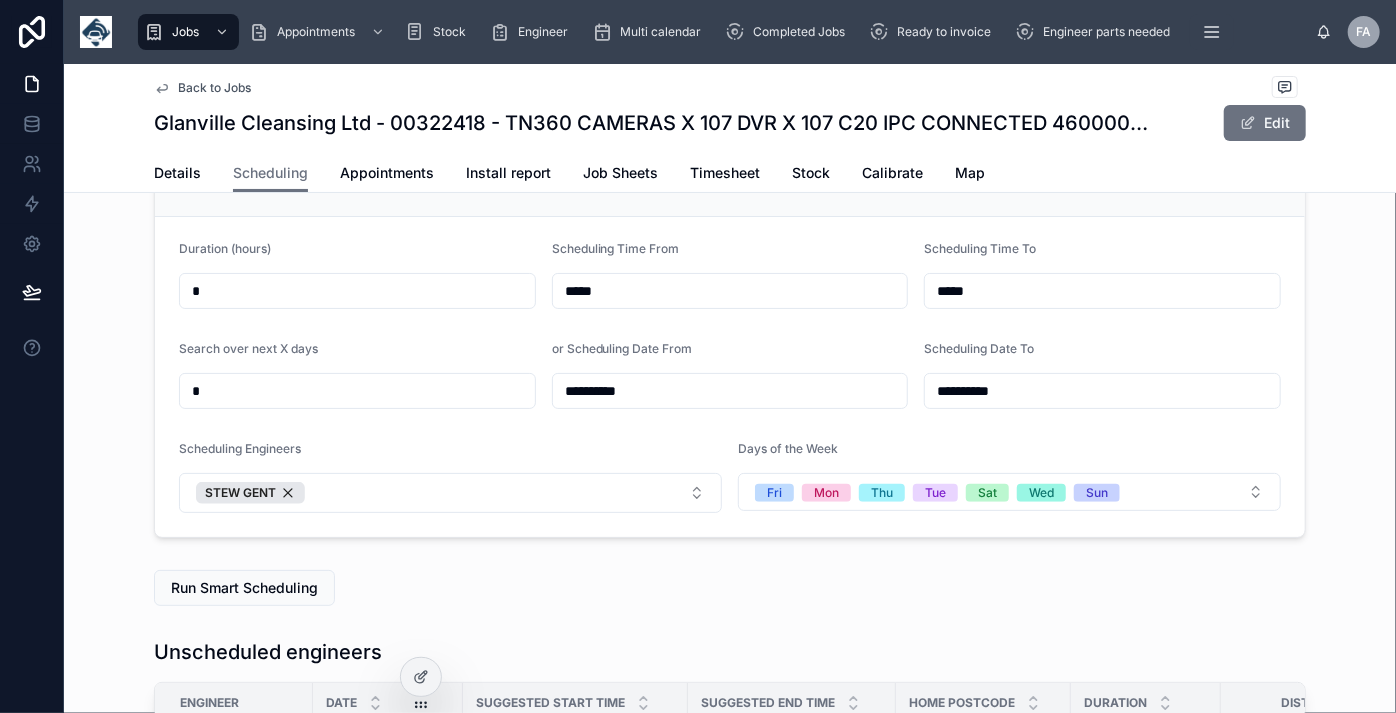 click on "Run Smart Scheduling" at bounding box center (730, 588) 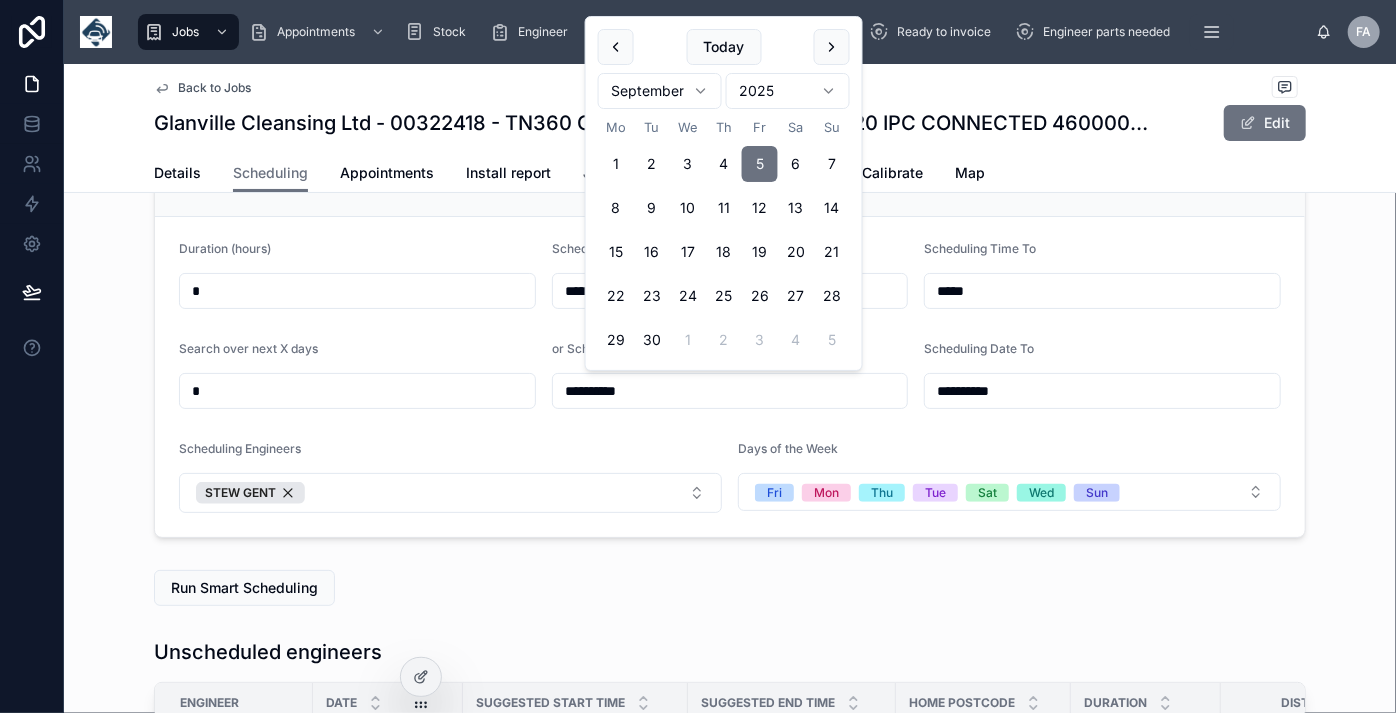 click on "**********" at bounding box center [730, 391] 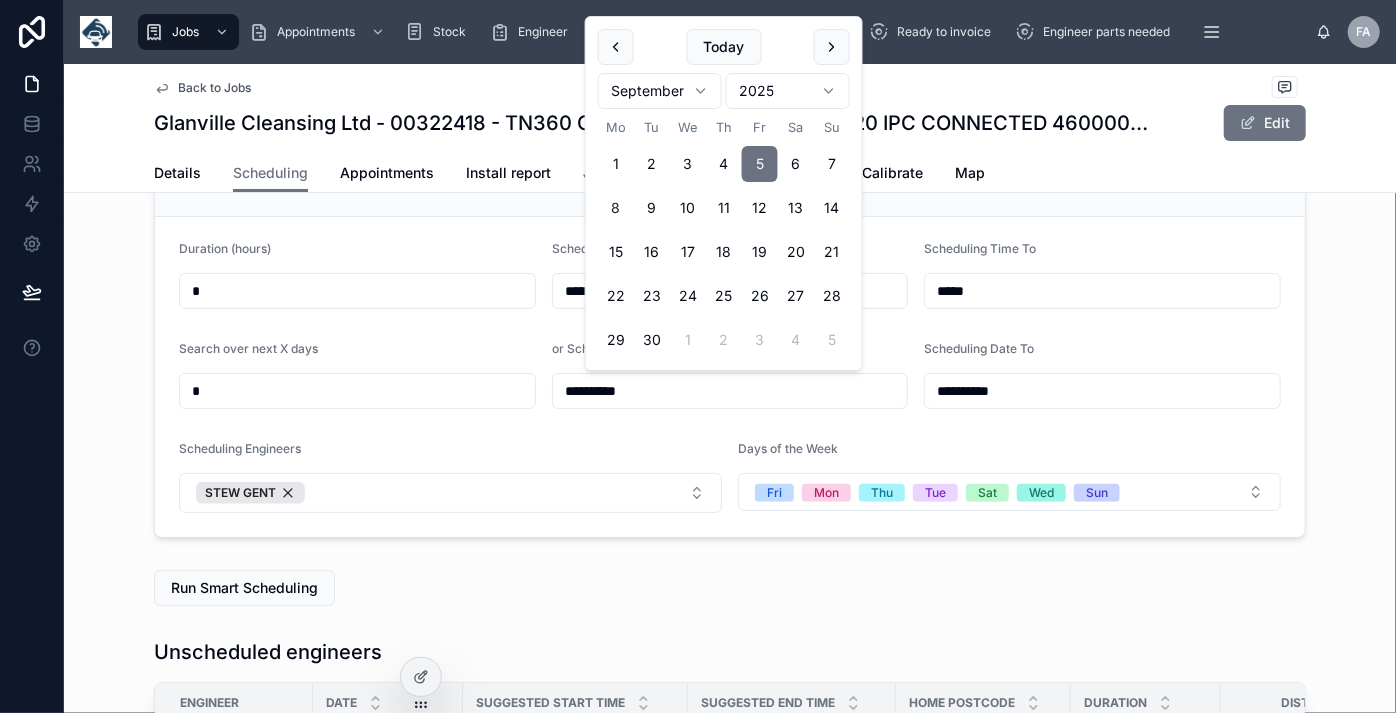 click on "8" at bounding box center [616, 208] 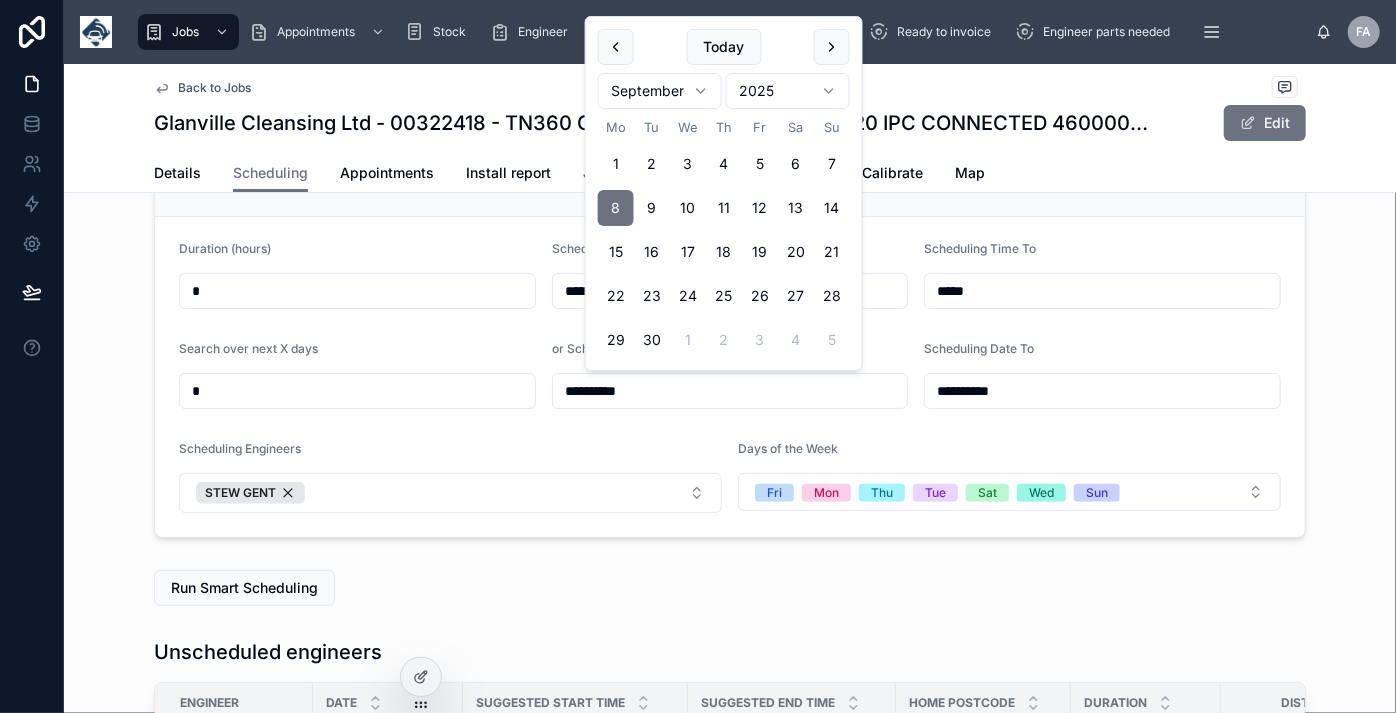click on "**********" at bounding box center [1102, 391] 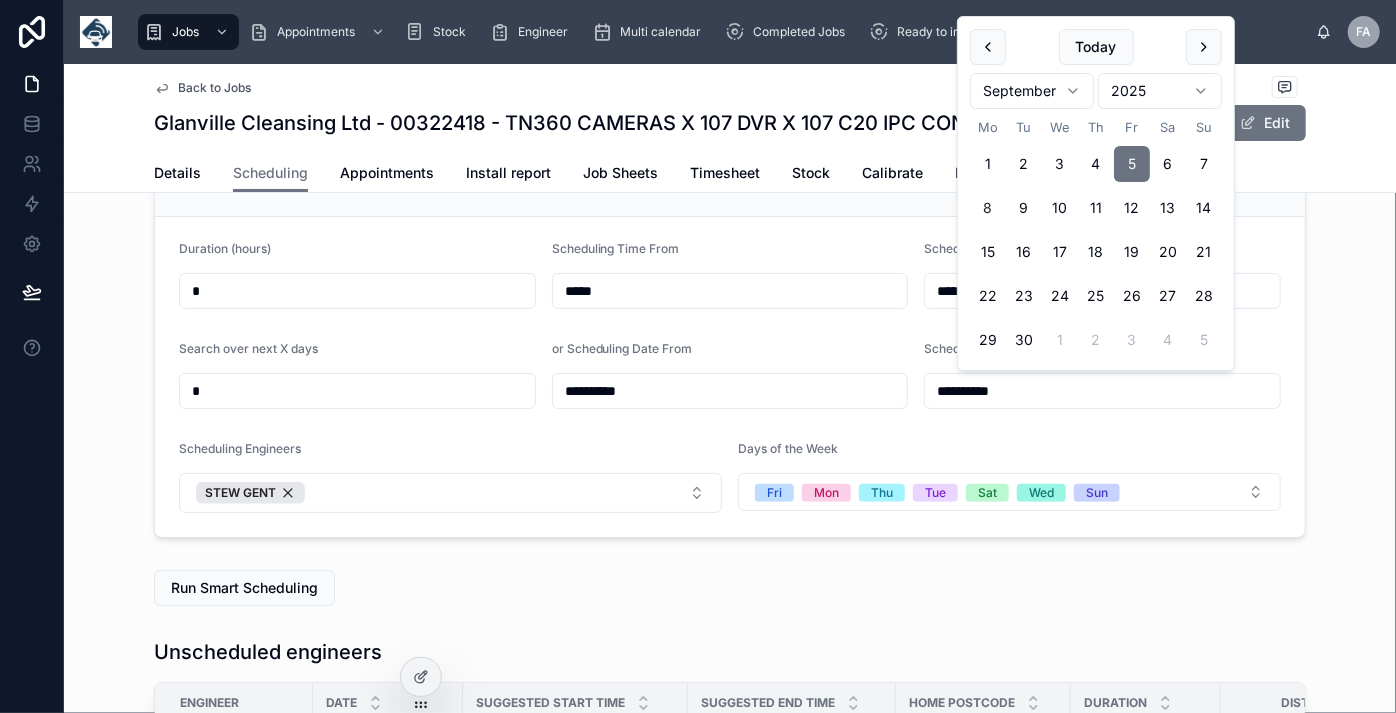 click on "8" at bounding box center [988, 208] 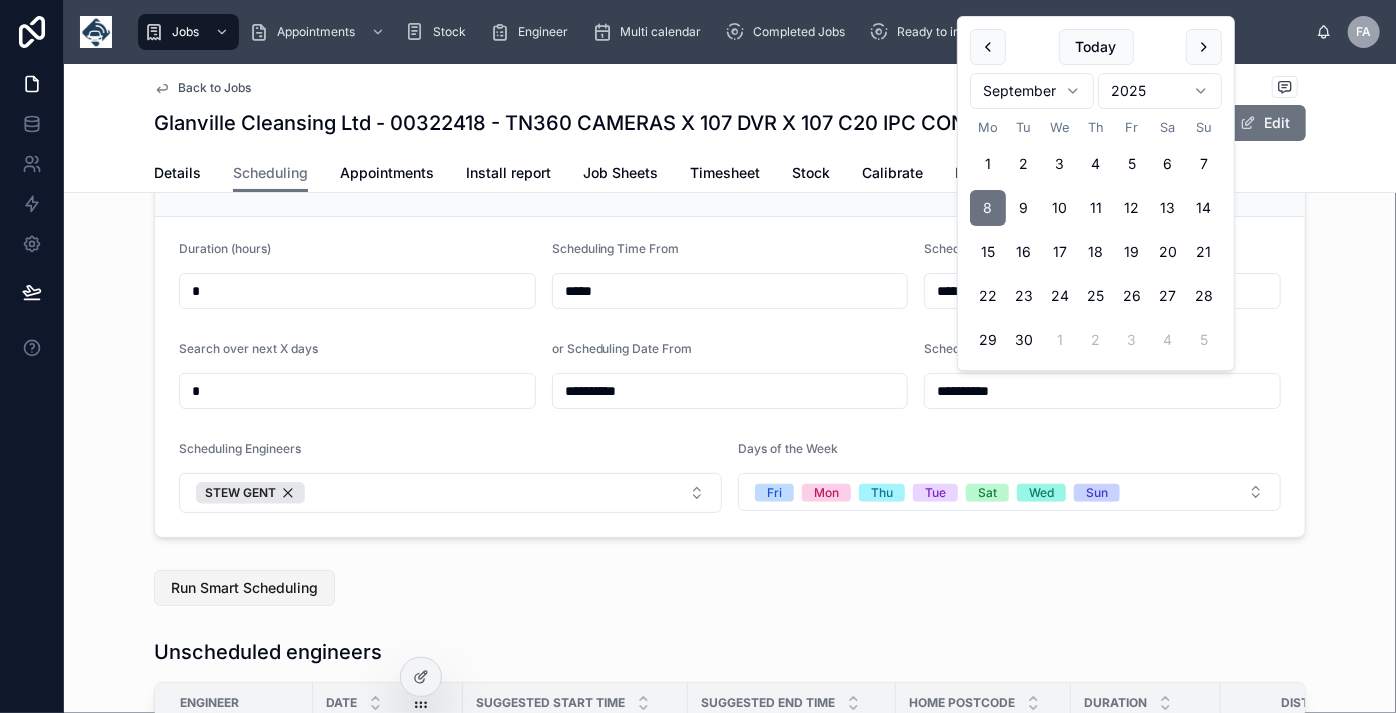 click on "Run Smart Scheduling" at bounding box center [244, 588] 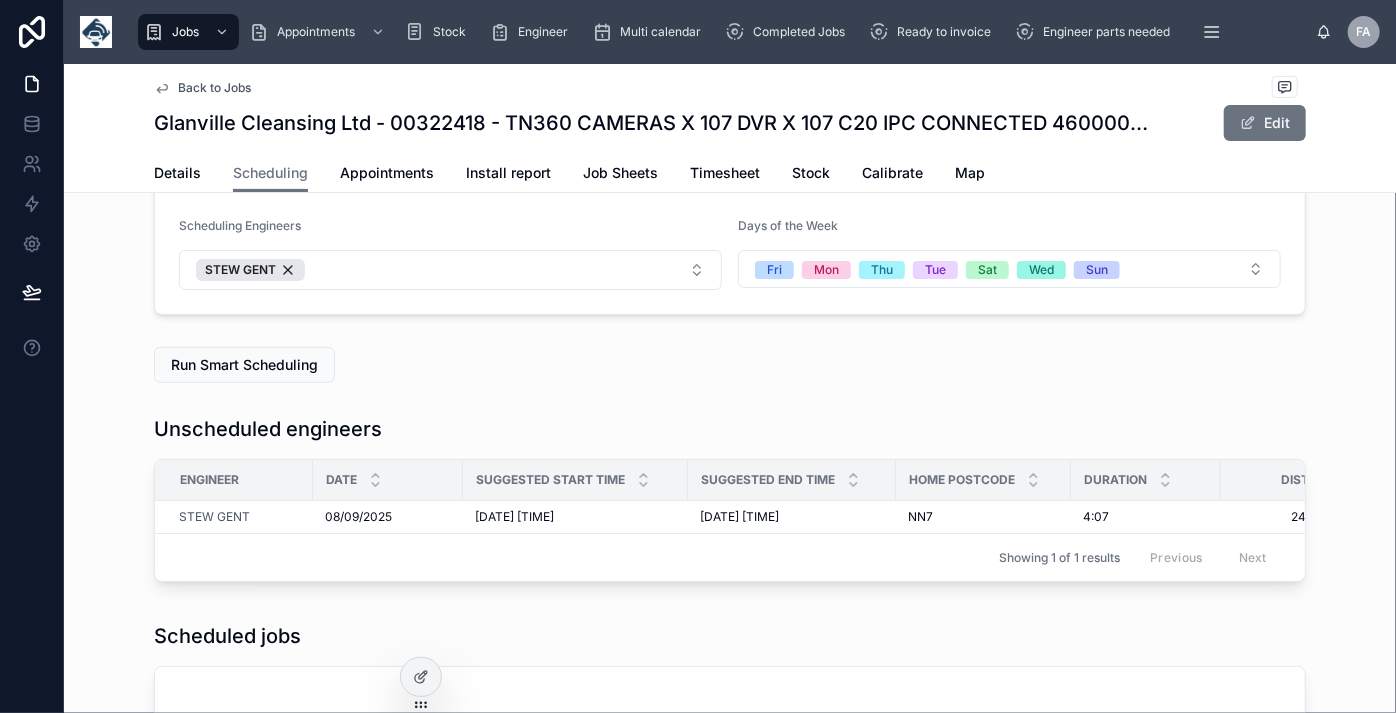 scroll, scrollTop: 363, scrollLeft: 0, axis: vertical 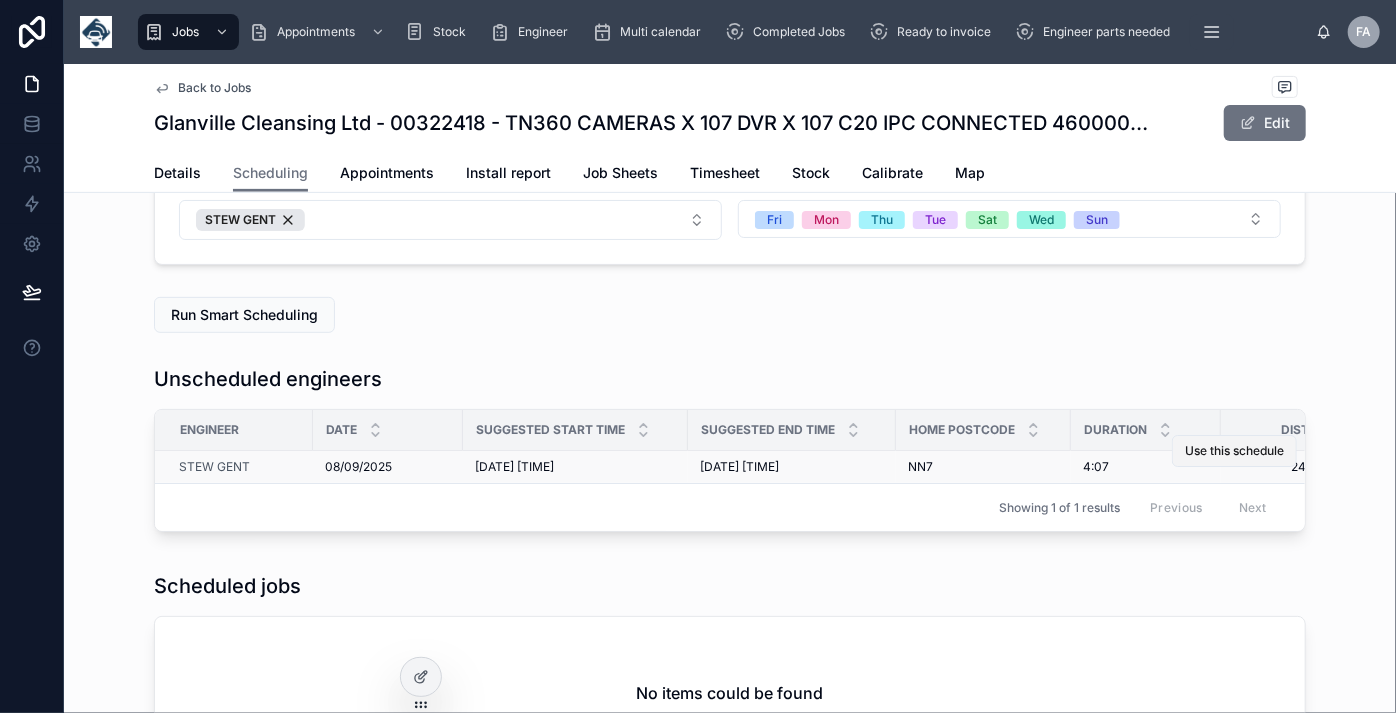 click on "Use this schedule" at bounding box center [1234, 451] 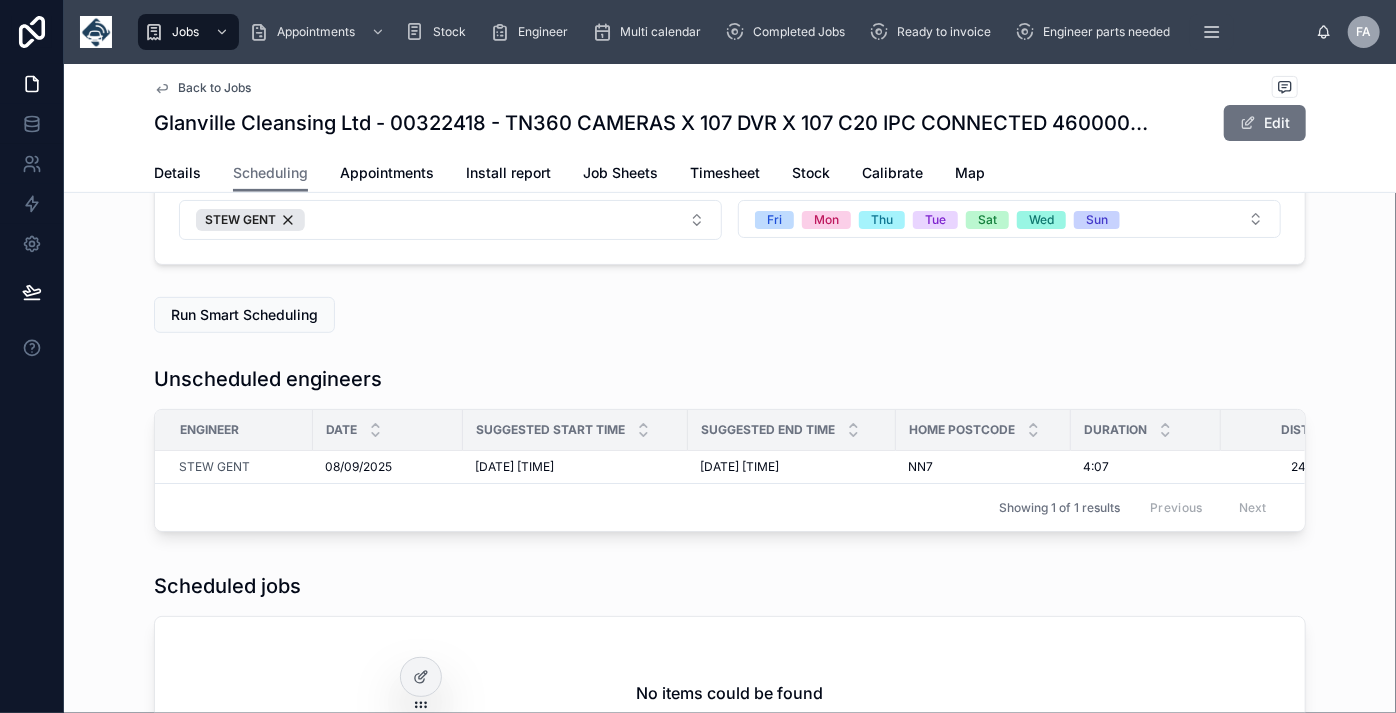 scroll, scrollTop: 90, scrollLeft: 0, axis: vertical 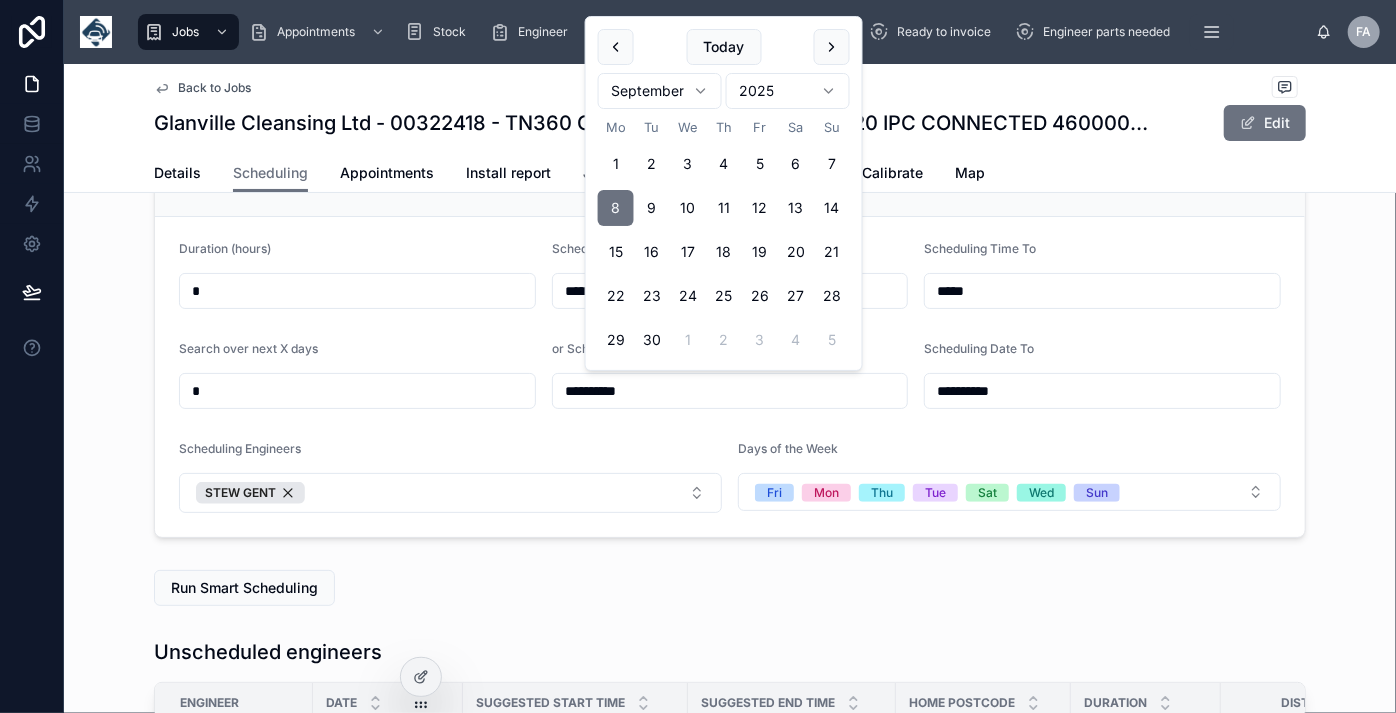 click on "**********" at bounding box center [730, 391] 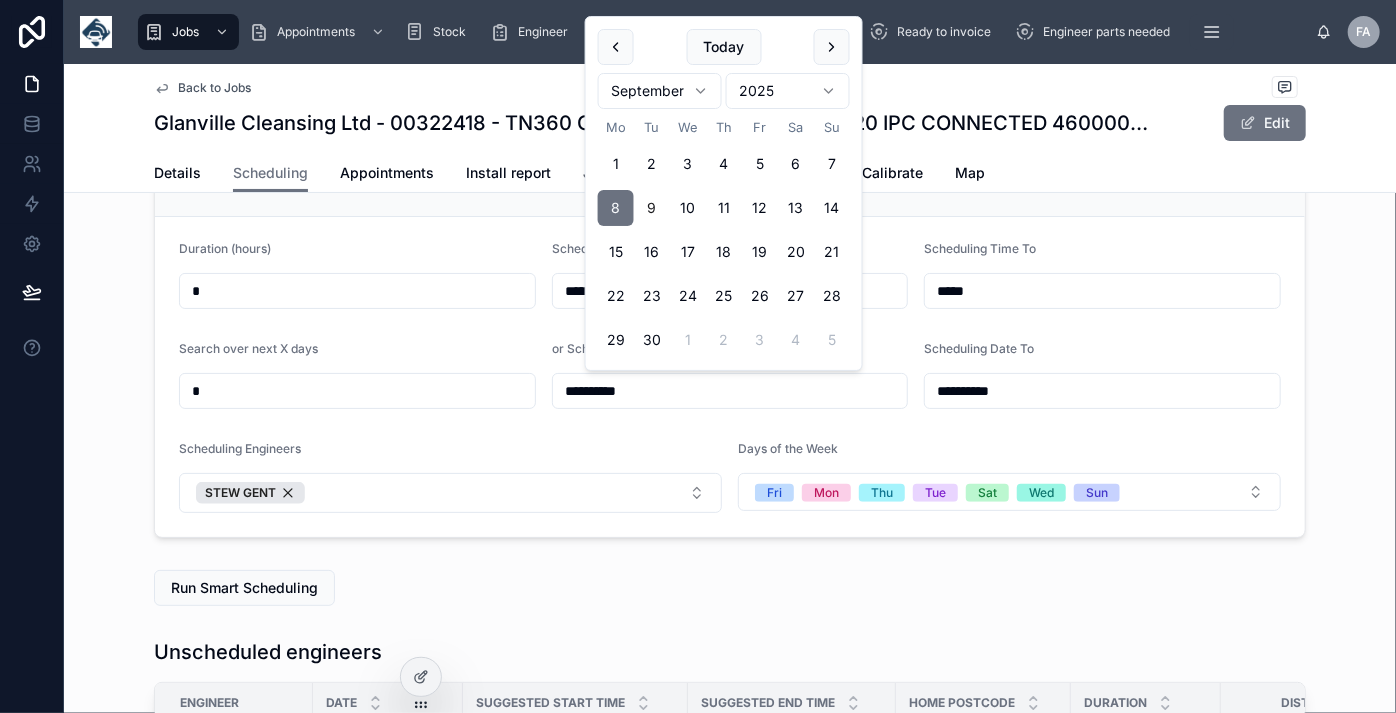 click on "9" at bounding box center [652, 208] 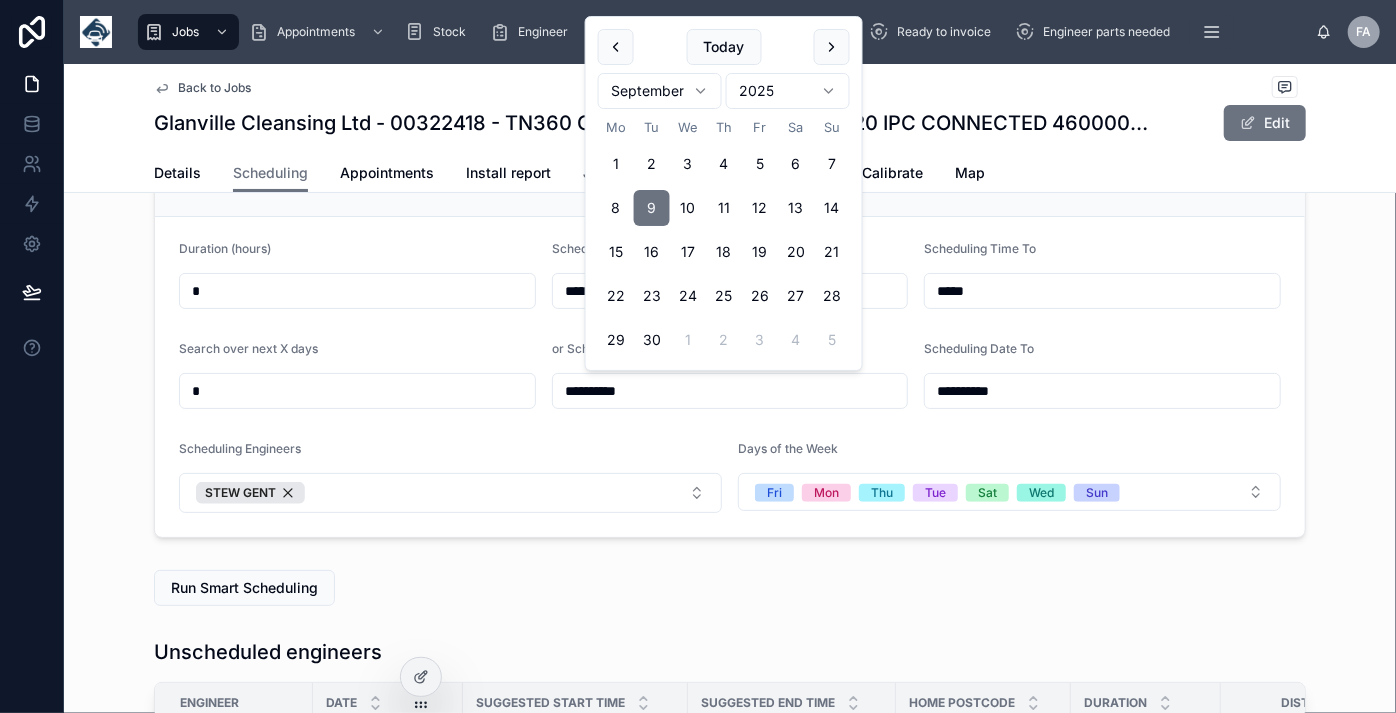 type on "**********" 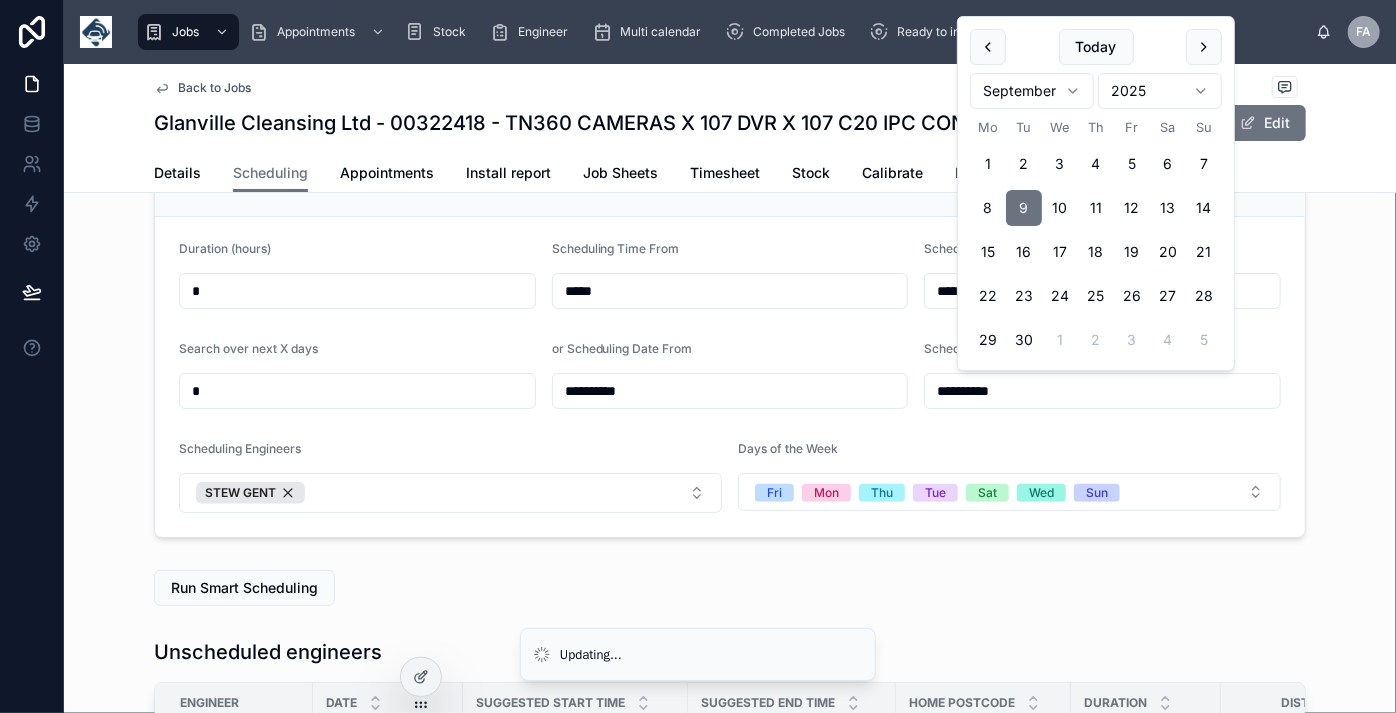 type on "**********" 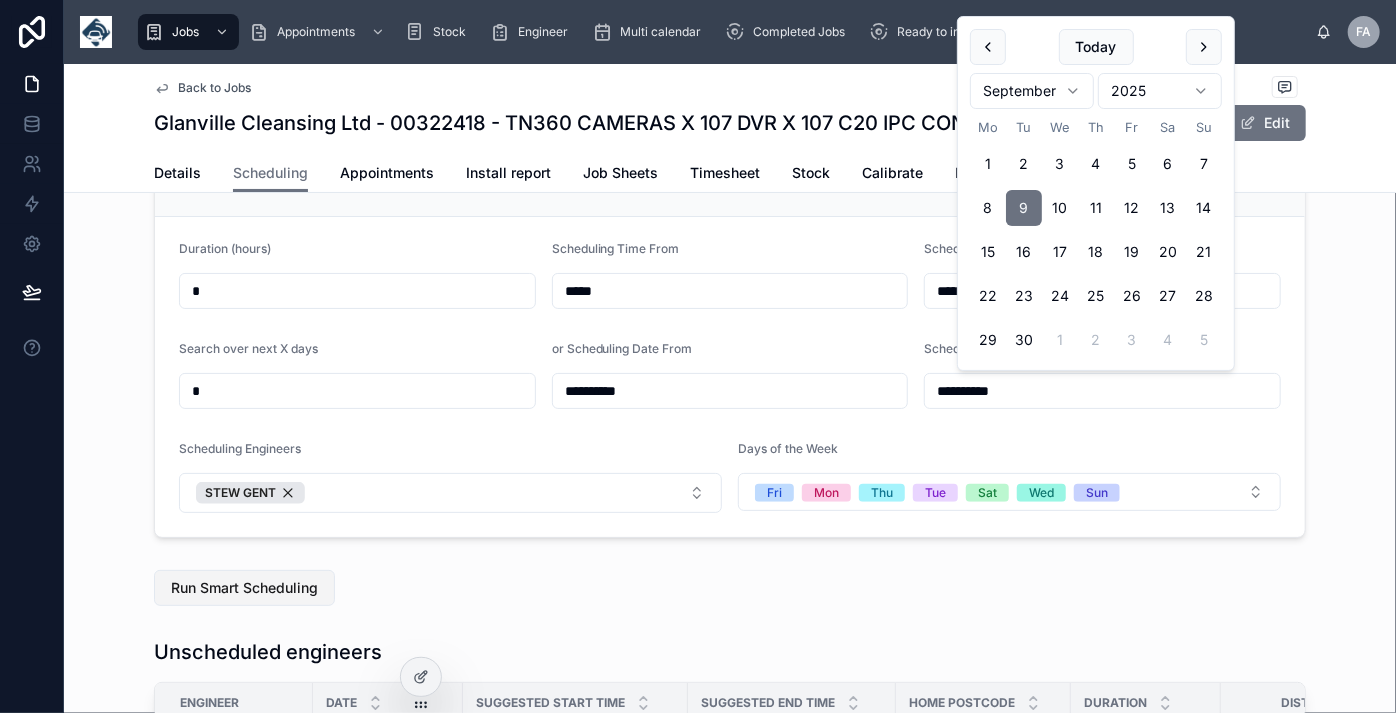 click on "Run Smart Scheduling" at bounding box center (244, 588) 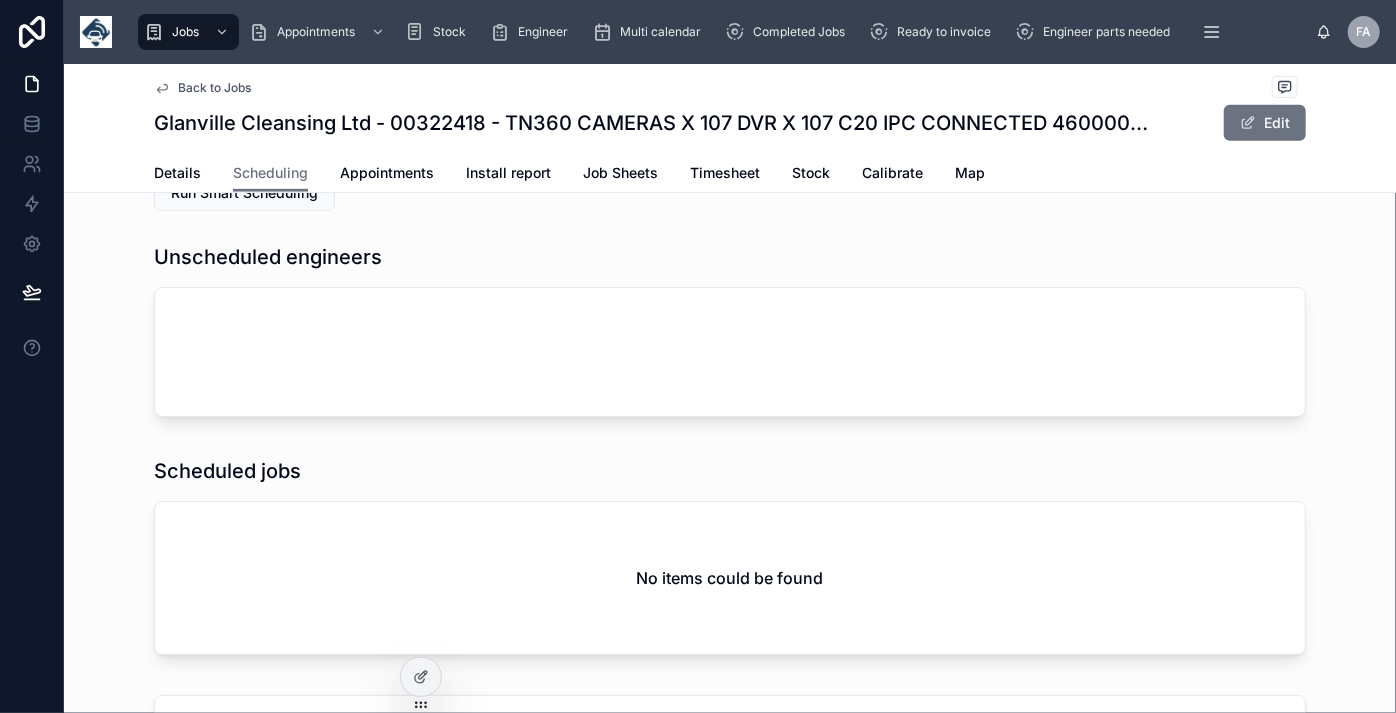 scroll, scrollTop: 363, scrollLeft: 0, axis: vertical 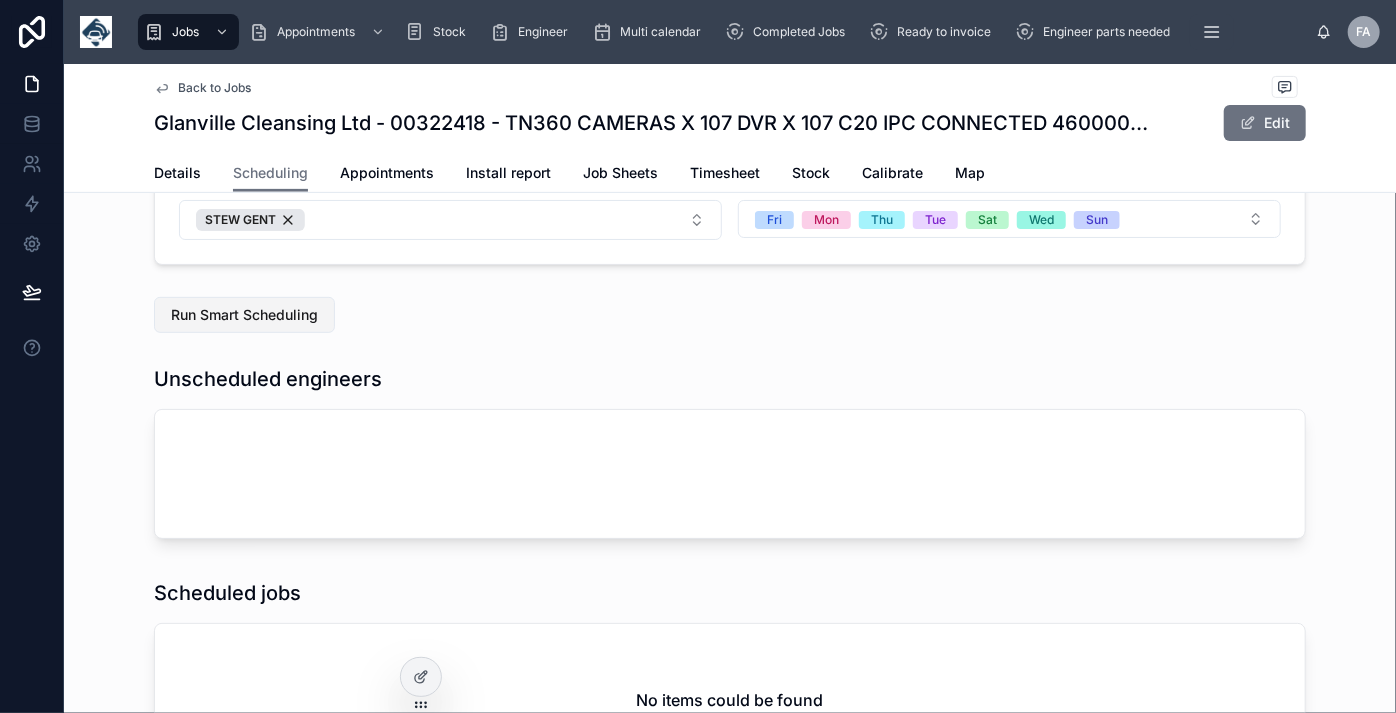 click on "Run Smart Scheduling" at bounding box center [244, 315] 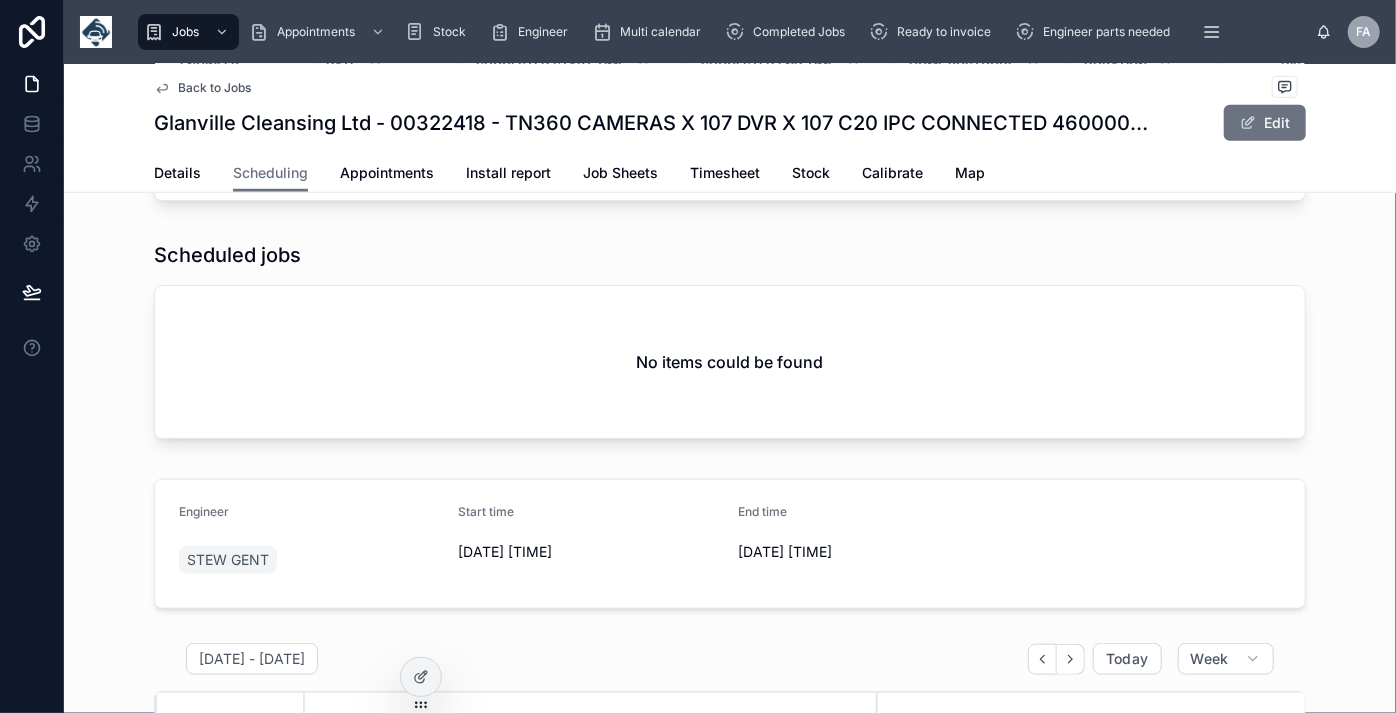 scroll, scrollTop: 363, scrollLeft: 0, axis: vertical 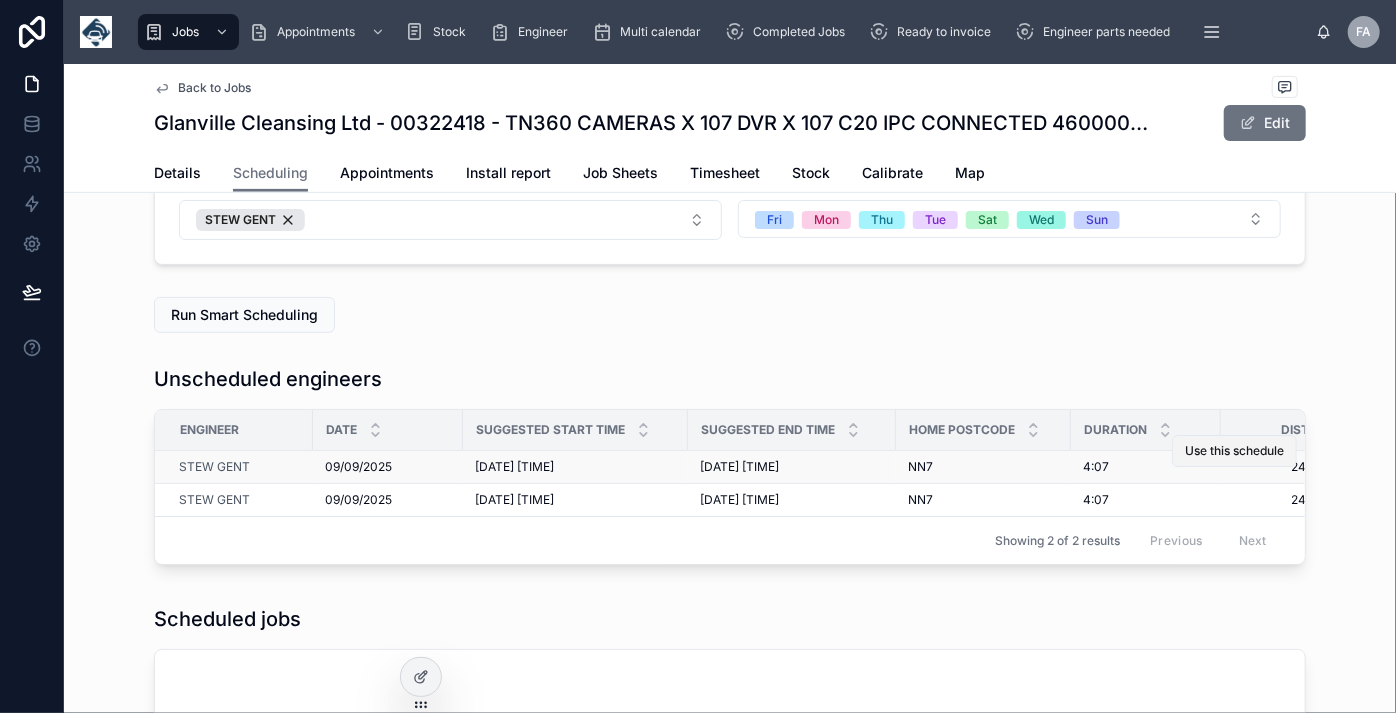 click on "Use this schedule" at bounding box center [1234, 451] 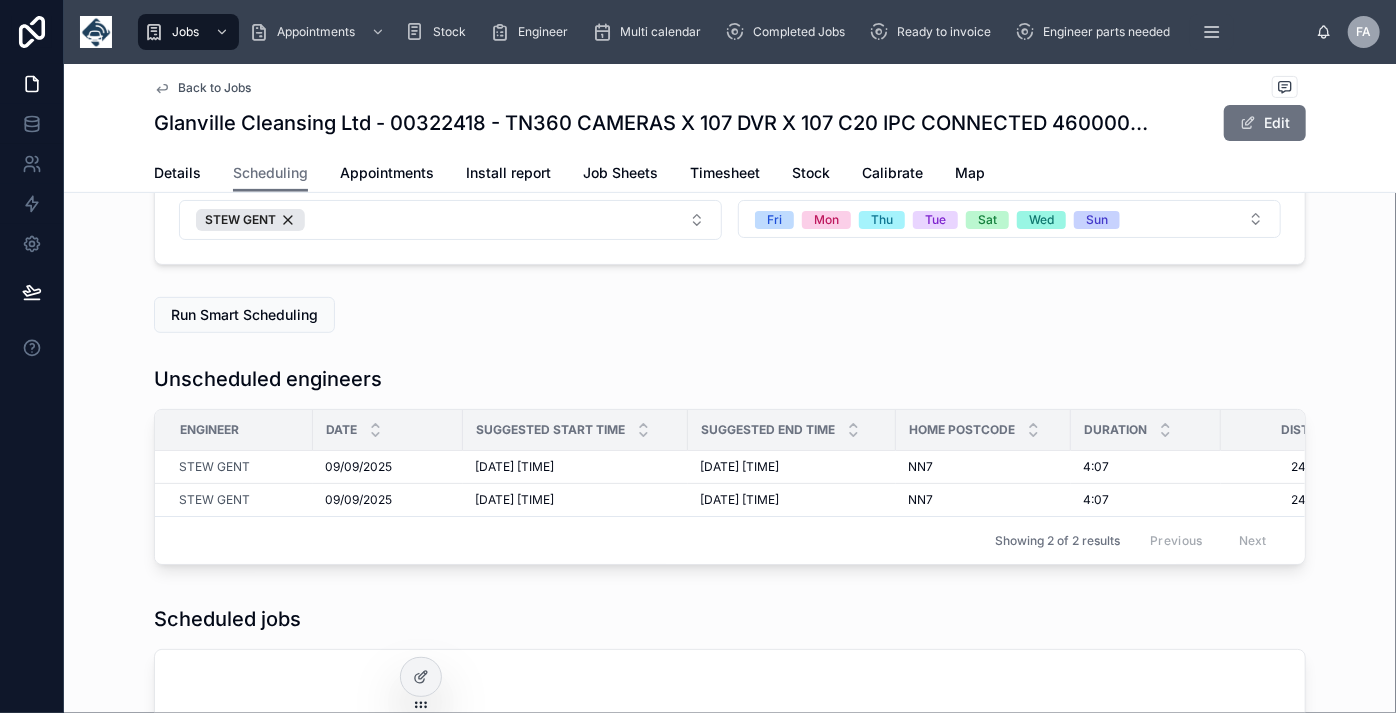 scroll, scrollTop: 0, scrollLeft: 0, axis: both 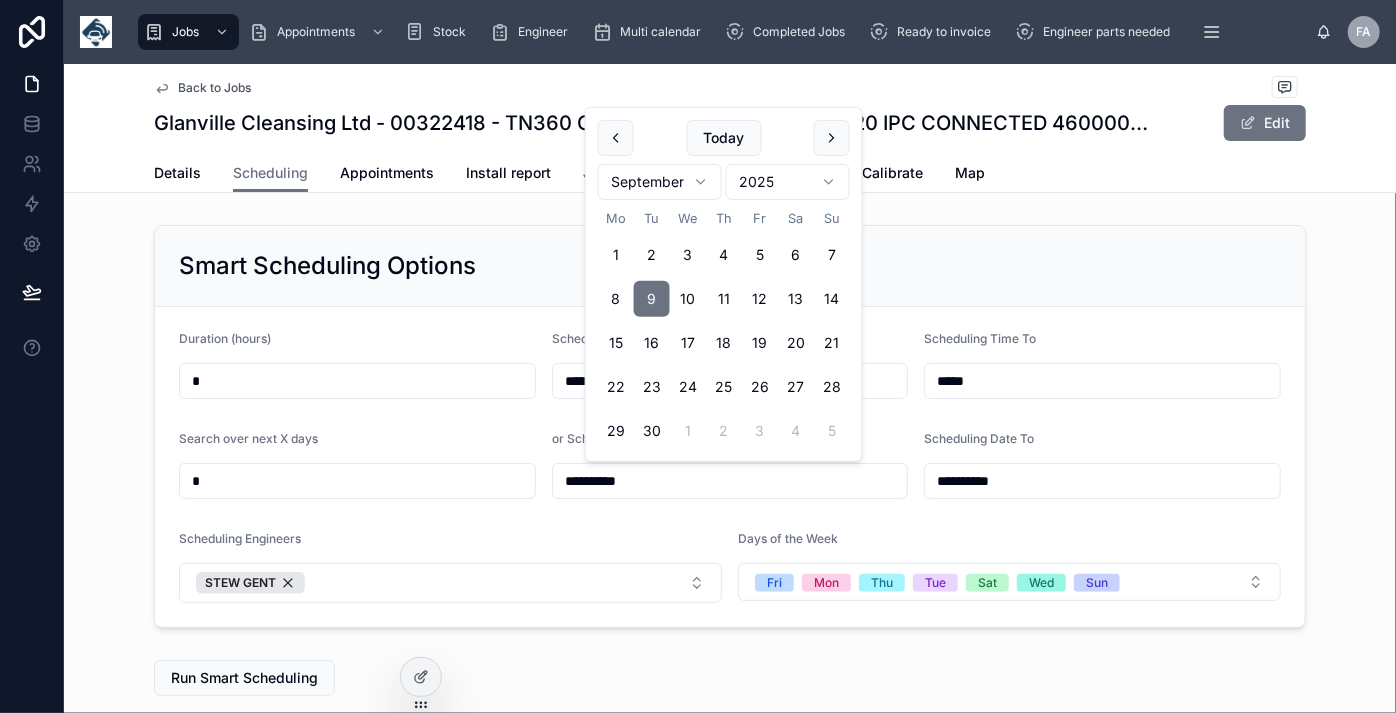 click on "**********" at bounding box center (730, 481) 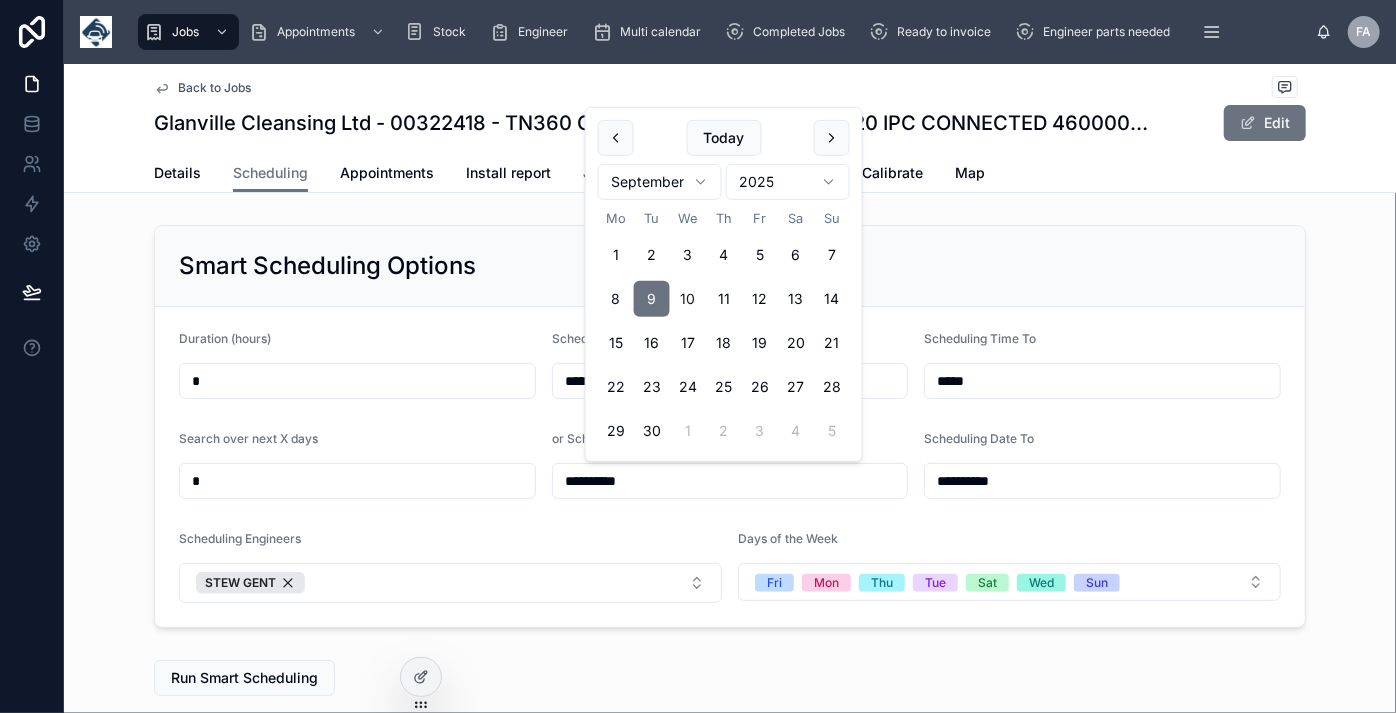 click on "10" at bounding box center (688, 299) 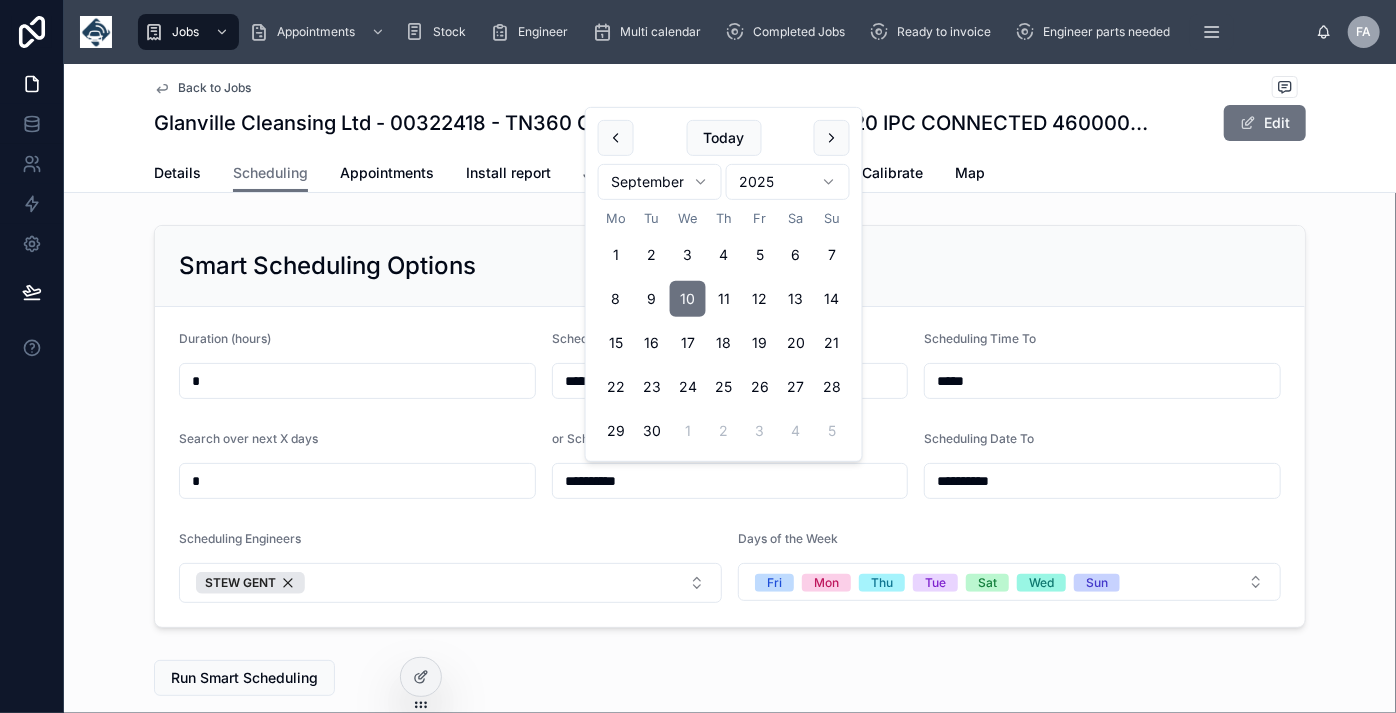 click on "**********" at bounding box center [1102, 481] 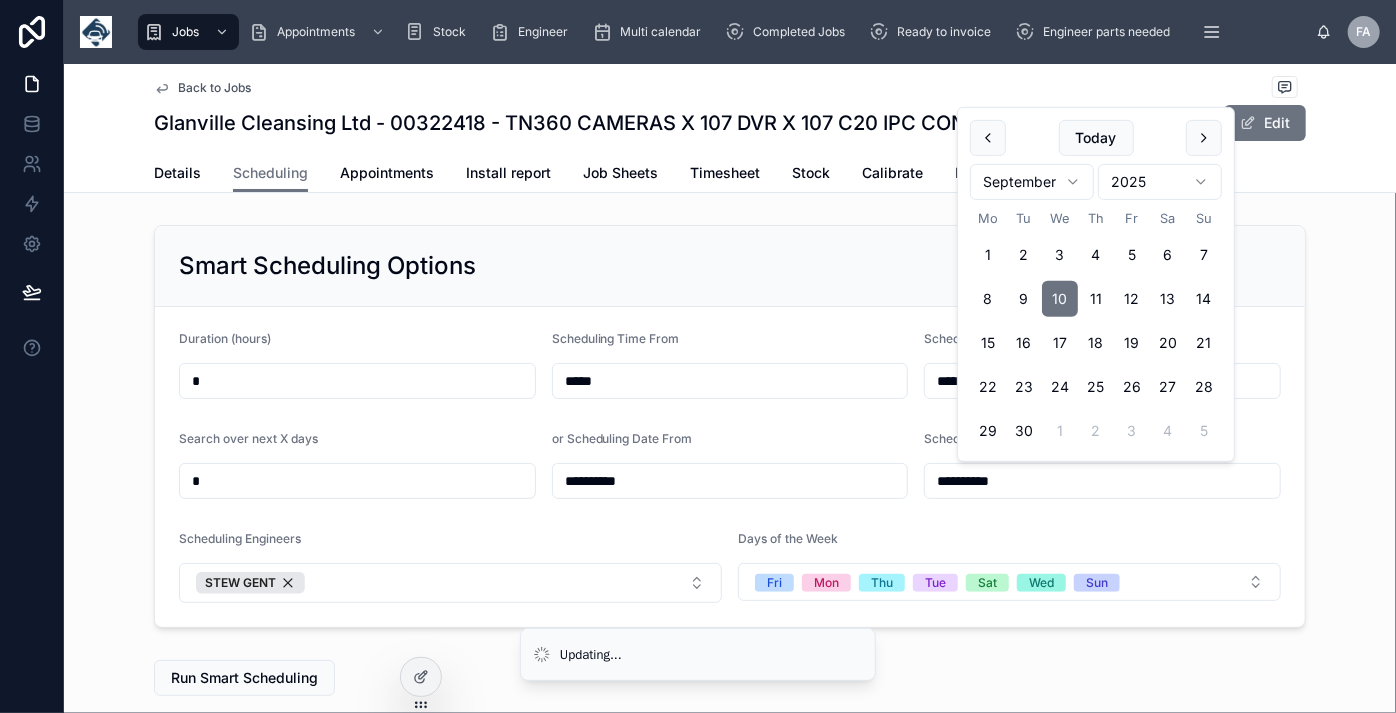 type on "**********" 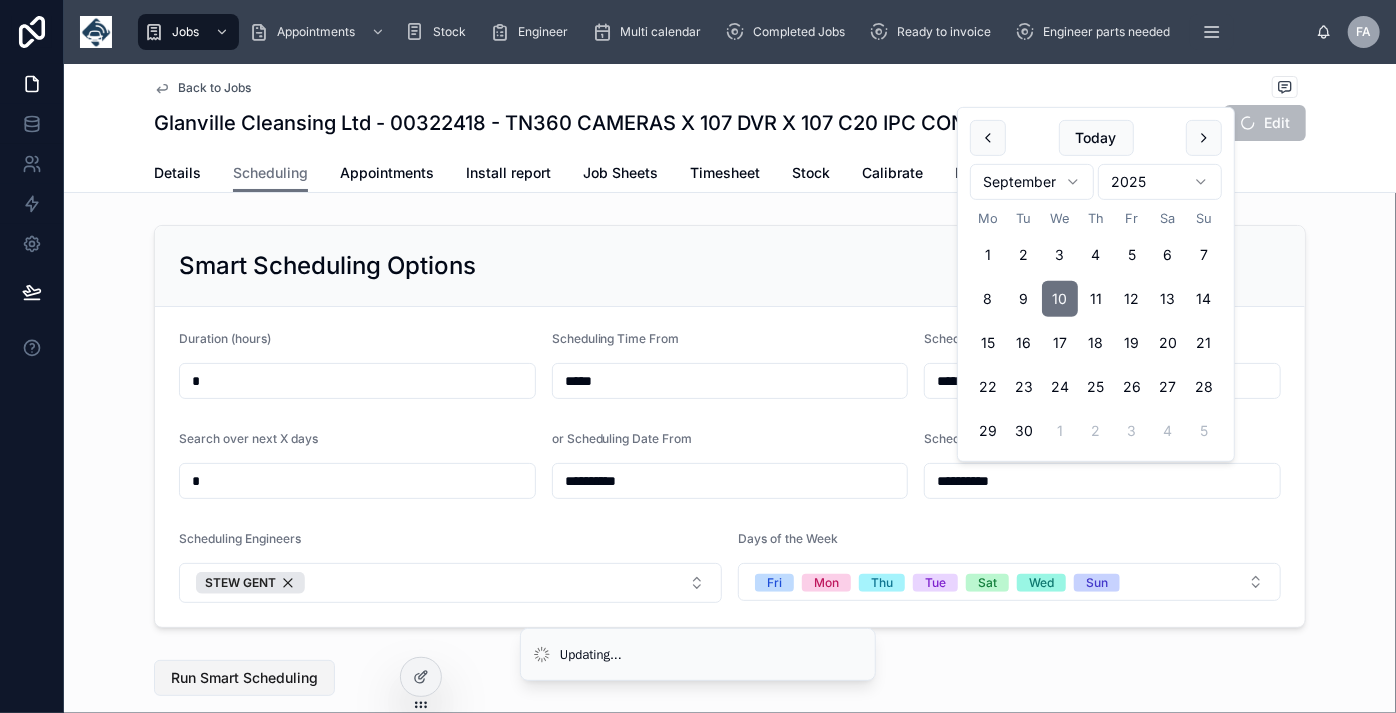 click on "Run Smart Scheduling" at bounding box center (244, 678) 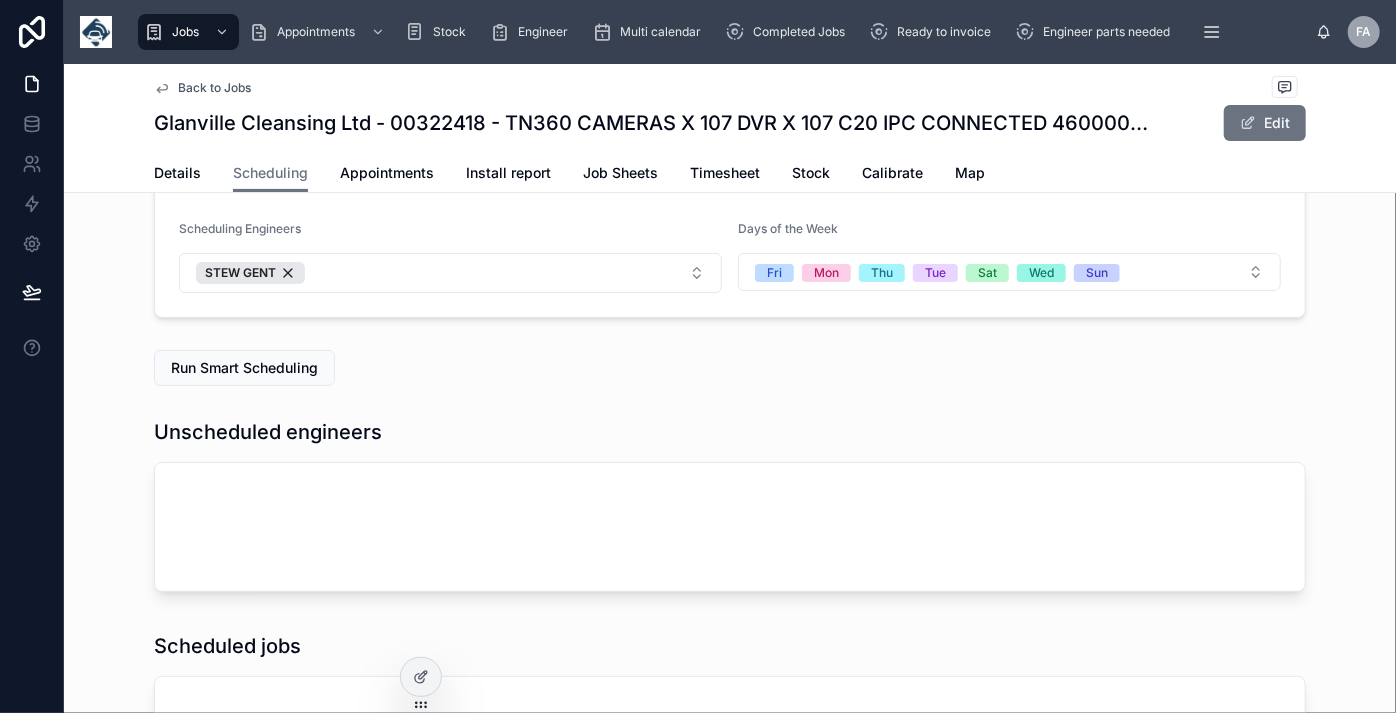 scroll, scrollTop: 363, scrollLeft: 0, axis: vertical 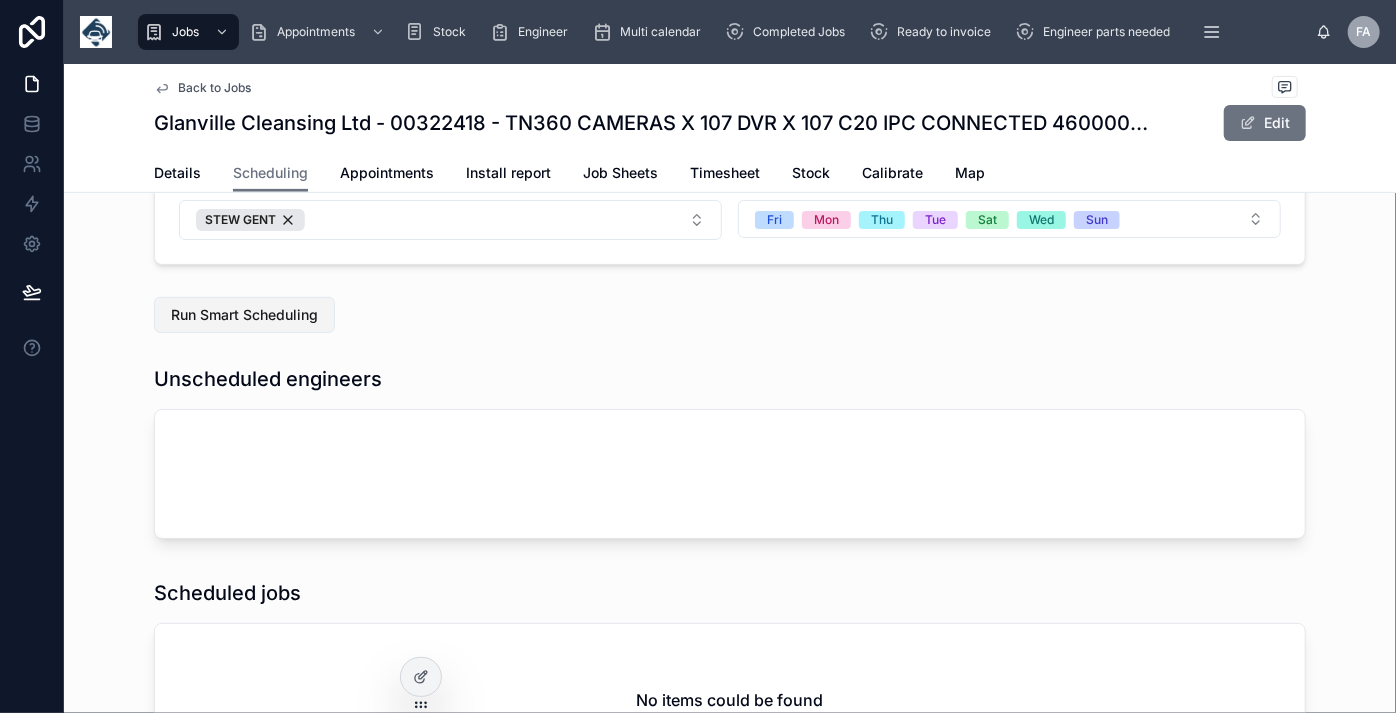 click on "Run Smart Scheduling" at bounding box center (244, 315) 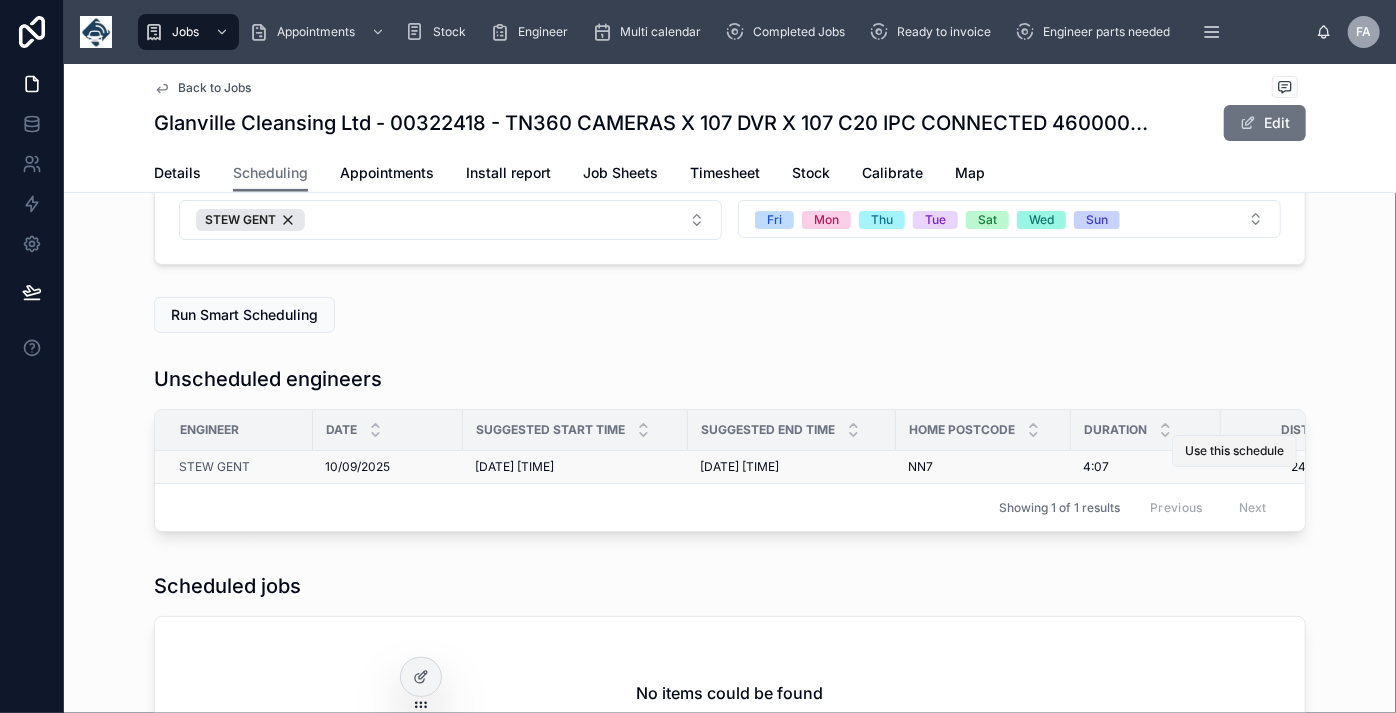 click on "Use this schedule" at bounding box center (1234, 451) 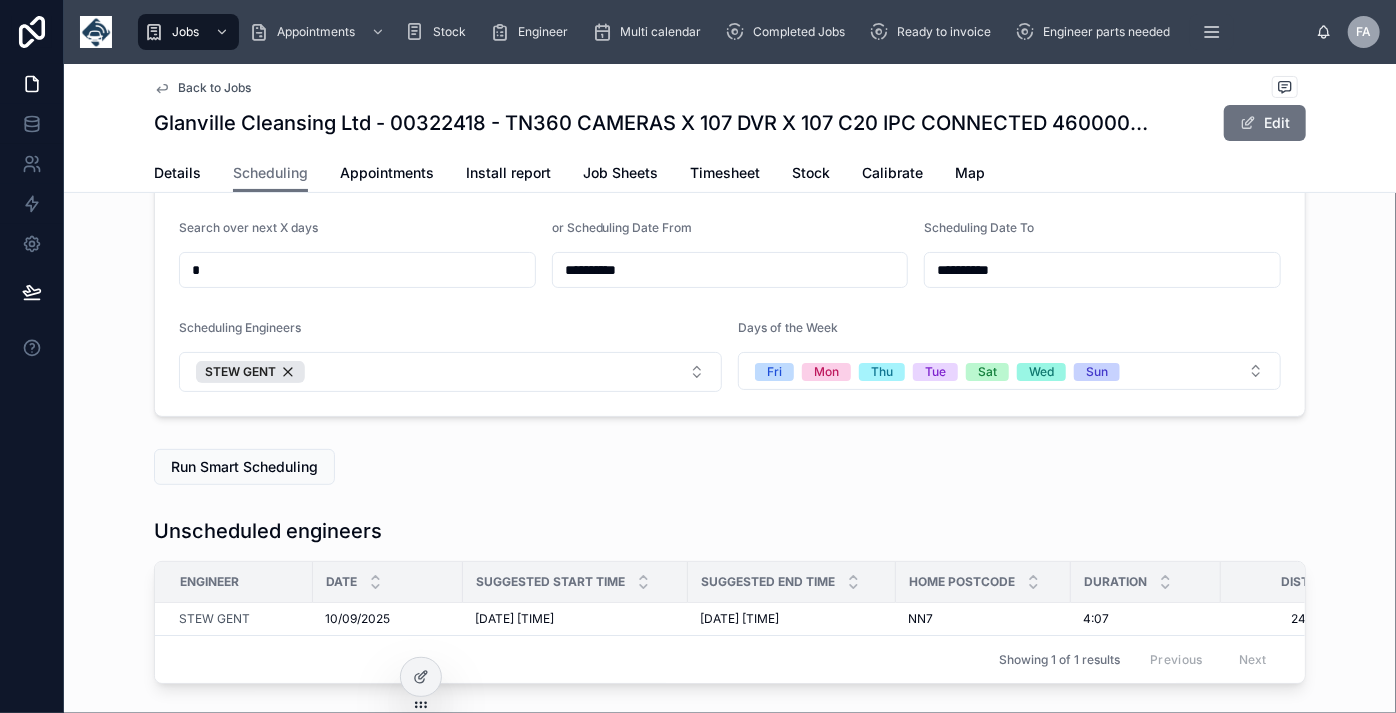 scroll, scrollTop: 0, scrollLeft: 0, axis: both 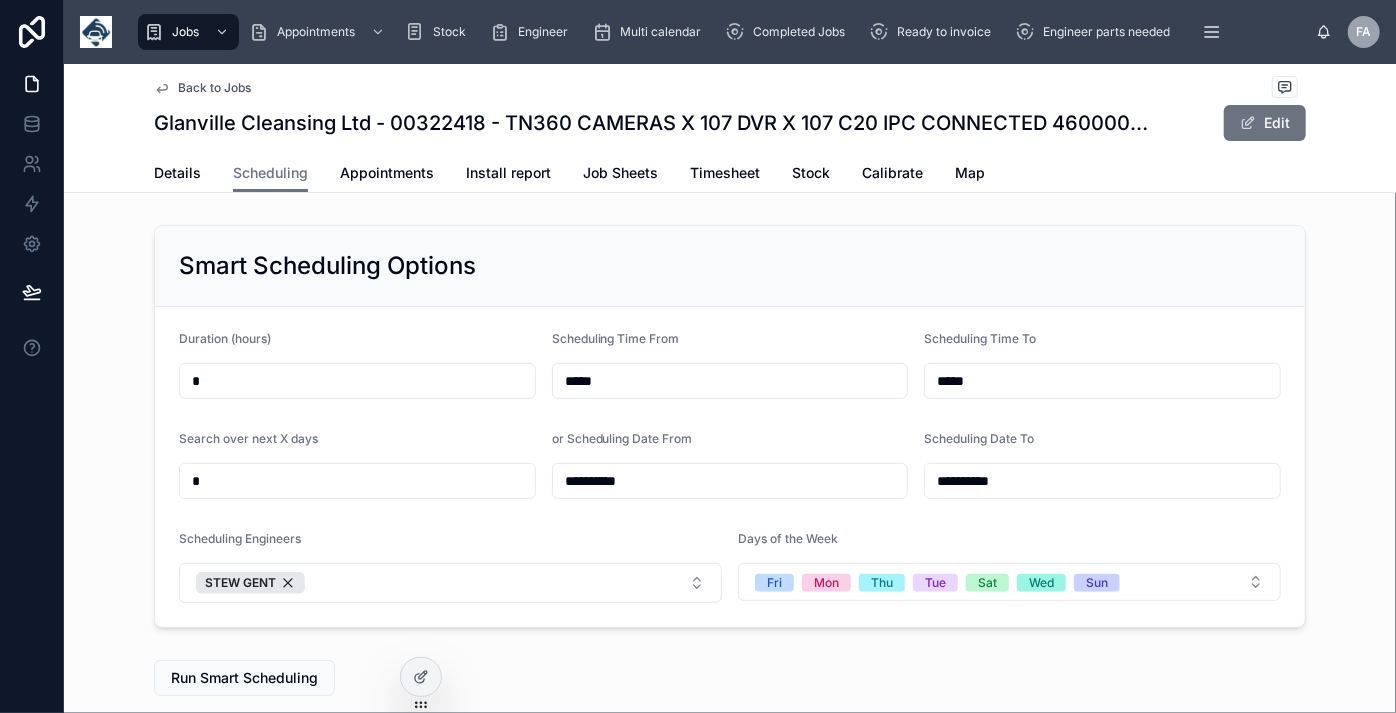 click on "**********" at bounding box center (730, 481) 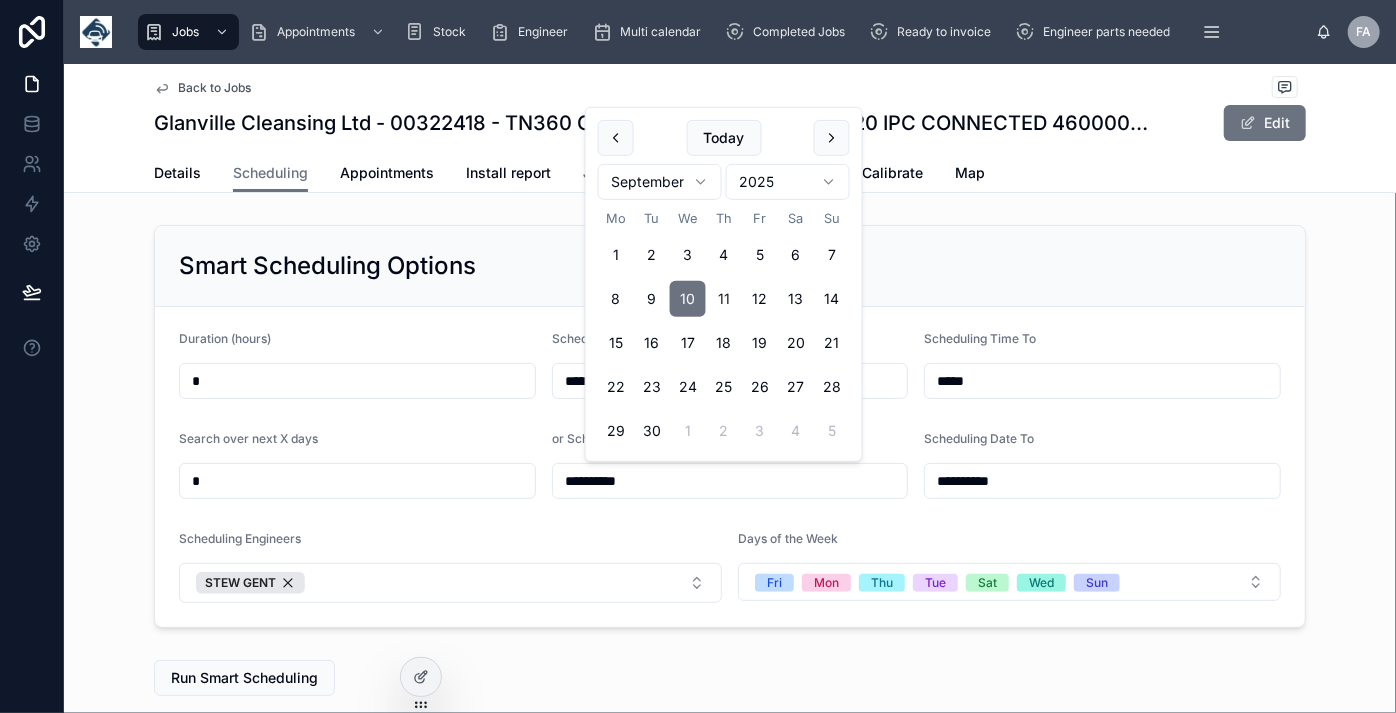 click on "11" at bounding box center [724, 299] 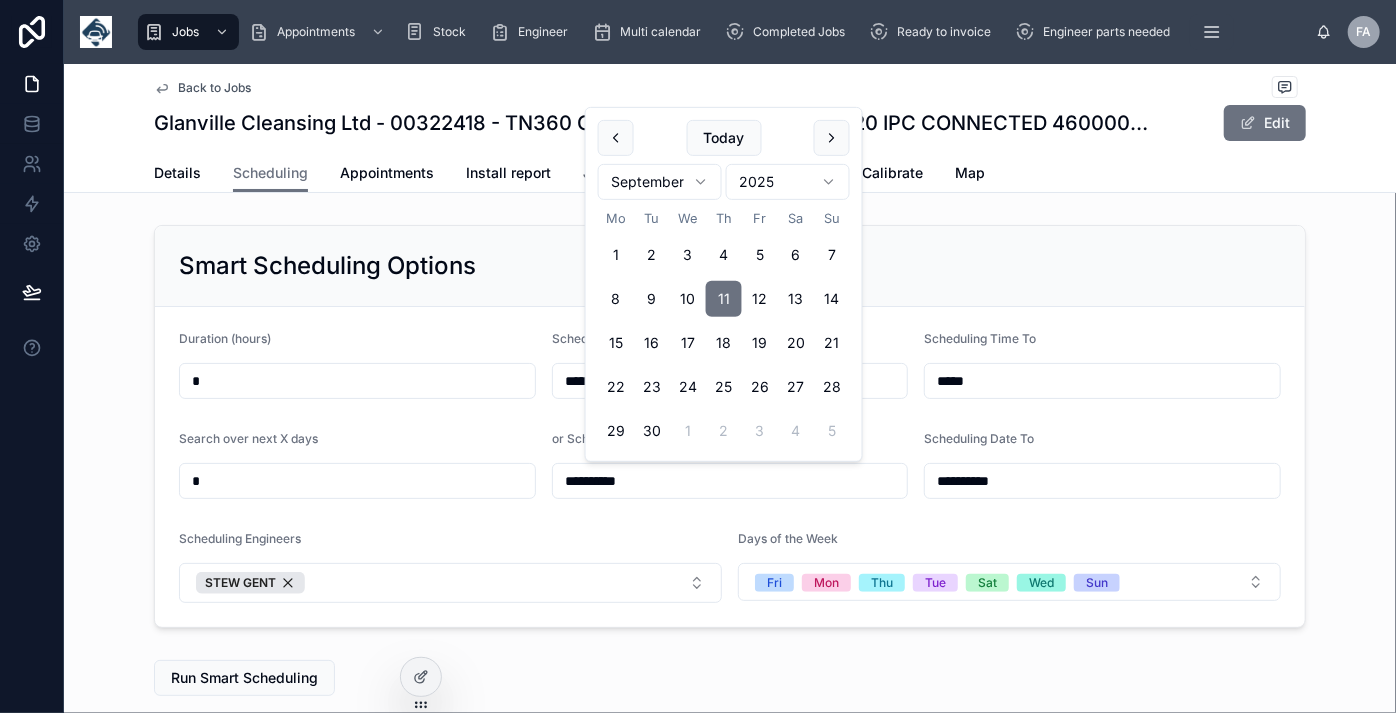click on "11" at bounding box center (724, 299) 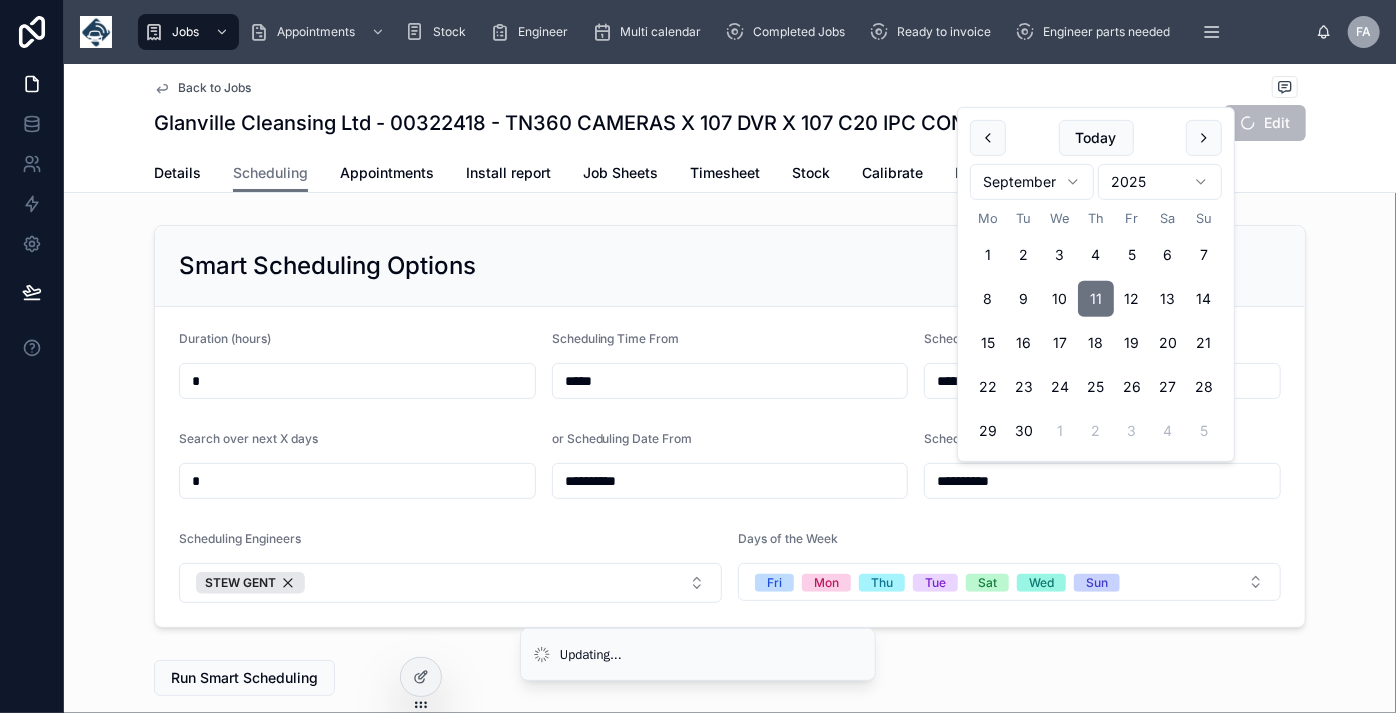 type on "**********" 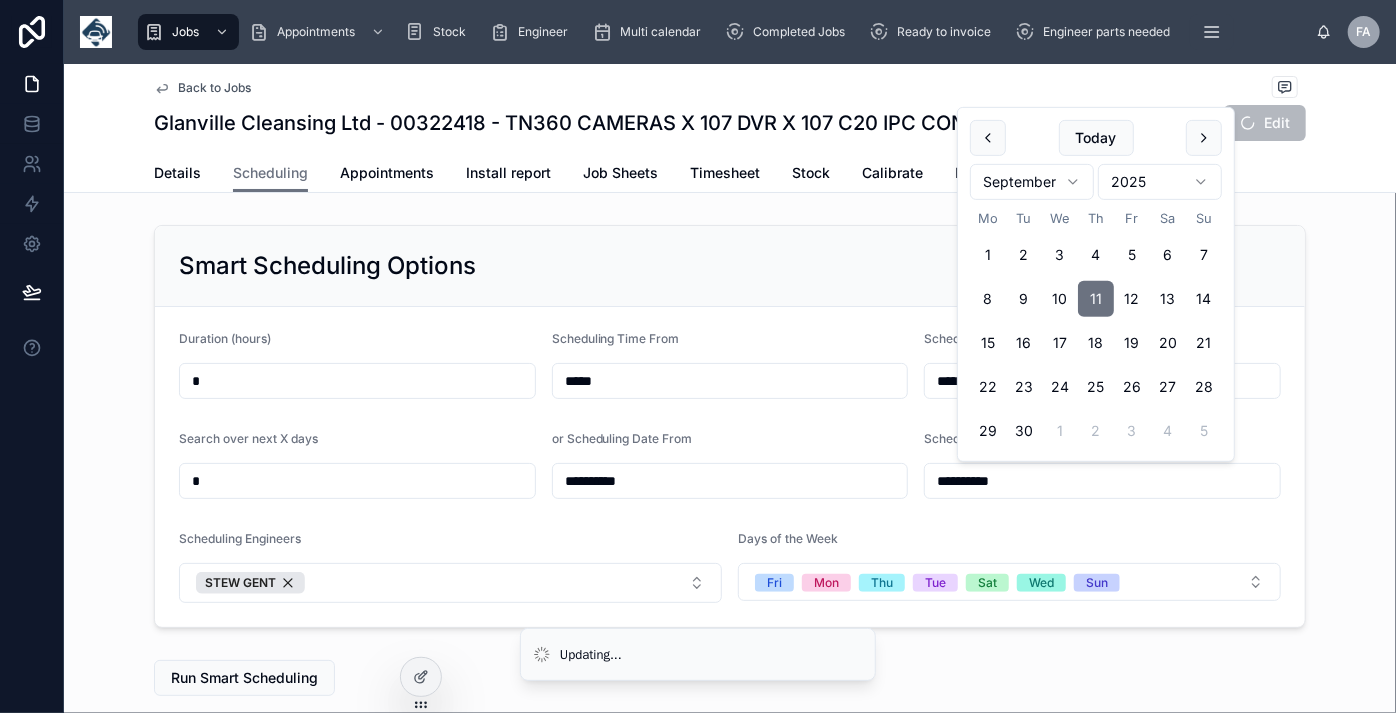 click on "Run Smart Scheduling" at bounding box center (244, 678) 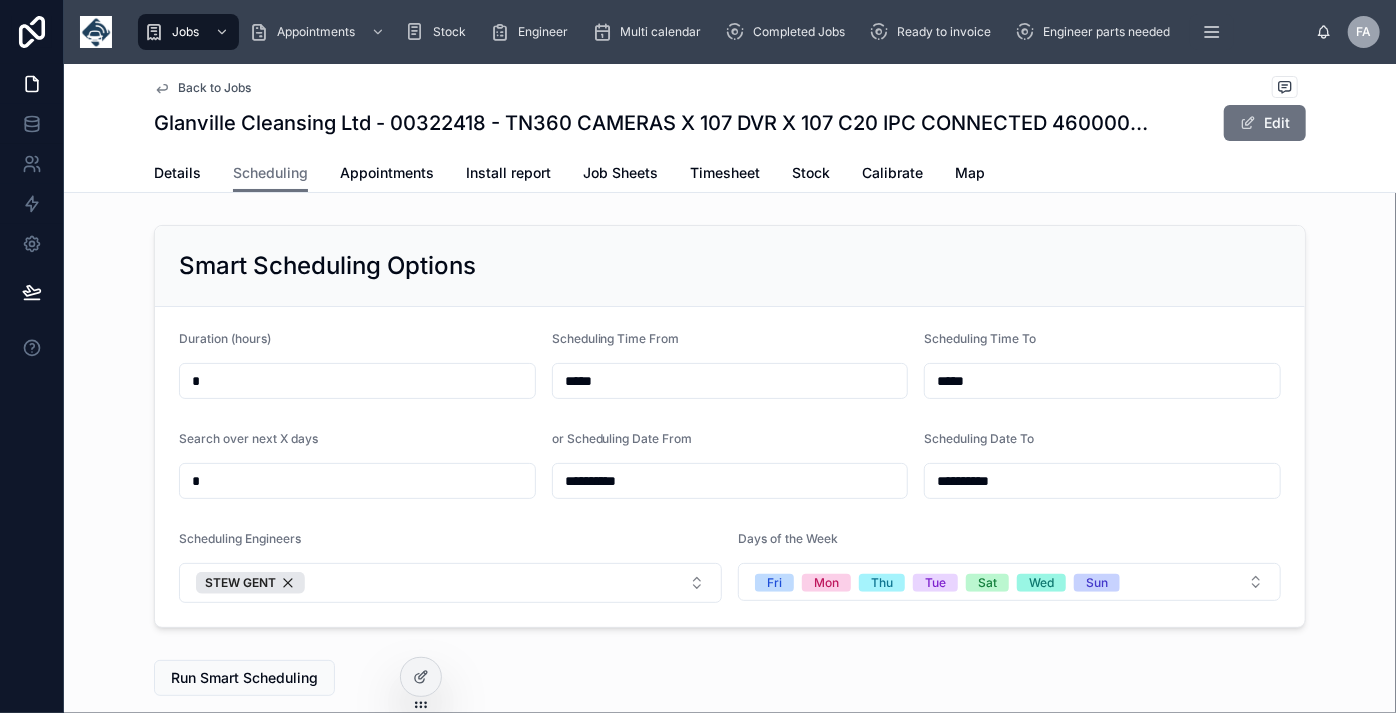scroll, scrollTop: 272, scrollLeft: 0, axis: vertical 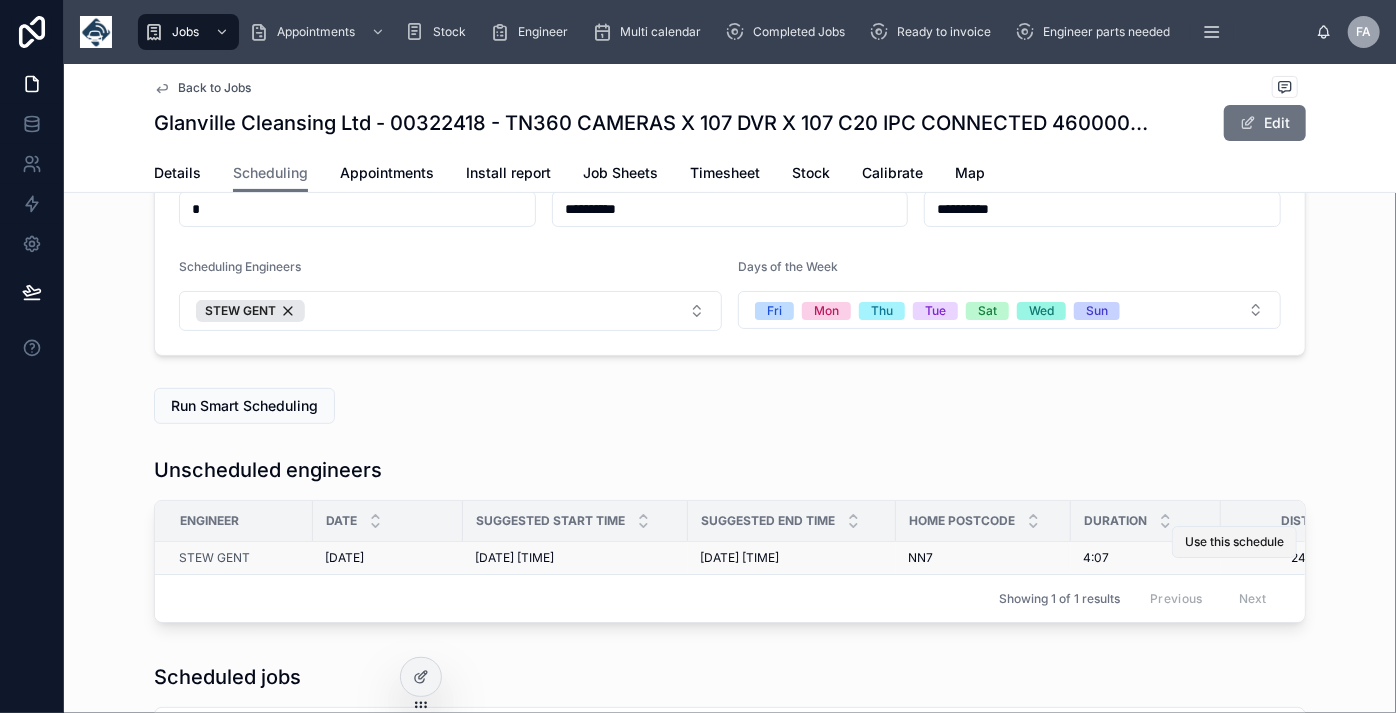 click on "Use this schedule" at bounding box center [1234, 542] 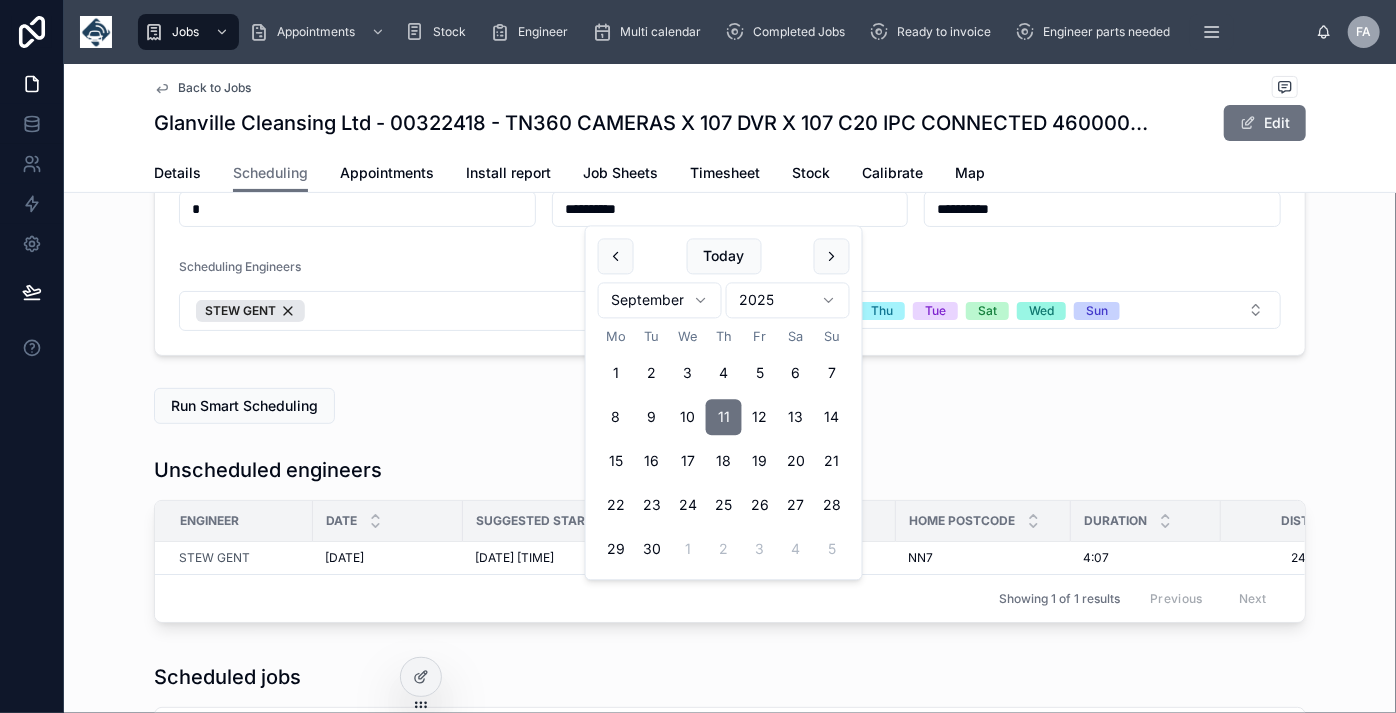 click on "**********" at bounding box center [730, 209] 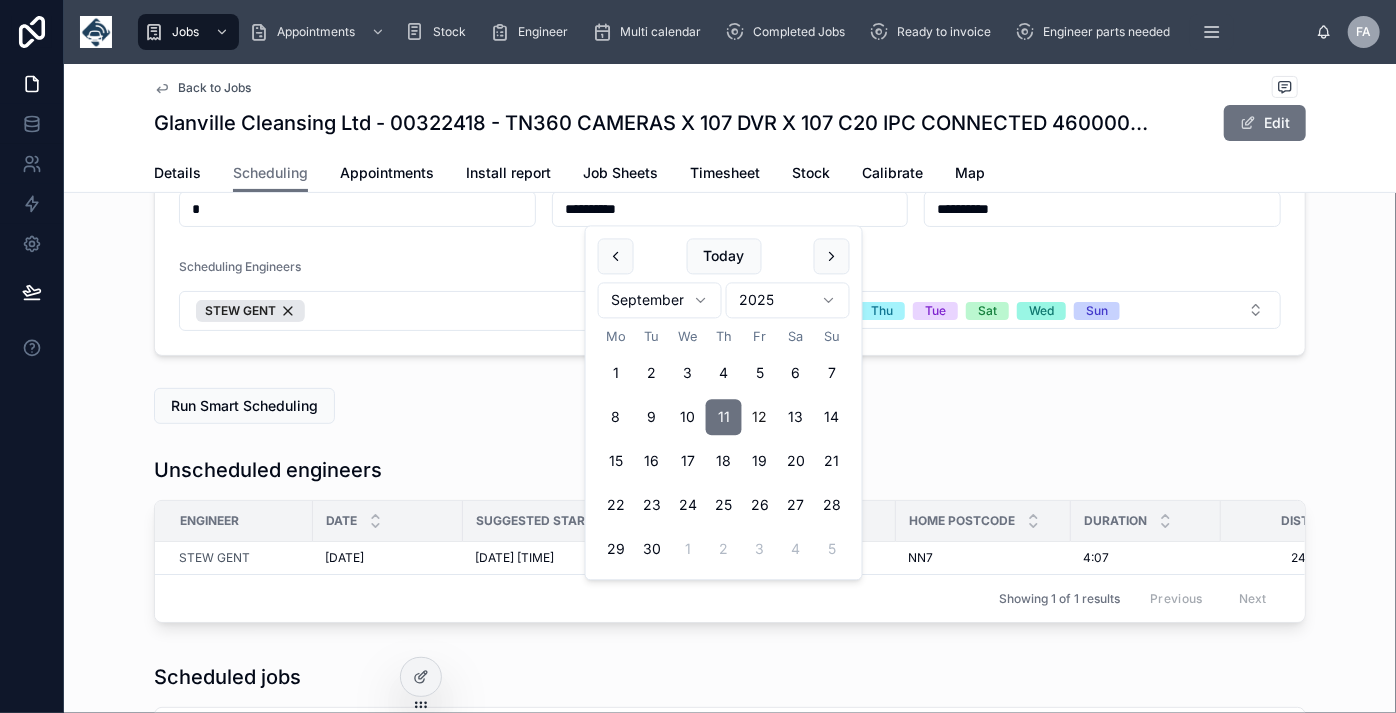 click on "12" at bounding box center [760, 418] 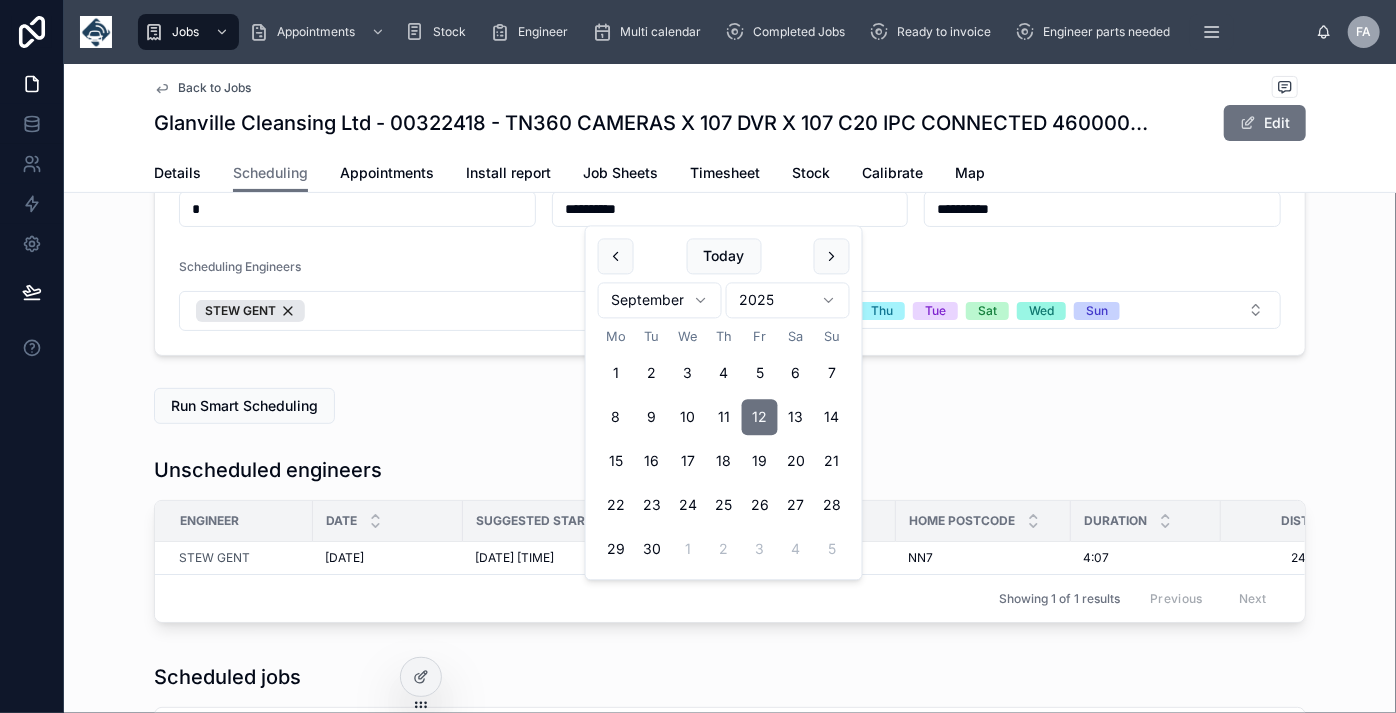 type on "**********" 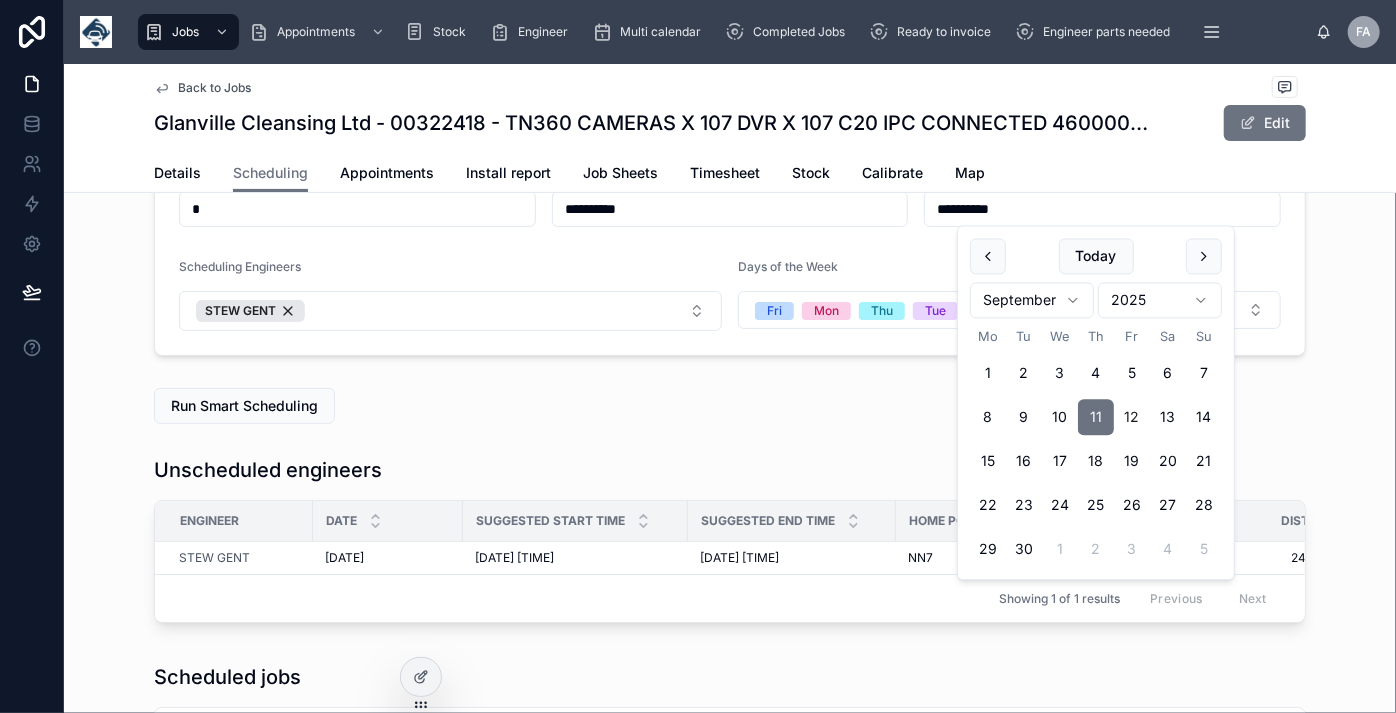click on "12" at bounding box center (1132, 418) 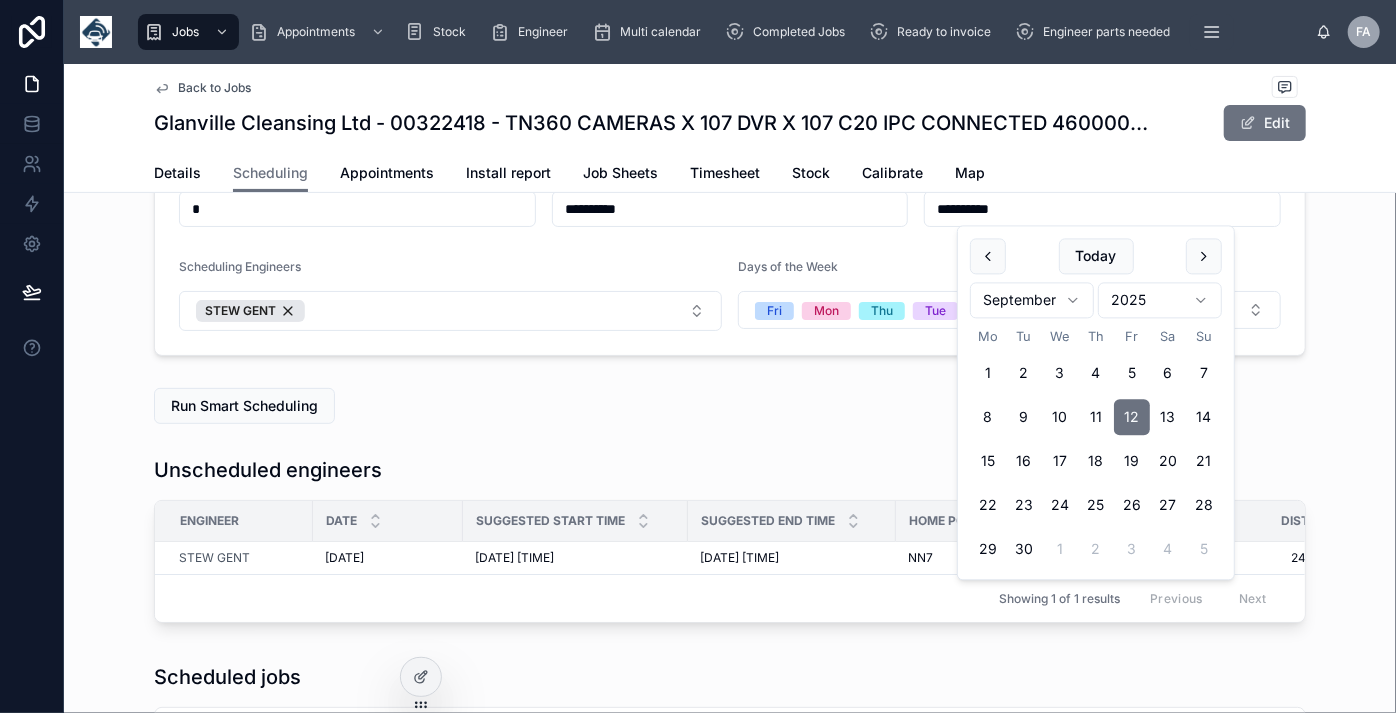 click on "12" at bounding box center (1132, 418) 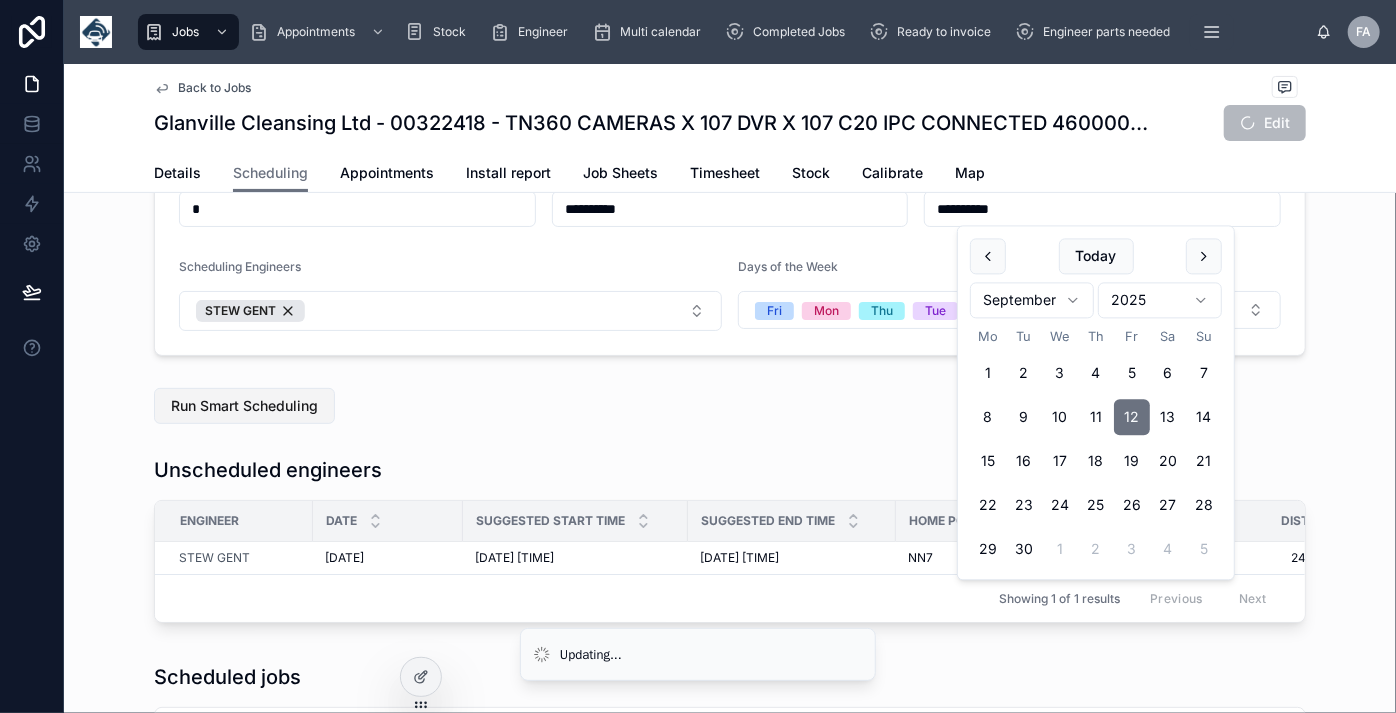 click on "Run Smart Scheduling" at bounding box center (244, 406) 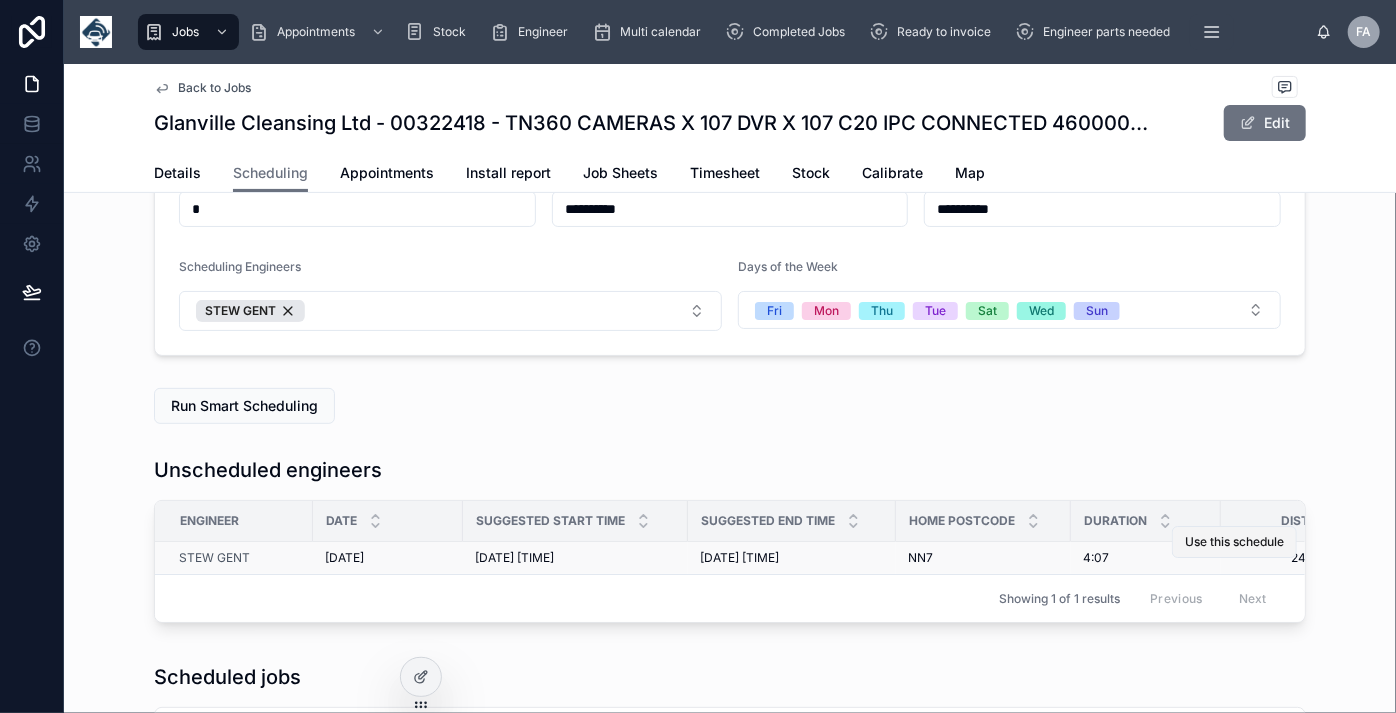click on "Use this schedule" at bounding box center [1234, 542] 